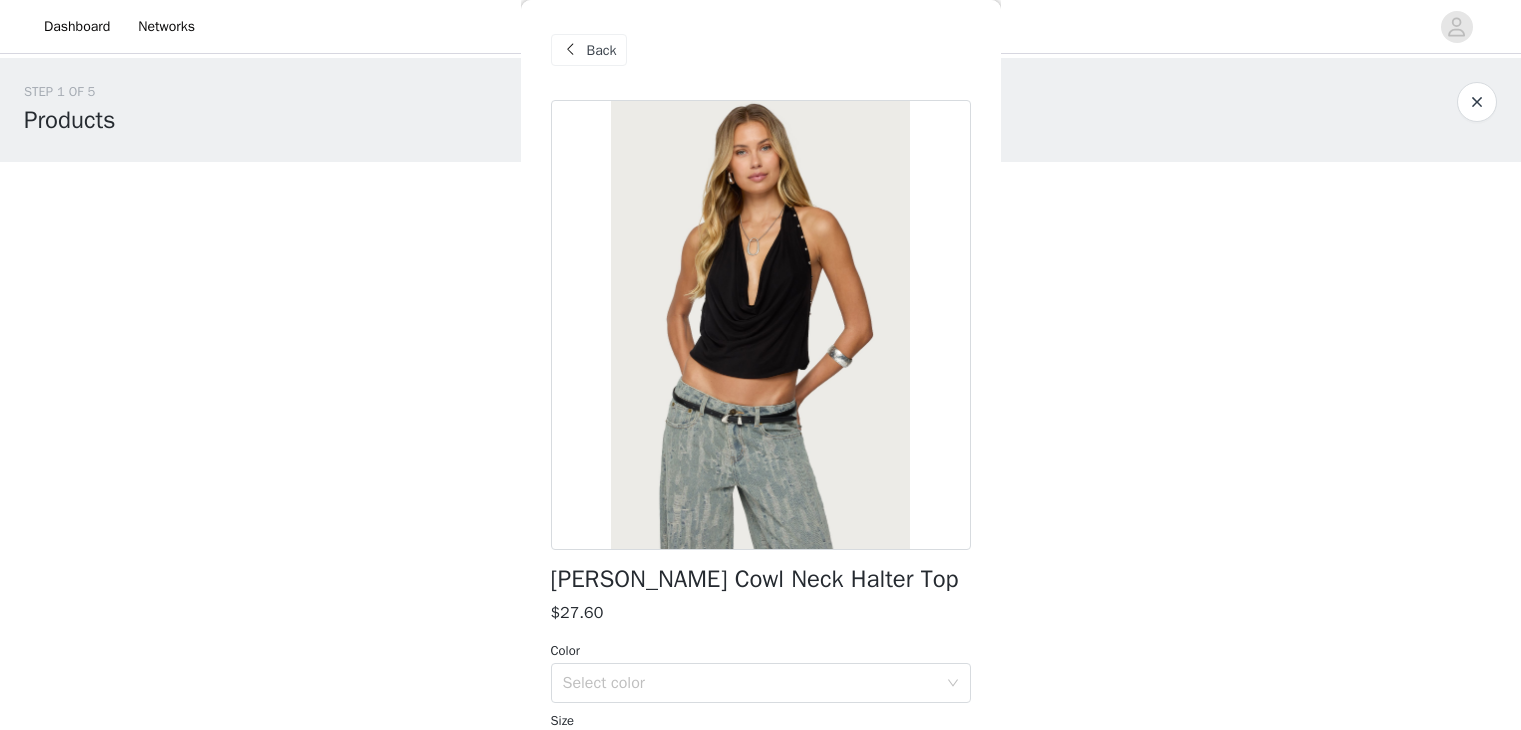 scroll, scrollTop: 1062, scrollLeft: 0, axis: vertical 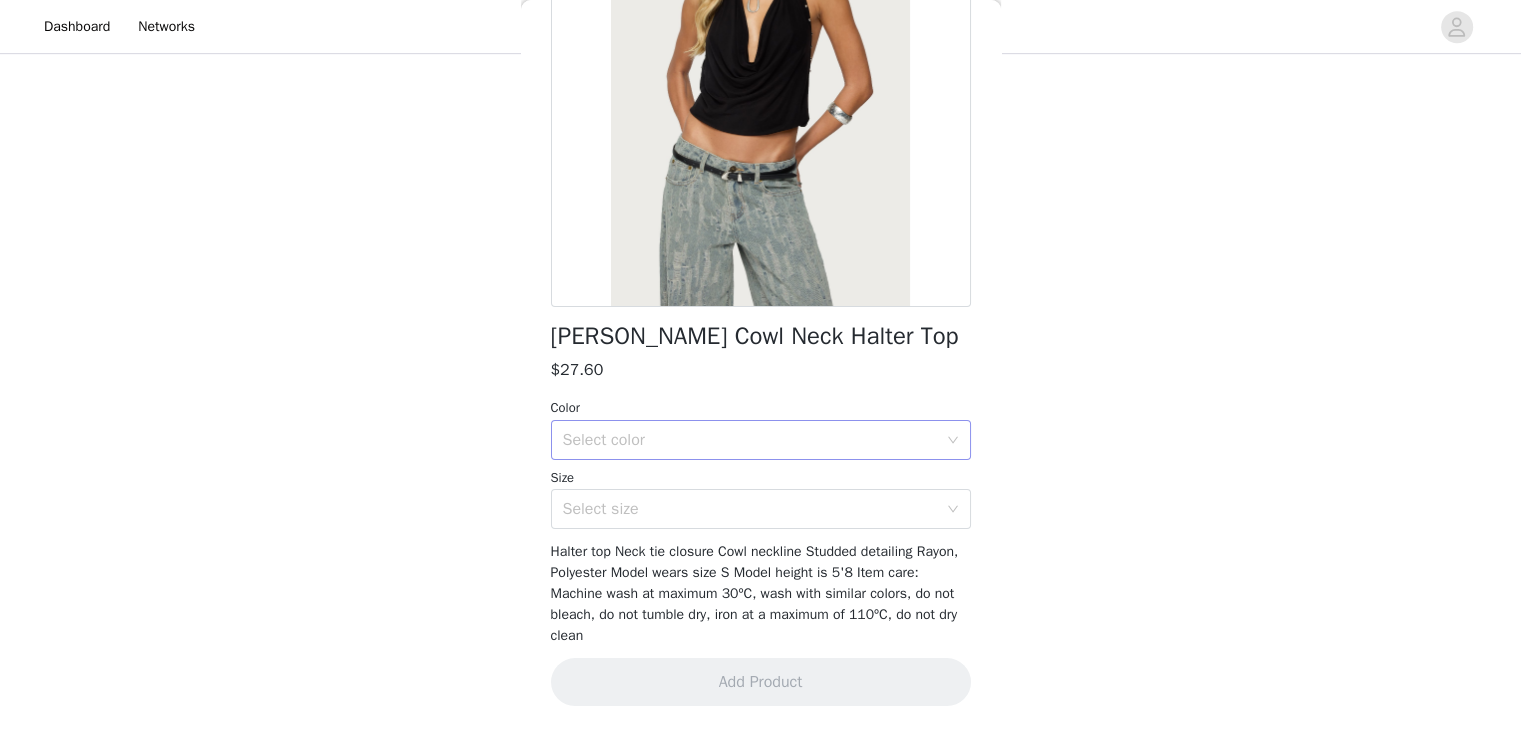 click on "Select color" at bounding box center [750, 440] 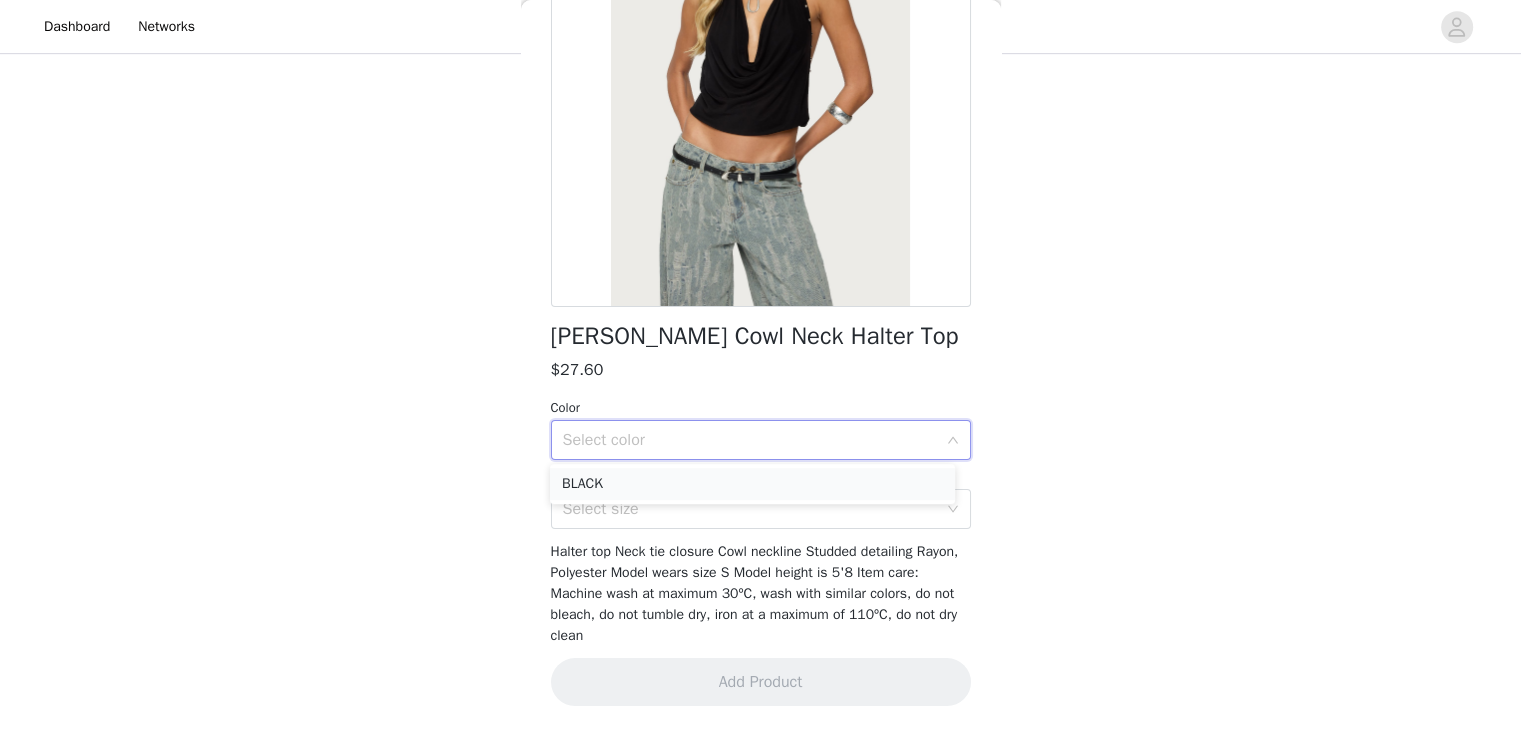click on "BLACK" at bounding box center [752, 484] 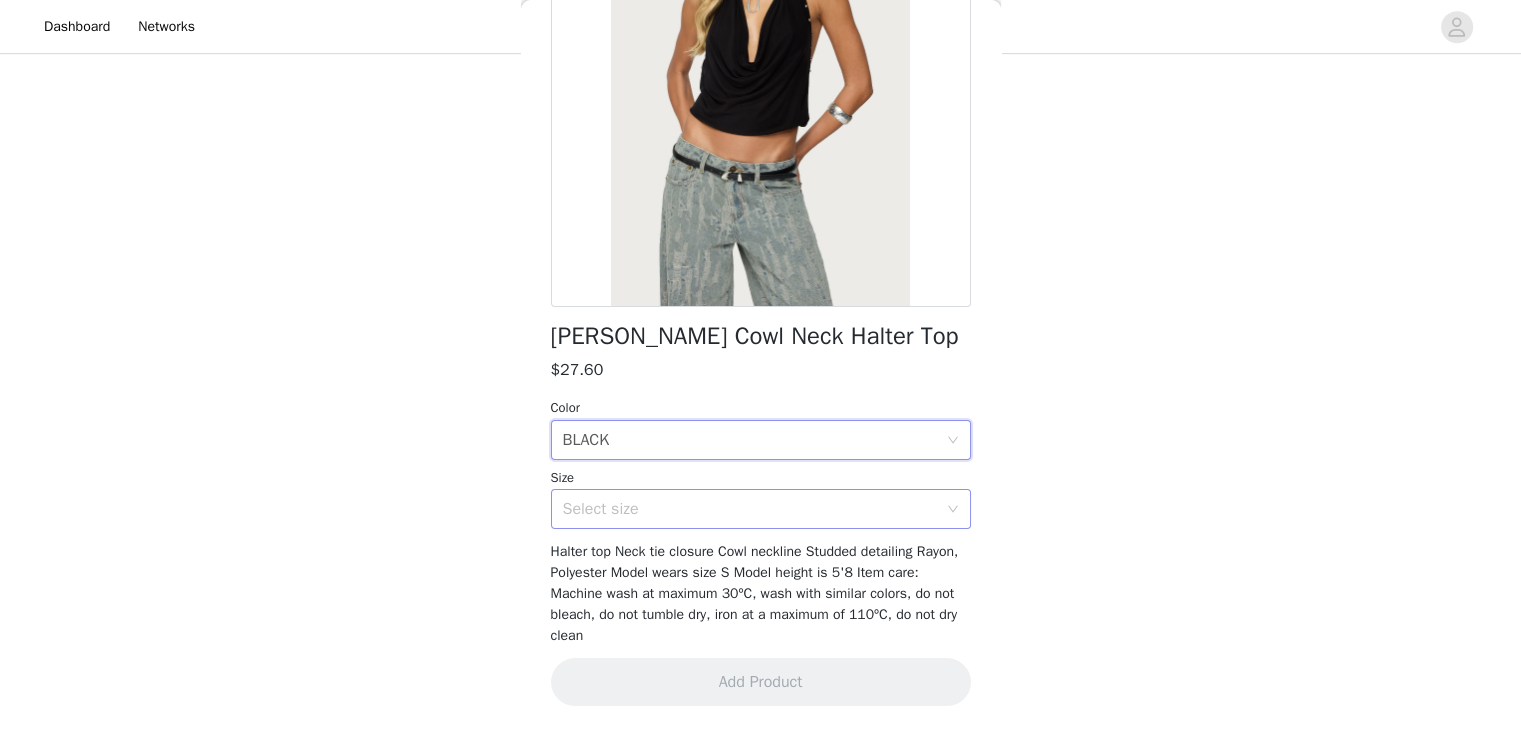 click on "Select size" at bounding box center [750, 509] 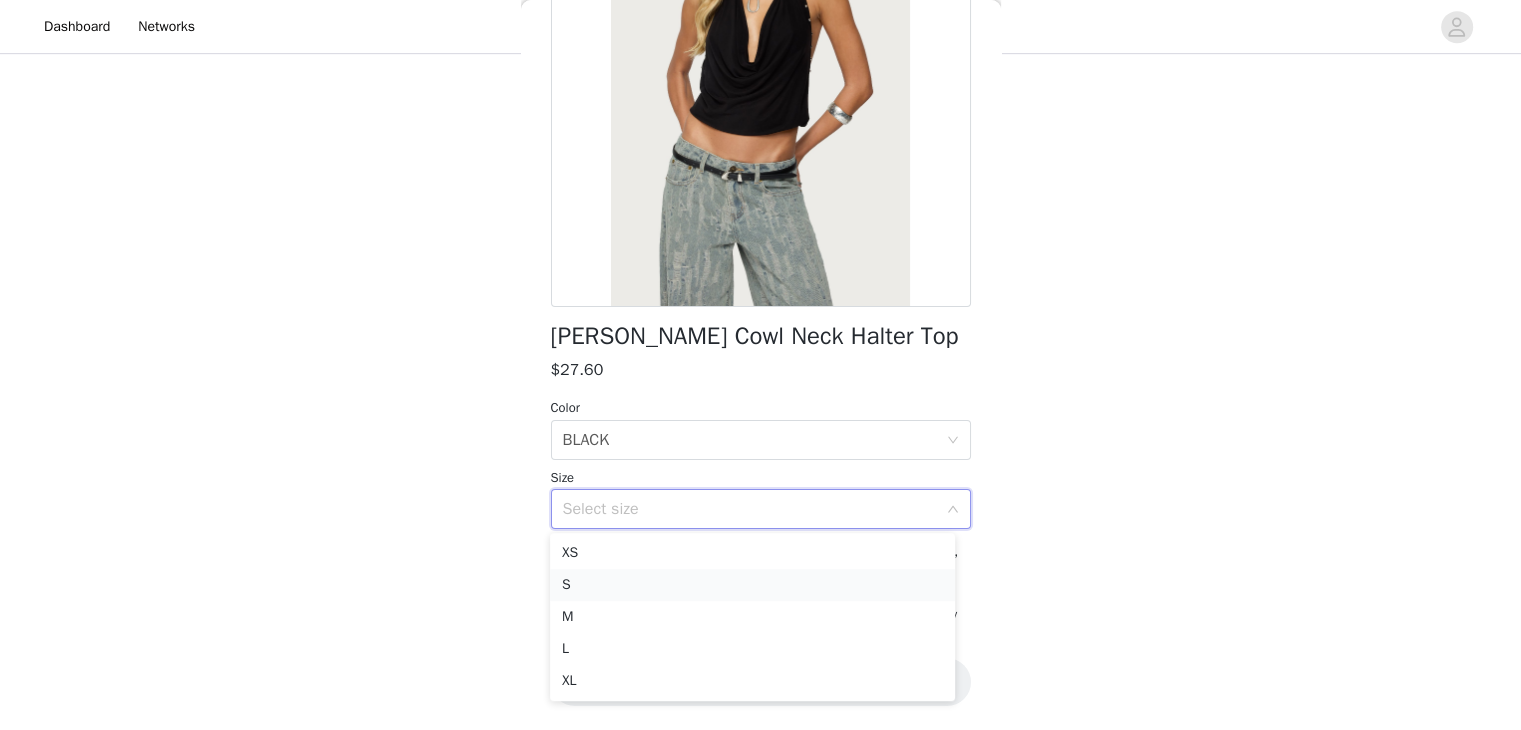 click on "S" at bounding box center (752, 585) 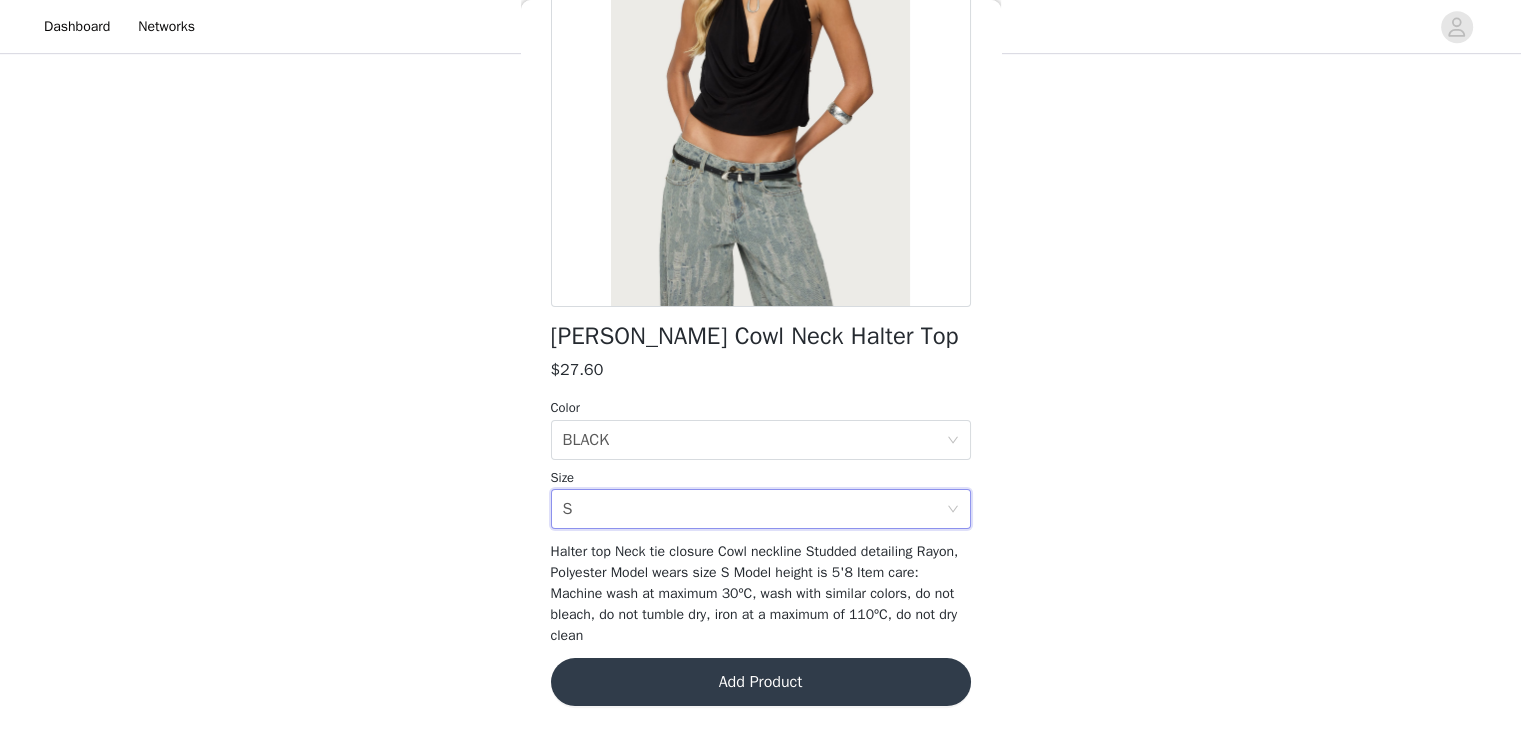 click on "Add Product" at bounding box center [761, 682] 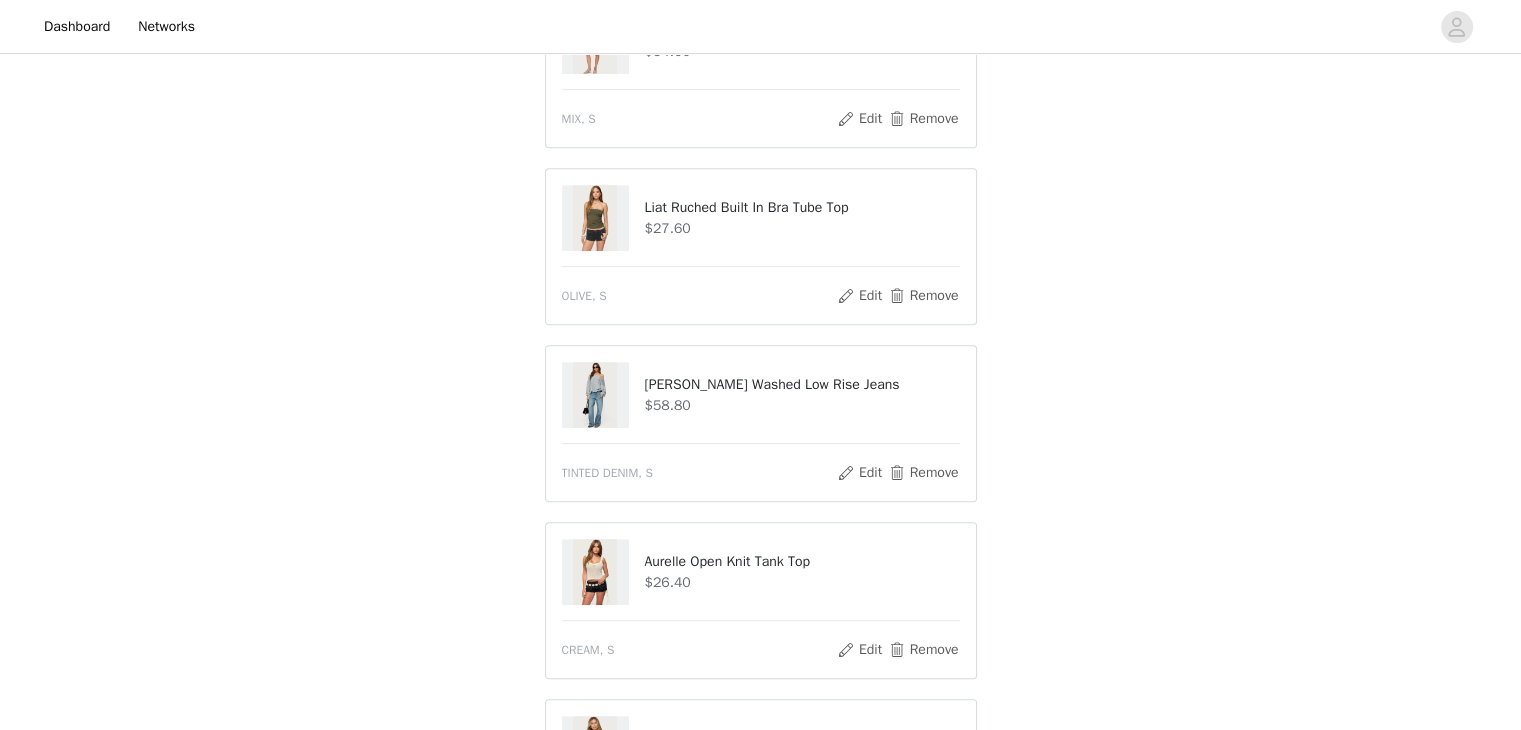 scroll, scrollTop: 814, scrollLeft: 0, axis: vertical 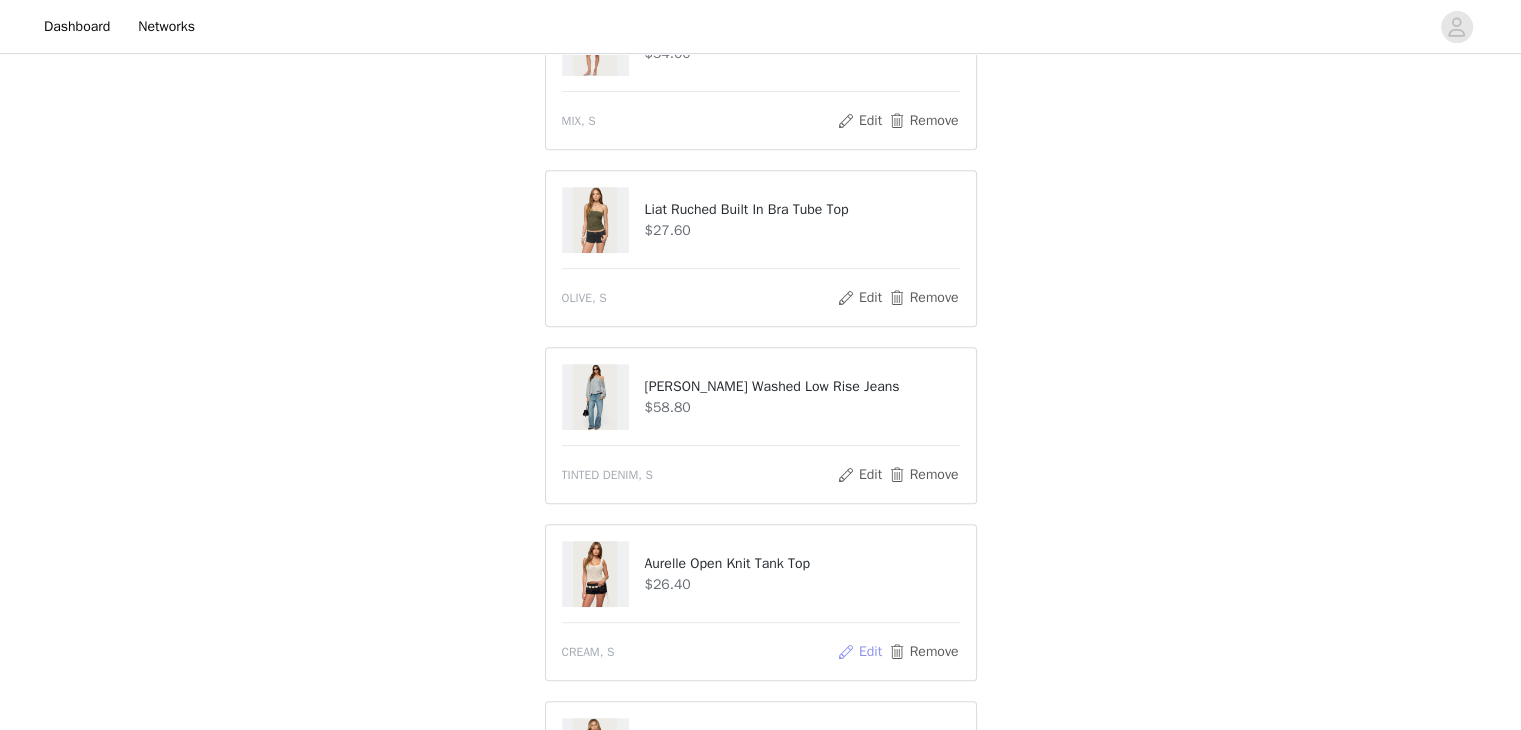 click on "Edit" at bounding box center [859, 652] 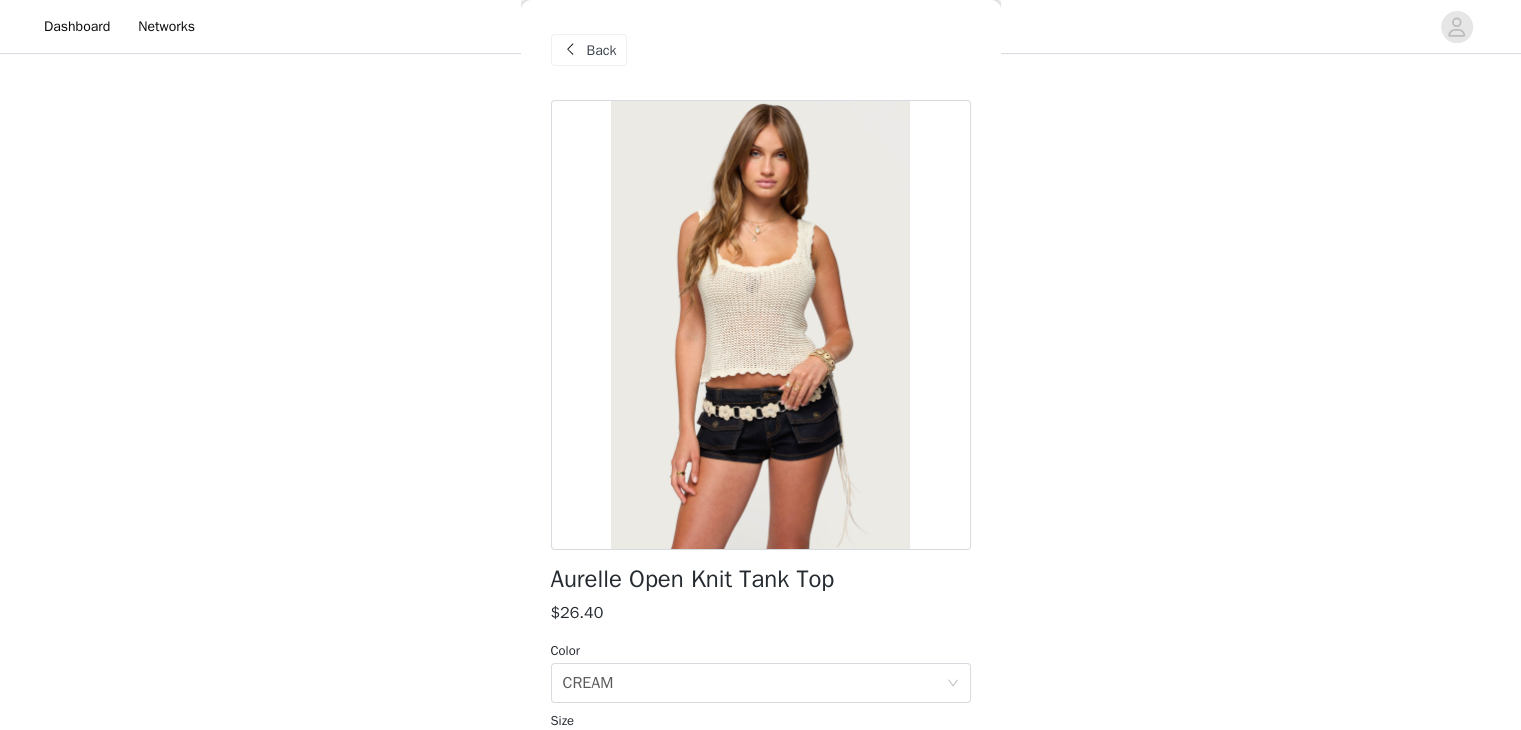 scroll, scrollTop: 222, scrollLeft: 0, axis: vertical 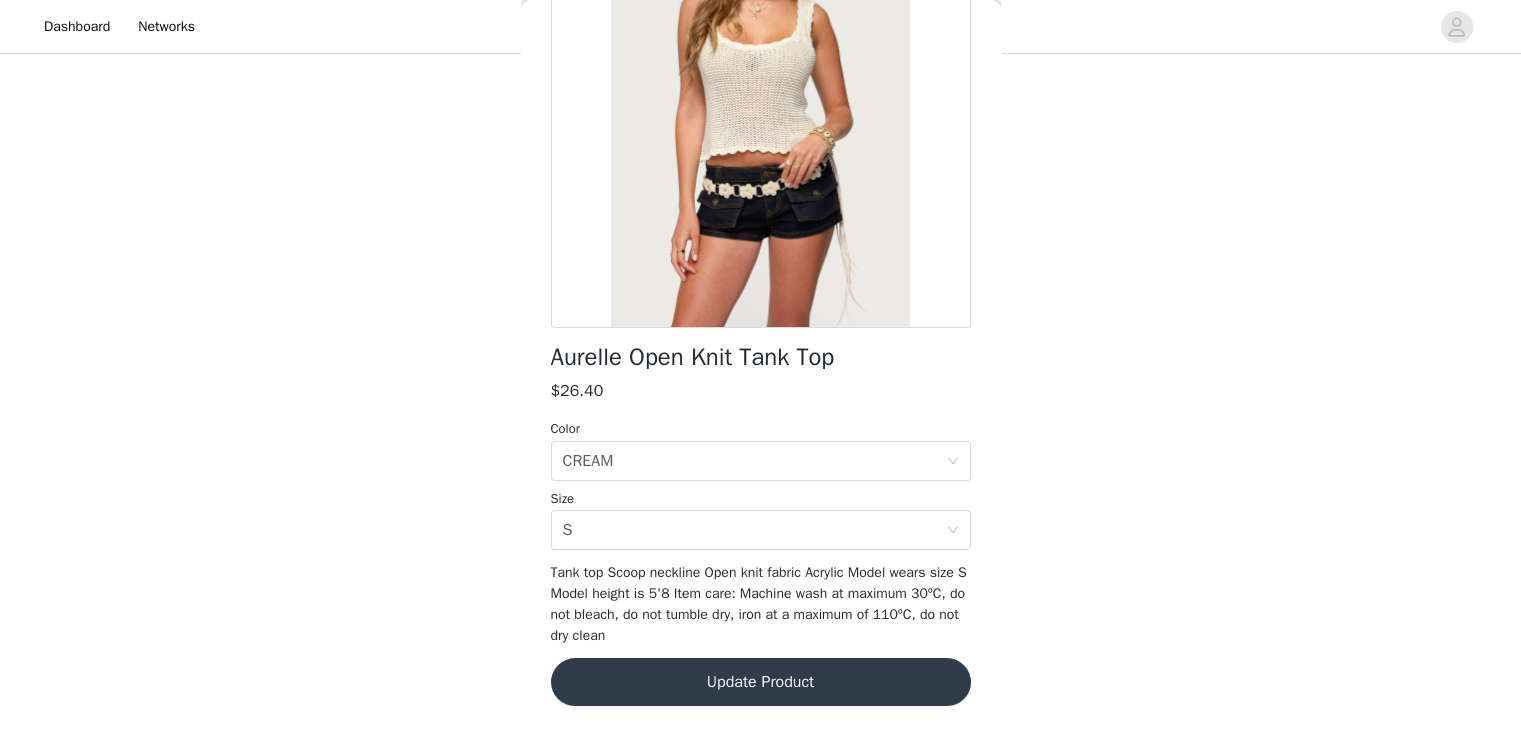 click on "Update Product" at bounding box center [761, 682] 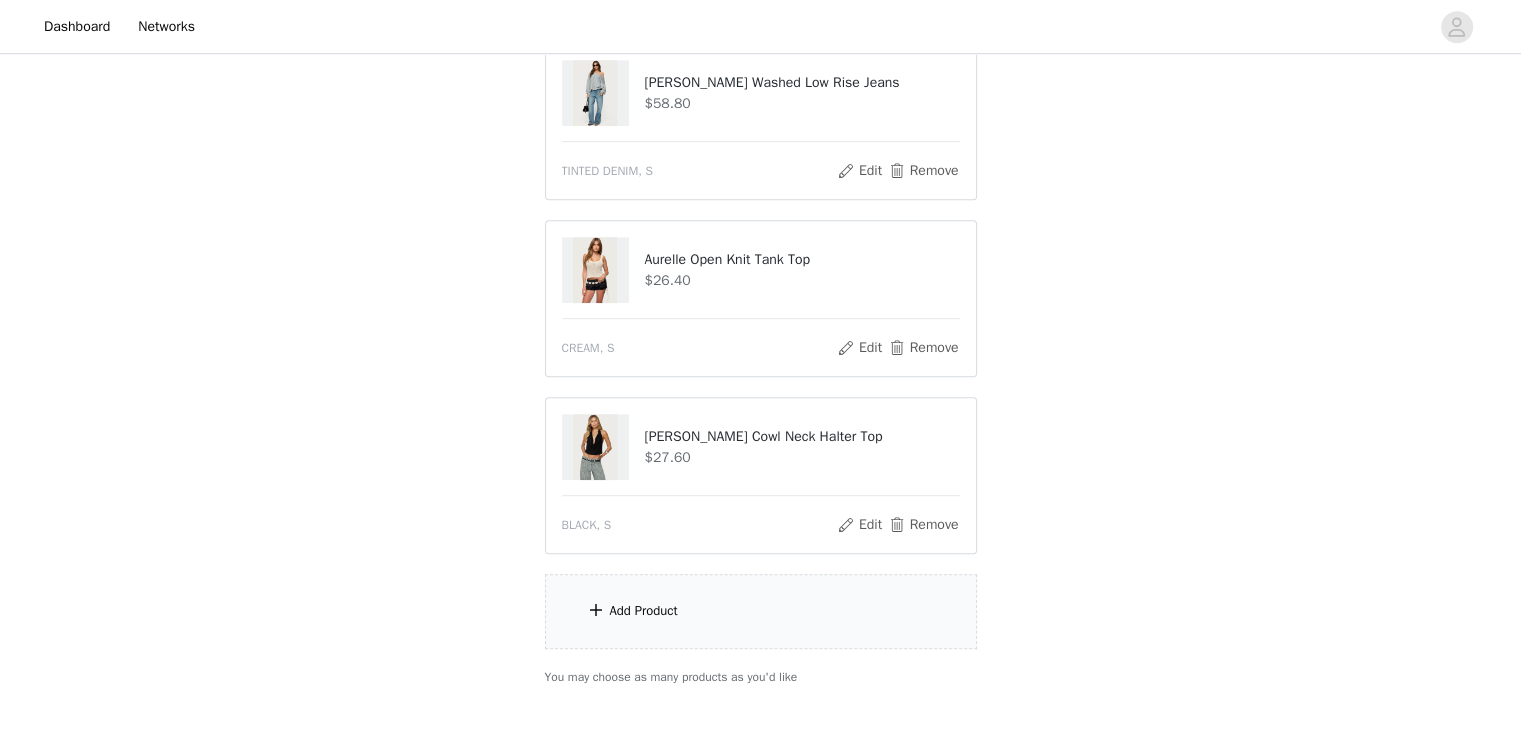 scroll, scrollTop: 1239, scrollLeft: 0, axis: vertical 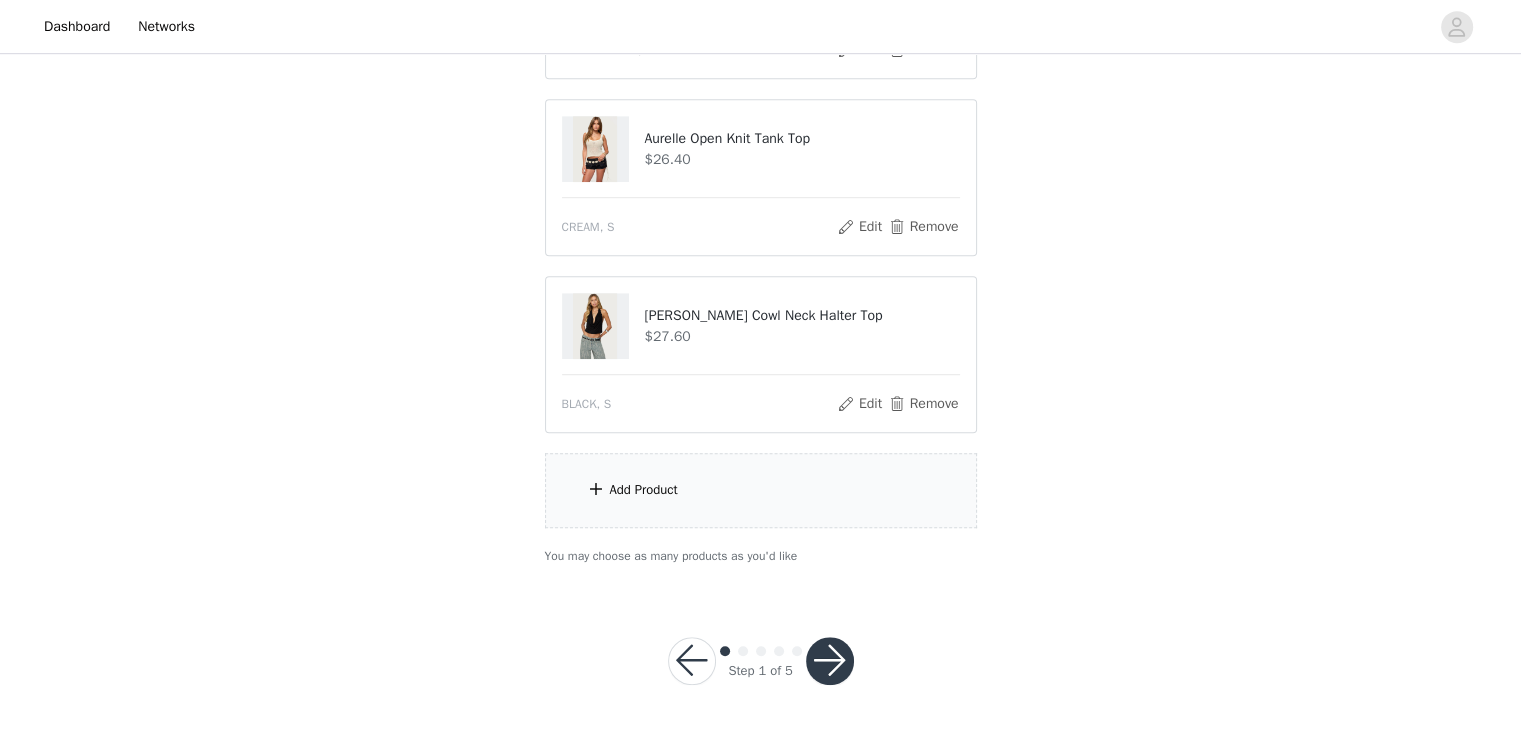 click on "Add Product" at bounding box center (761, 490) 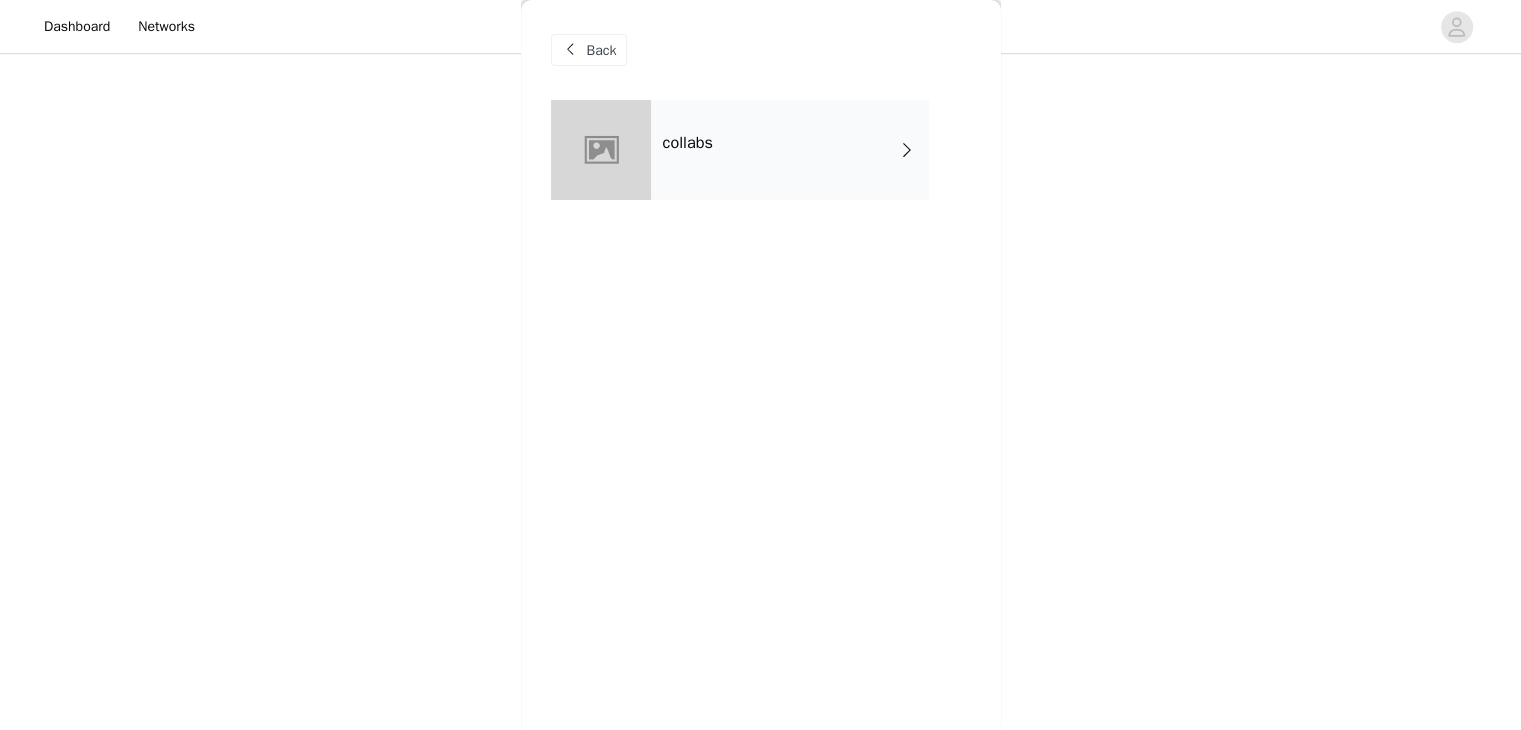 click on "collabs" at bounding box center [790, 150] 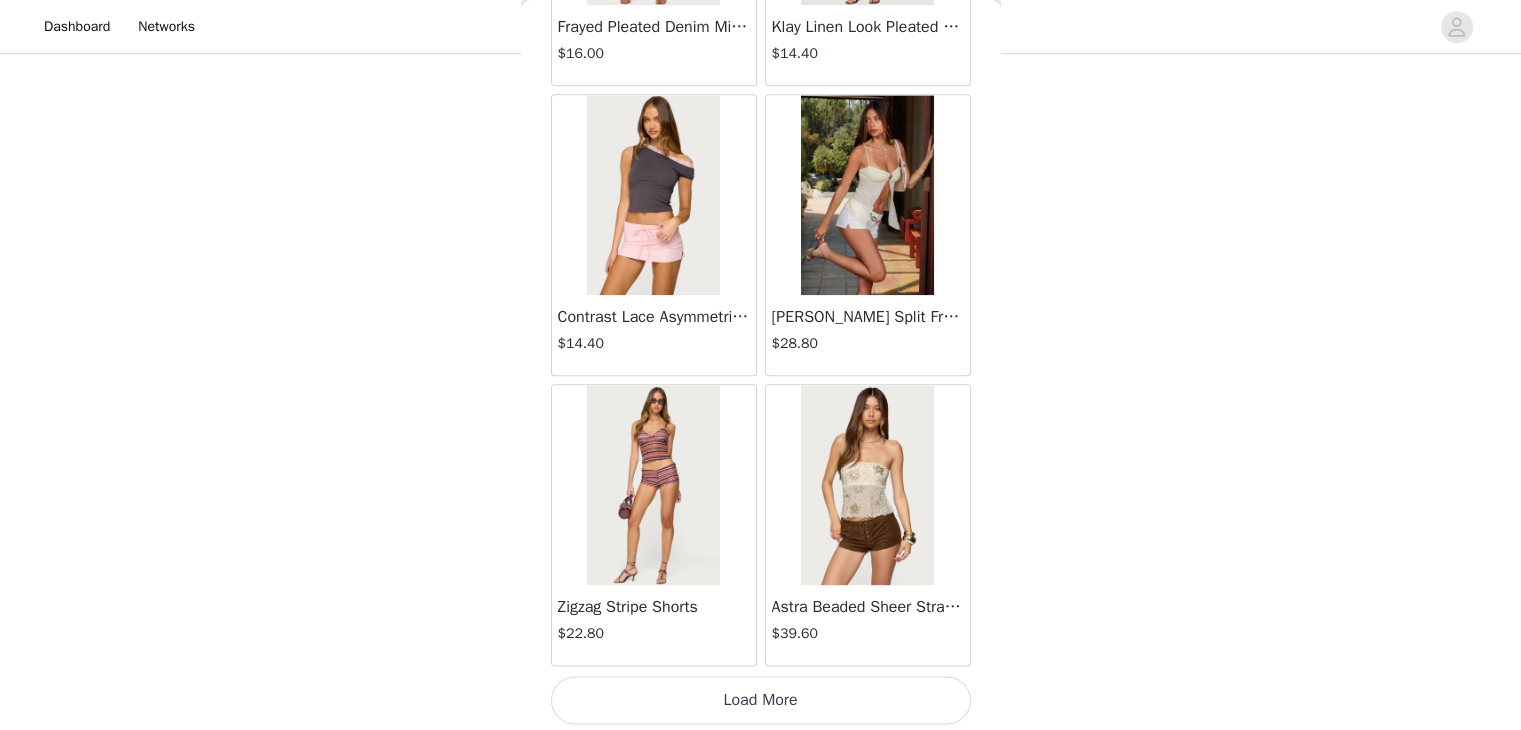 scroll, scrollTop: 2325, scrollLeft: 0, axis: vertical 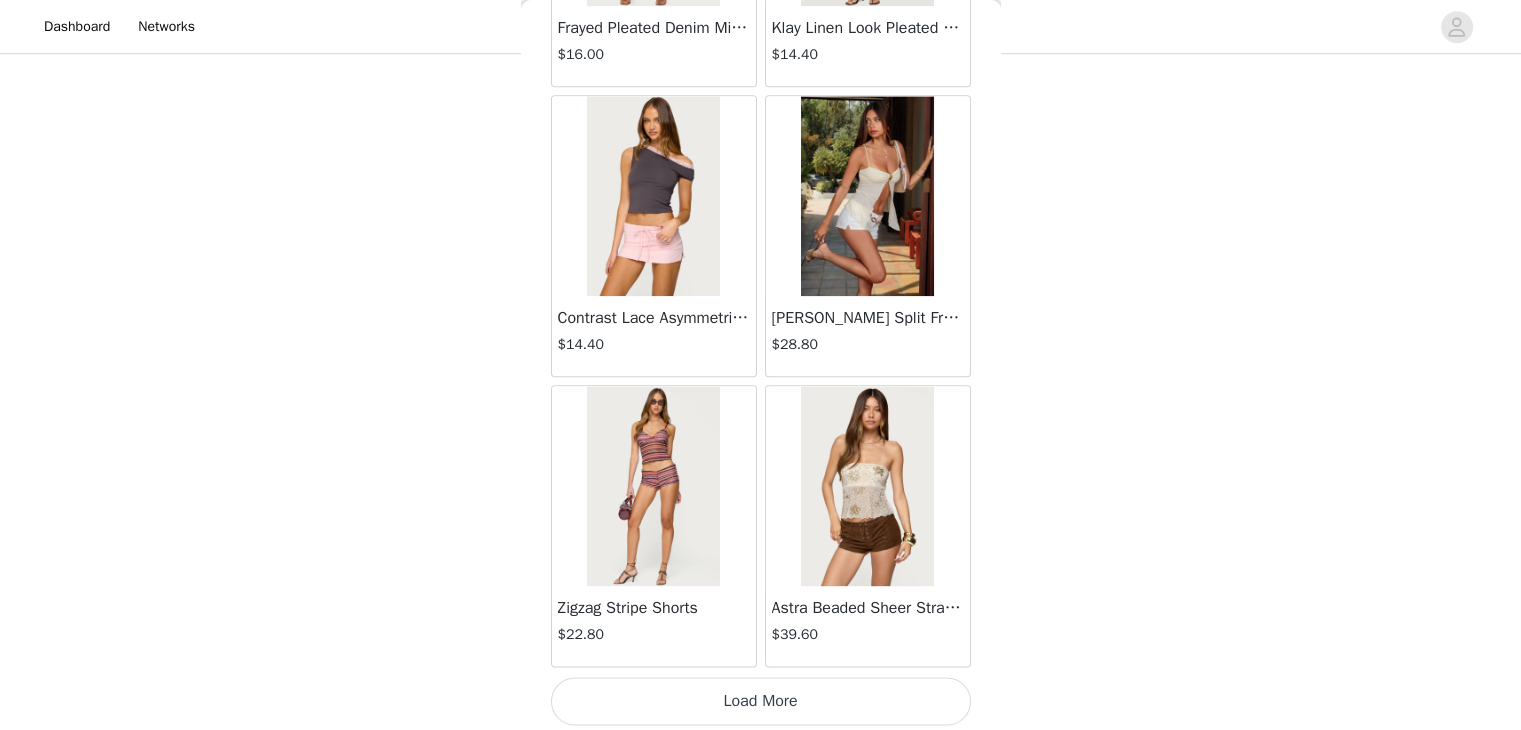 click on "Load More" at bounding box center (761, 701) 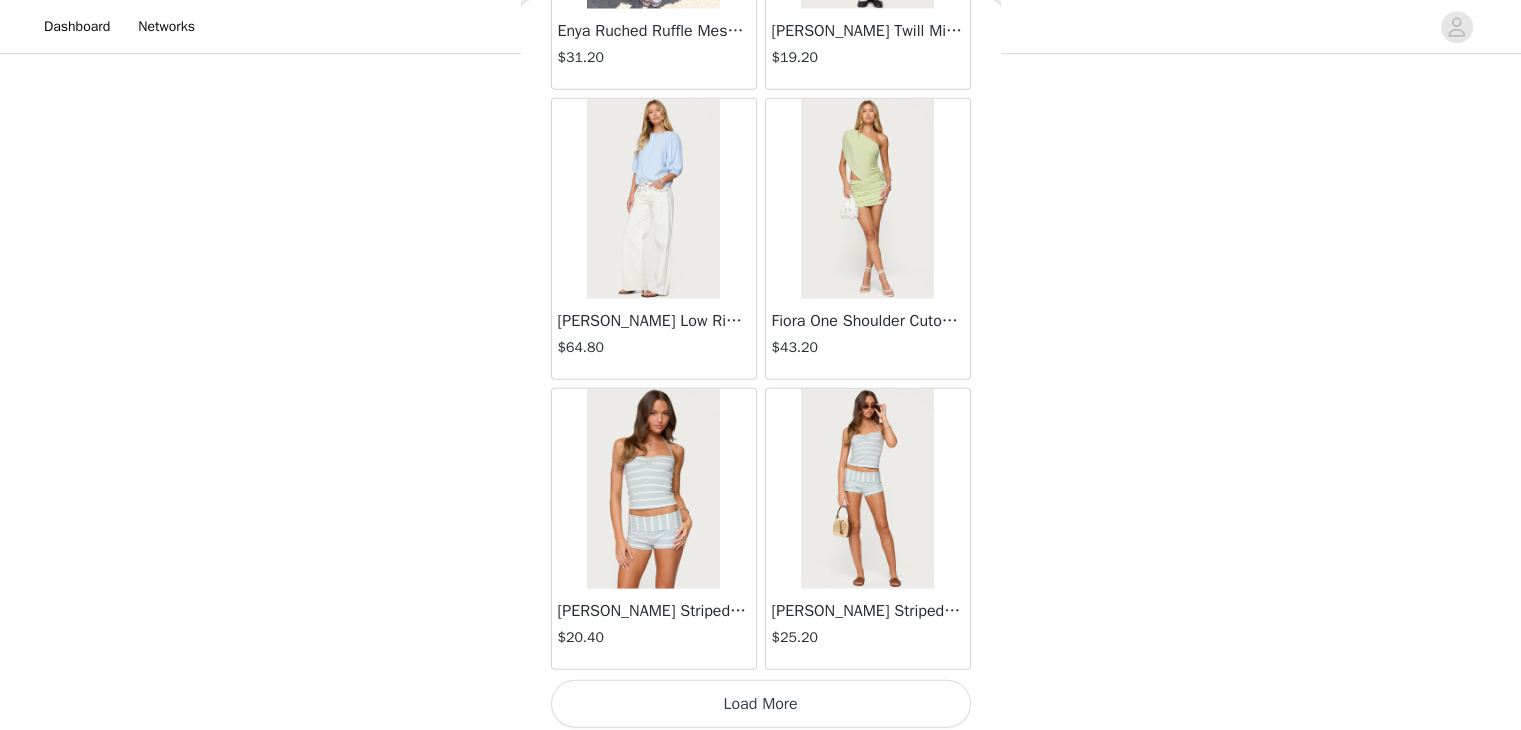 scroll, scrollTop: 5222, scrollLeft: 0, axis: vertical 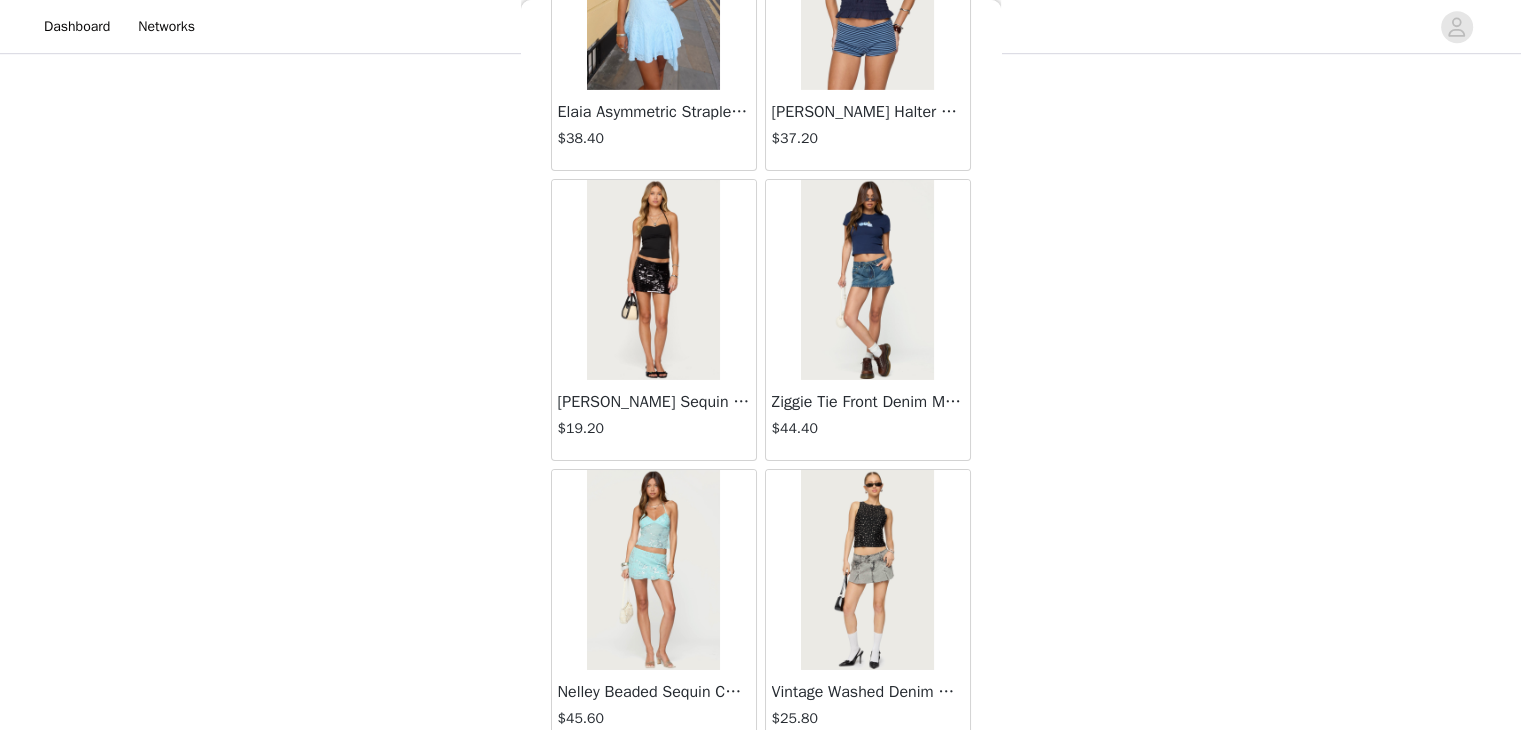 click at bounding box center [653, 280] 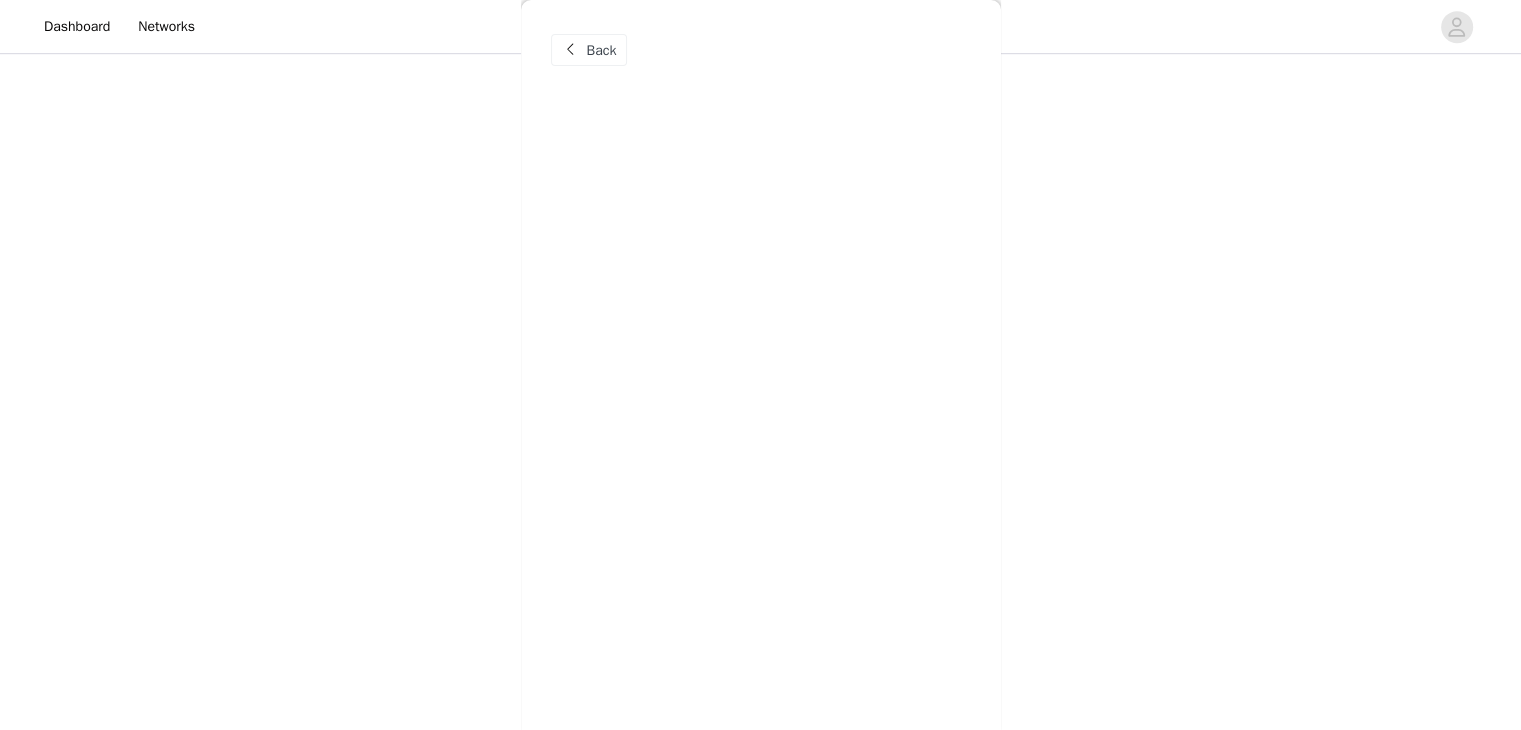 scroll, scrollTop: 0, scrollLeft: 0, axis: both 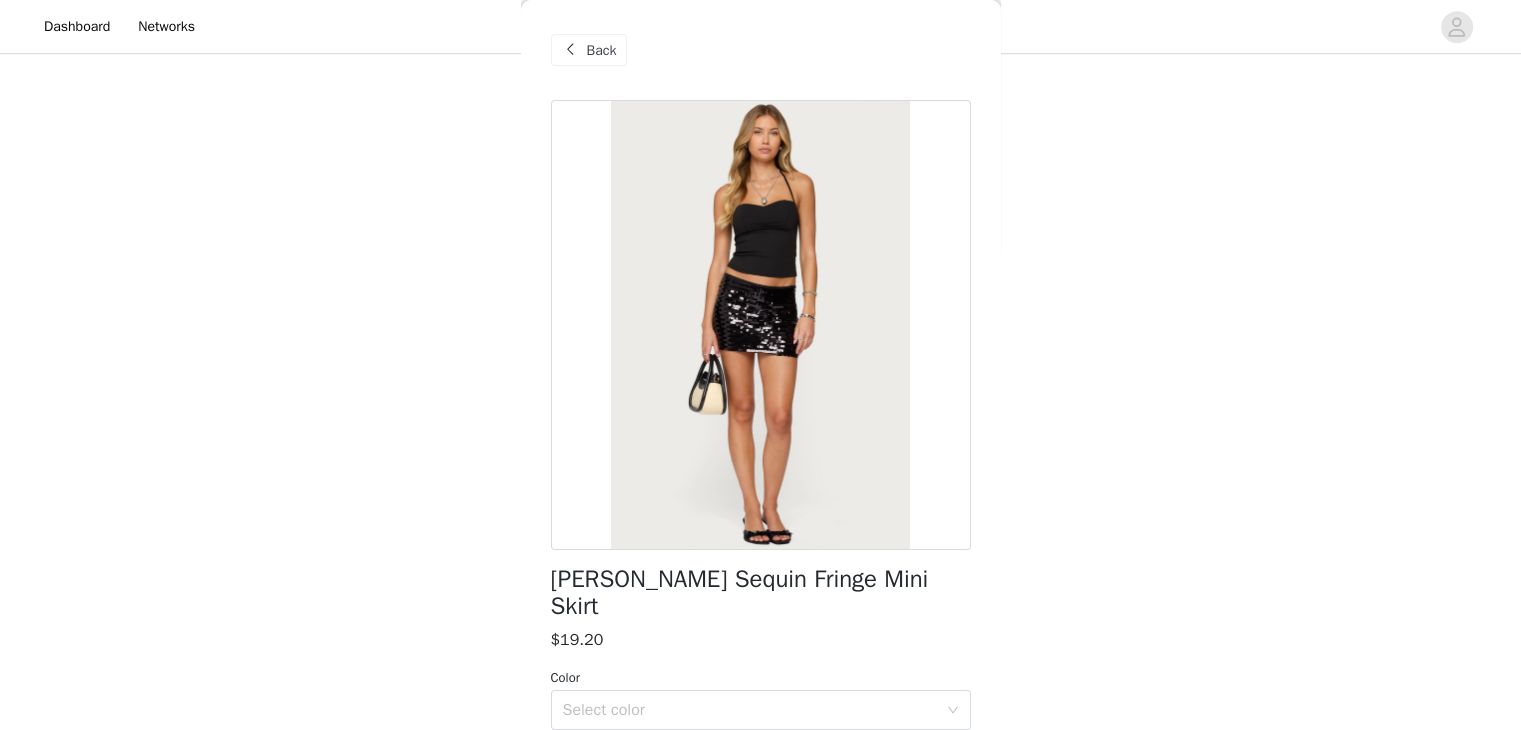 click on "Back" at bounding box center (602, 50) 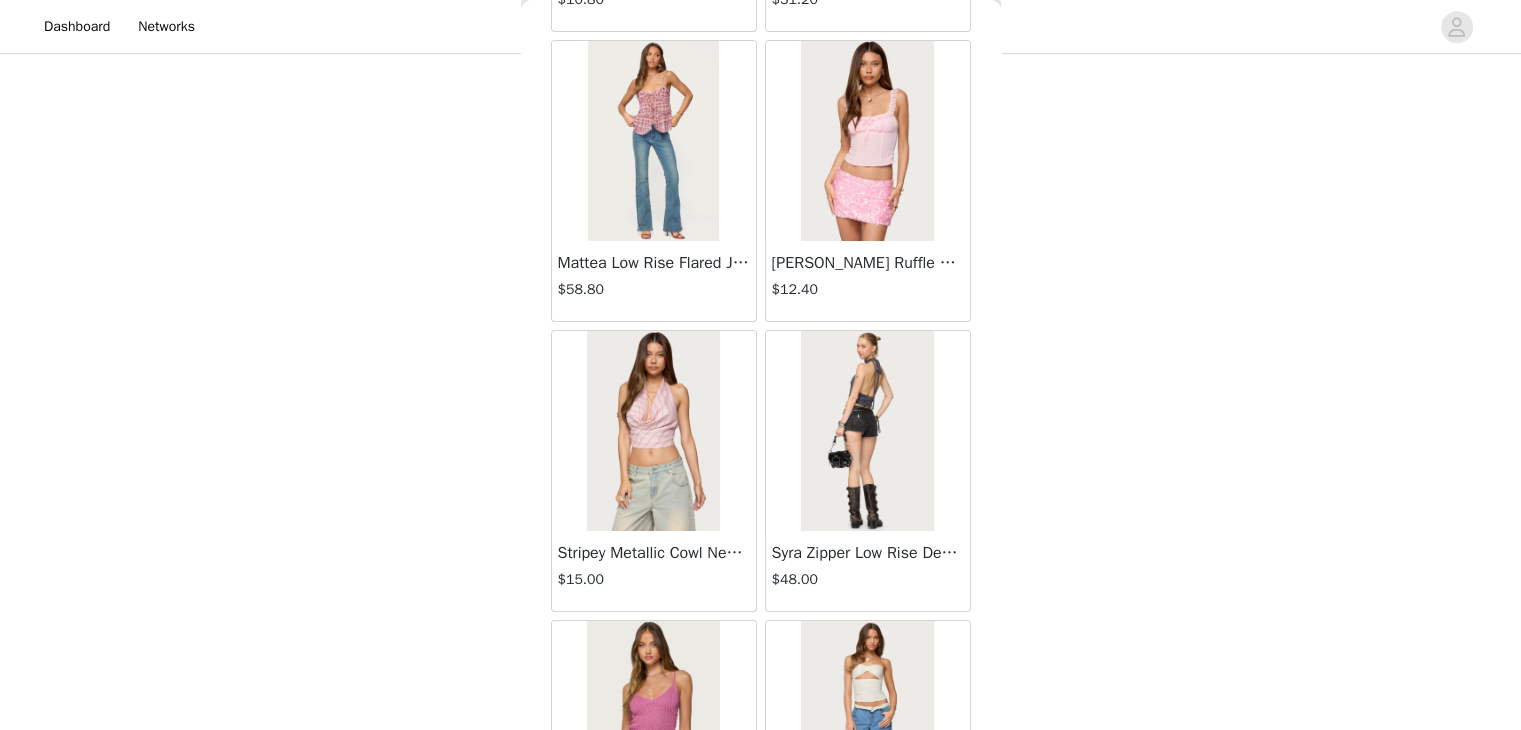 scroll, scrollTop: 8118, scrollLeft: 0, axis: vertical 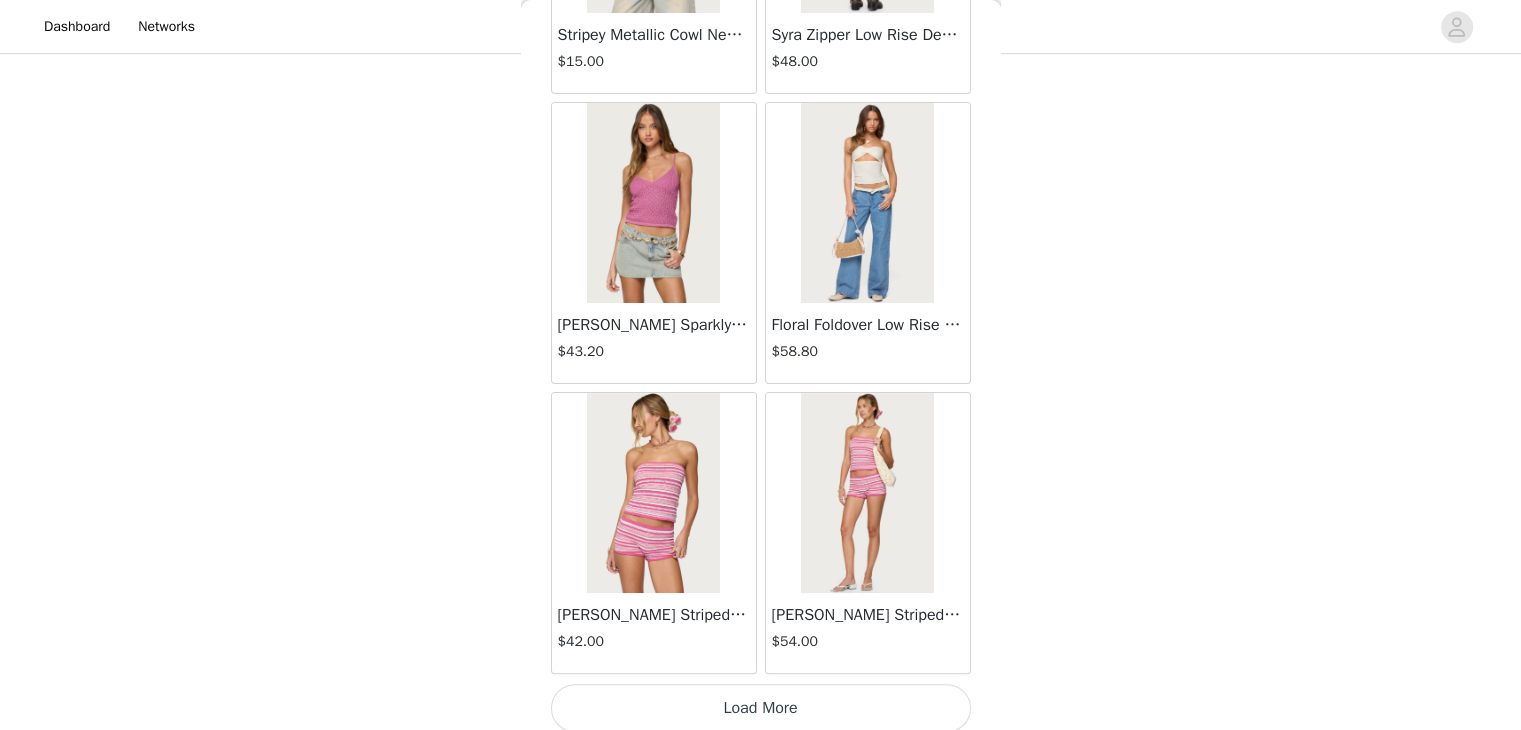 click on "Load More" at bounding box center (761, 708) 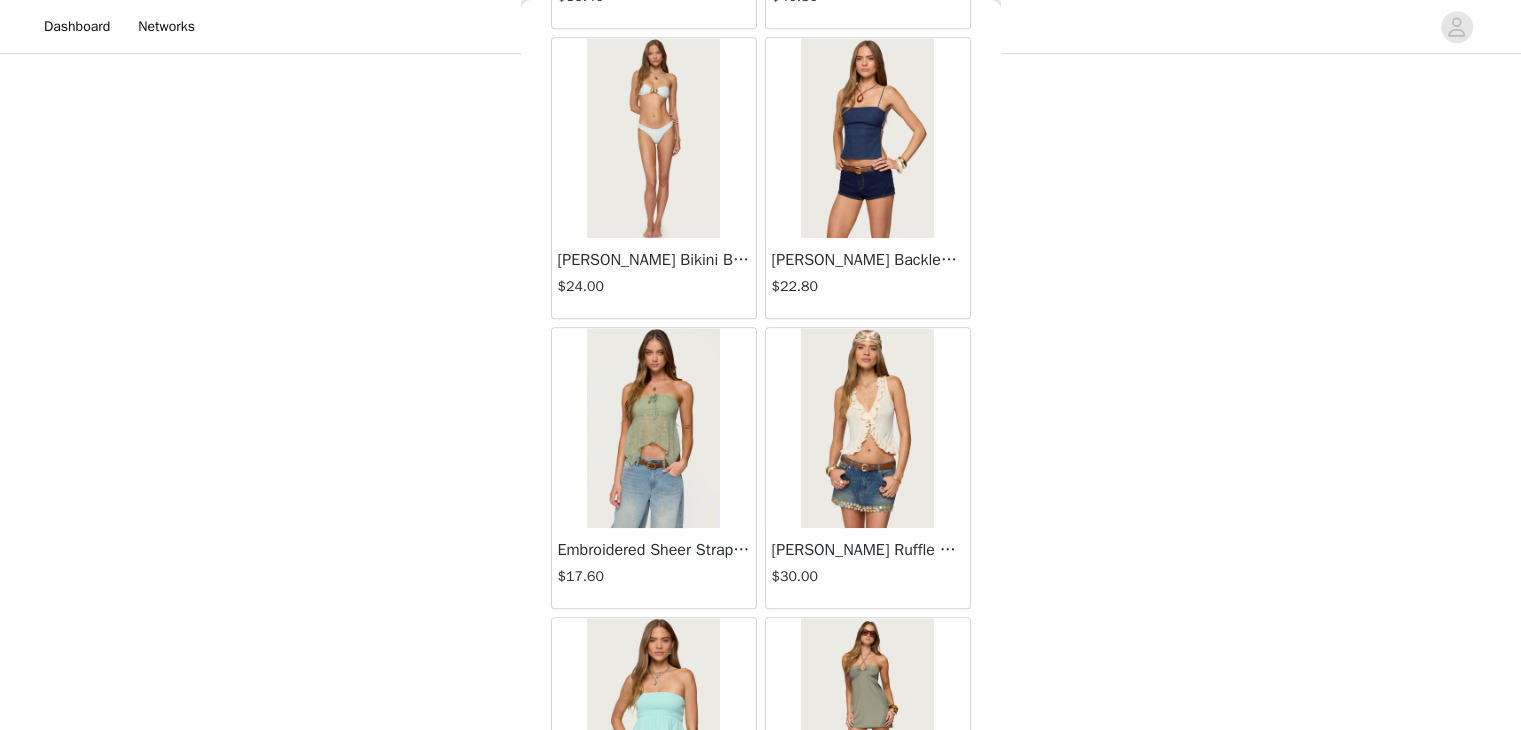 scroll, scrollTop: 9344, scrollLeft: 0, axis: vertical 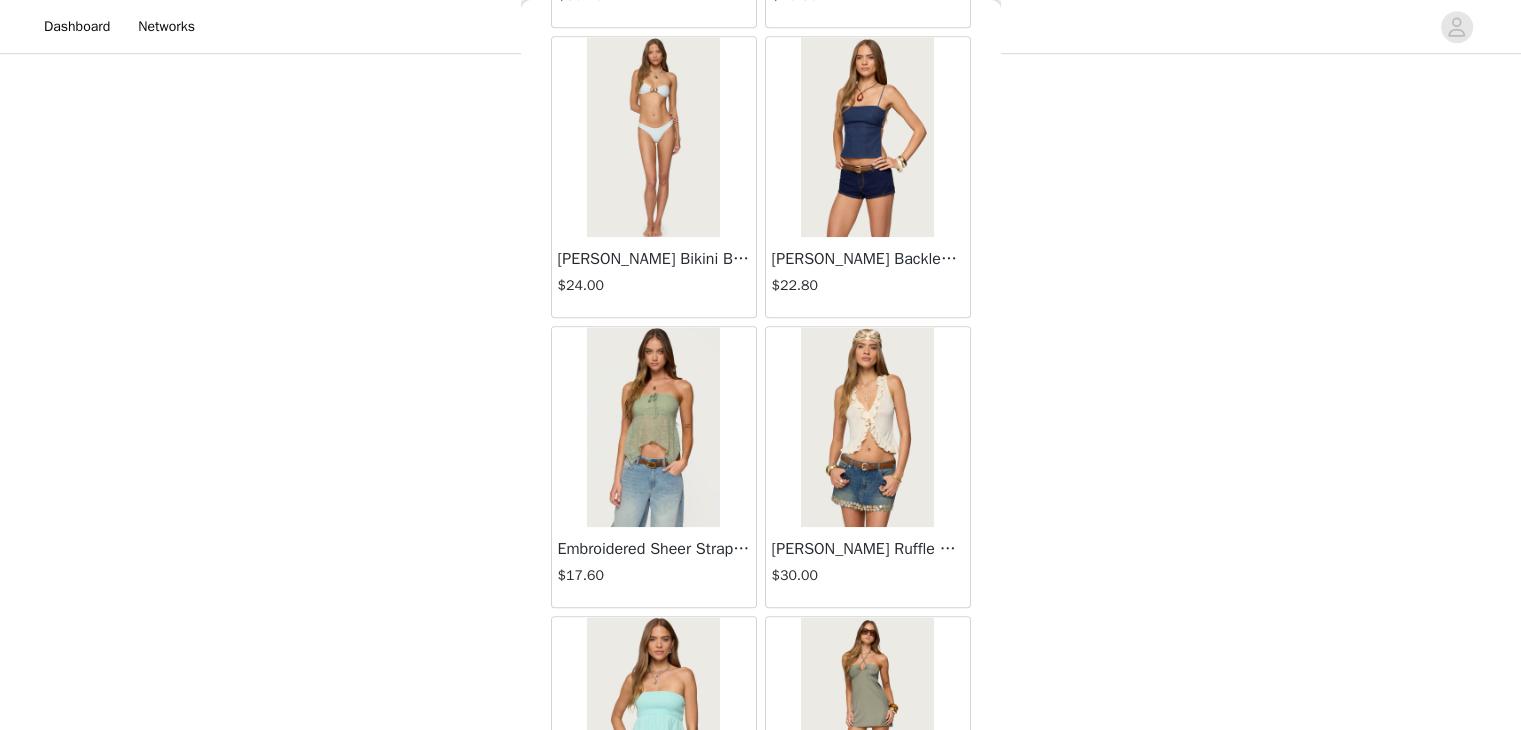 click at bounding box center [867, 137] 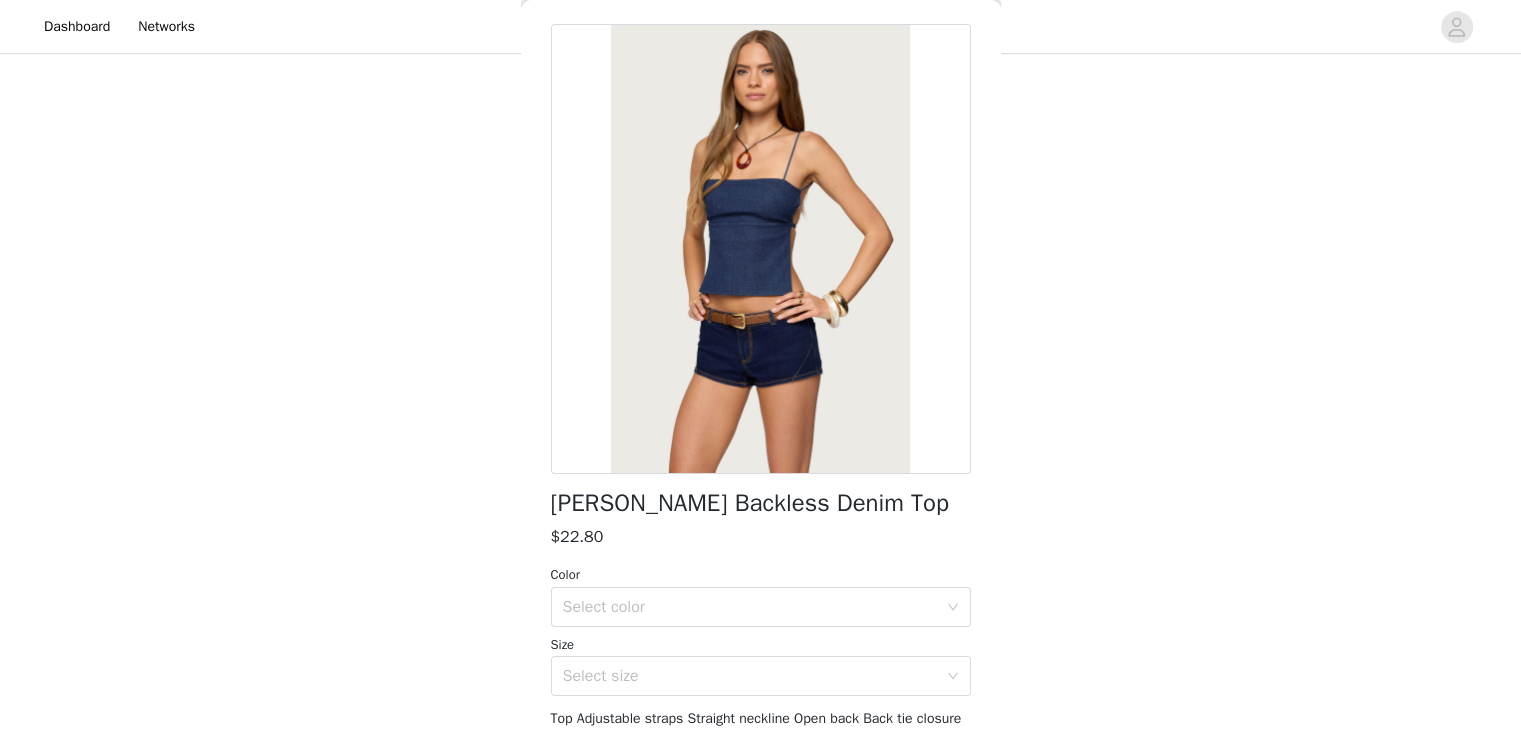 scroll, scrollTop: 243, scrollLeft: 0, axis: vertical 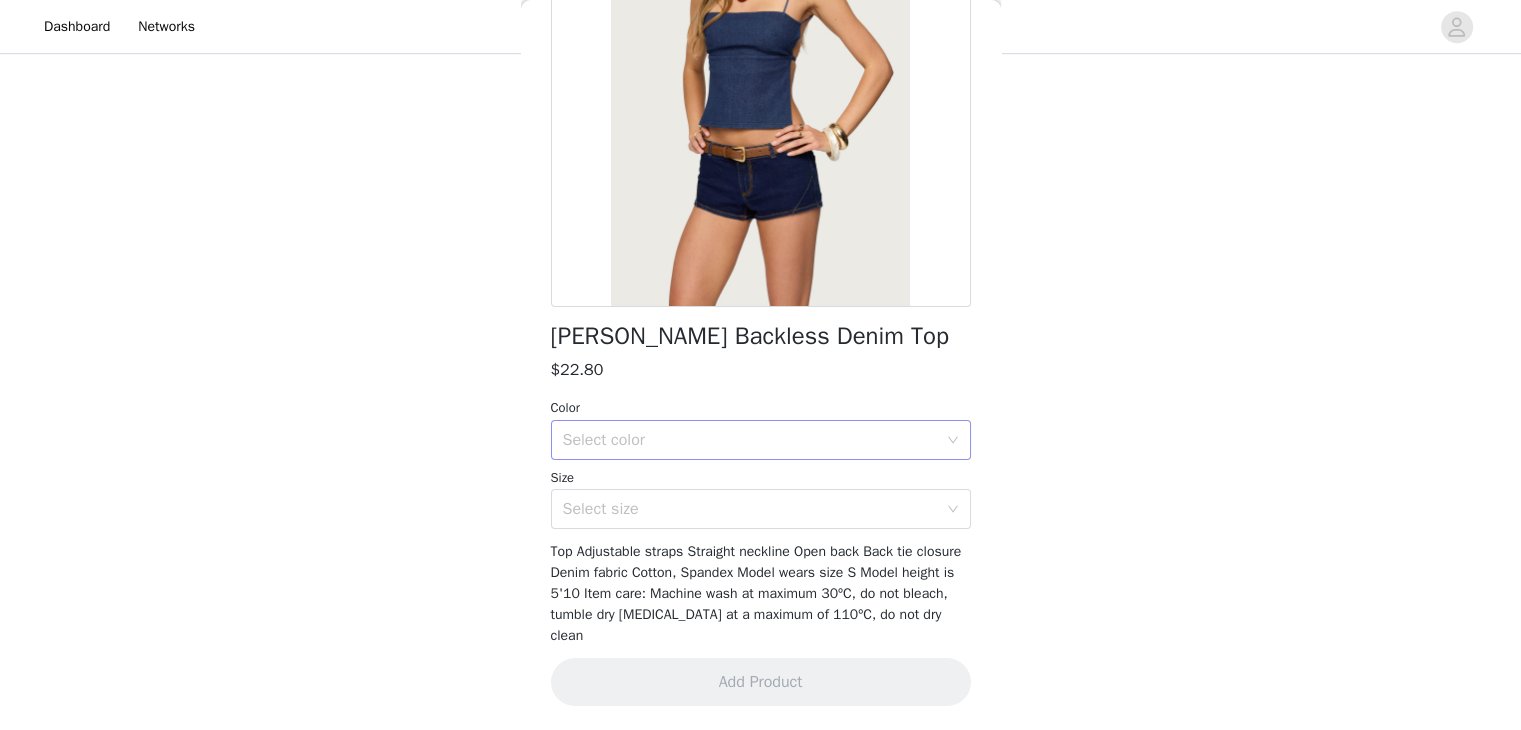 click on "Select color" at bounding box center (754, 440) 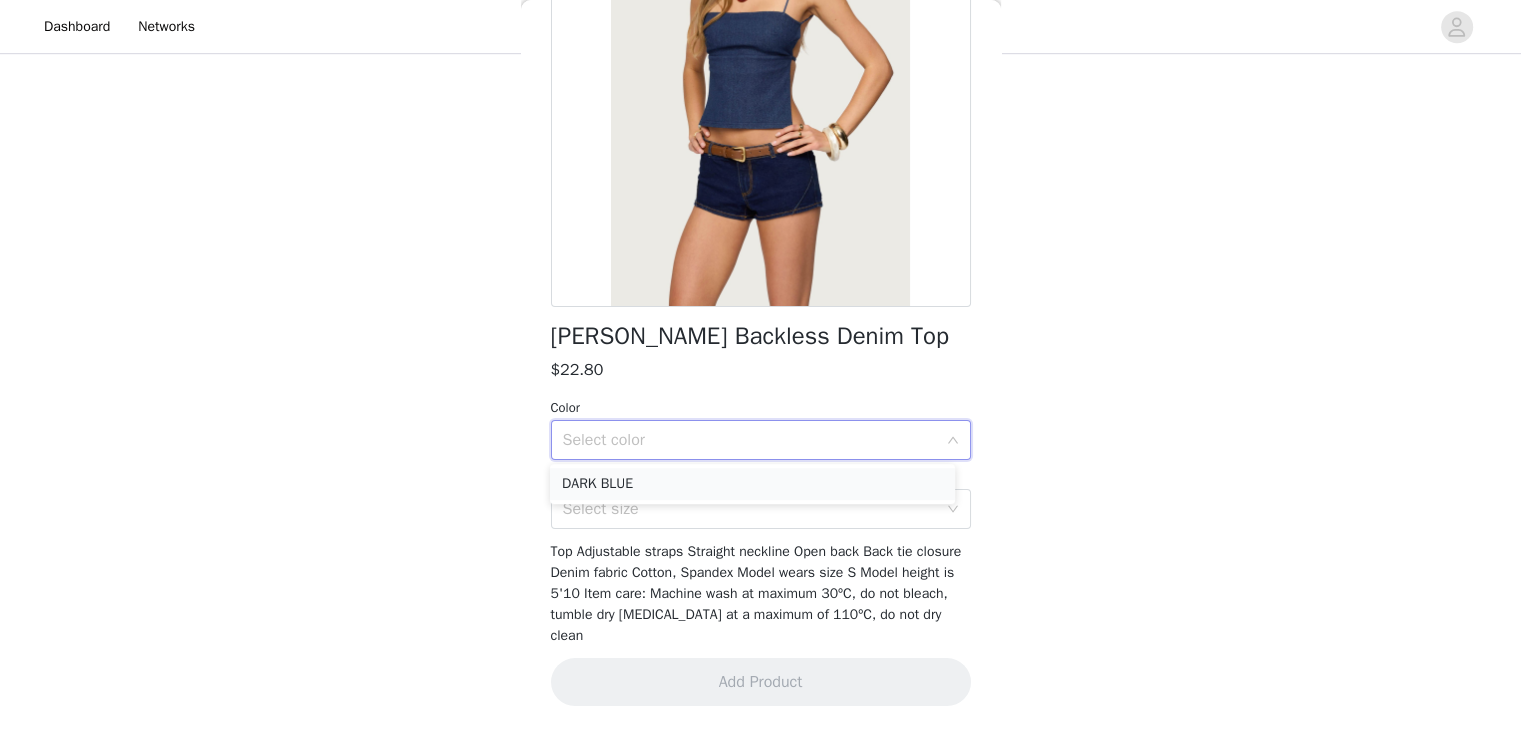 click on "DARK BLUE" at bounding box center (752, 484) 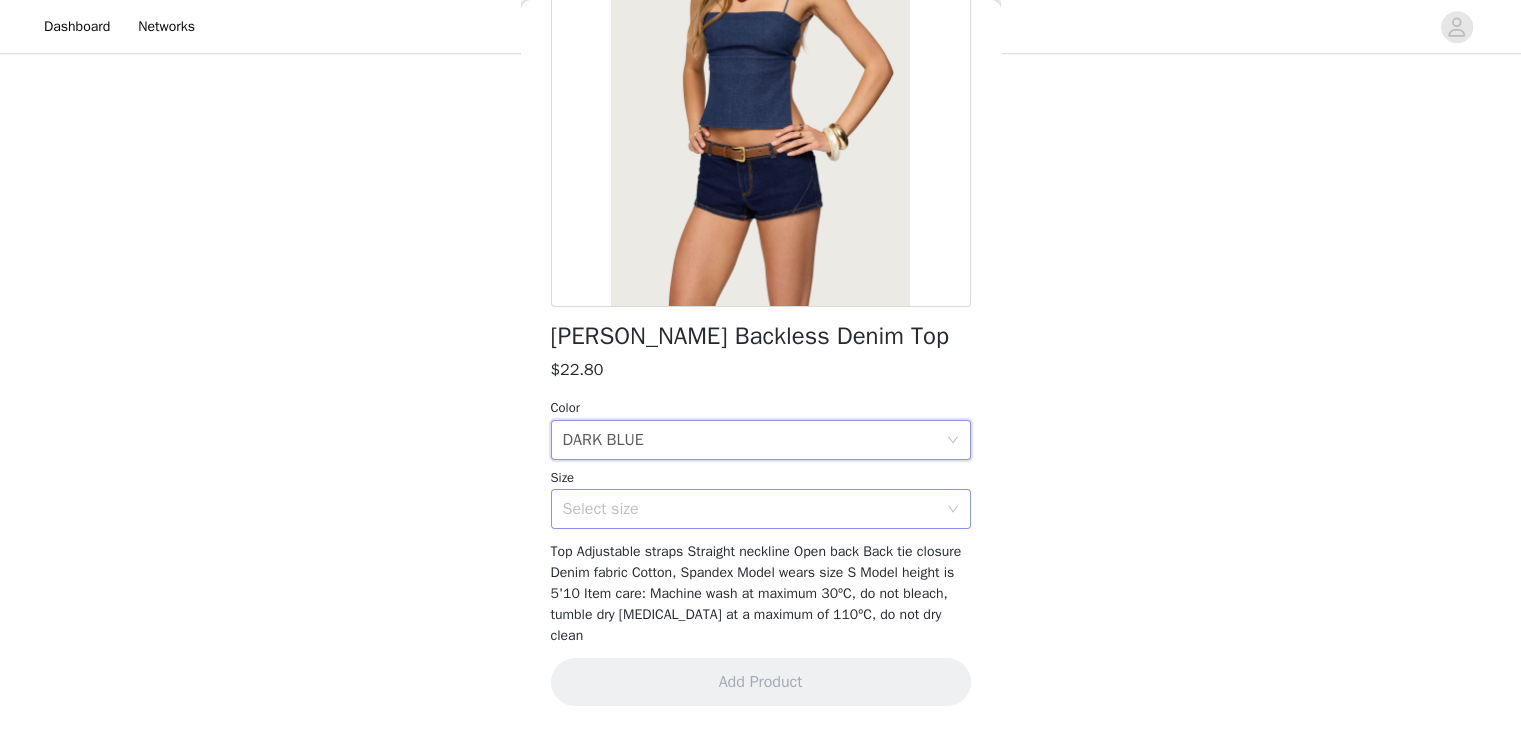 click on "Select size" at bounding box center [750, 509] 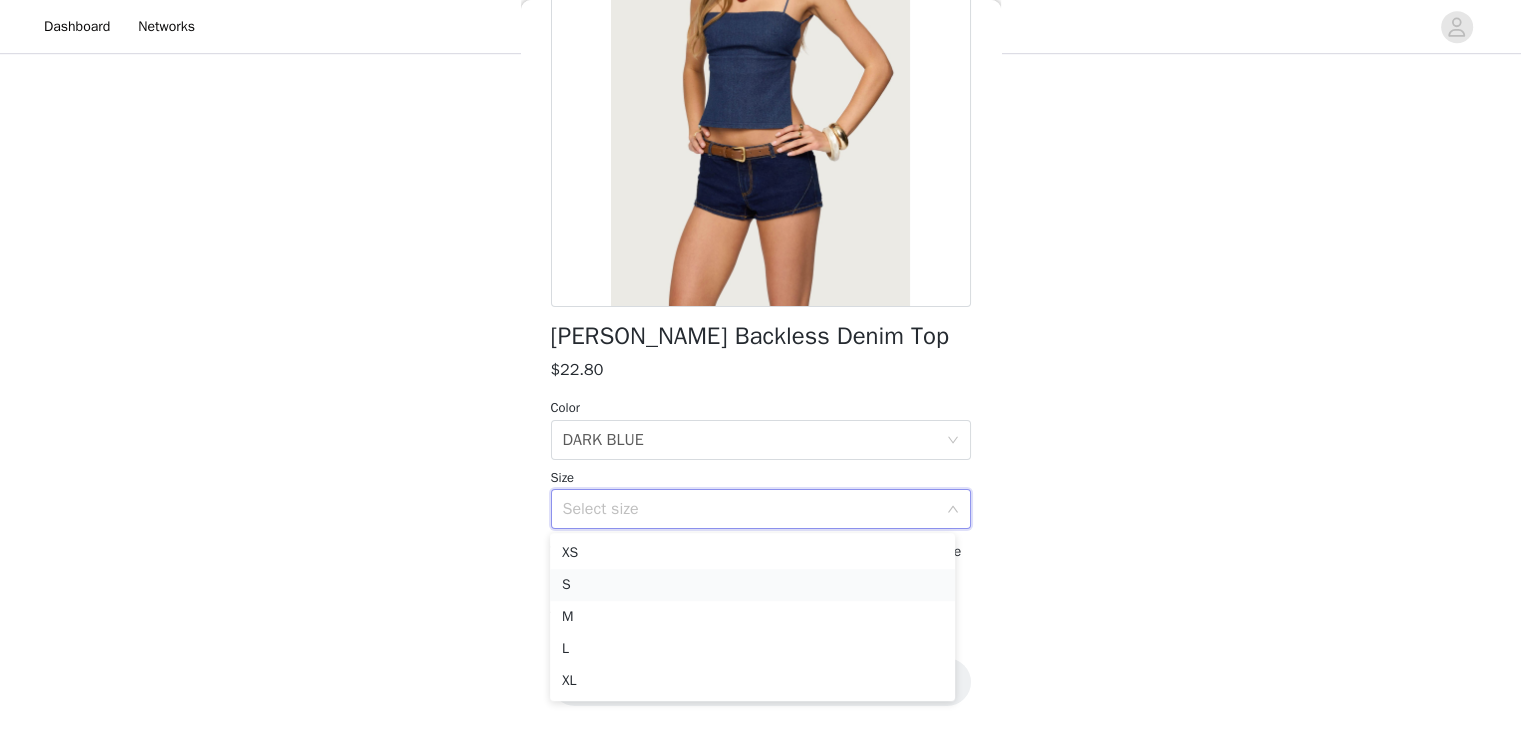 click on "S" at bounding box center [752, 585] 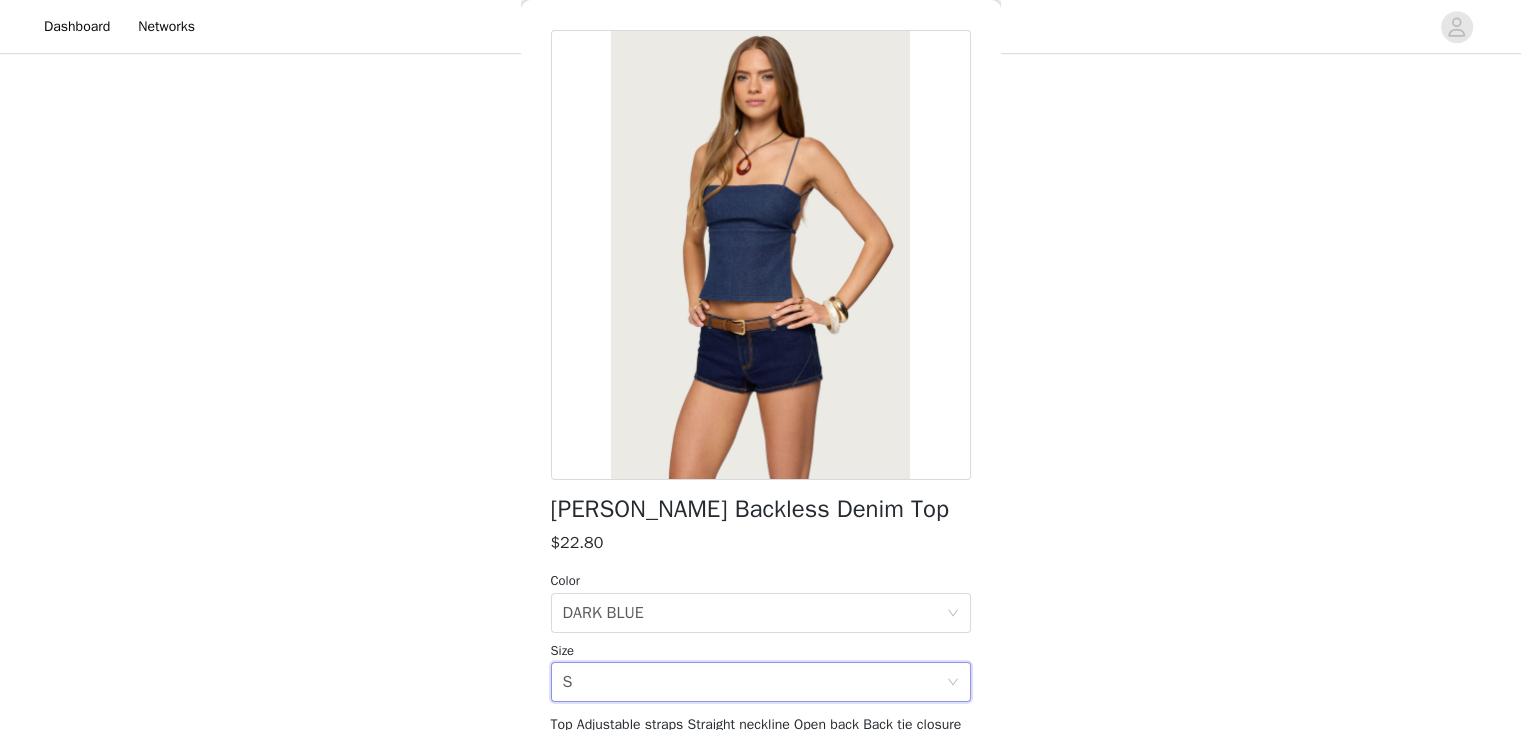 scroll, scrollTop: 243, scrollLeft: 0, axis: vertical 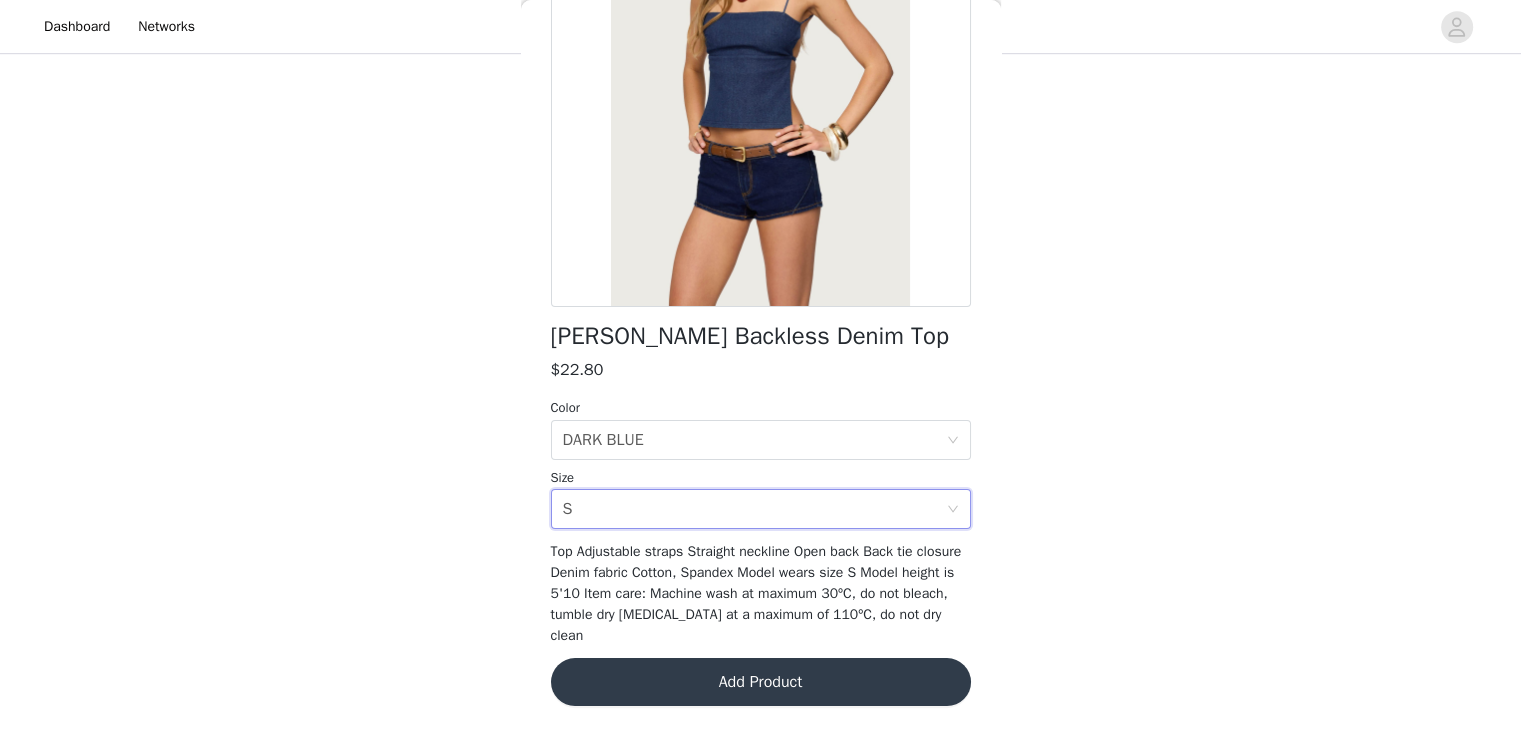 click on "Add Product" at bounding box center [761, 682] 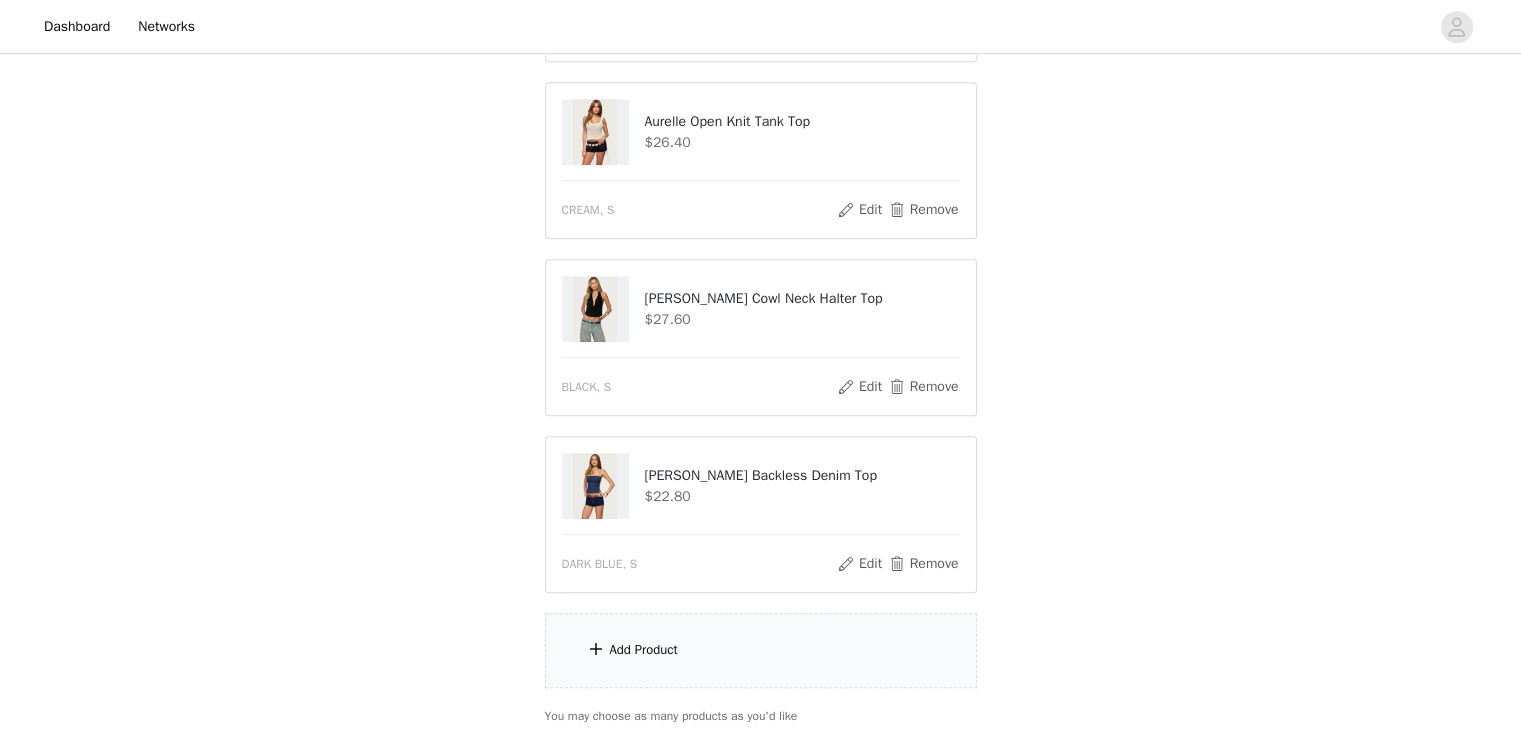 scroll, scrollTop: 1416, scrollLeft: 0, axis: vertical 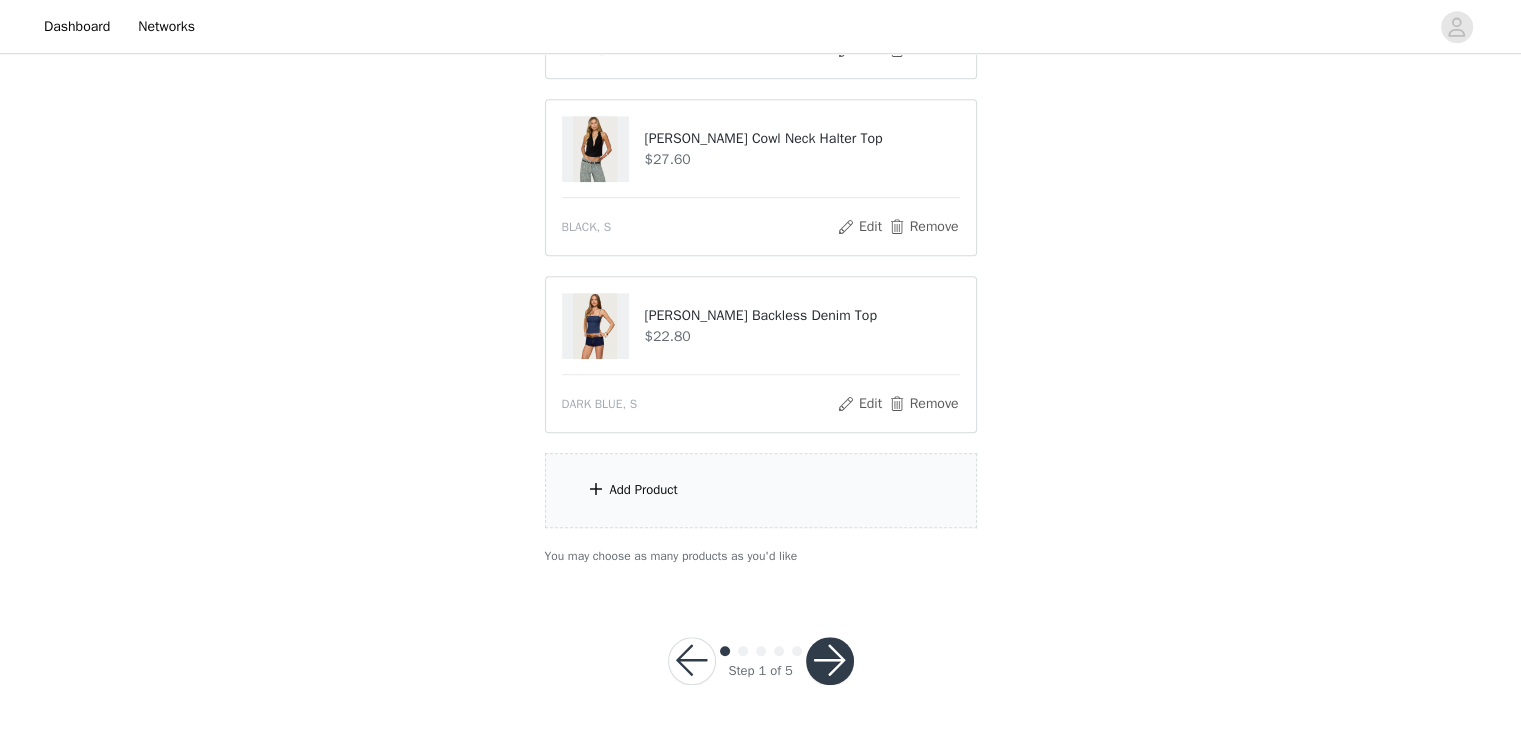 click on "Add Product" at bounding box center (761, 490) 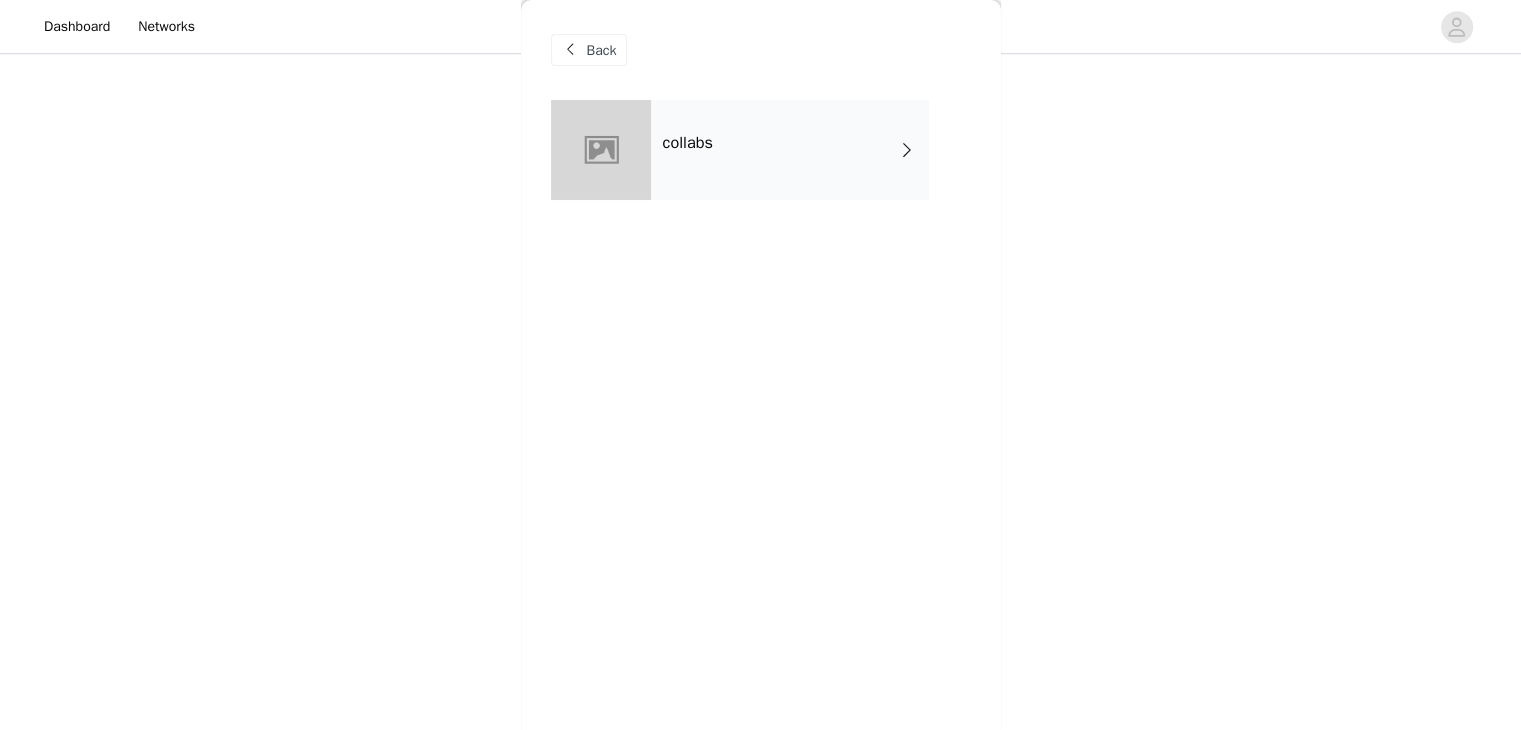 click on "collabs" at bounding box center [790, 150] 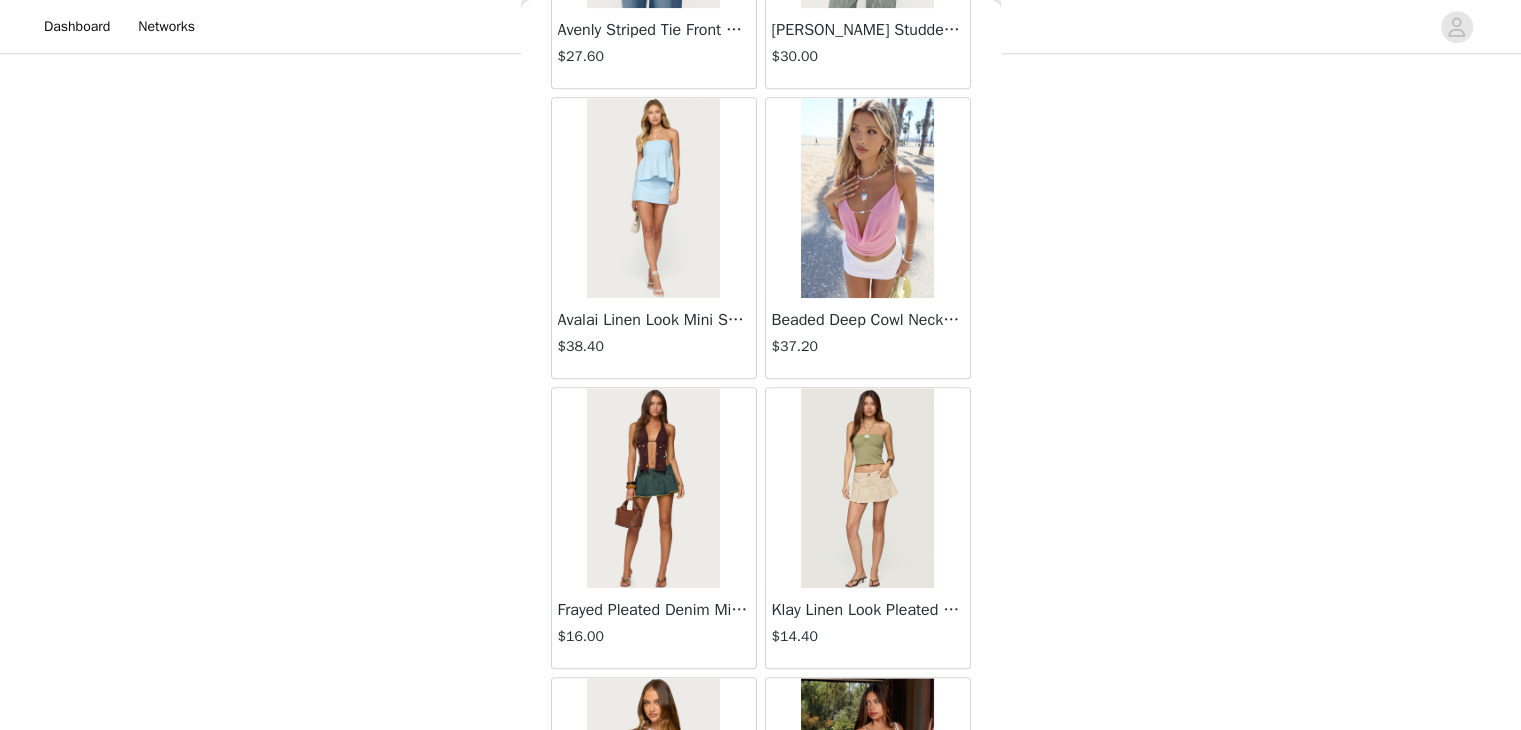 scroll, scrollTop: 2326, scrollLeft: 0, axis: vertical 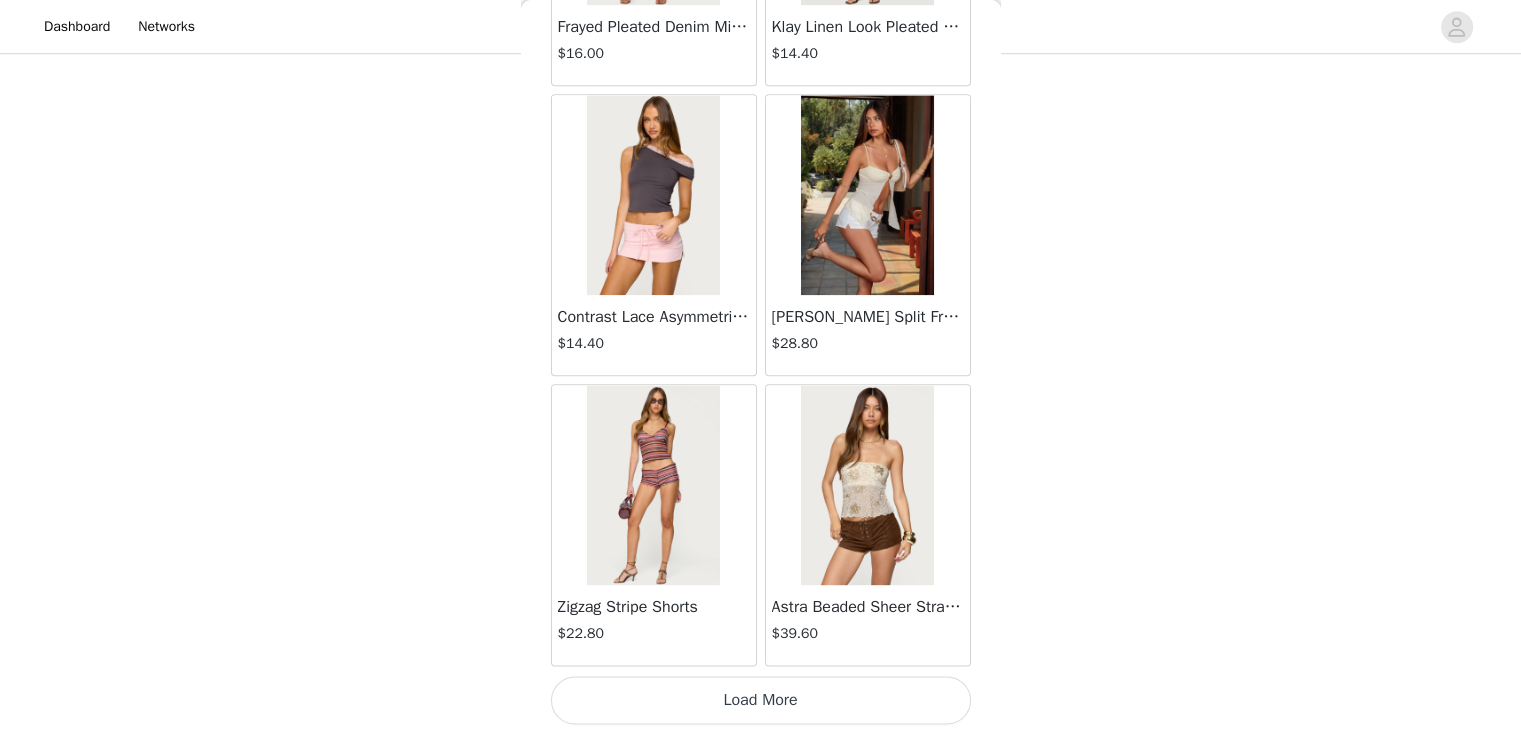 click on "Load More" at bounding box center (761, 700) 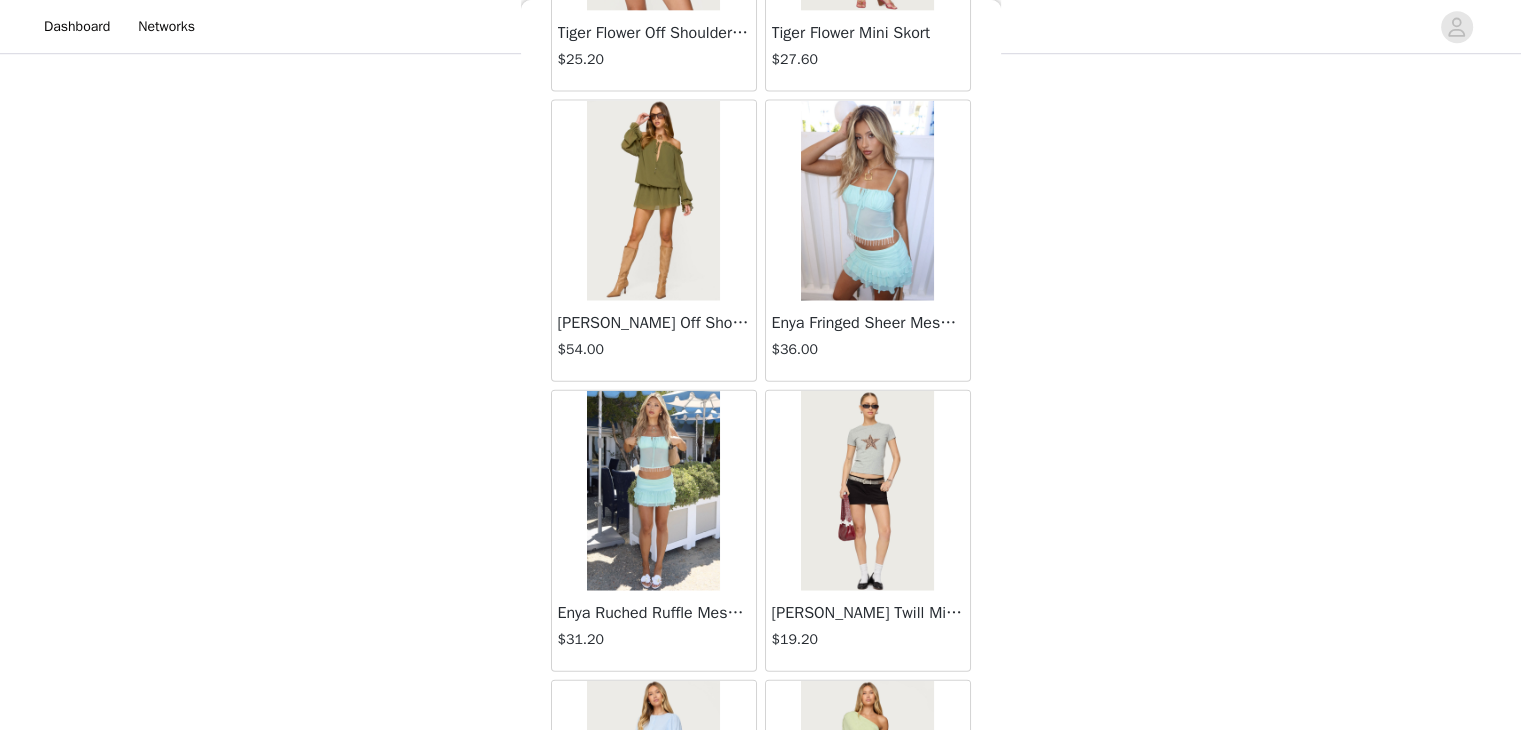scroll, scrollTop: 5222, scrollLeft: 0, axis: vertical 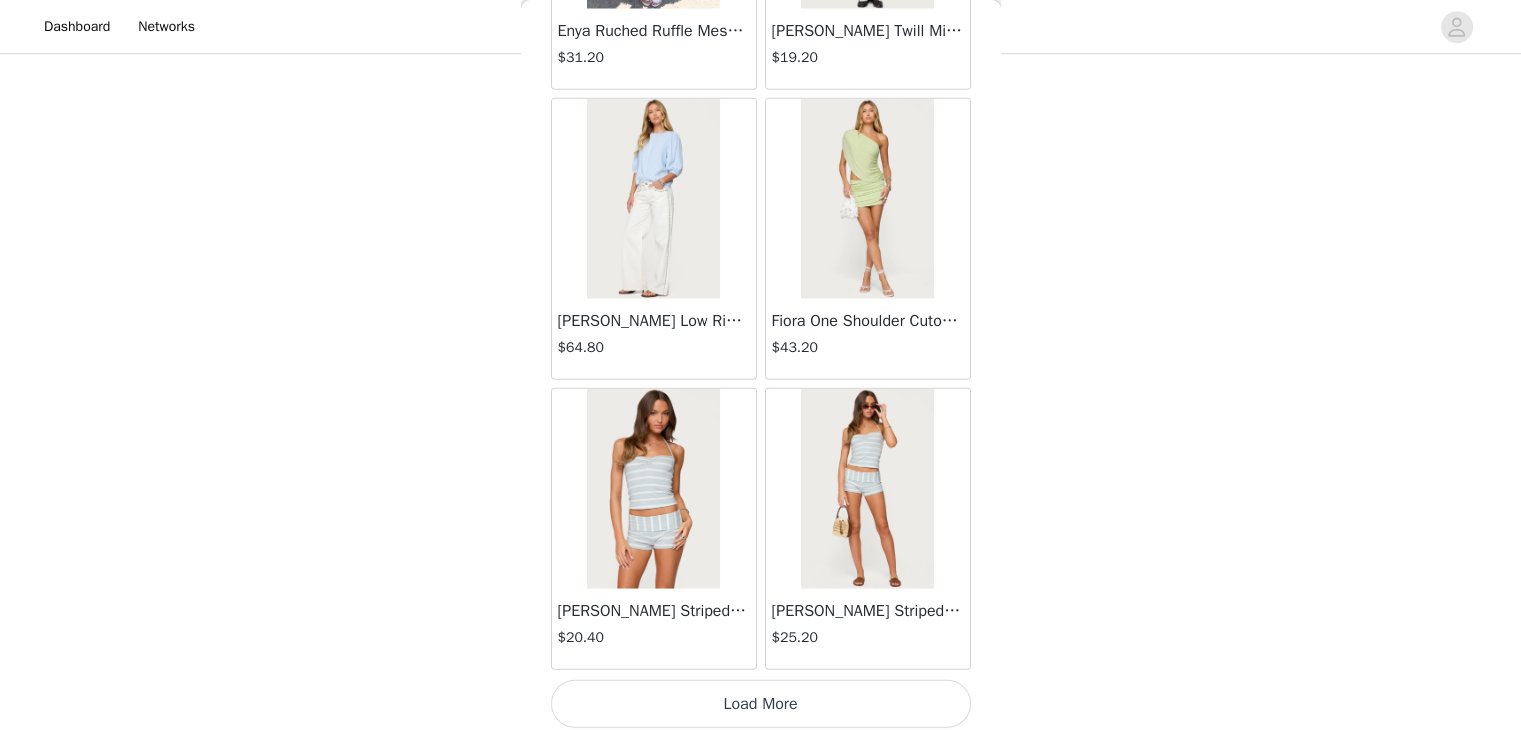click on "Load More" at bounding box center (761, 704) 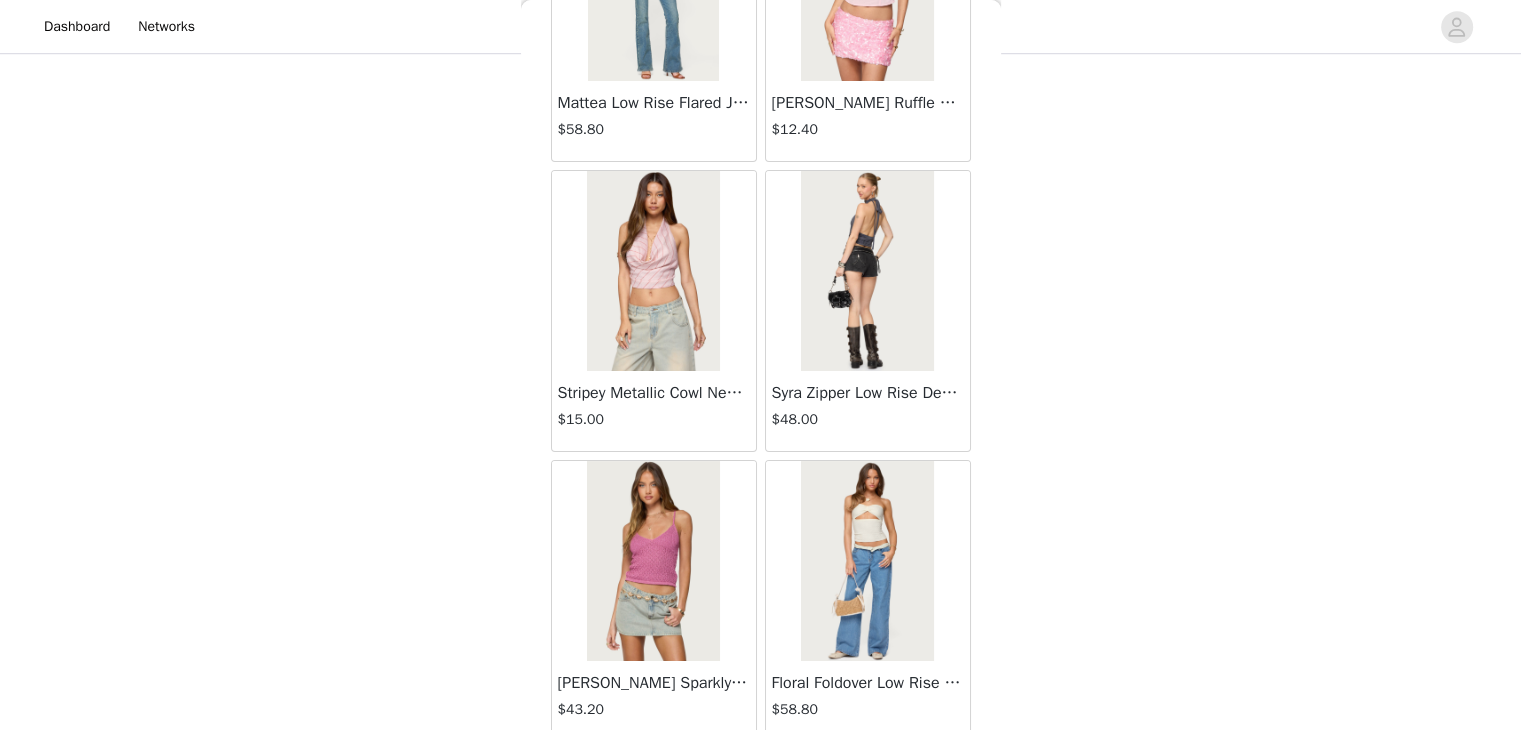 scroll, scrollTop: 8118, scrollLeft: 0, axis: vertical 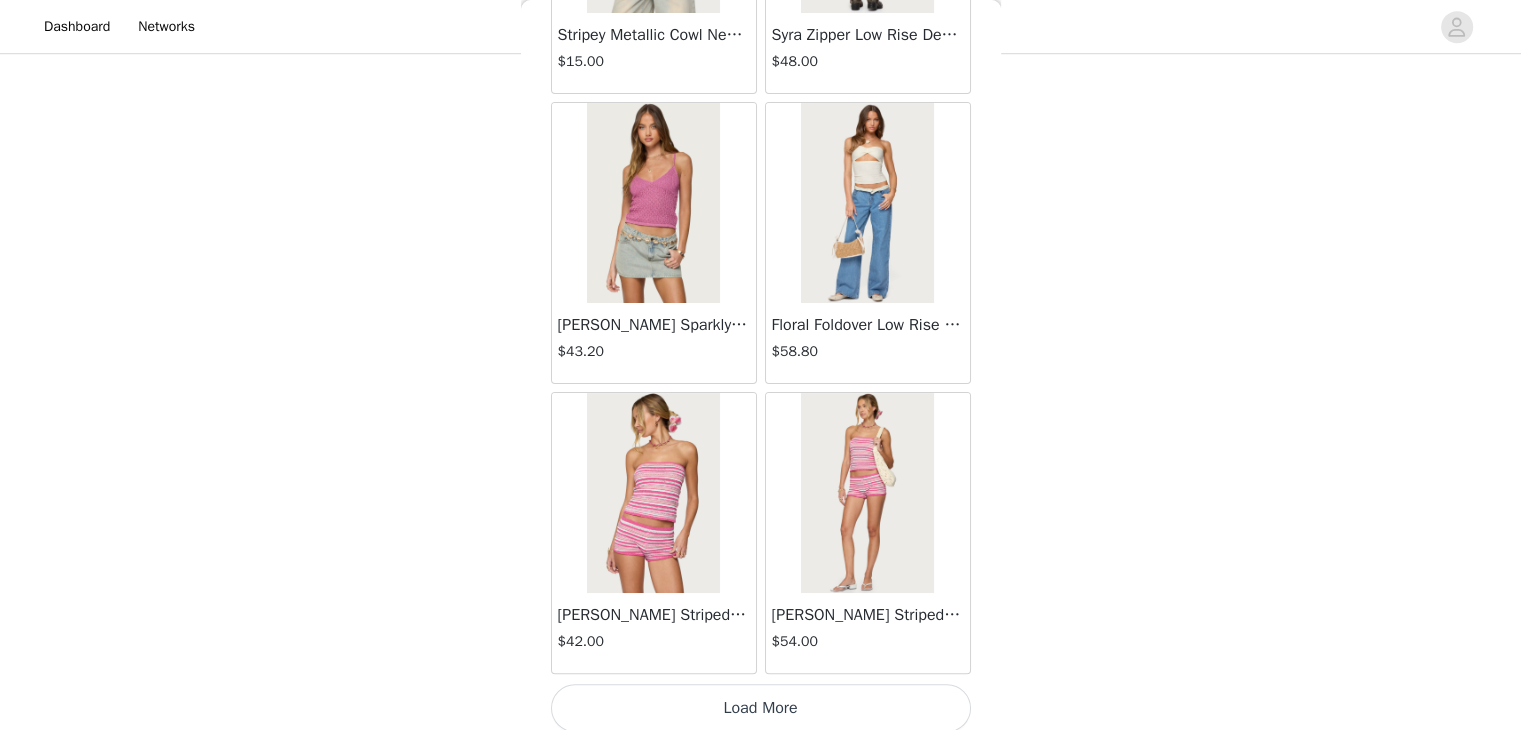 click on "Load More" at bounding box center [761, 708] 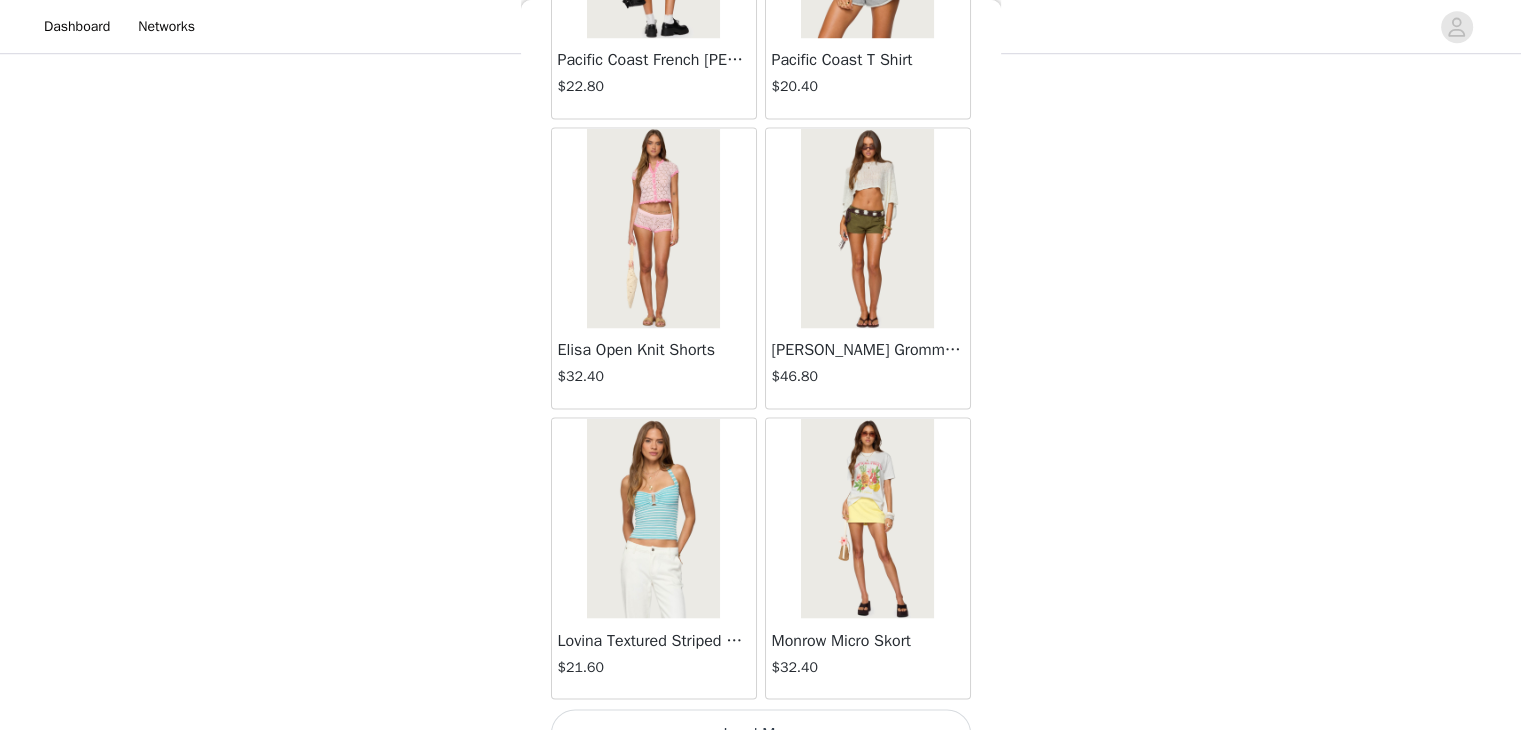 scroll, scrollTop: 10993, scrollLeft: 0, axis: vertical 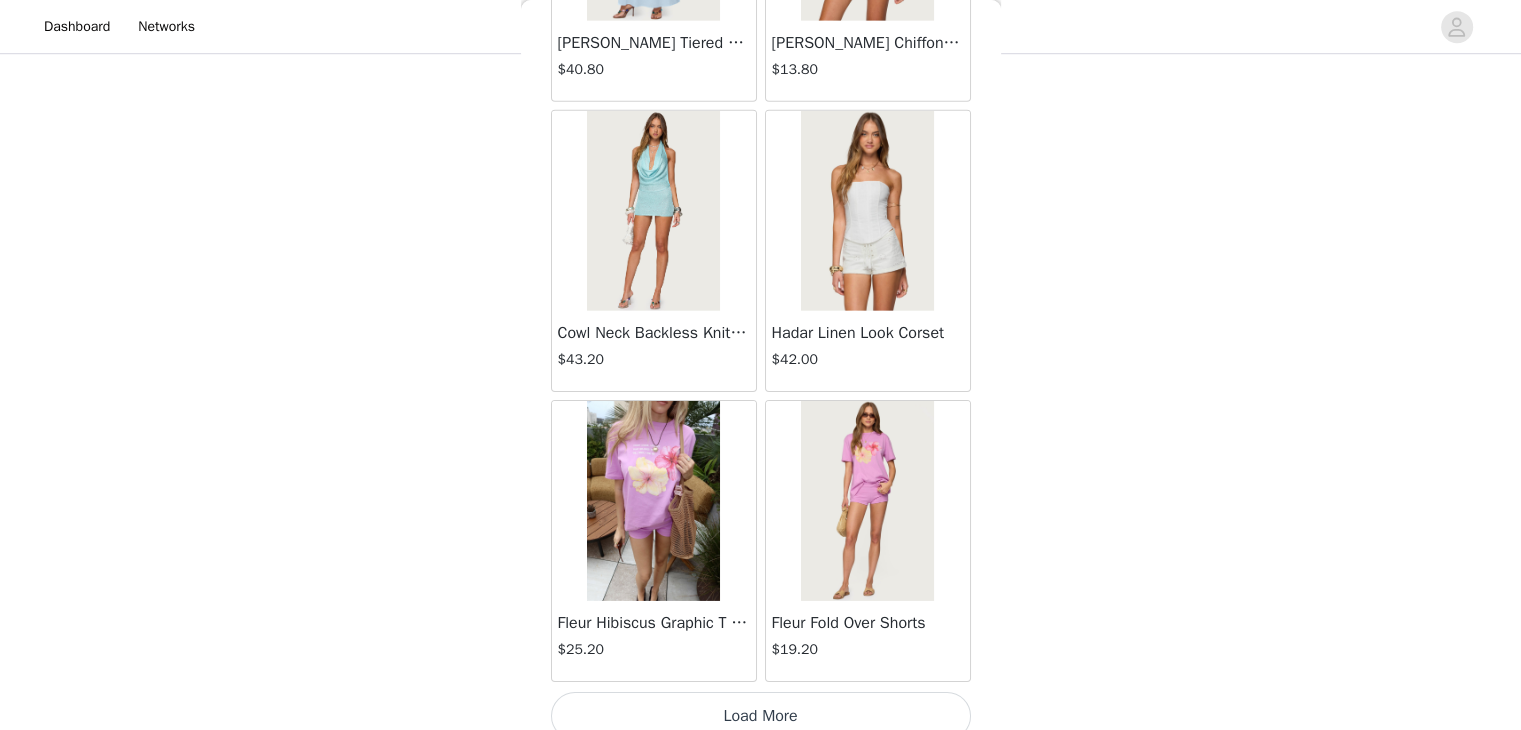 click on "Load More" at bounding box center (761, 716) 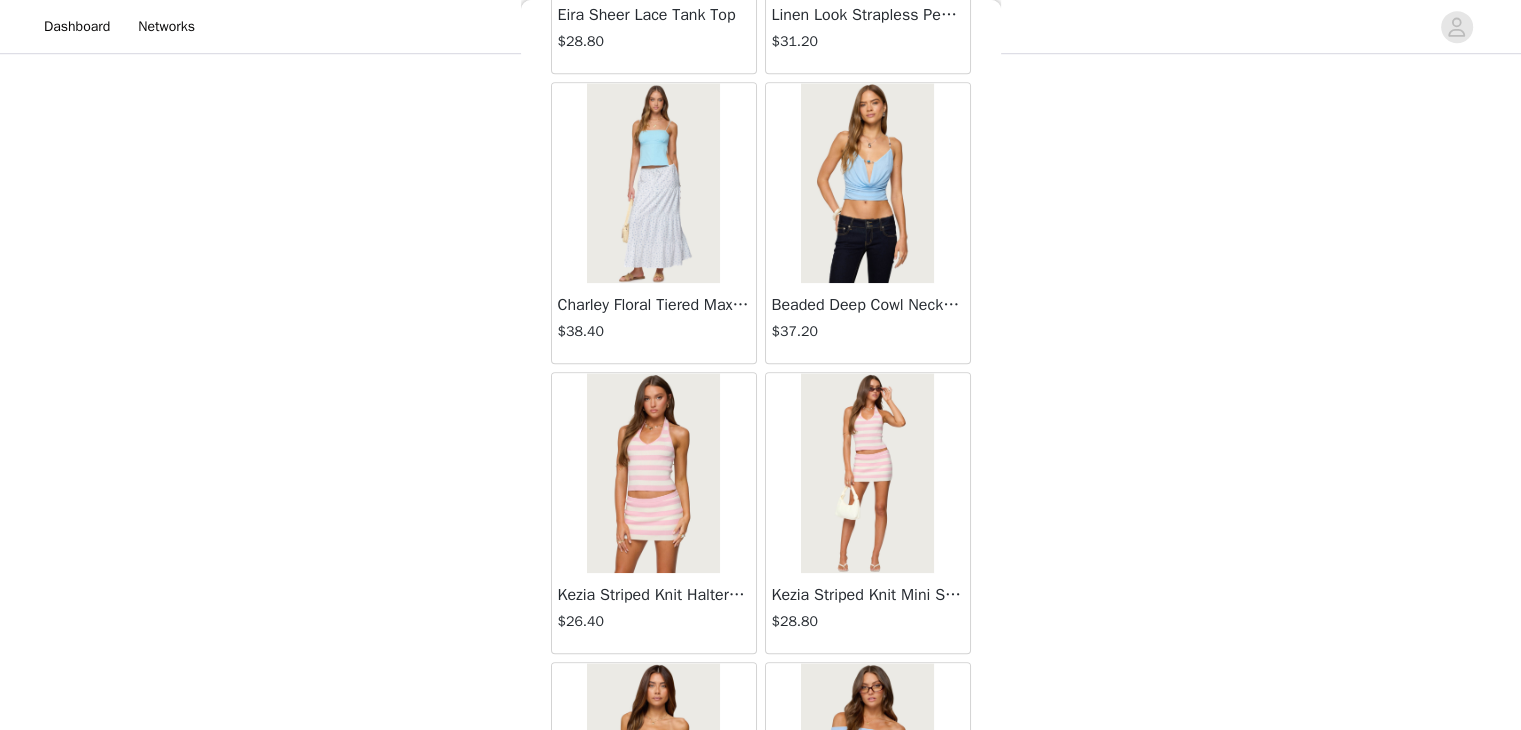 scroll, scrollTop: 16806, scrollLeft: 0, axis: vertical 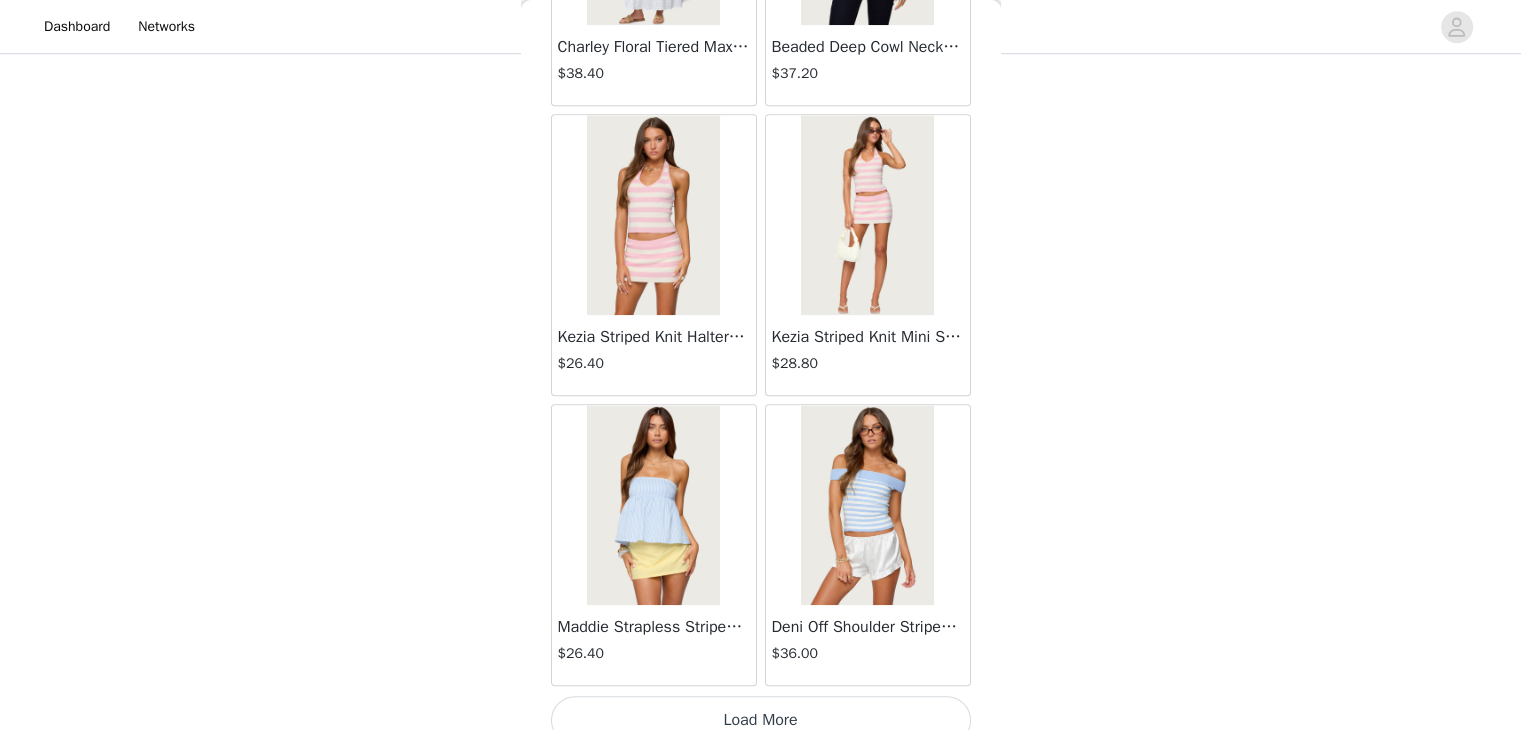 click on "Load More" at bounding box center (761, 720) 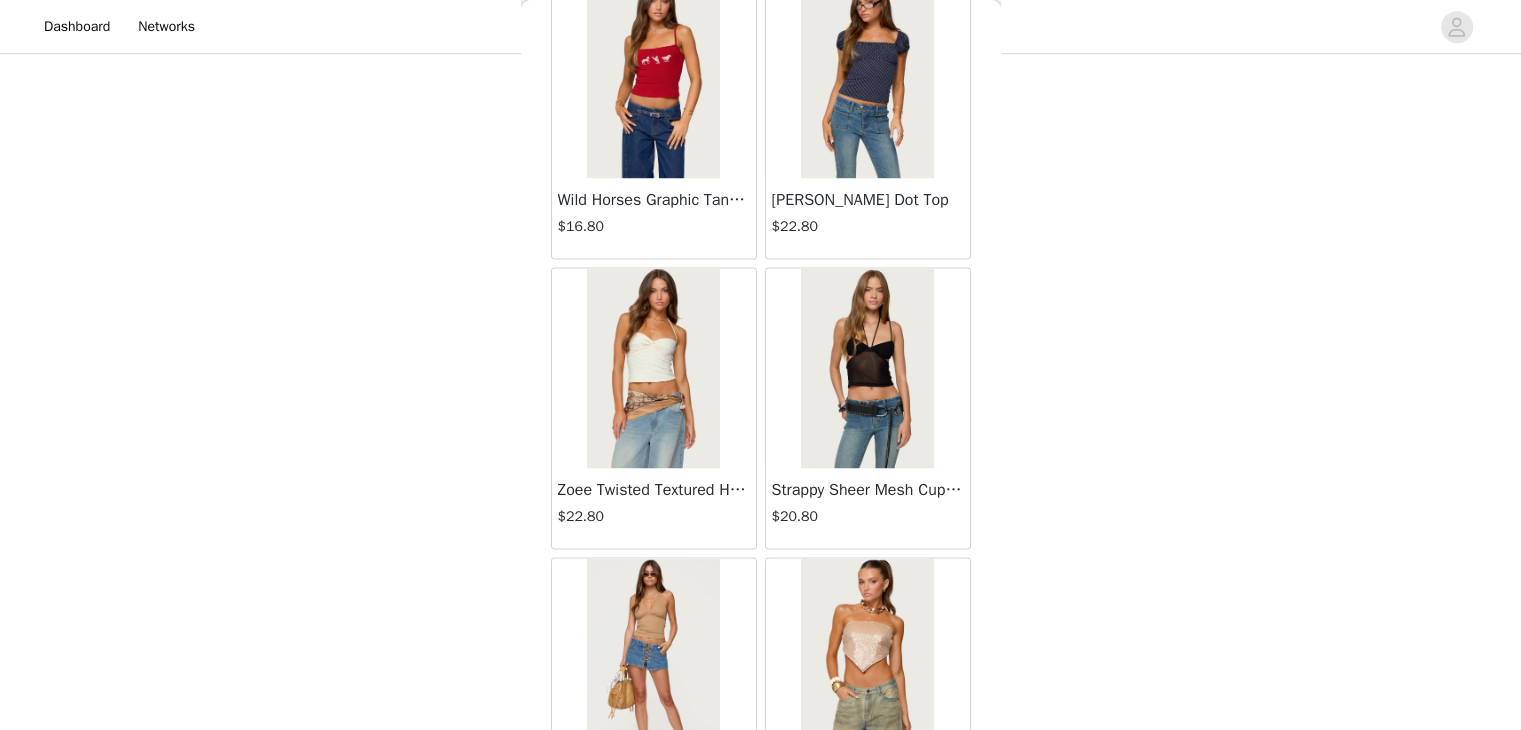 scroll, scrollTop: 18421, scrollLeft: 0, axis: vertical 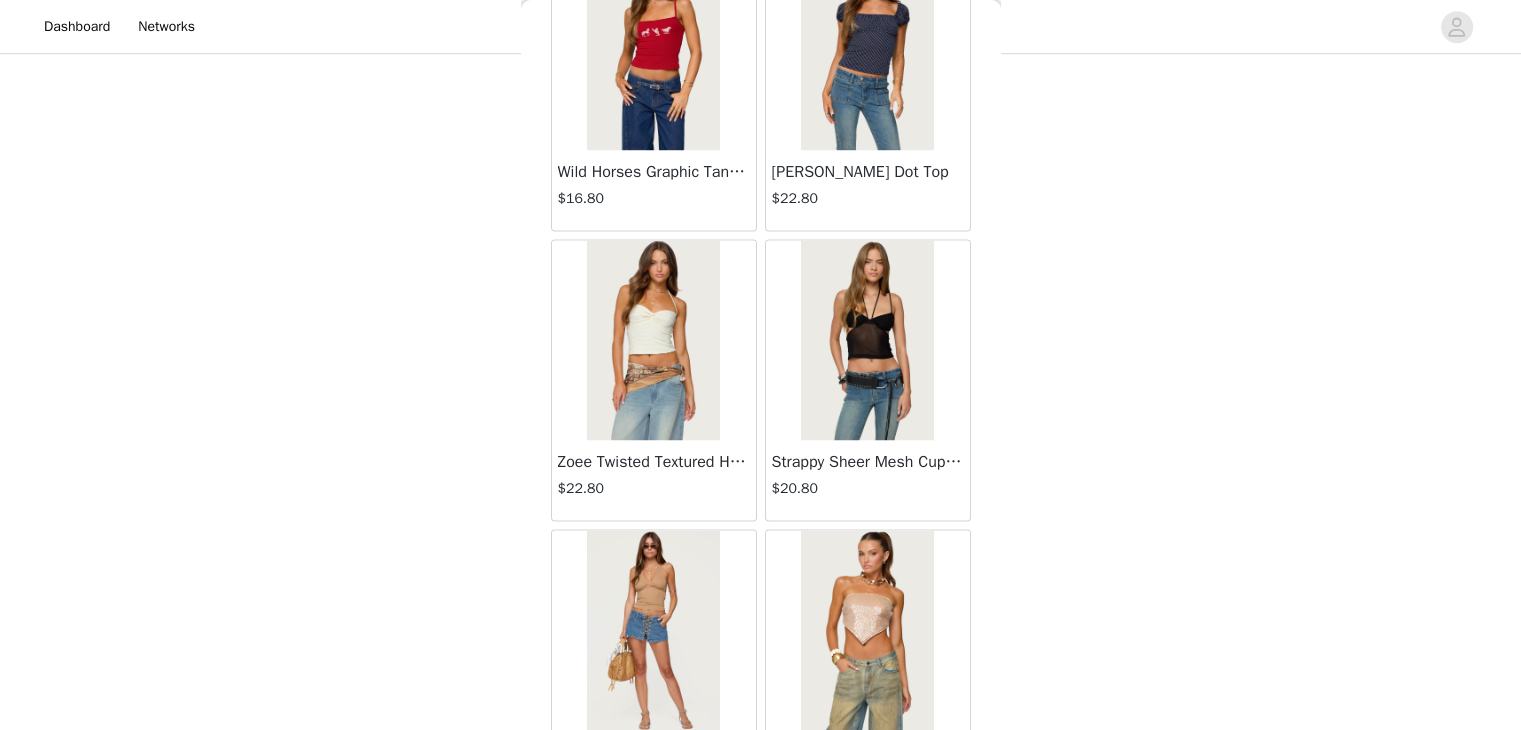 click at bounding box center (653, 340) 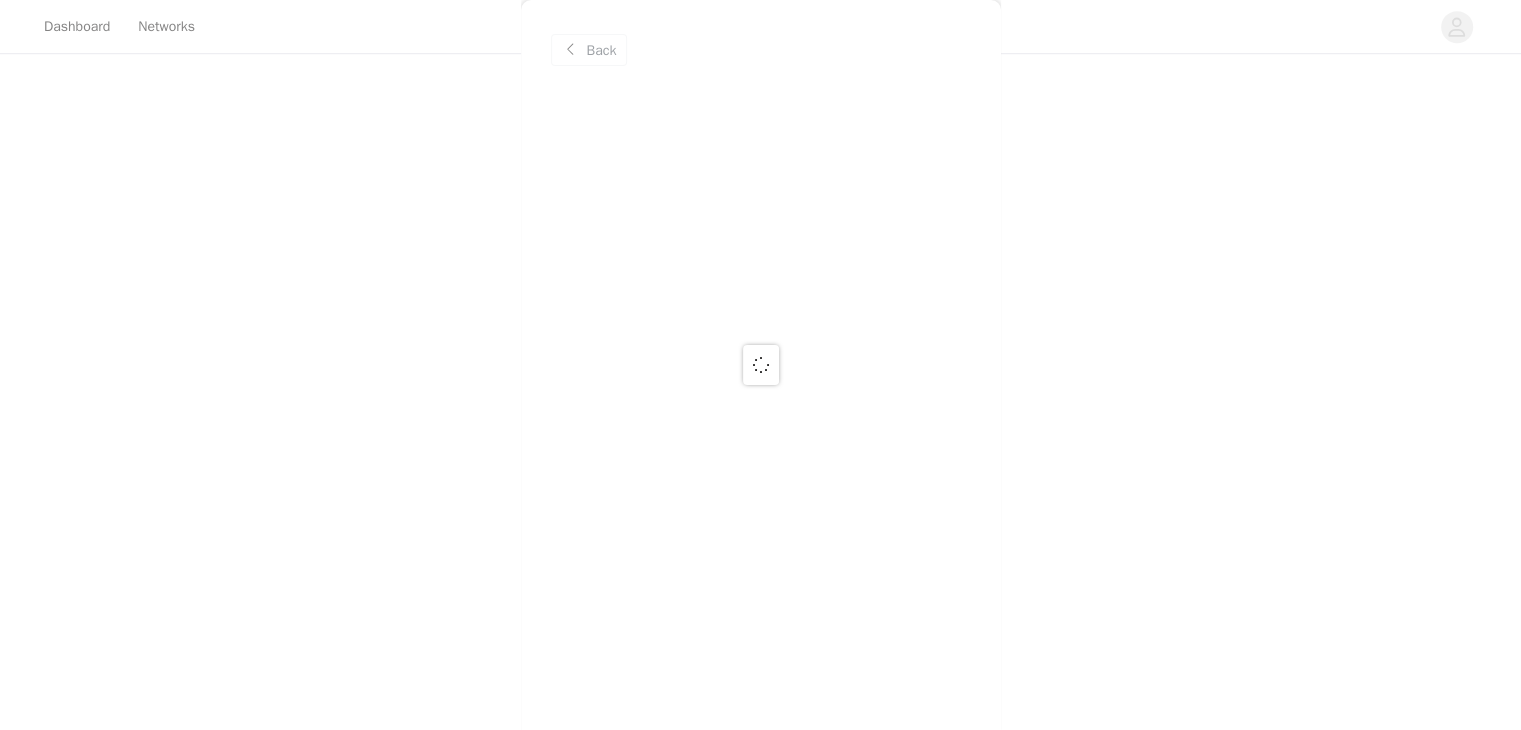 scroll, scrollTop: 0, scrollLeft: 0, axis: both 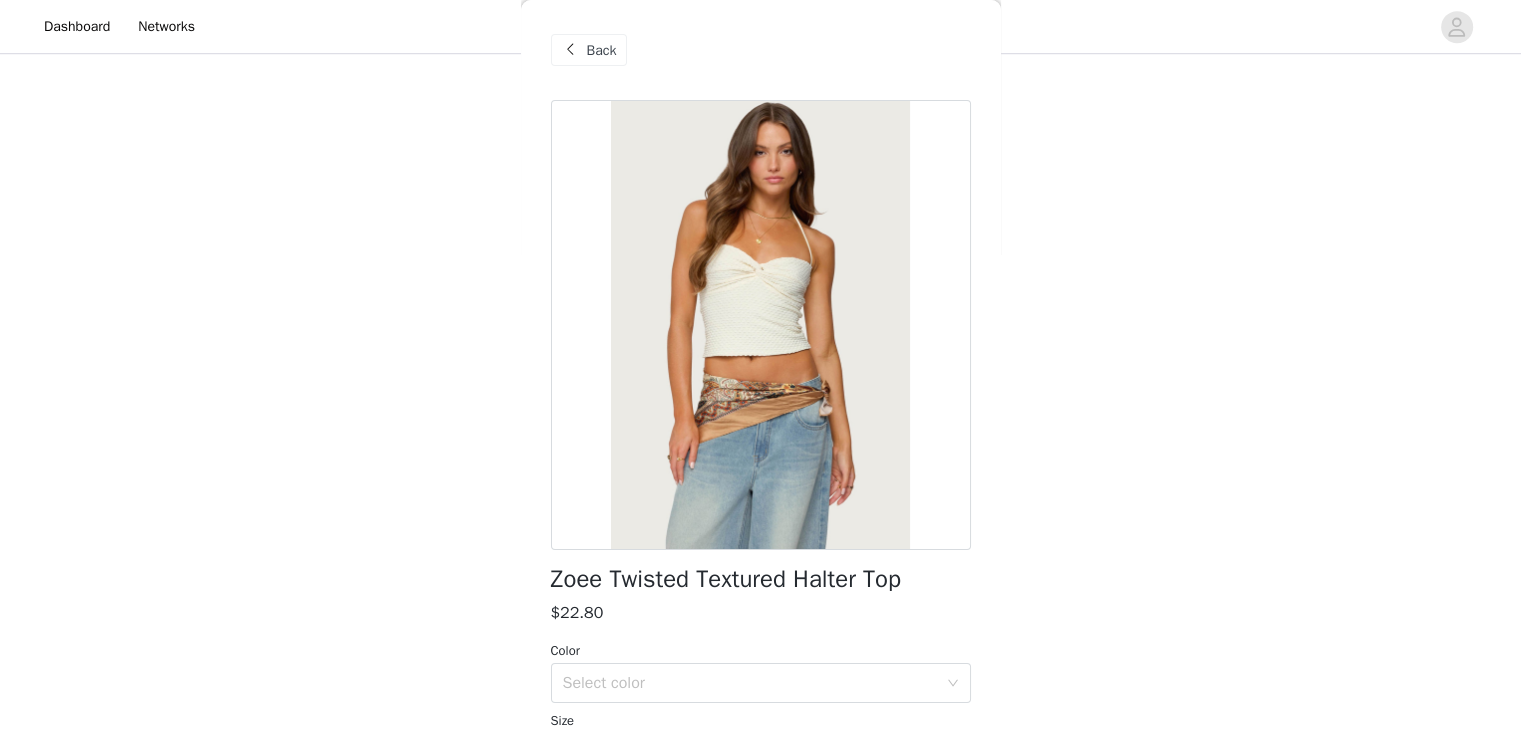 click on "Back" at bounding box center (589, 50) 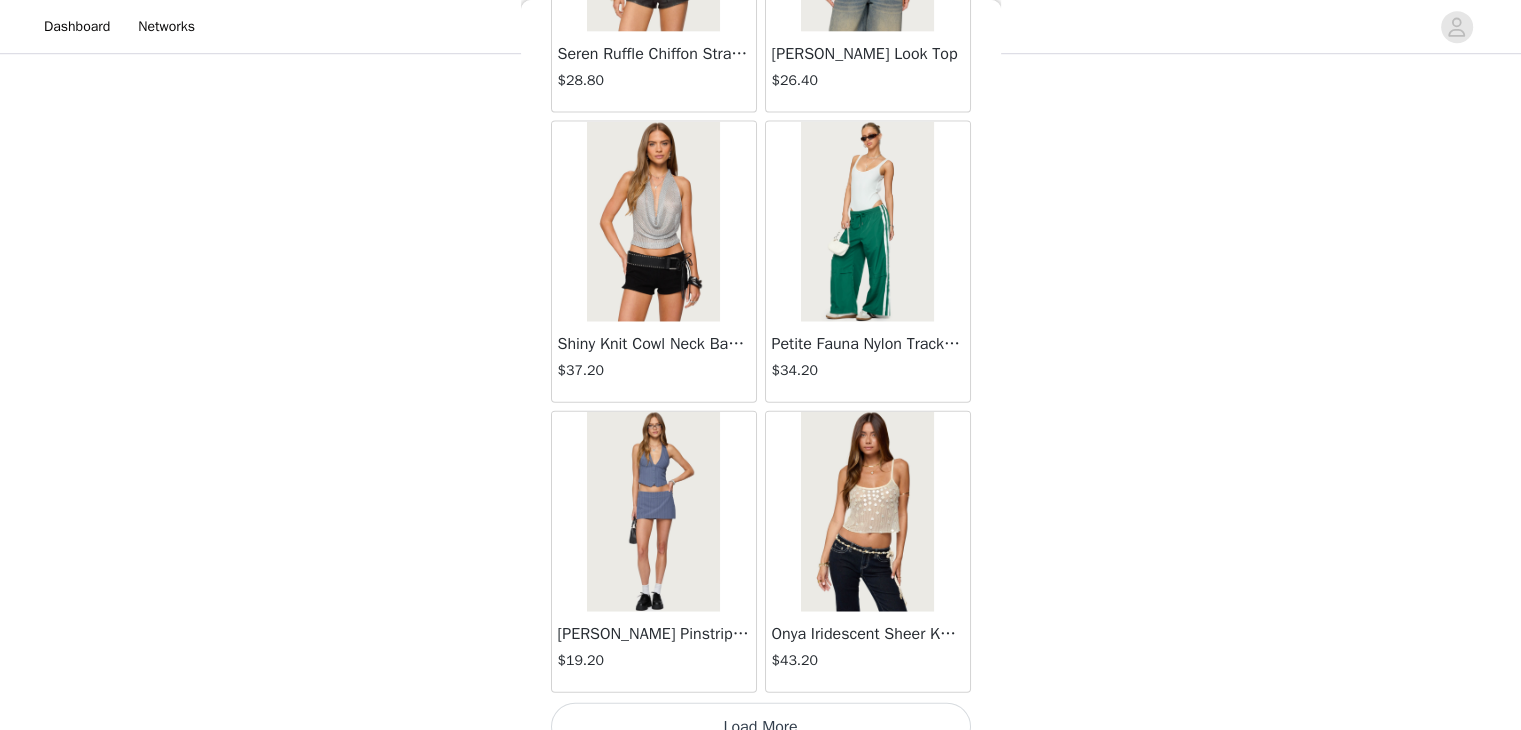 scroll, scrollTop: 19702, scrollLeft: 0, axis: vertical 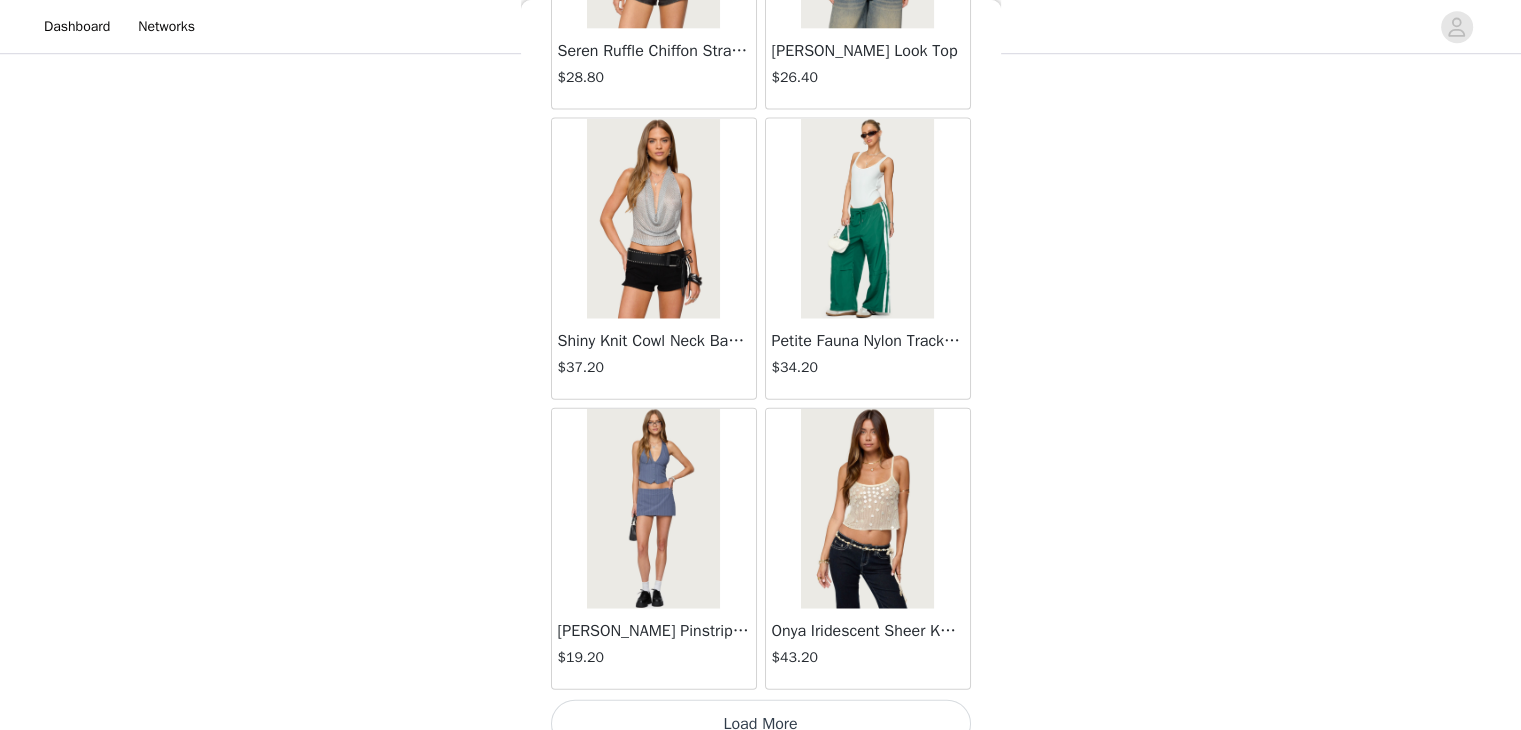 click on "Load More" at bounding box center (761, 724) 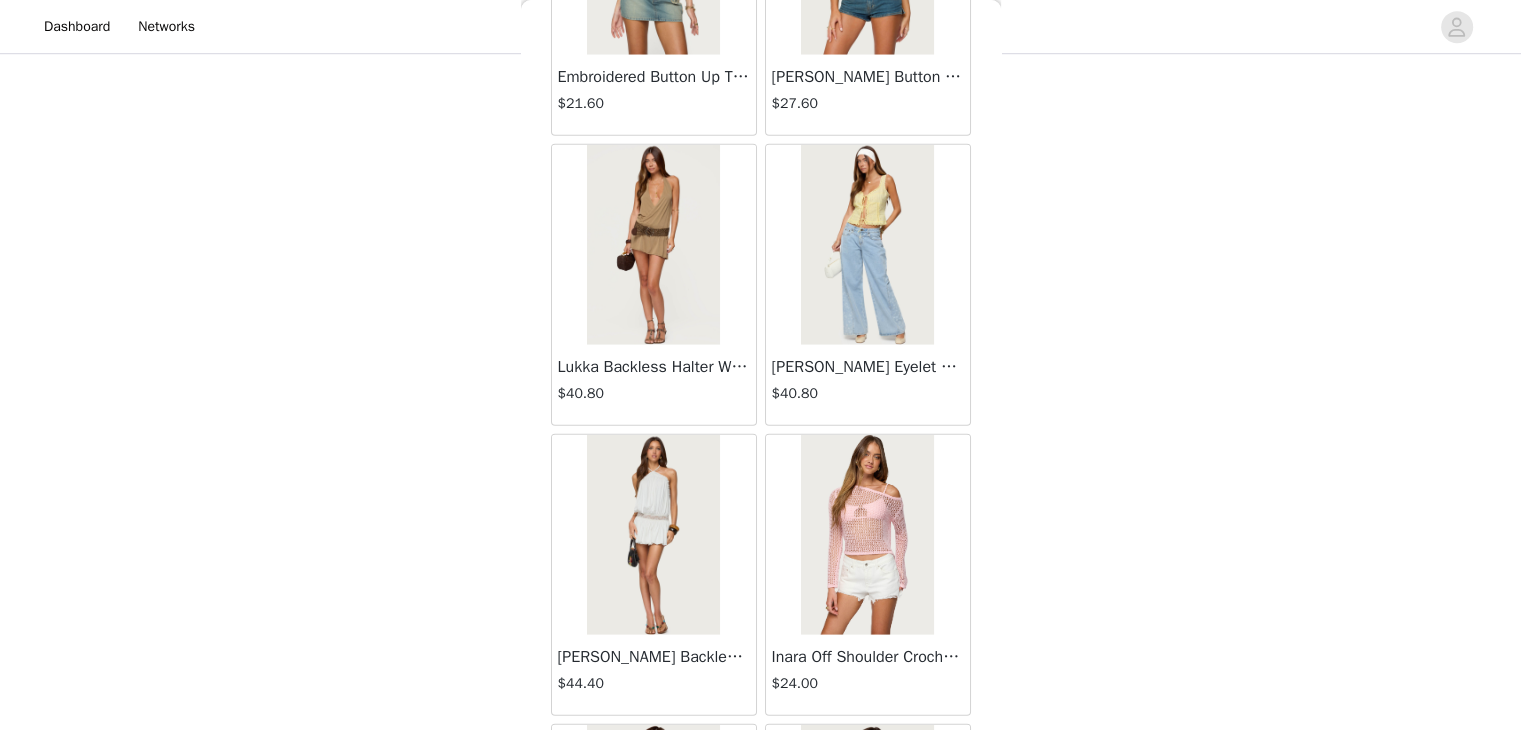 scroll, scrollTop: 20545, scrollLeft: 0, axis: vertical 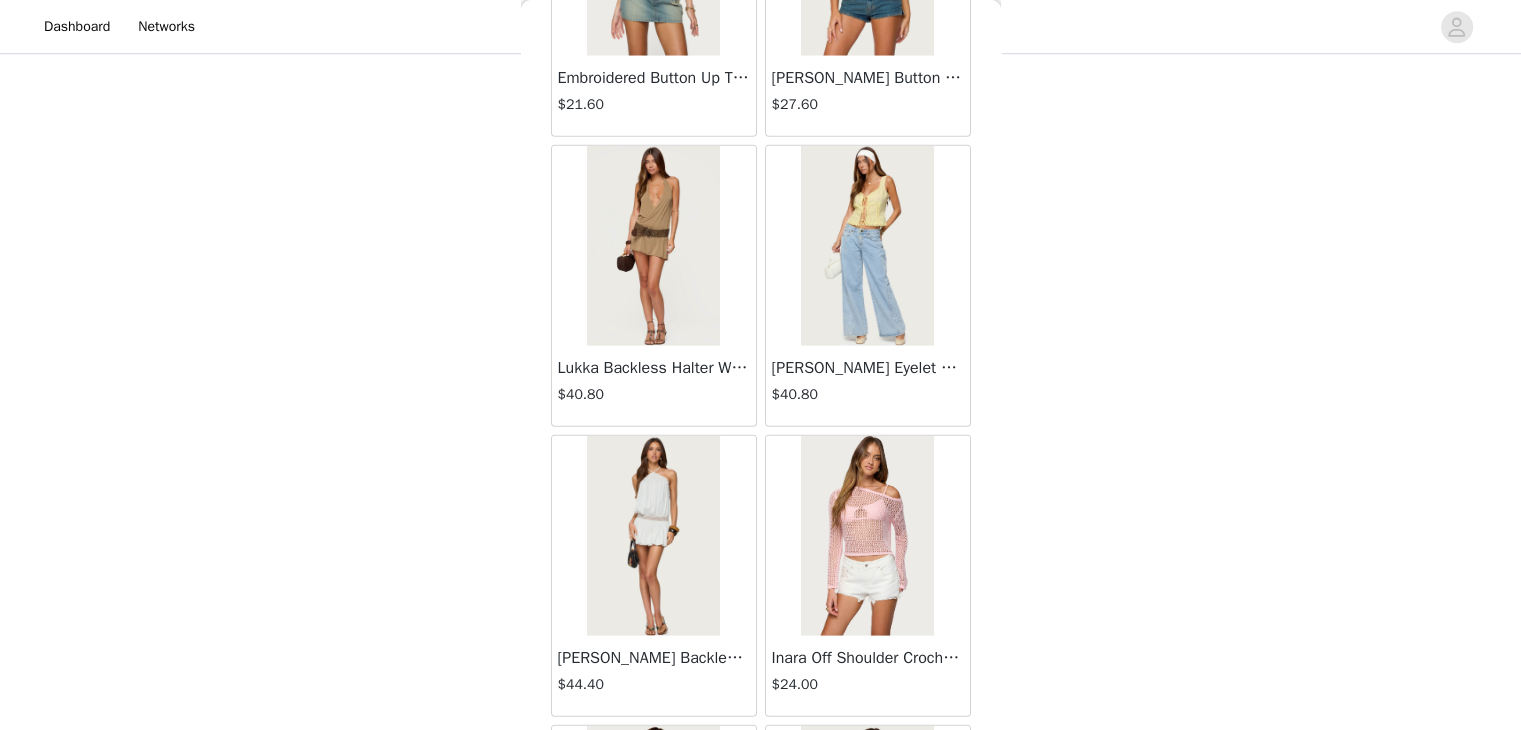 click at bounding box center [653, 246] 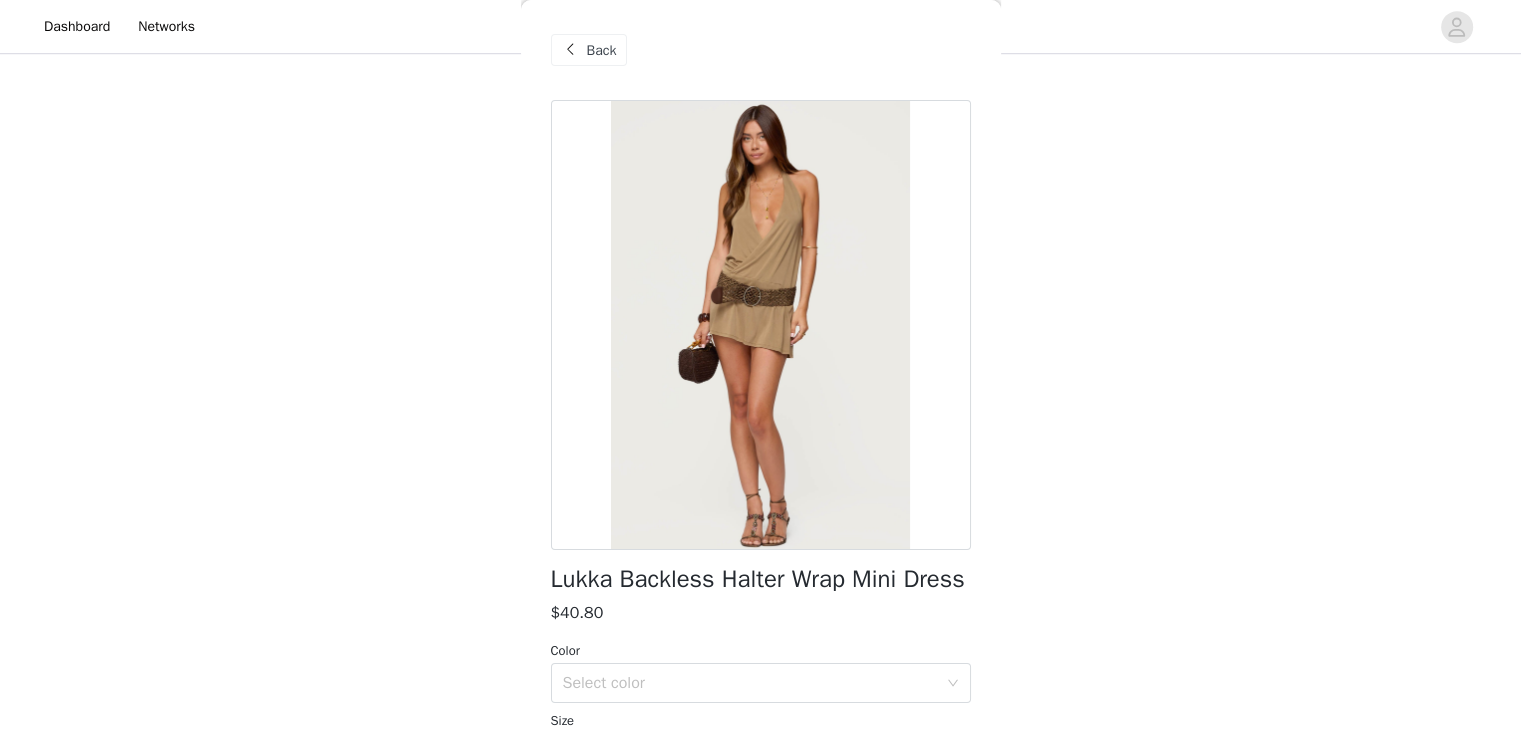 scroll, scrollTop: 249, scrollLeft: 0, axis: vertical 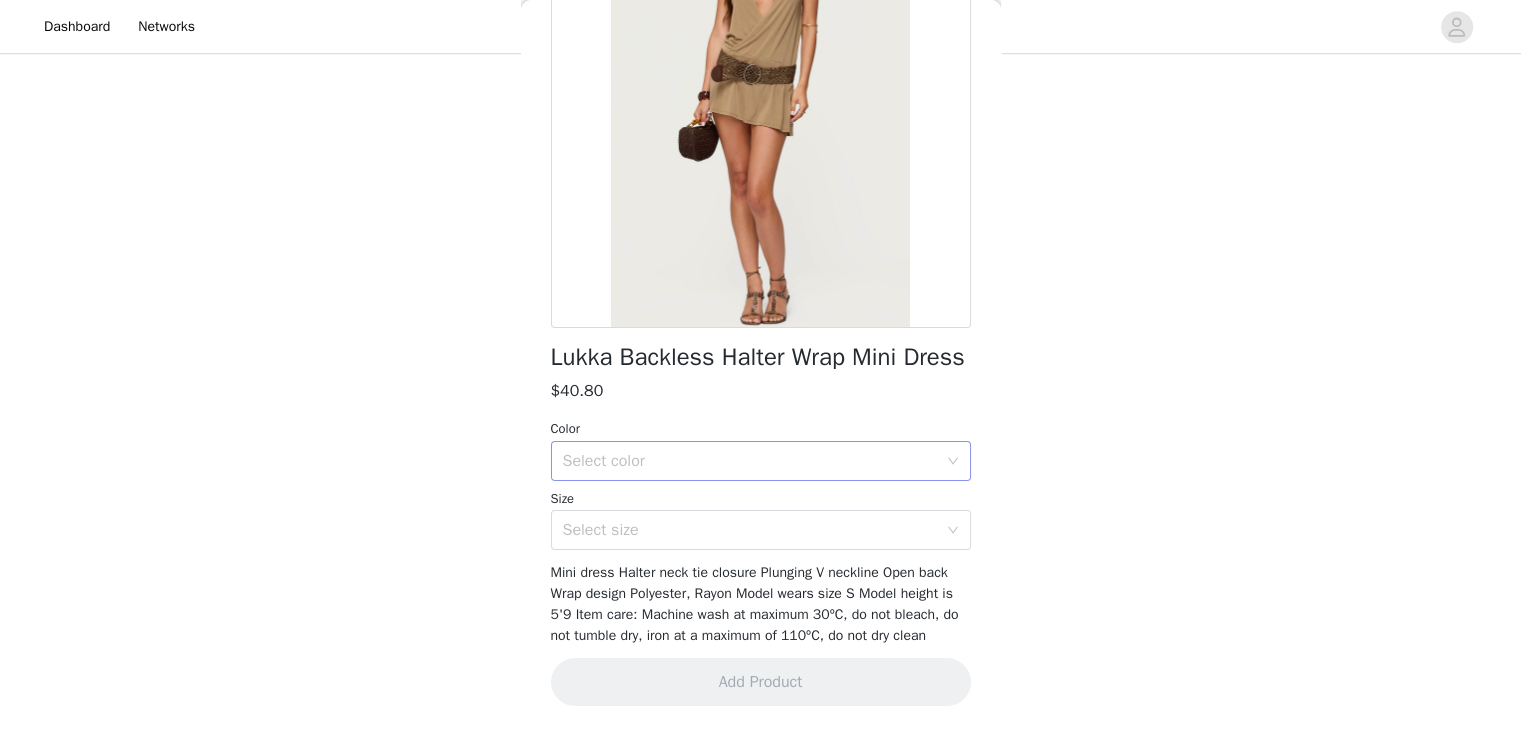 click on "Select color" at bounding box center [750, 461] 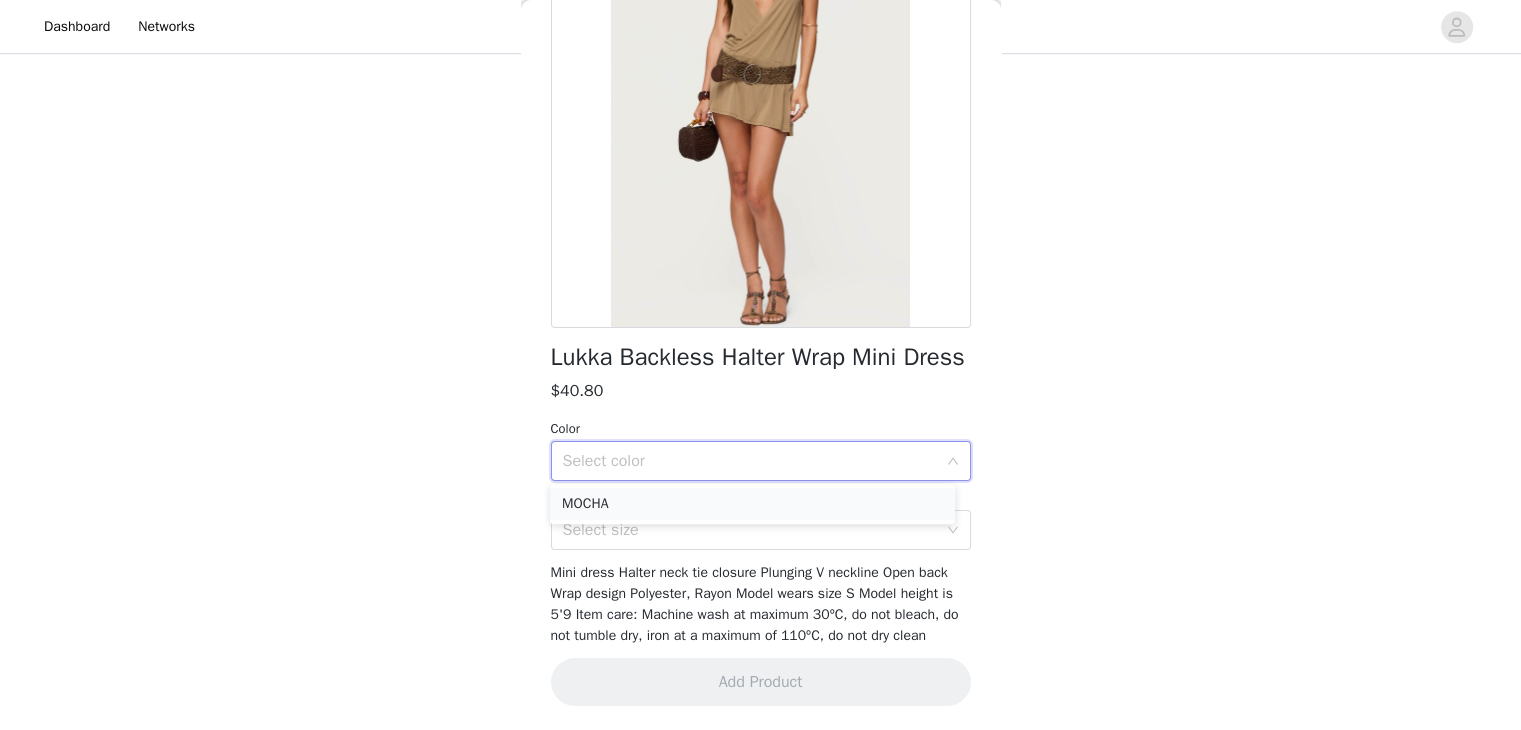 click on "MOCHA" at bounding box center (752, 504) 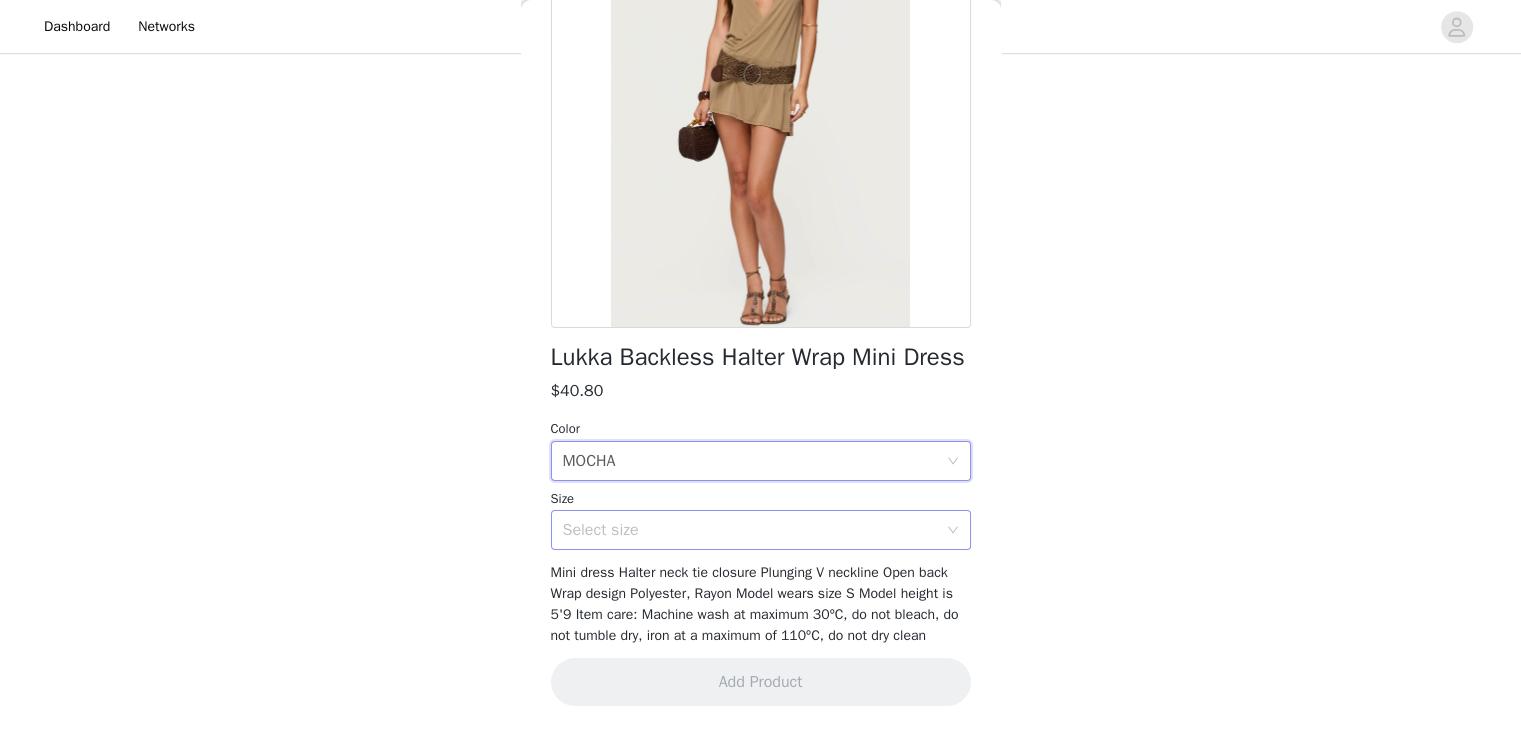 click on "Select size" at bounding box center (750, 530) 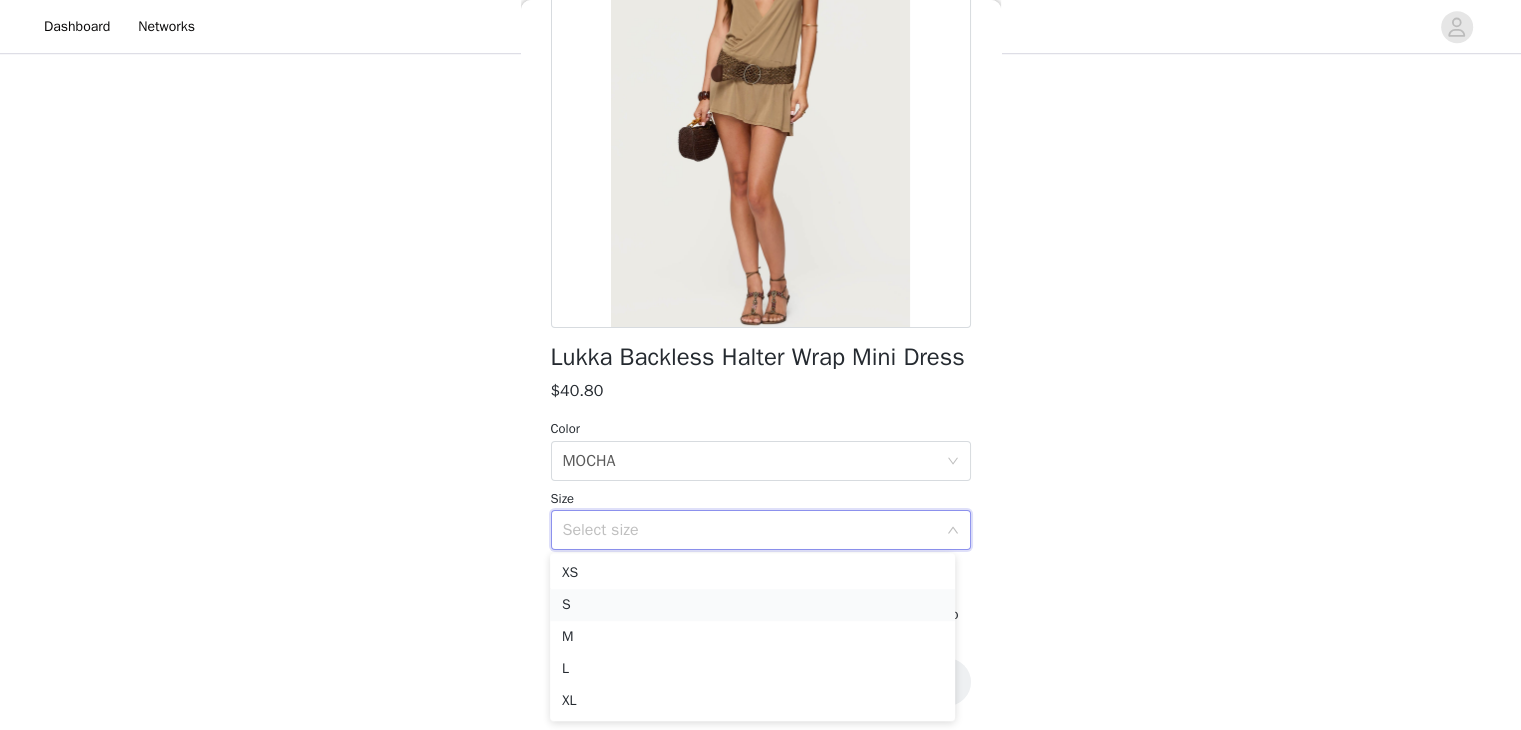 click on "S" at bounding box center (752, 605) 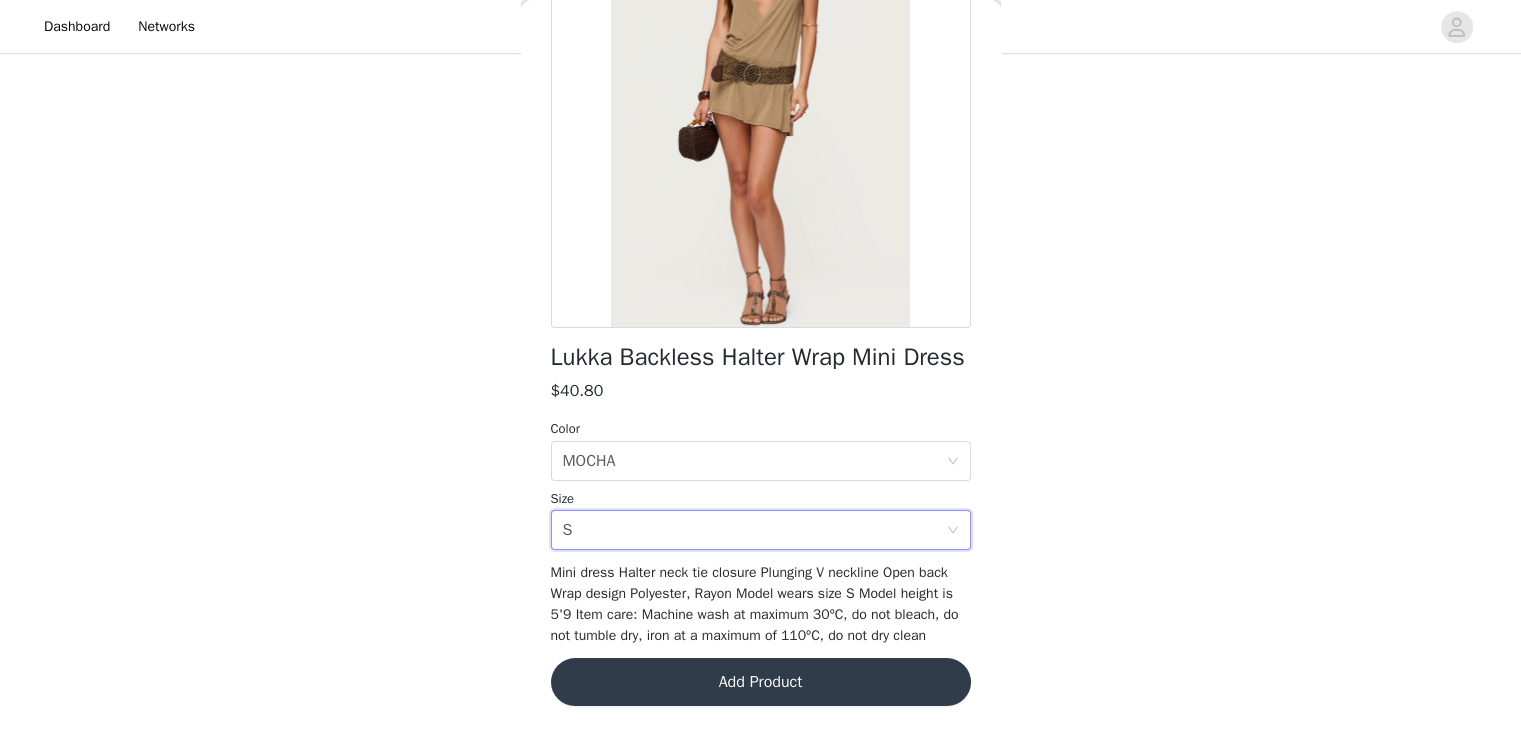 click on "Add Product" at bounding box center [761, 682] 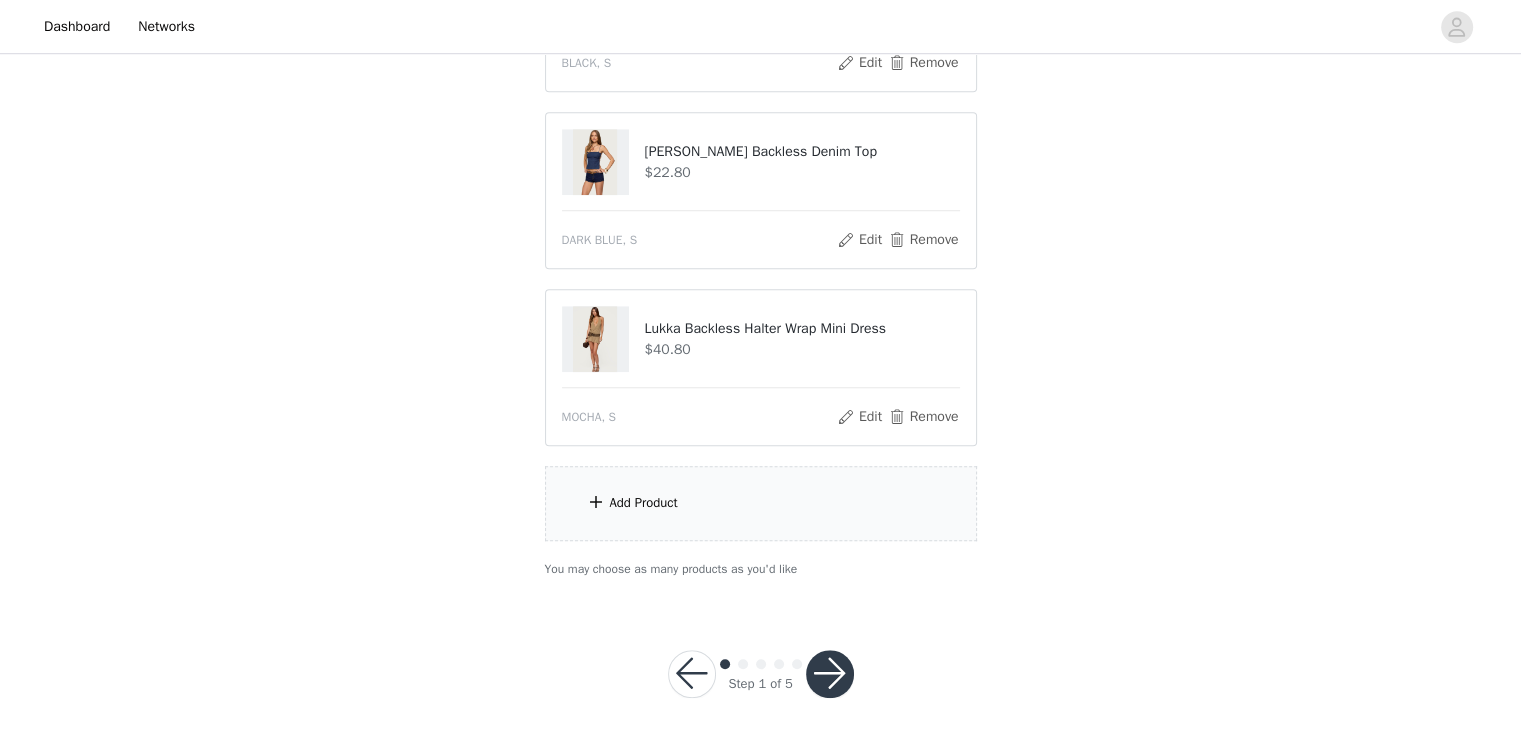 scroll, scrollTop: 1592, scrollLeft: 0, axis: vertical 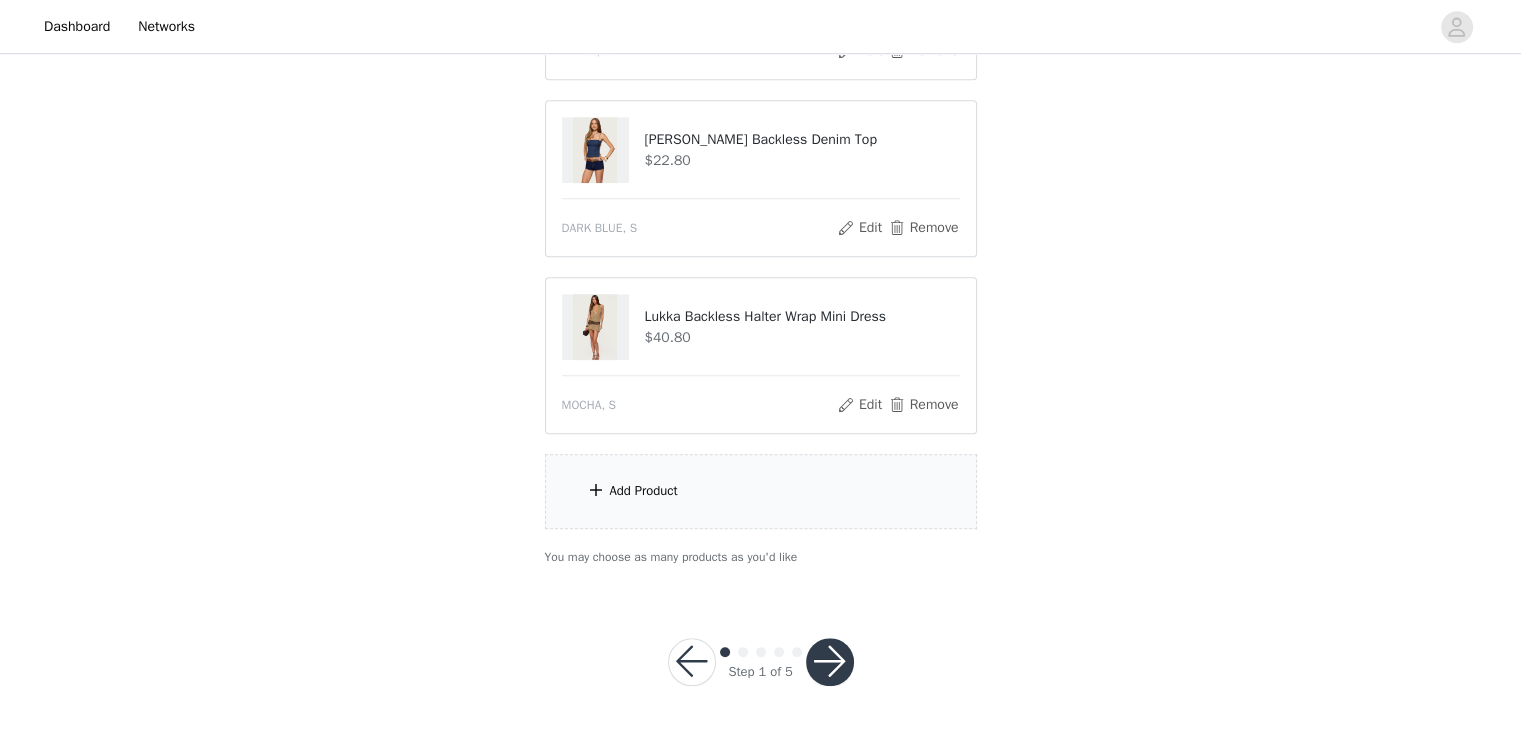 click on "Add Product" at bounding box center [761, 491] 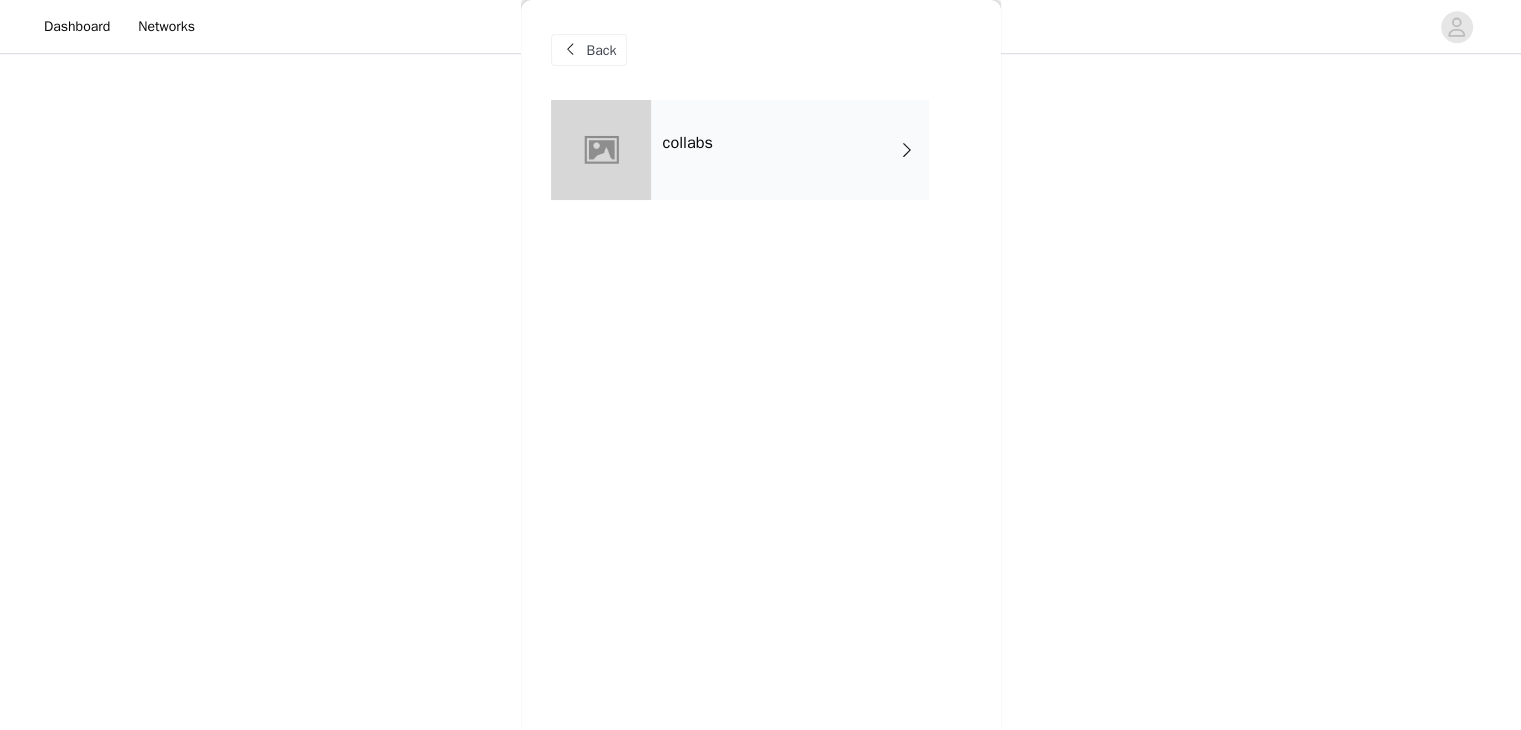 click on "collabs" at bounding box center [790, 150] 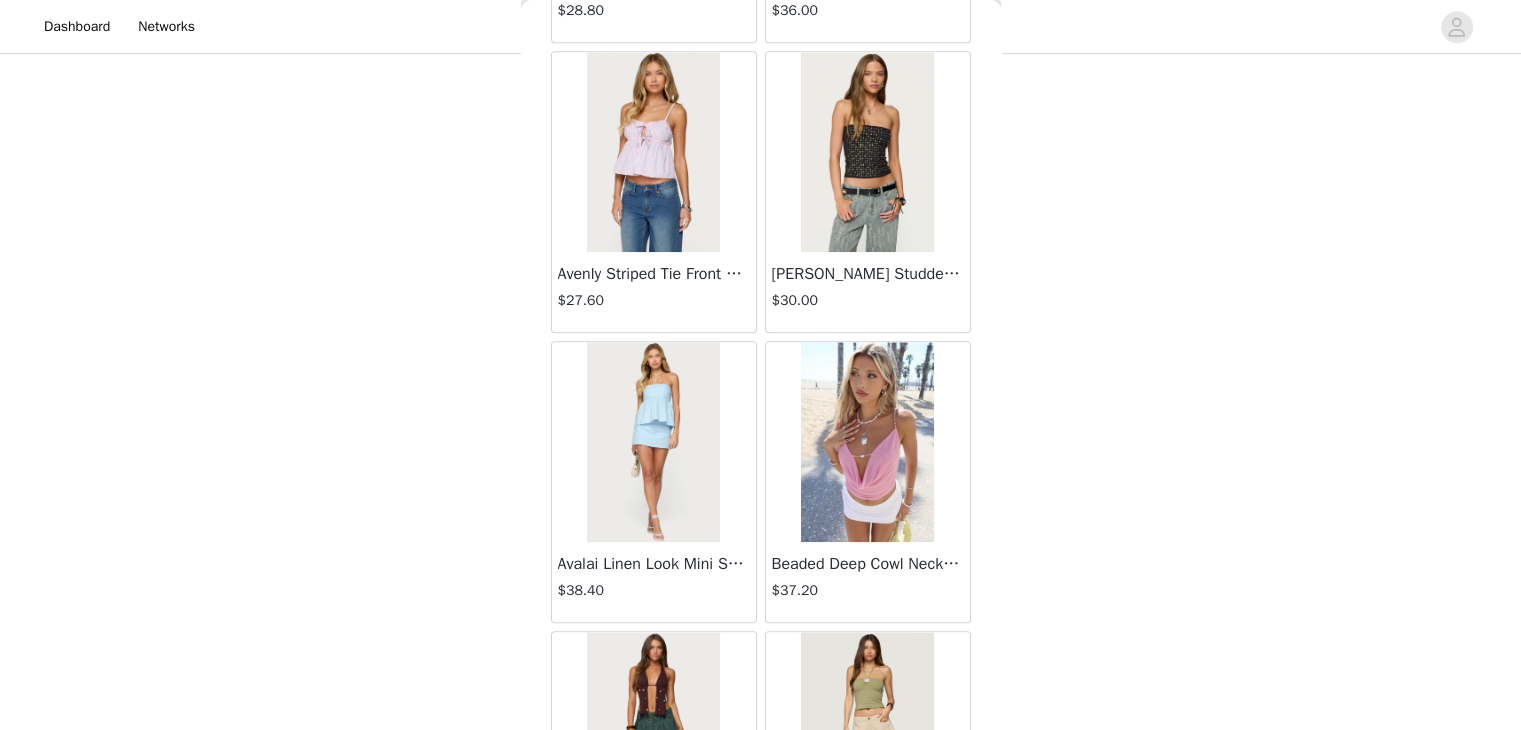 scroll, scrollTop: 2326, scrollLeft: 0, axis: vertical 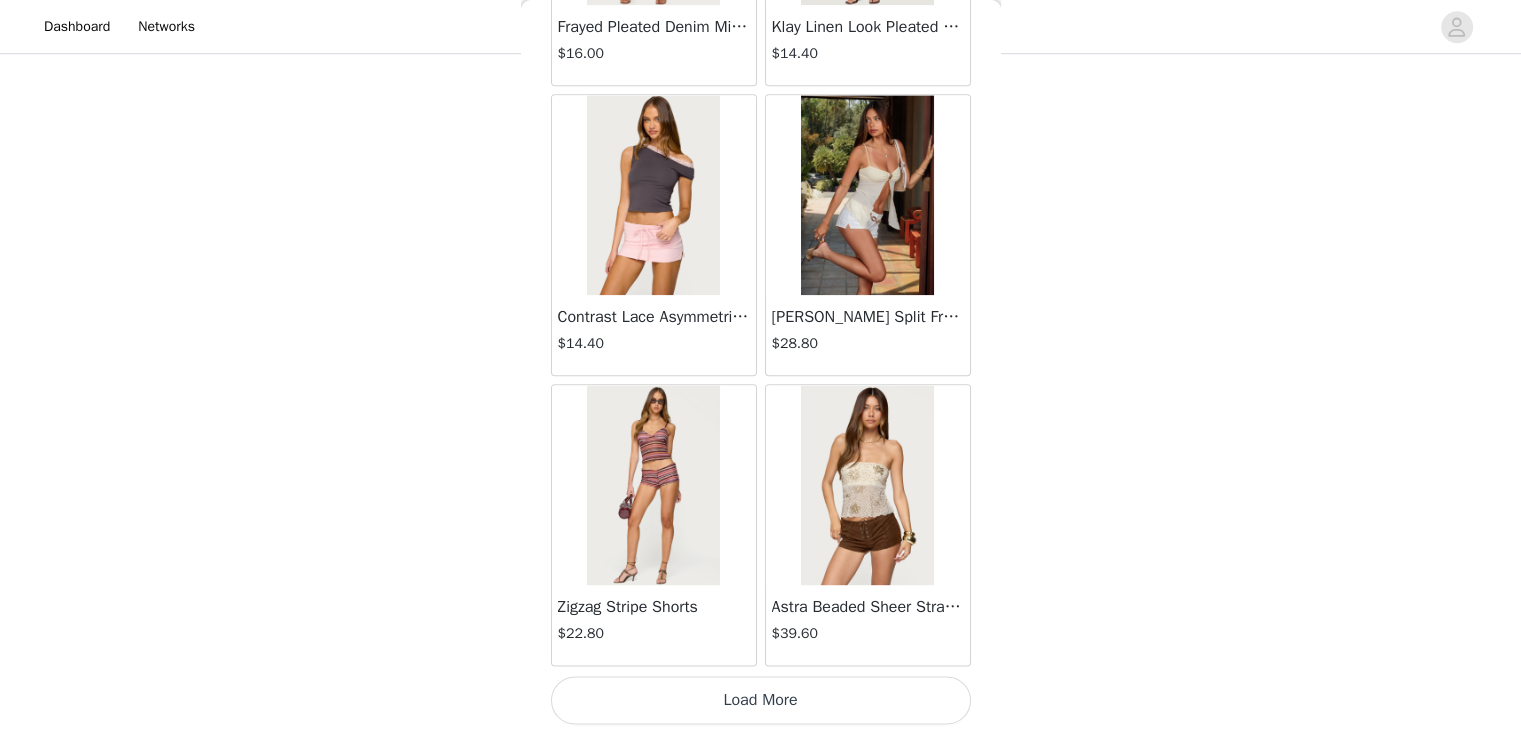 click on "Load More" at bounding box center (761, 700) 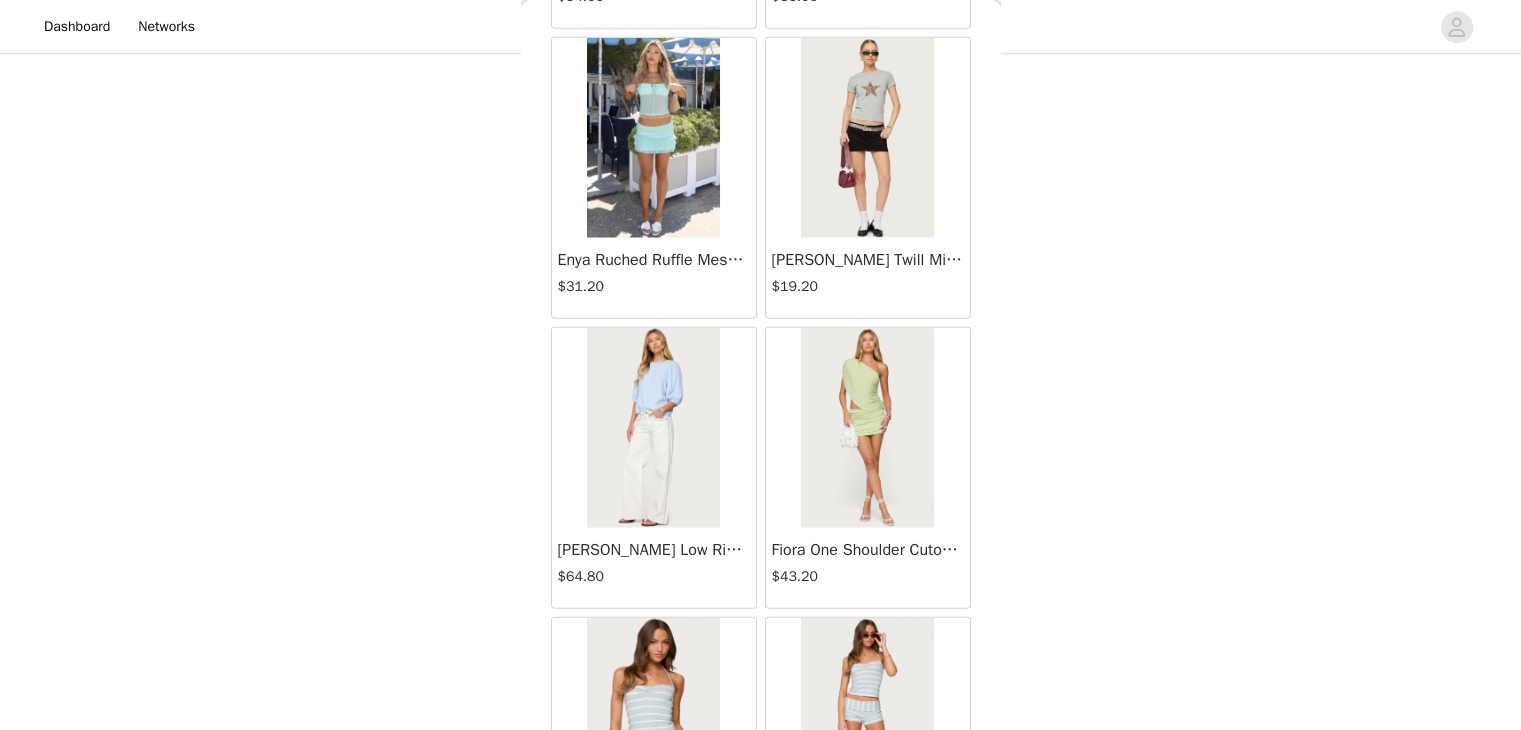 scroll, scrollTop: 5222, scrollLeft: 0, axis: vertical 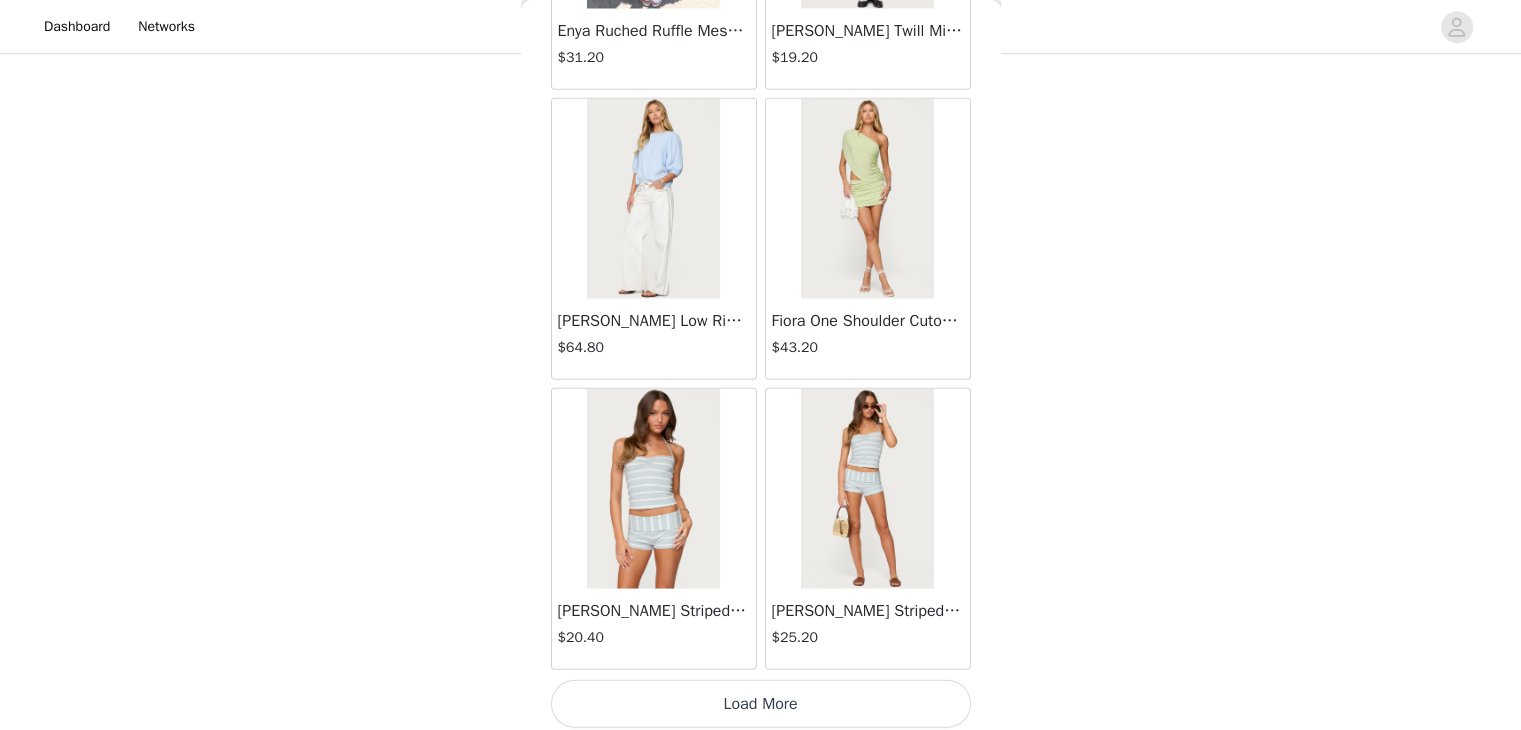 click on "Load More" at bounding box center [761, 704] 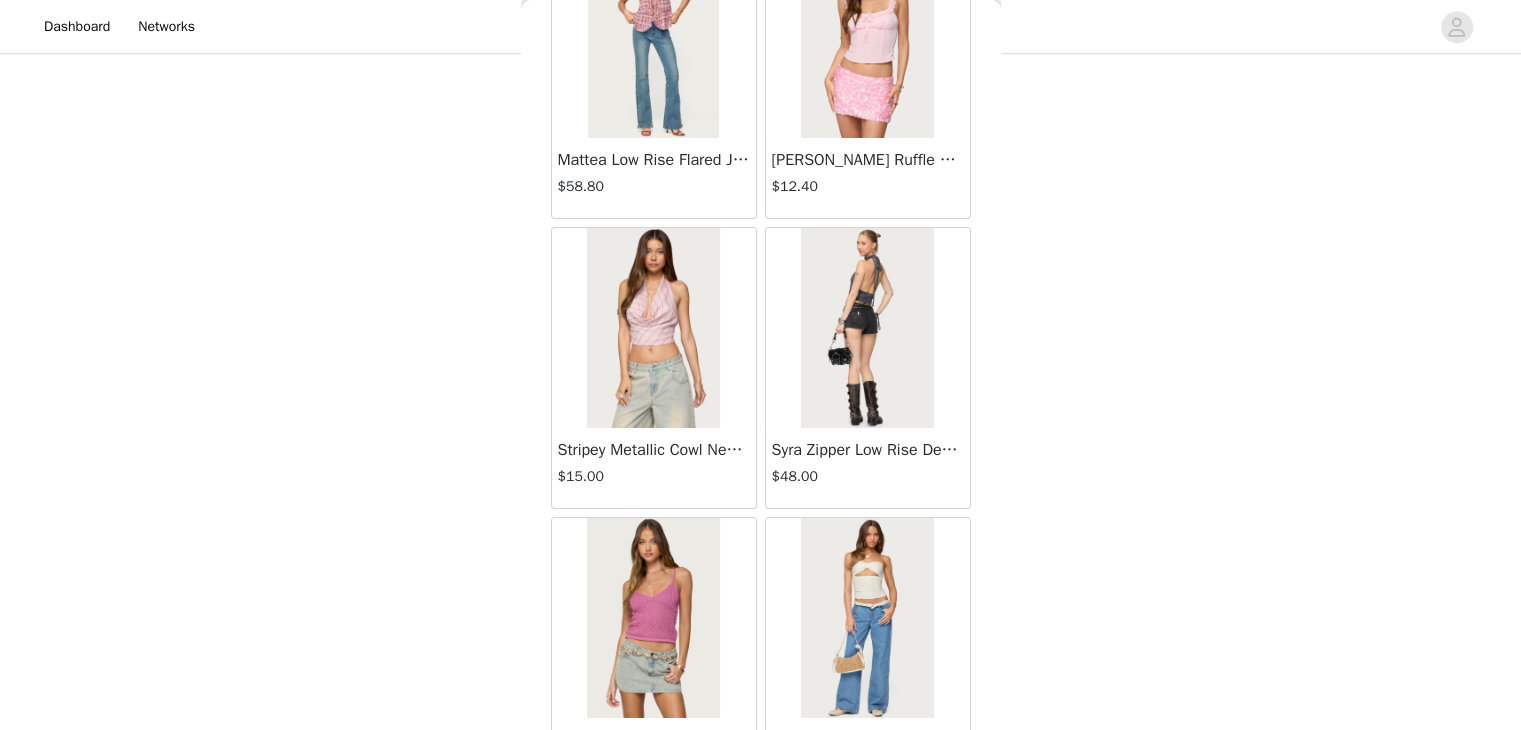 scroll, scrollTop: 8118, scrollLeft: 0, axis: vertical 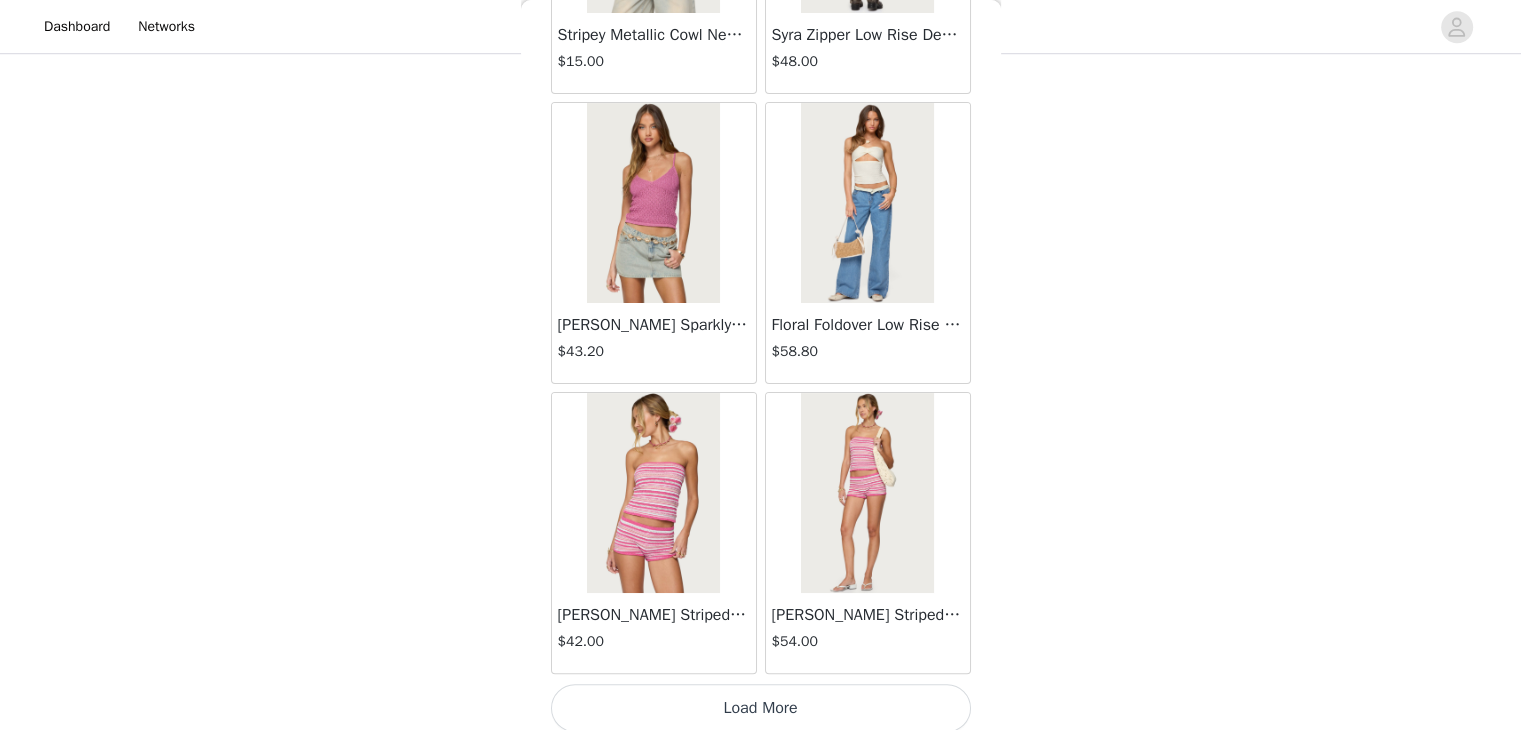 click on "Load More" at bounding box center [761, 708] 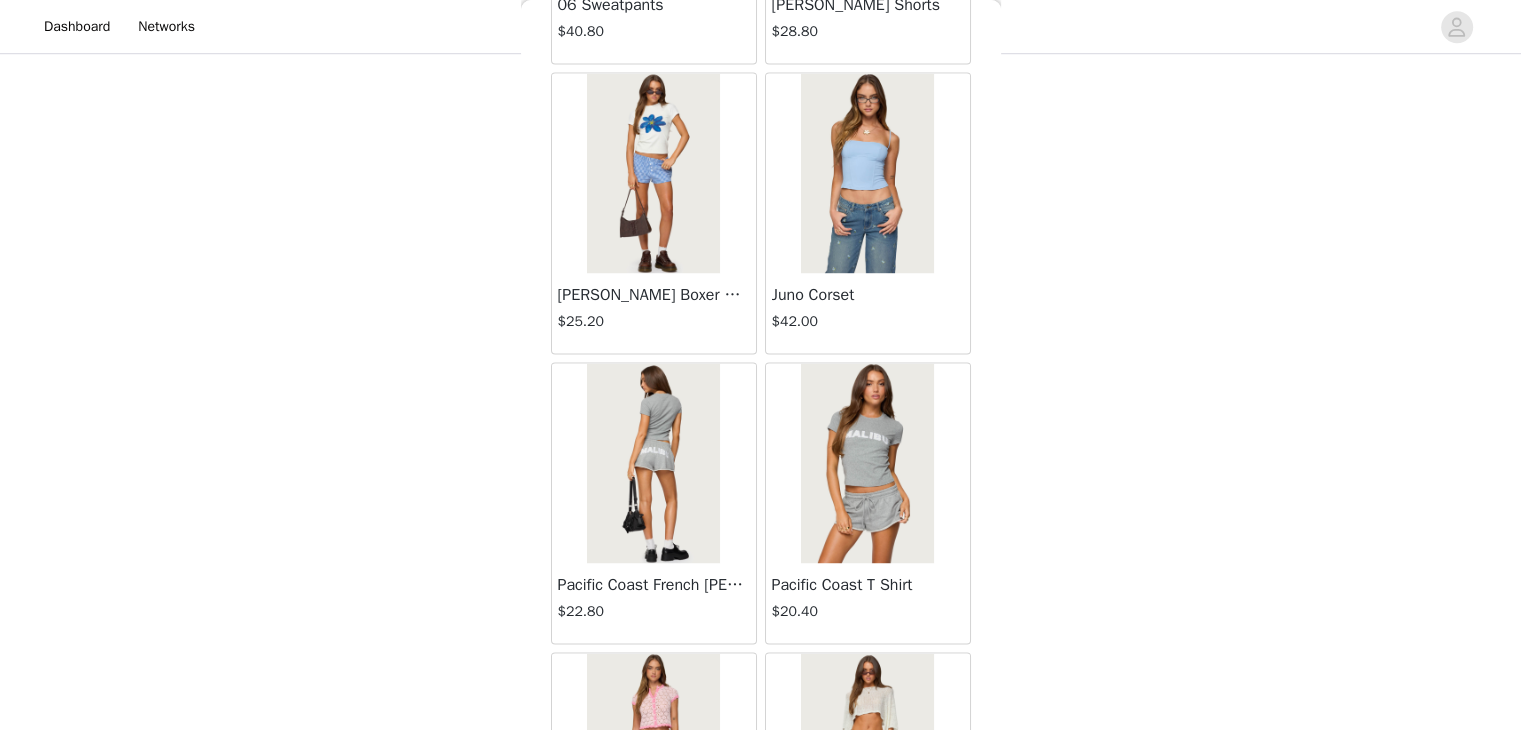 scroll, scrollTop: 11014, scrollLeft: 0, axis: vertical 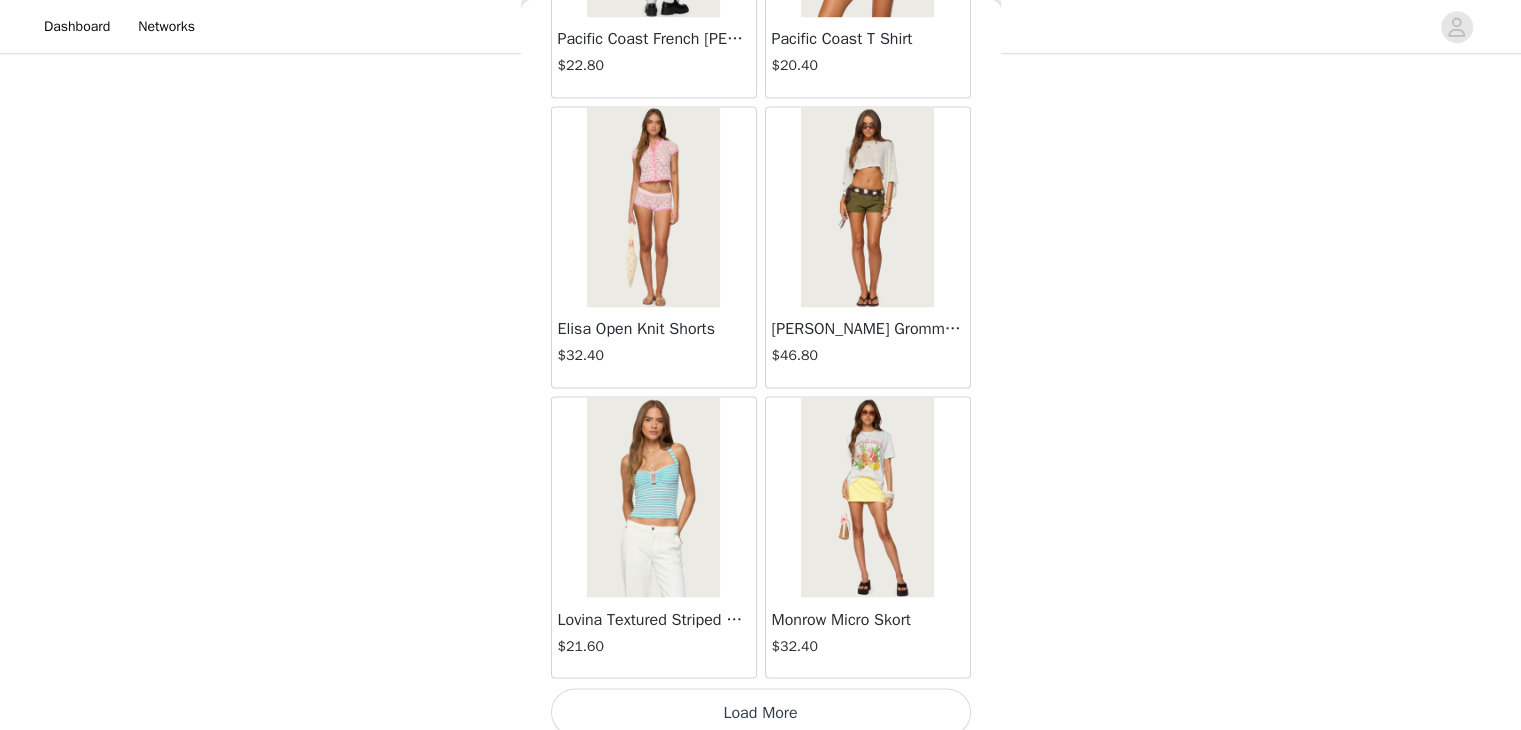 click on "Load More" at bounding box center [761, 712] 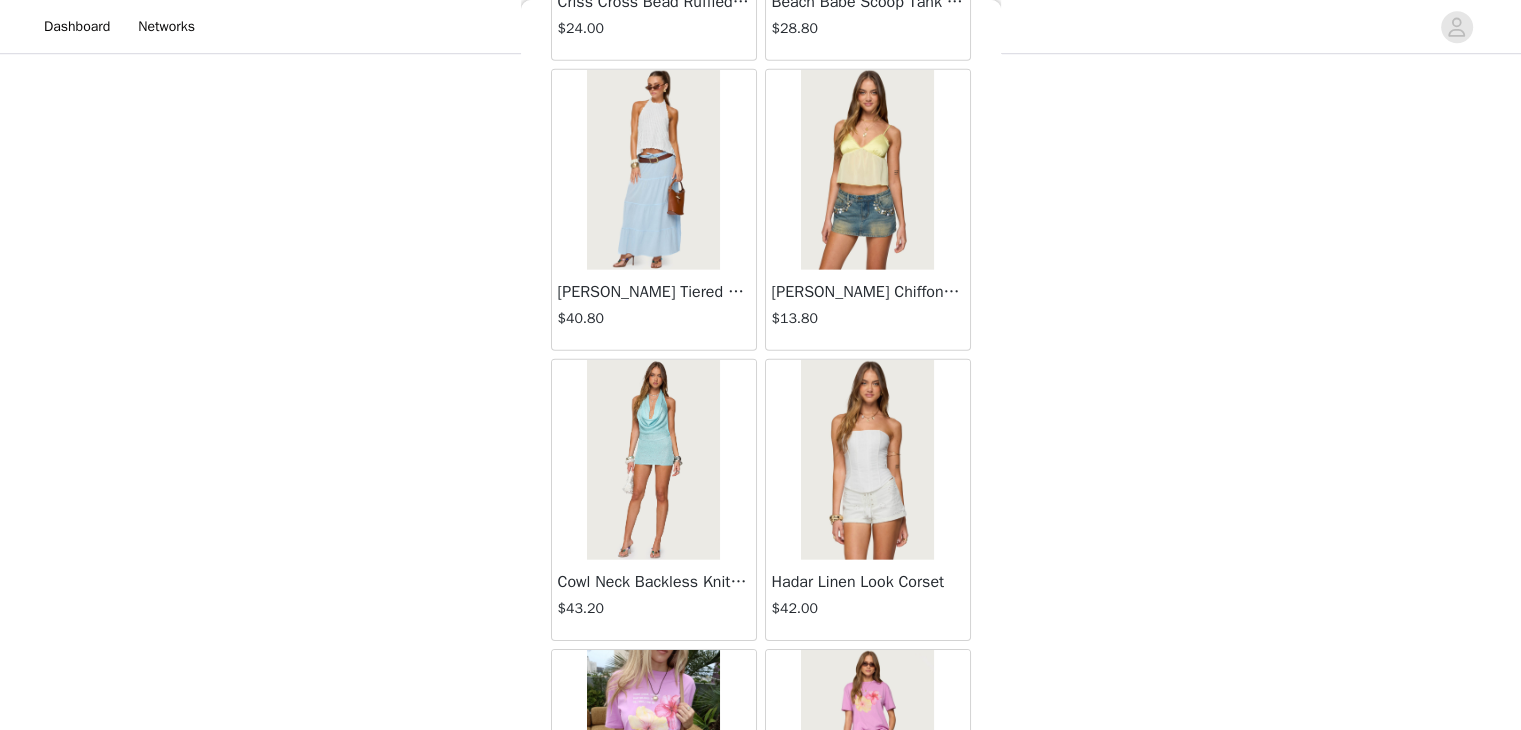 scroll, scrollTop: 13910, scrollLeft: 0, axis: vertical 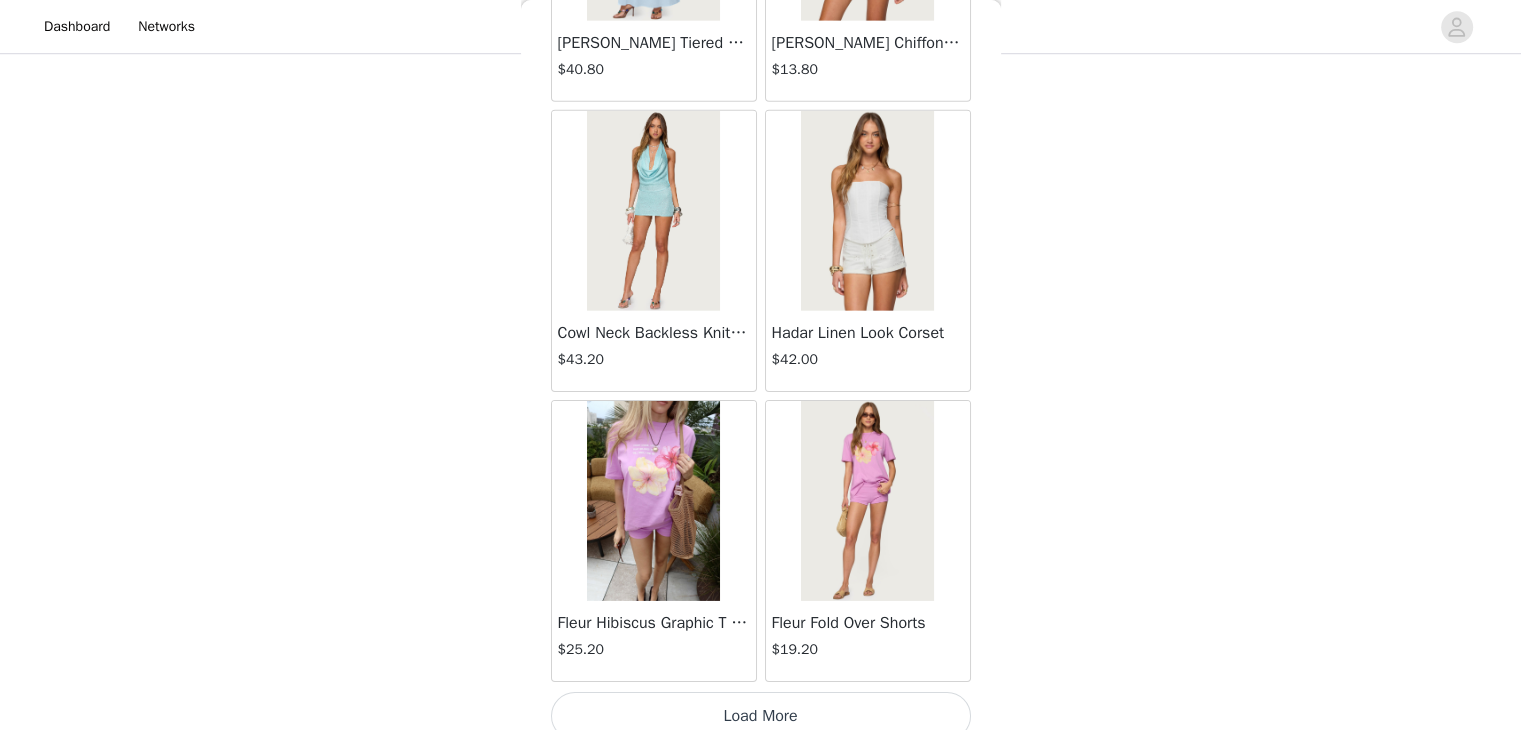click on "Load More" at bounding box center [761, 716] 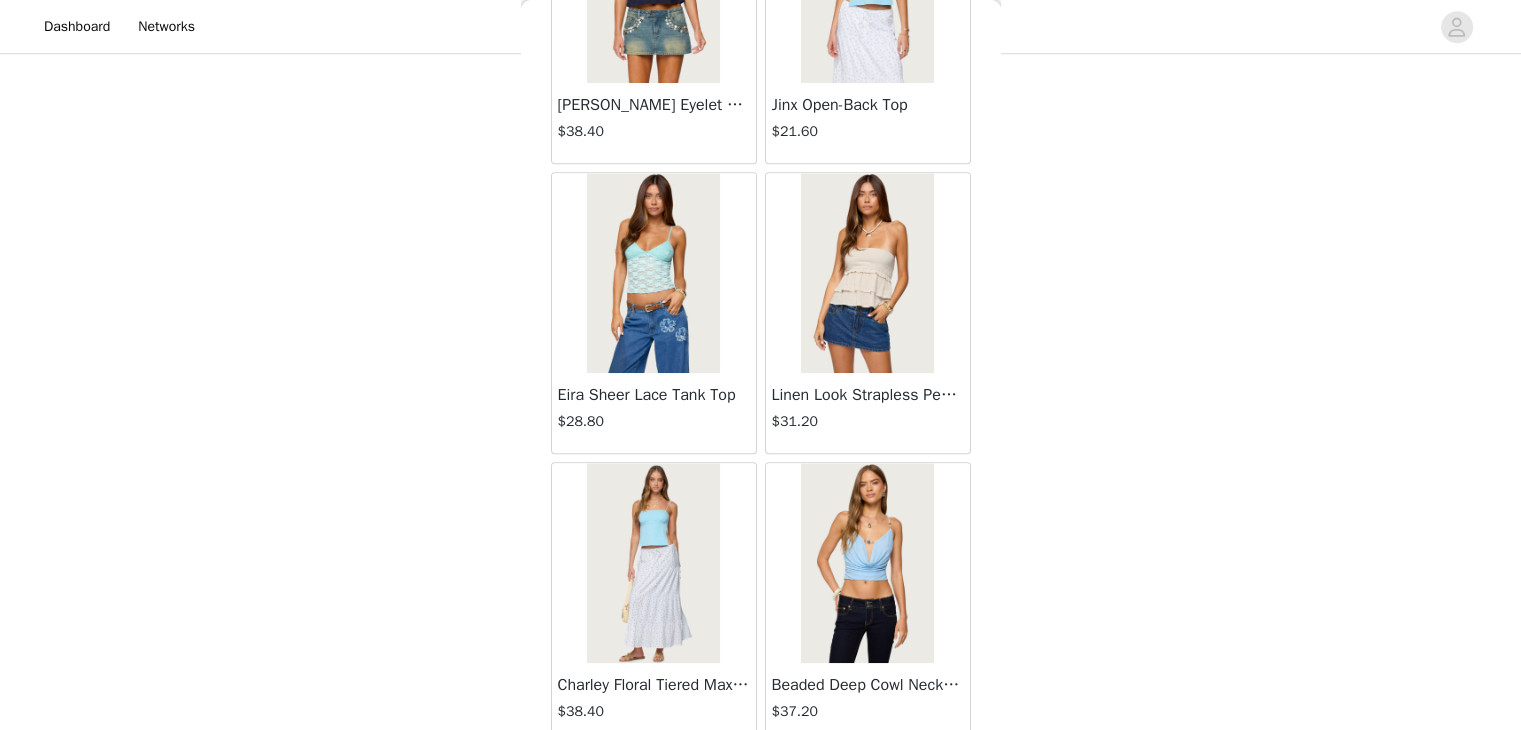 scroll, scrollTop: 16806, scrollLeft: 0, axis: vertical 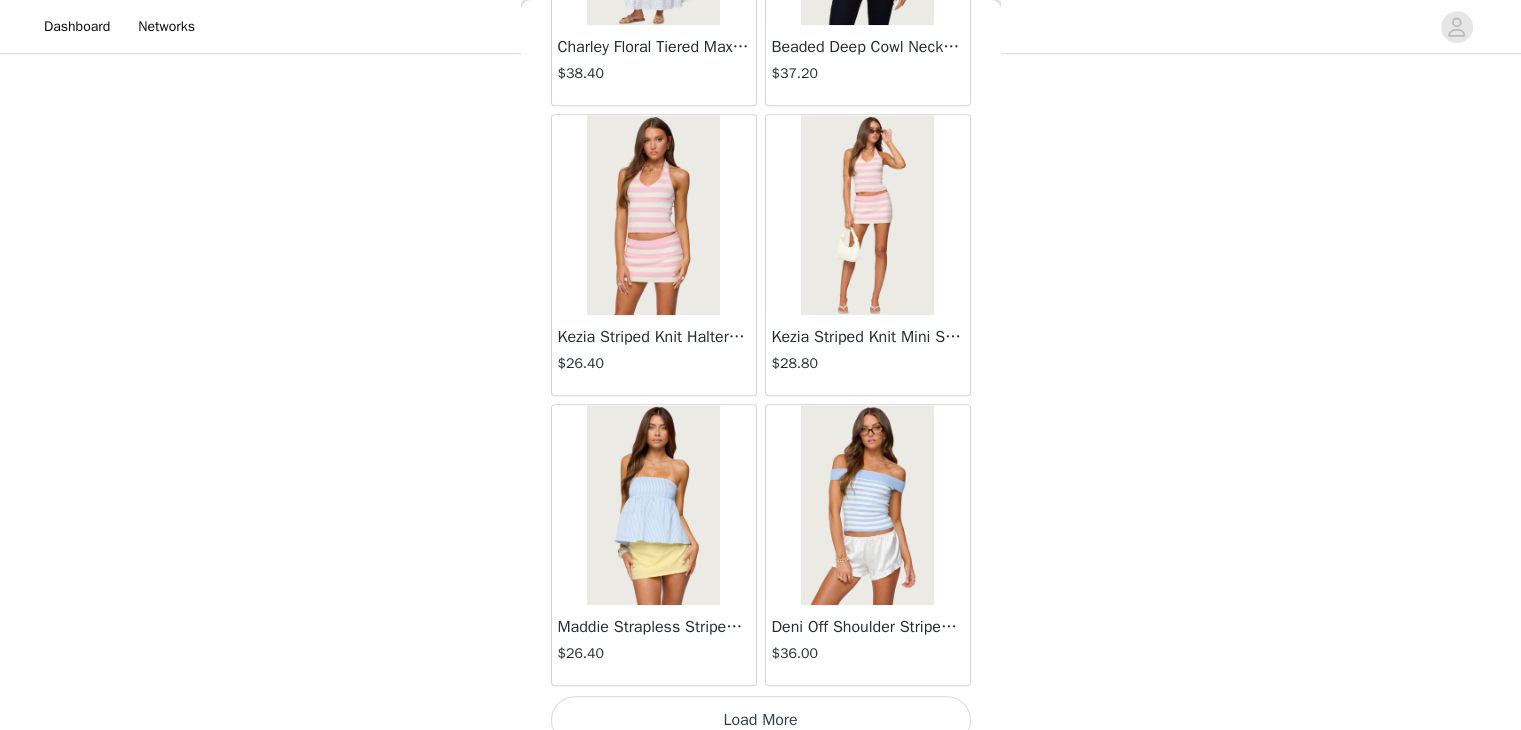 click on "Load More" at bounding box center (761, 720) 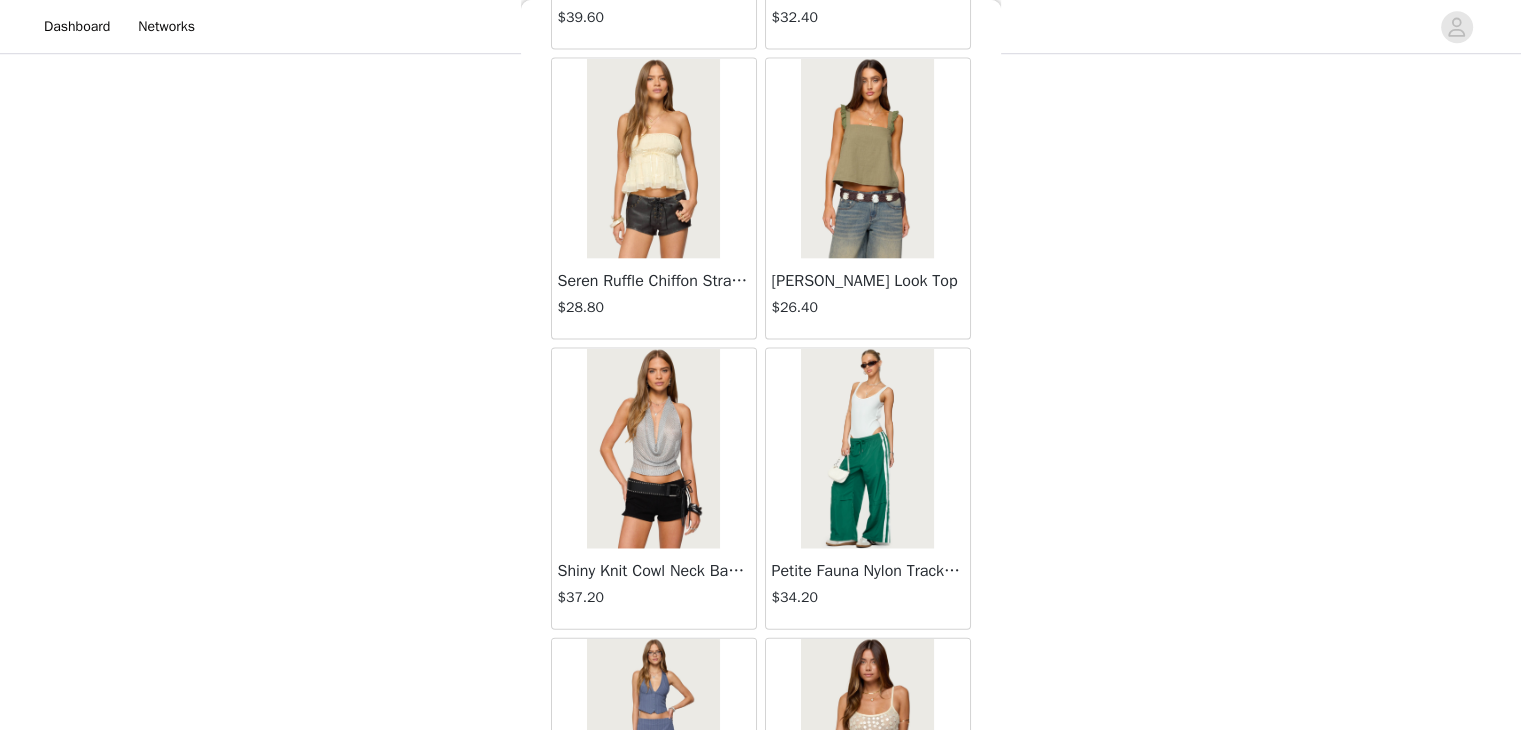 scroll, scrollTop: 19702, scrollLeft: 0, axis: vertical 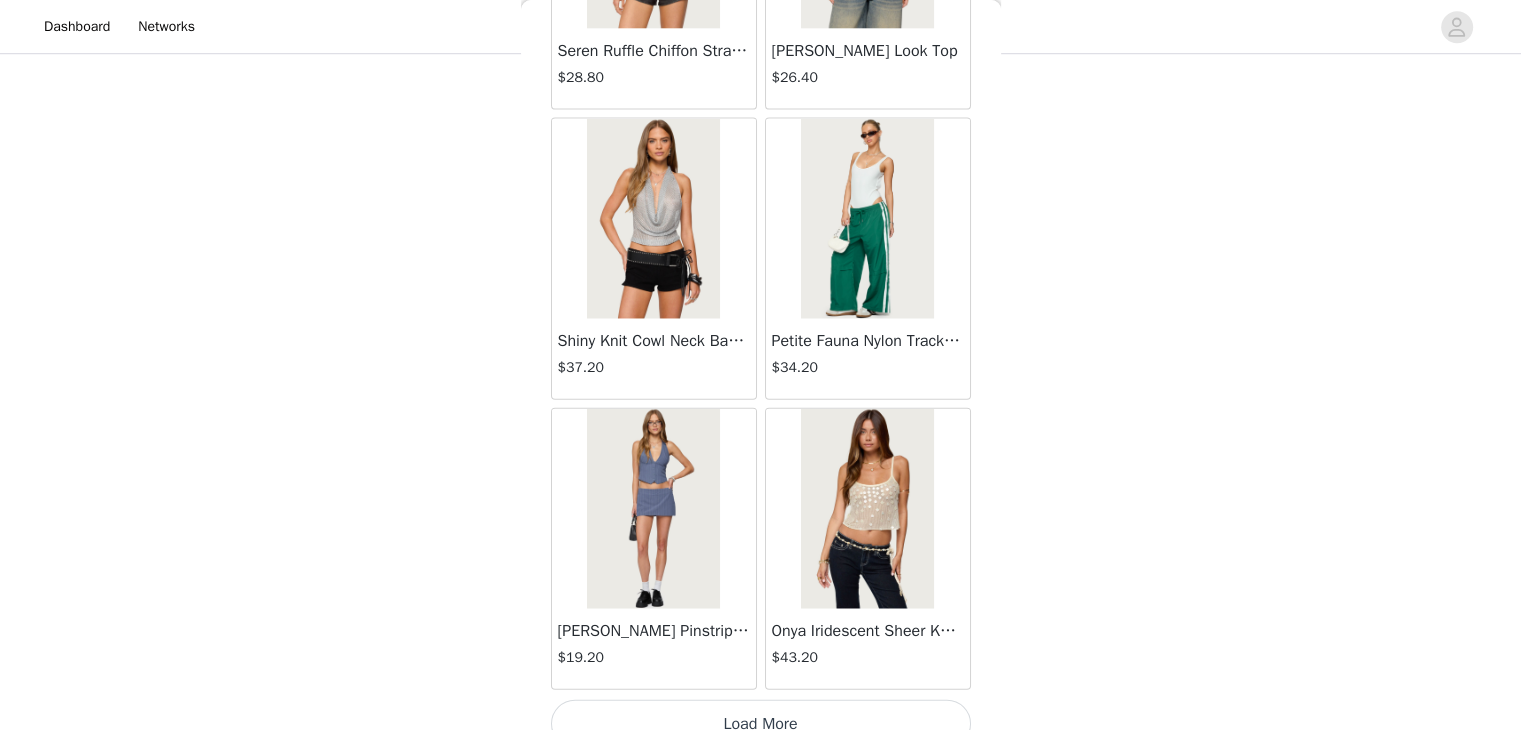 click on "Load More" at bounding box center (761, 724) 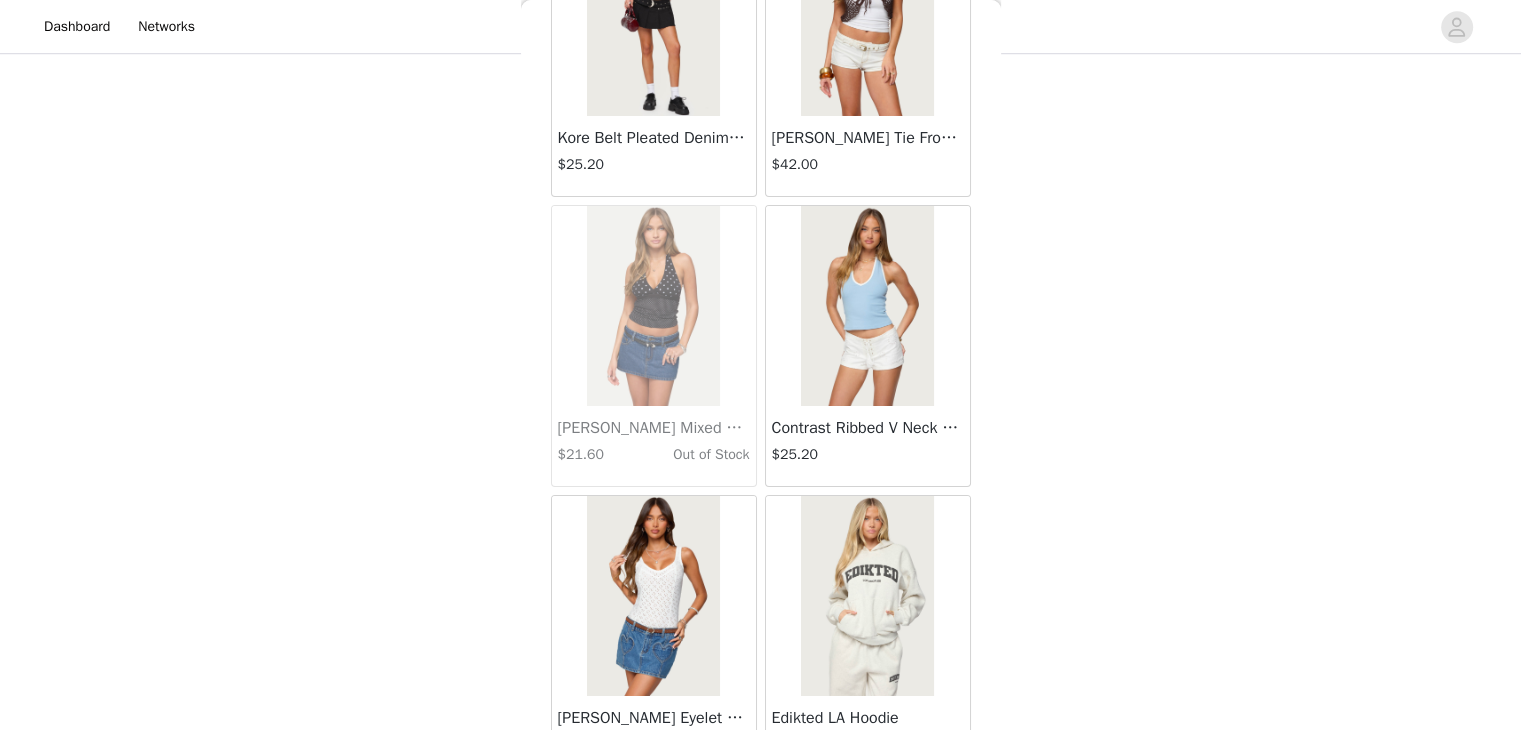 scroll, scrollTop: 22598, scrollLeft: 0, axis: vertical 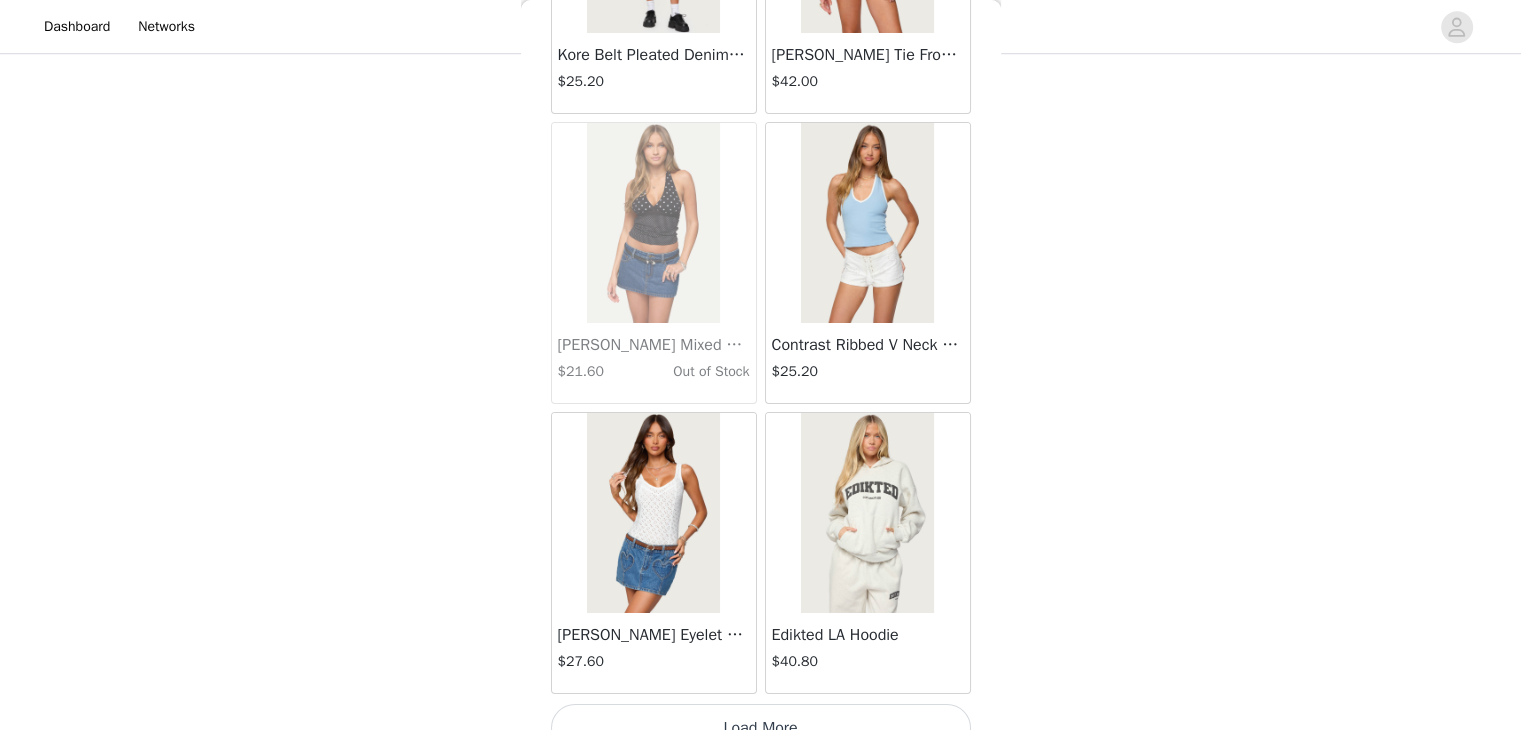 click on "Load More" at bounding box center (761, 728) 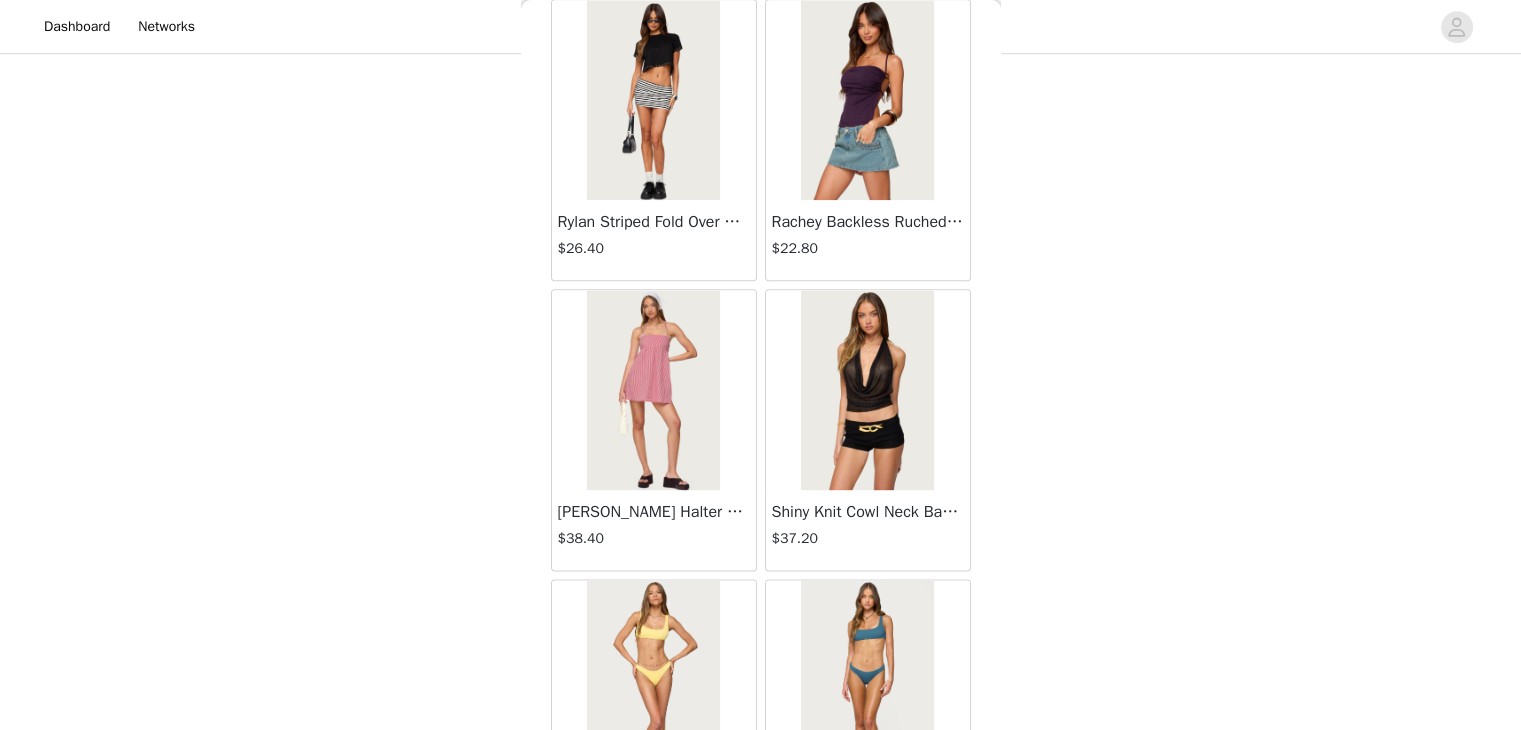 scroll, scrollTop: 25494, scrollLeft: 0, axis: vertical 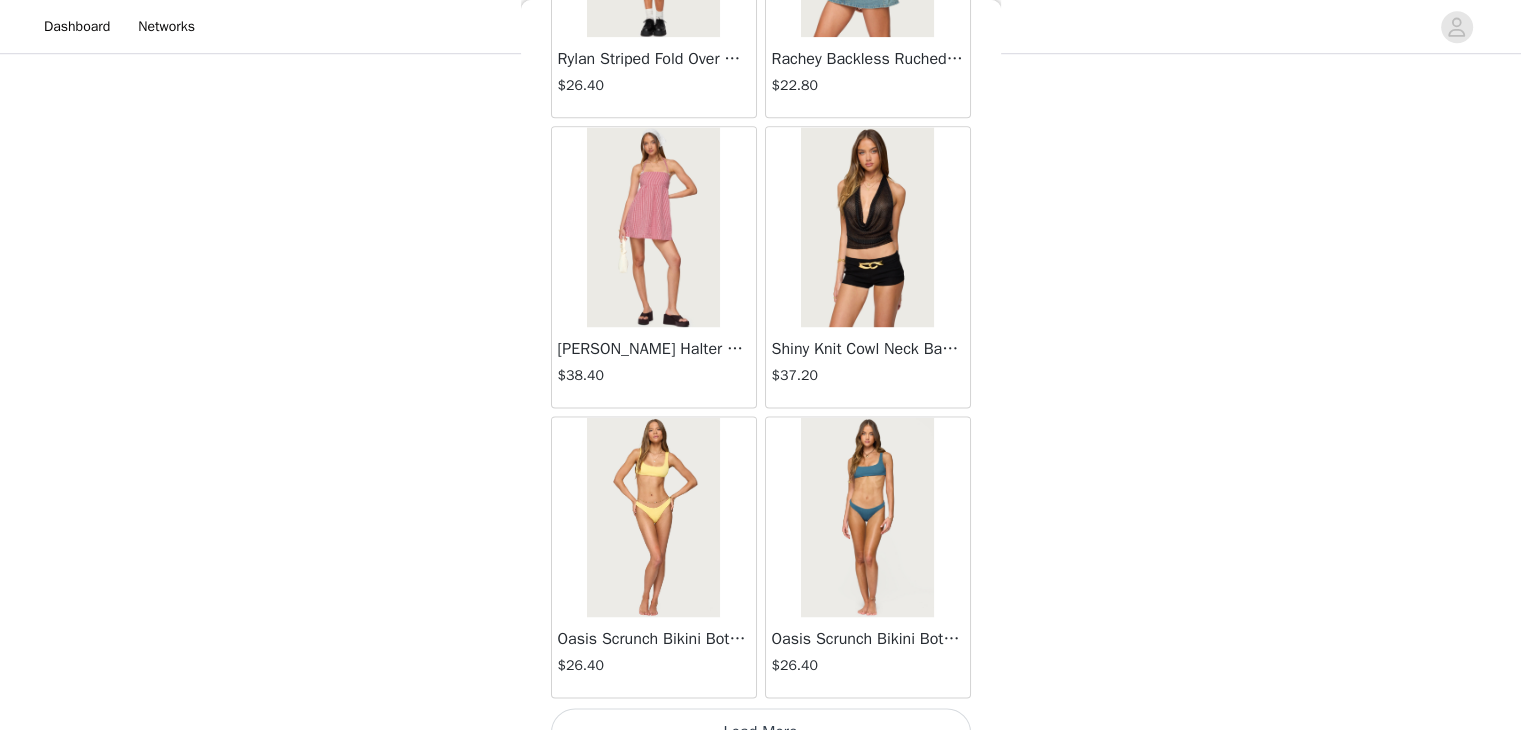 click on "Load More" at bounding box center [761, 732] 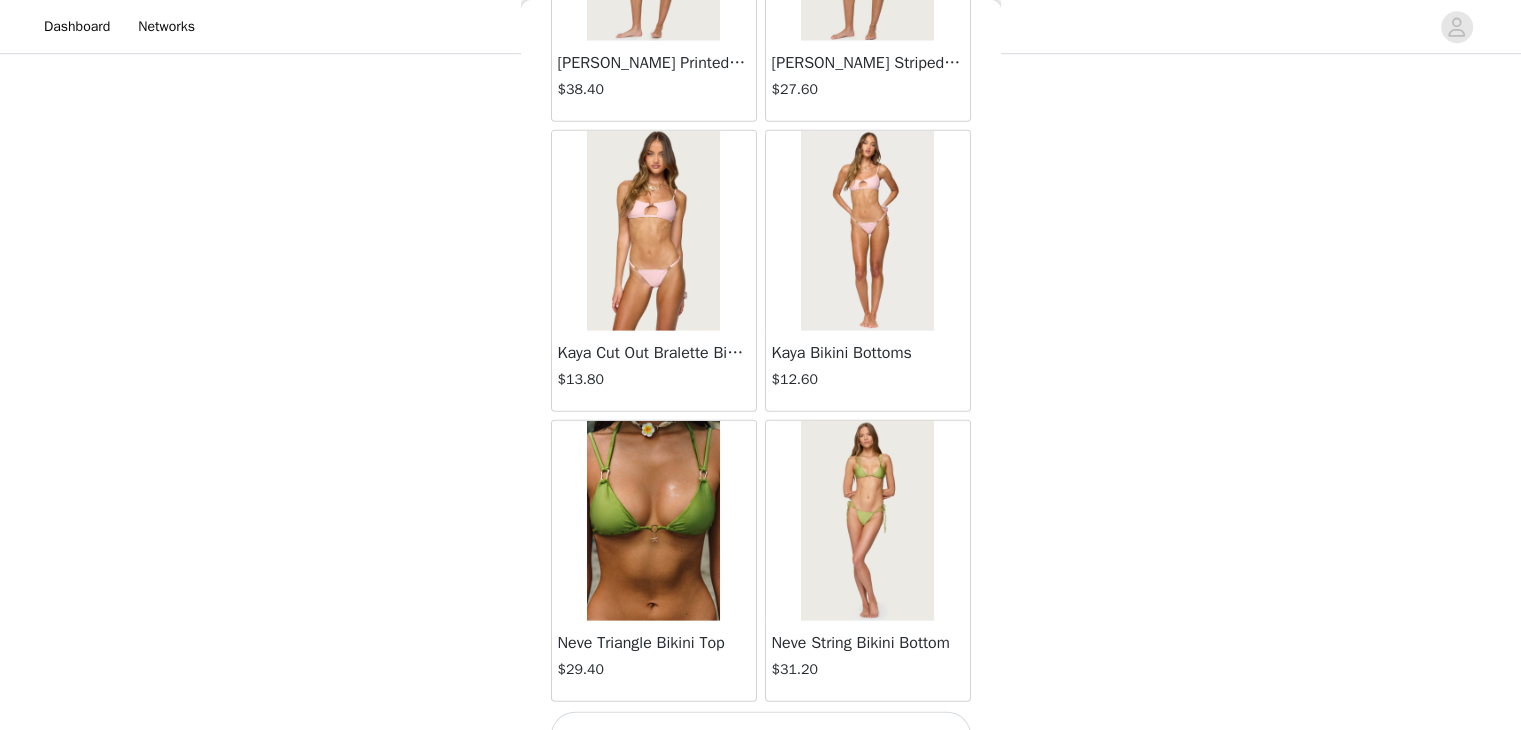 scroll, scrollTop: 28389, scrollLeft: 0, axis: vertical 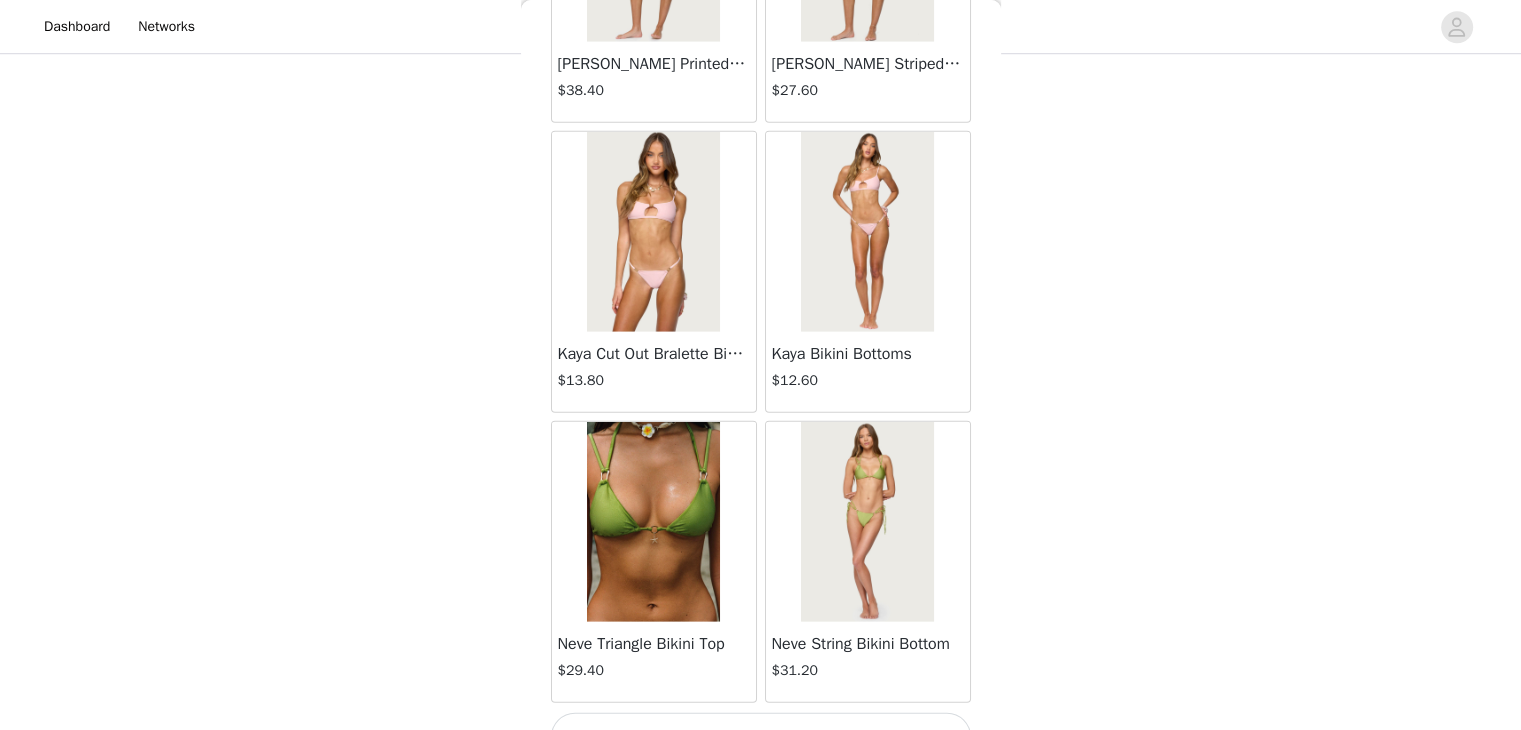 click on "Load More" at bounding box center [761, 737] 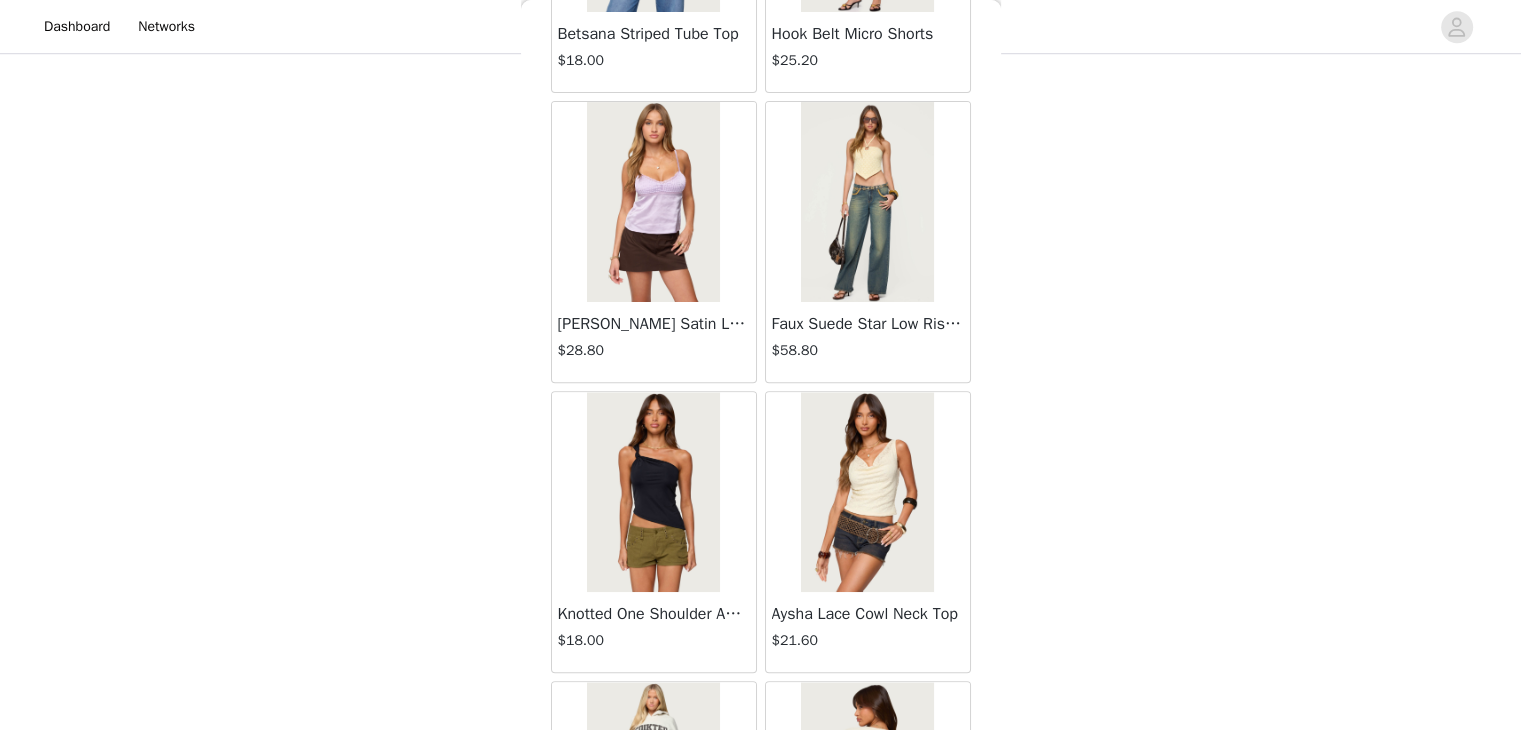 scroll, scrollTop: 31286, scrollLeft: 0, axis: vertical 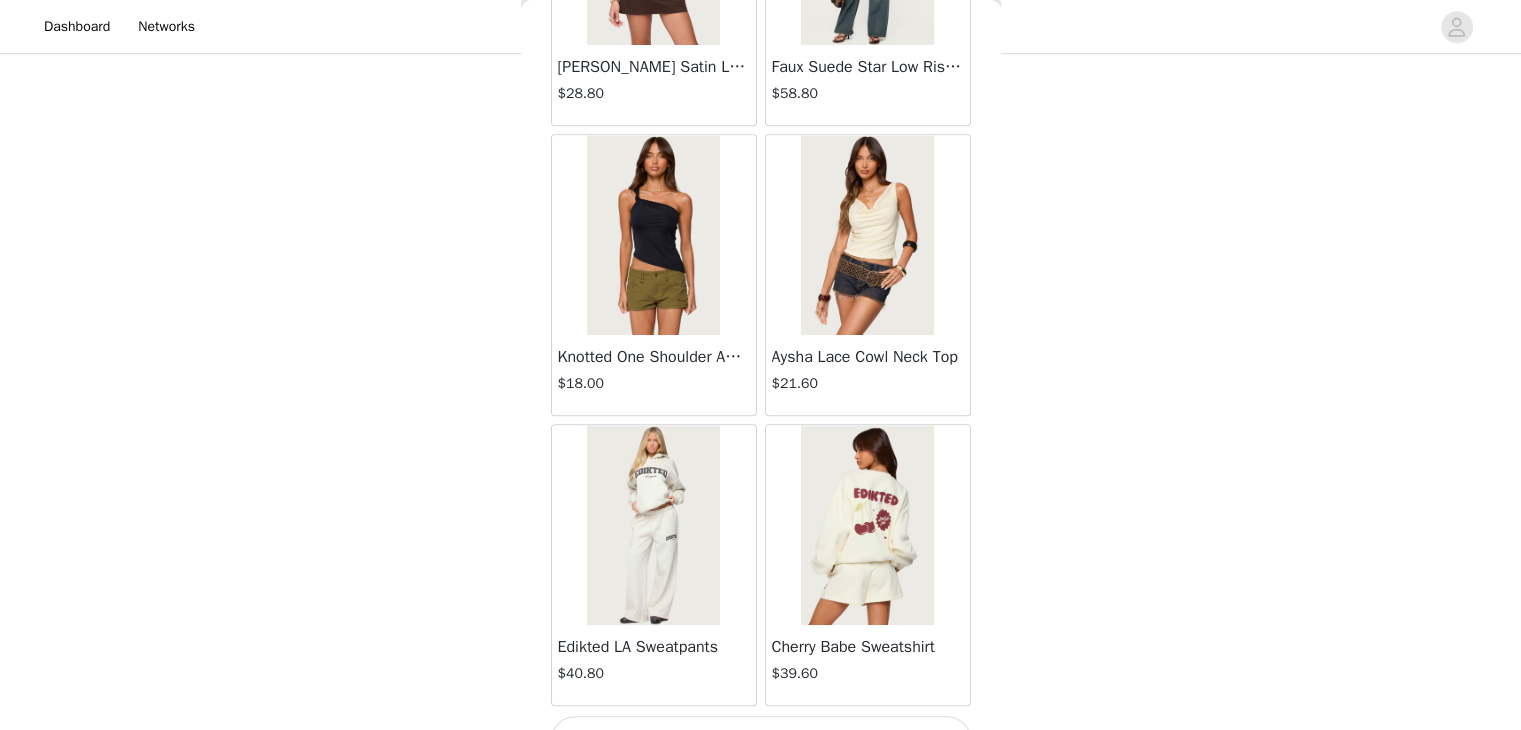 click on "Load More" at bounding box center (761, 740) 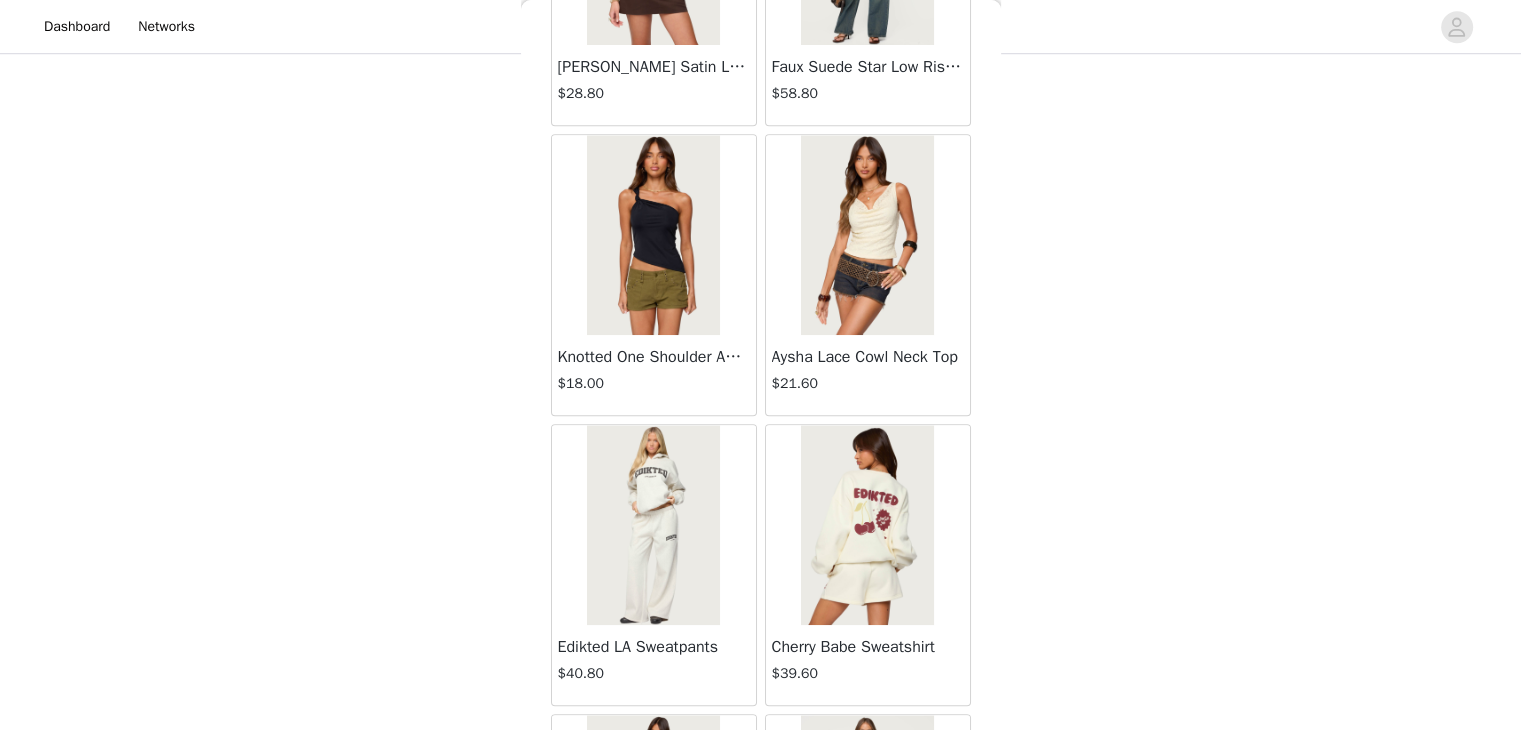scroll, scrollTop: 31212, scrollLeft: 0, axis: vertical 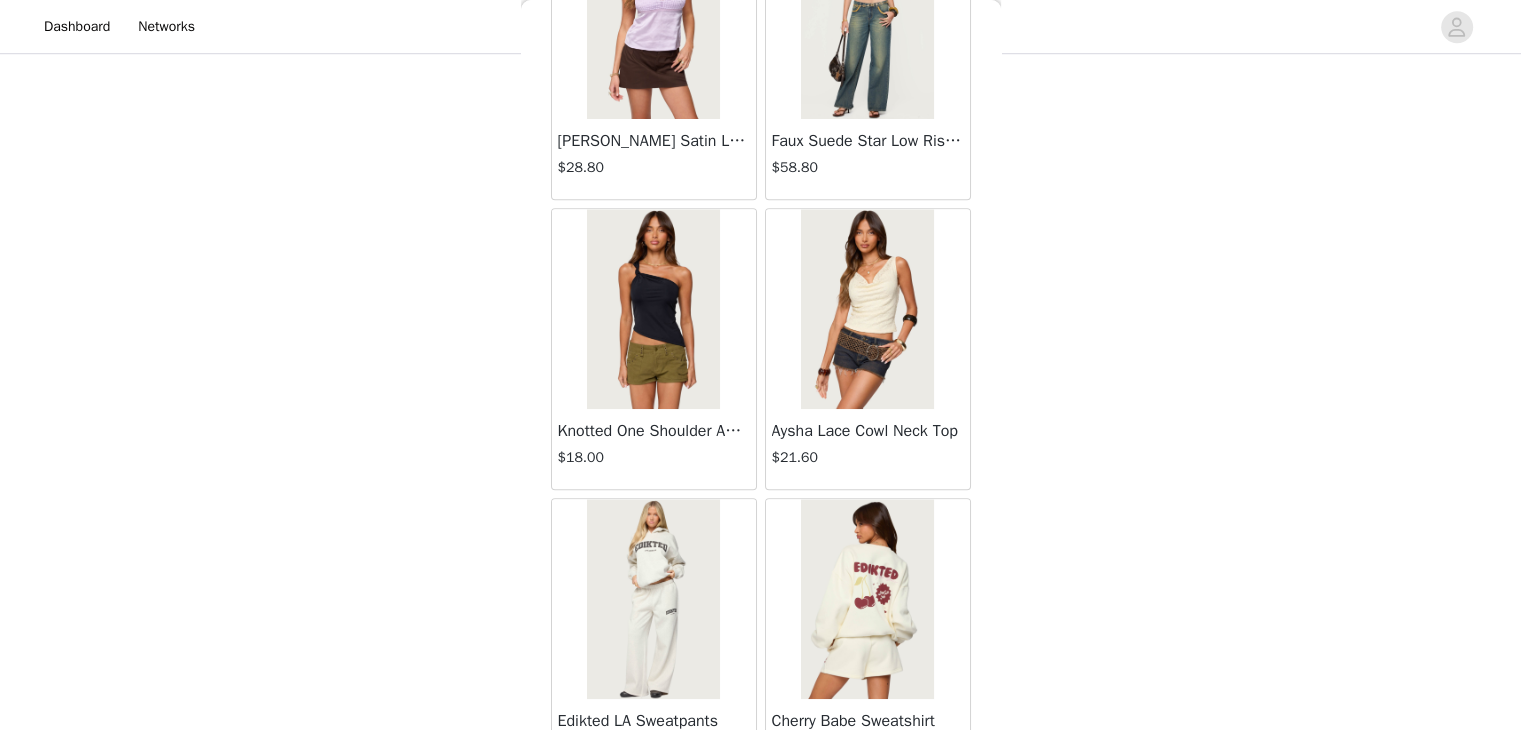 click at bounding box center [653, 309] 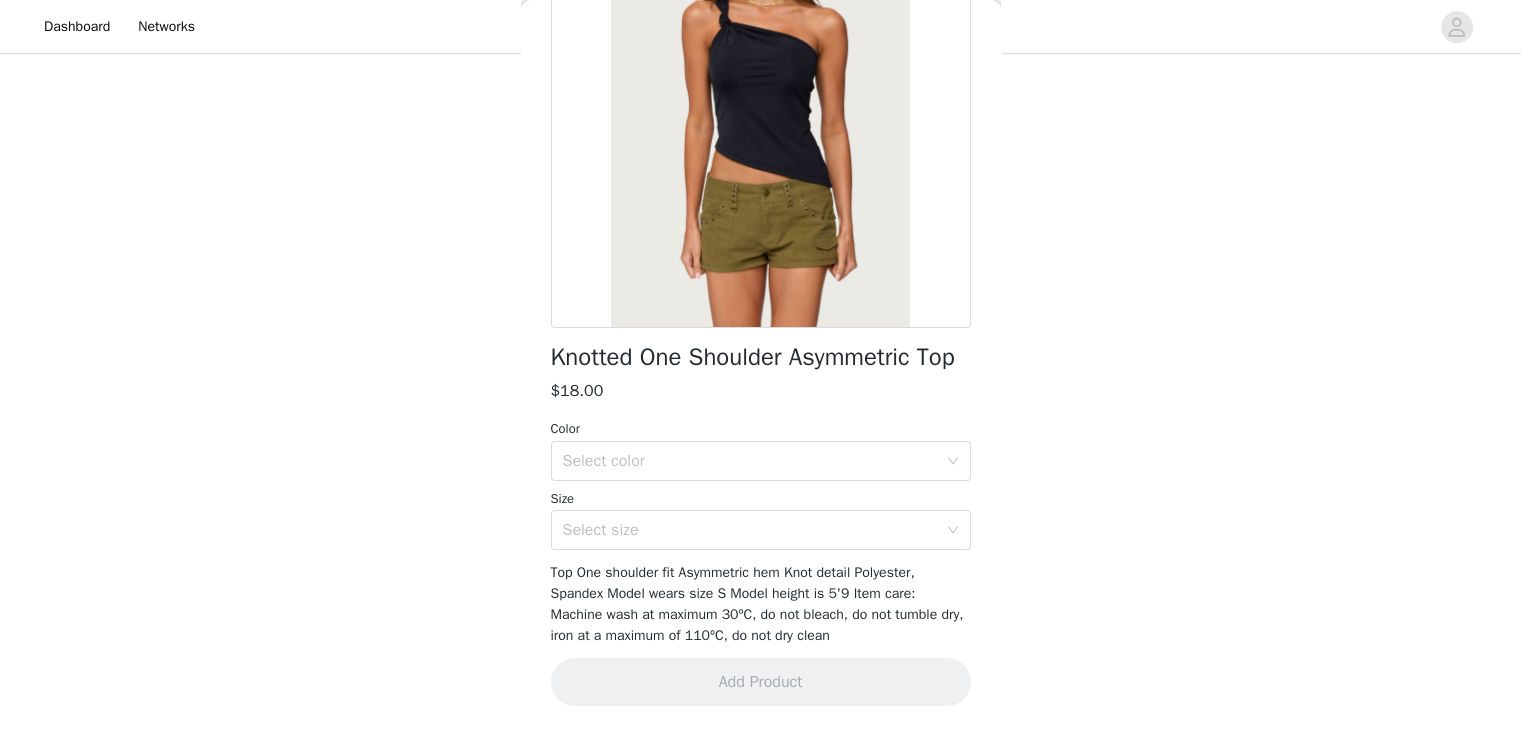 scroll, scrollTop: 244, scrollLeft: 0, axis: vertical 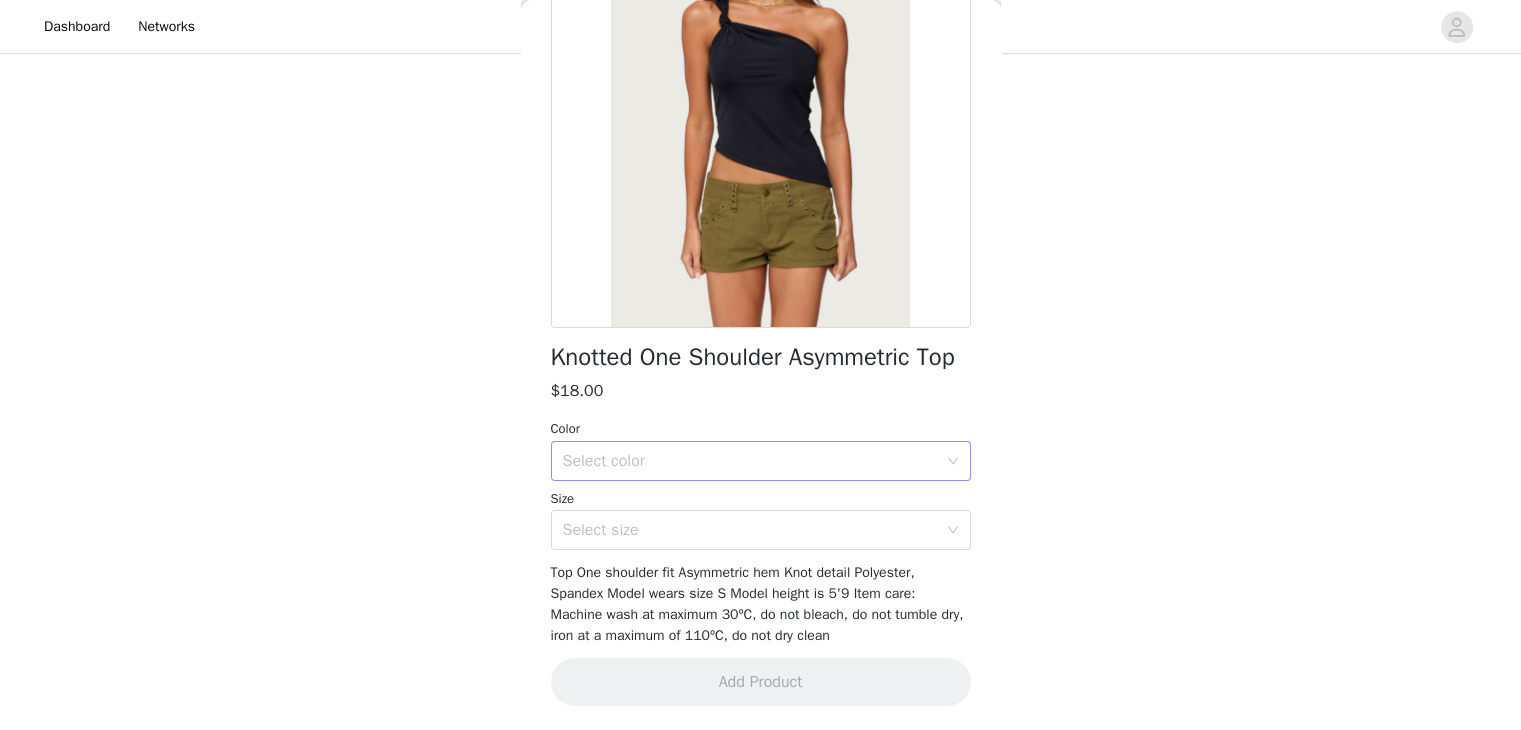 click on "Select color" at bounding box center [750, 461] 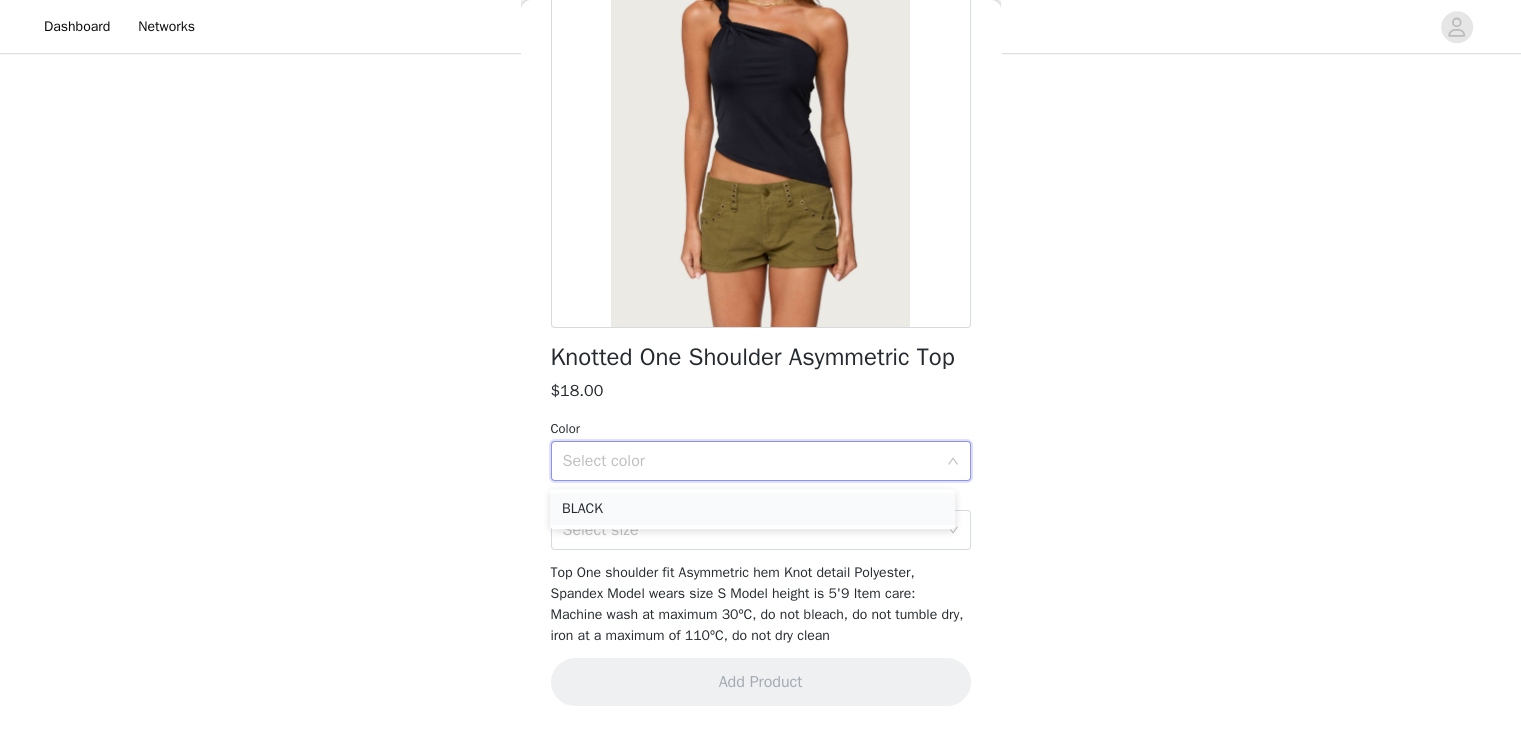 click on "BLACK" at bounding box center [752, 509] 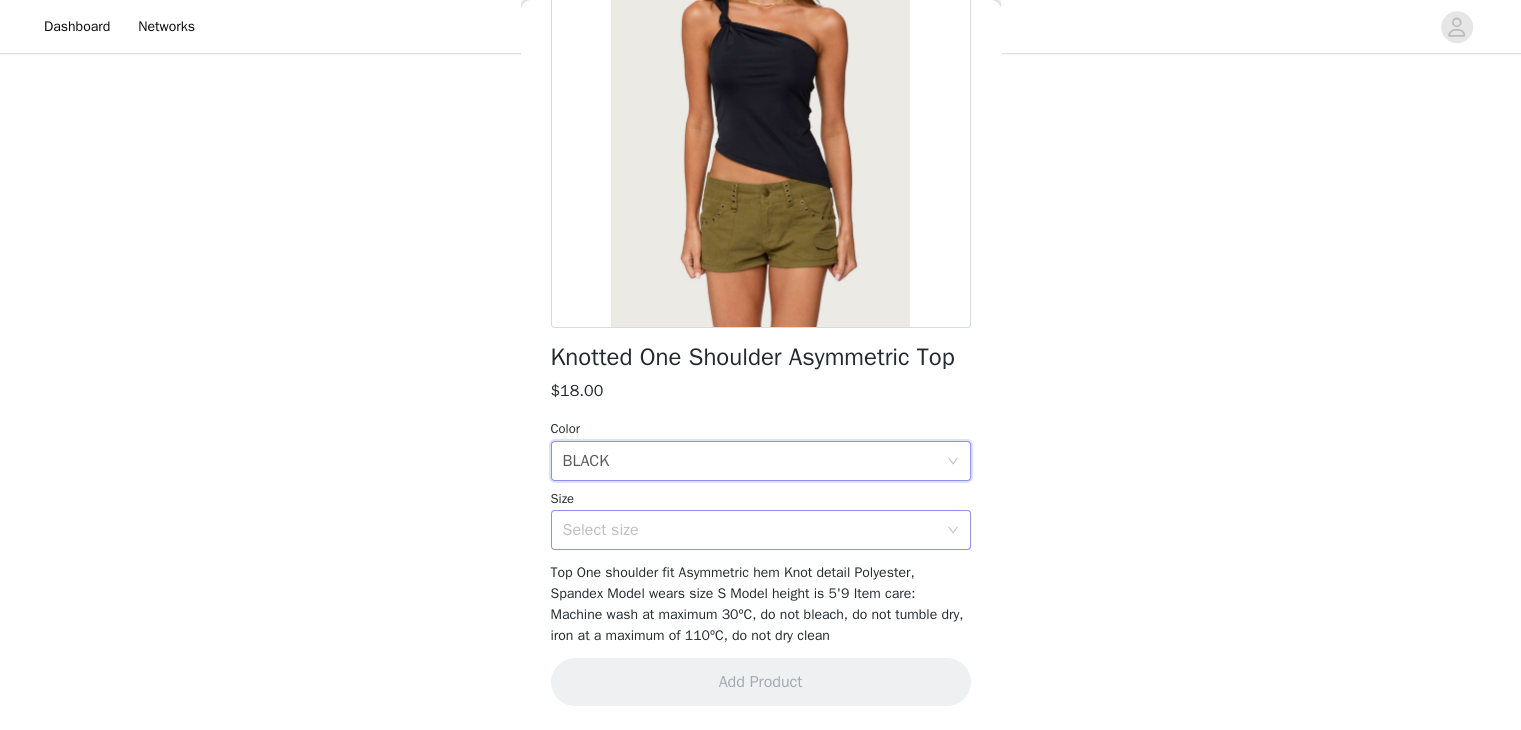 click on "Select size" at bounding box center [750, 530] 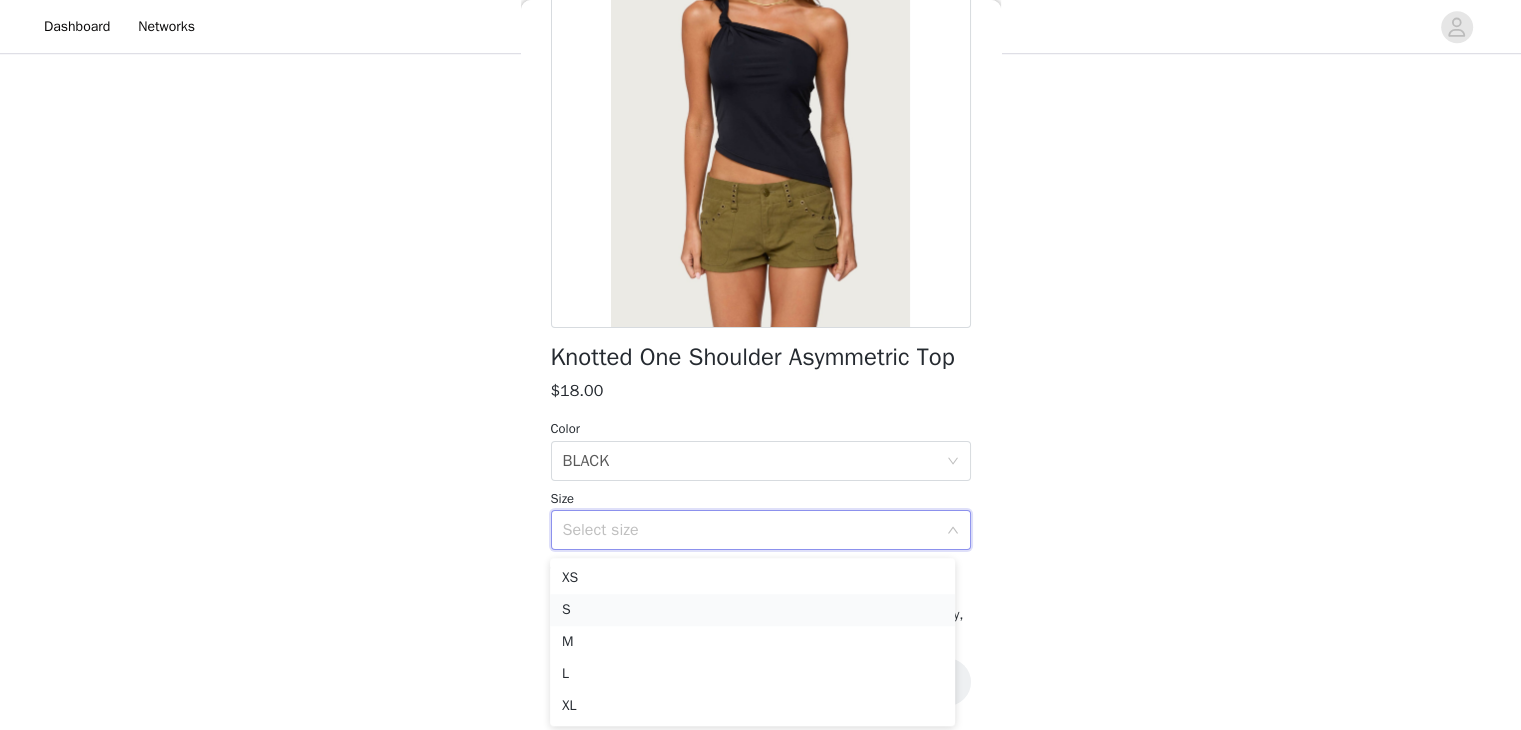 click on "S" at bounding box center (752, 610) 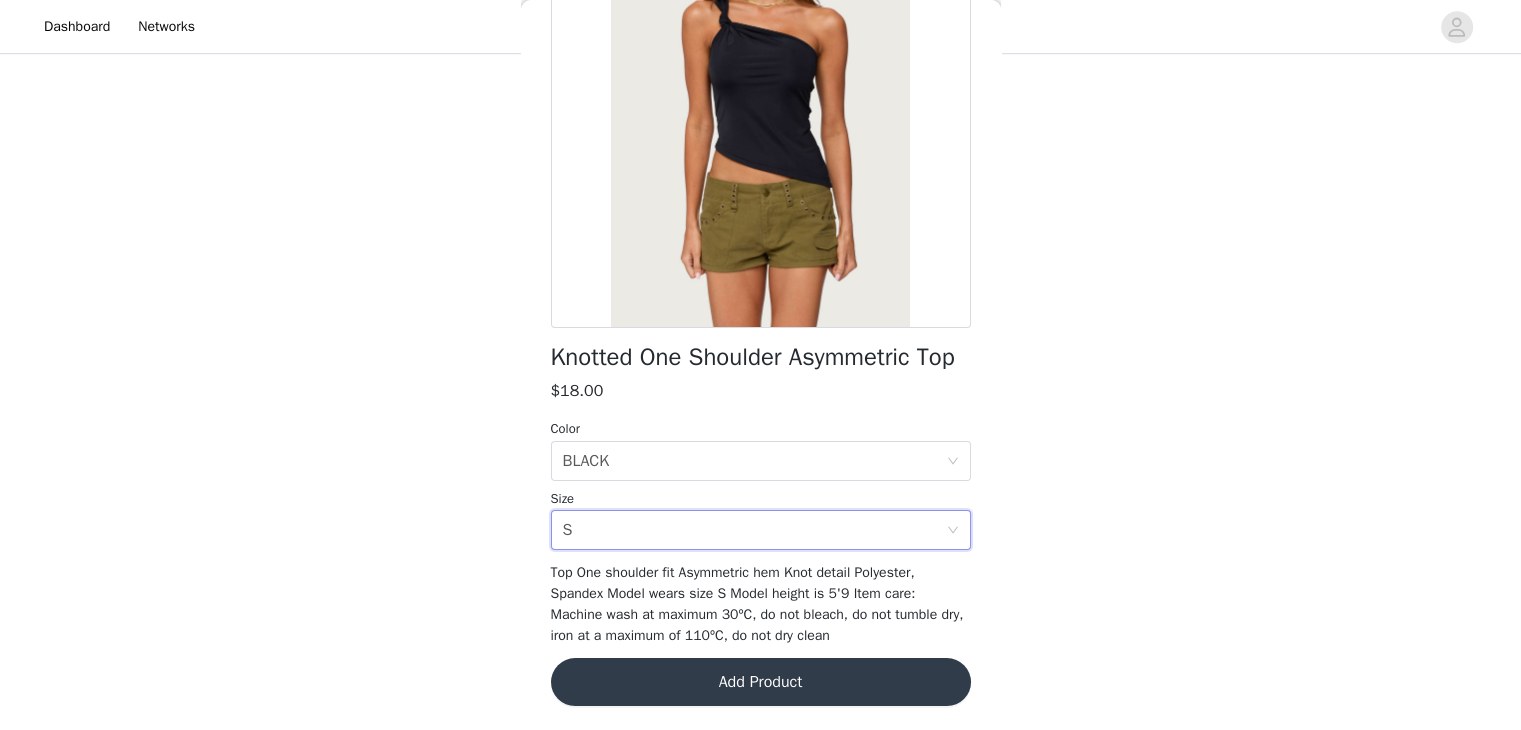 click on "Add Product" at bounding box center (761, 682) 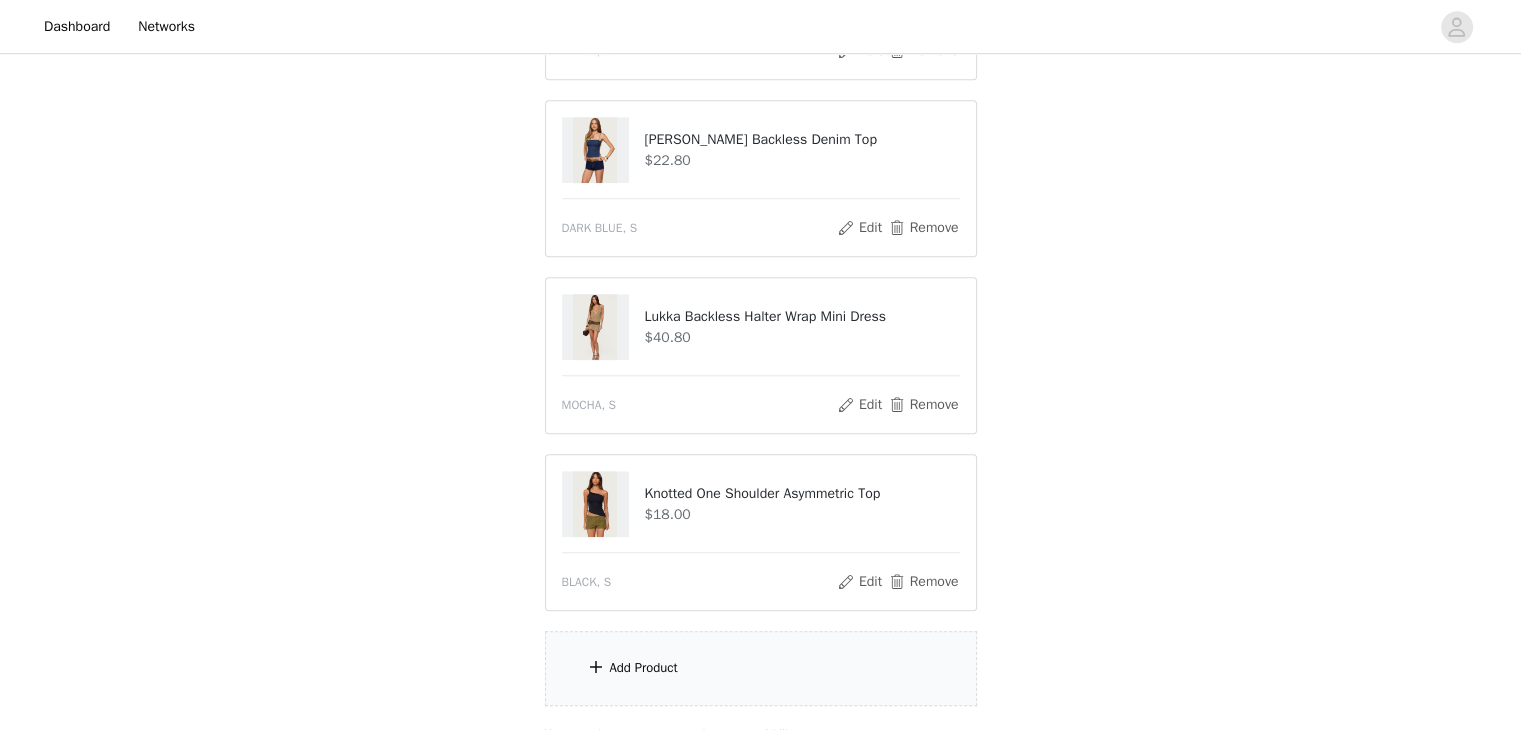 click on "Add Product" at bounding box center [761, 668] 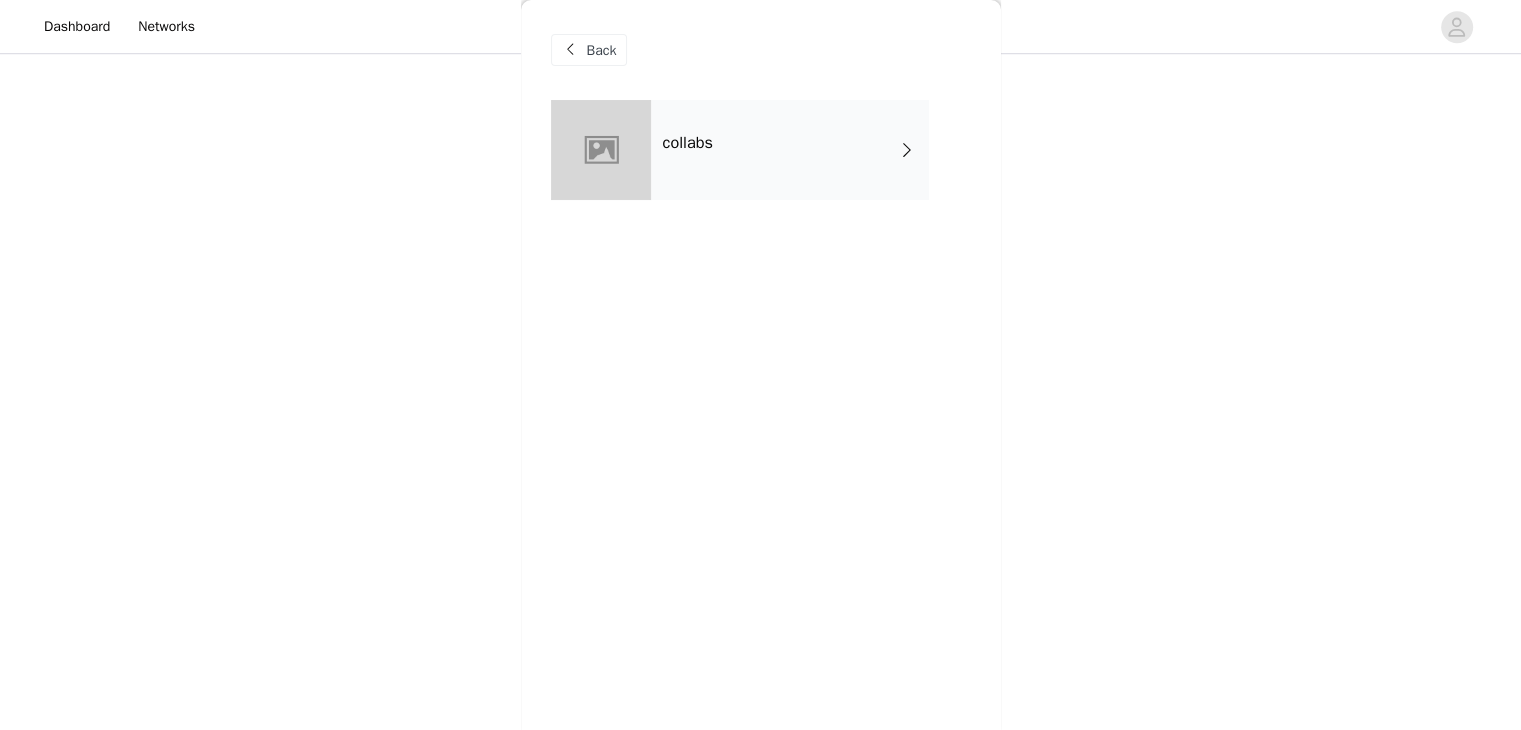 click on "Back" at bounding box center [761, 50] 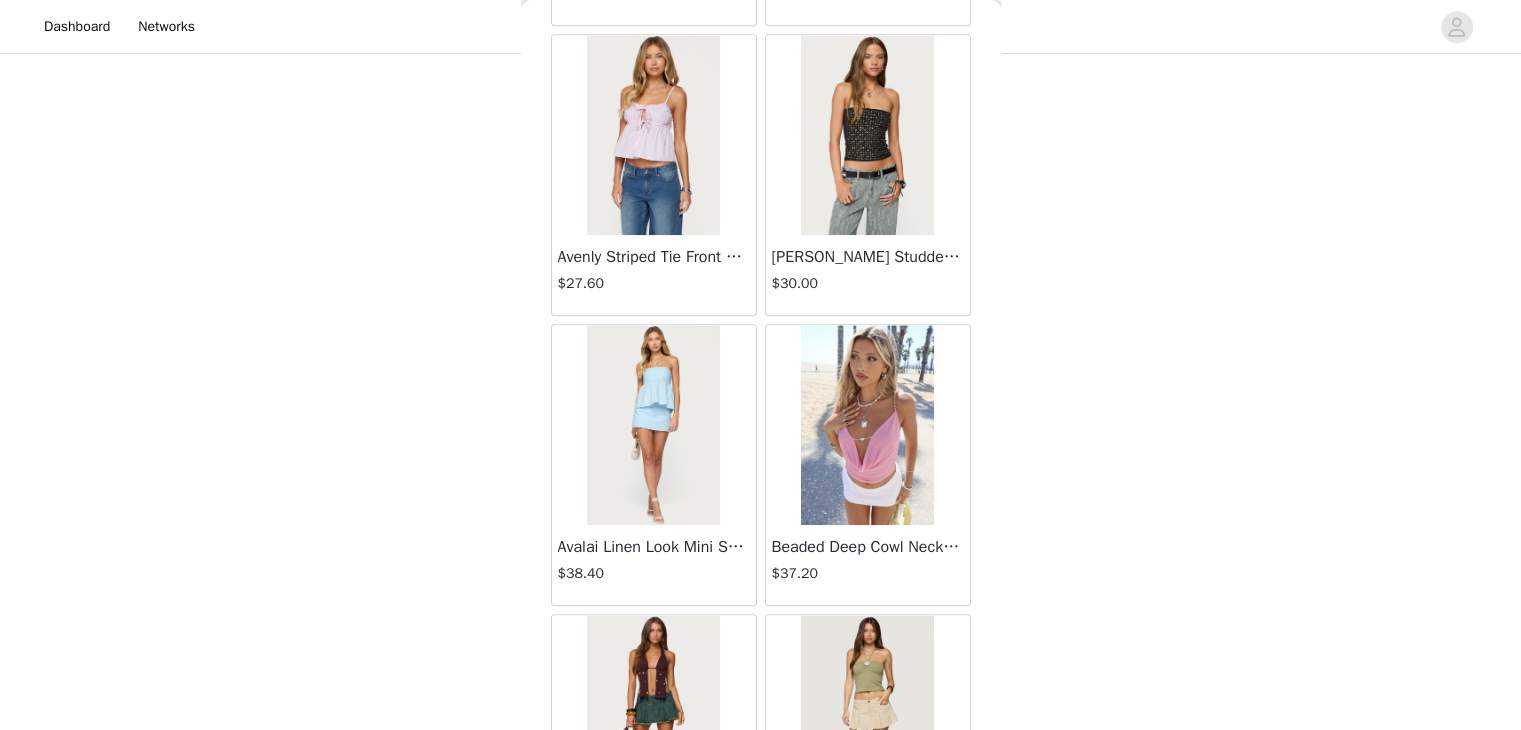 scroll, scrollTop: 2326, scrollLeft: 0, axis: vertical 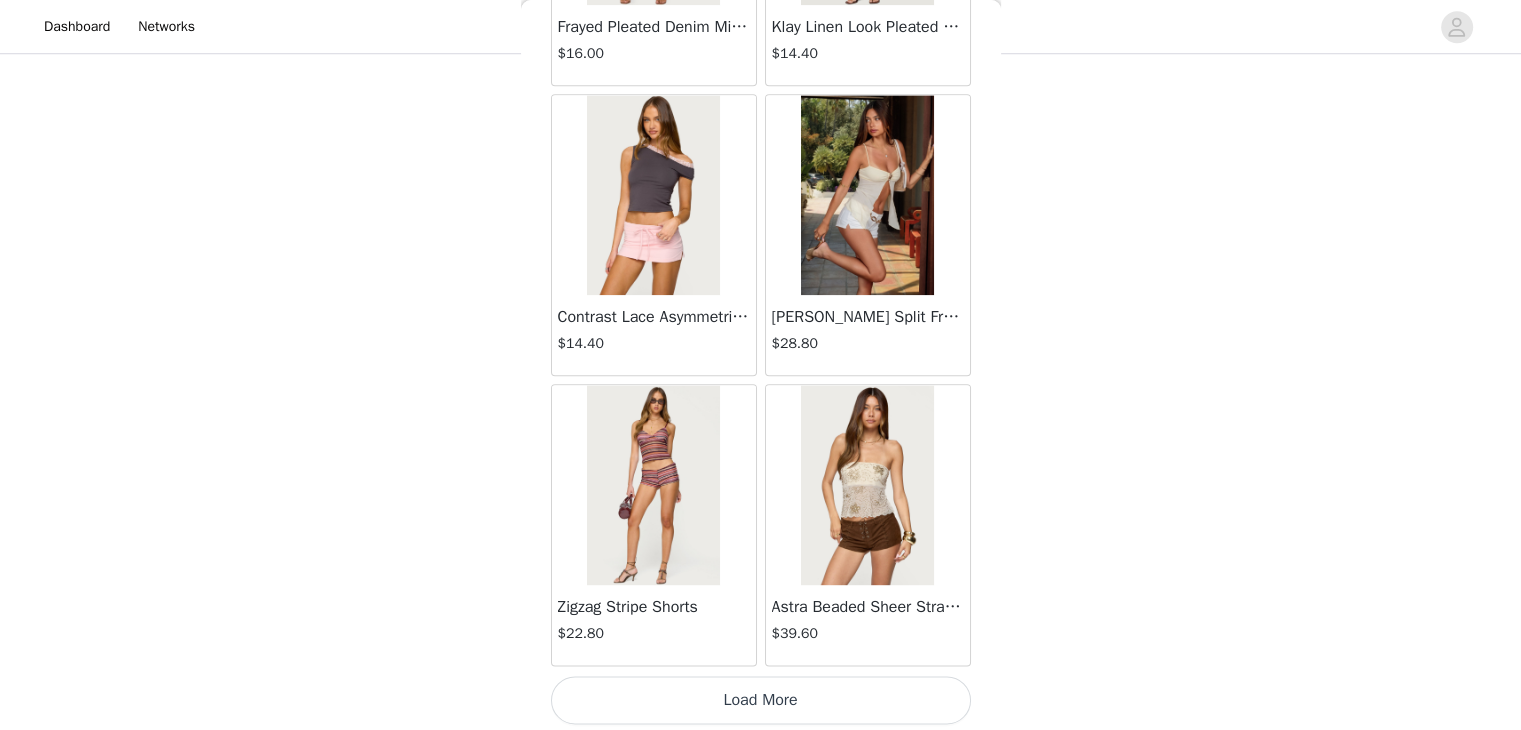click on "Load More" at bounding box center (761, 700) 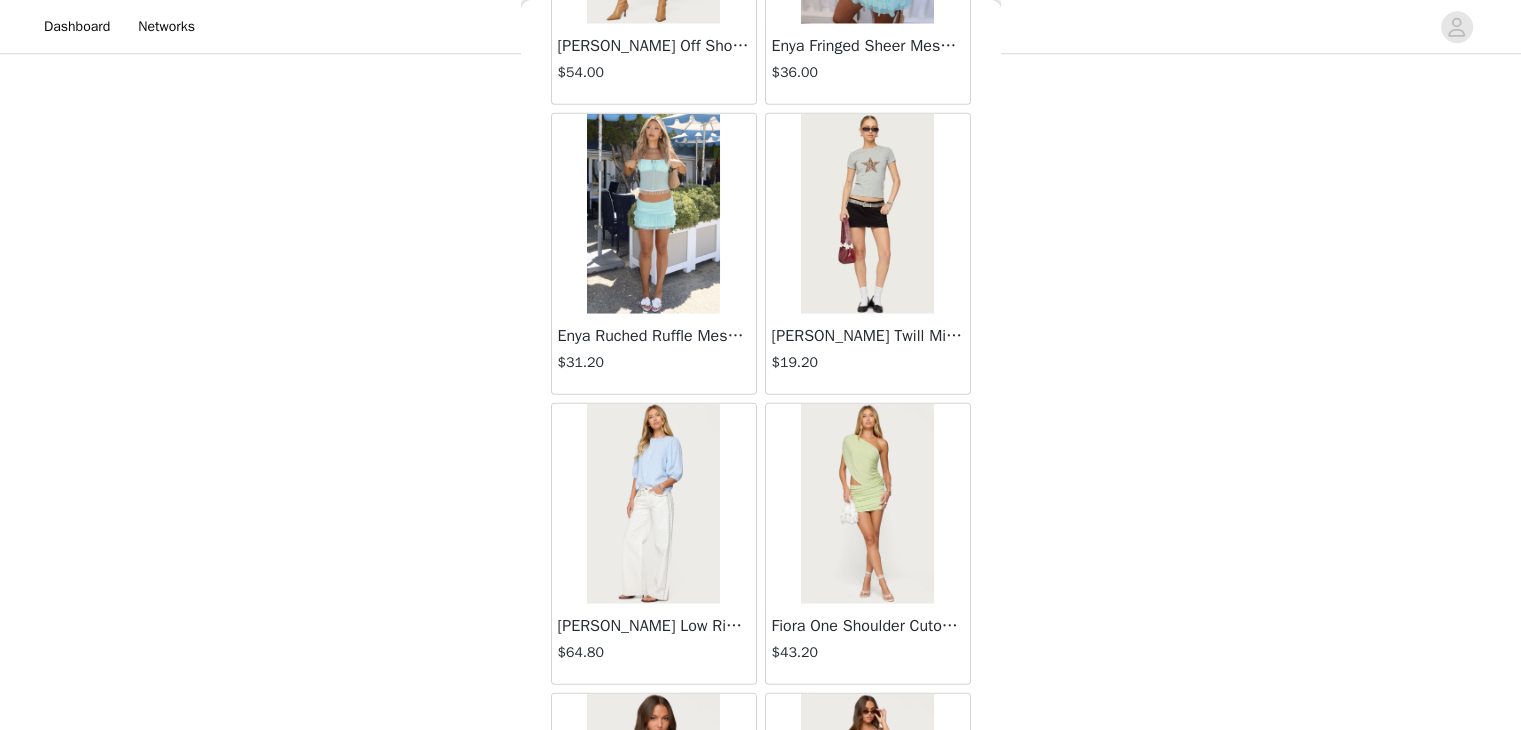 scroll, scrollTop: 5222, scrollLeft: 0, axis: vertical 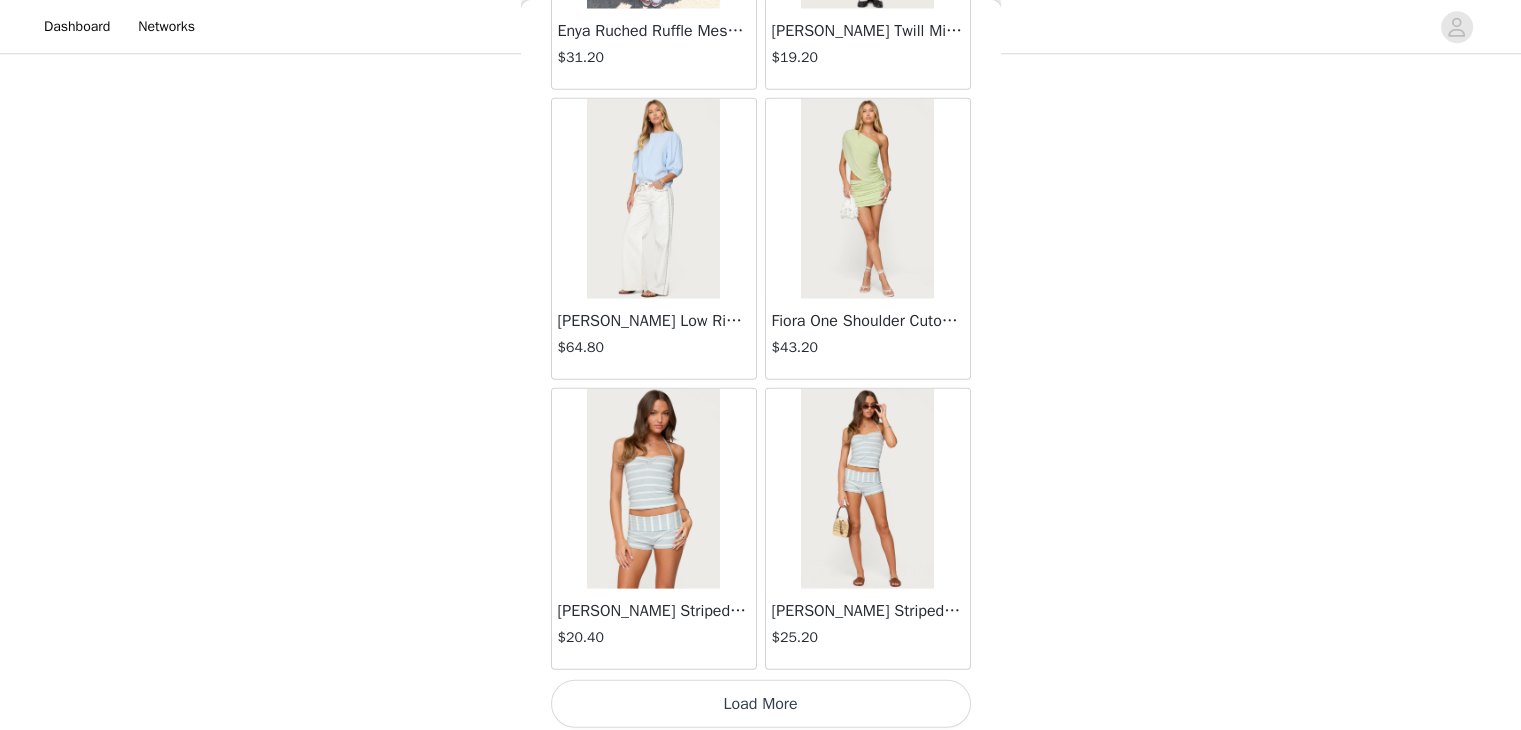 click on "Load More" at bounding box center (761, 704) 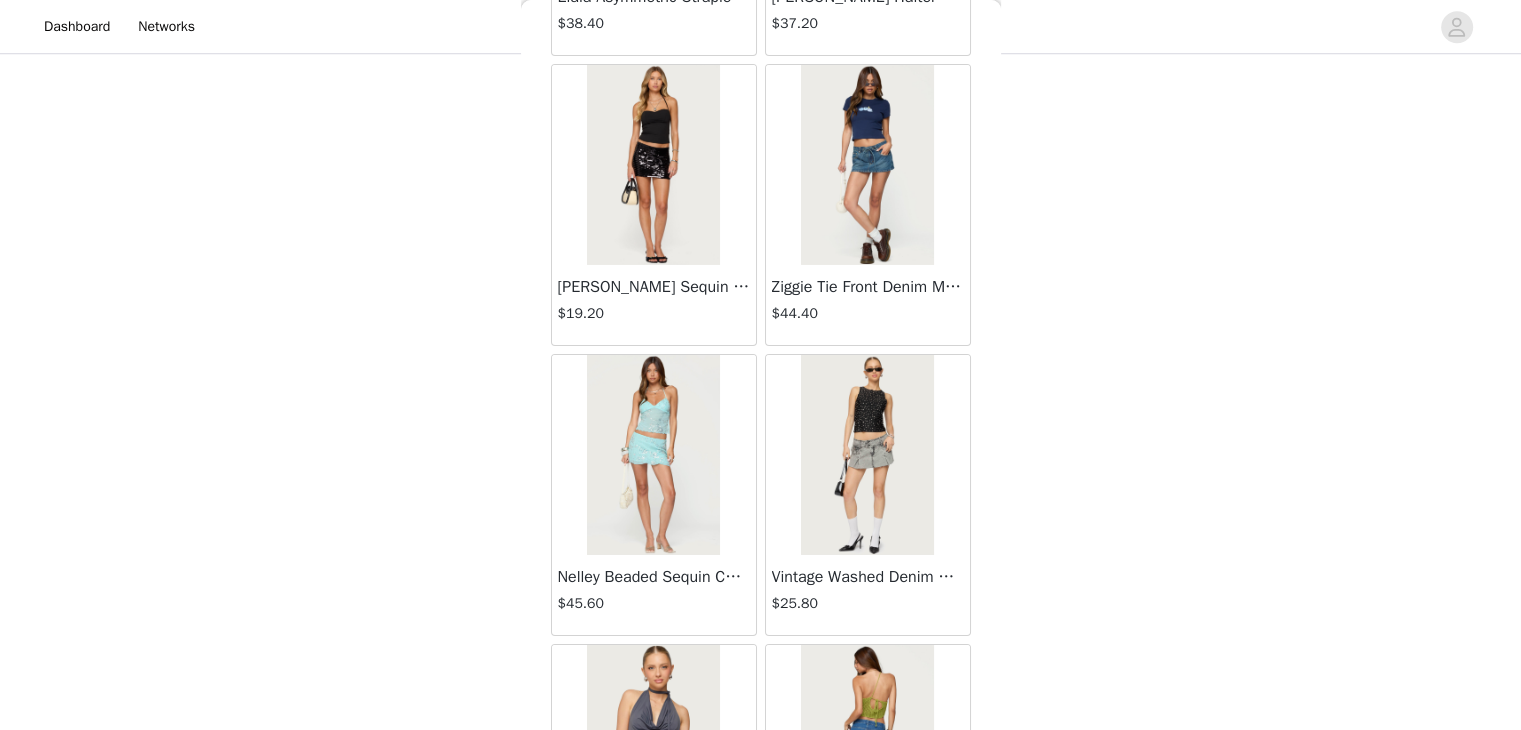 scroll, scrollTop: 8118, scrollLeft: 0, axis: vertical 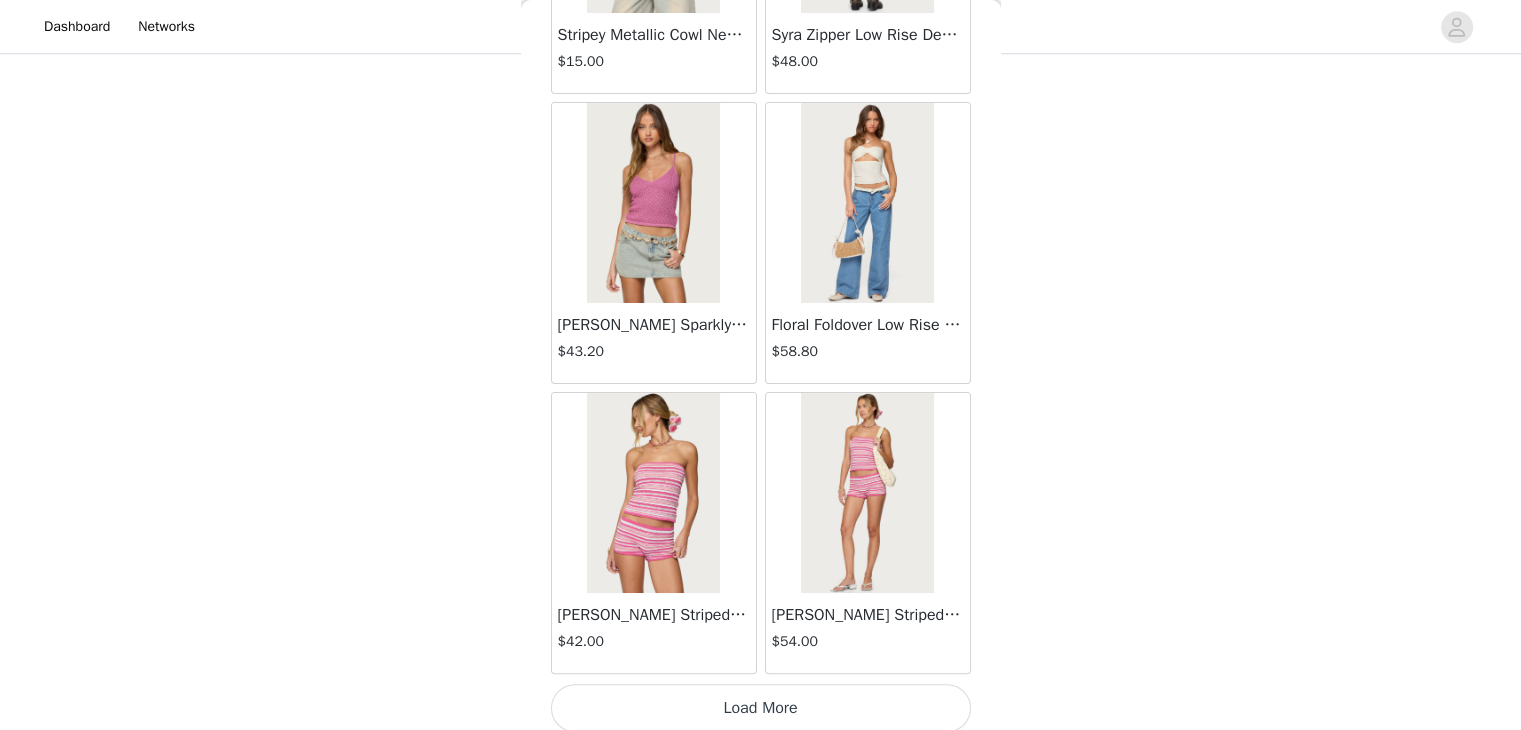 click on "Load More" at bounding box center (761, 708) 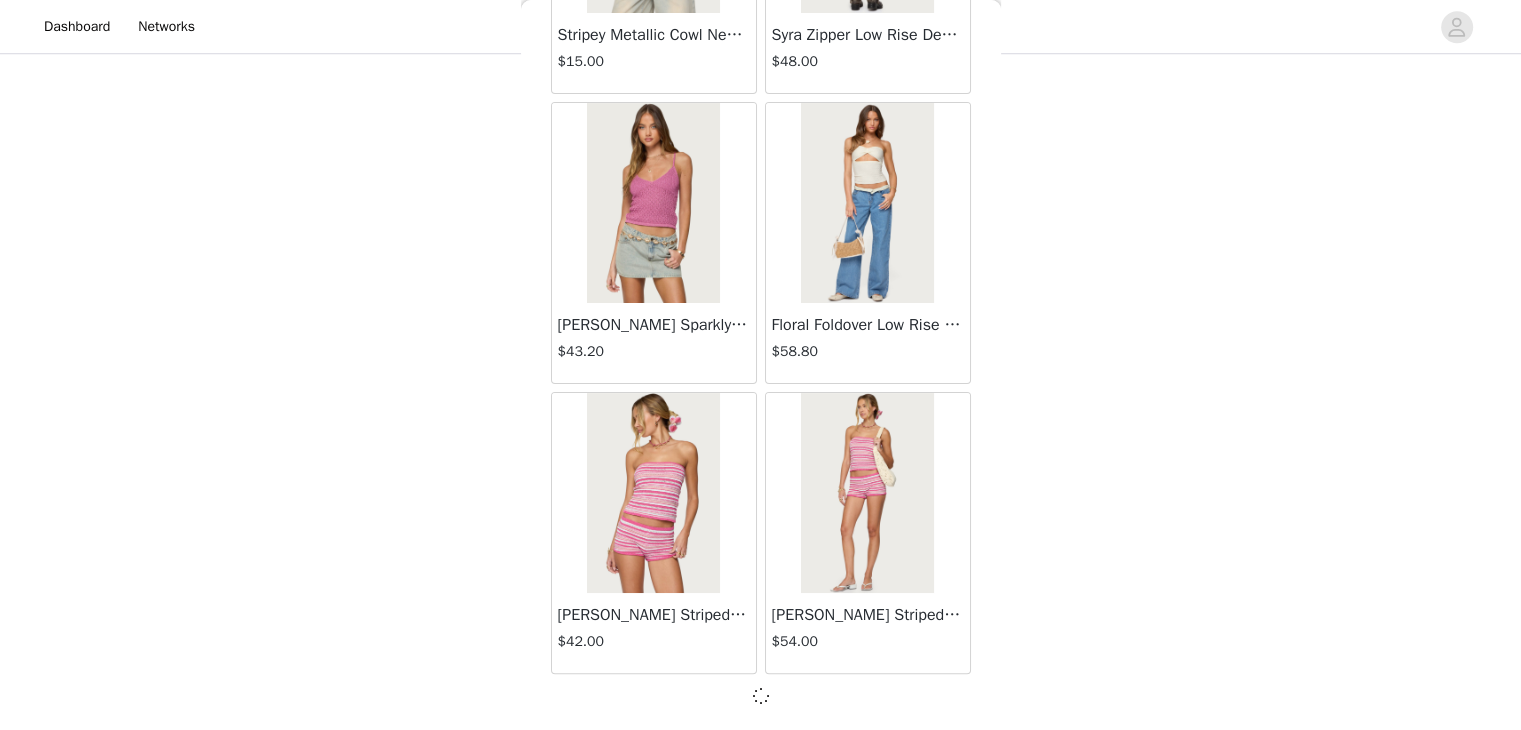 scroll, scrollTop: 8109, scrollLeft: 0, axis: vertical 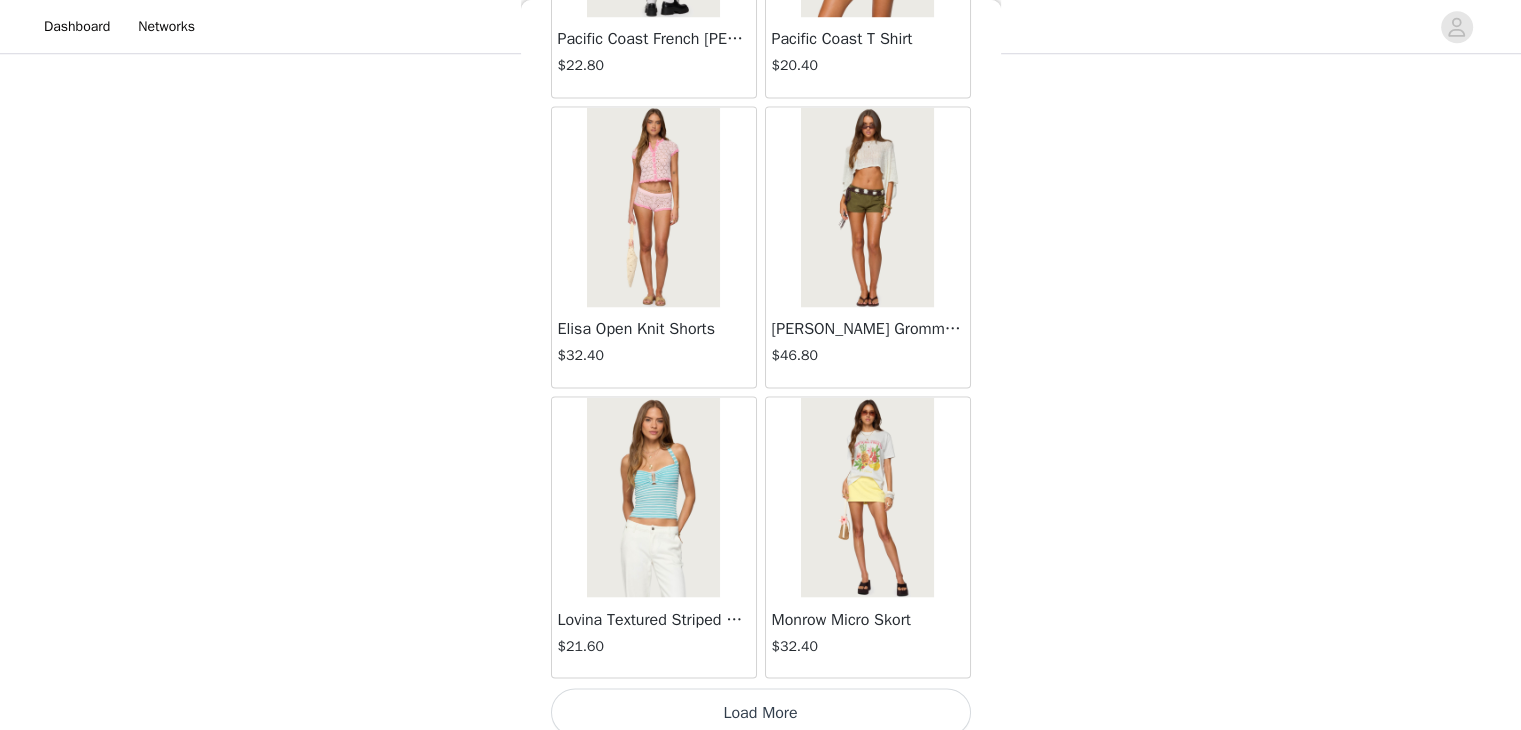 click on "Load More" at bounding box center [761, 712] 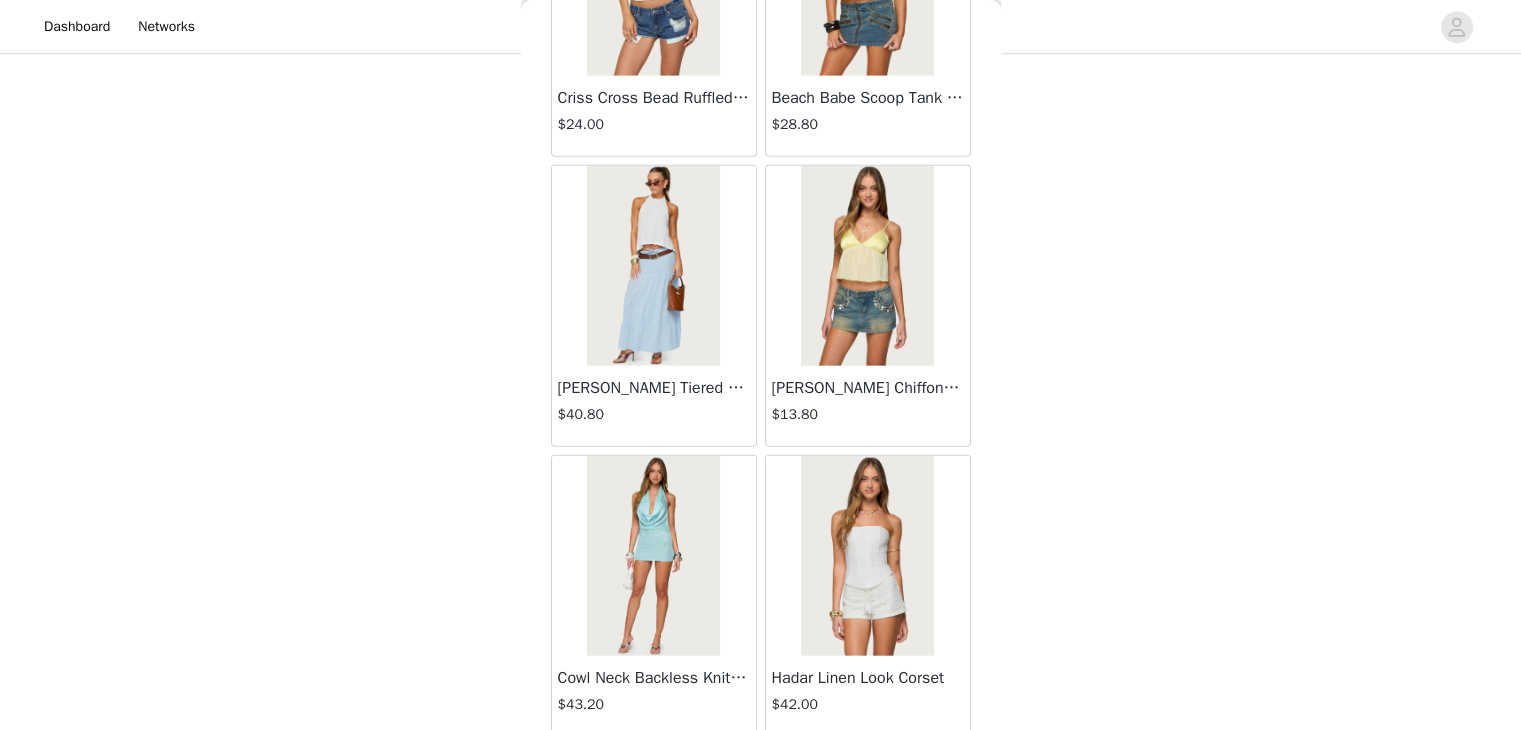 scroll, scrollTop: 13910, scrollLeft: 0, axis: vertical 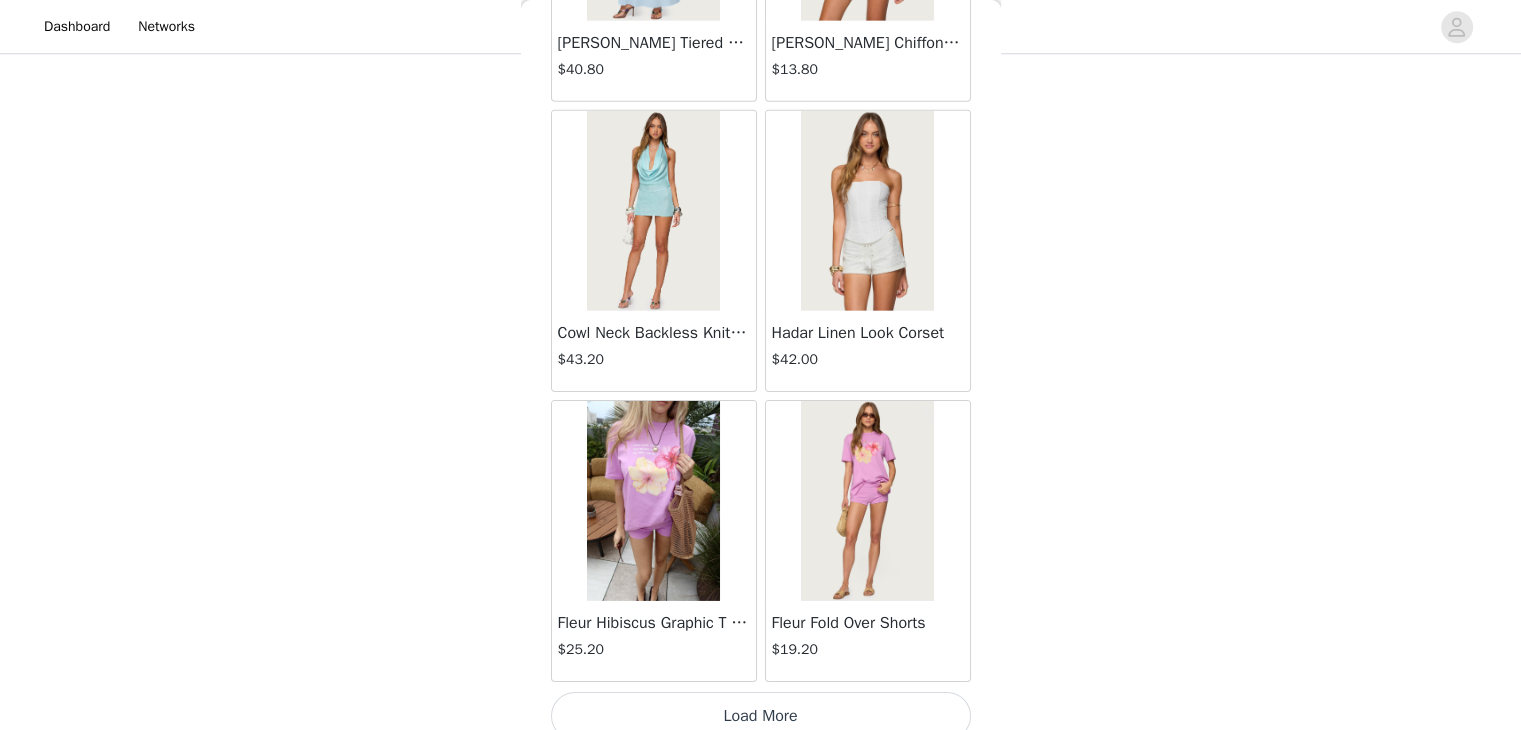 click on "Load More" at bounding box center [761, 716] 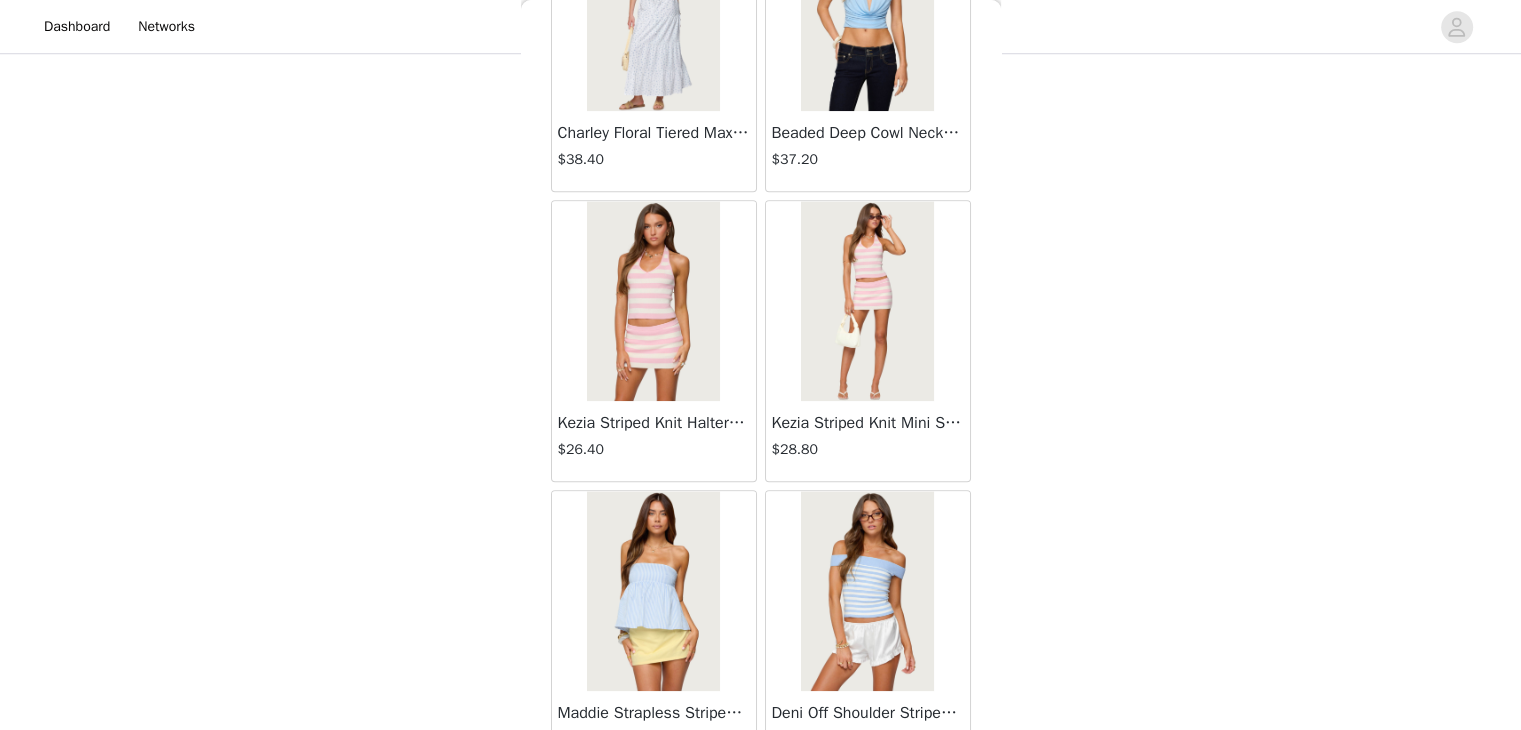 scroll, scrollTop: 16806, scrollLeft: 0, axis: vertical 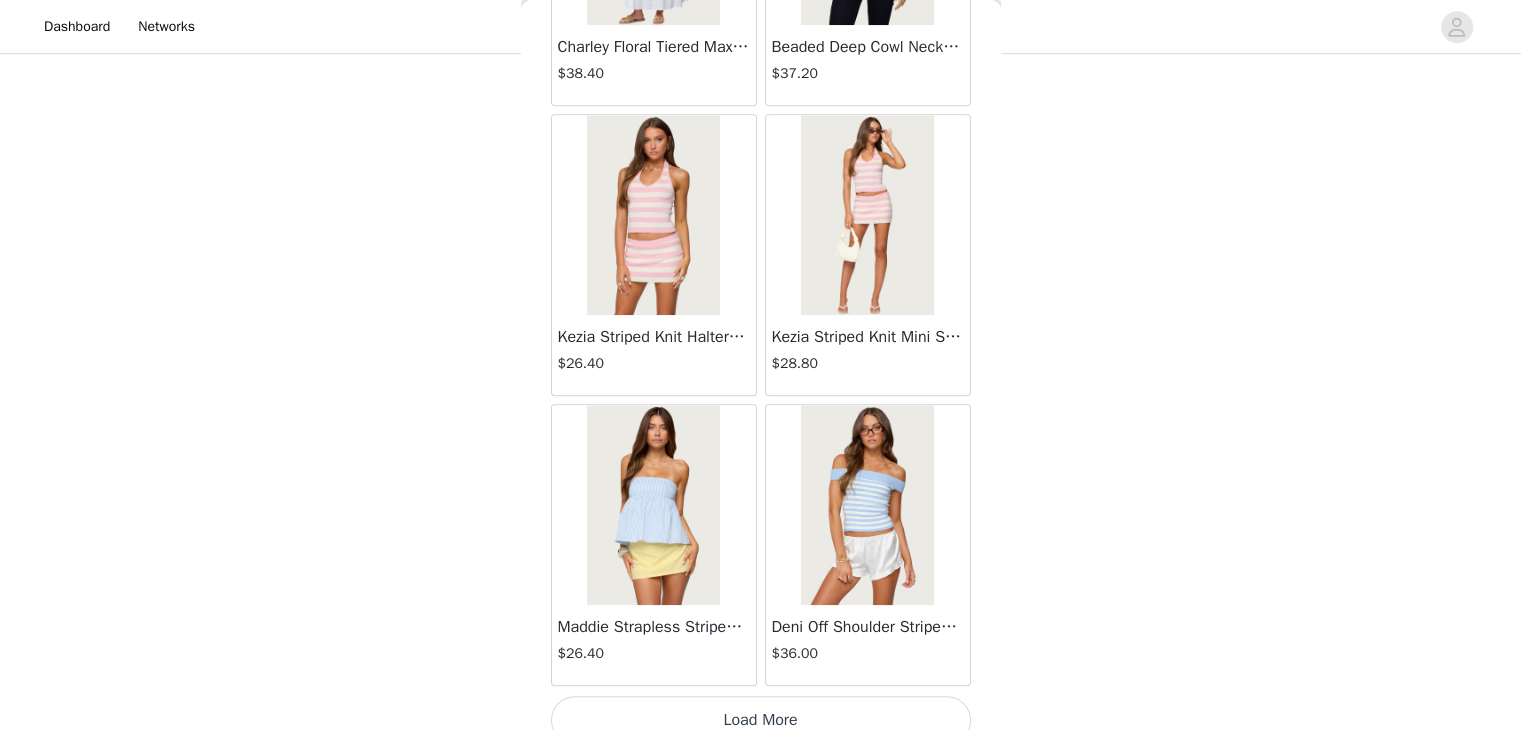 click on "Load More" at bounding box center [761, 720] 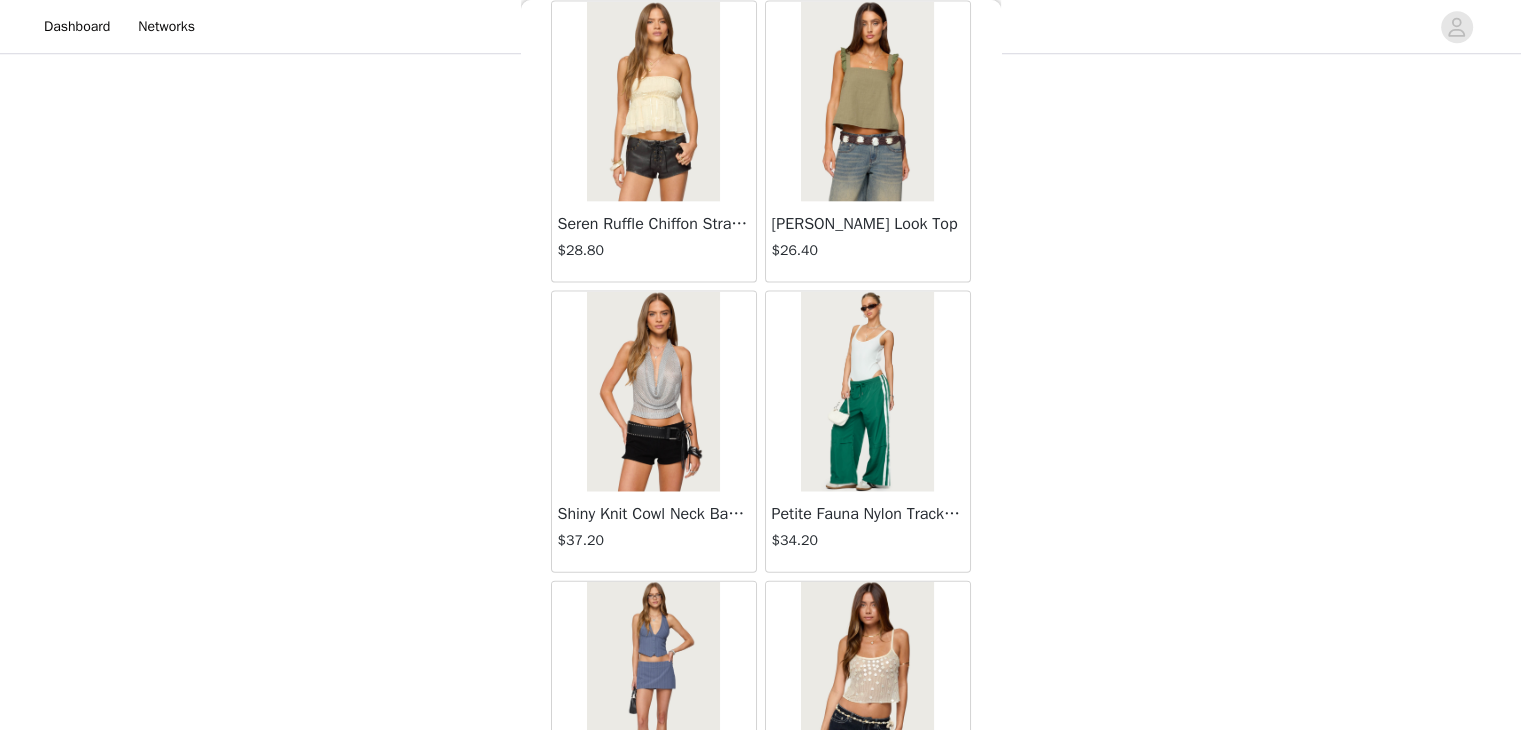 scroll, scrollTop: 19702, scrollLeft: 0, axis: vertical 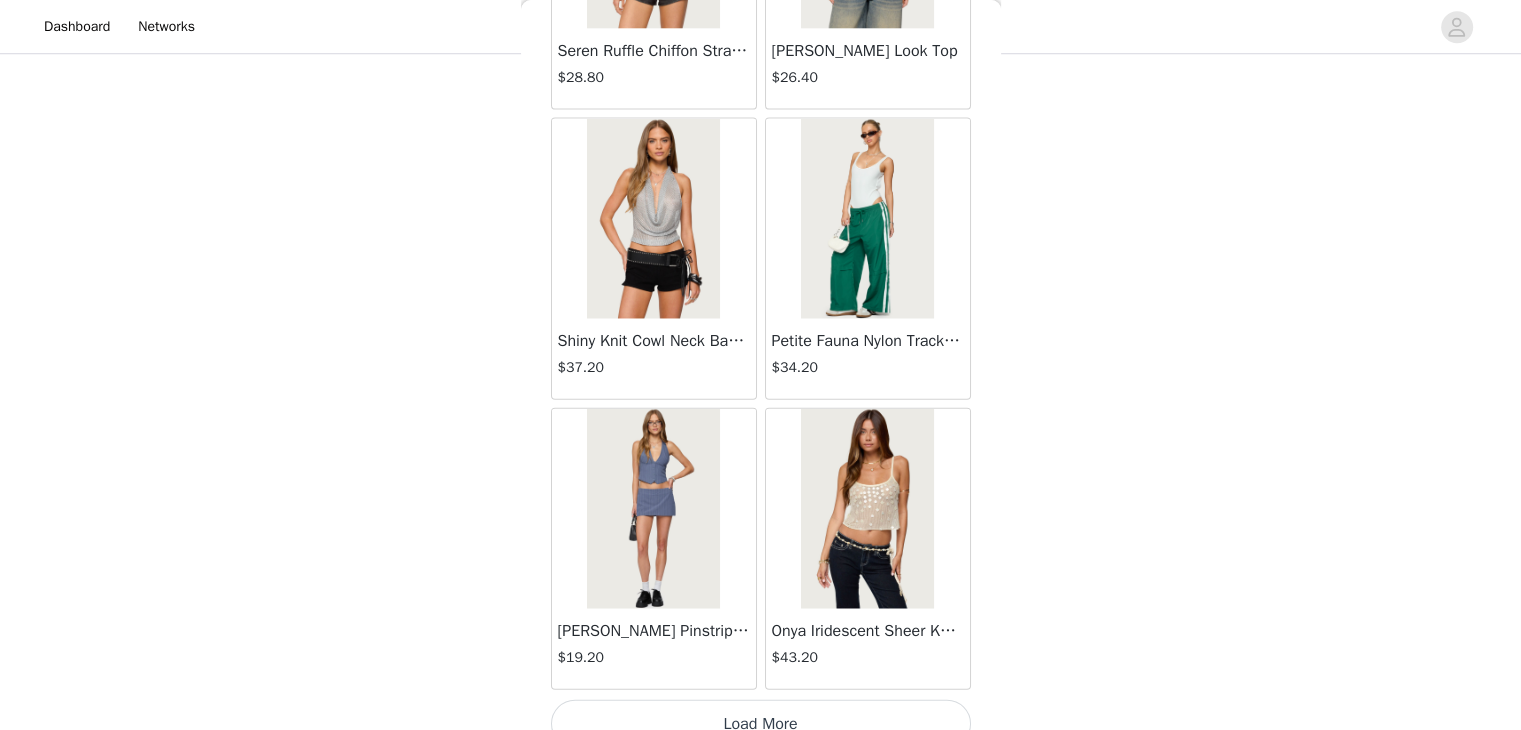 click on "Load More" at bounding box center [761, 724] 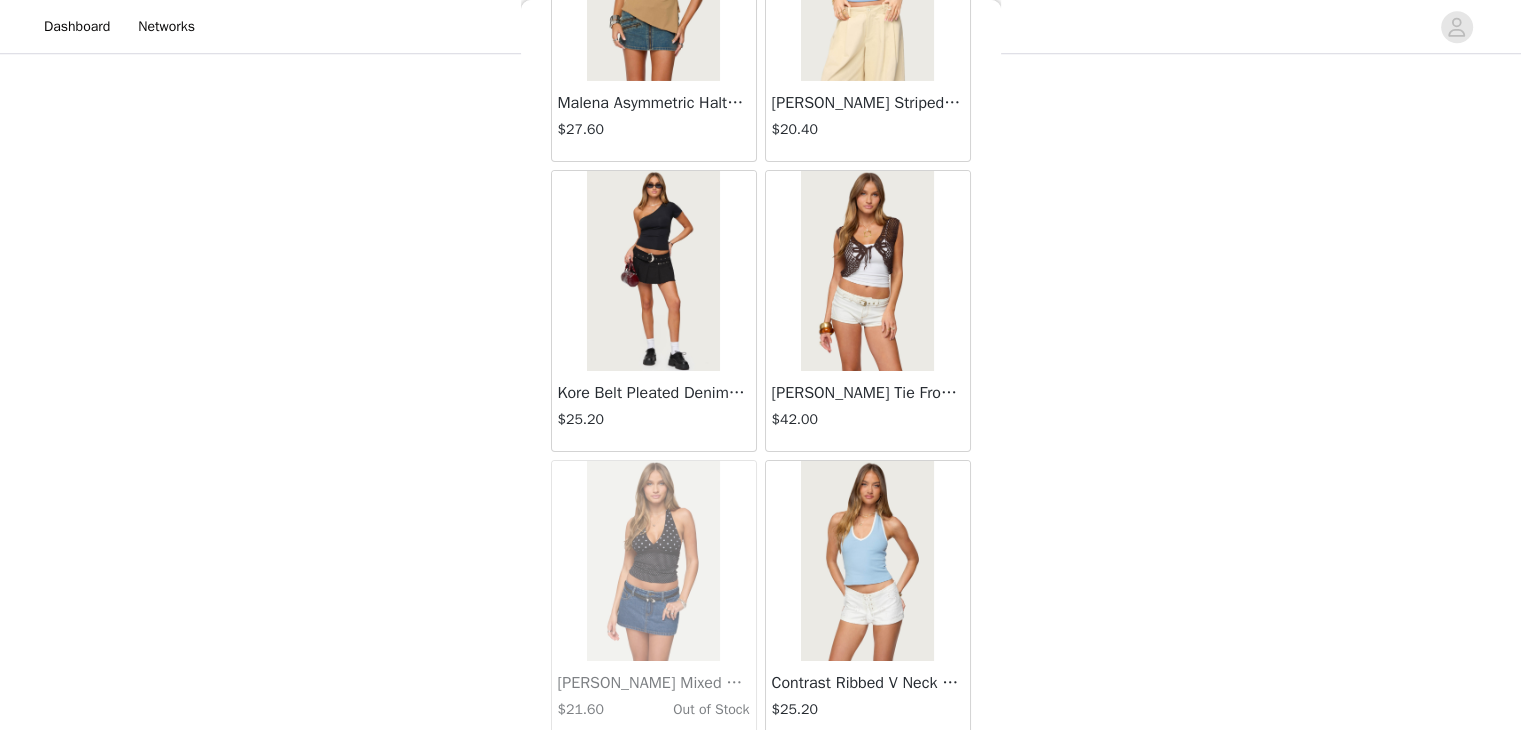 scroll, scrollTop: 22598, scrollLeft: 0, axis: vertical 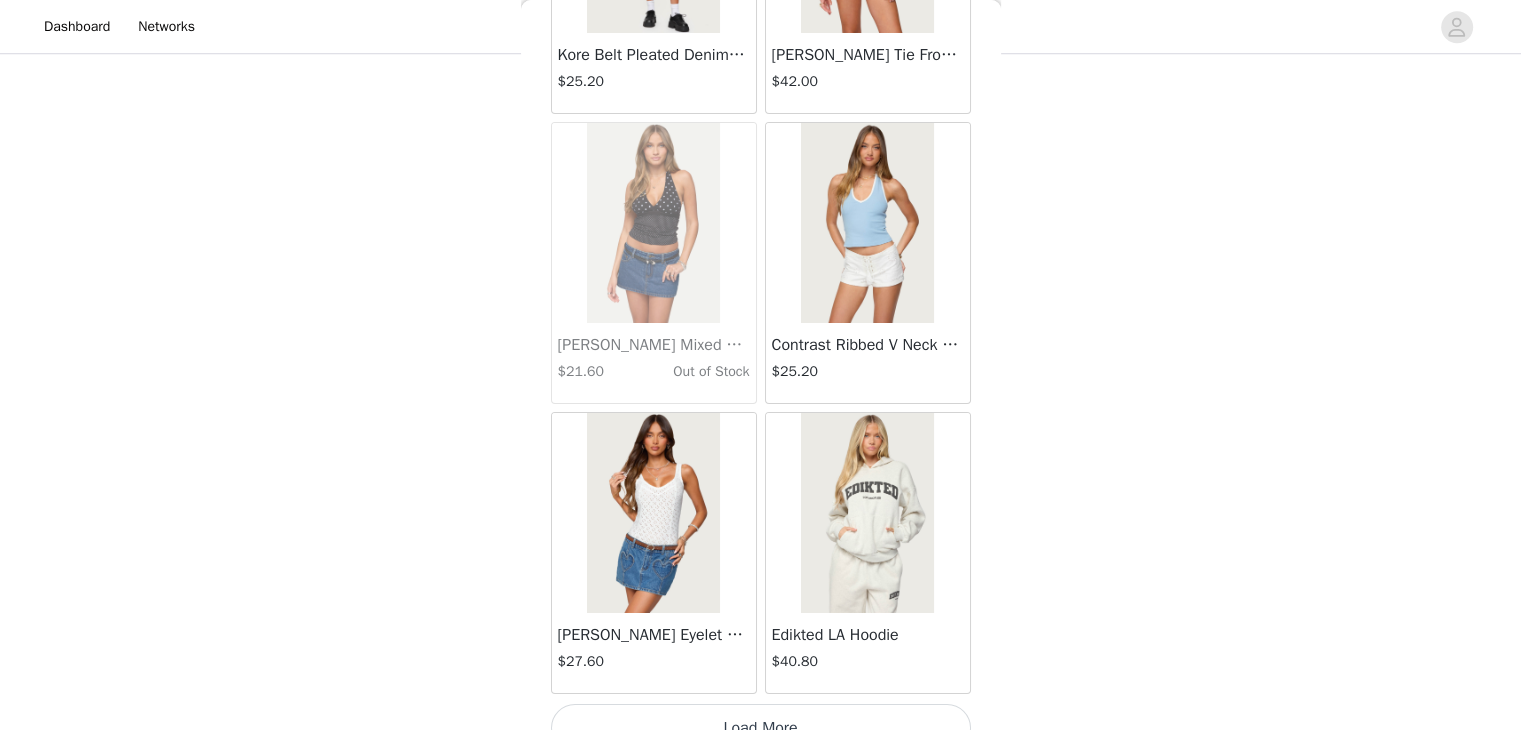 click on "Load More" at bounding box center [761, 728] 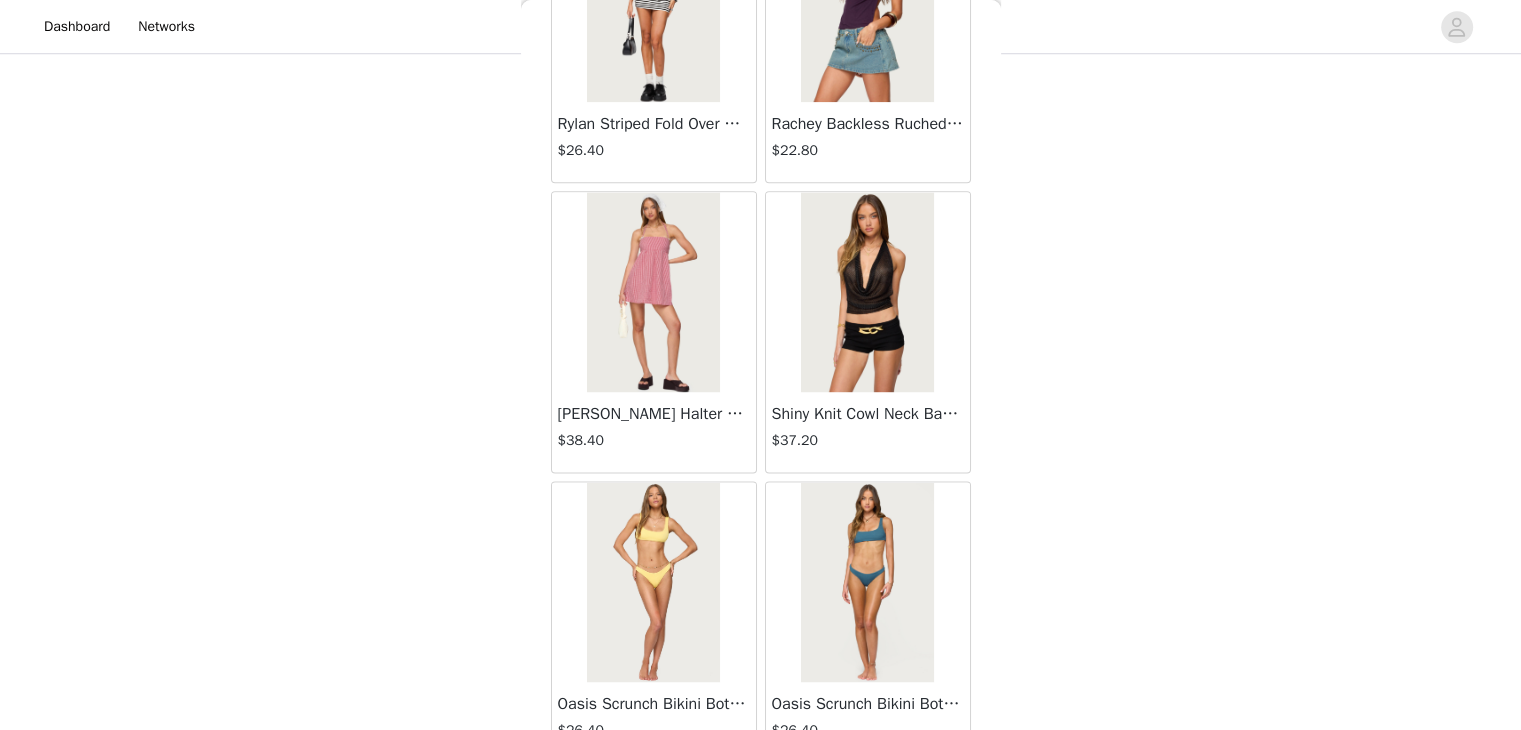 scroll, scrollTop: 25494, scrollLeft: 0, axis: vertical 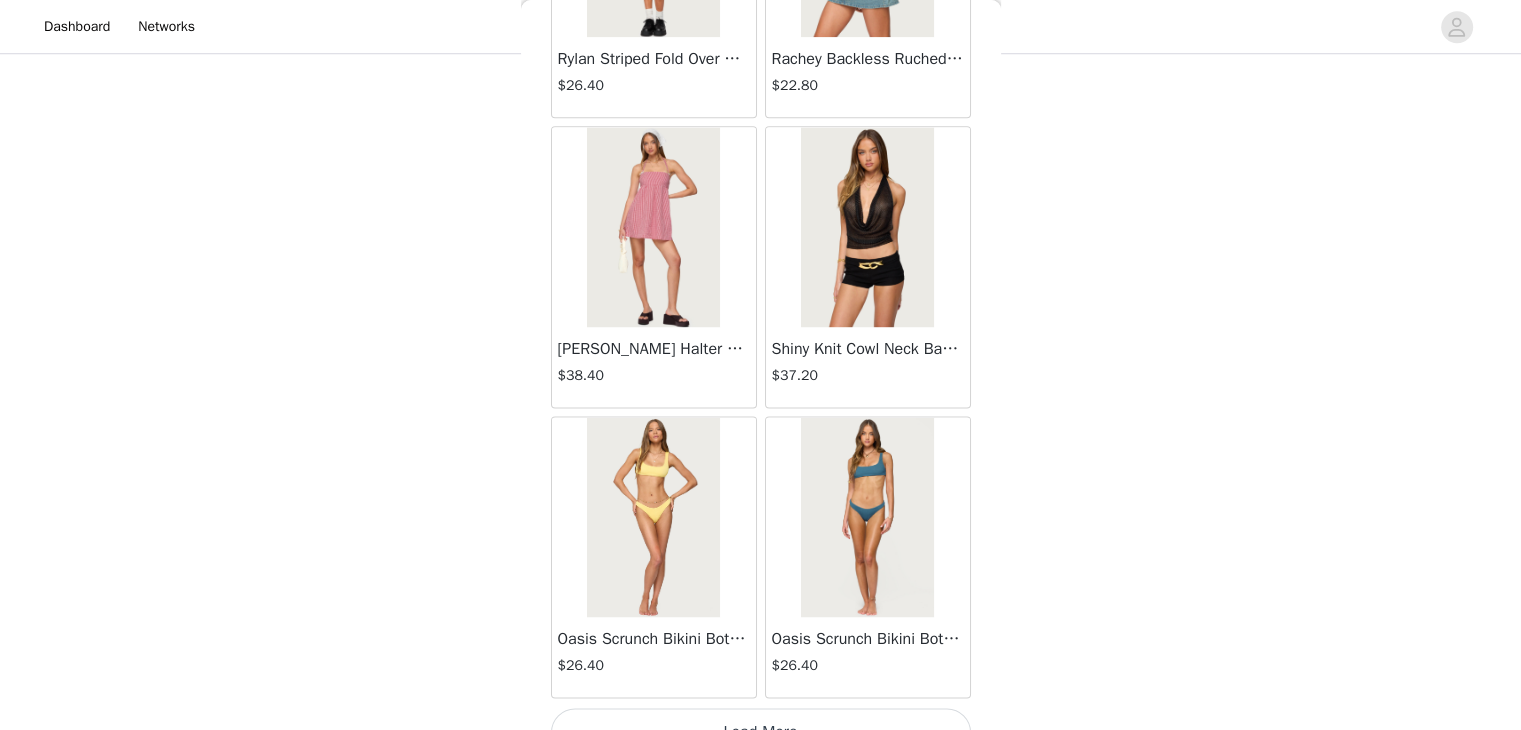 click on "Load More" at bounding box center (761, 732) 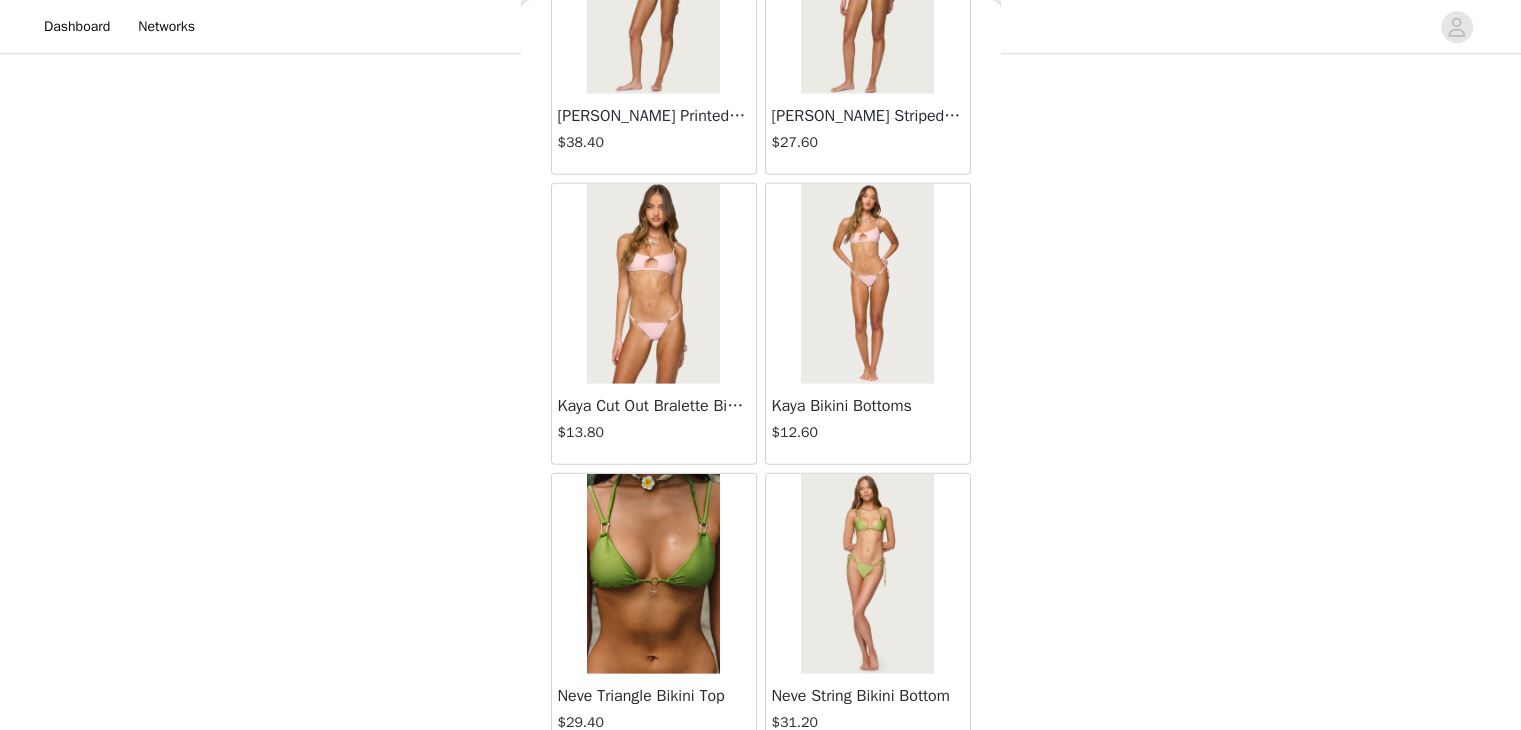 scroll, scrollTop: 28390, scrollLeft: 0, axis: vertical 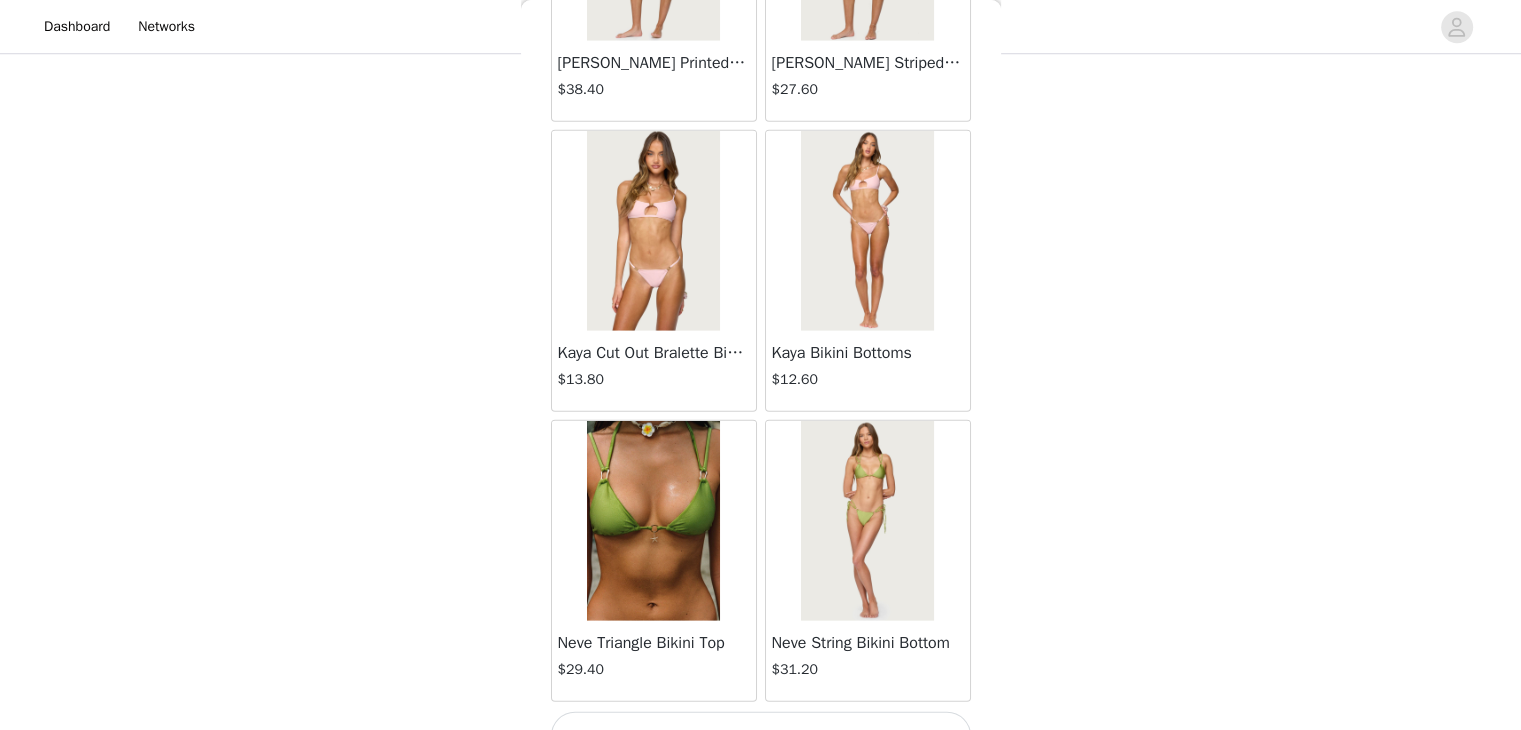 click on "Load More" at bounding box center [761, 736] 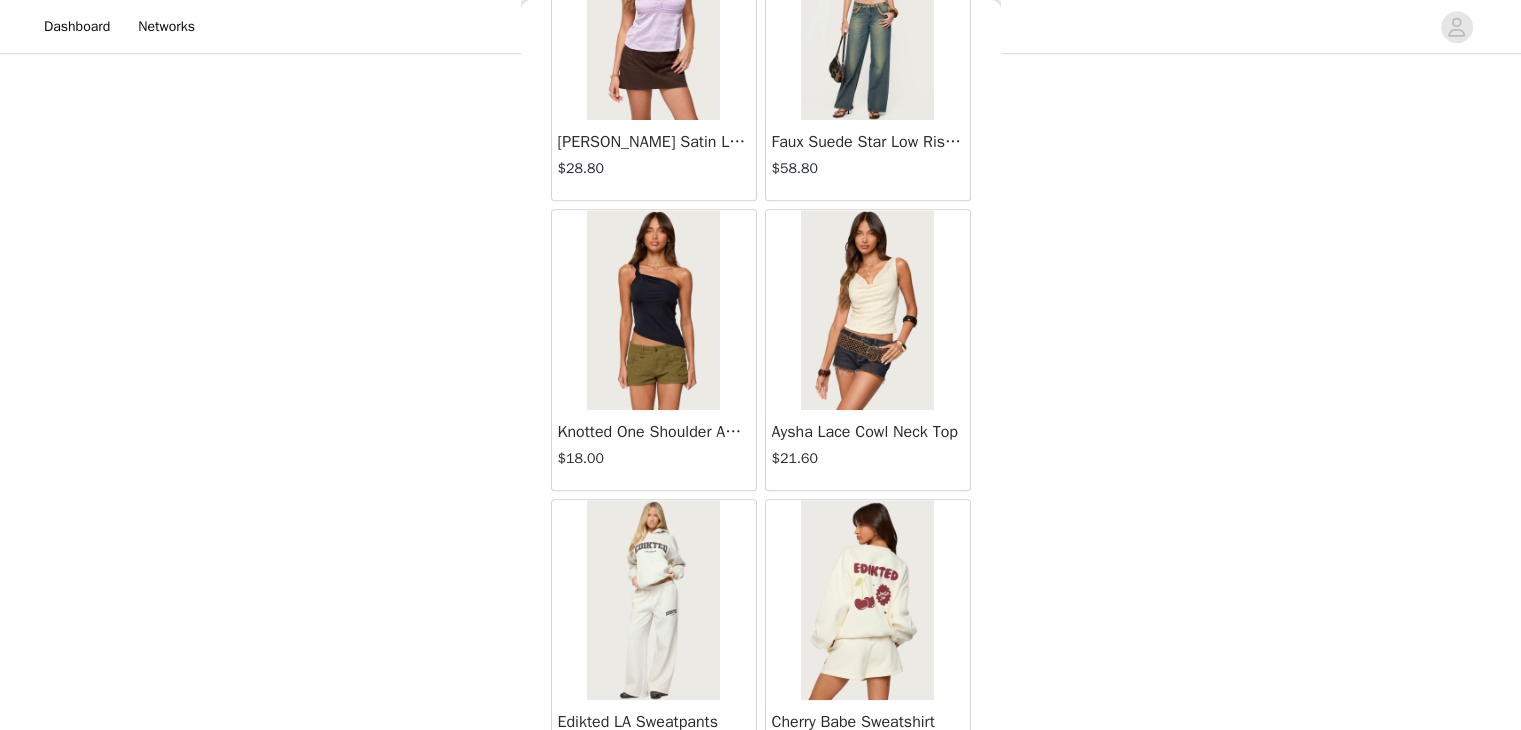 scroll, scrollTop: 31286, scrollLeft: 0, axis: vertical 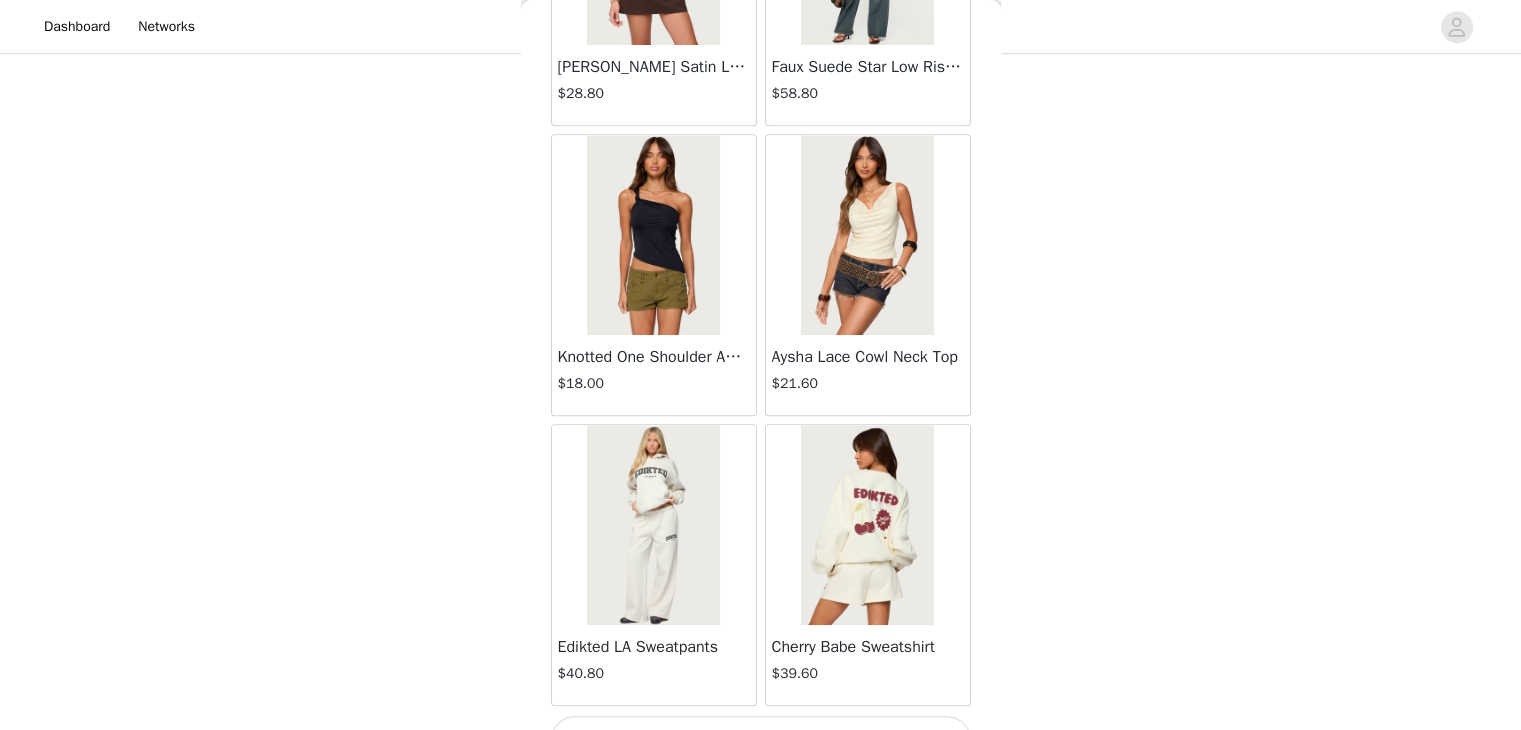 click on "Load More" at bounding box center (761, 740) 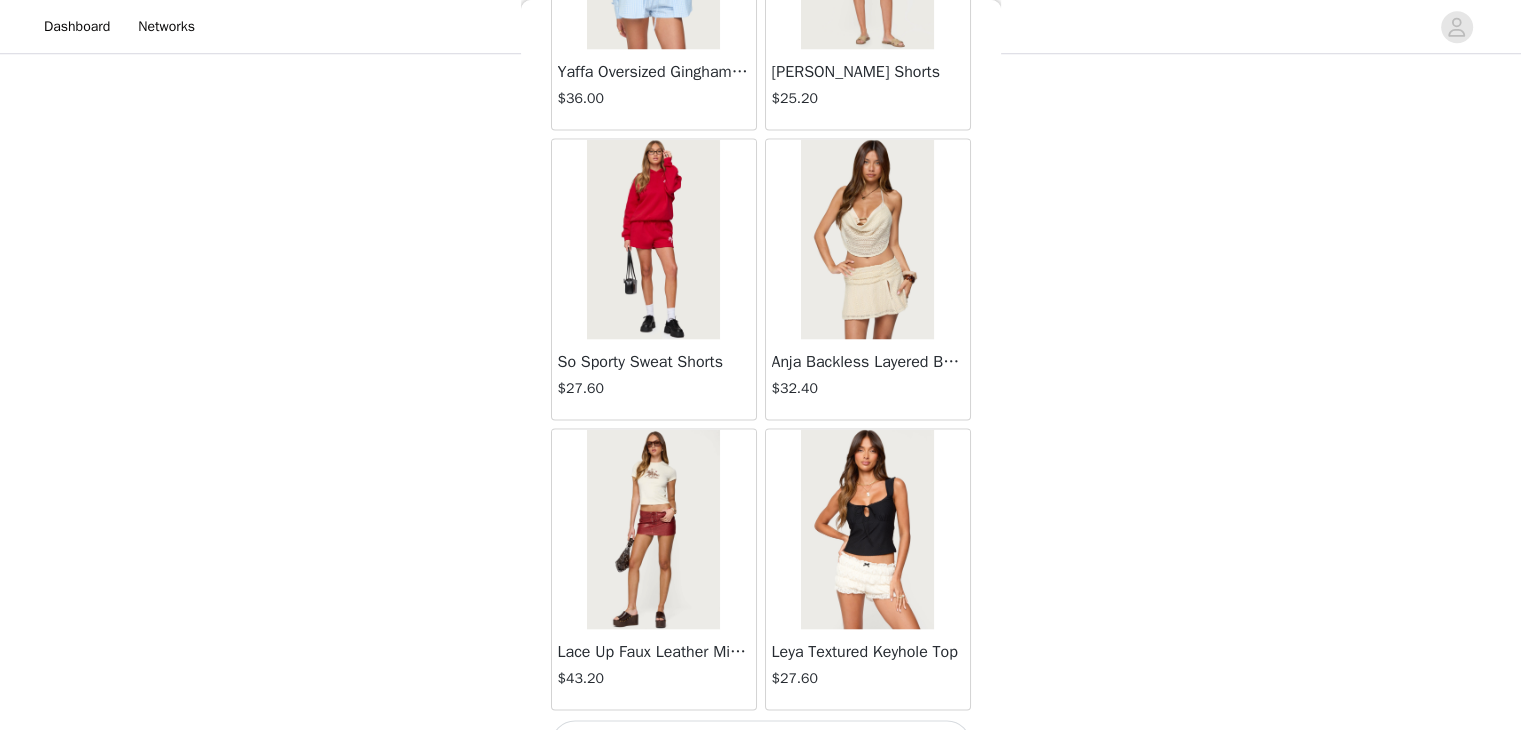 scroll, scrollTop: 34181, scrollLeft: 0, axis: vertical 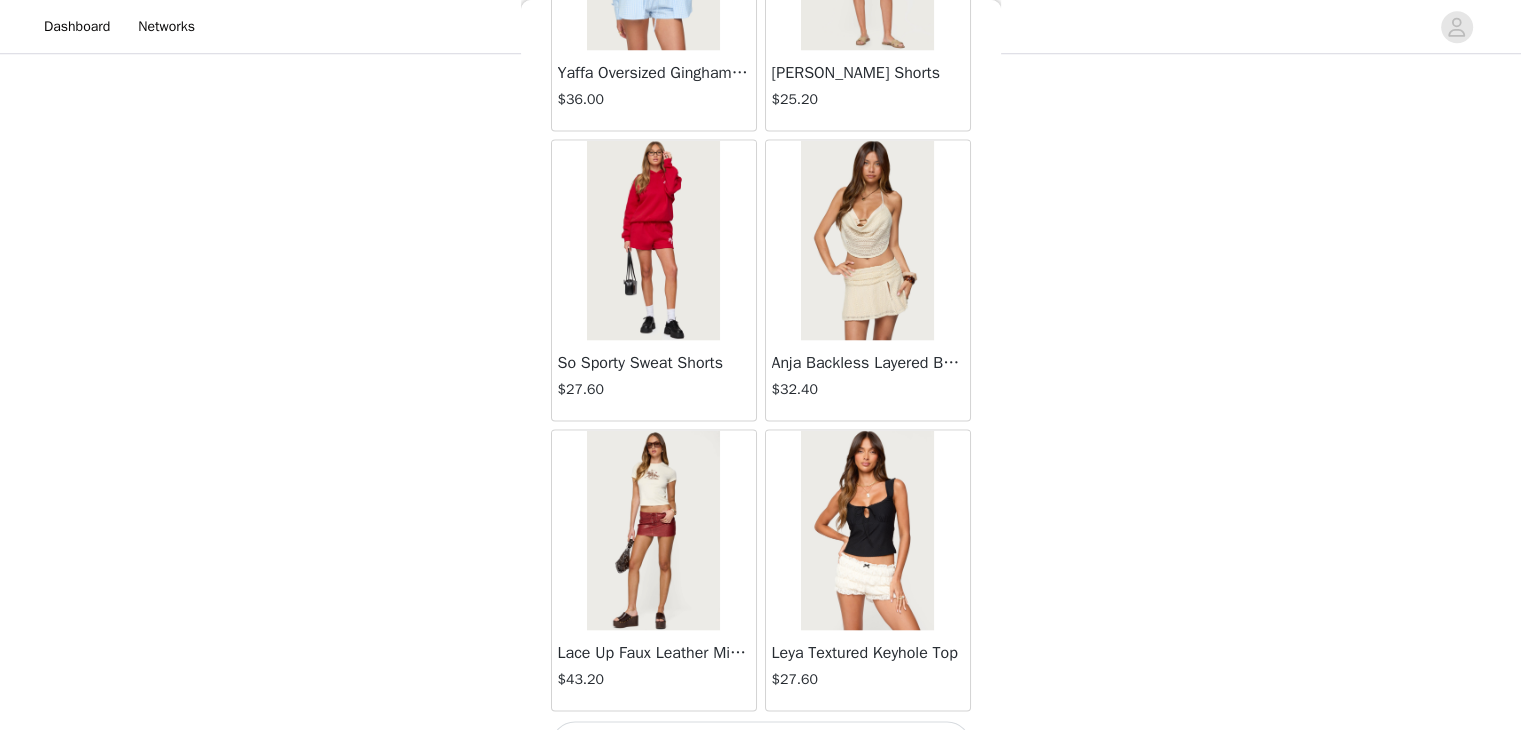 click on "Load More" at bounding box center (761, 745) 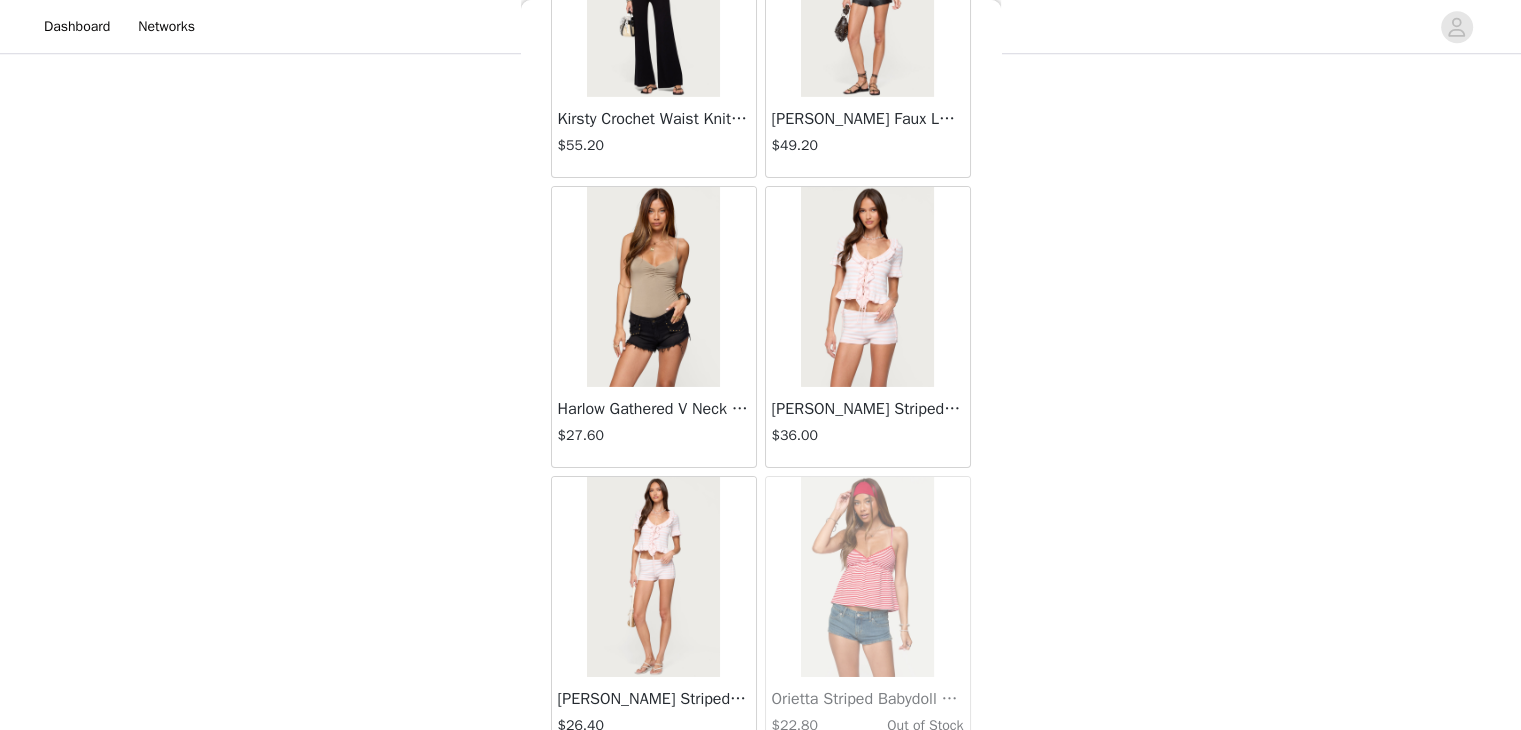 scroll, scrollTop: 37078, scrollLeft: 0, axis: vertical 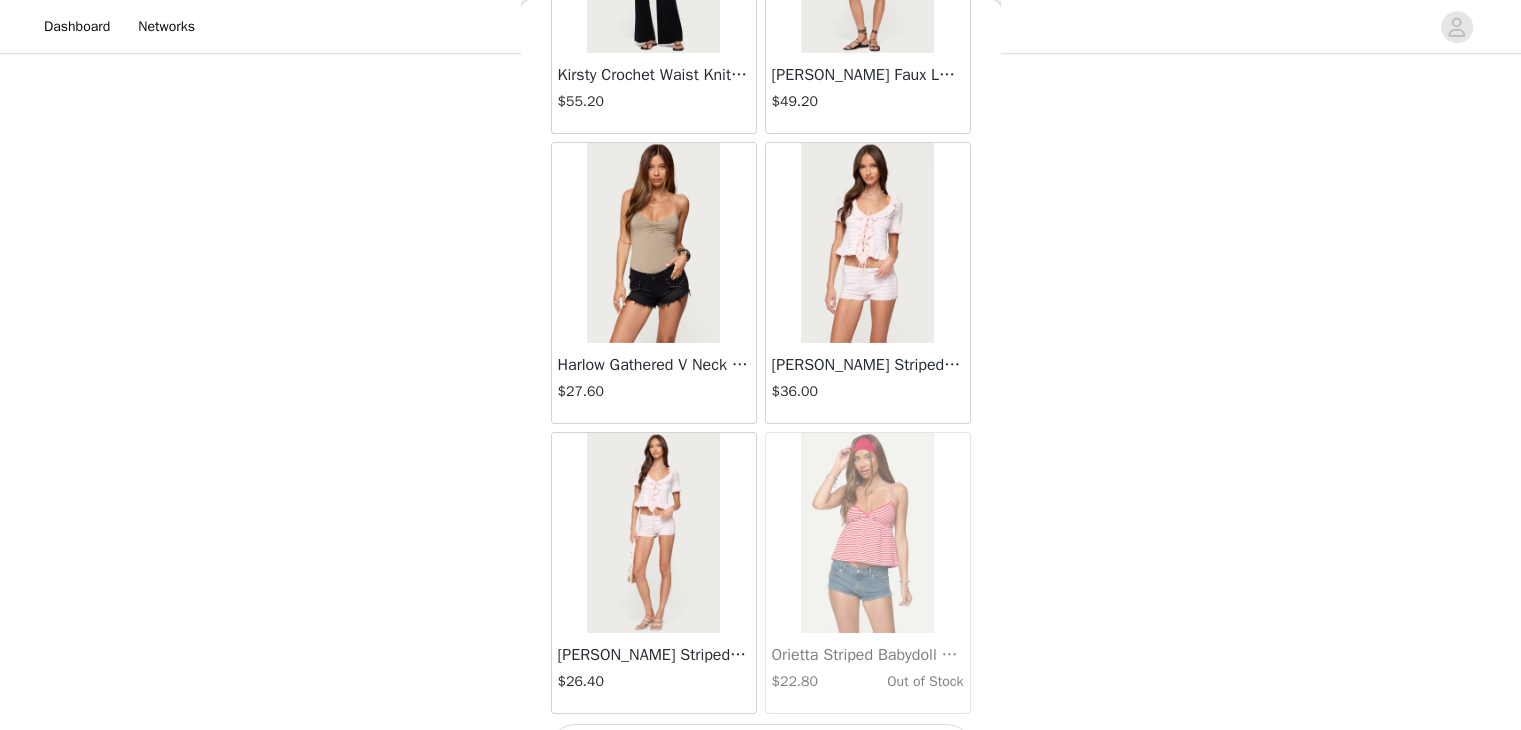 click on "Load More" at bounding box center [761, 748] 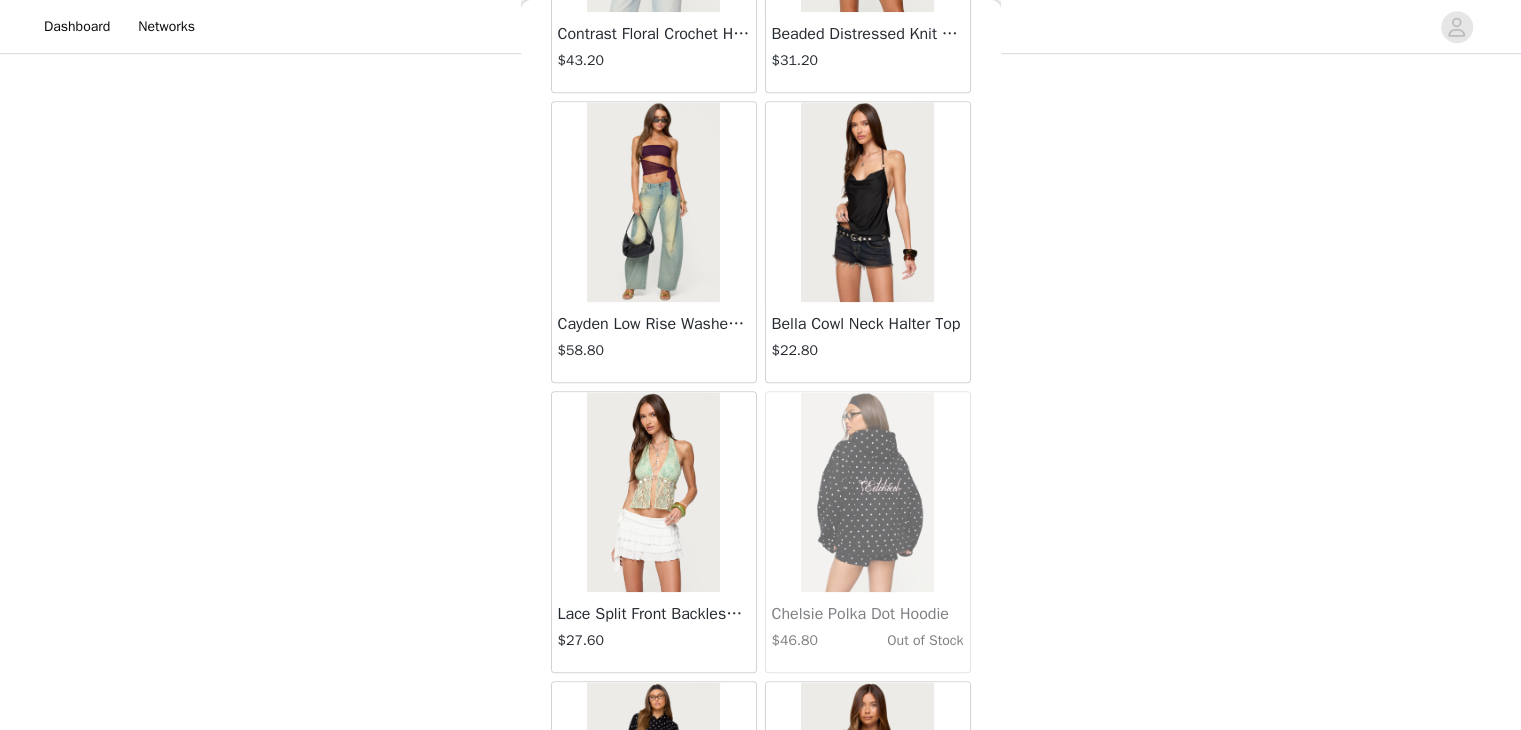 scroll, scrollTop: 39974, scrollLeft: 0, axis: vertical 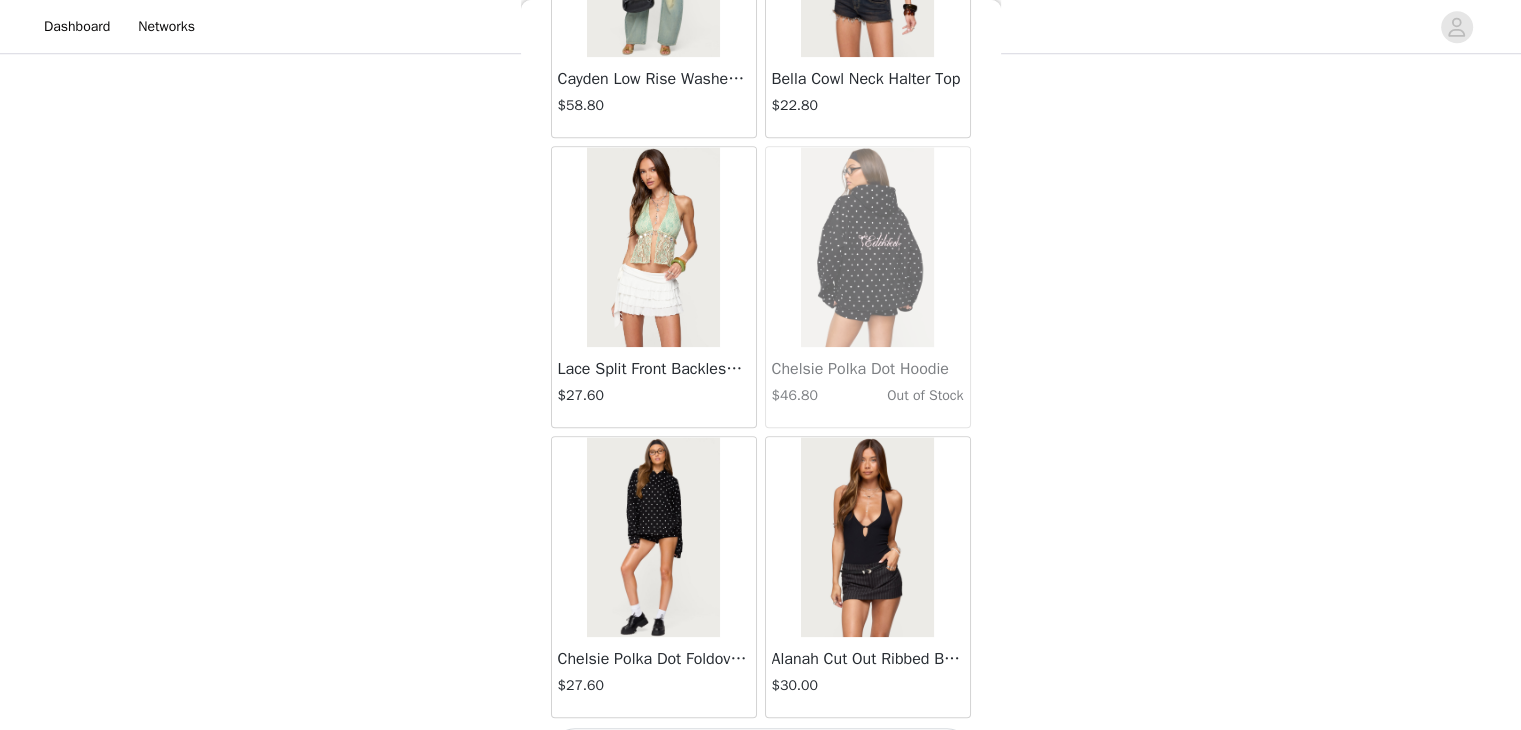 click on "Load More" at bounding box center (761, 752) 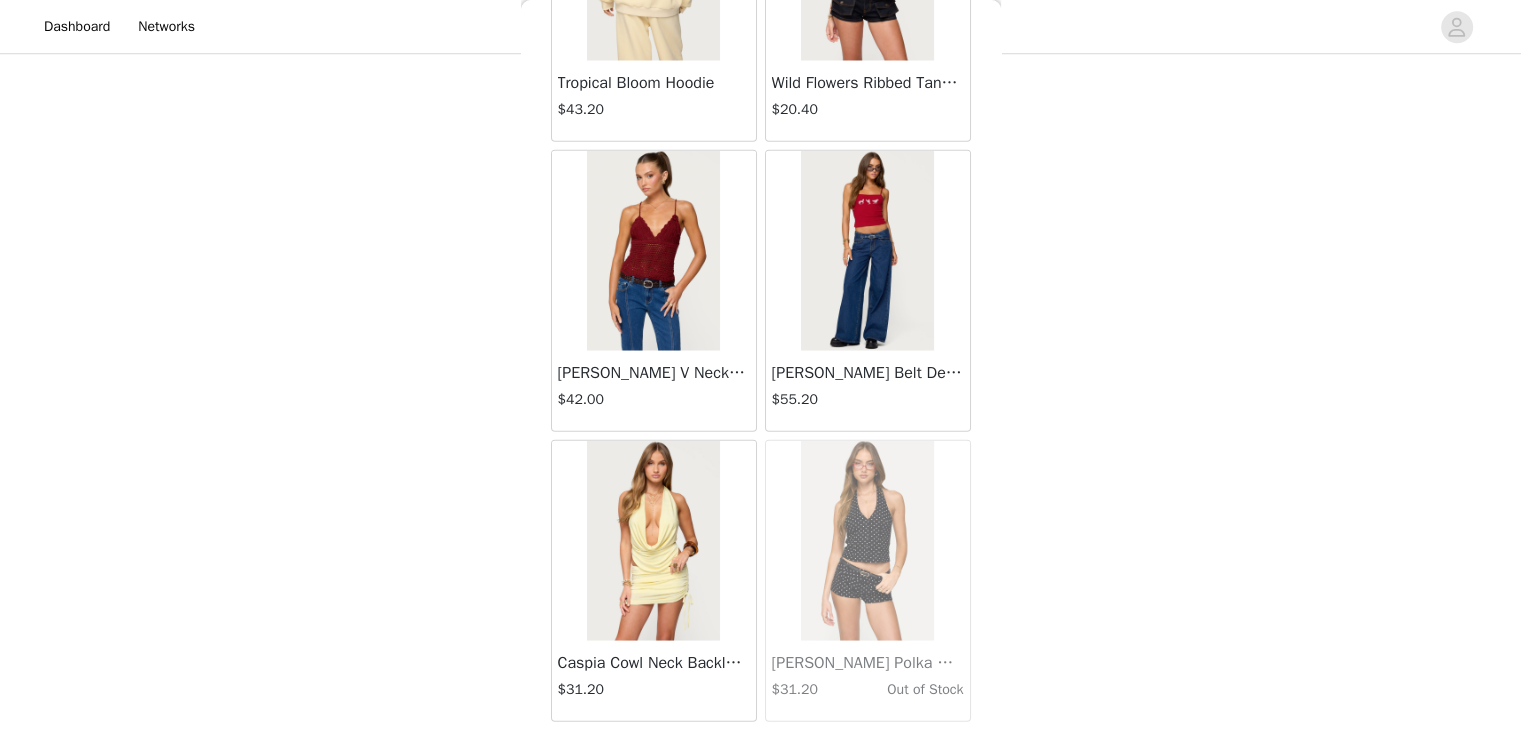 scroll, scrollTop: 42869, scrollLeft: 0, axis: vertical 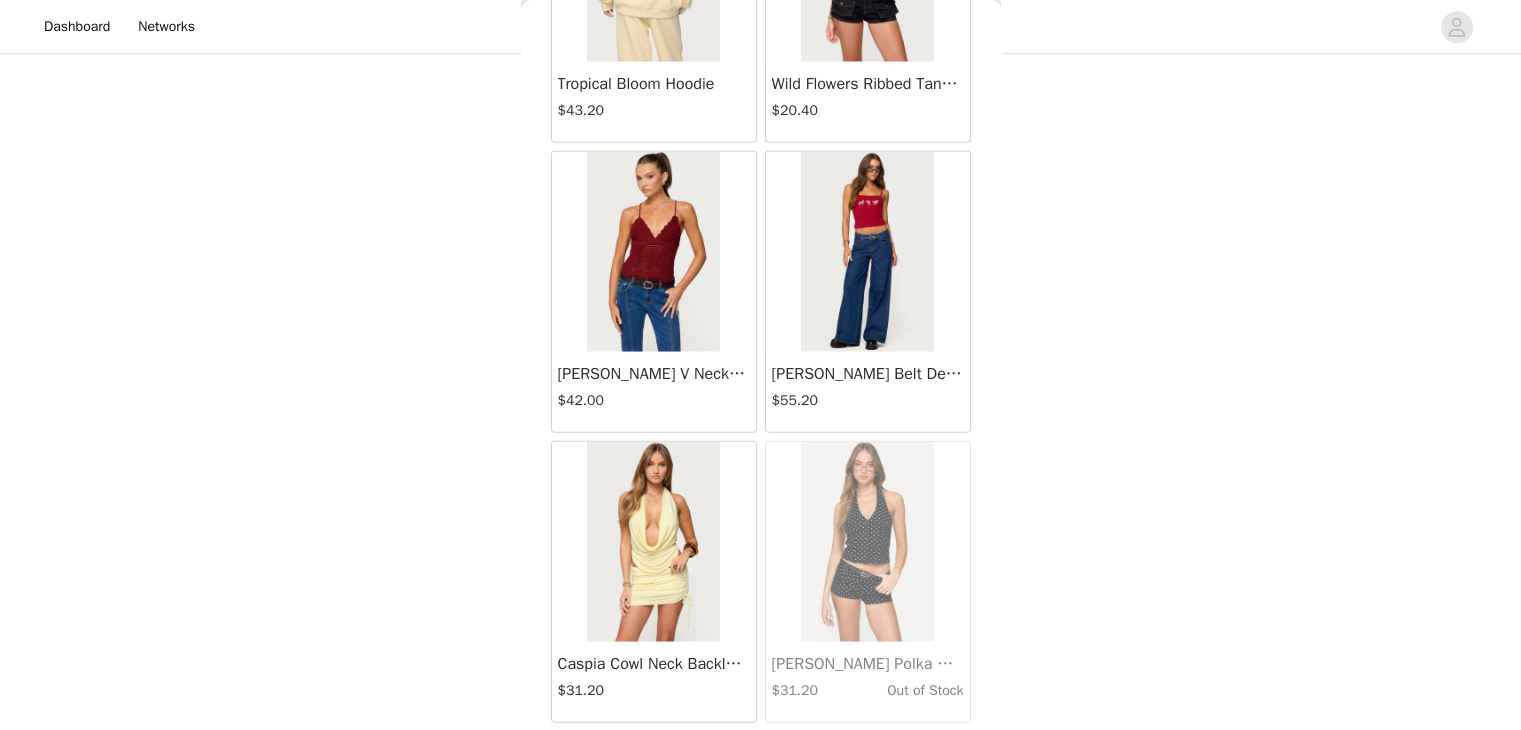 click on "Load More" at bounding box center [761, 757] 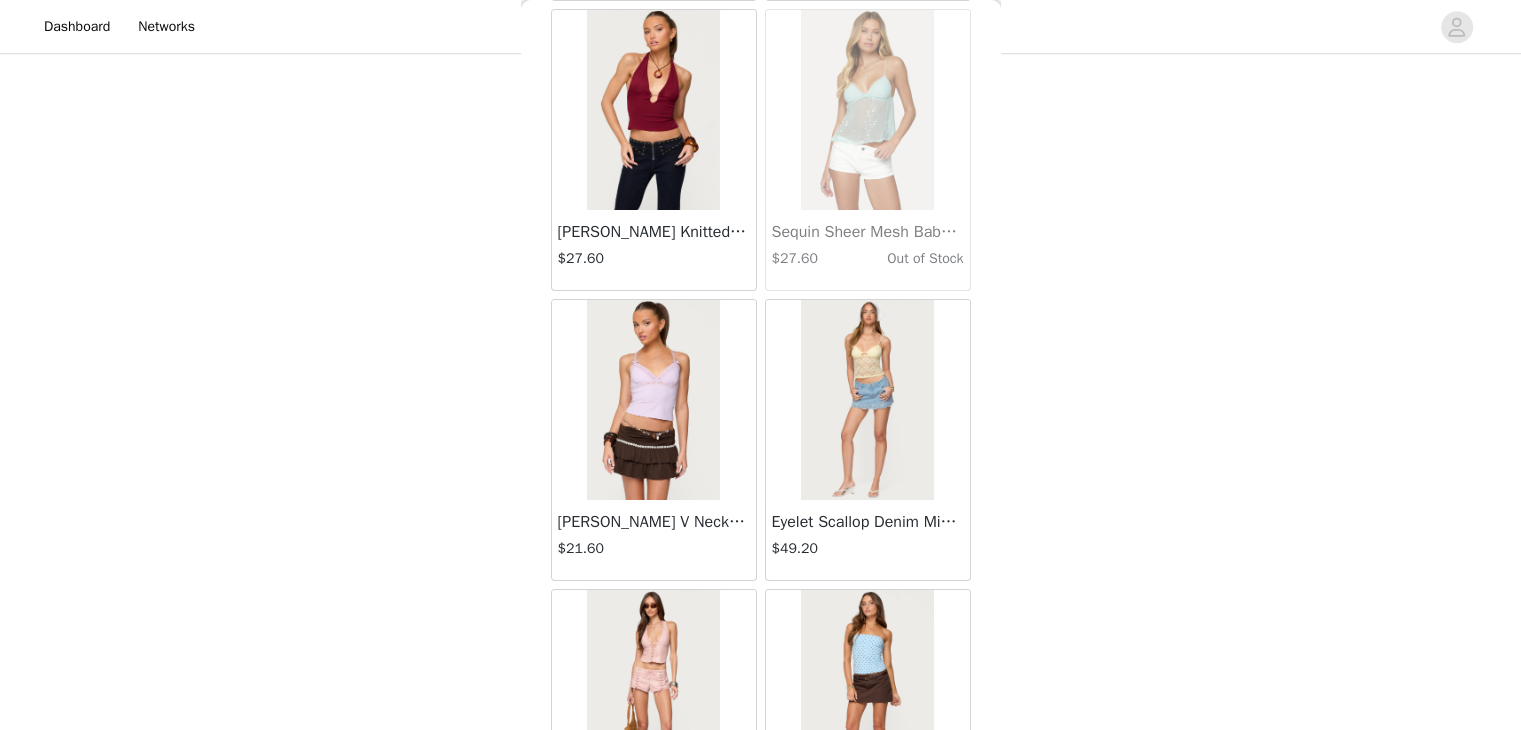 scroll, scrollTop: 45766, scrollLeft: 0, axis: vertical 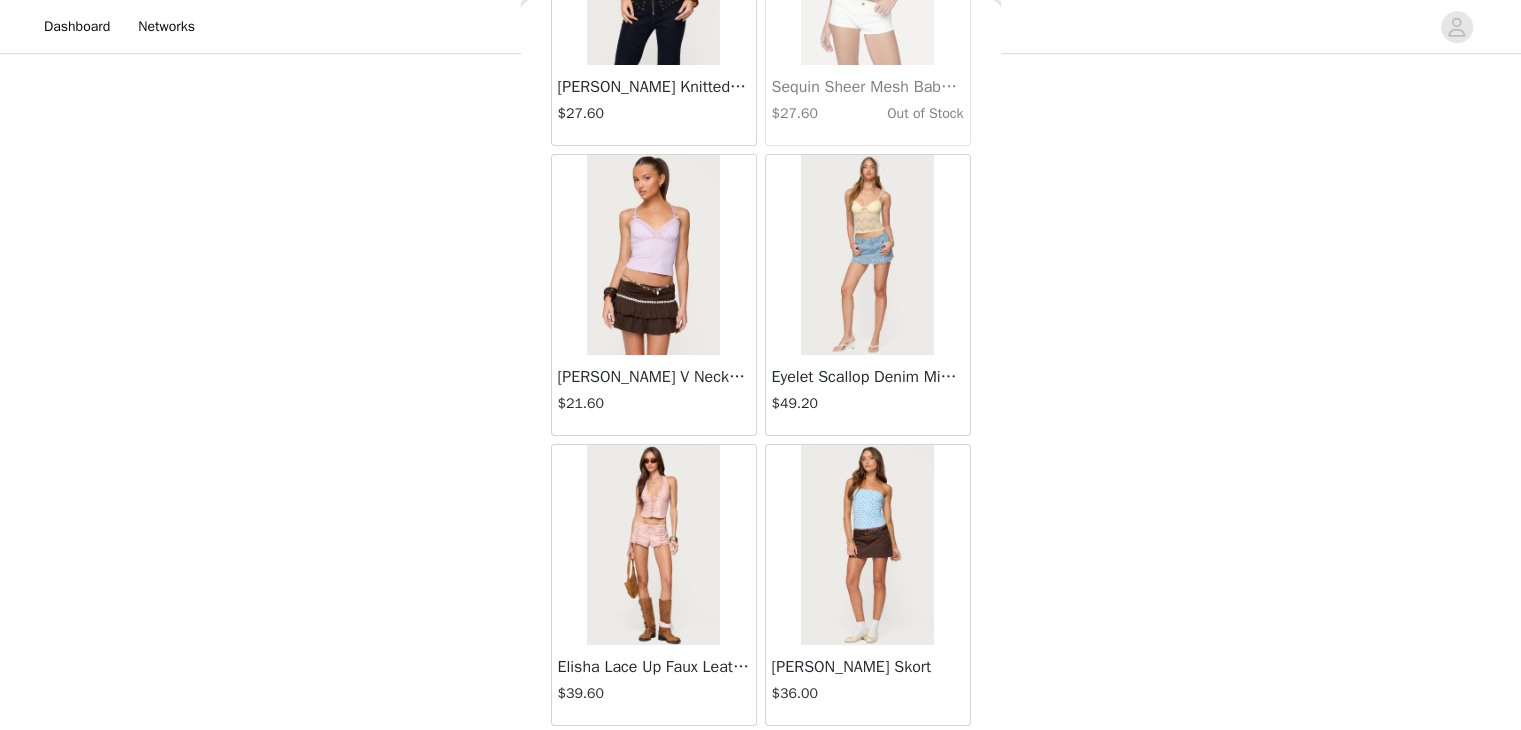 click on "Load More" at bounding box center [761, 760] 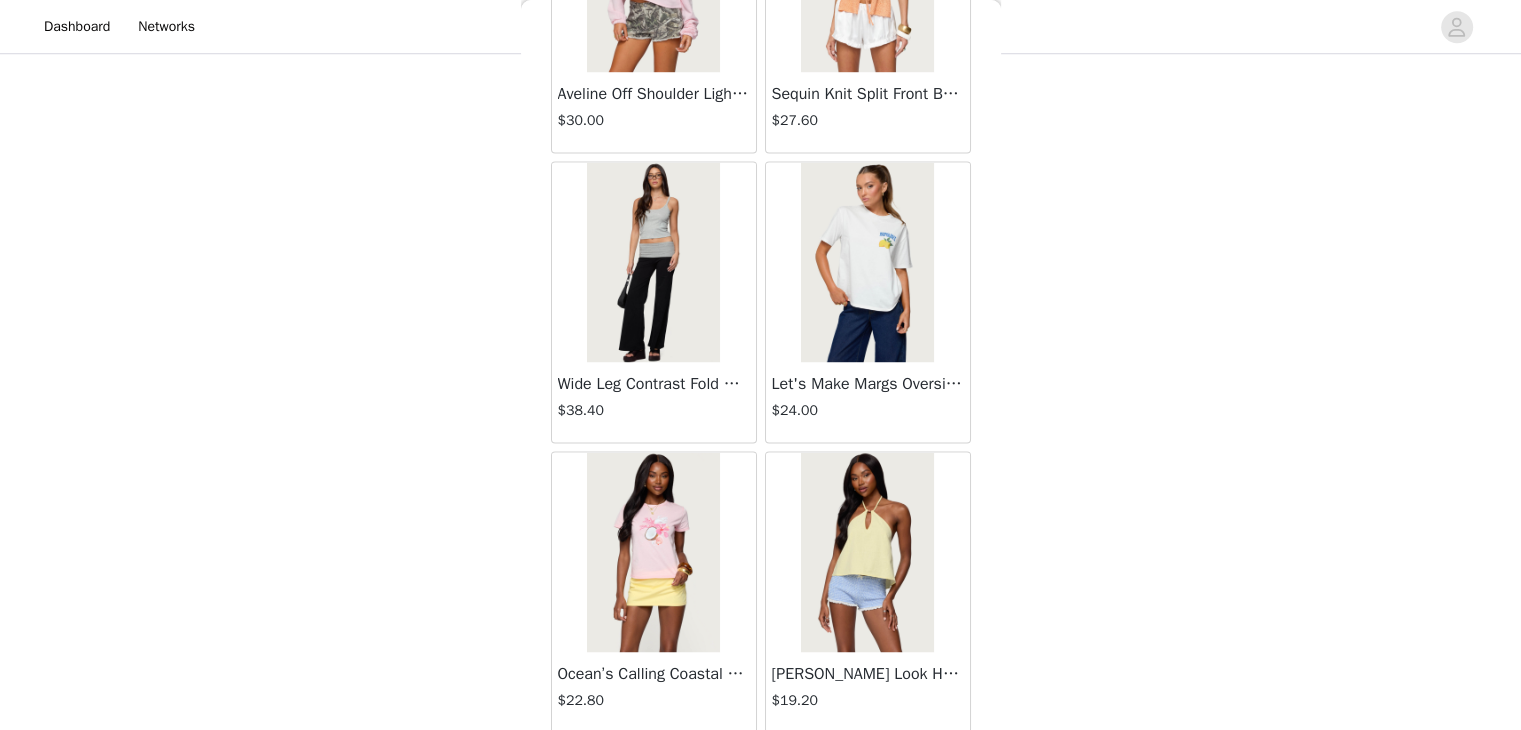 scroll, scrollTop: 48662, scrollLeft: 0, axis: vertical 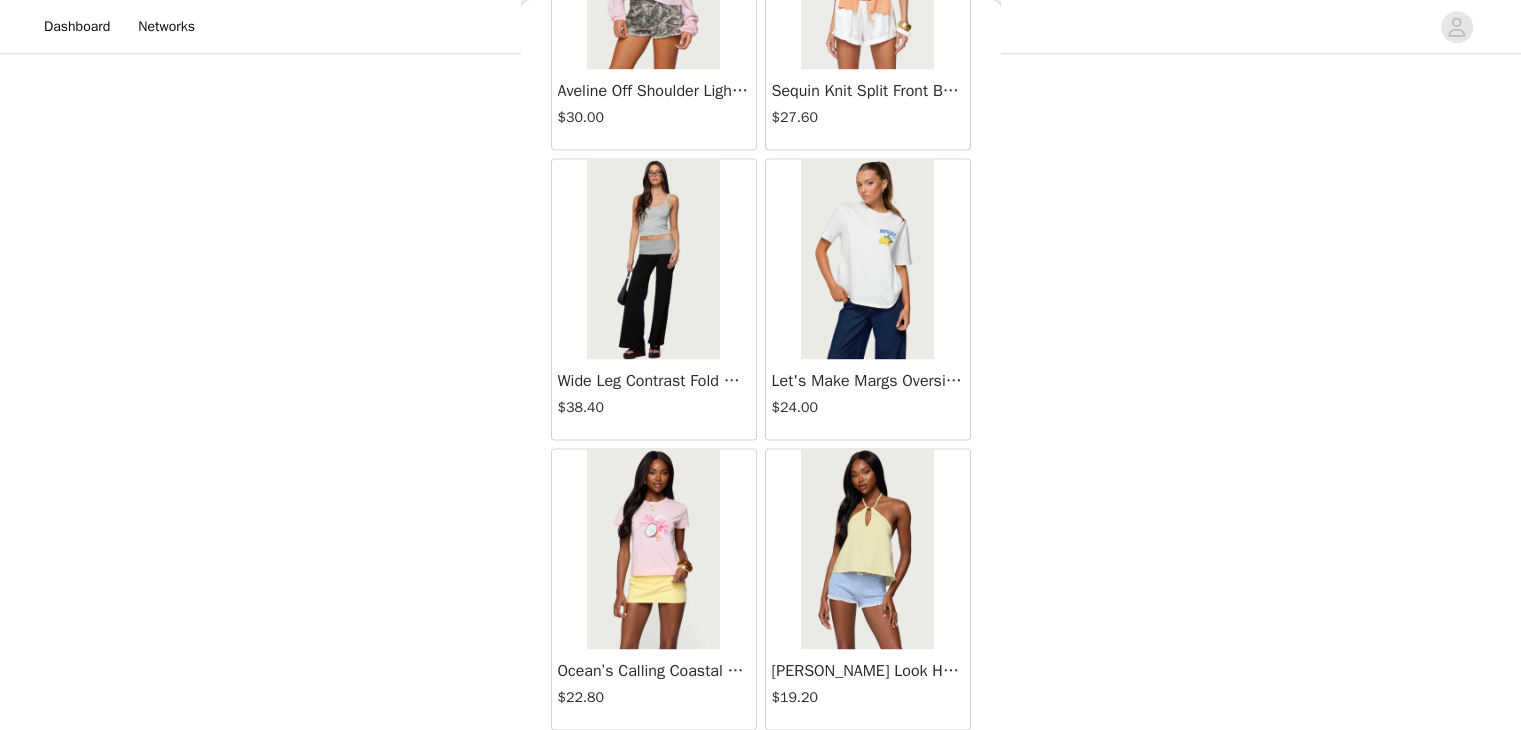 click on "Load More" at bounding box center (761, 764) 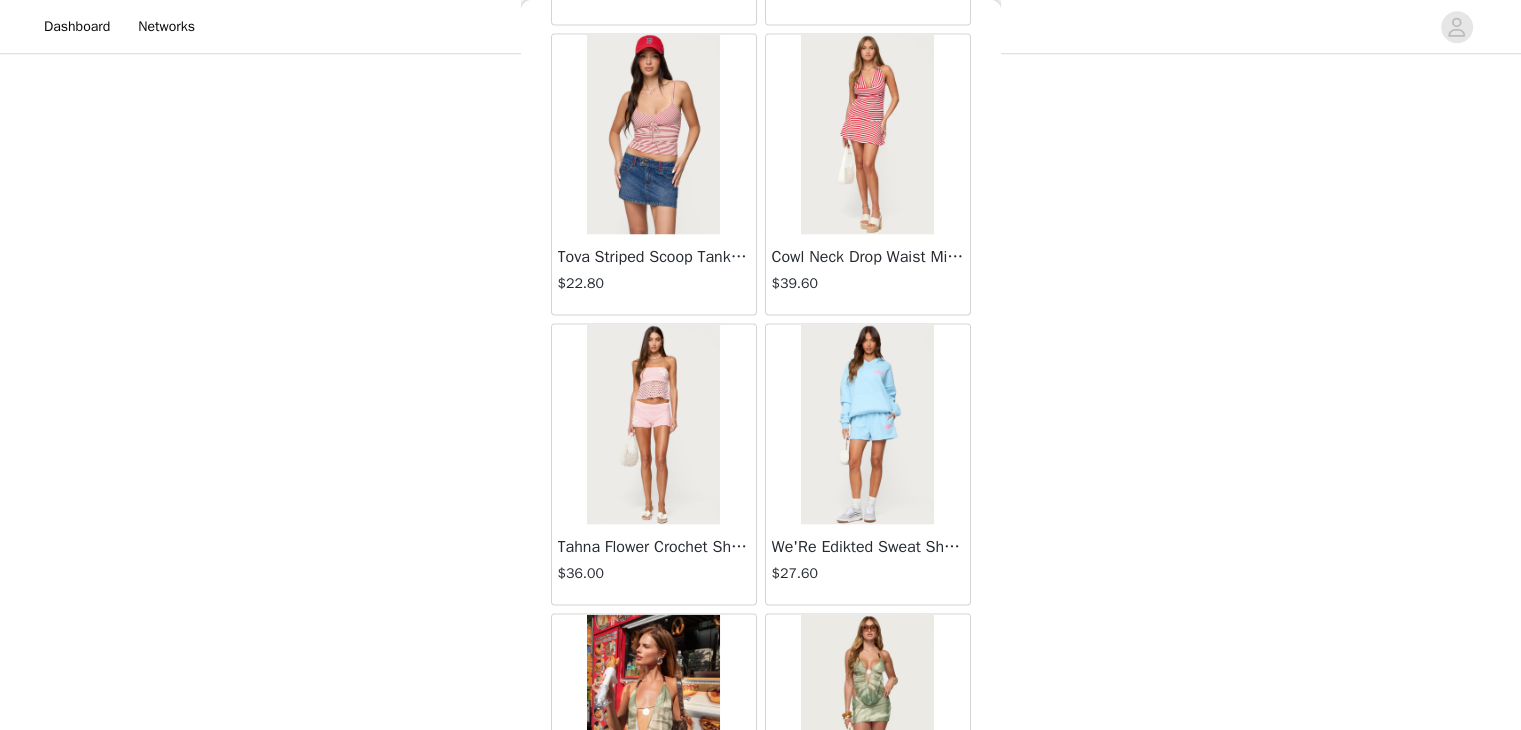 scroll, scrollTop: 50119, scrollLeft: 0, axis: vertical 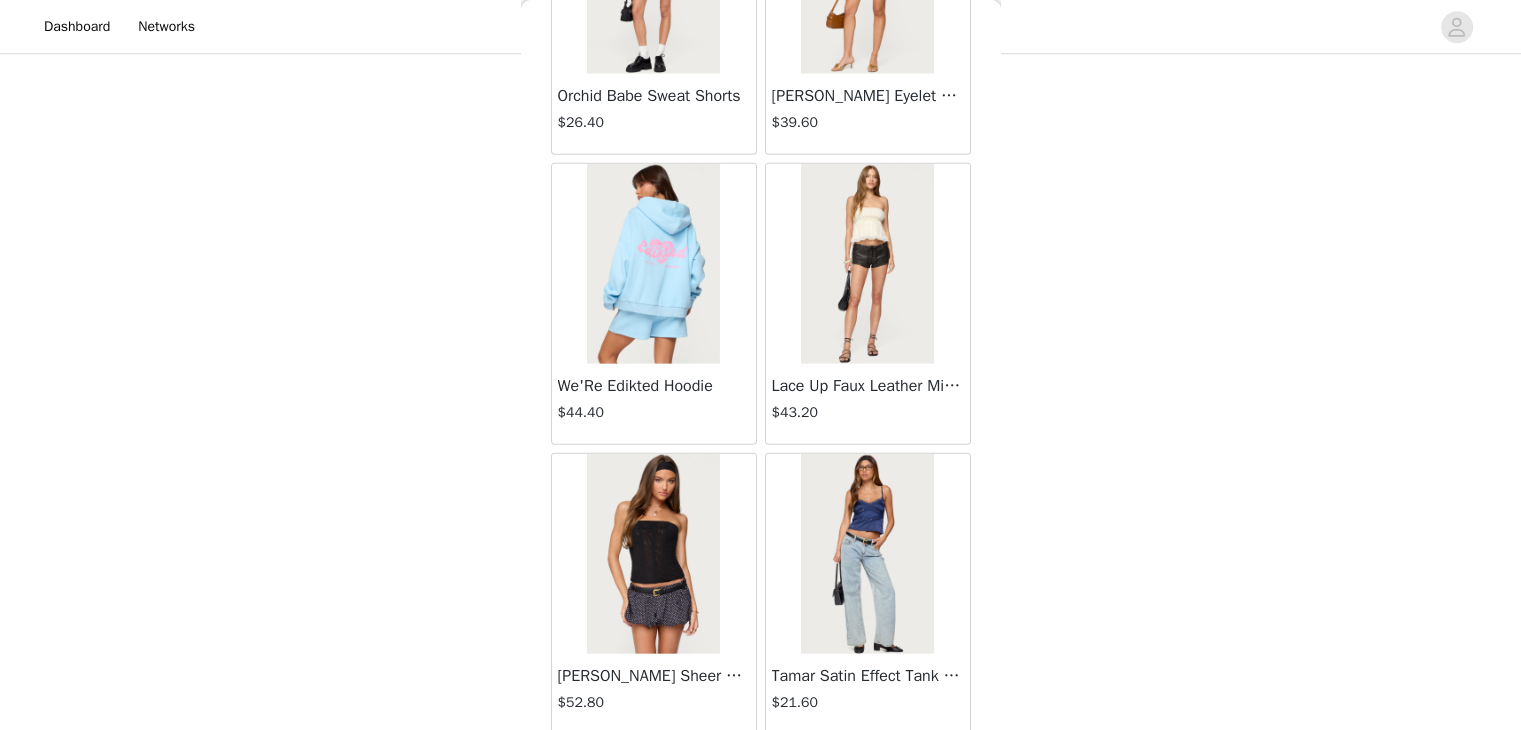 click on "Load More" at bounding box center (761, 769) 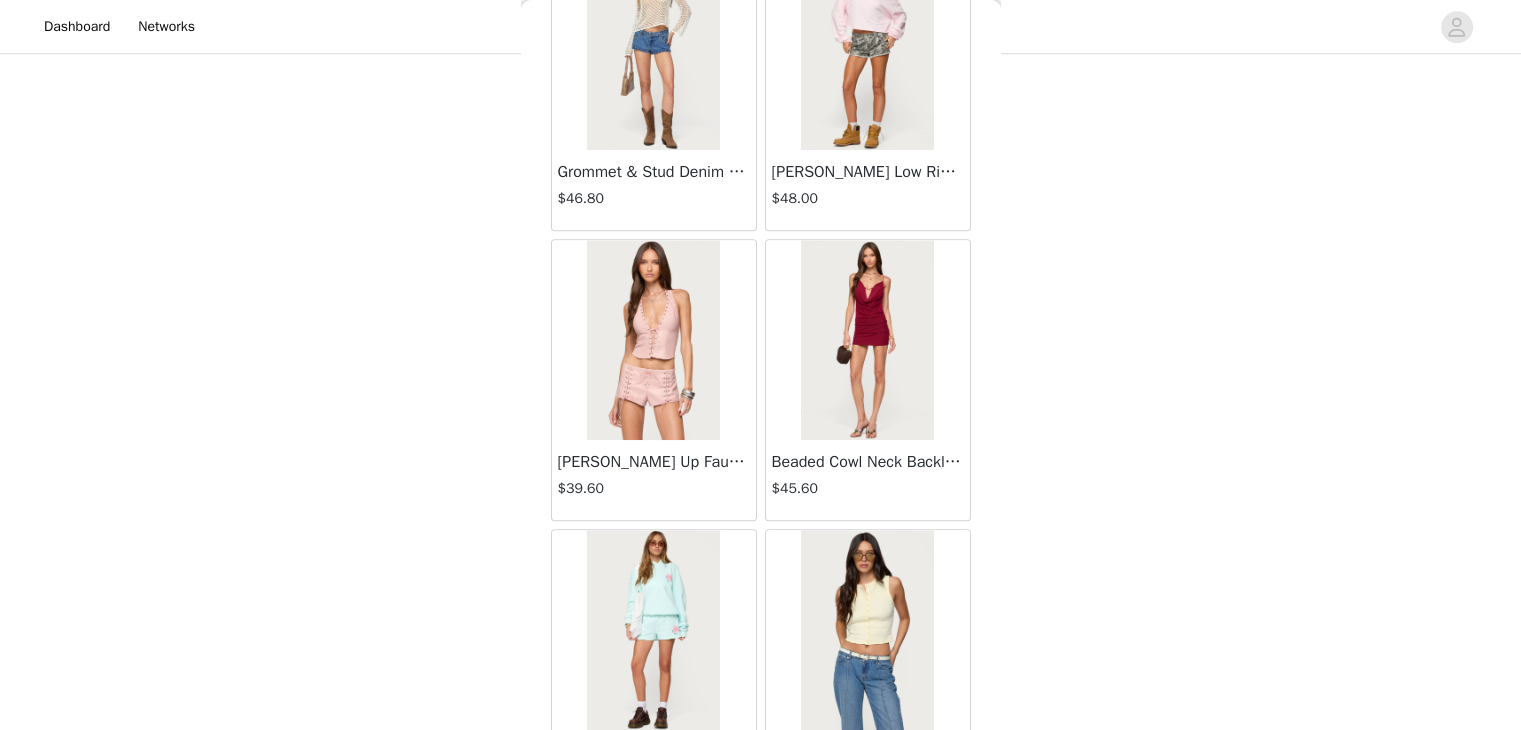 scroll, scrollTop: 54454, scrollLeft: 0, axis: vertical 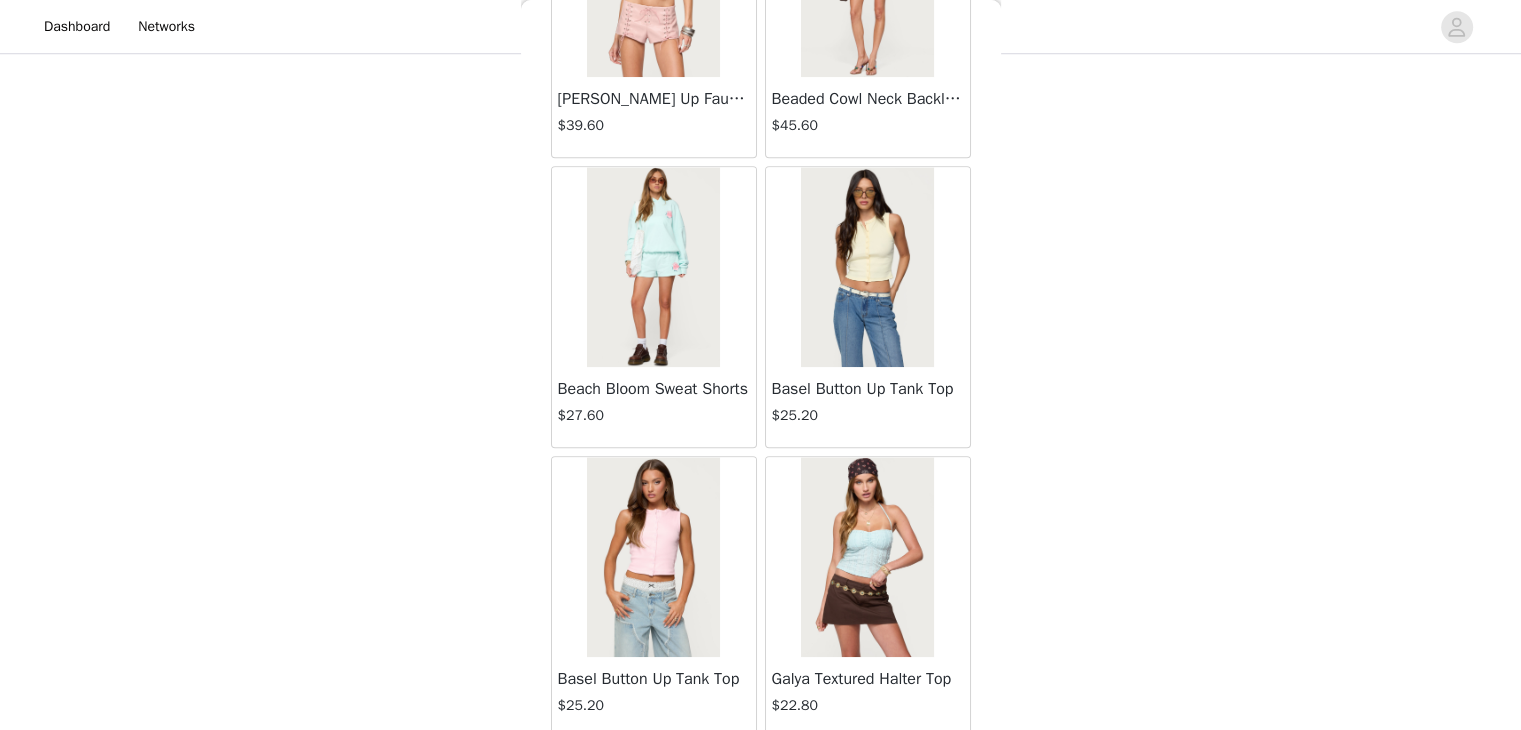 click on "Load More" at bounding box center [761, 772] 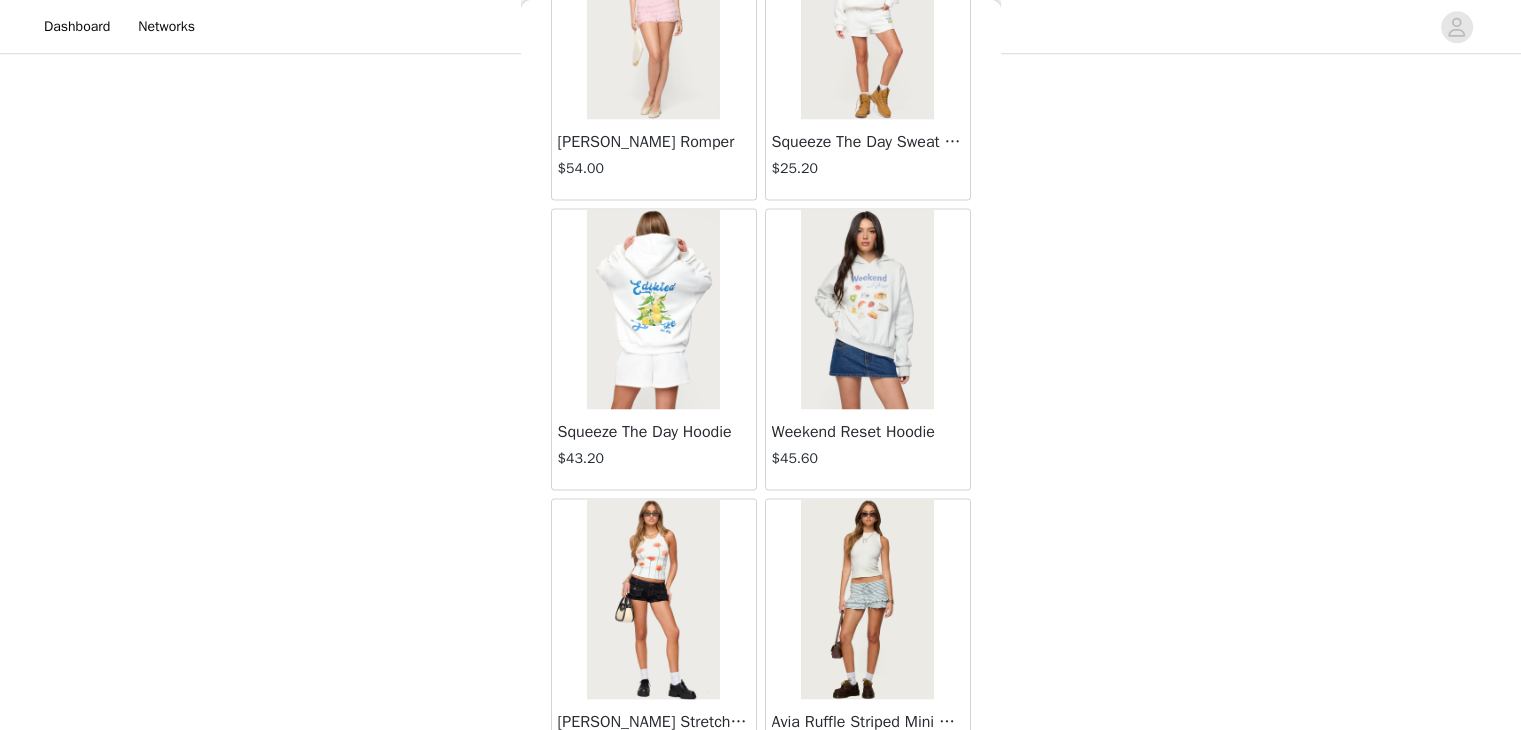 scroll, scrollTop: 57350, scrollLeft: 0, axis: vertical 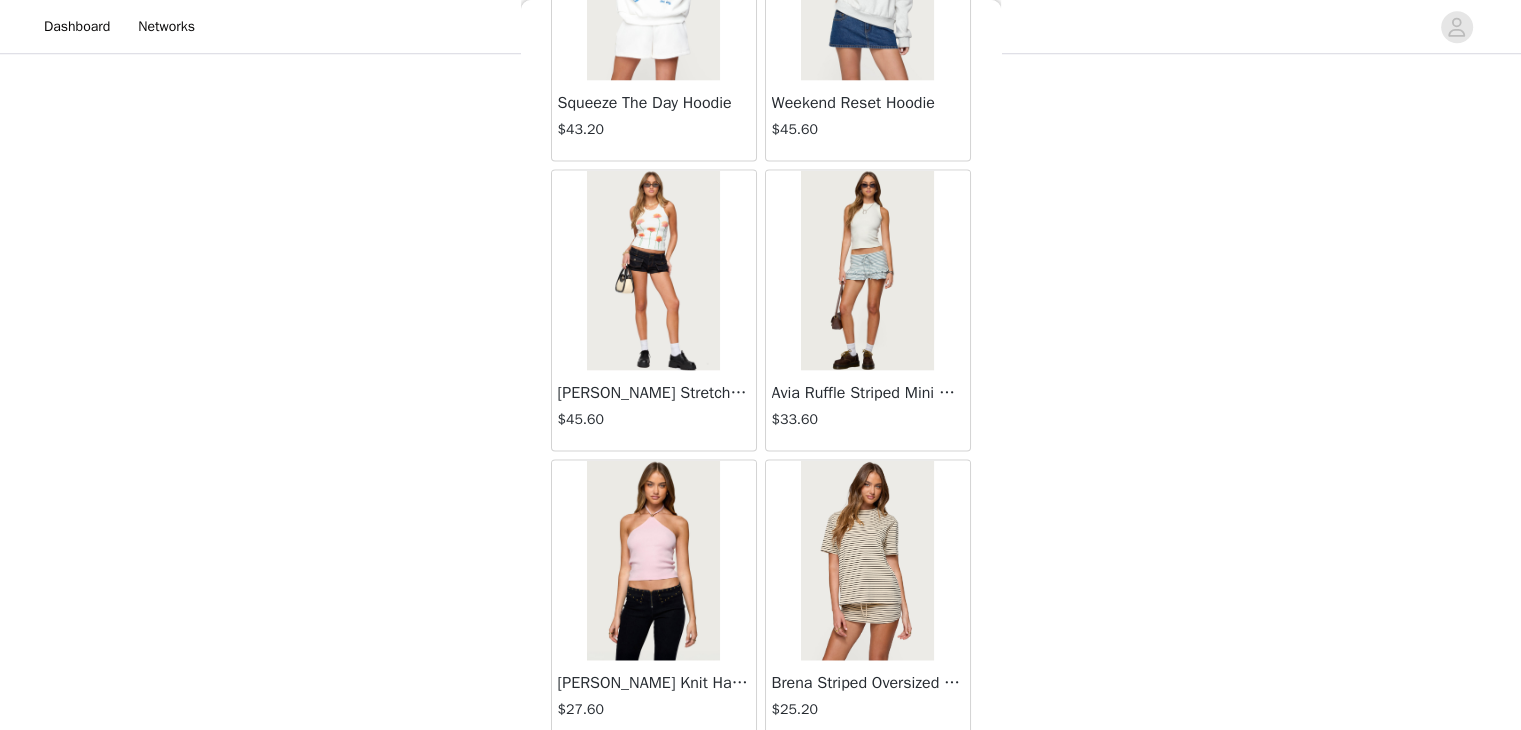 click on "Load More" at bounding box center (761, 776) 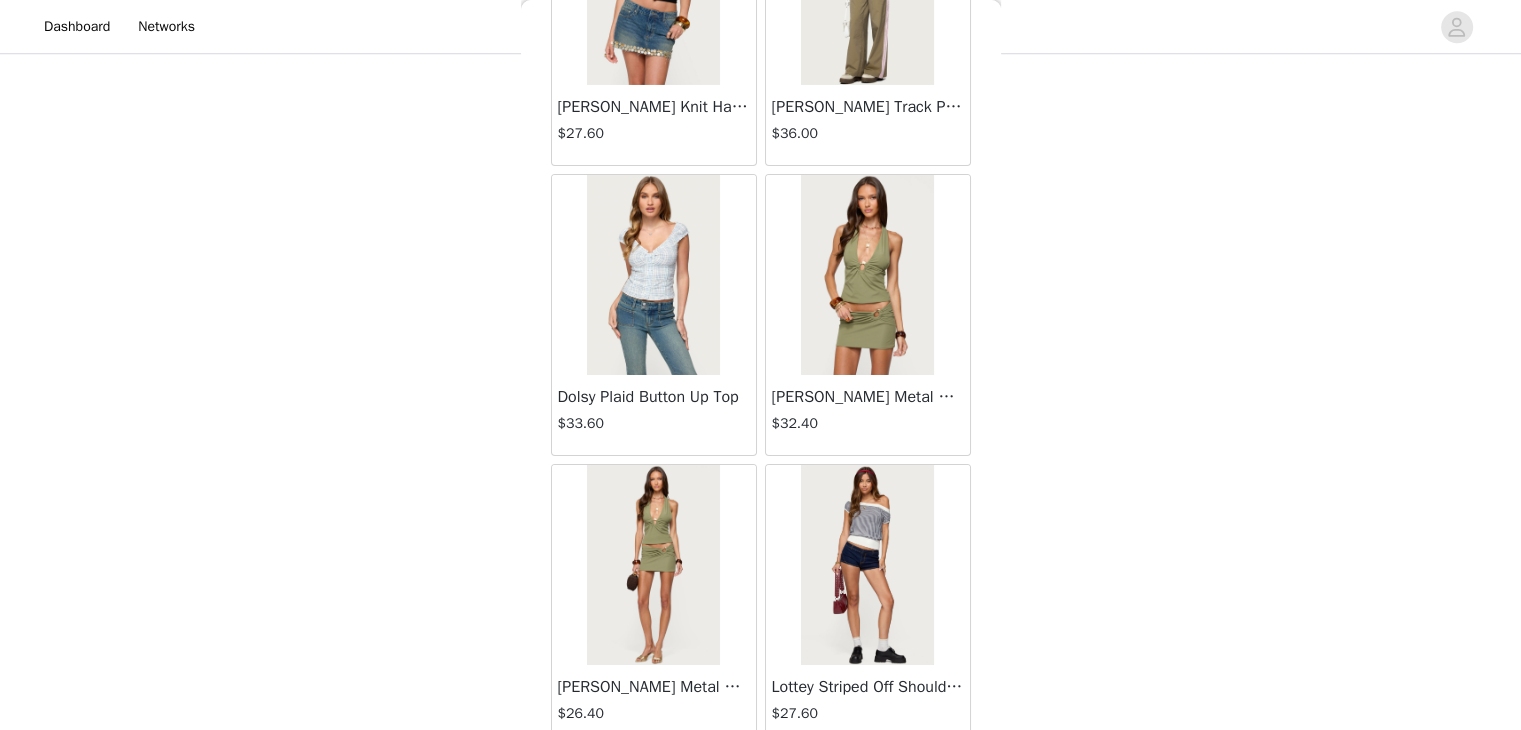 scroll, scrollTop: 60246, scrollLeft: 0, axis: vertical 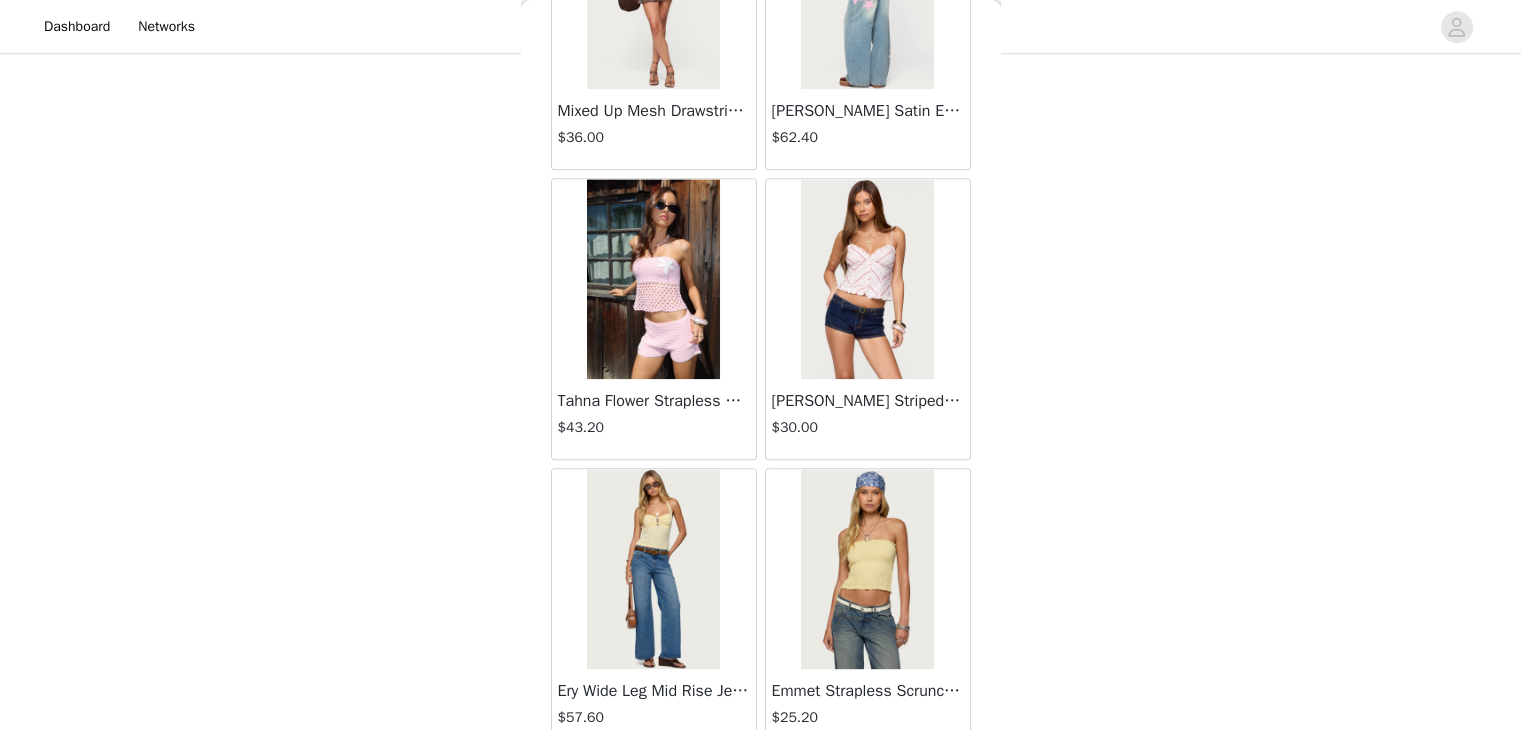 click on "Load More" at bounding box center (761, 784) 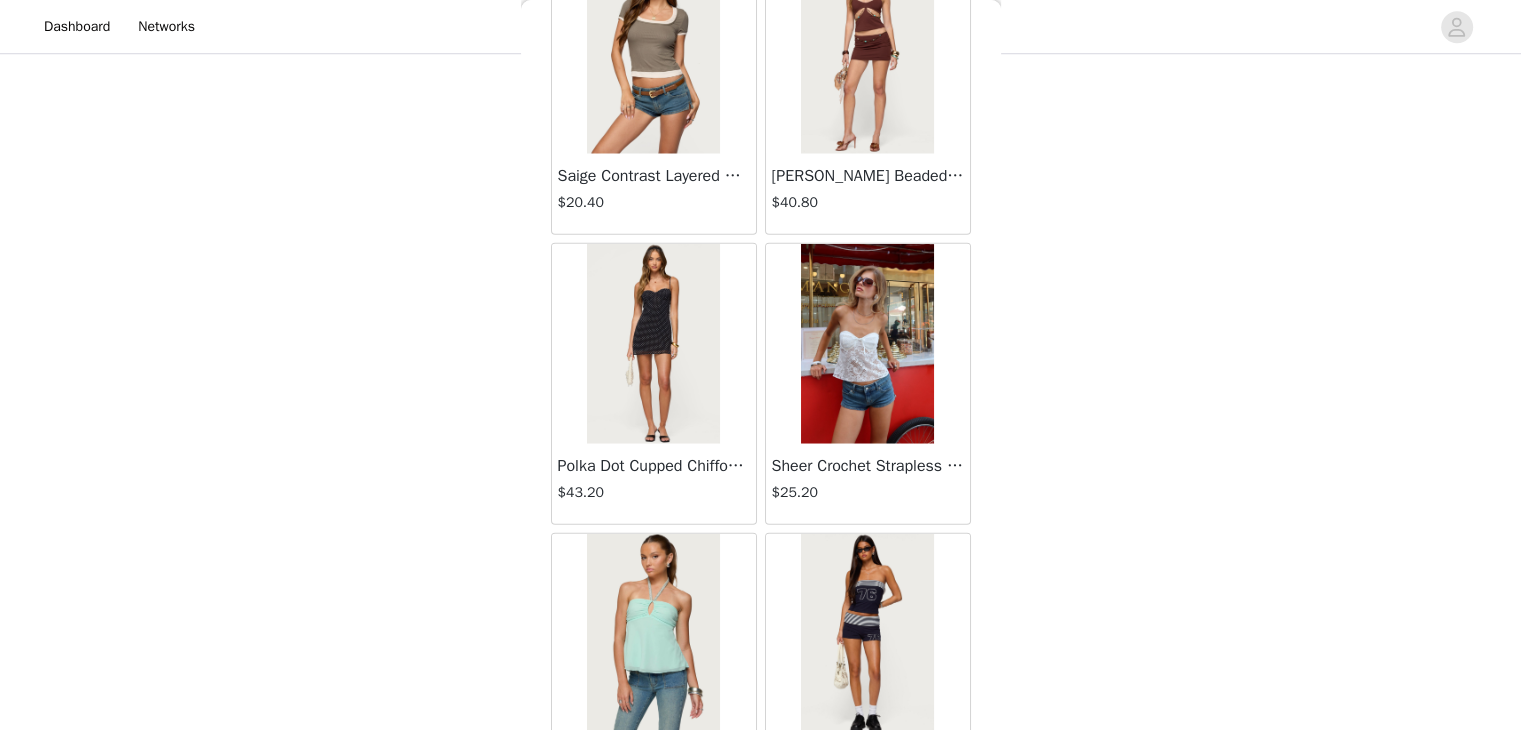 scroll, scrollTop: 66038, scrollLeft: 0, axis: vertical 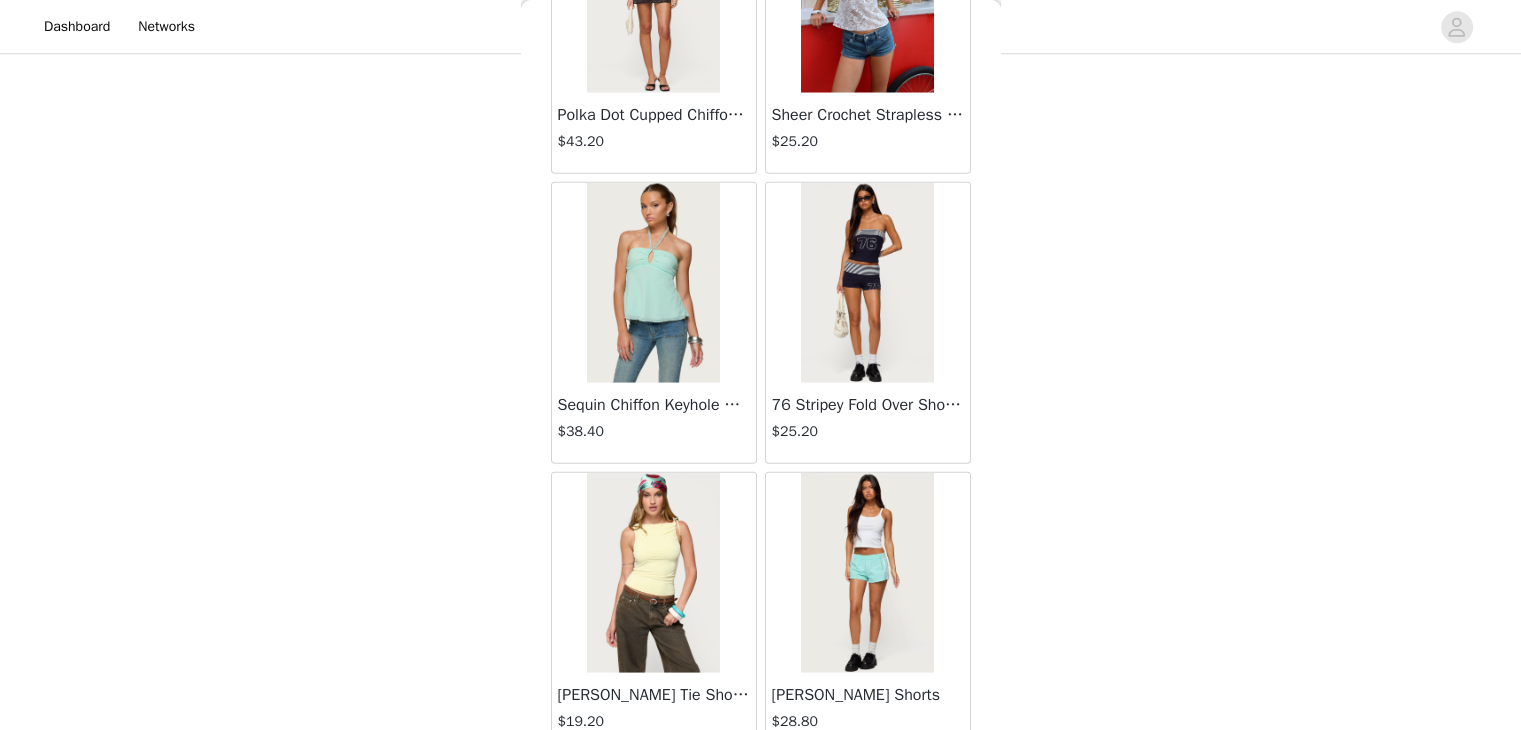 click on "Load More" at bounding box center (761, 788) 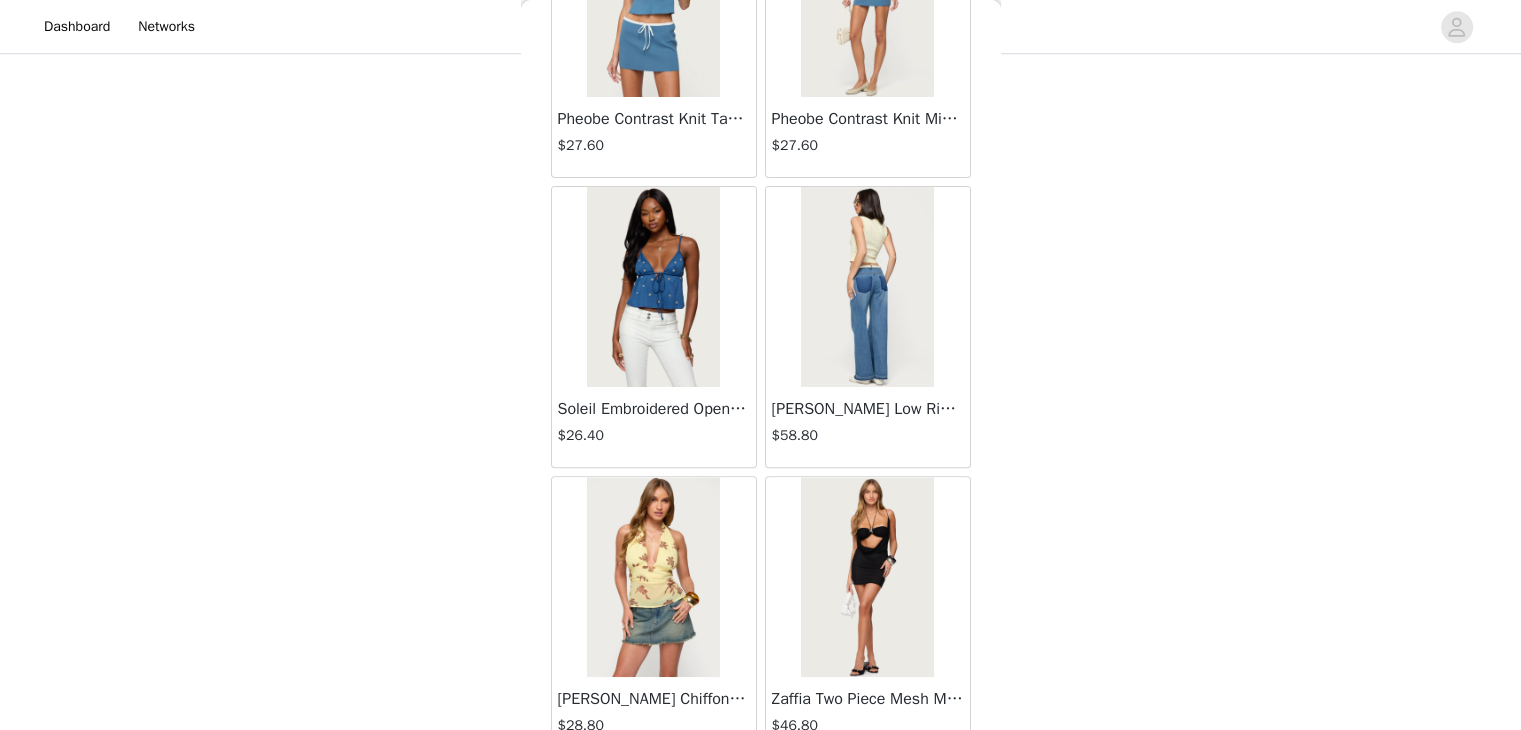 scroll, scrollTop: 68934, scrollLeft: 0, axis: vertical 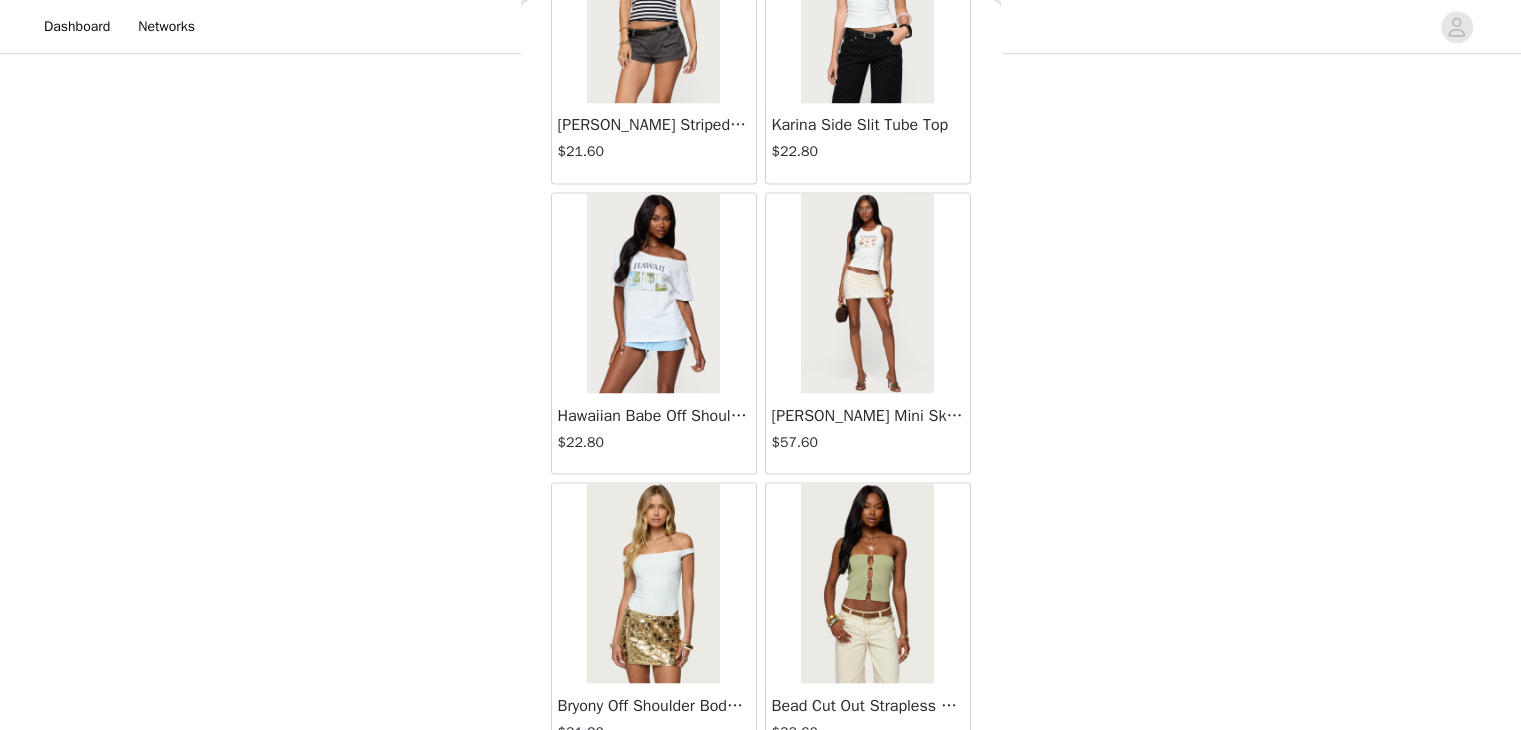 click on "Load More" at bounding box center (761, 798) 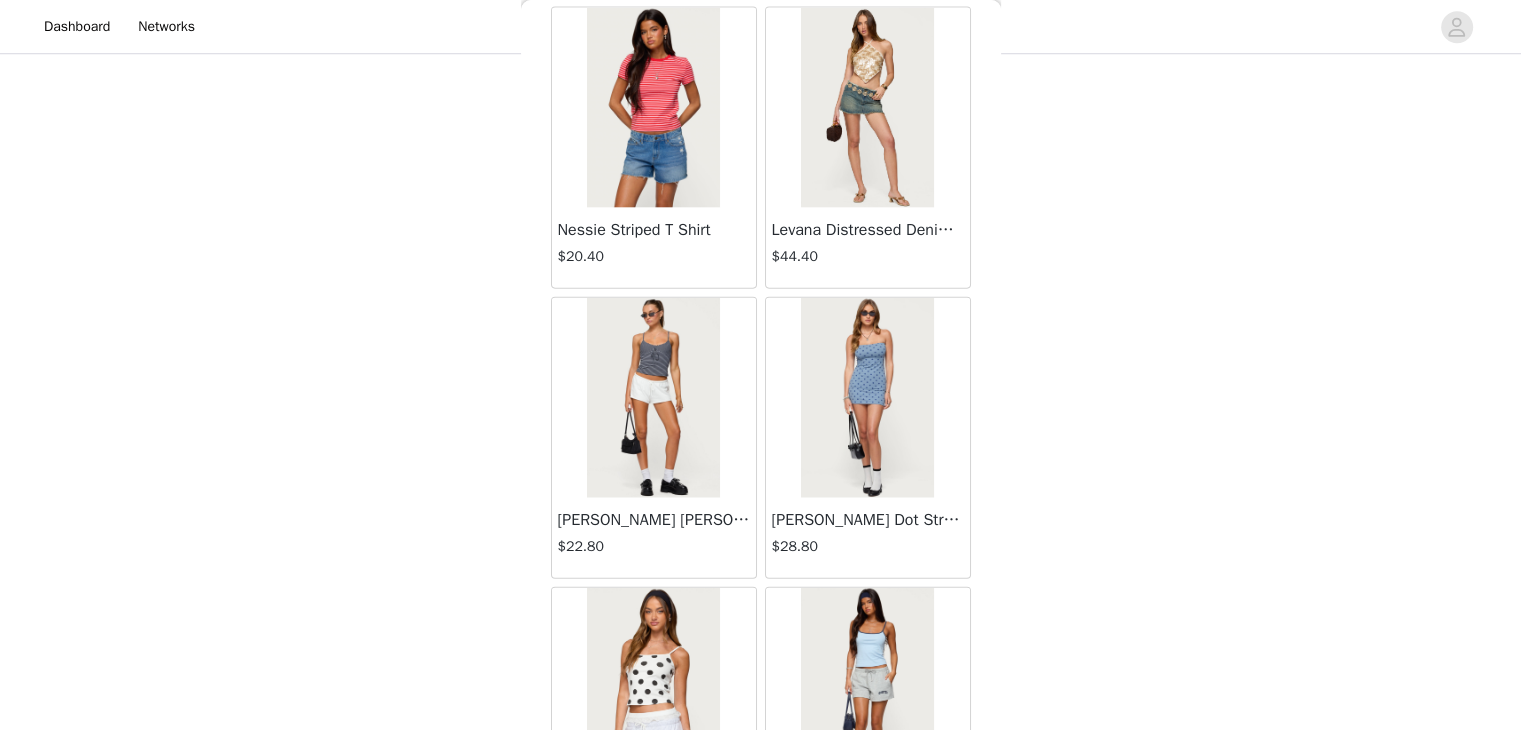scroll, scrollTop: 73214, scrollLeft: 0, axis: vertical 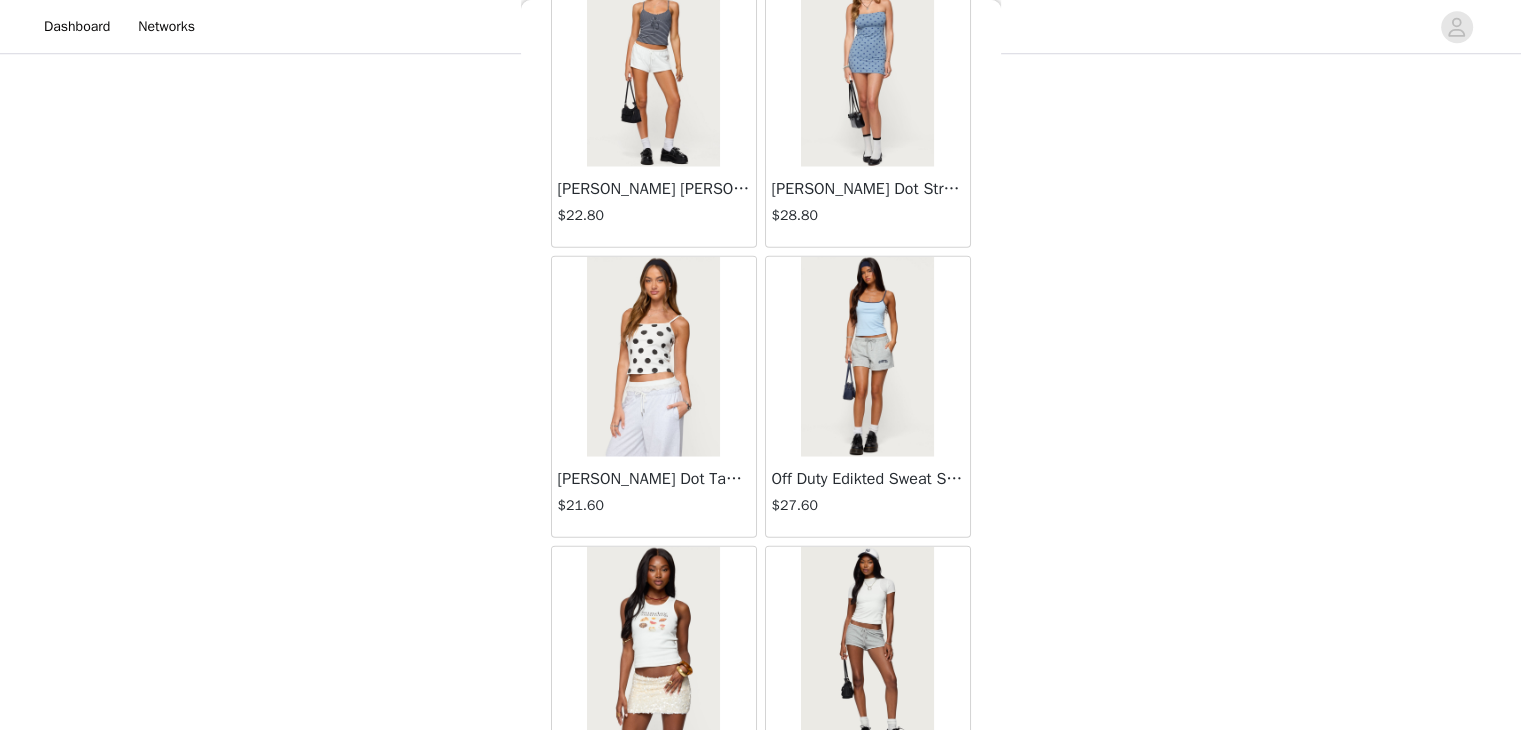 click on "STEP 1 OF 5
Products
Choose as many products as you'd like, up to $300.00.       11 Selected   Remaining Funds: $-99.60         [PERSON_NAME] Off Shoulder Cut Out Mini Dress     $43.20       BROWN, S       Edit   Remove     [PERSON_NAME] Off Shoulder Knit Top     $27.60       YELLOW, S       Edit   Remove     Contrast Stitch Low Rise Wide Leg Jeans     $52.80       CREAM, S       Edit   Remove     [PERSON_NAME] Striped Textured Knit Shorts     $54.00       MIX, S       Edit   Remove     Liat Ruched Built In Bra Tube Top     $27.60       OLIVE, S       Edit   Remove     [PERSON_NAME] Washed Low Rise Jeans     $58.80       TINTED DENIM, S       Edit   Remove     Aurelle Open Knit Tank Top     $26.40       CREAM, S       Edit   Remove     [PERSON_NAME] Cowl Neck Halter Top     $27.60       BLACK, S       Edit   Remove     [PERSON_NAME] Backless Denim Top     $22.80       DARK BLUE, S       Edit   Remove     Lukka Backless Halter Wrap Mini Dress     $40.80" at bounding box center (760, -560) 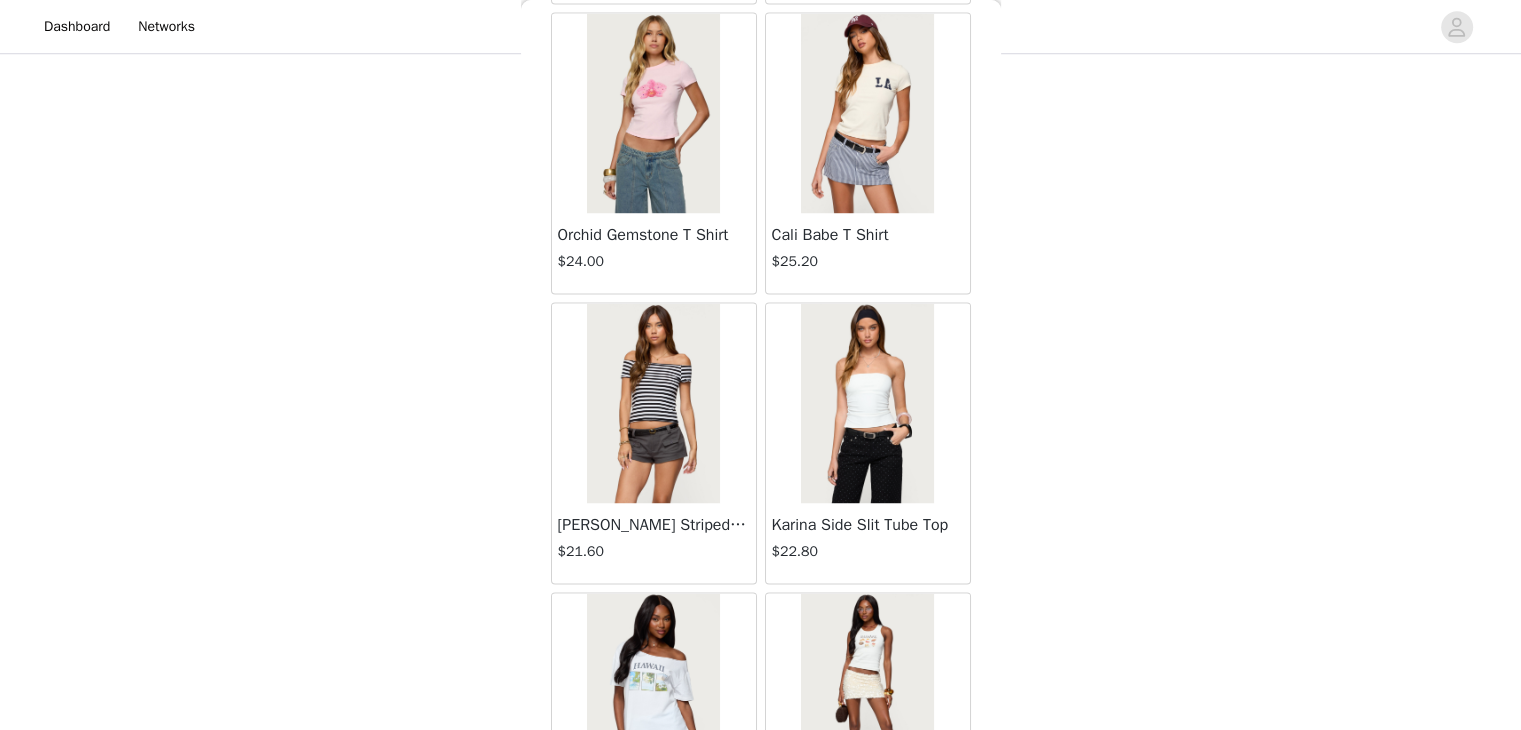 scroll, scrollTop: 71426, scrollLeft: 0, axis: vertical 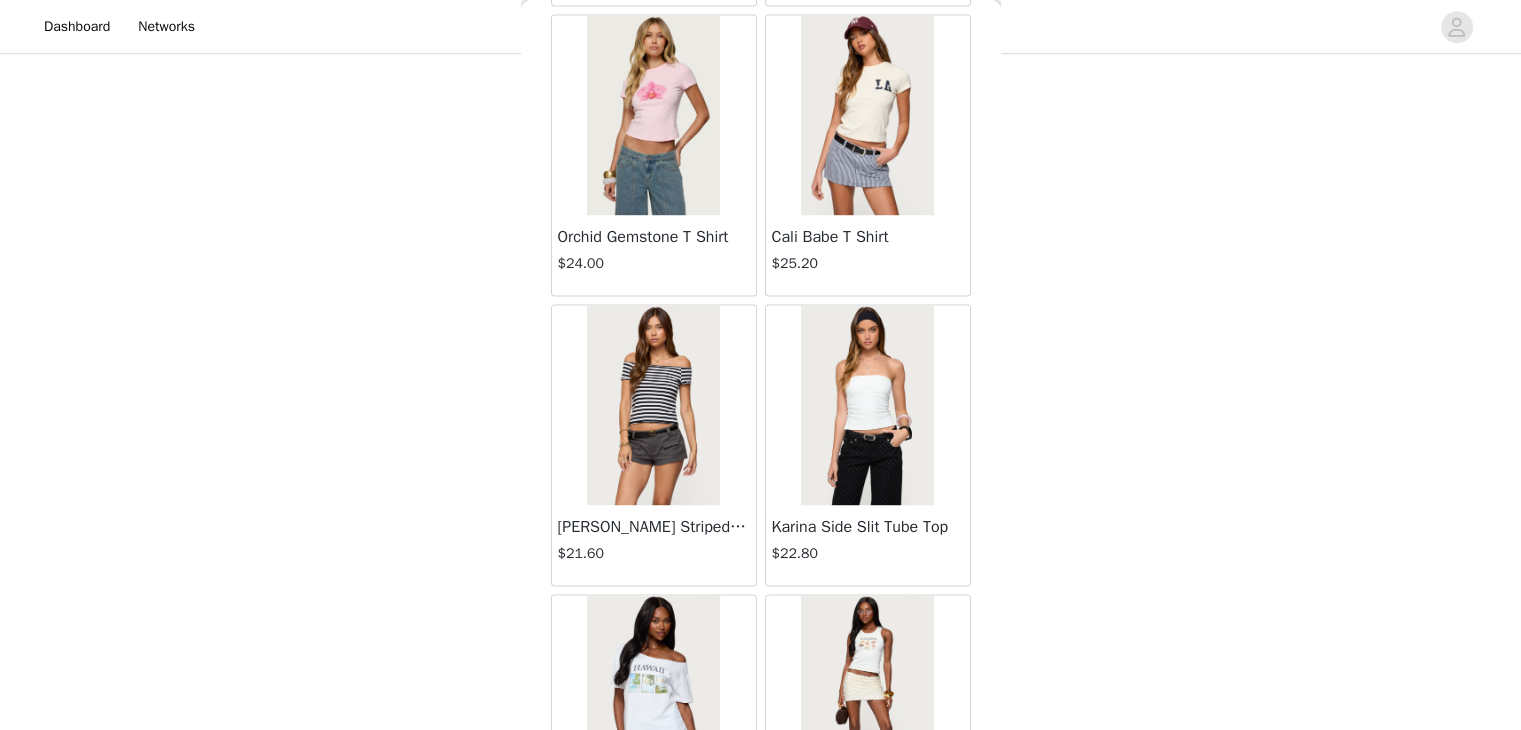 click on "STEP 1 OF 5
Products
Choose as many products as you'd like, up to $300.00.       11 Selected   Remaining Funds: $-99.60         [PERSON_NAME] Off Shoulder Cut Out Mini Dress     $43.20       BROWN, S       Edit   Remove     [PERSON_NAME] Off Shoulder Knit Top     $27.60       YELLOW, S       Edit   Remove     Contrast Stitch Low Rise Wide Leg Jeans     $52.80       CREAM, S       Edit   Remove     [PERSON_NAME] Striped Textured Knit Shorts     $54.00       MIX, S       Edit   Remove     Liat Ruched Built In Bra Tube Top     $27.60       OLIVE, S       Edit   Remove     [PERSON_NAME] Washed Low Rise Jeans     $58.80       TINTED DENIM, S       Edit   Remove     Aurelle Open Knit Tank Top     $26.40       CREAM, S       Edit   Remove     [PERSON_NAME] Cowl Neck Halter Top     $27.60       BLACK, S       Edit   Remove     [PERSON_NAME] Backless Denim Top     $22.80       DARK BLUE, S       Edit   Remove     Lukka Backless Halter Wrap Mini Dress     $40.80" at bounding box center [760, -560] 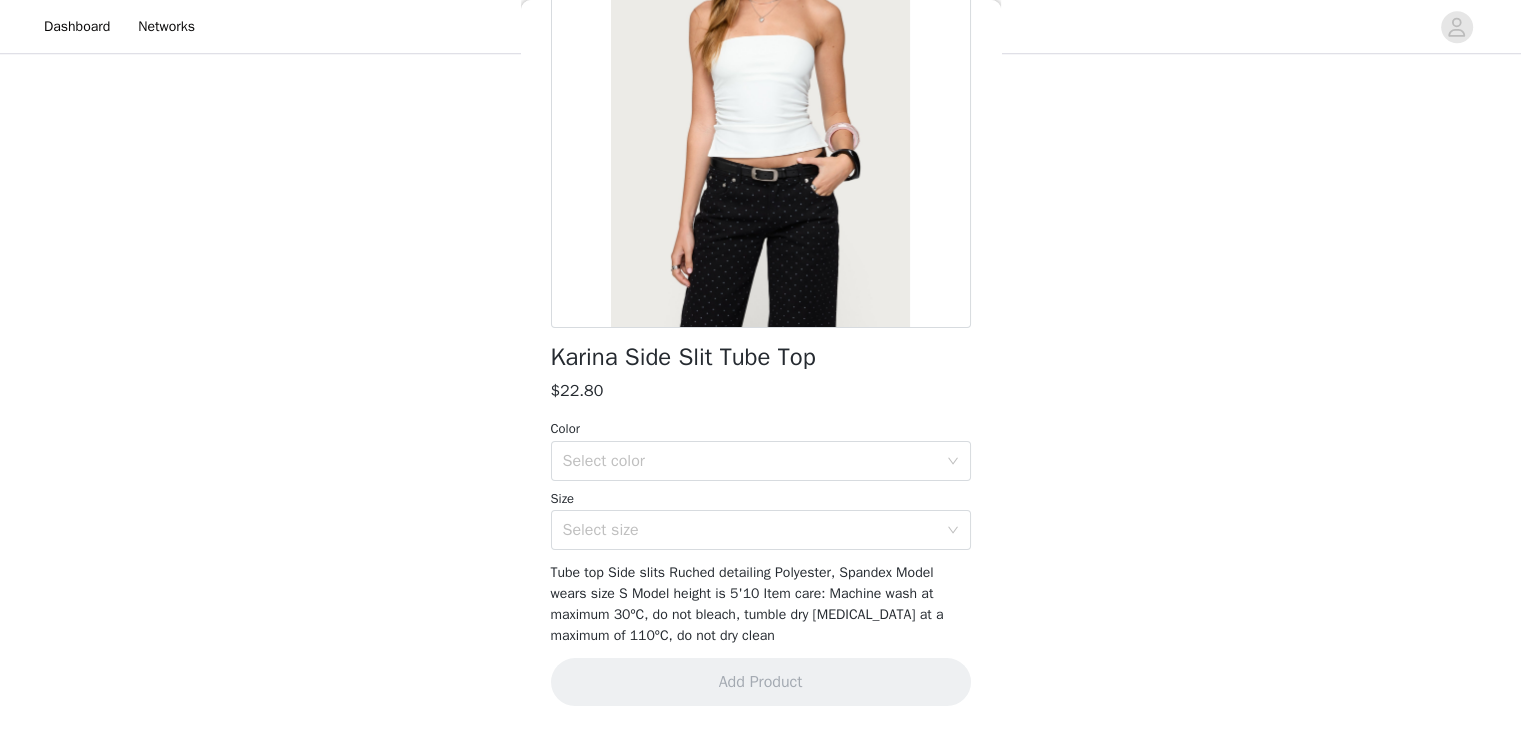 scroll, scrollTop: 0, scrollLeft: 0, axis: both 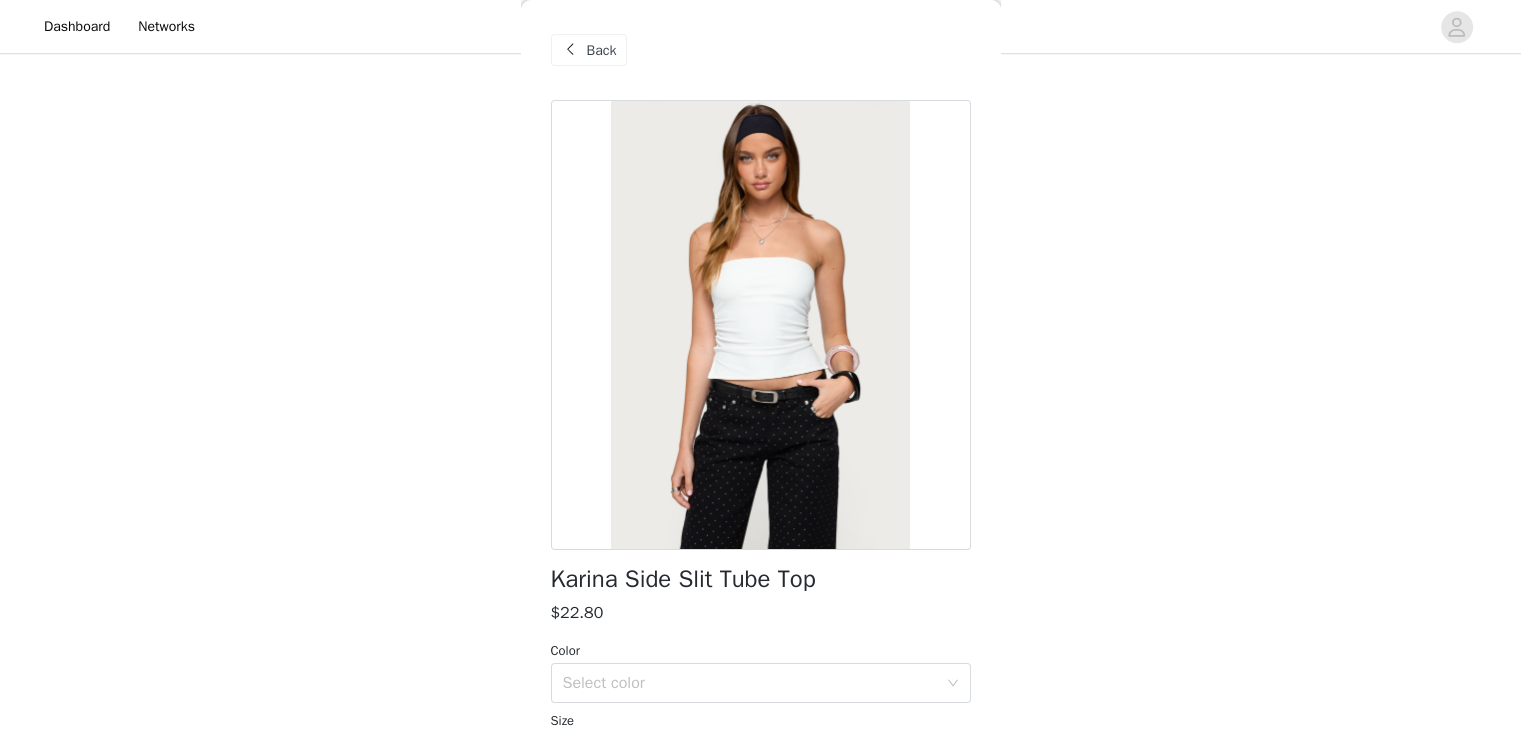 click on "Back" at bounding box center [602, 50] 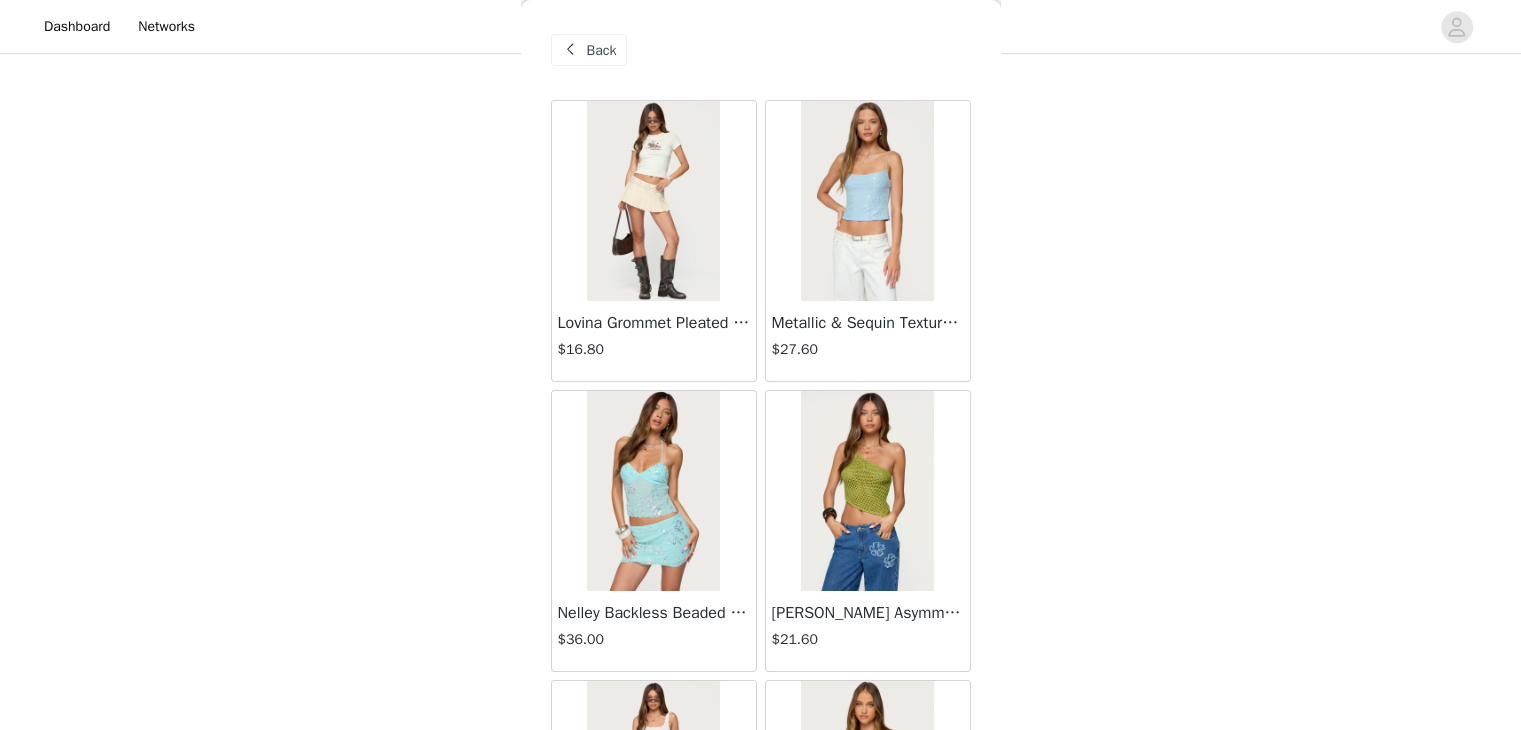 scroll, scrollTop: 1681, scrollLeft: 0, axis: vertical 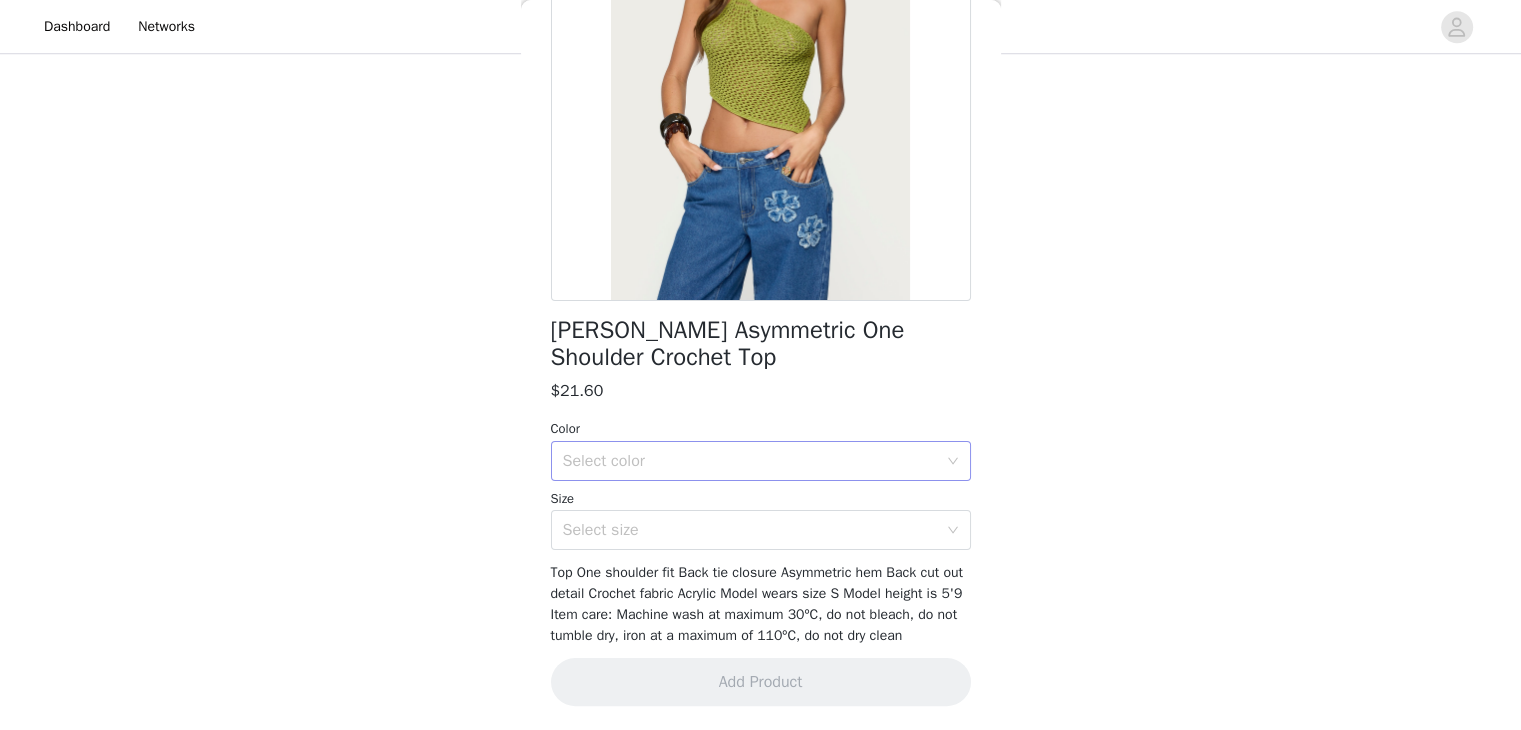 click on "Select color" at bounding box center (750, 461) 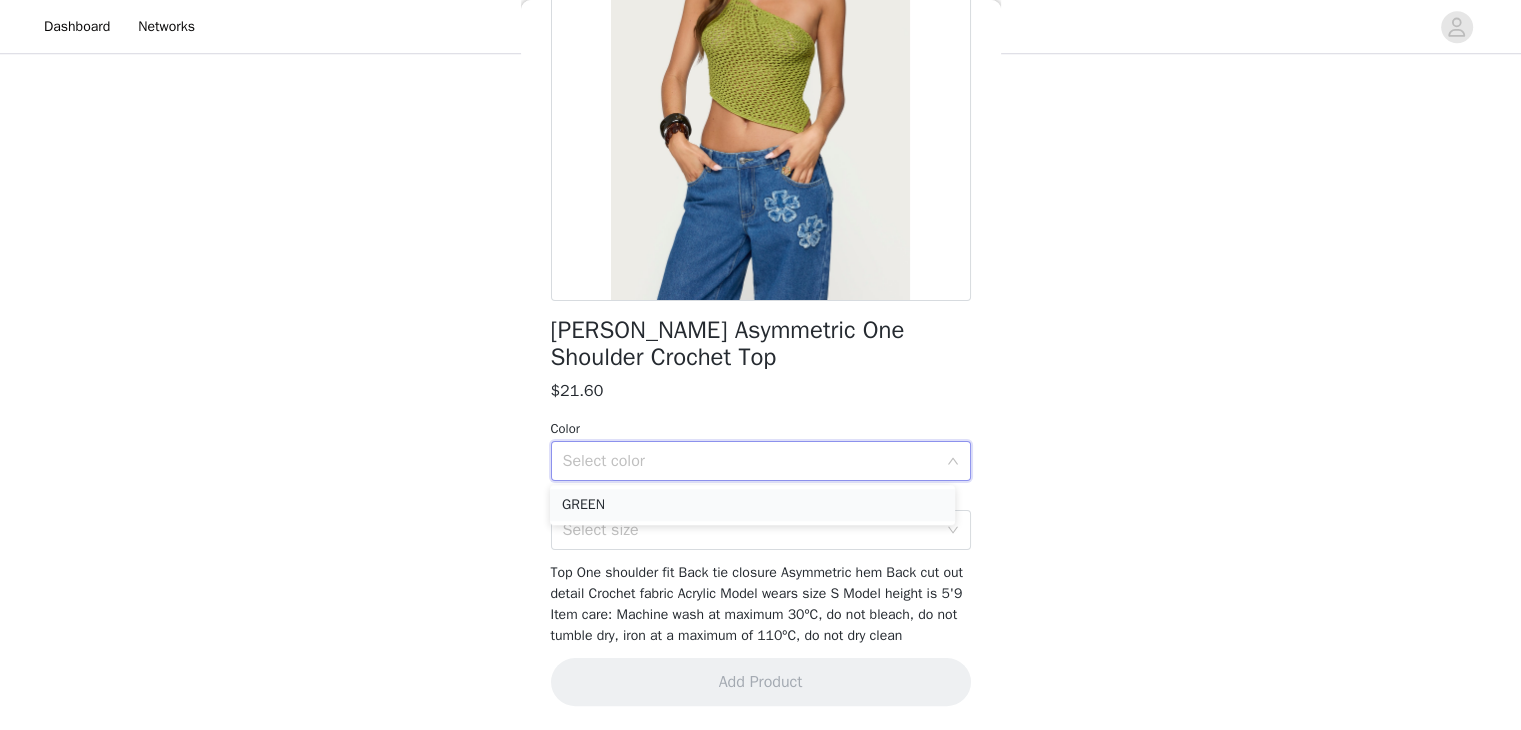 click on "GREEN" at bounding box center (752, 505) 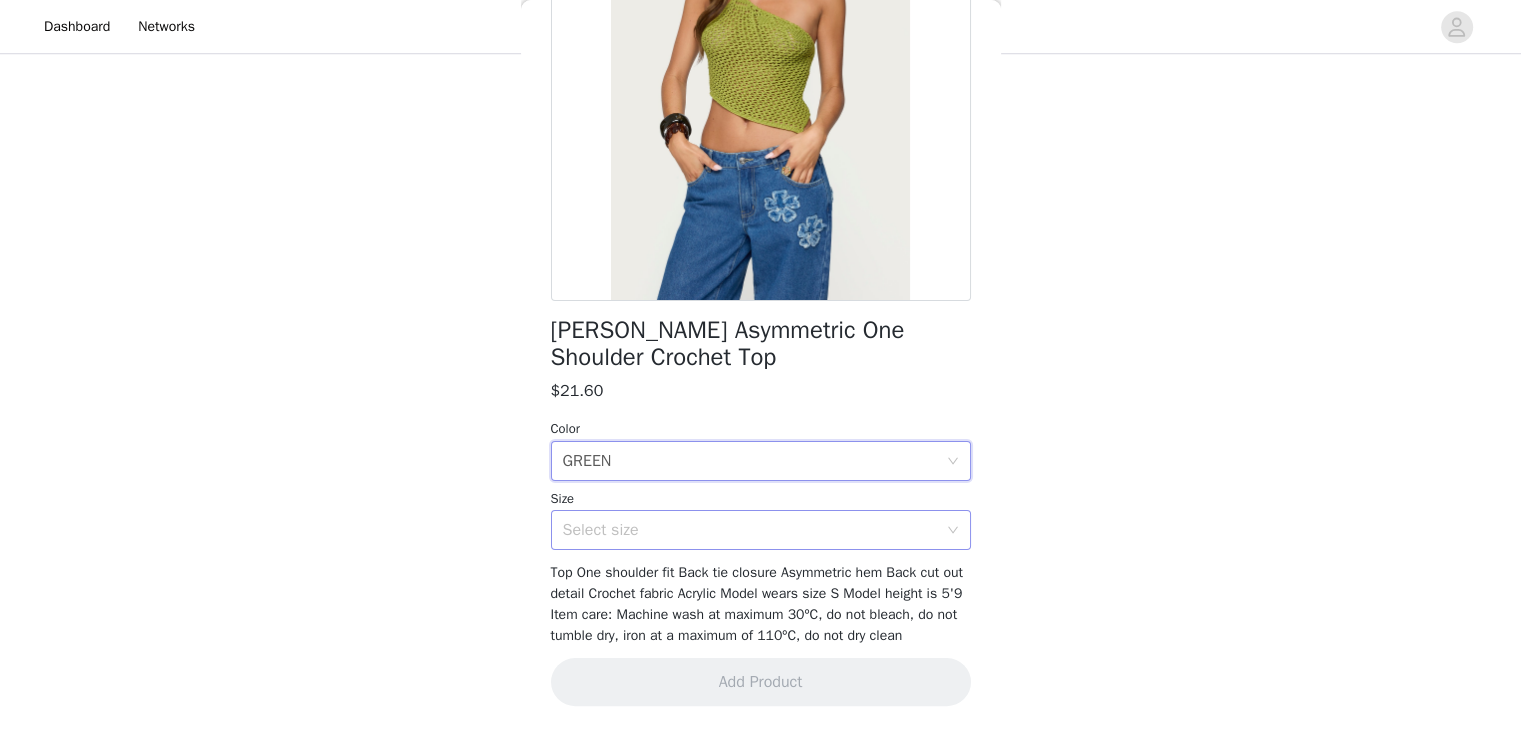 click on "Select size" at bounding box center (750, 530) 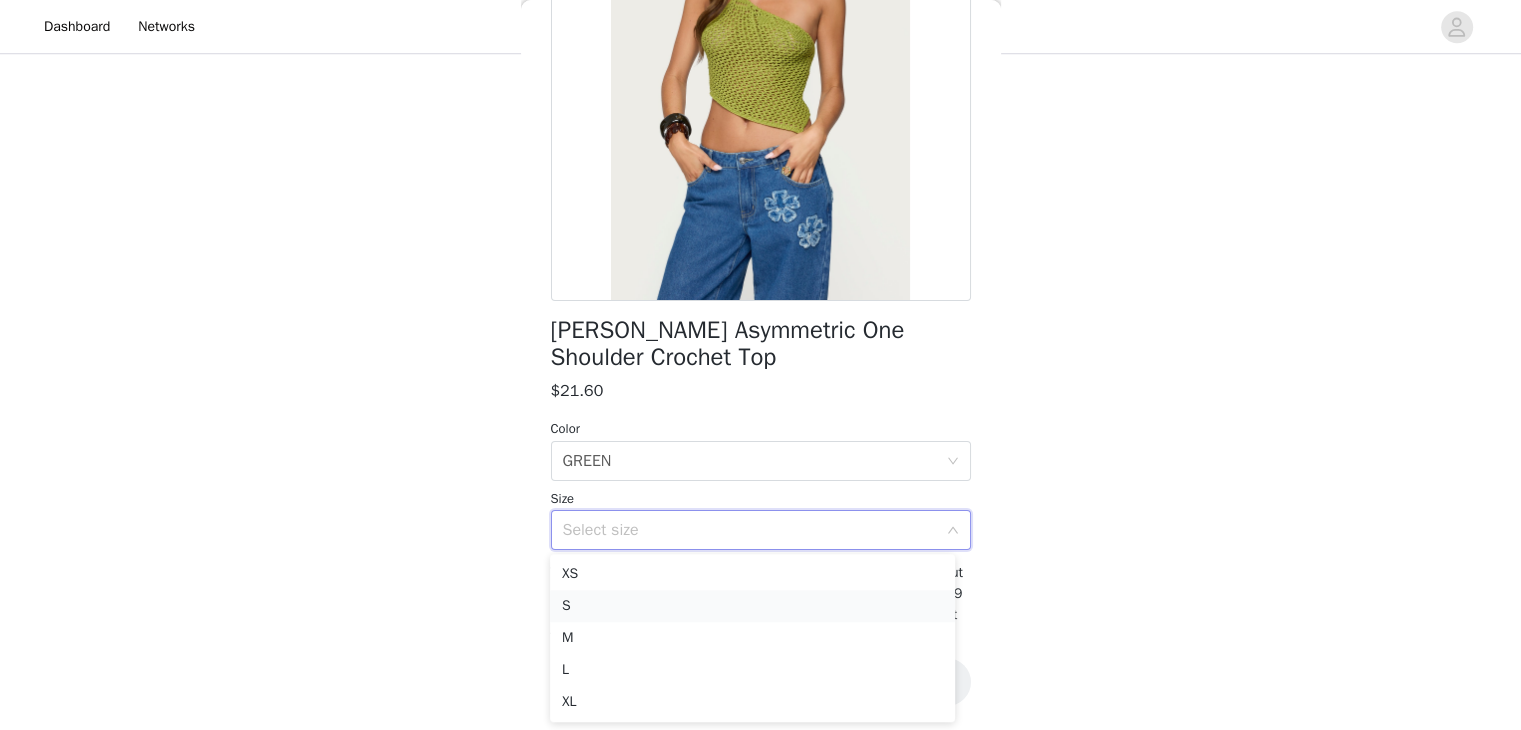 click on "S" at bounding box center [752, 606] 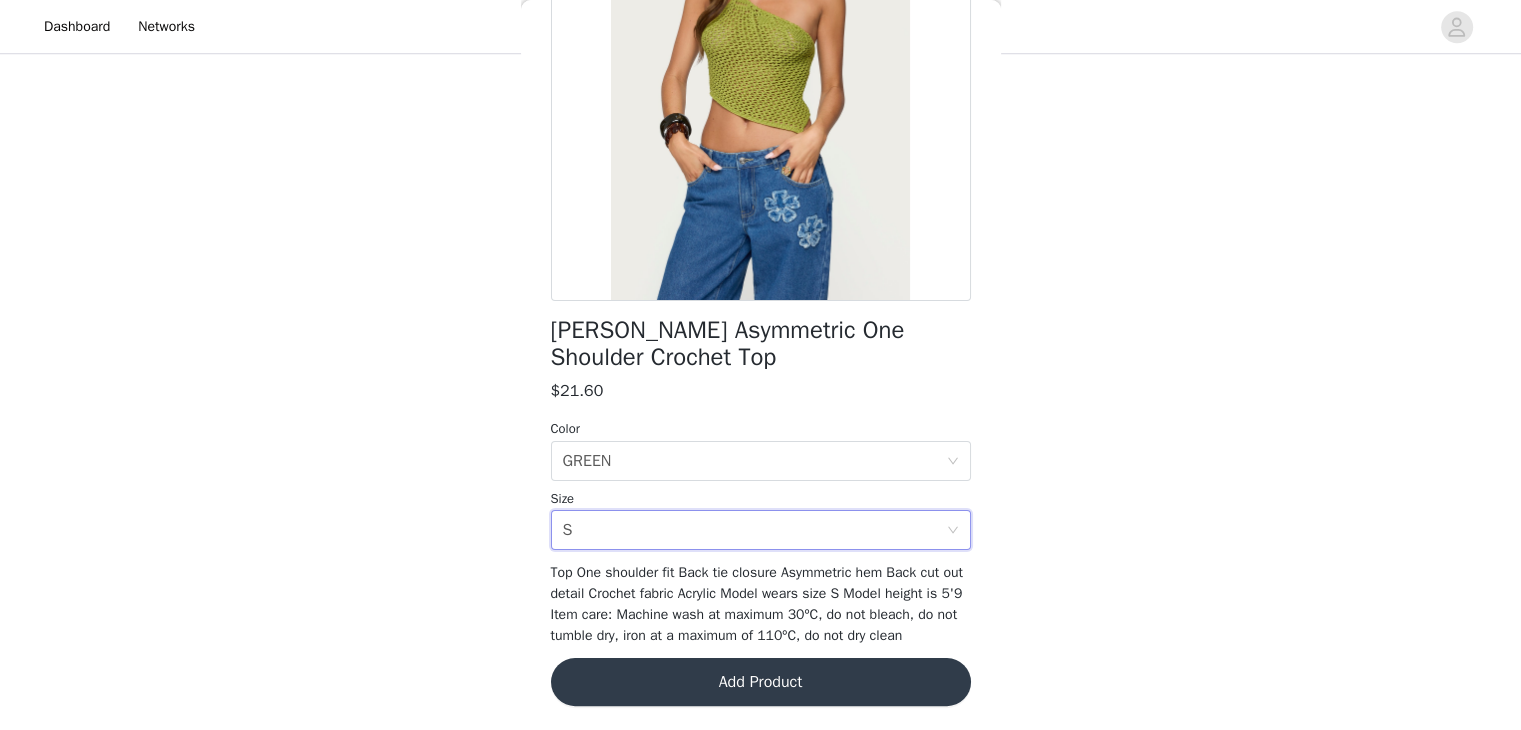click on "Add Product" at bounding box center [761, 682] 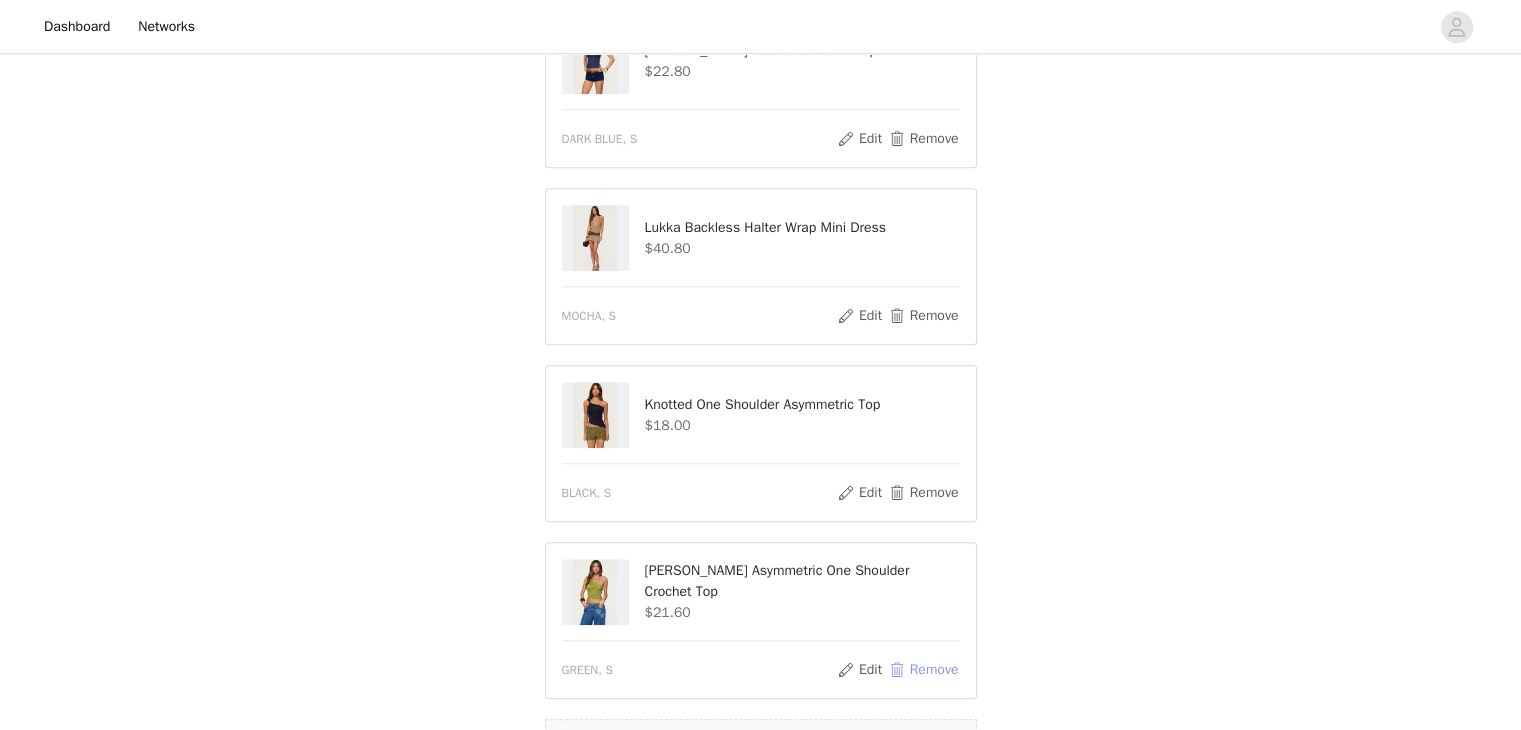 click on "Remove" at bounding box center [923, 670] 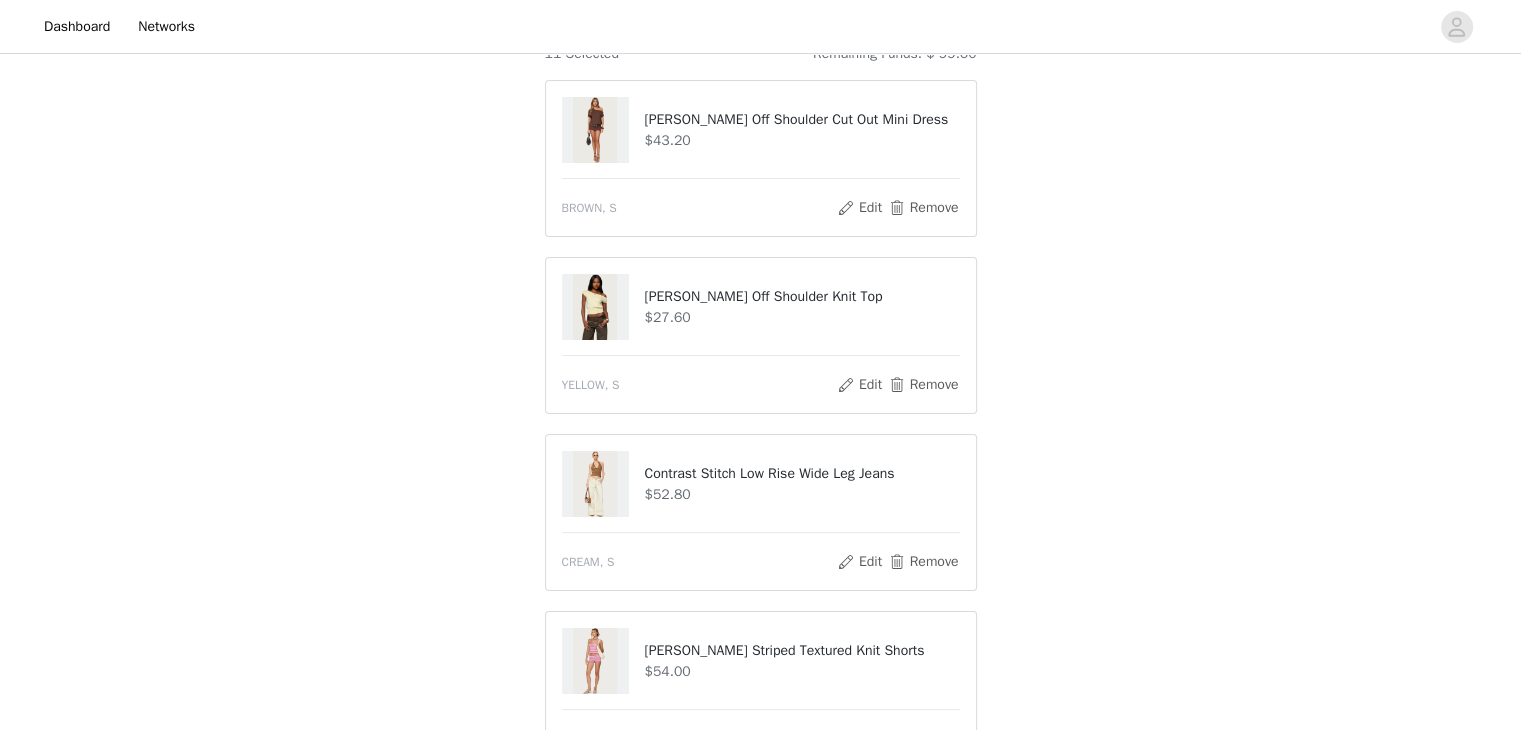 scroll, scrollTop: 198, scrollLeft: 0, axis: vertical 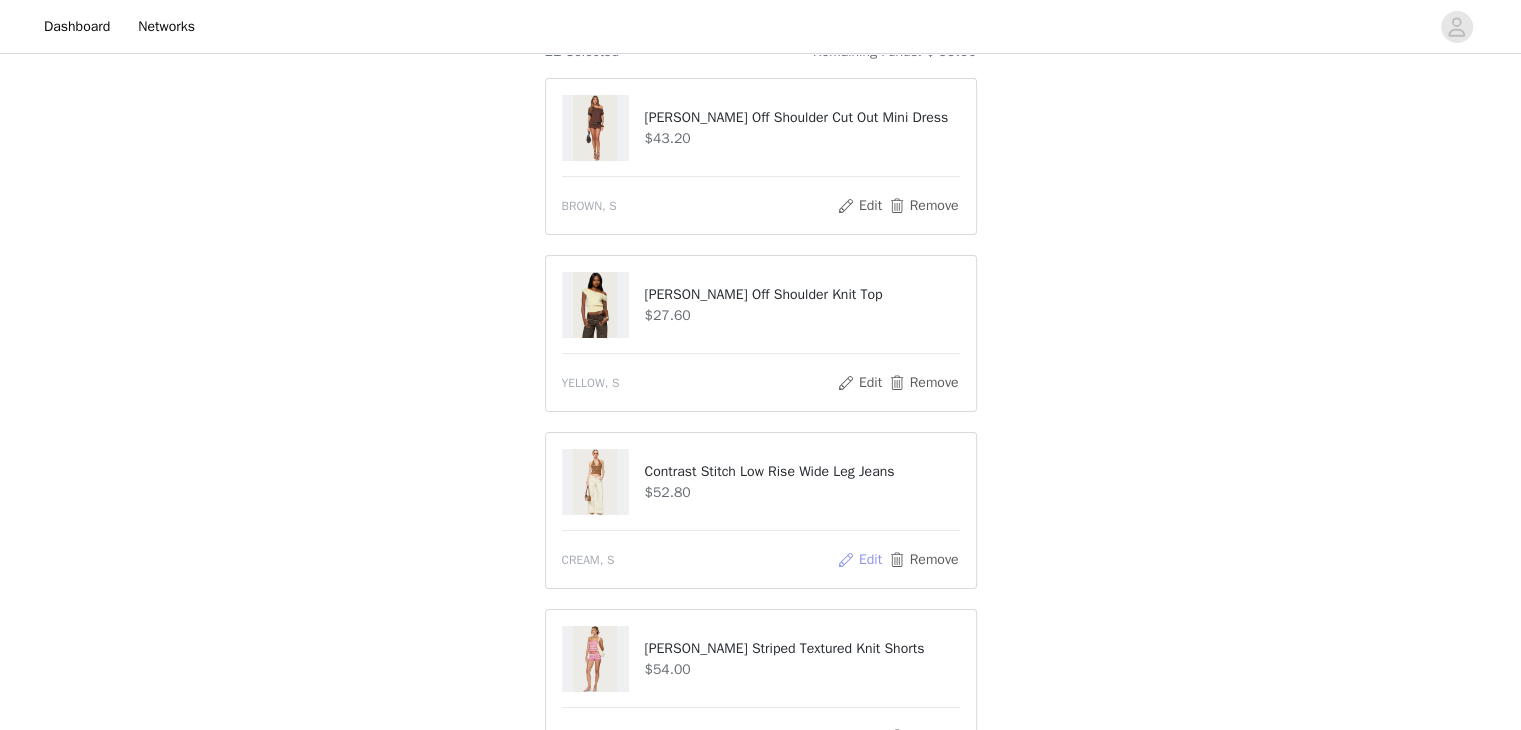 click on "Edit" at bounding box center (859, 560) 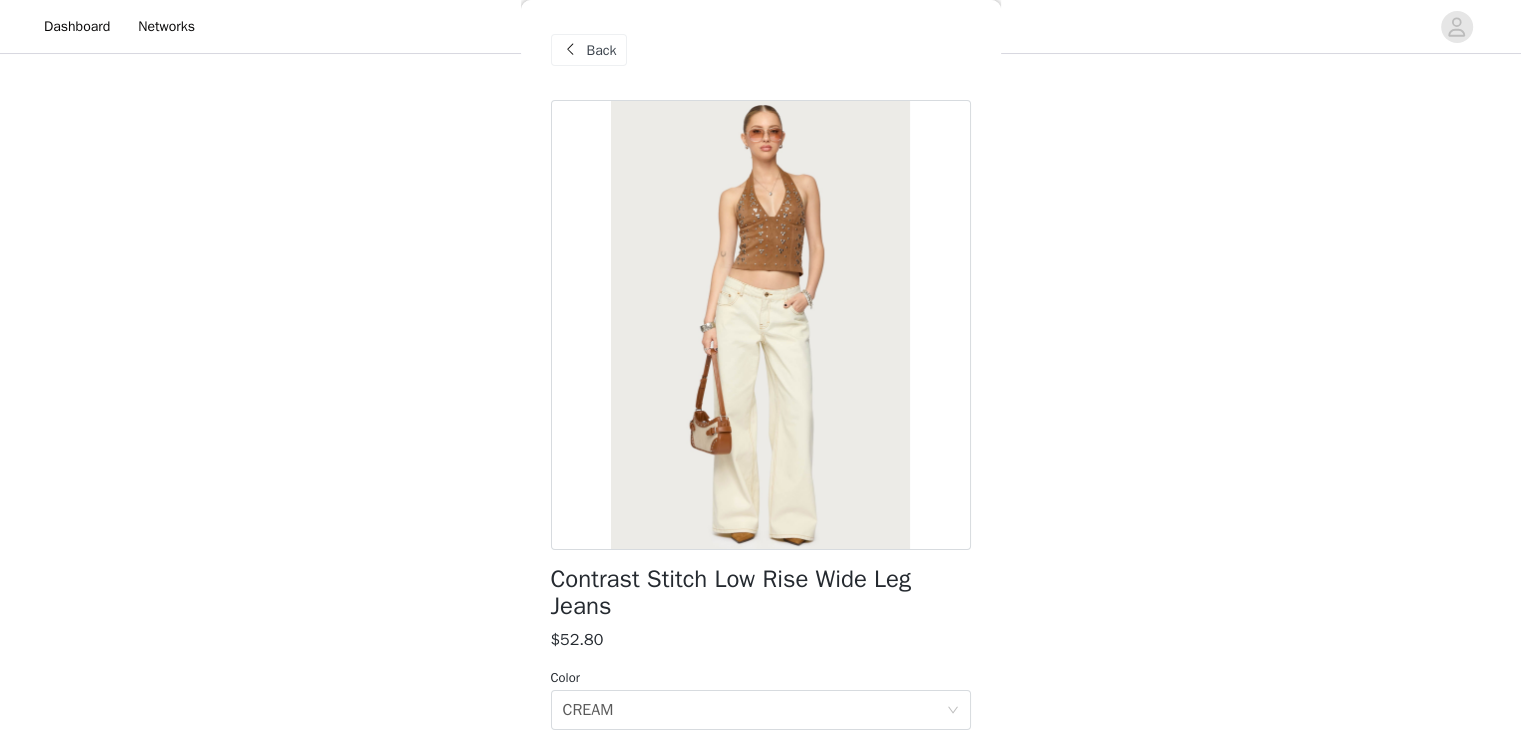 click on "STEP 1 OF 5
Products
Choose as many products as you'd like, up to $300.00.       11 Selected   Remaining Funds: $-99.60         [PERSON_NAME] Off Shoulder Cut Out Mini Dress     $43.20       BROWN, S       Edit   Remove     [PERSON_NAME] Off Shoulder Knit Top     $27.60       YELLOW, S       Edit   Remove     Contrast Stitch Low Rise Wide Leg Jeans     $52.80       CREAM, S       Edit   Remove     [PERSON_NAME] Striped Textured Knit Shorts     $54.00       MIX, S       Edit   Remove     Liat Ruched Built In Bra Tube Top     $27.60       OLIVE, S       Edit   Remove     [PERSON_NAME] Washed Low Rise Jeans     $58.80       TINTED DENIM, S       Edit   Remove     Aurelle Open Knit Tank Top     $26.40       CREAM, S       Edit   Remove     [PERSON_NAME] Cowl Neck Halter Top     $27.60       BLACK, S       Edit   Remove     [PERSON_NAME] Backless Denim Top     $22.80       DARK BLUE, S       Edit   Remove     Lukka Backless Halter Wrap Mini Dress     $40.80" at bounding box center (760, 1010) 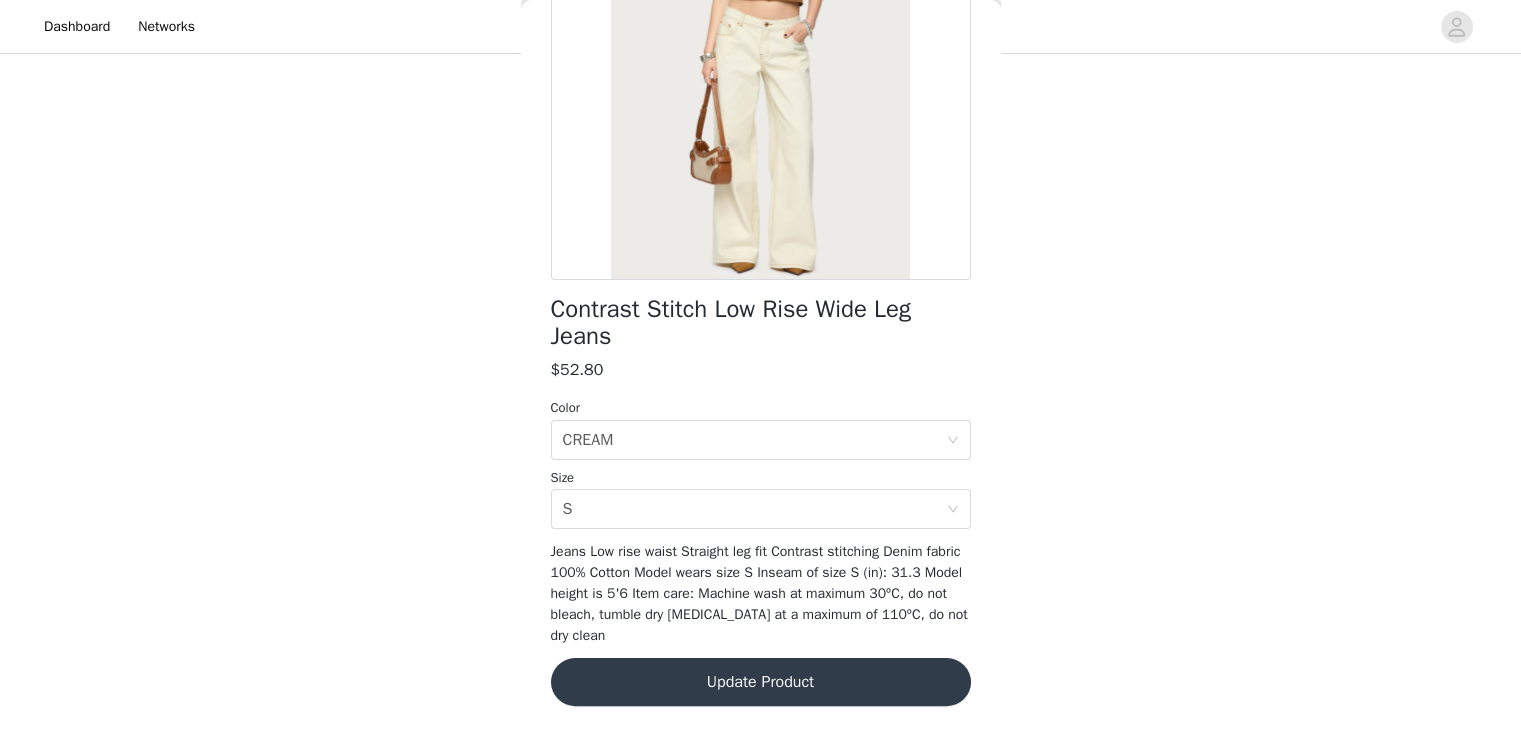 click on "Update Product" at bounding box center [761, 682] 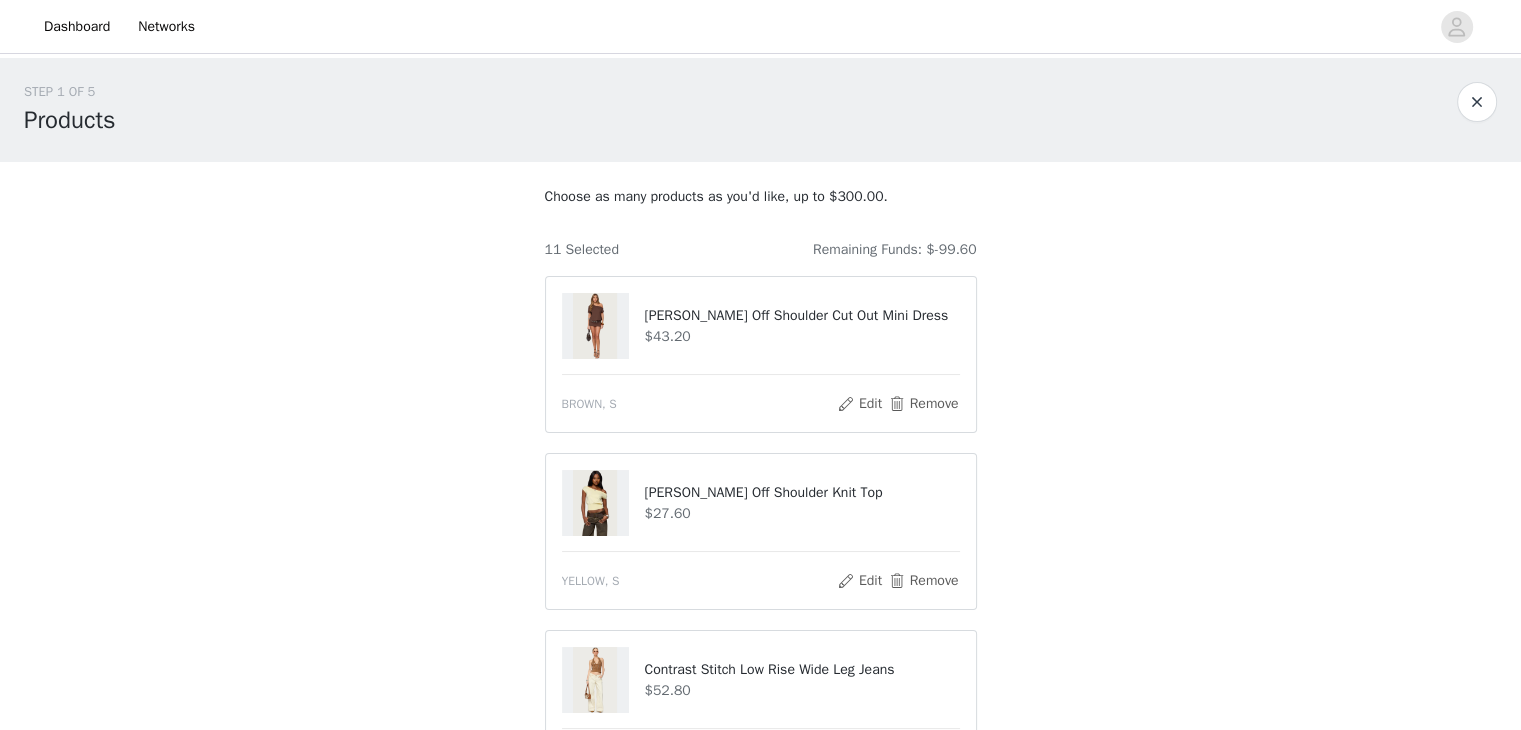 scroll, scrollTop: 47, scrollLeft: 0, axis: vertical 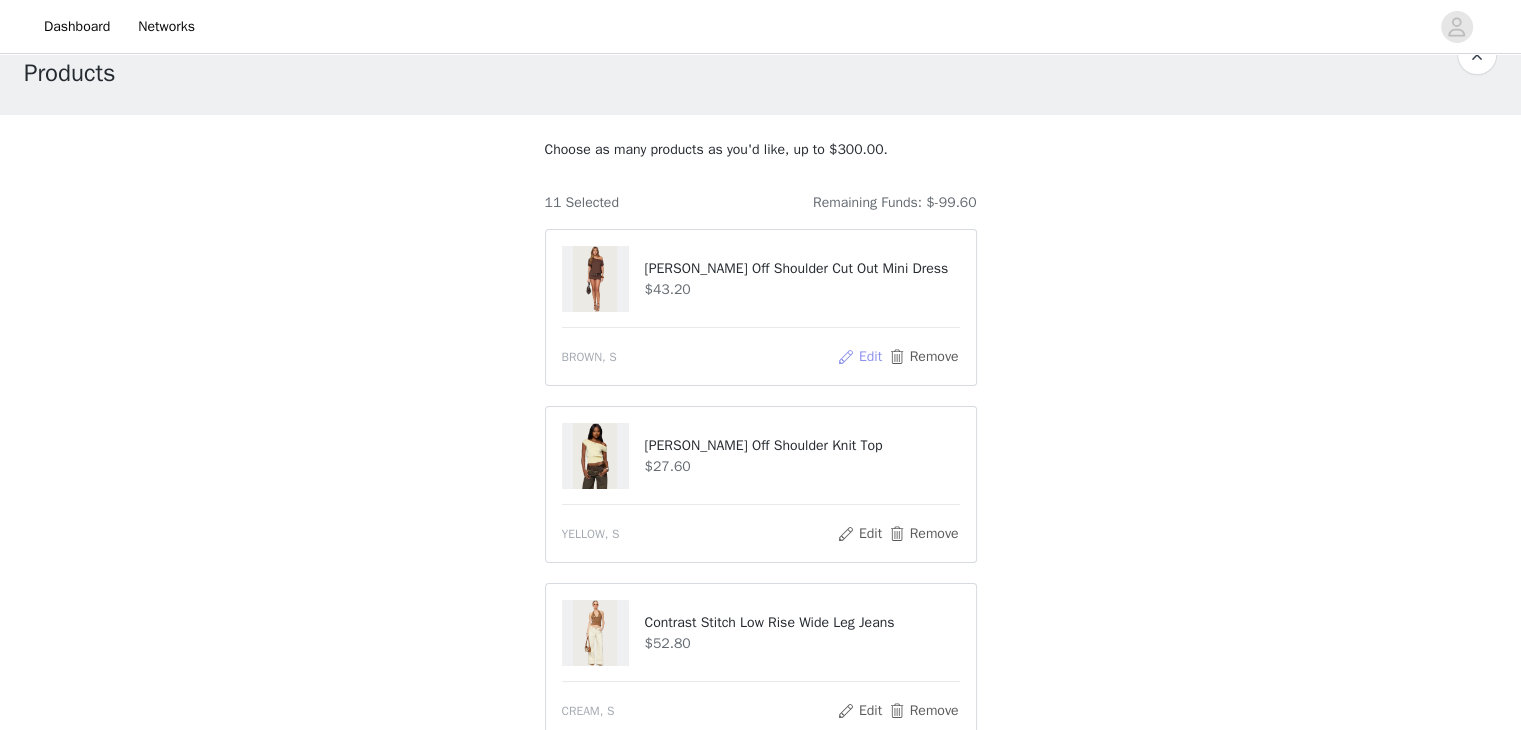 click on "Edit" at bounding box center [859, 357] 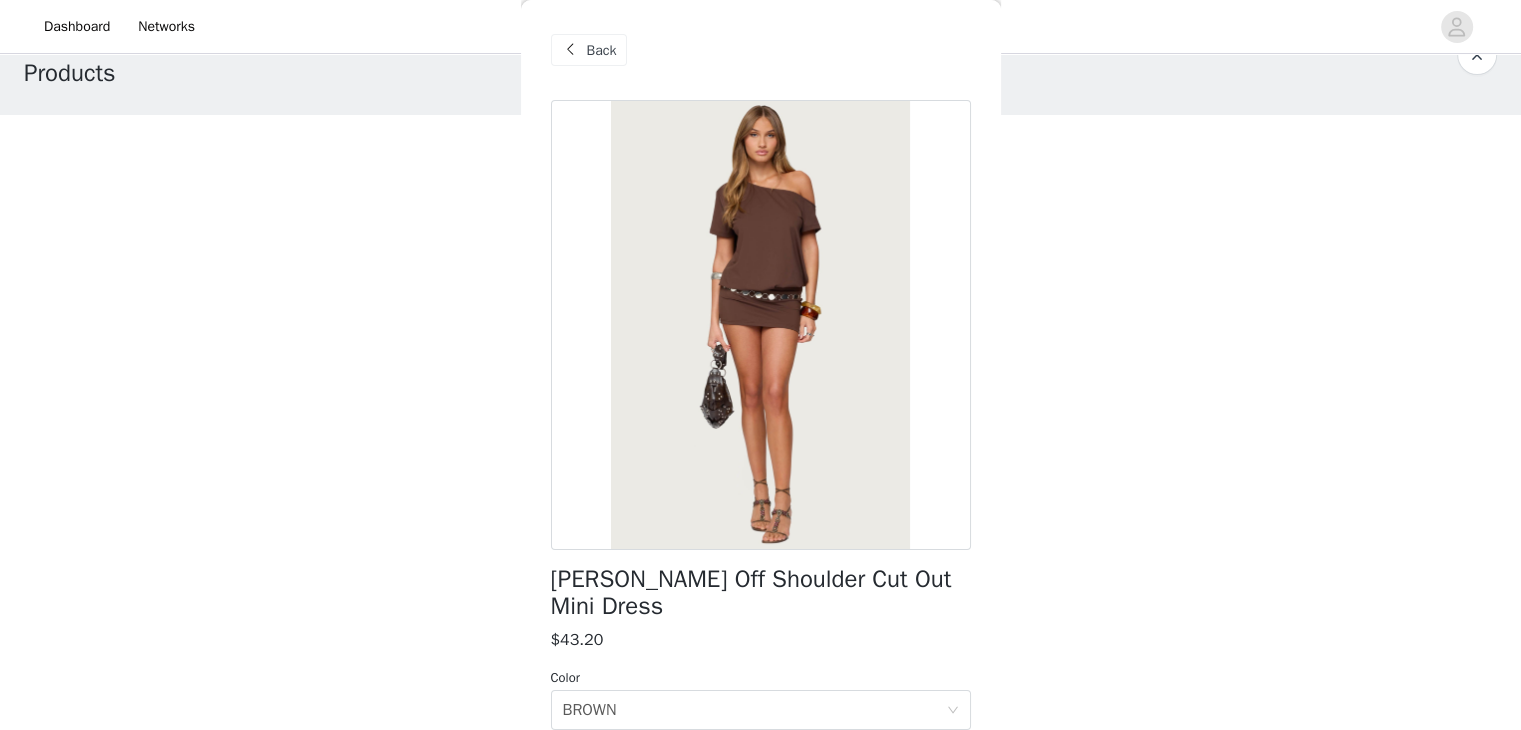 scroll, scrollTop: 270, scrollLeft: 0, axis: vertical 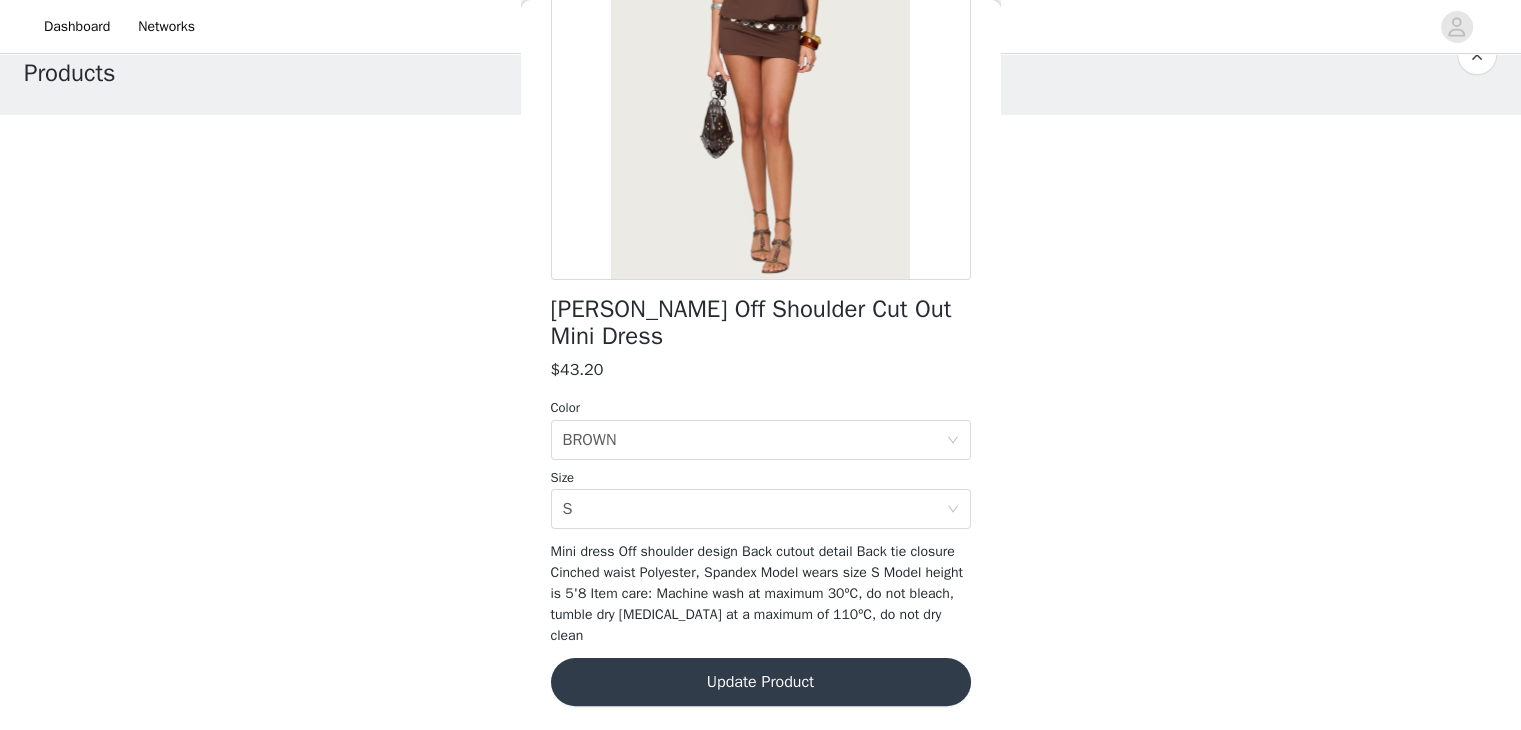 click on "Update Product" at bounding box center [761, 682] 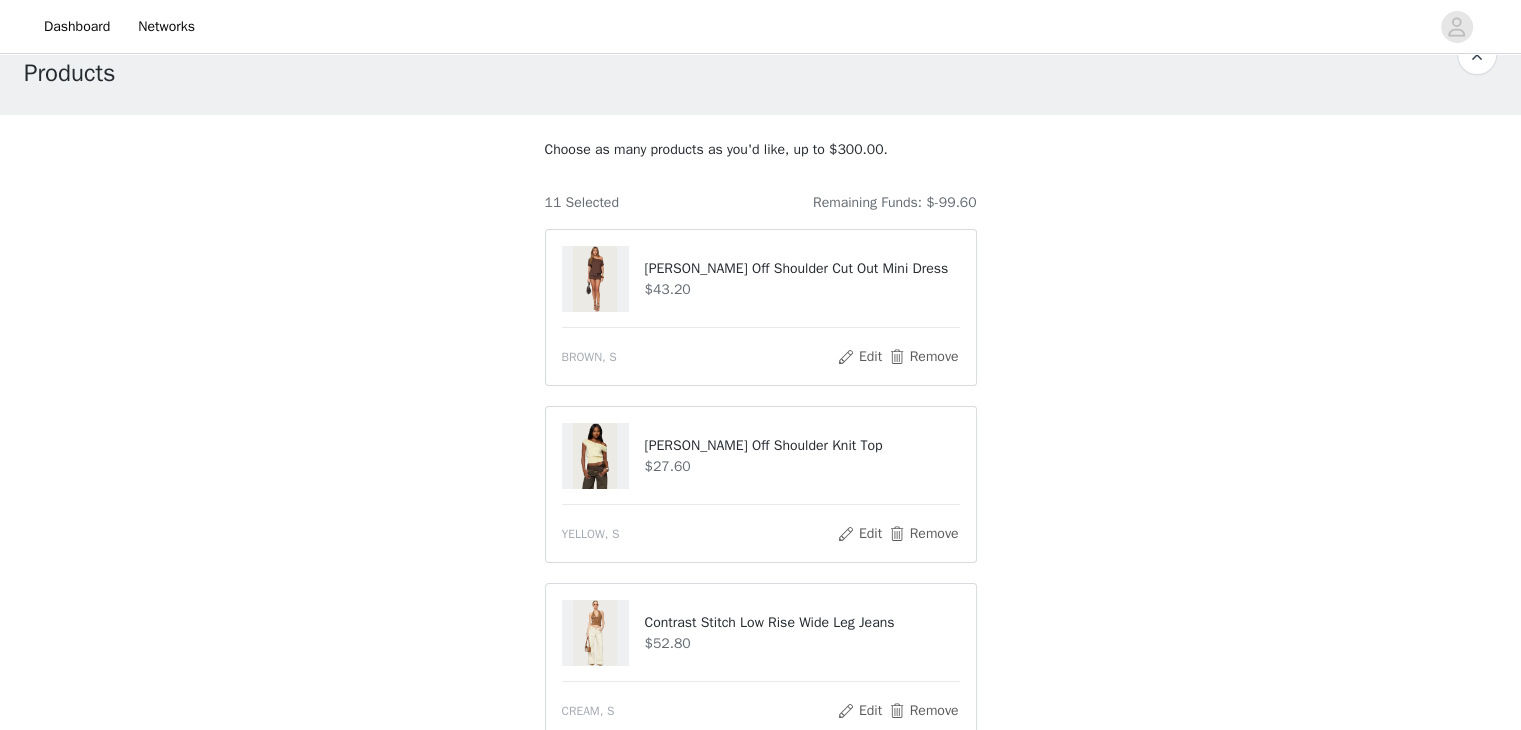 scroll, scrollTop: 212, scrollLeft: 0, axis: vertical 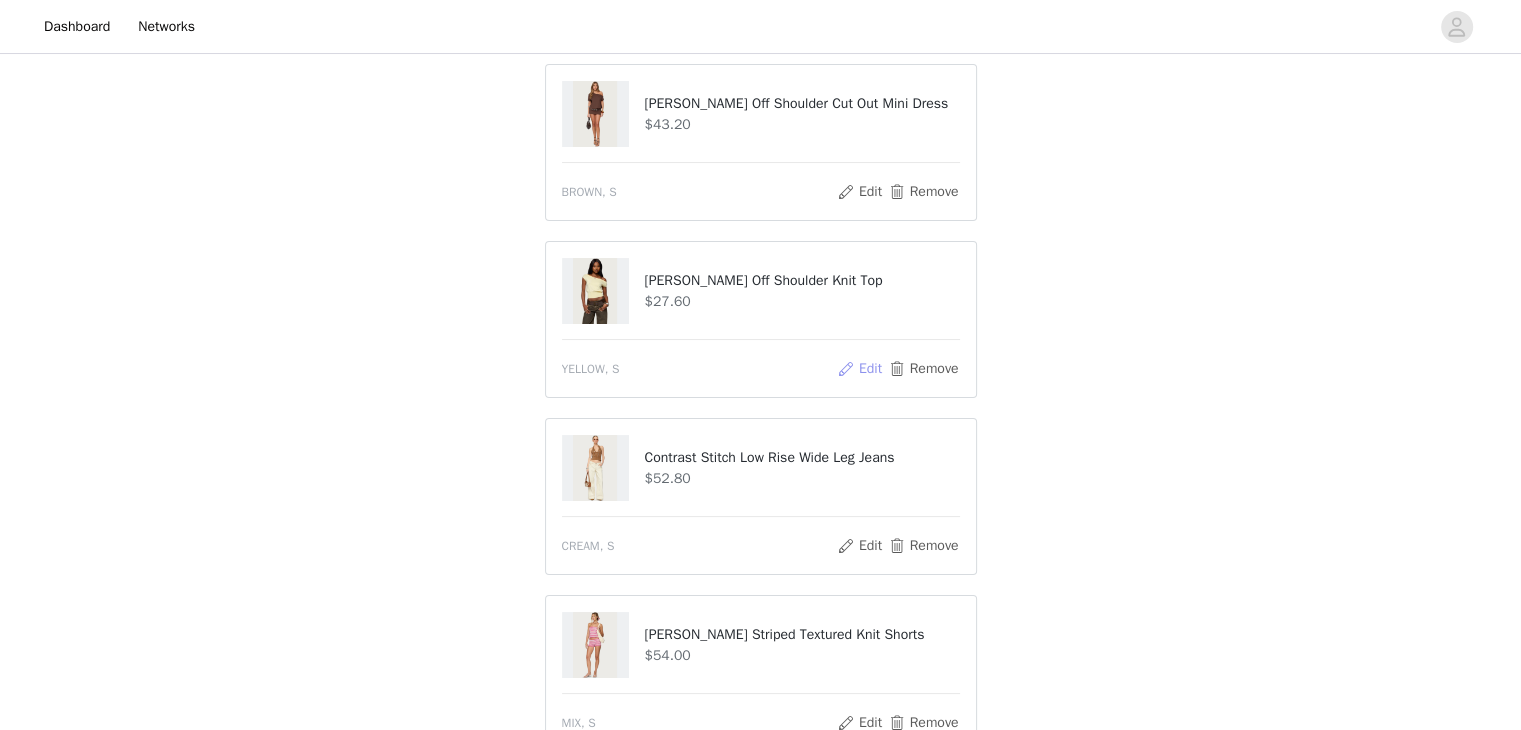 click on "Edit" at bounding box center (859, 369) 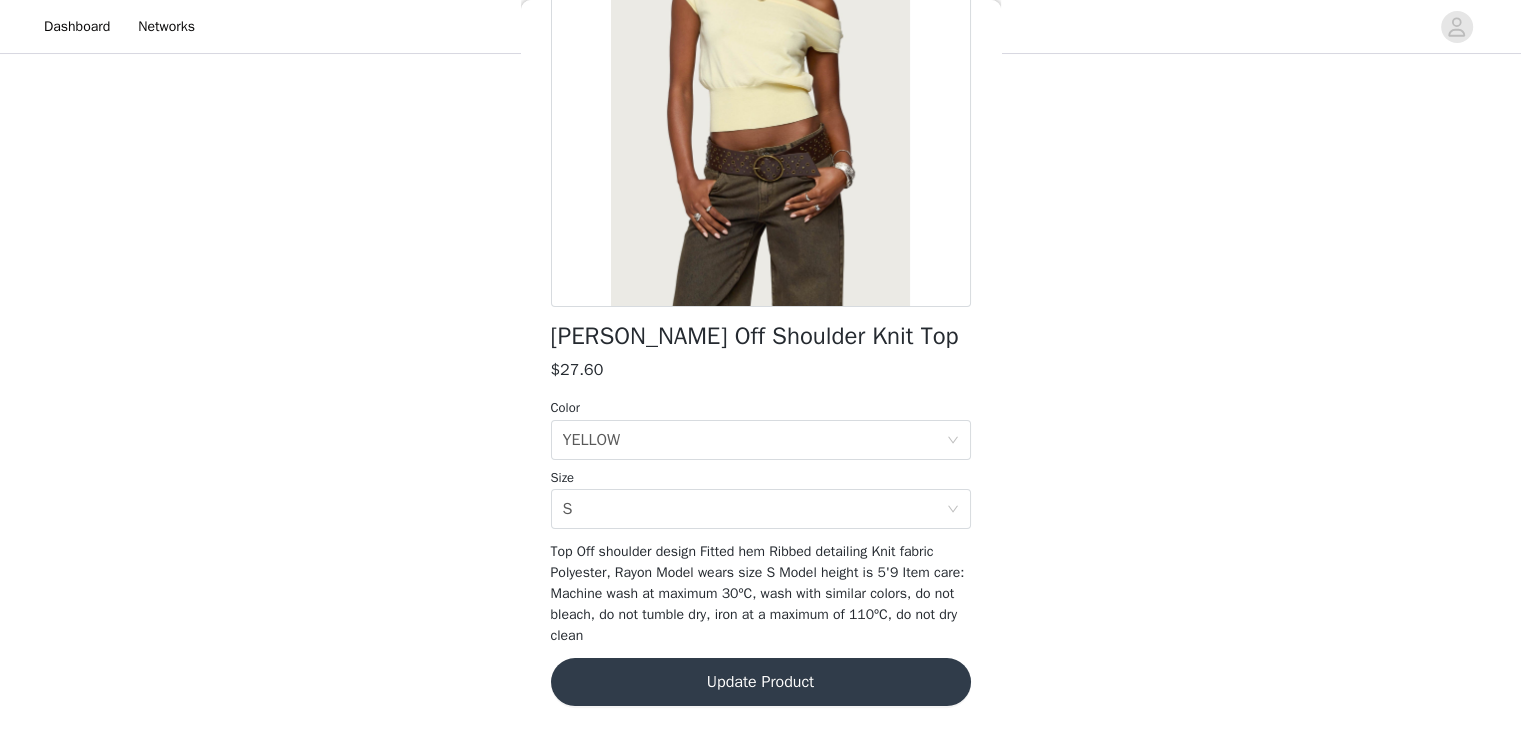 scroll, scrollTop: 242, scrollLeft: 0, axis: vertical 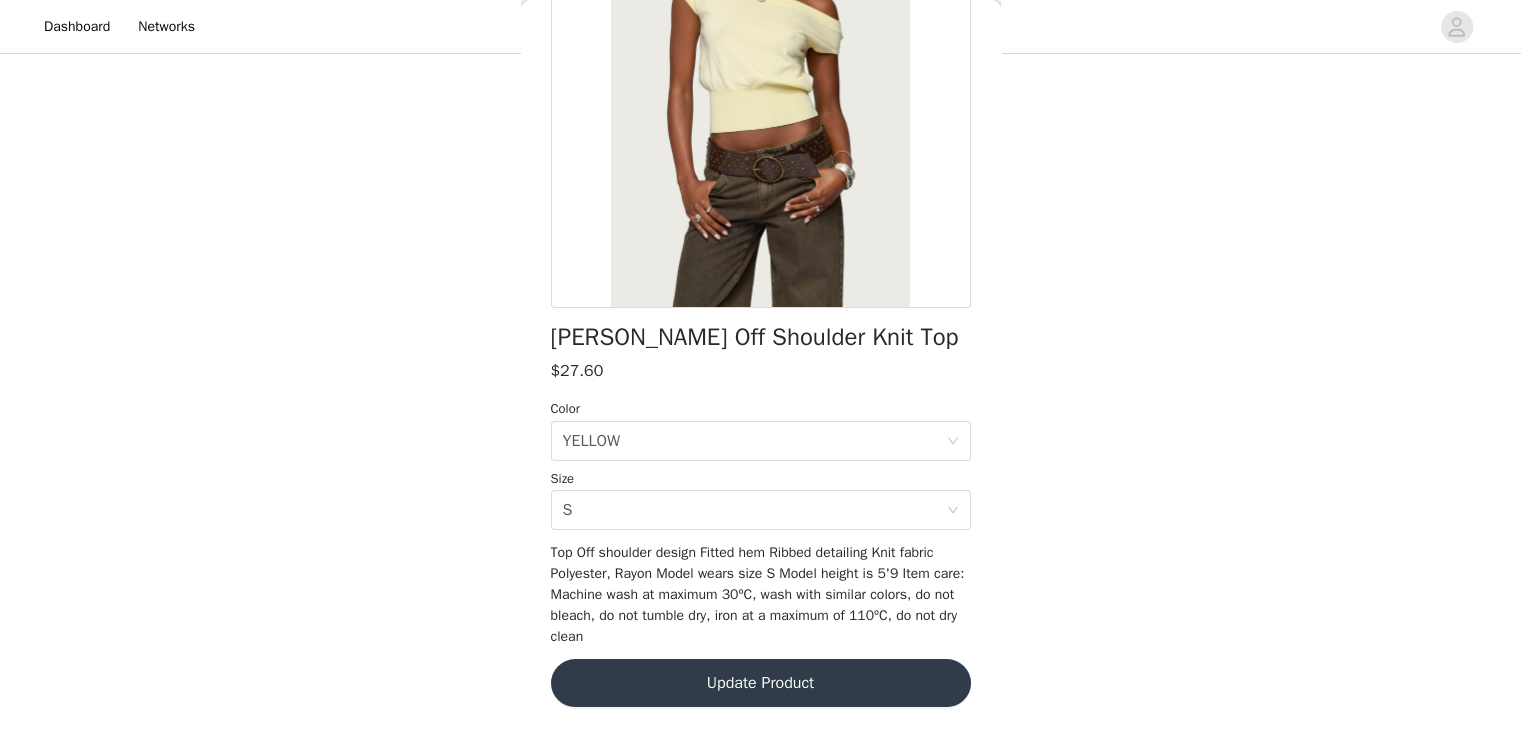 click on "Update Product" at bounding box center (761, 683) 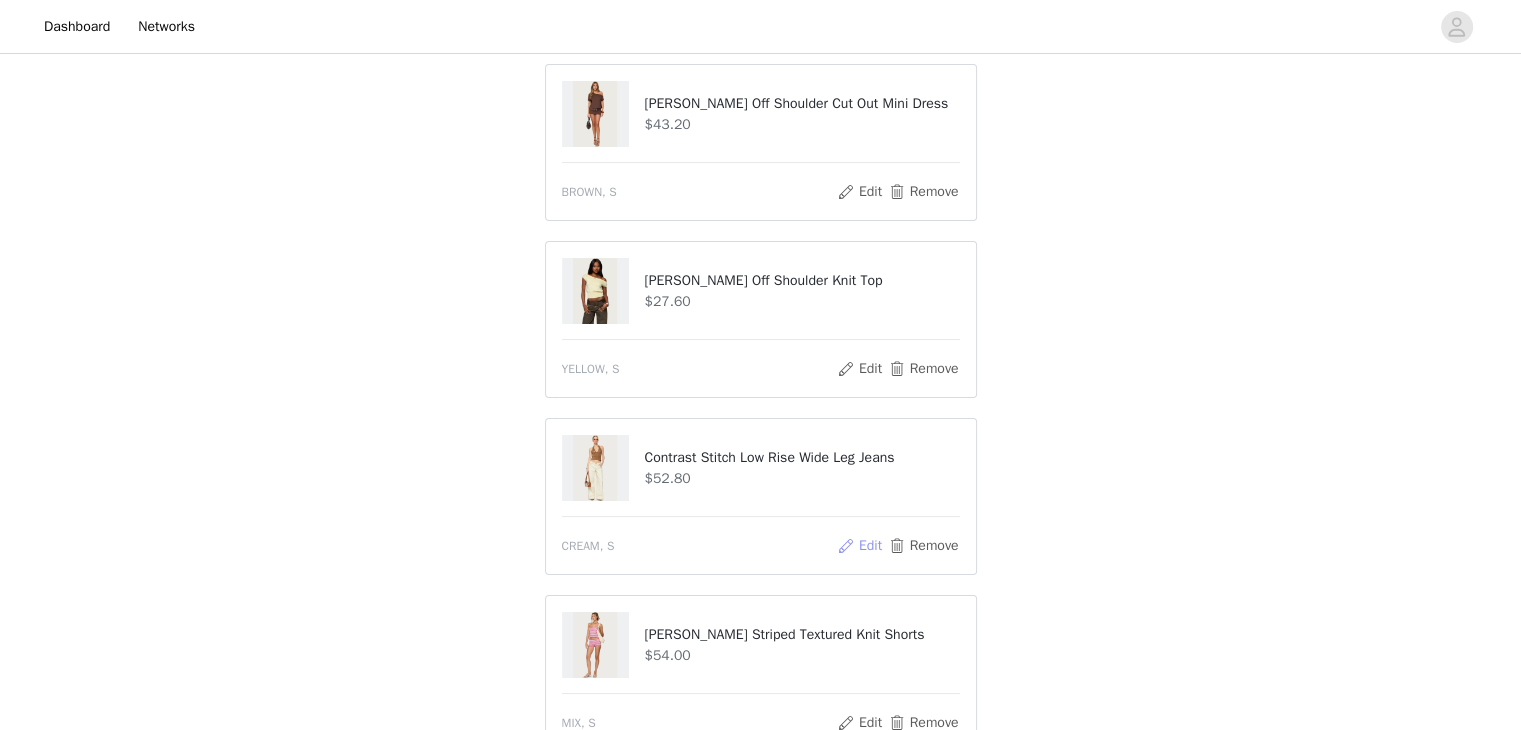 click on "Edit" at bounding box center (859, 546) 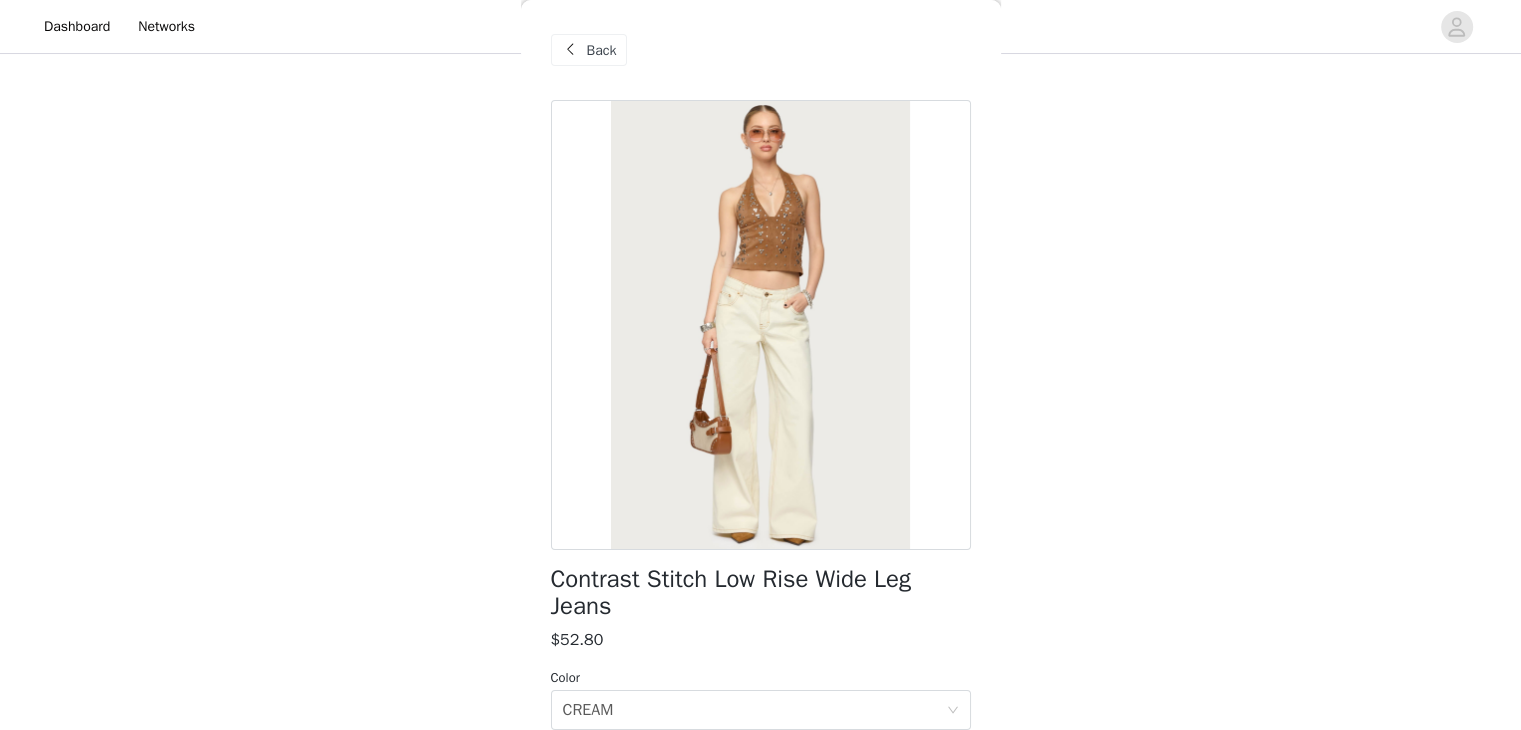 scroll, scrollTop: 270, scrollLeft: 0, axis: vertical 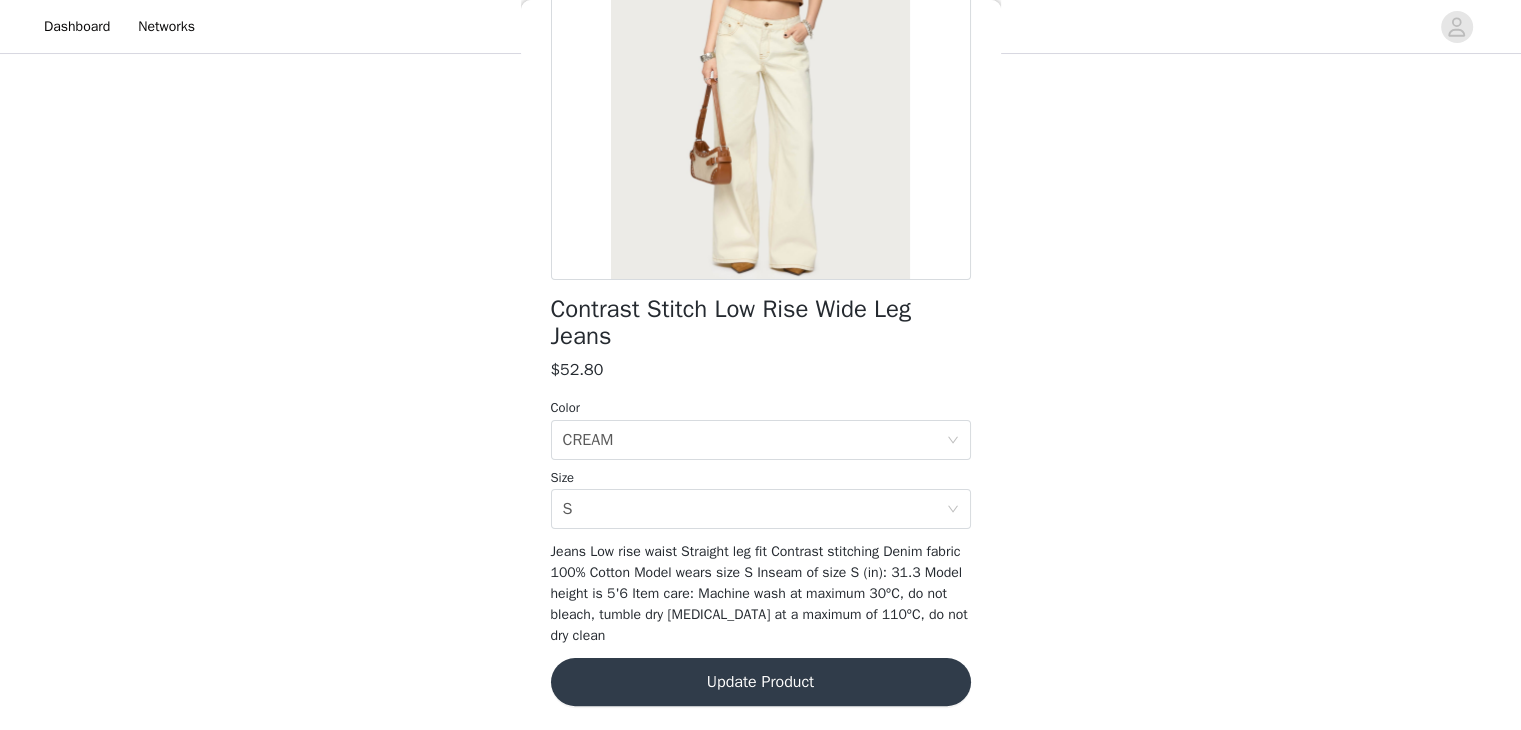 click on "Contrast Stitch Low Rise Wide Leg Jeans       $52.80         Color   Select color CREAM Size   Select size S   Jeans Low rise waist Straight leg fit Contrast stitching Denim fabric 100% Cotton Model wears size S Inseam of size S (in): 31.3 Model height is 5'6 Item care: Machine wash at maximum 30ºC, do not bleach, tumble dry [MEDICAL_DATA] at a maximum of 110ºC, do not dry clean   Update Product" at bounding box center [761, 280] 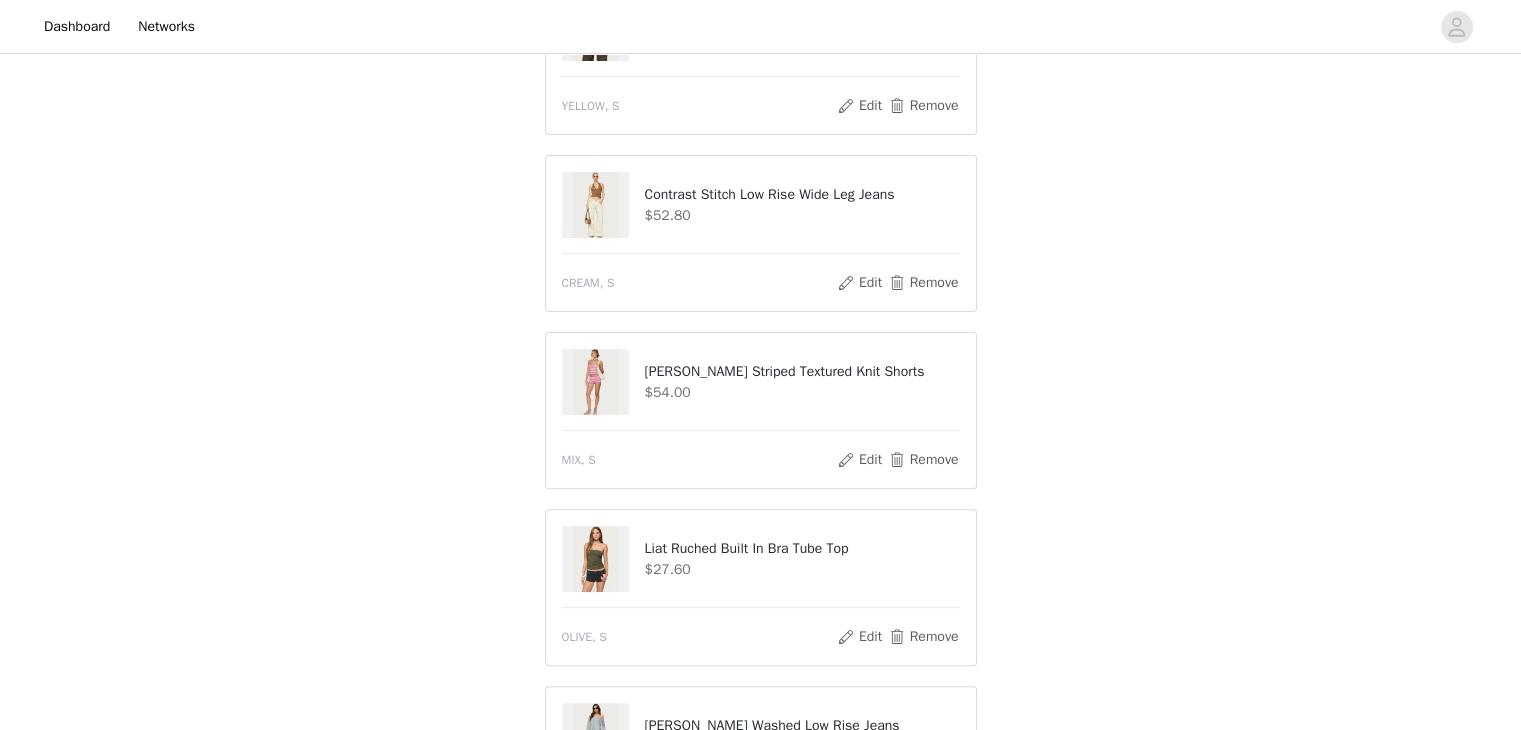 scroll, scrollTop: 487, scrollLeft: 0, axis: vertical 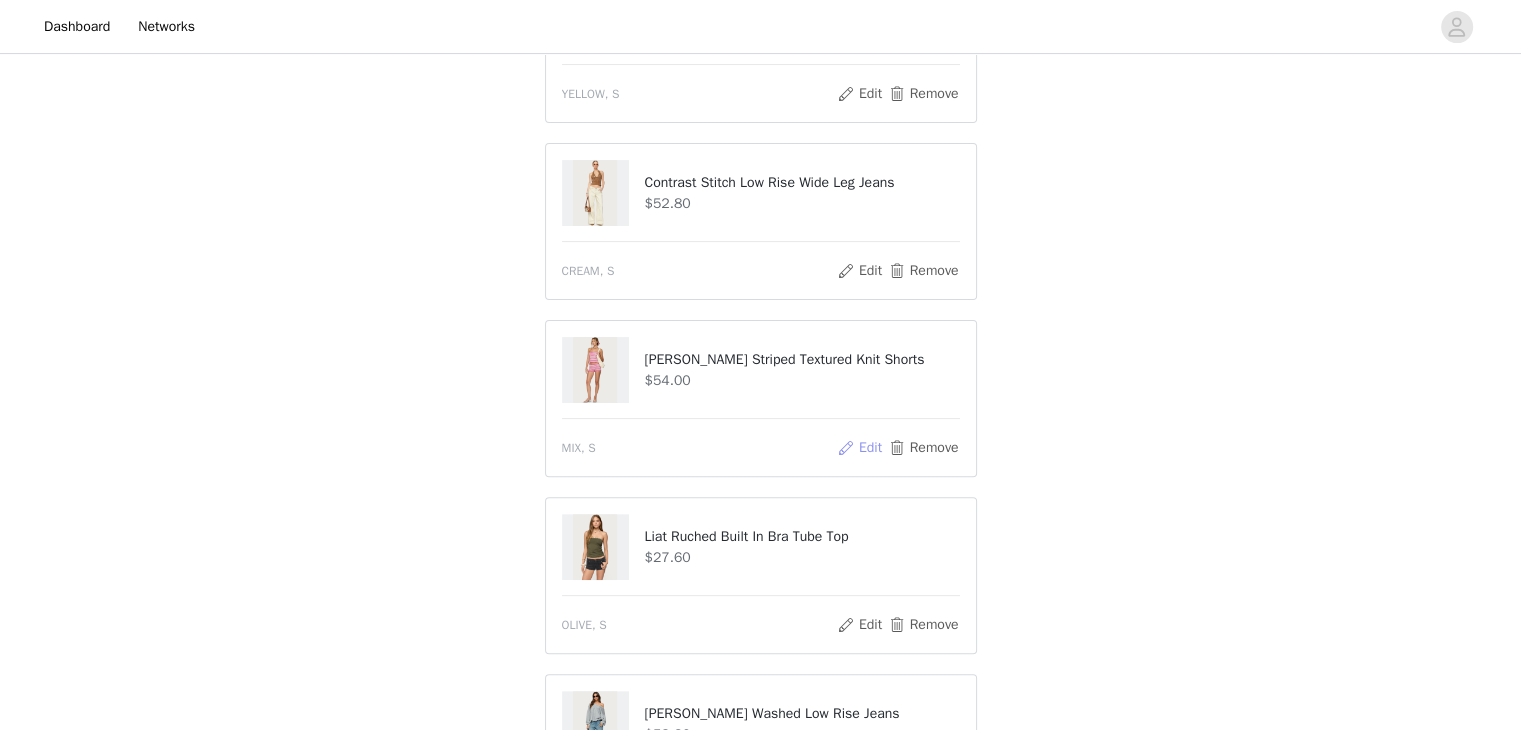 click on "Edit" at bounding box center [859, 448] 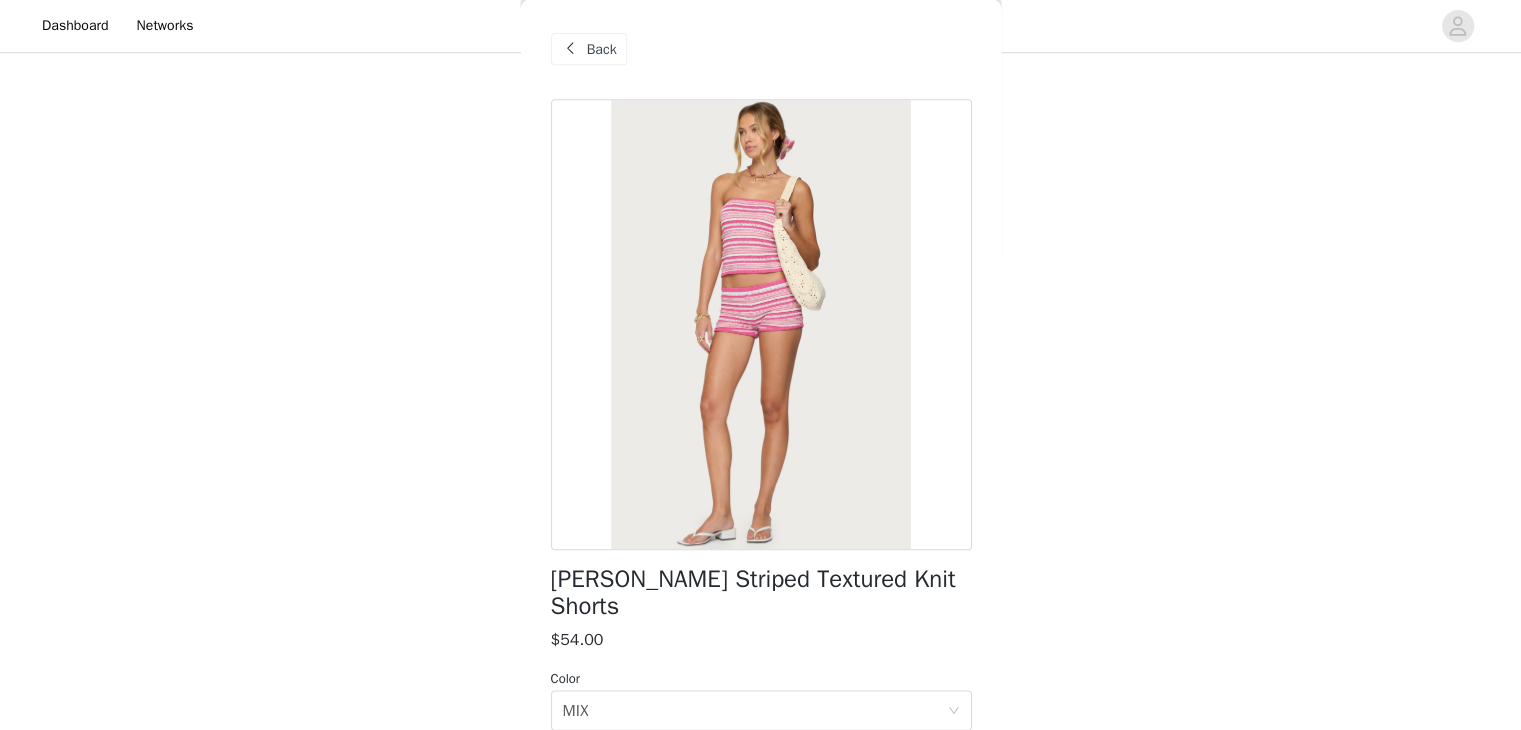 scroll, scrollTop: 487, scrollLeft: 0, axis: vertical 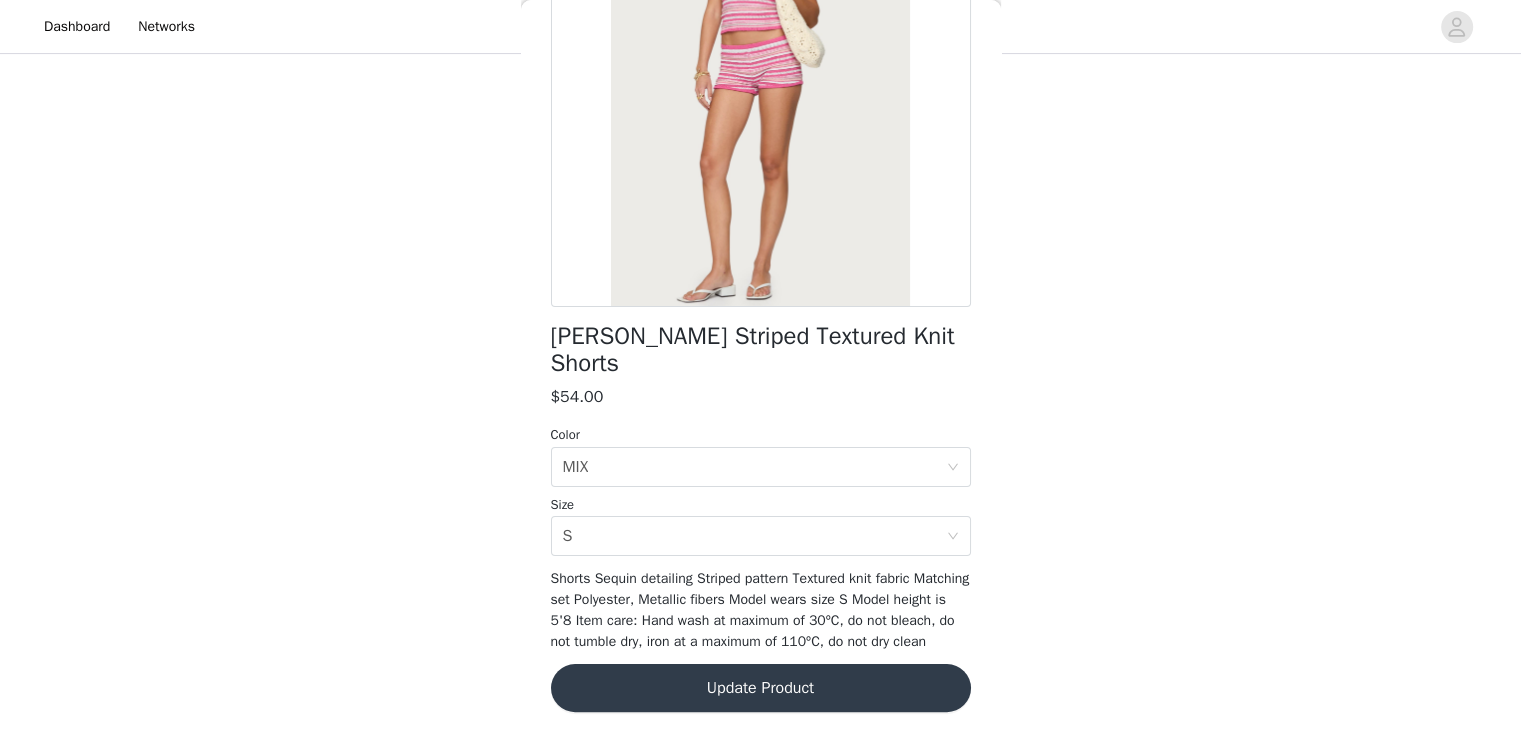 click on "Update Product" at bounding box center [761, 688] 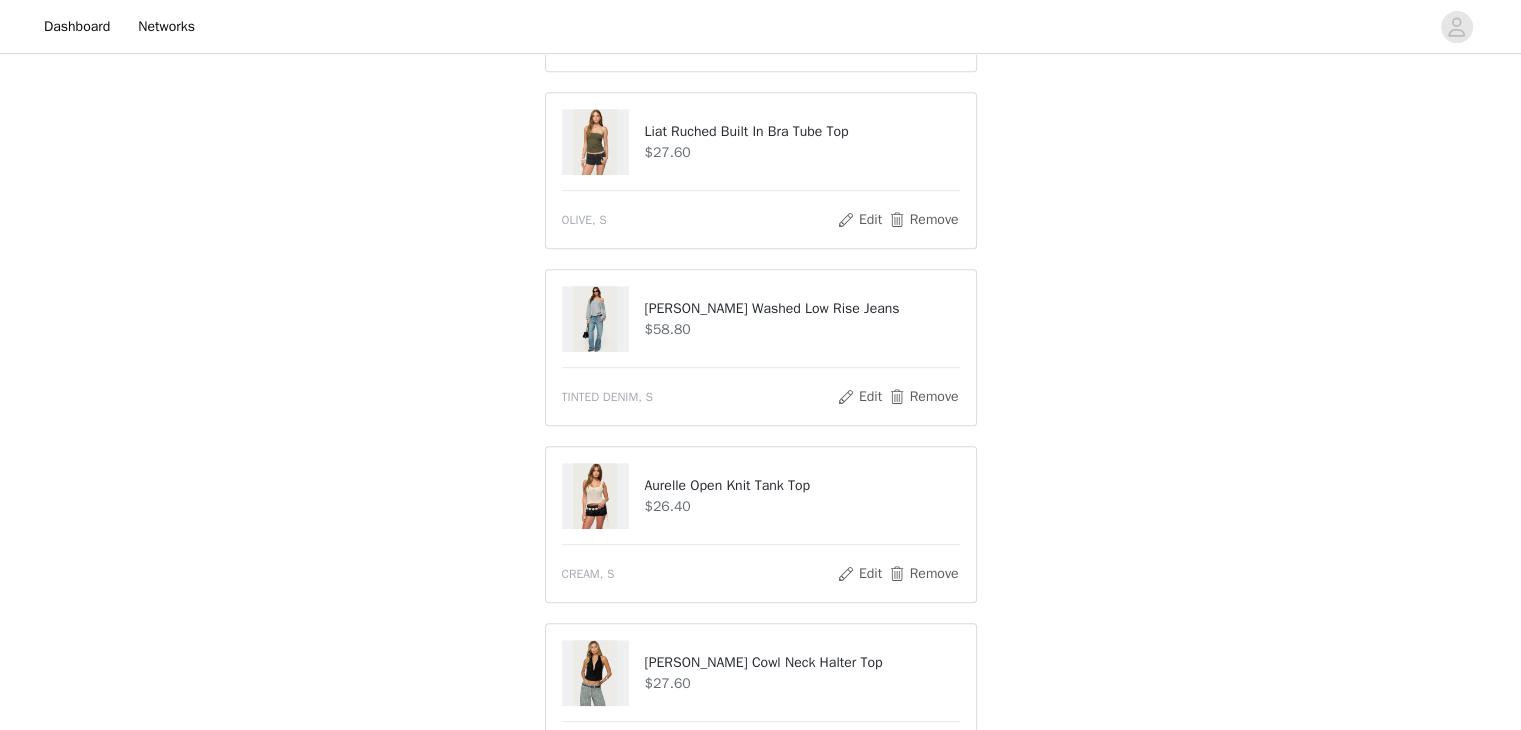 scroll, scrollTop: 1032, scrollLeft: 0, axis: vertical 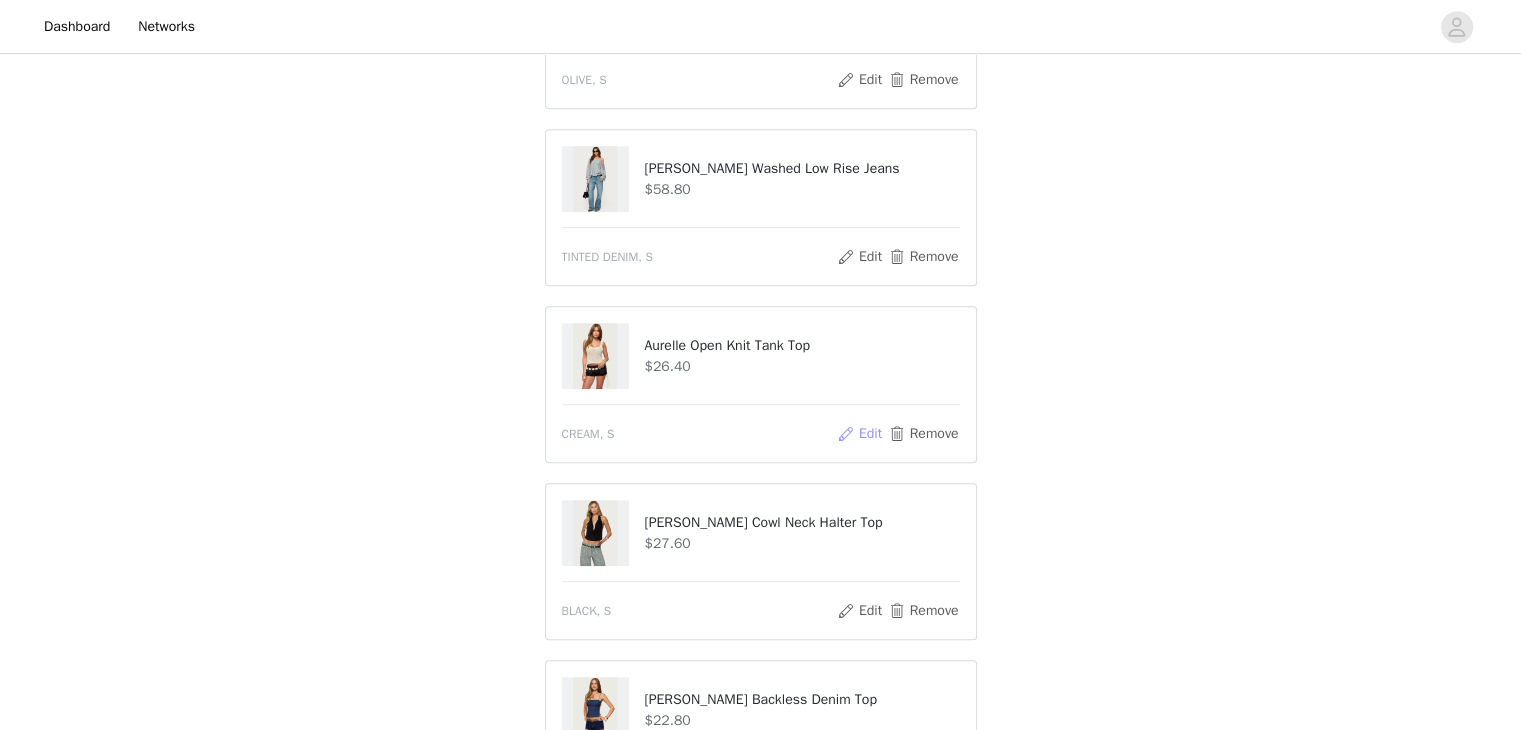 click on "Edit" at bounding box center (859, 434) 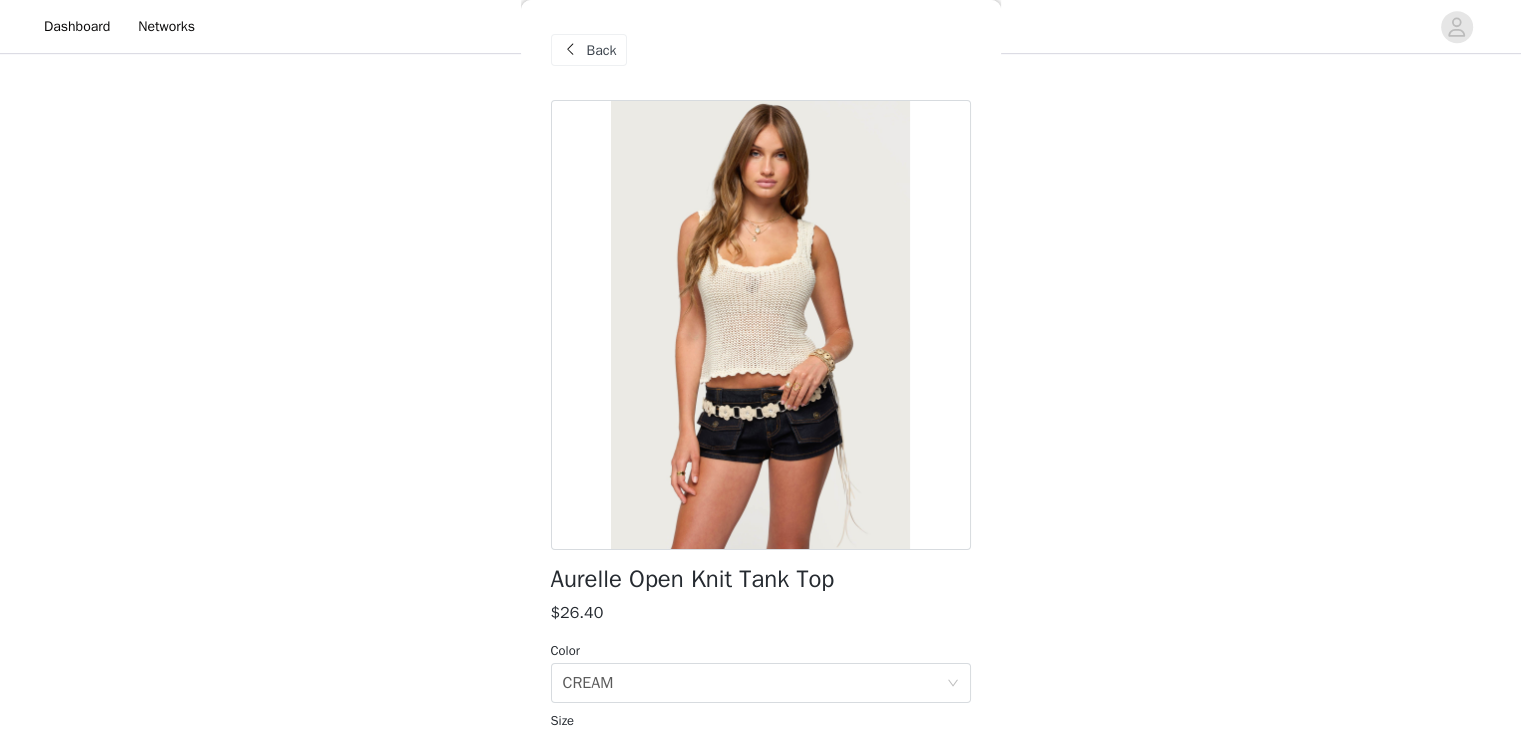 scroll, scrollTop: 222, scrollLeft: 0, axis: vertical 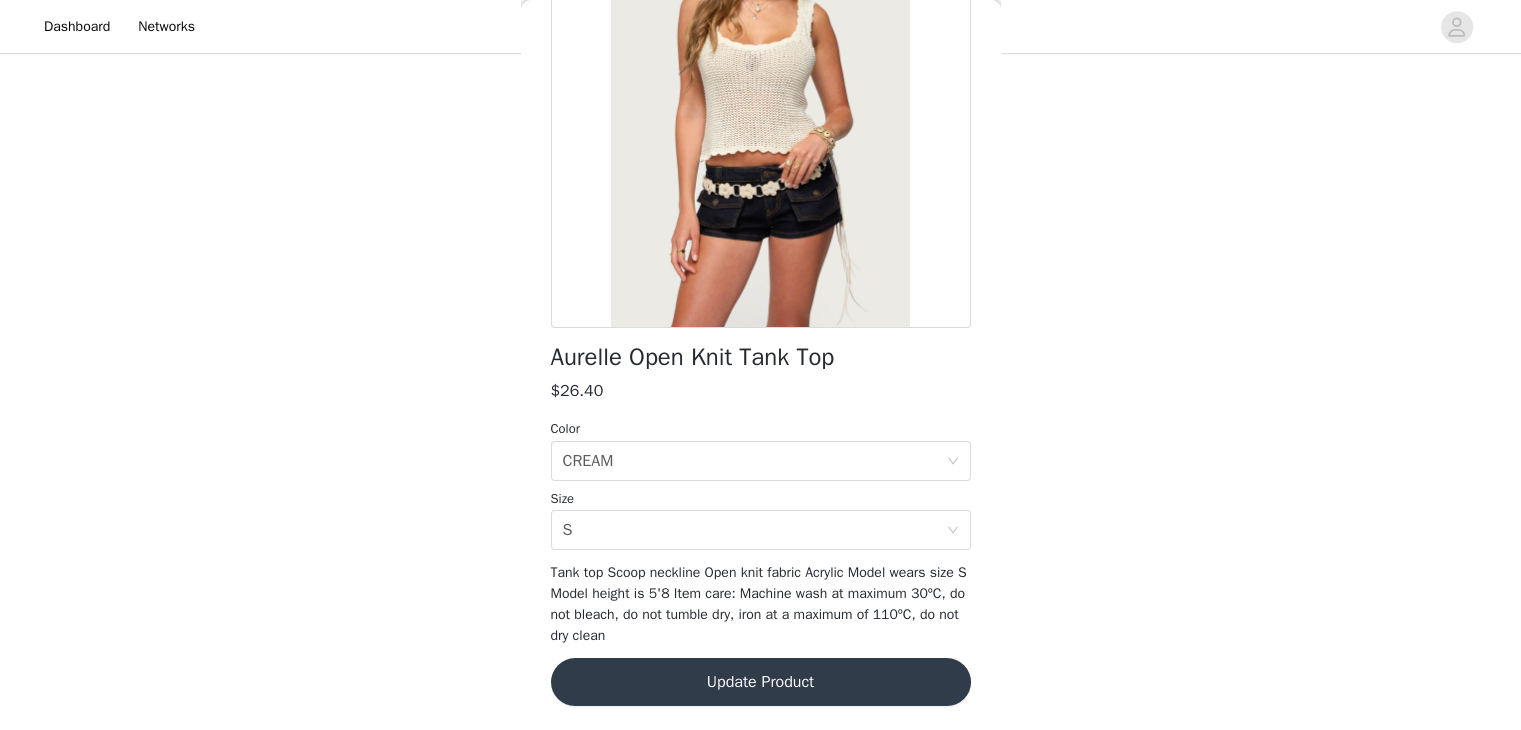 click on "Update Product" at bounding box center [761, 682] 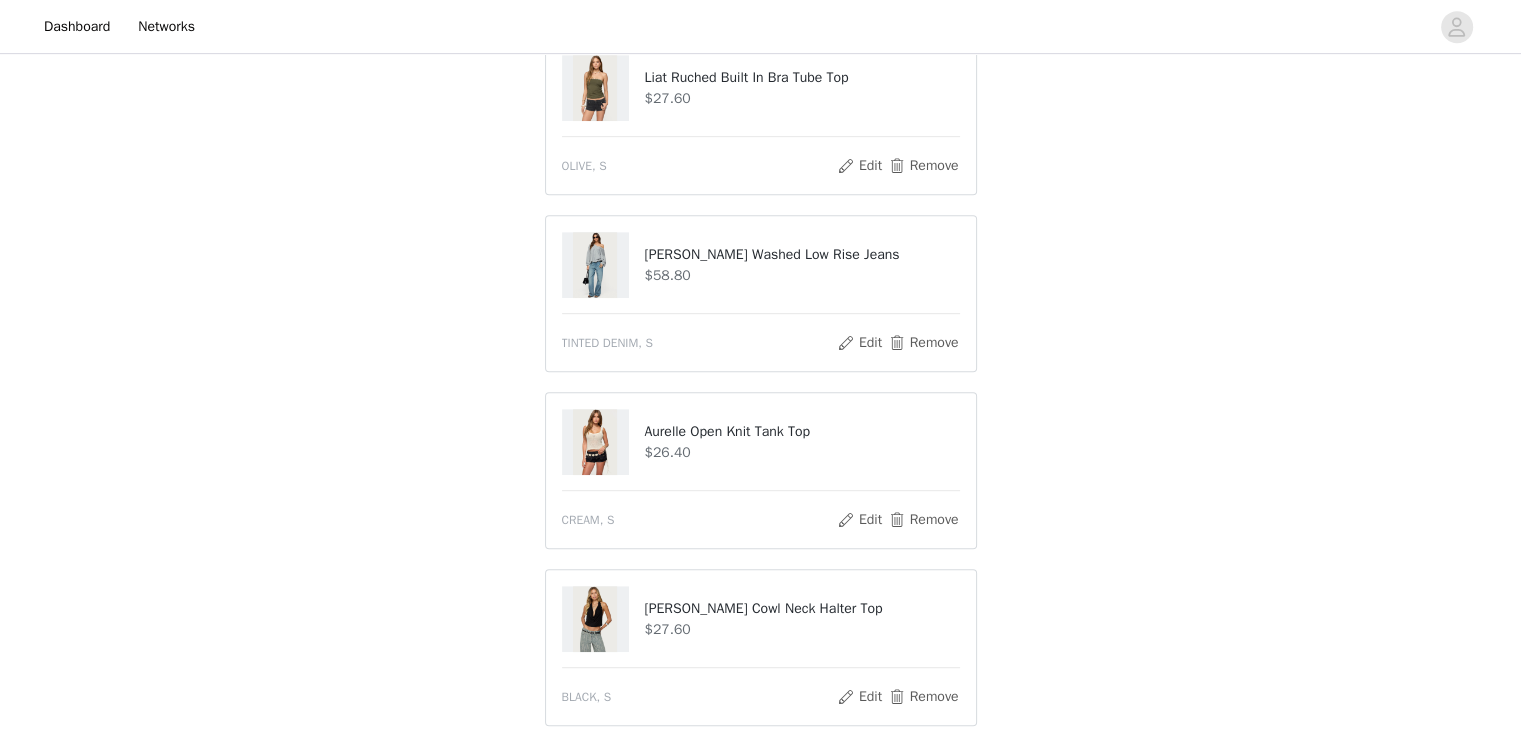 scroll, scrollTop: 897, scrollLeft: 0, axis: vertical 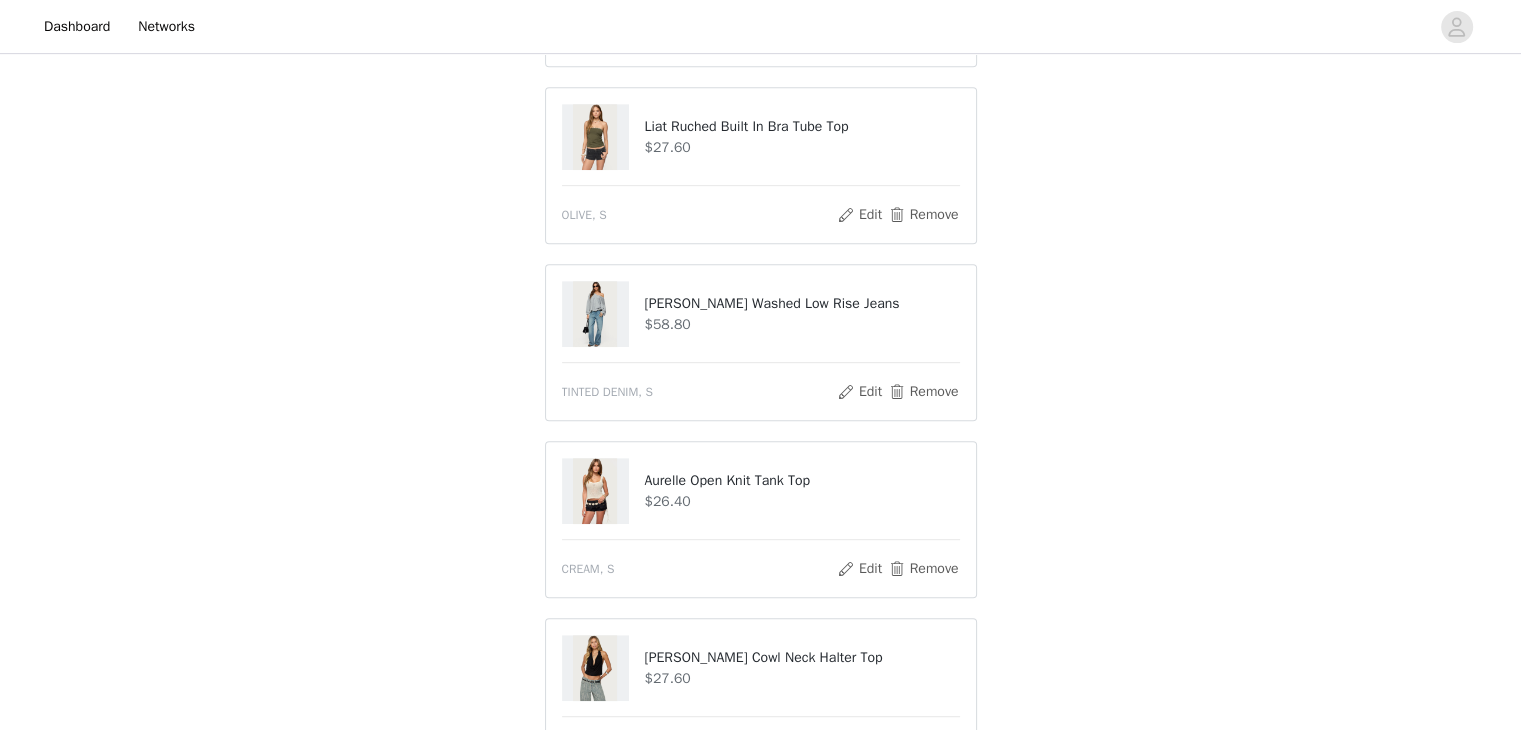 drag, startPoint x: 852, startPoint y: 562, endPoint x: 1439, endPoint y: 234, distance: 672.4232 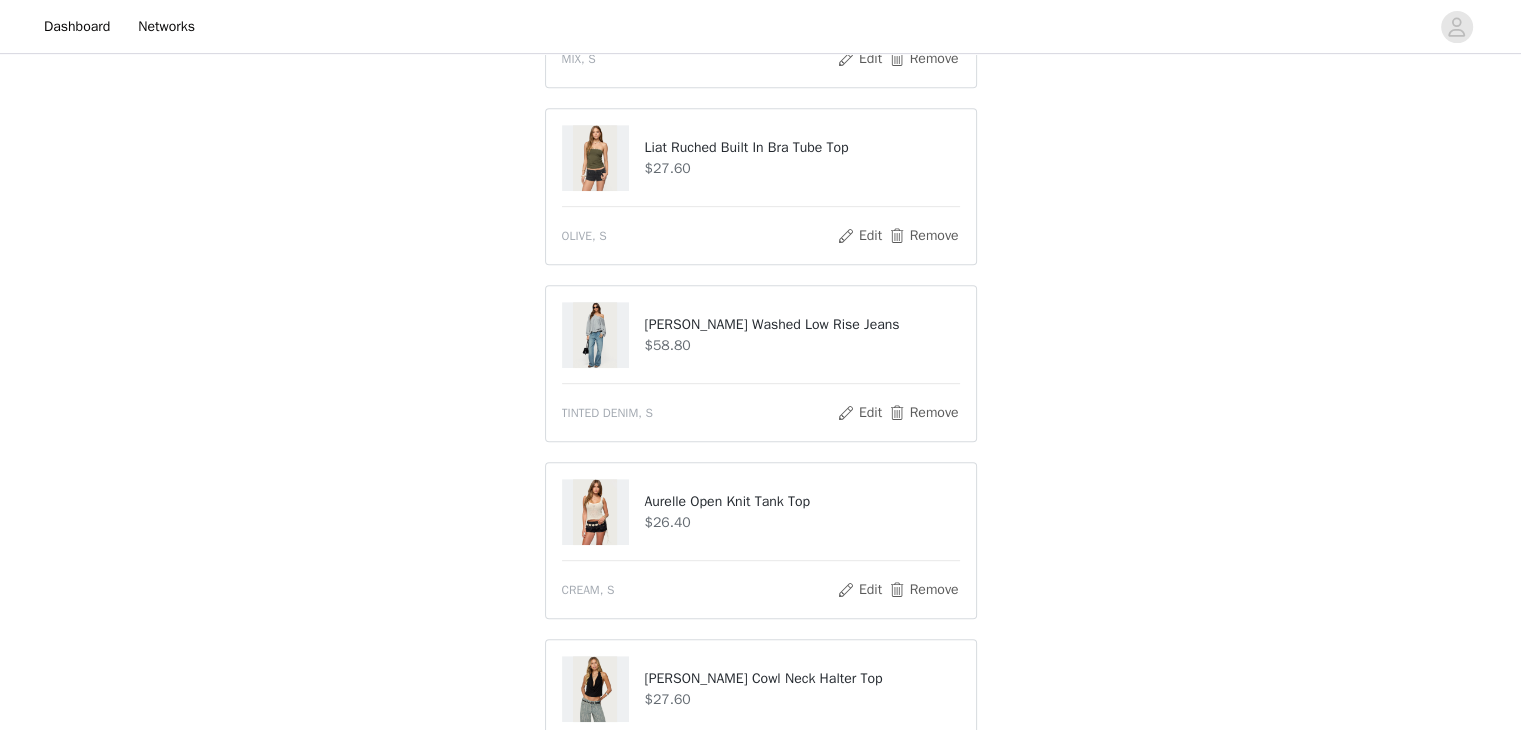 scroll, scrollTop: 877, scrollLeft: 0, axis: vertical 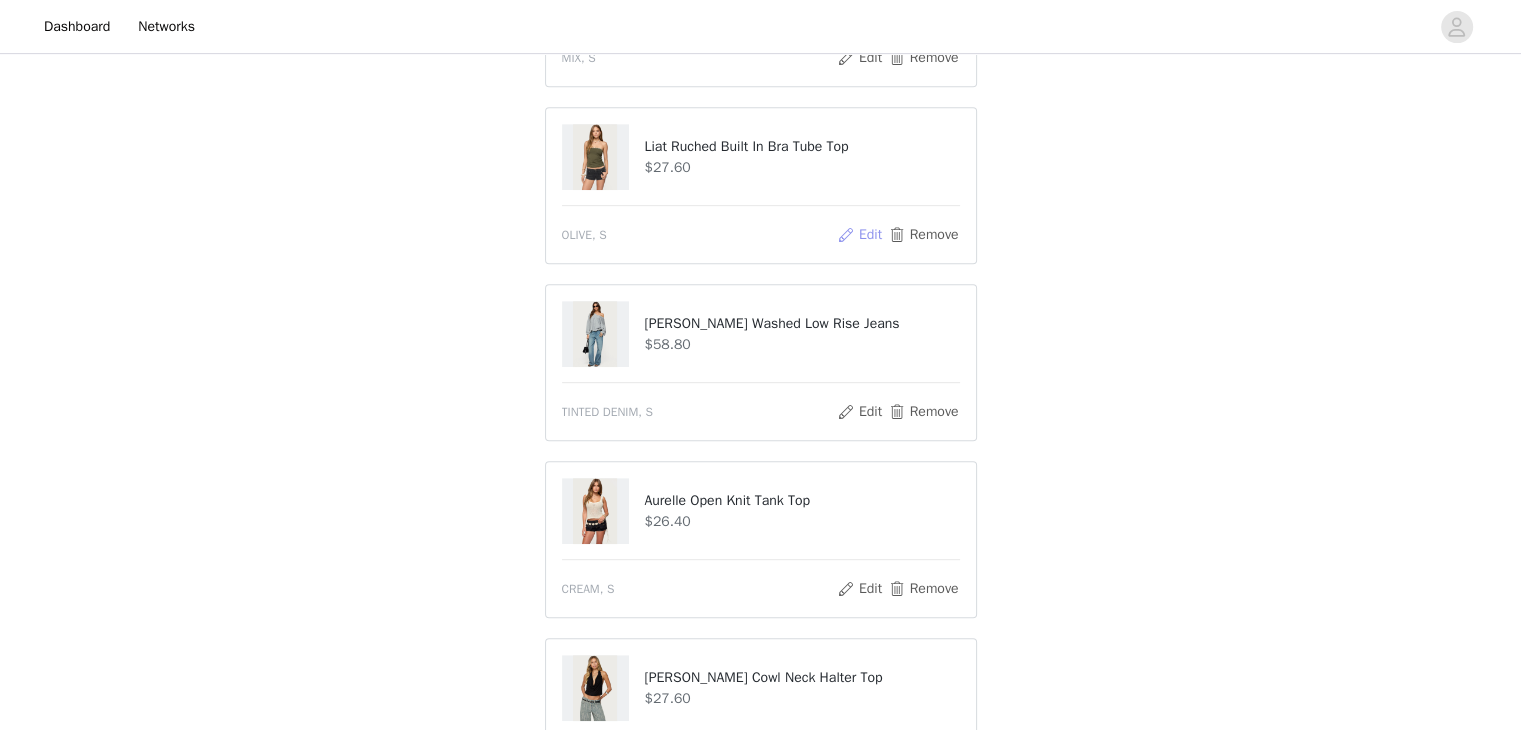 click on "Edit" at bounding box center (859, 235) 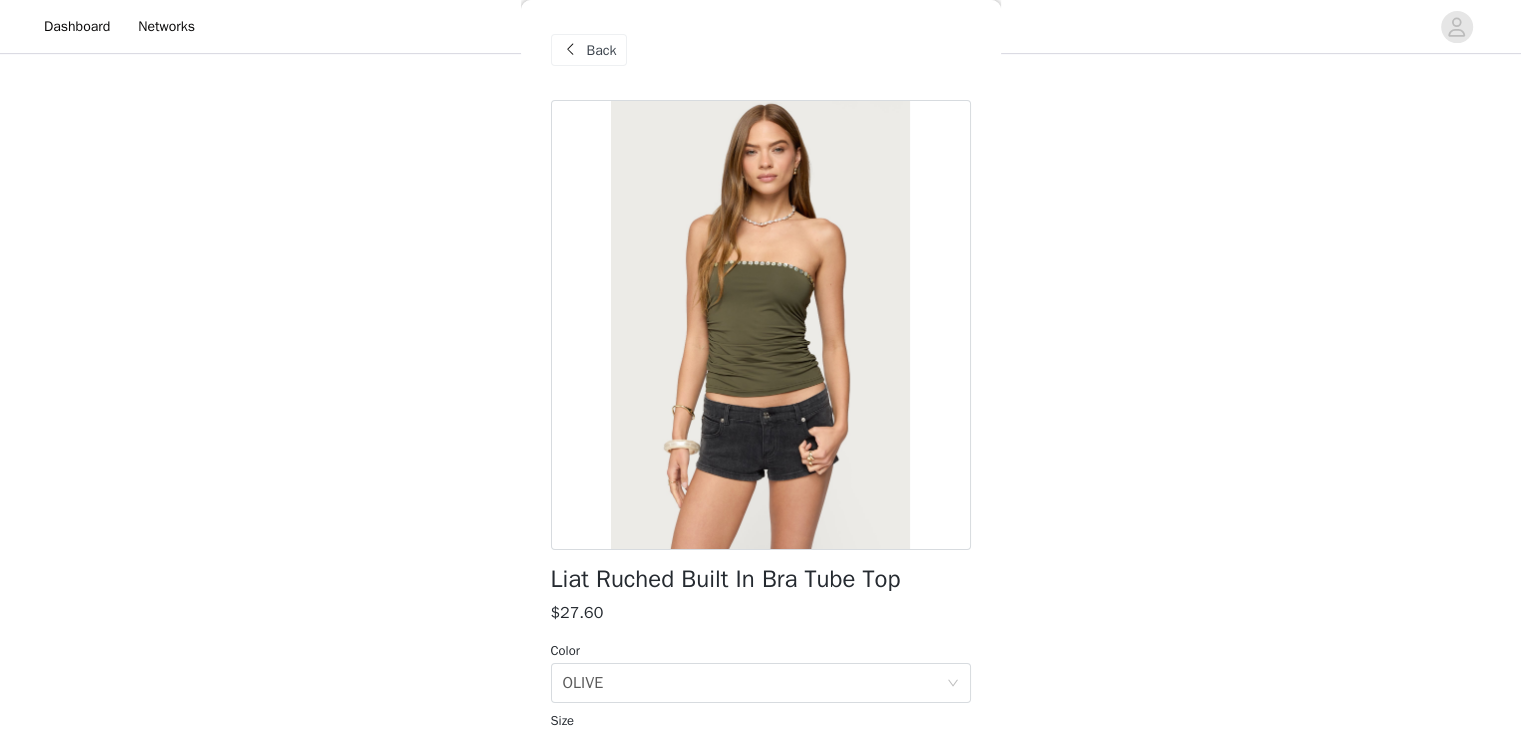 scroll, scrollTop: 222, scrollLeft: 0, axis: vertical 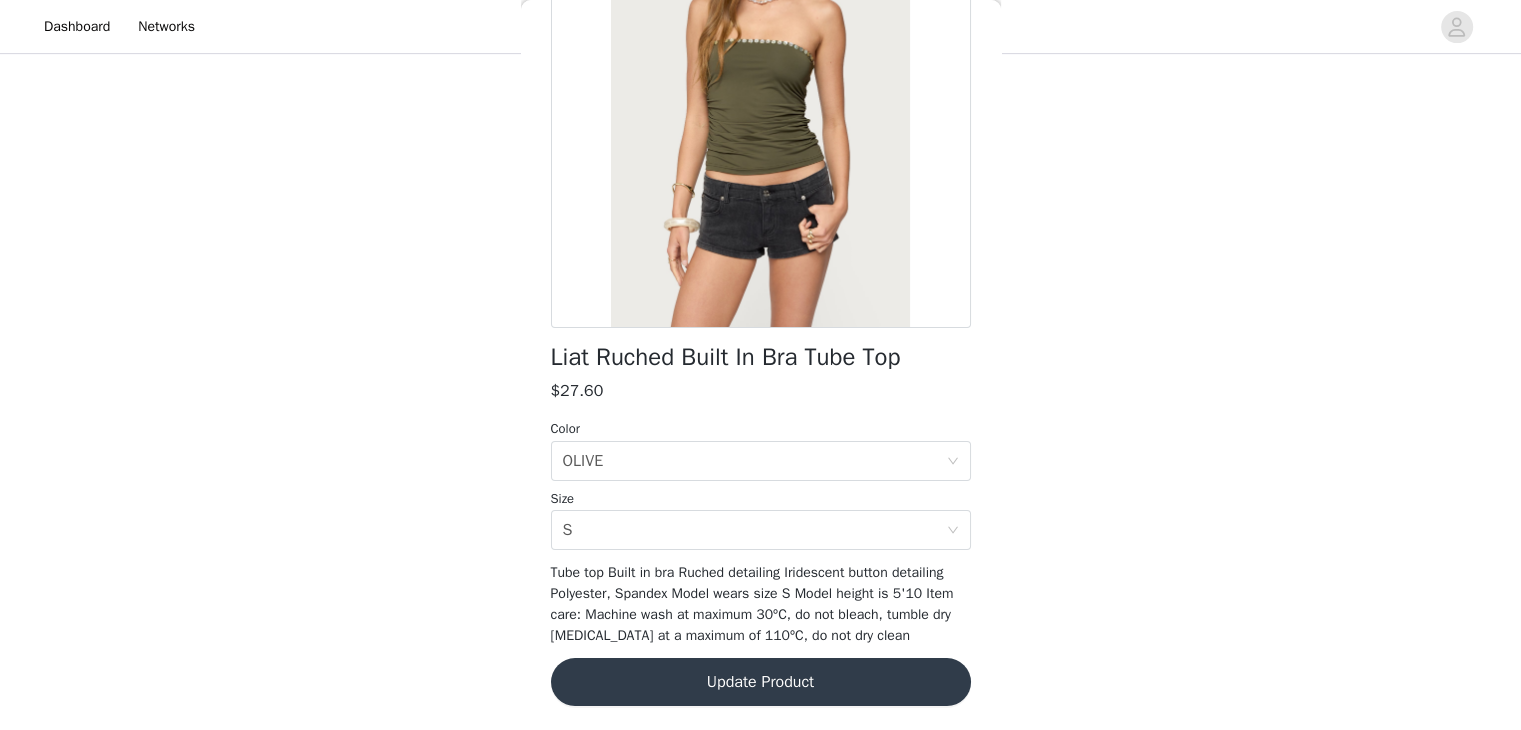 click on "Update Product" at bounding box center (761, 682) 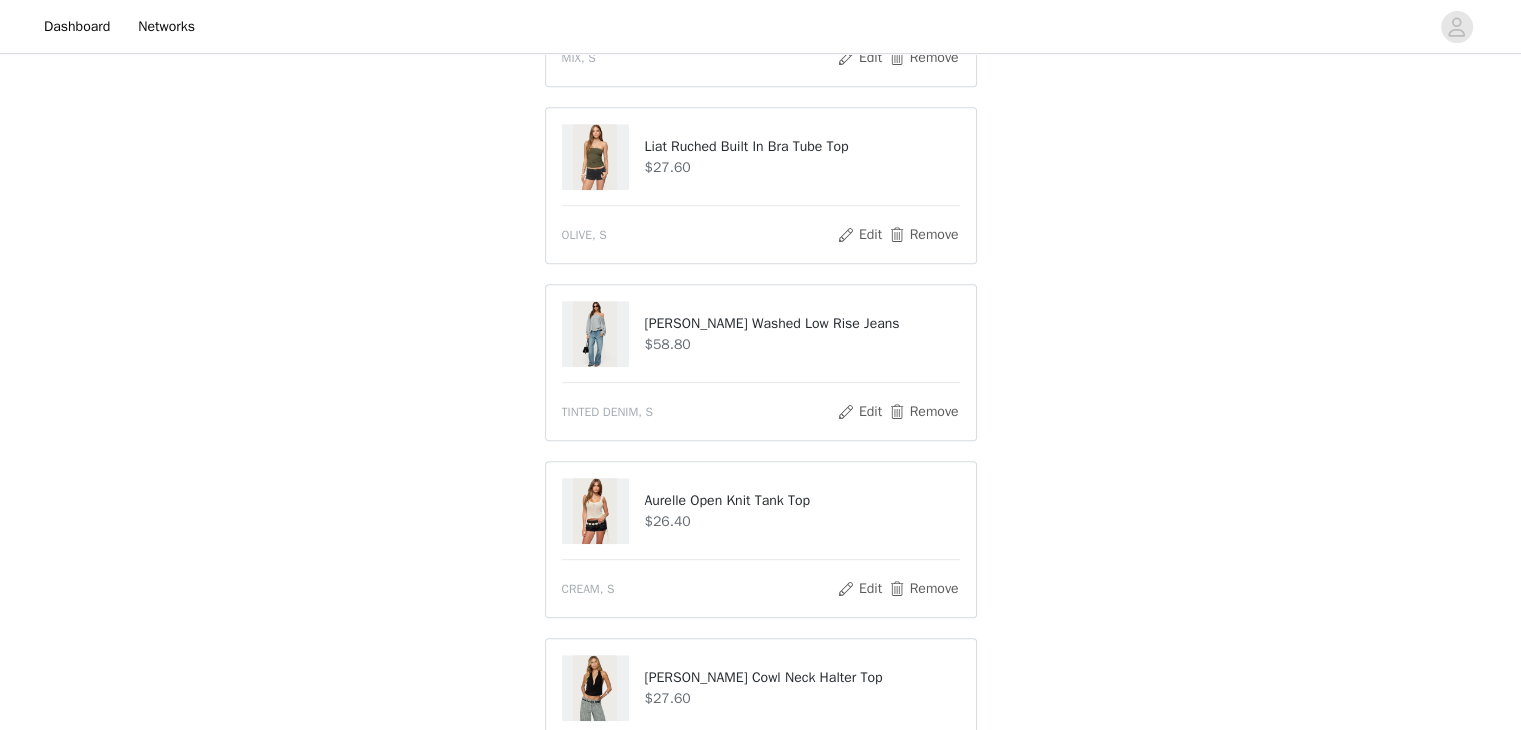 scroll, scrollTop: 1298, scrollLeft: 0, axis: vertical 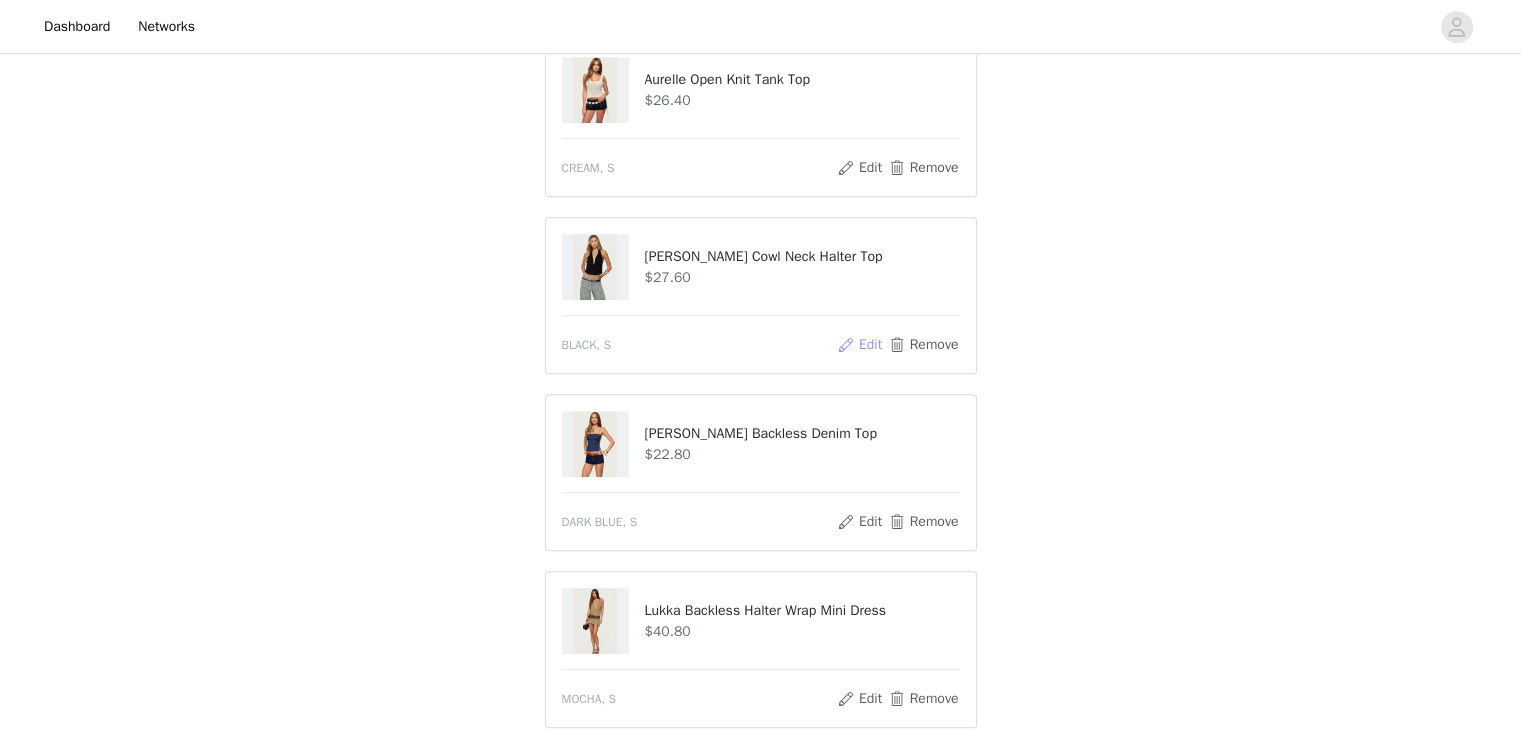 click on "Edit" at bounding box center [859, 345] 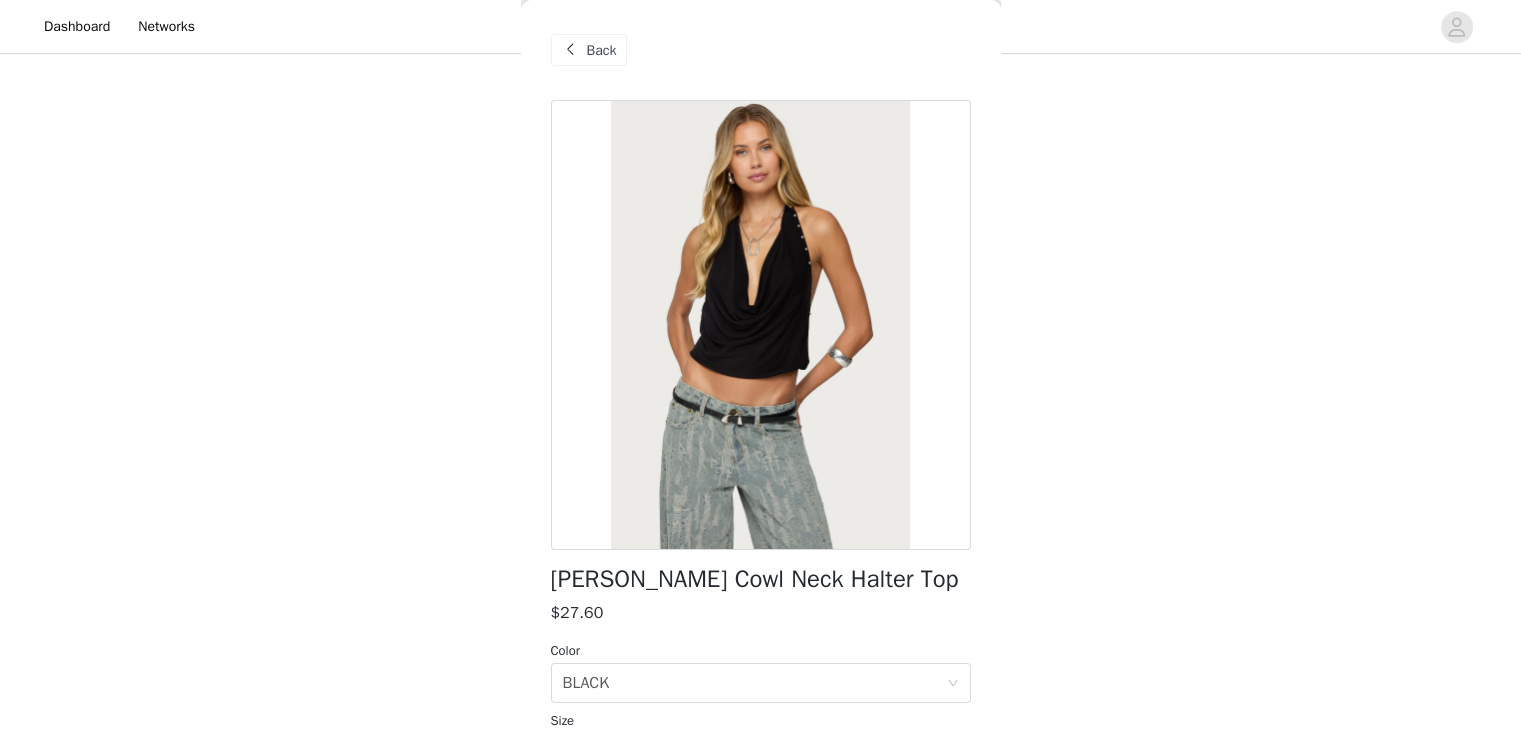 scroll, scrollTop: 243, scrollLeft: 0, axis: vertical 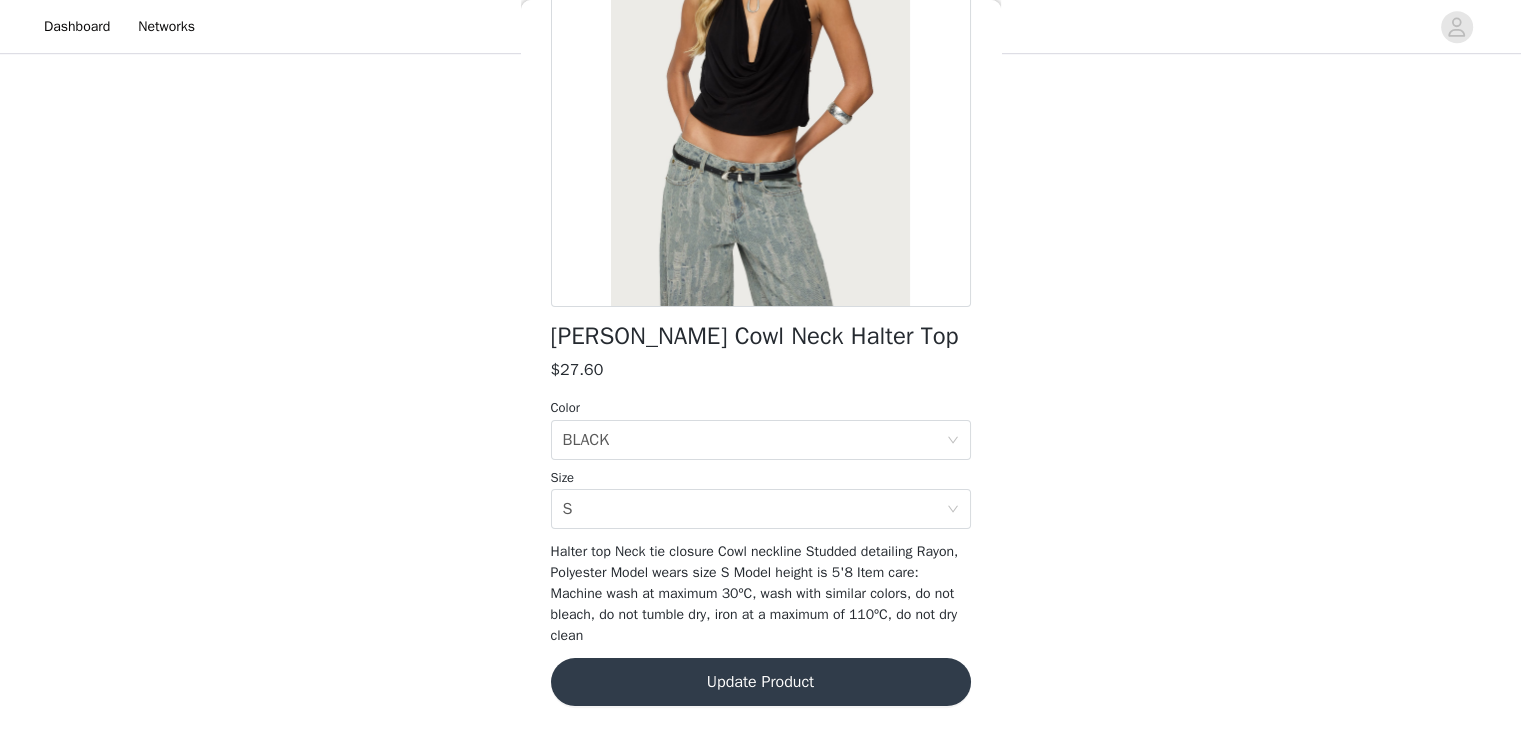 click on "Update Product" at bounding box center (761, 682) 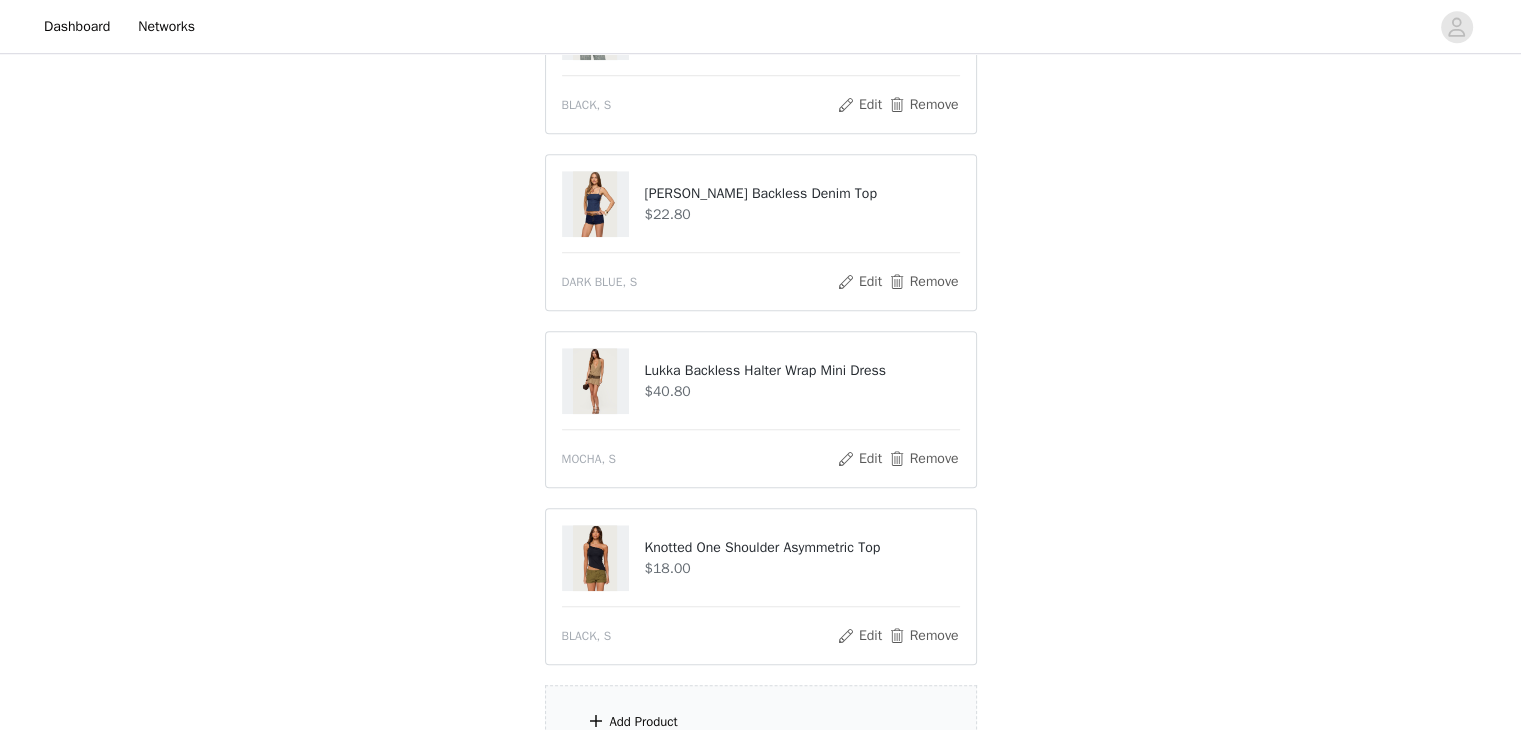 scroll, scrollTop: 1588, scrollLeft: 0, axis: vertical 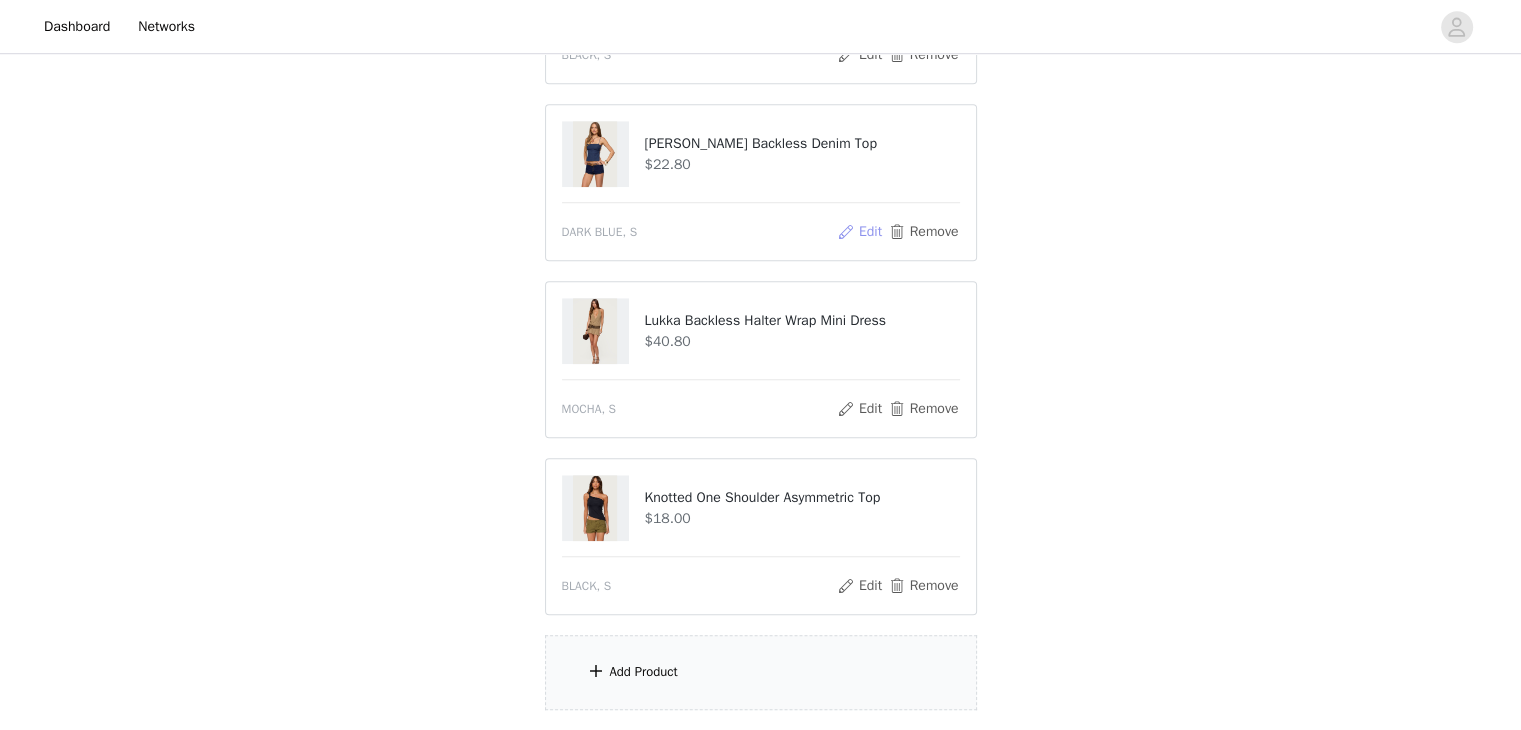 click on "Edit" at bounding box center [859, 232] 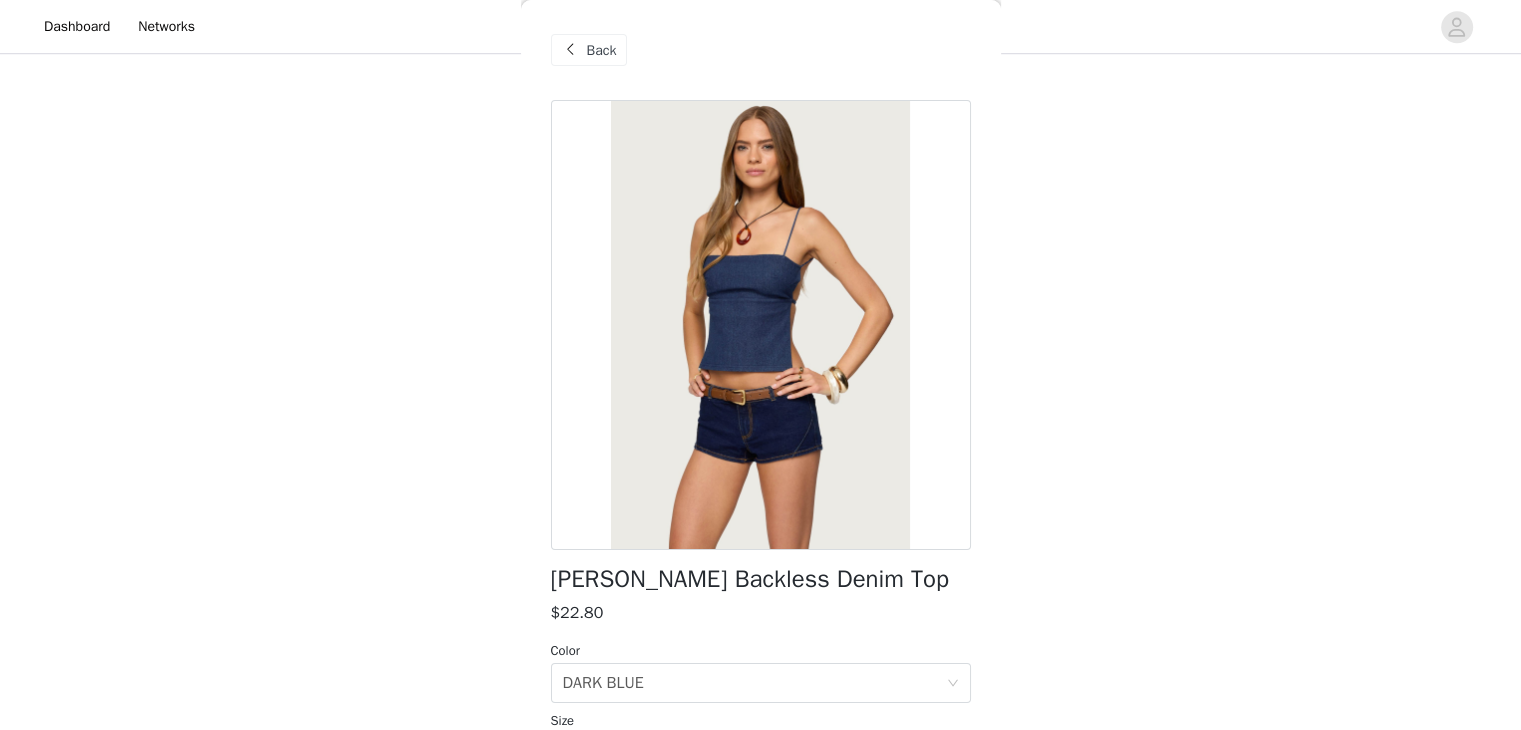 scroll, scrollTop: 243, scrollLeft: 0, axis: vertical 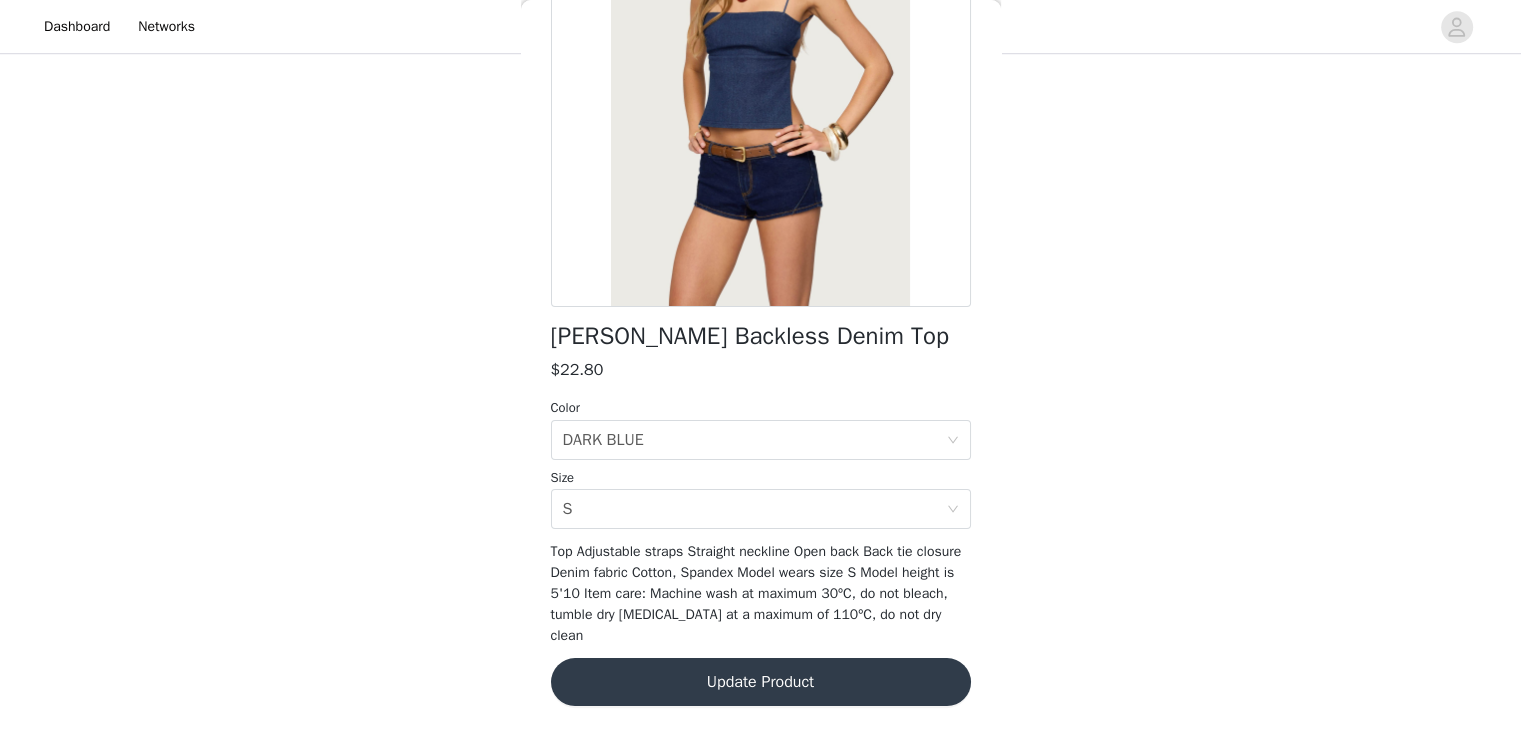 click on "Update Product" at bounding box center (761, 682) 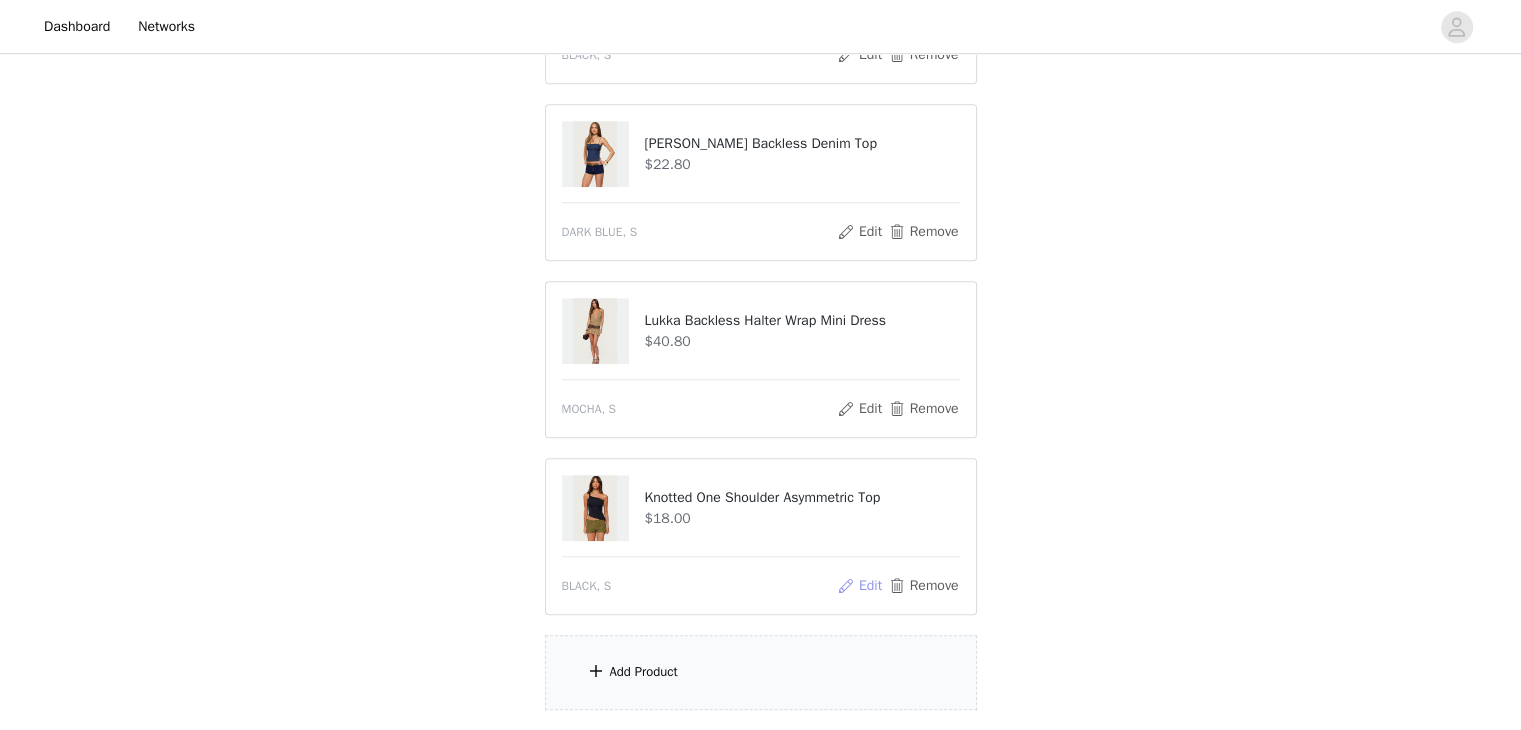click on "Edit" at bounding box center [859, 586] 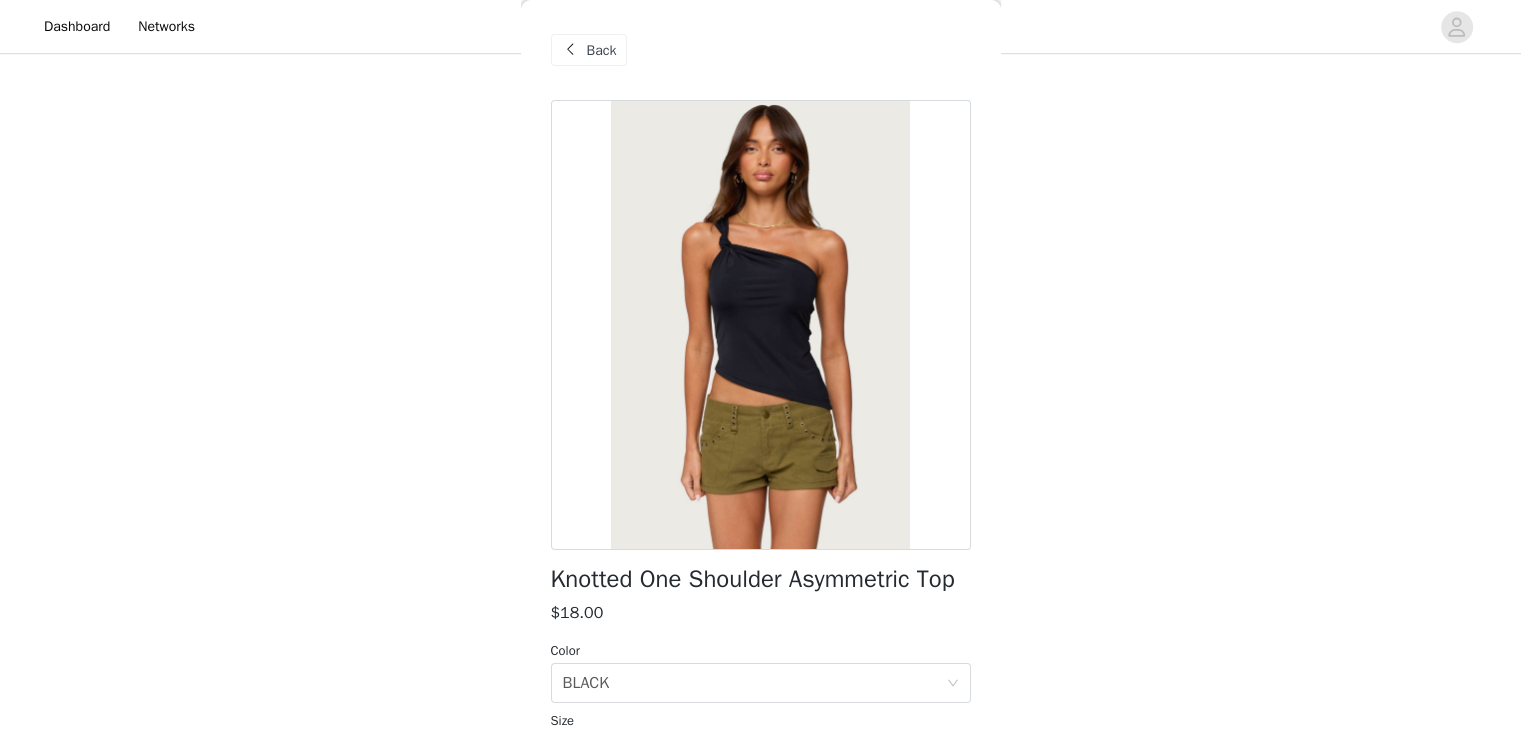 scroll, scrollTop: 249, scrollLeft: 0, axis: vertical 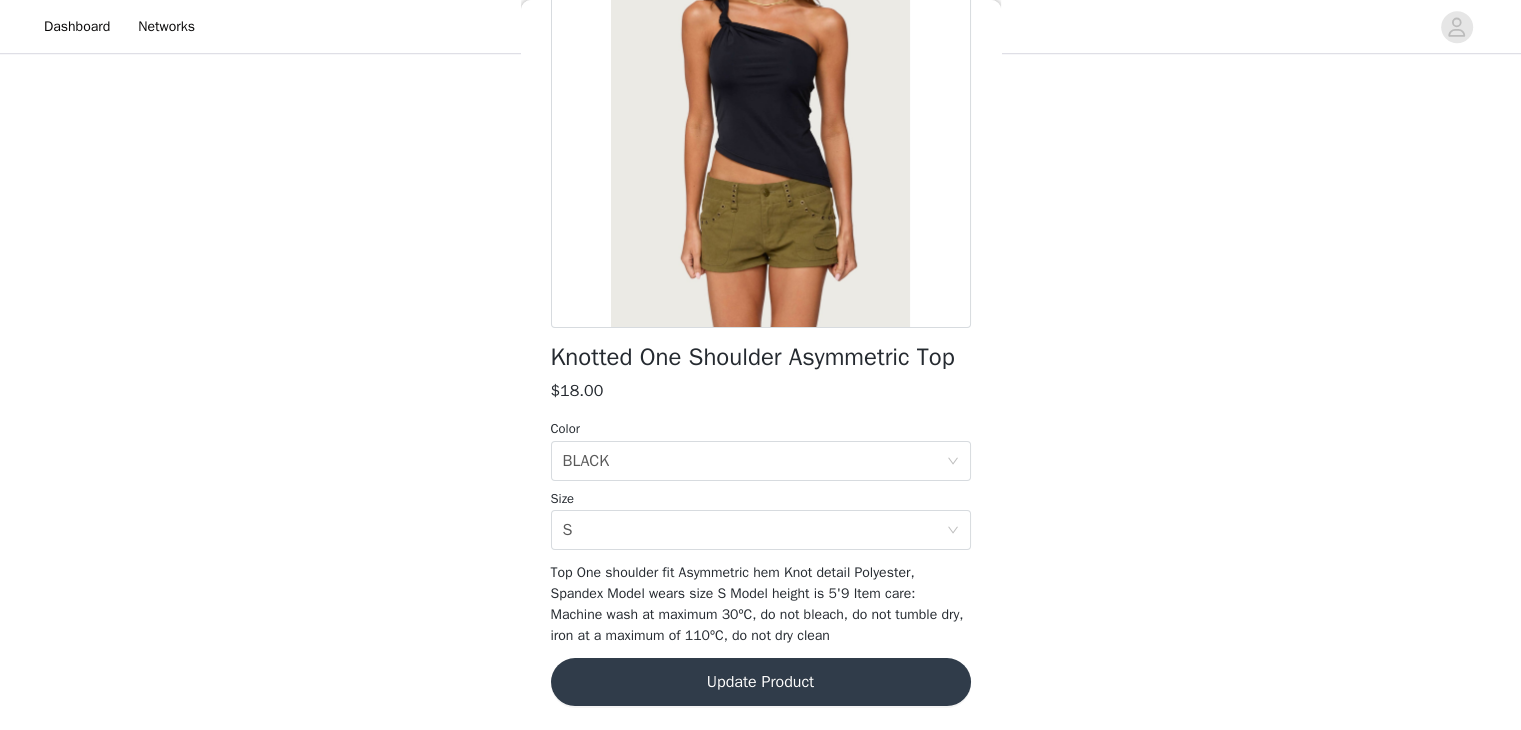 click on "Update Product" at bounding box center (761, 682) 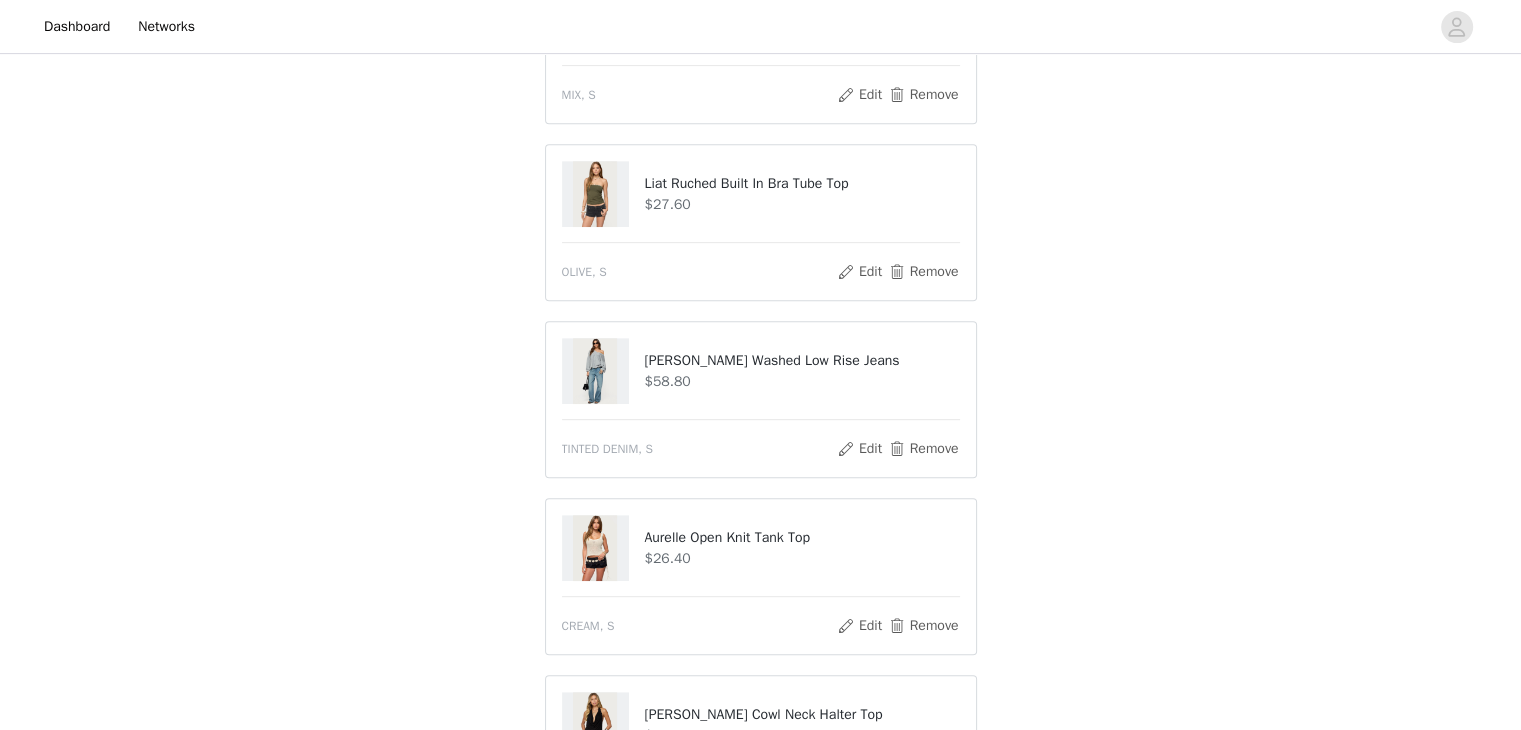 scroll, scrollTop: 841, scrollLeft: 0, axis: vertical 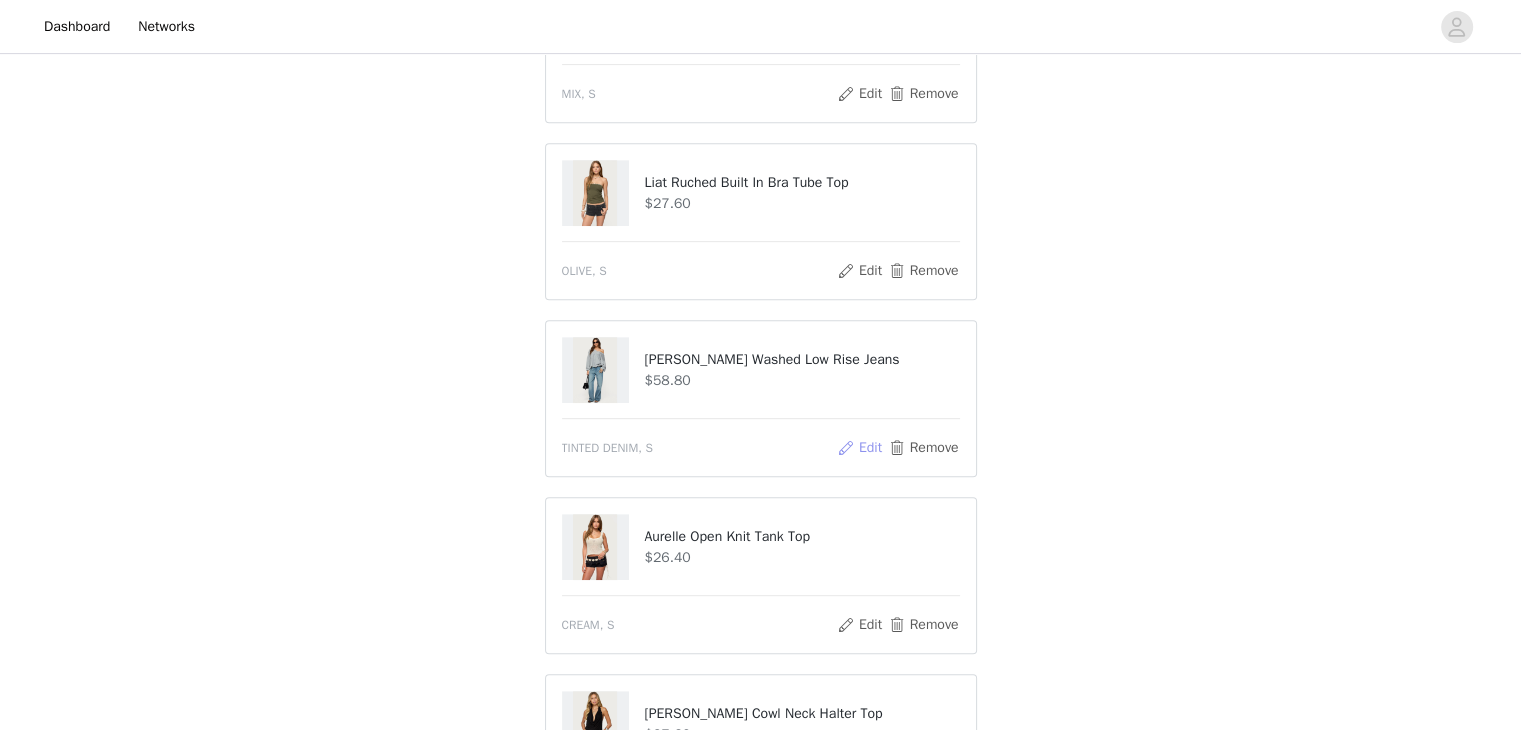 click on "Edit" at bounding box center [859, 448] 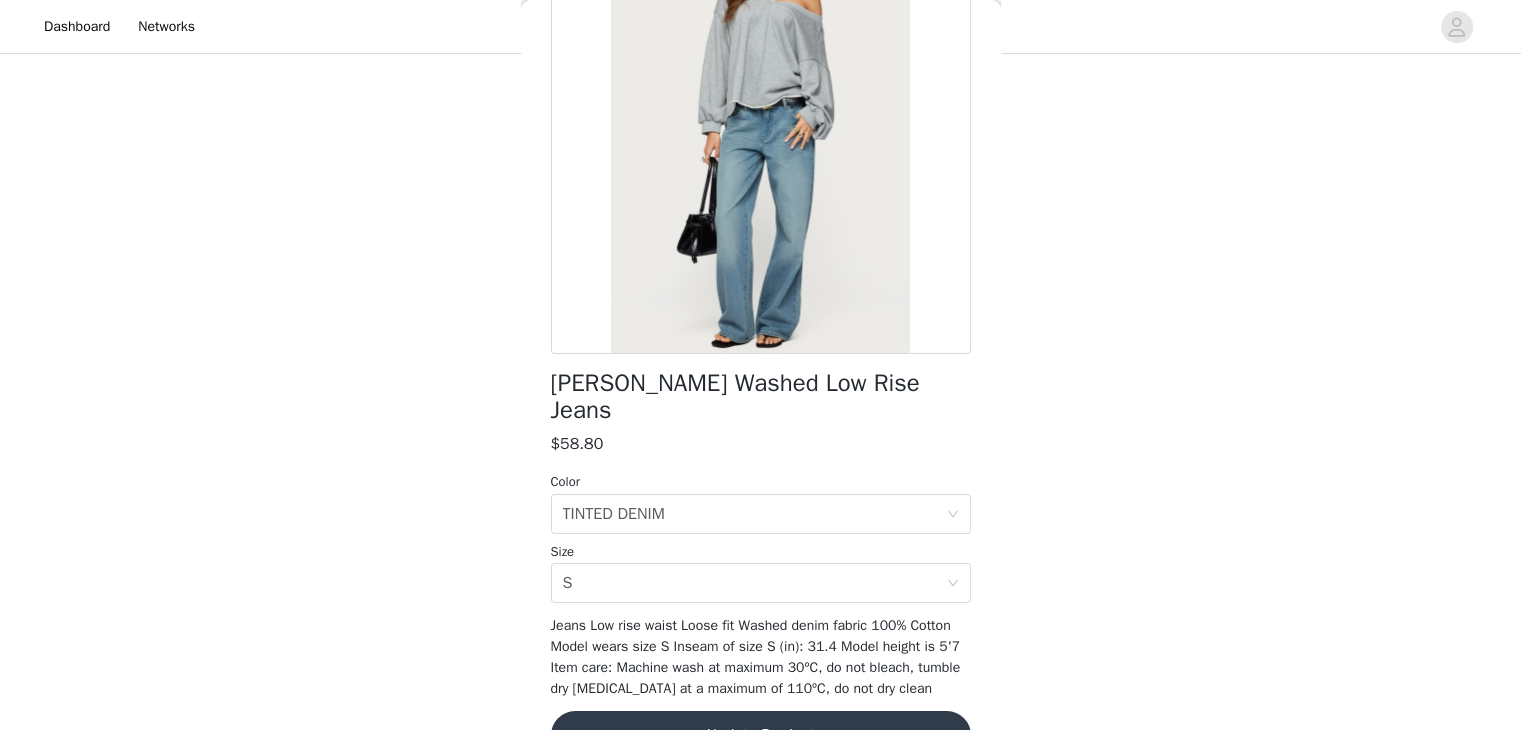 scroll, scrollTop: 222, scrollLeft: 0, axis: vertical 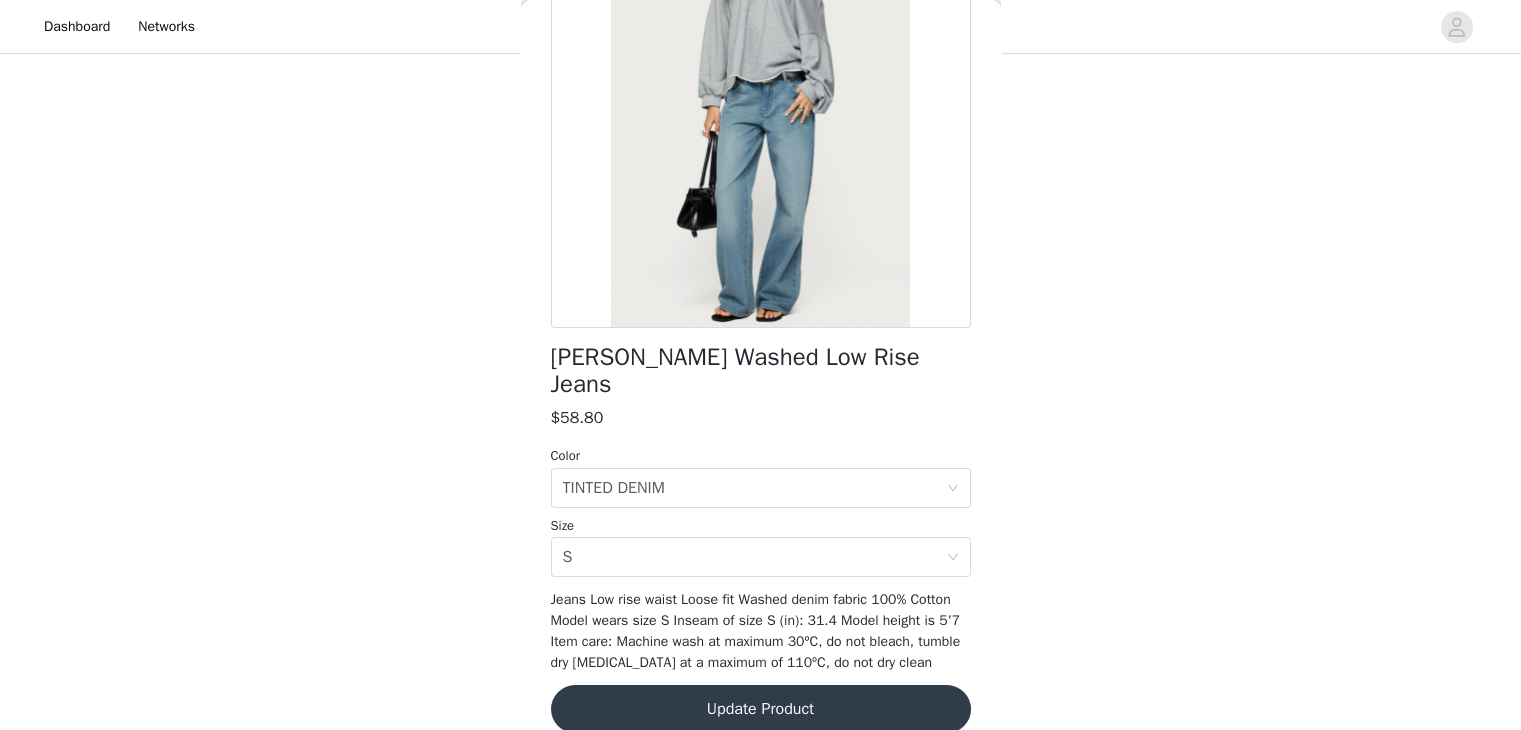 click on "Update Product" at bounding box center (761, 709) 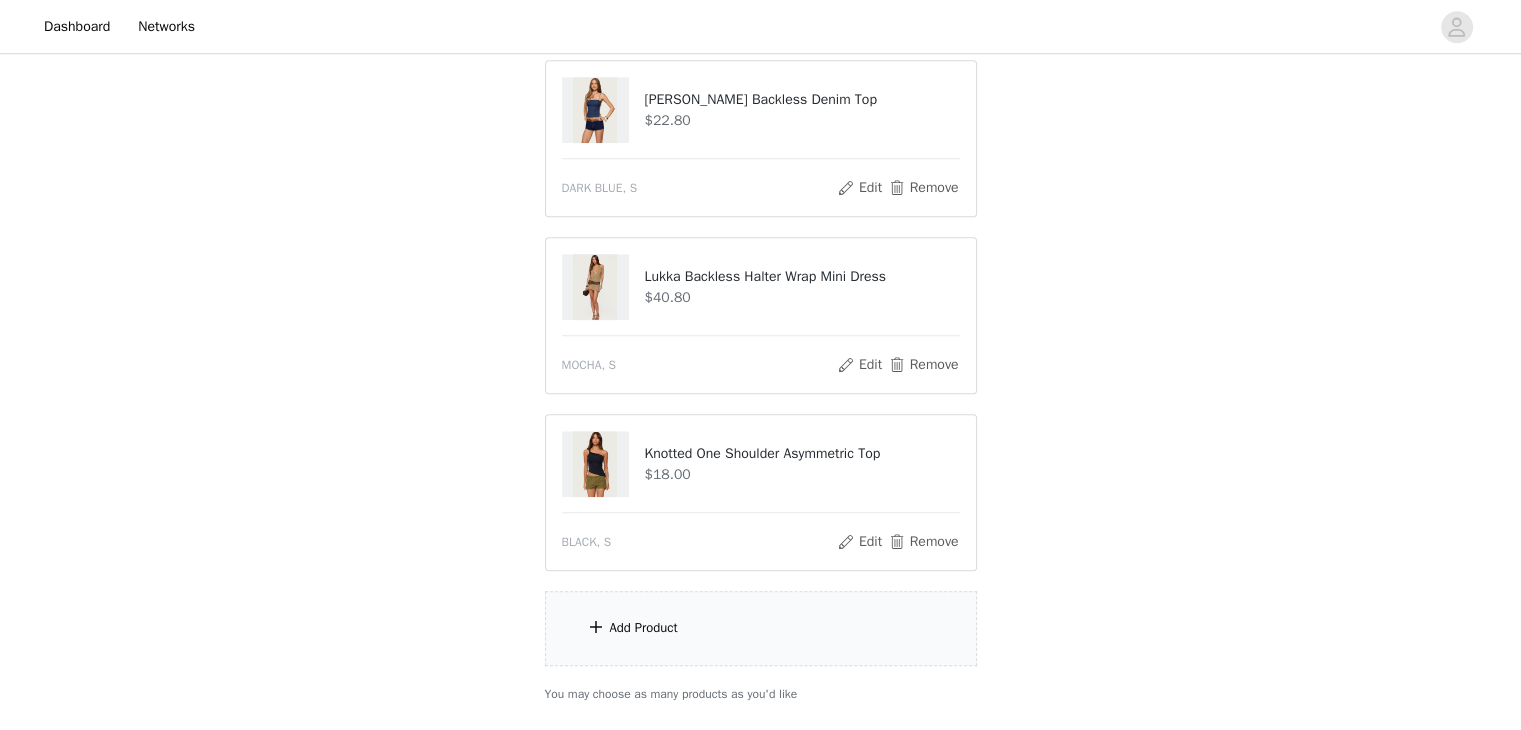 scroll, scrollTop: 1636, scrollLeft: 0, axis: vertical 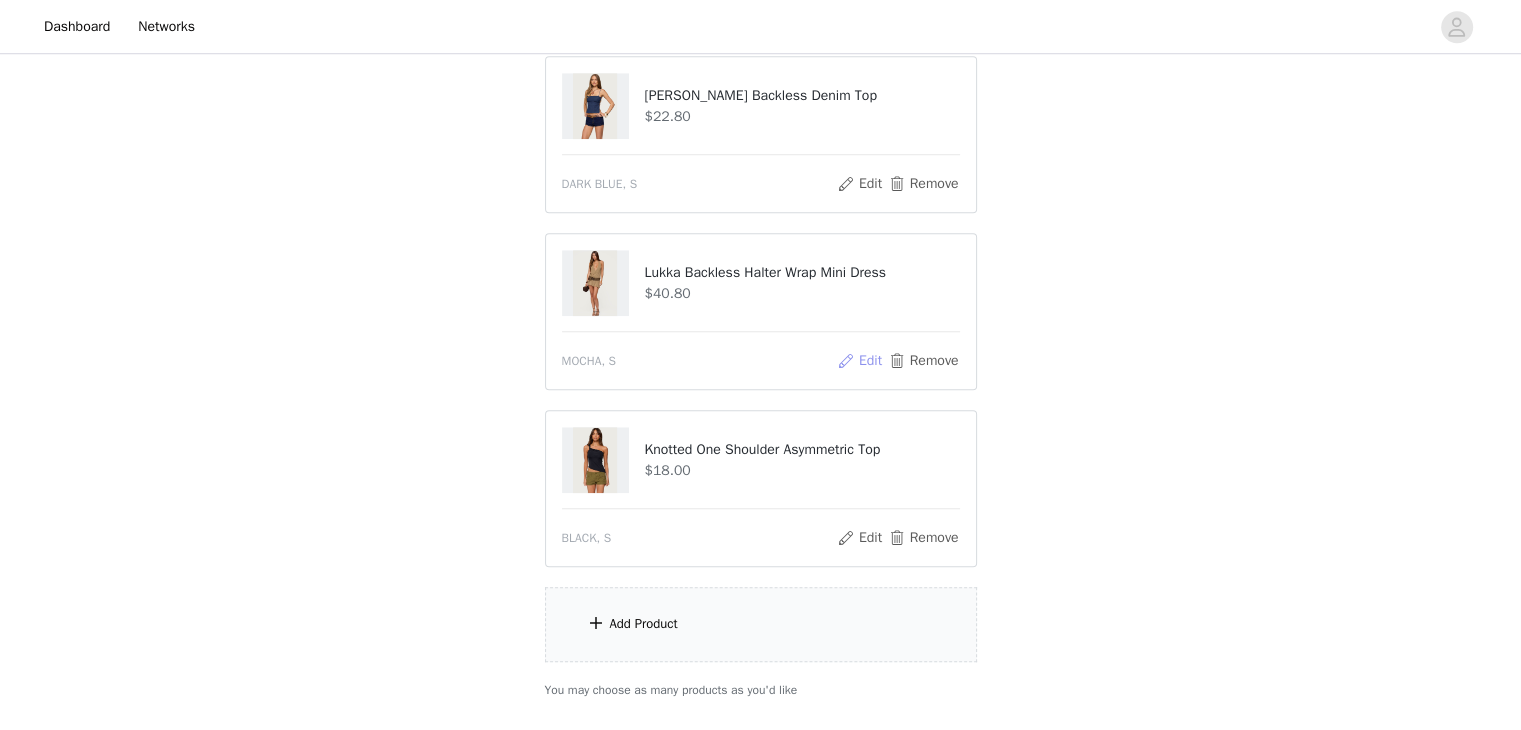 click on "Edit" at bounding box center [859, 361] 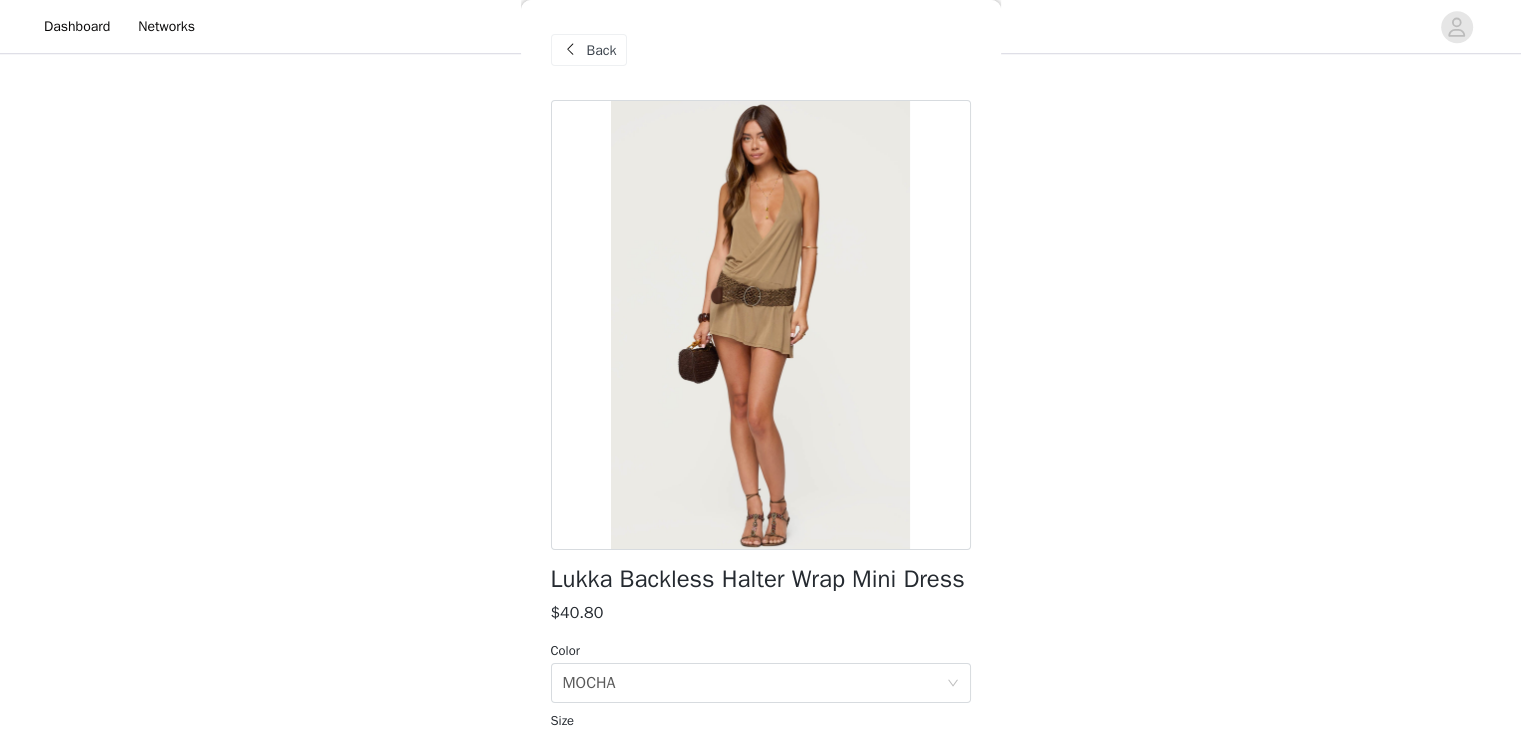 scroll, scrollTop: 249, scrollLeft: 0, axis: vertical 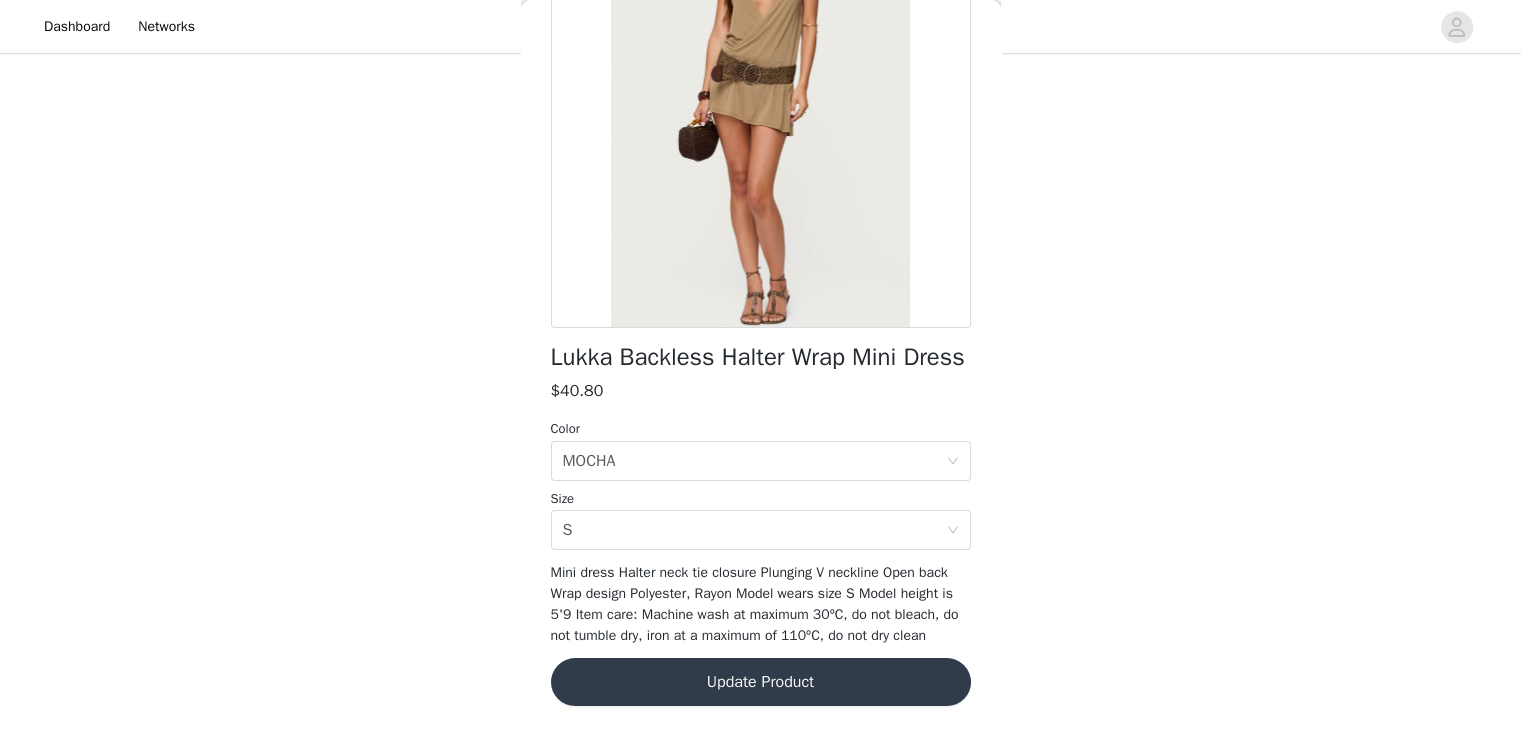 click on "Update Product" at bounding box center [761, 682] 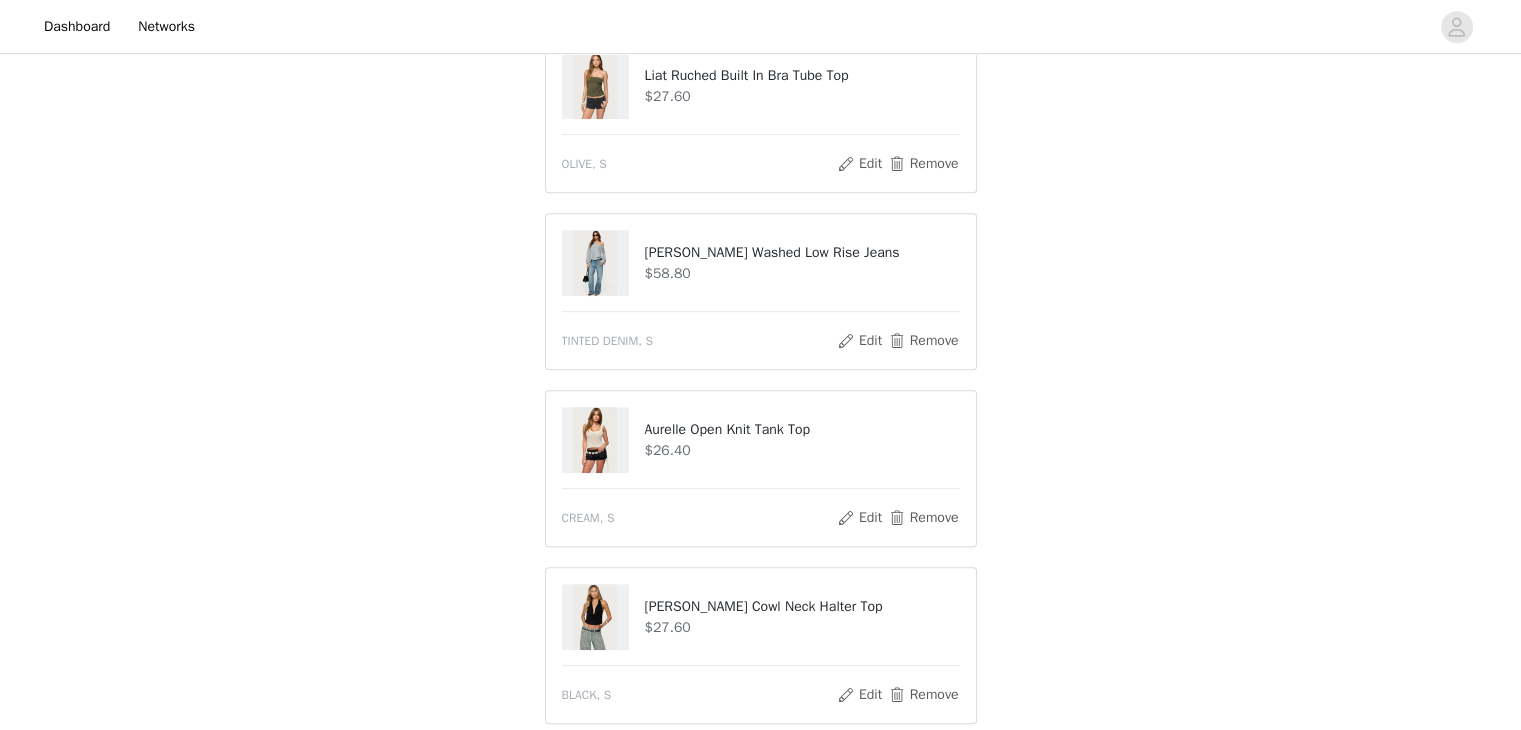 scroll, scrollTop: 822, scrollLeft: 0, axis: vertical 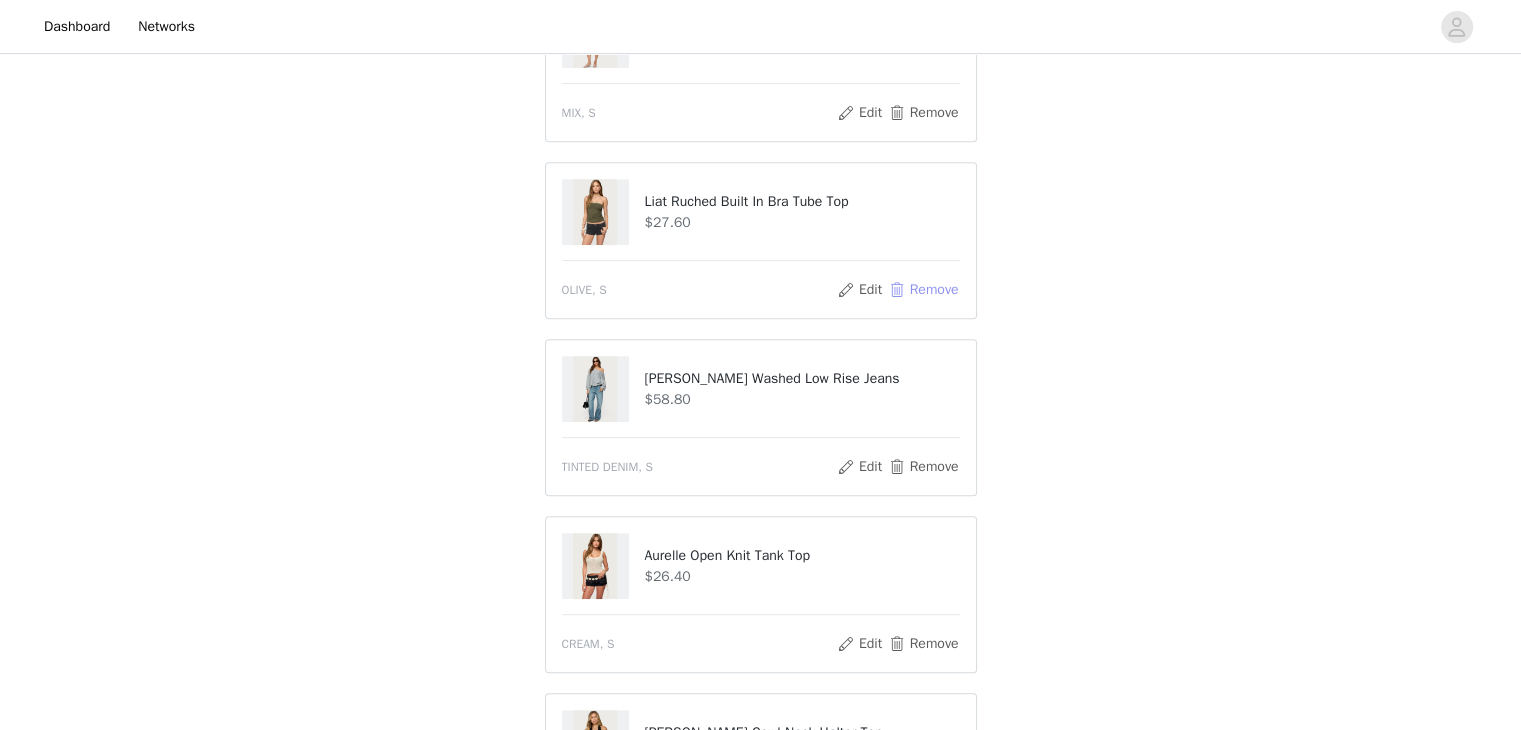 click on "Remove" at bounding box center (923, 290) 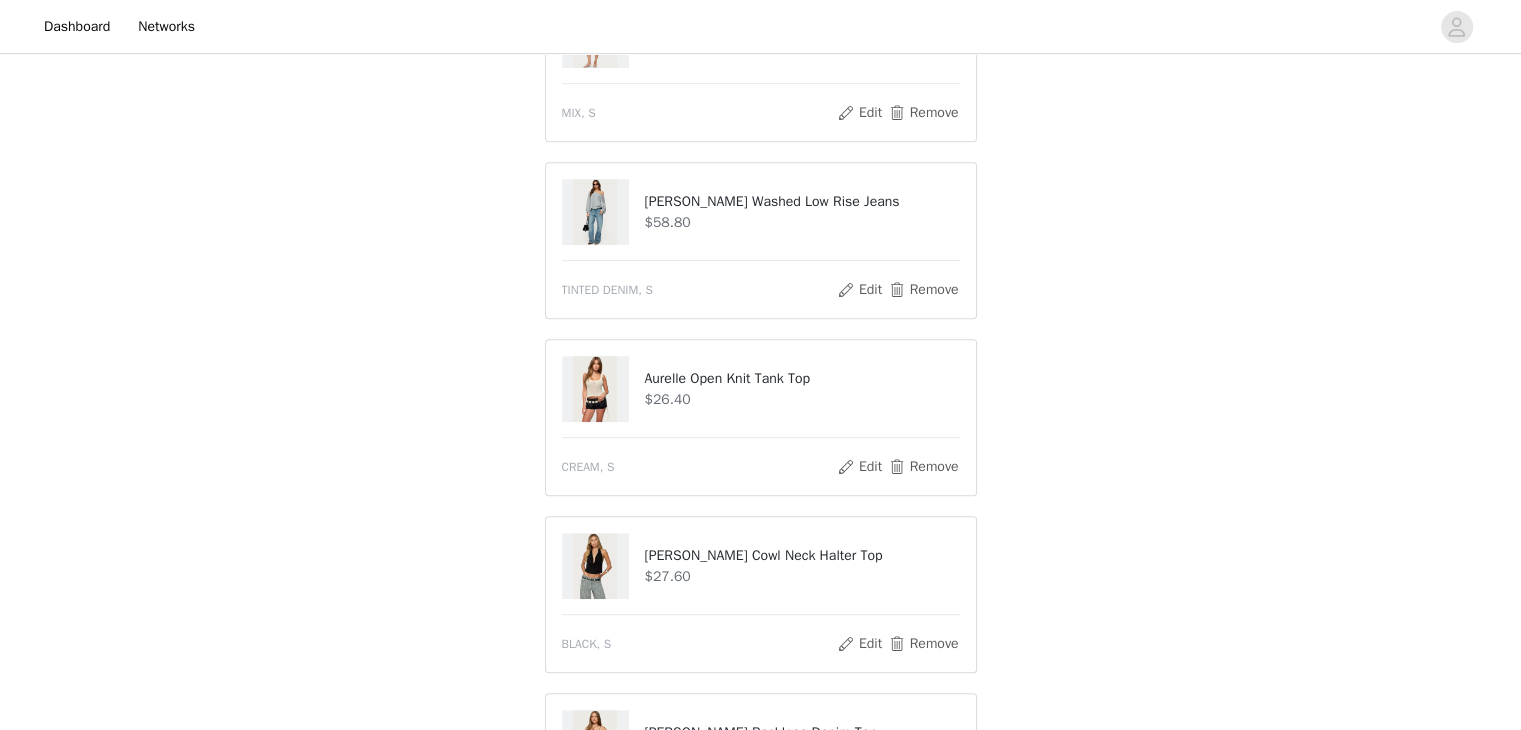 scroll, scrollTop: 1104, scrollLeft: 0, axis: vertical 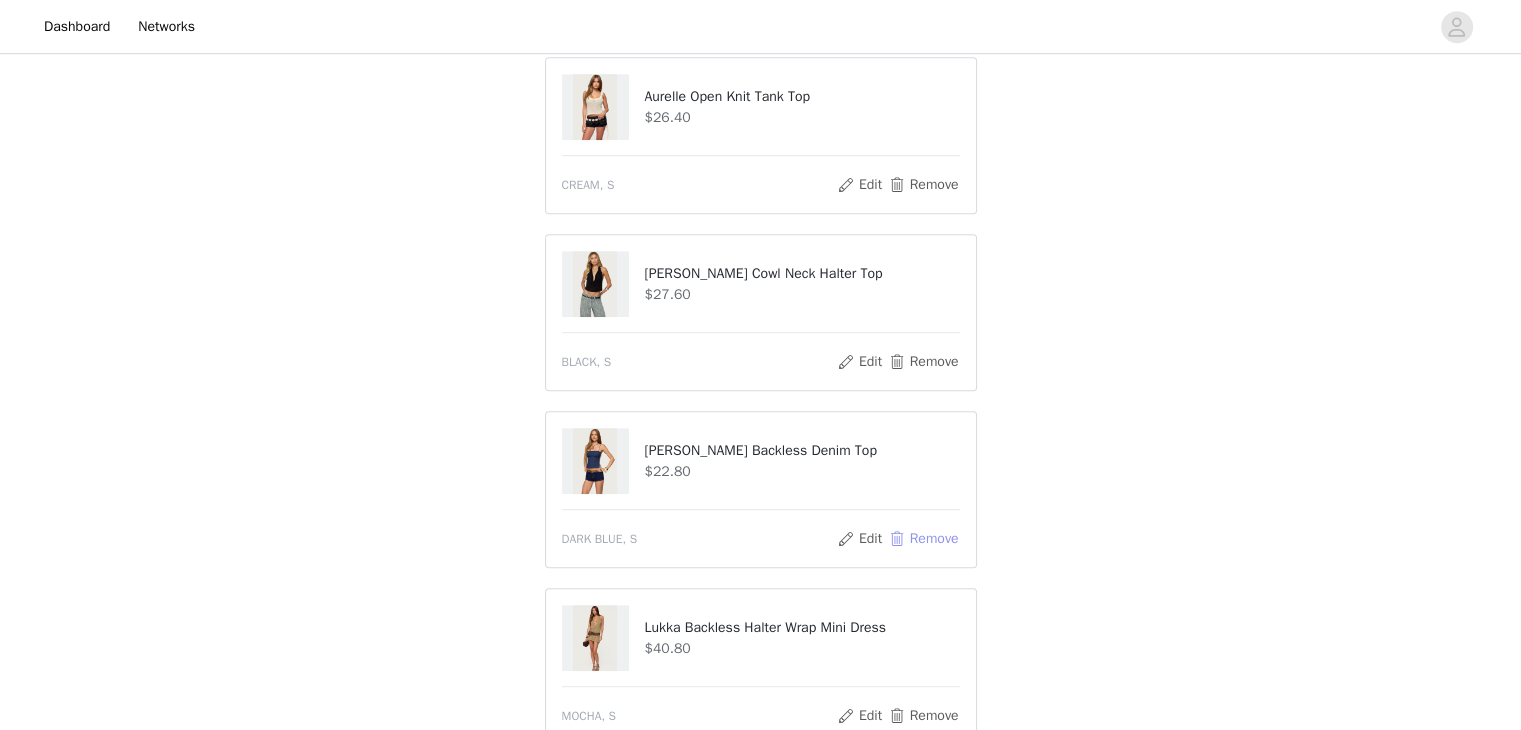 click on "Remove" at bounding box center [923, 539] 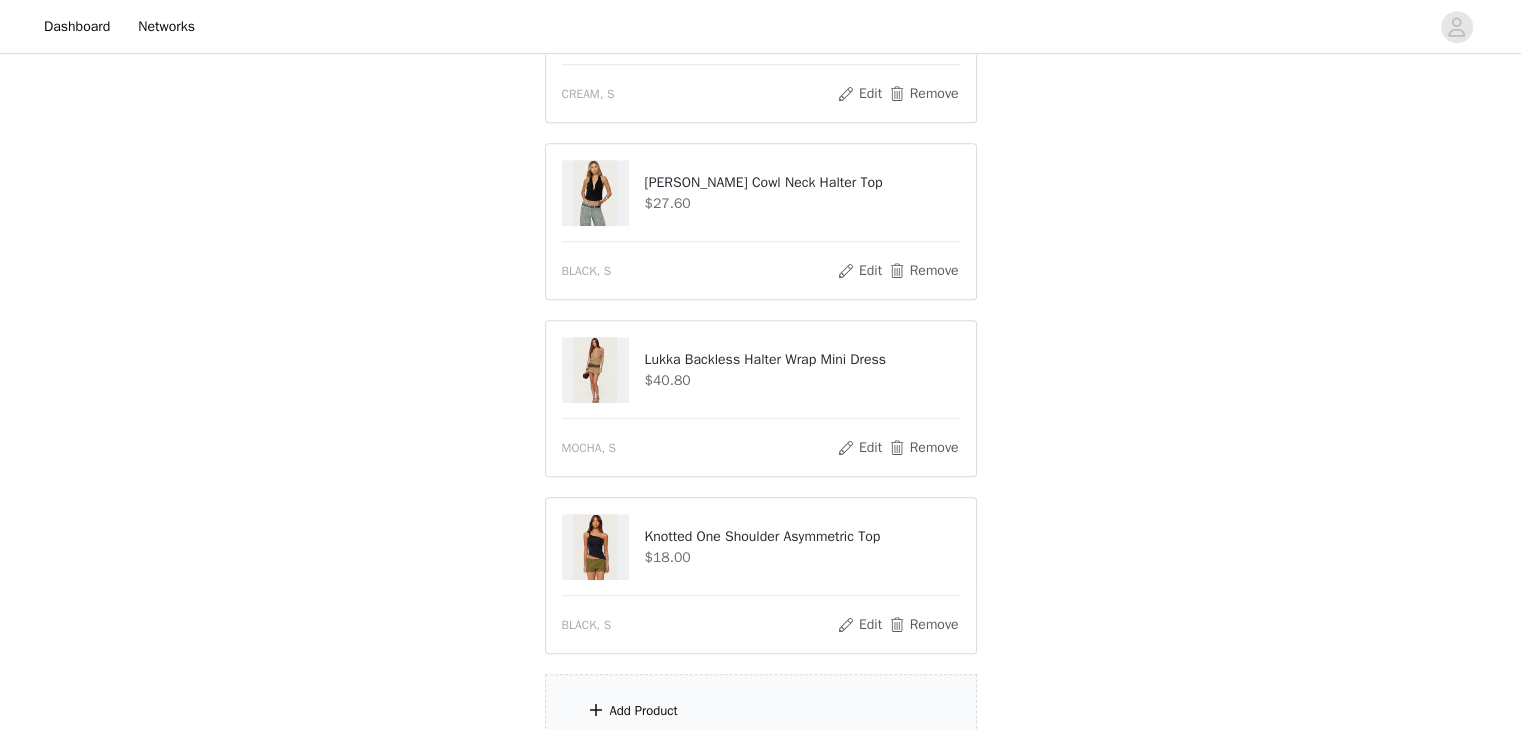 scroll, scrollTop: 1144, scrollLeft: 0, axis: vertical 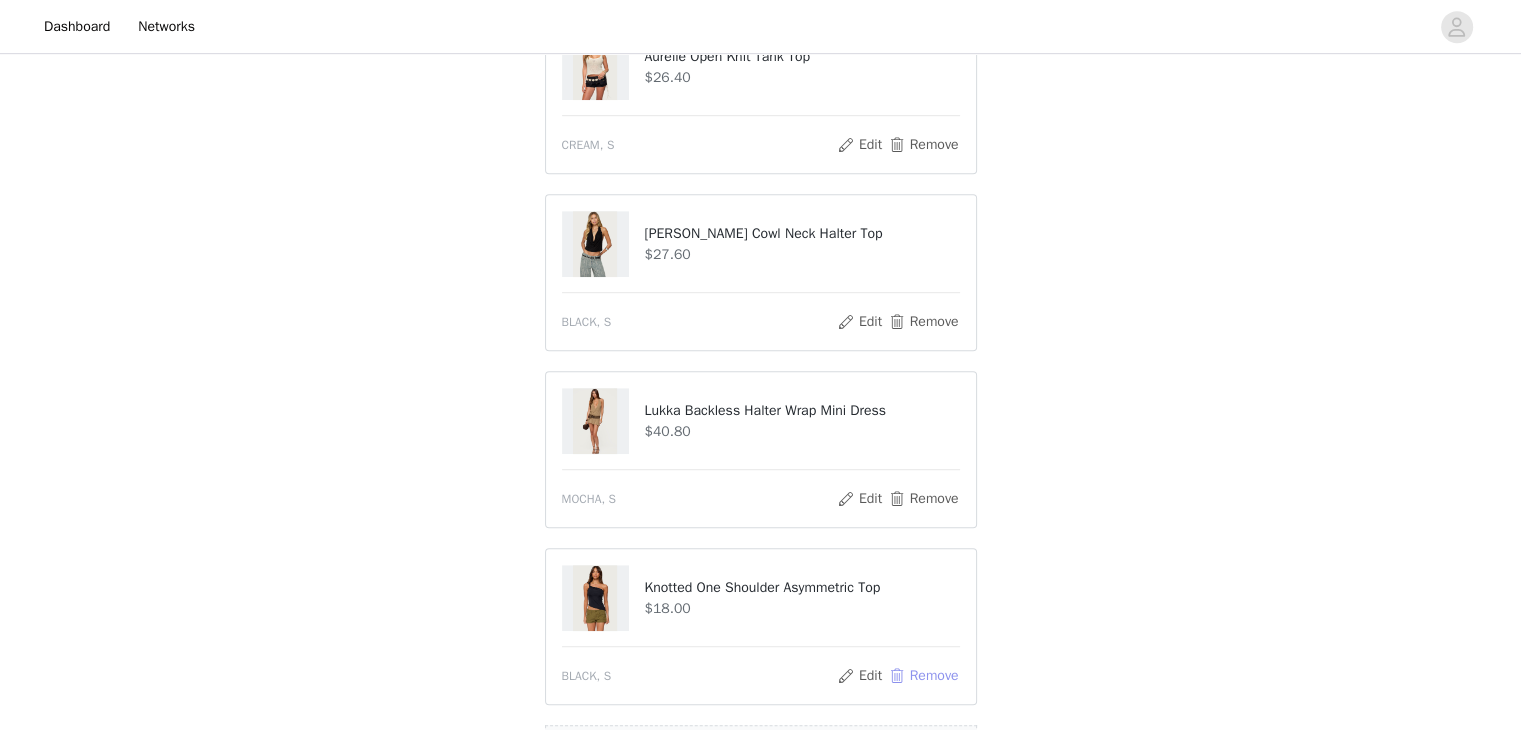 click on "Remove" at bounding box center (923, 676) 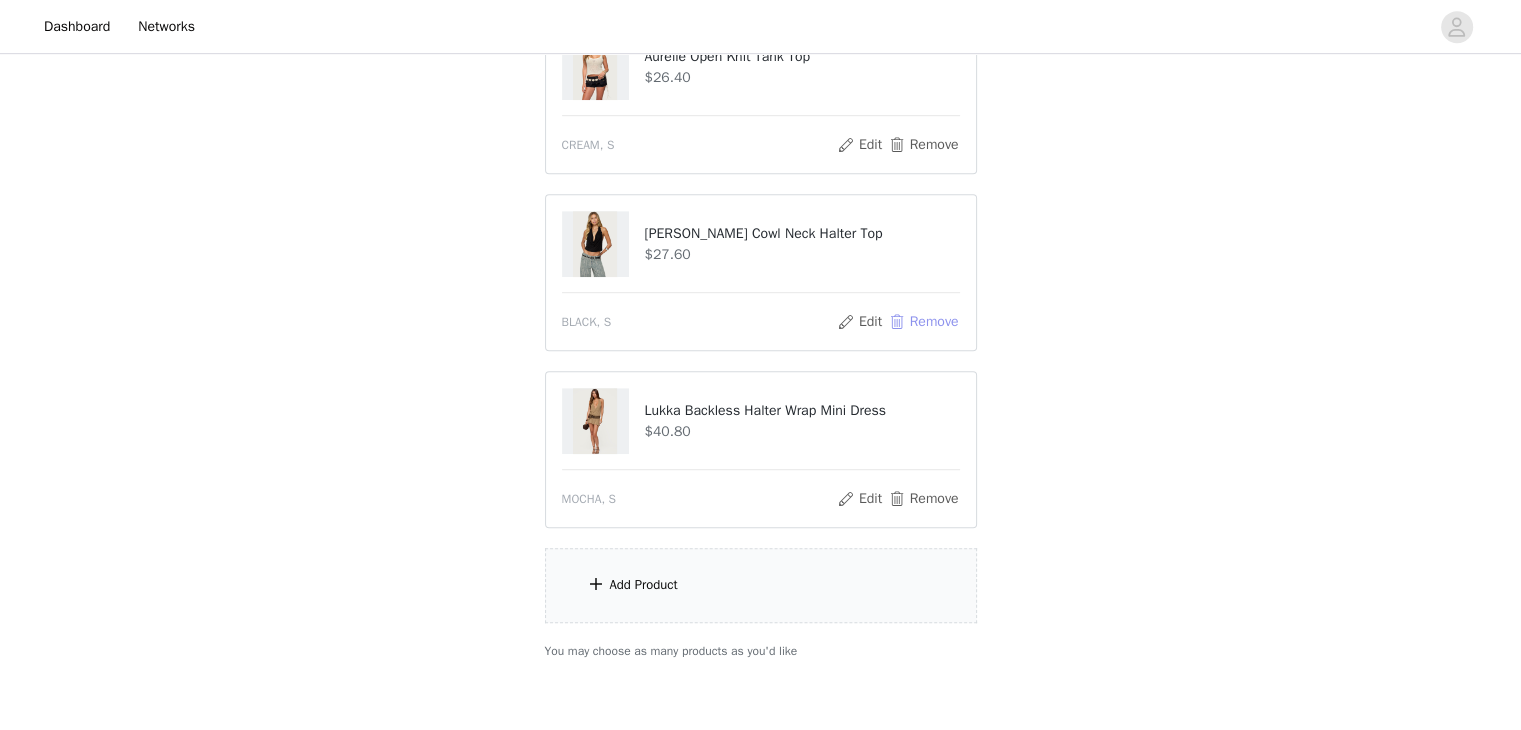click on "Remove" at bounding box center [923, 322] 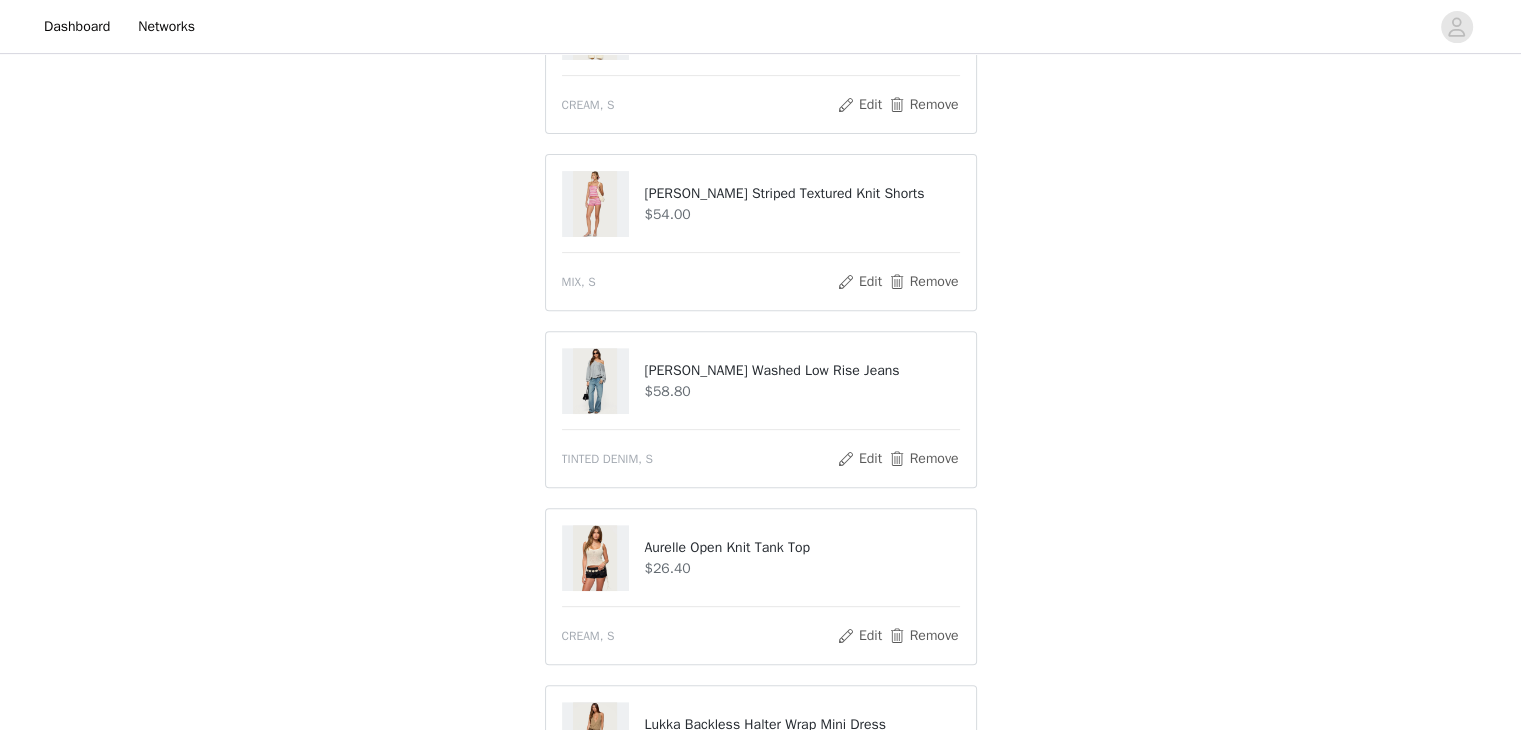 scroll, scrollTop: 1062, scrollLeft: 0, axis: vertical 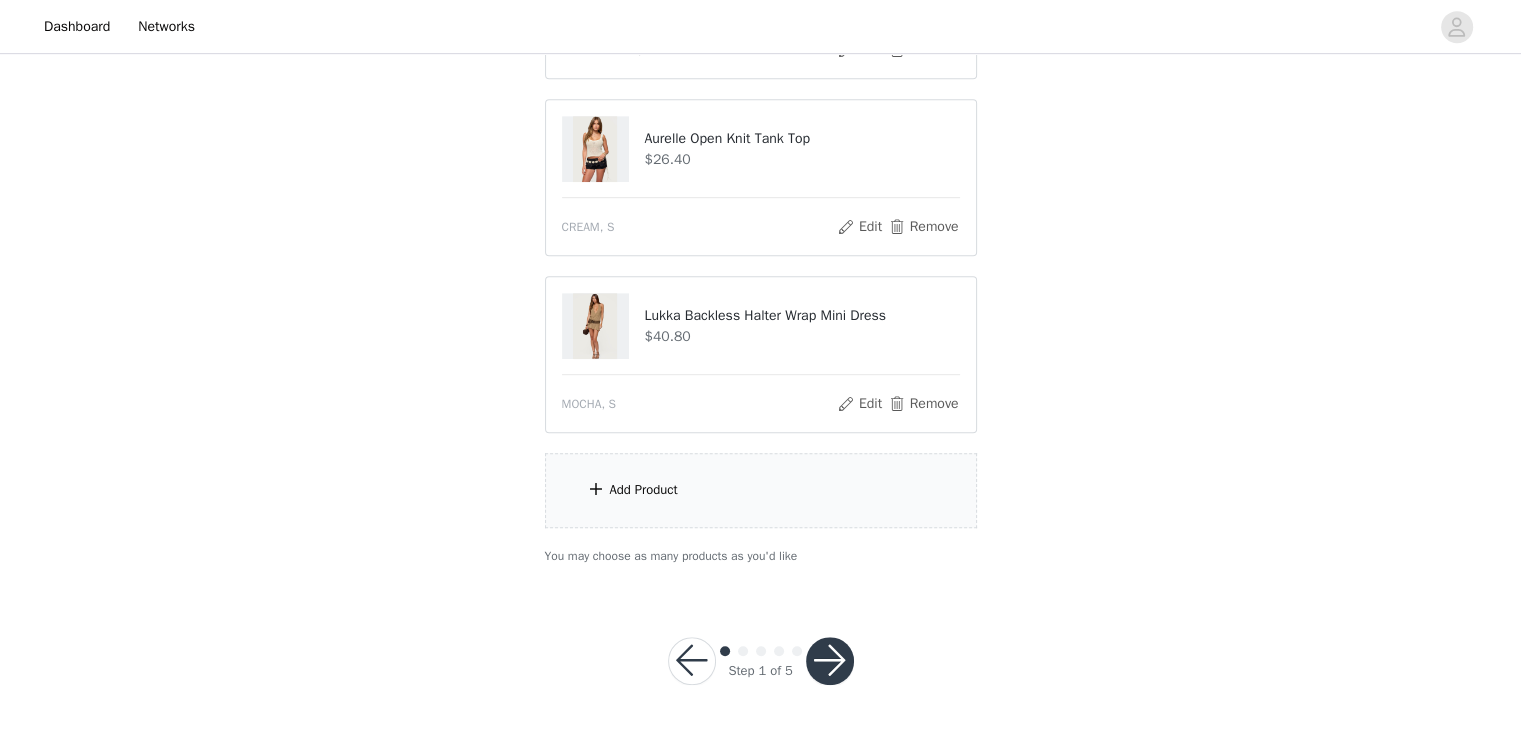 click on "Add Product" at bounding box center (761, 490) 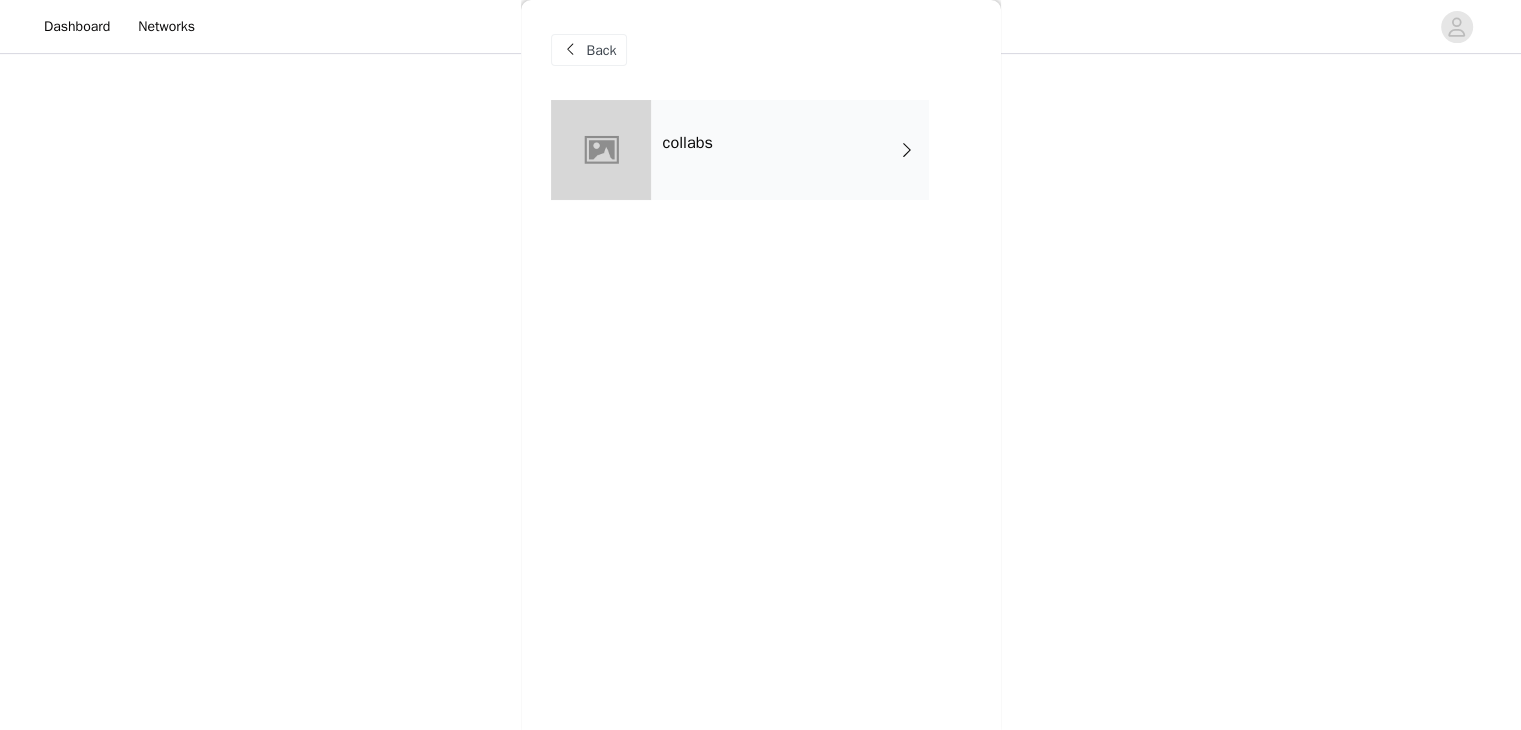 scroll, scrollTop: 720, scrollLeft: 0, axis: vertical 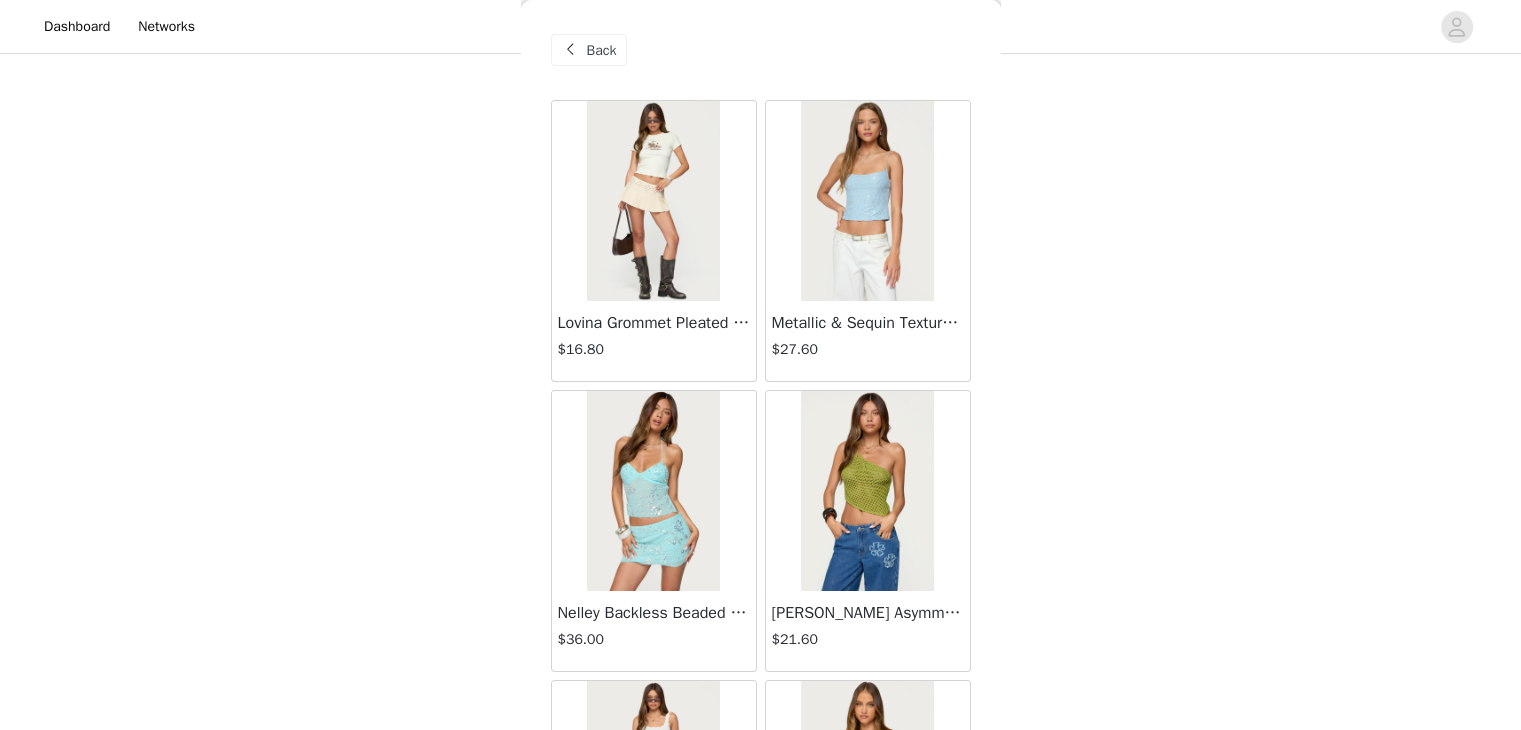 click at bounding box center [867, 201] 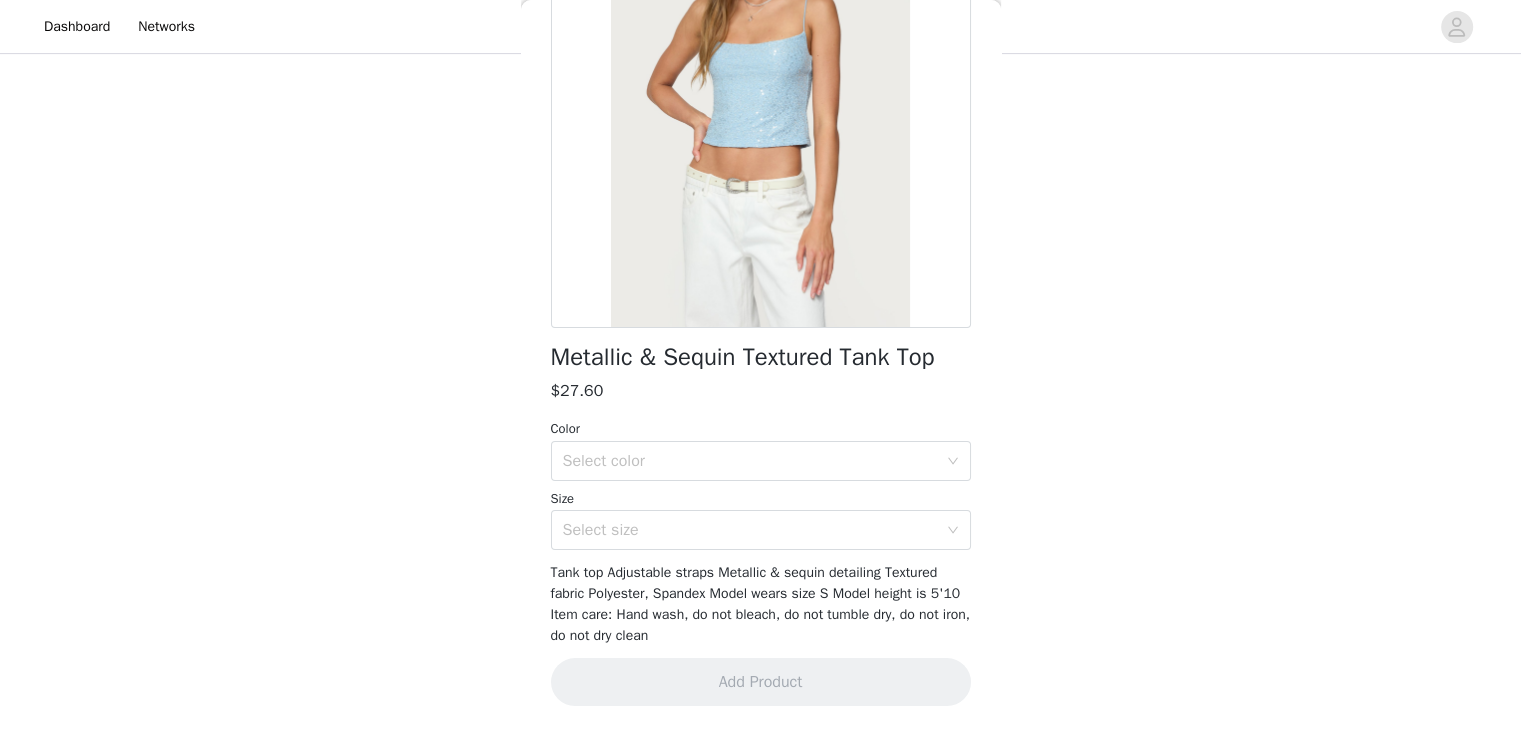 scroll, scrollTop: 221, scrollLeft: 0, axis: vertical 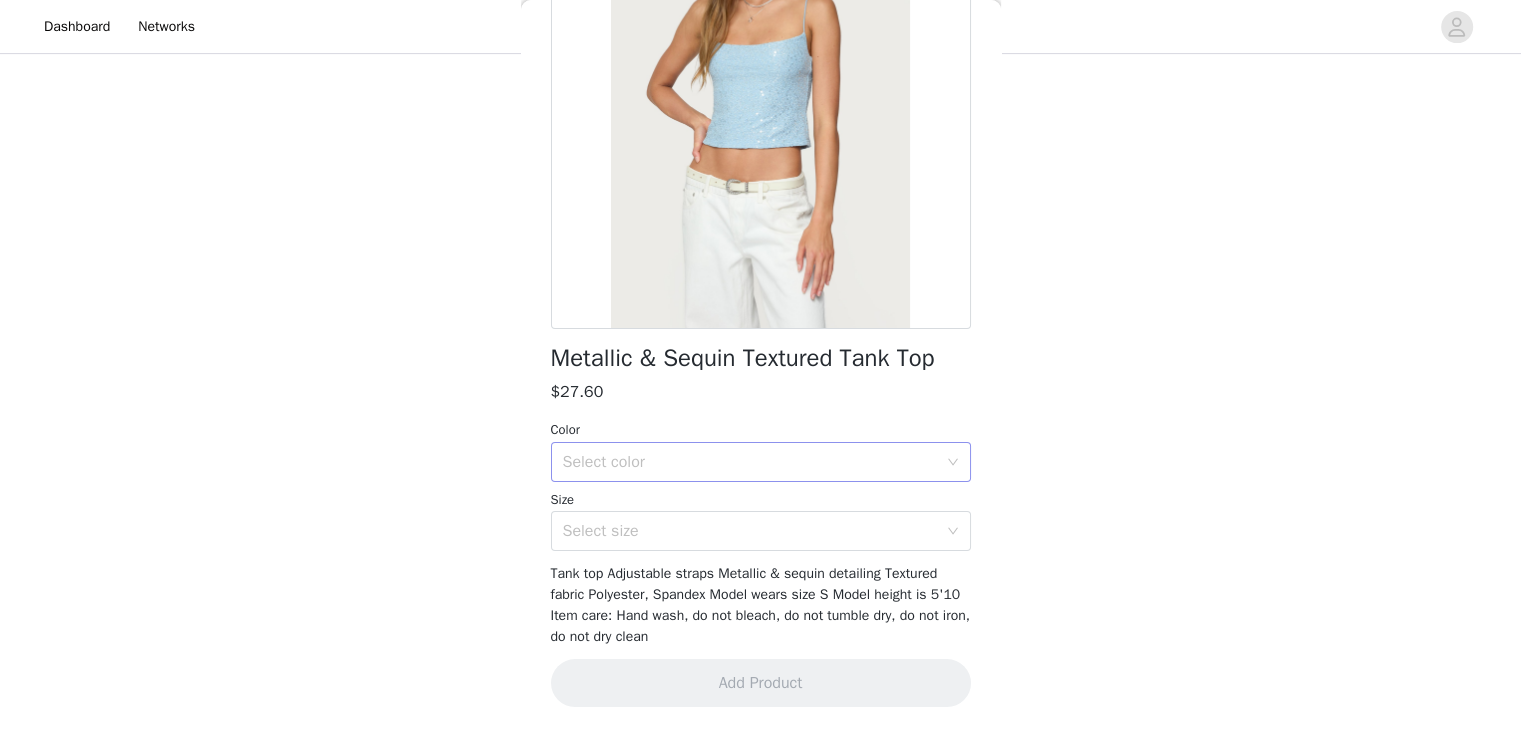 click on "Select color" at bounding box center [750, 462] 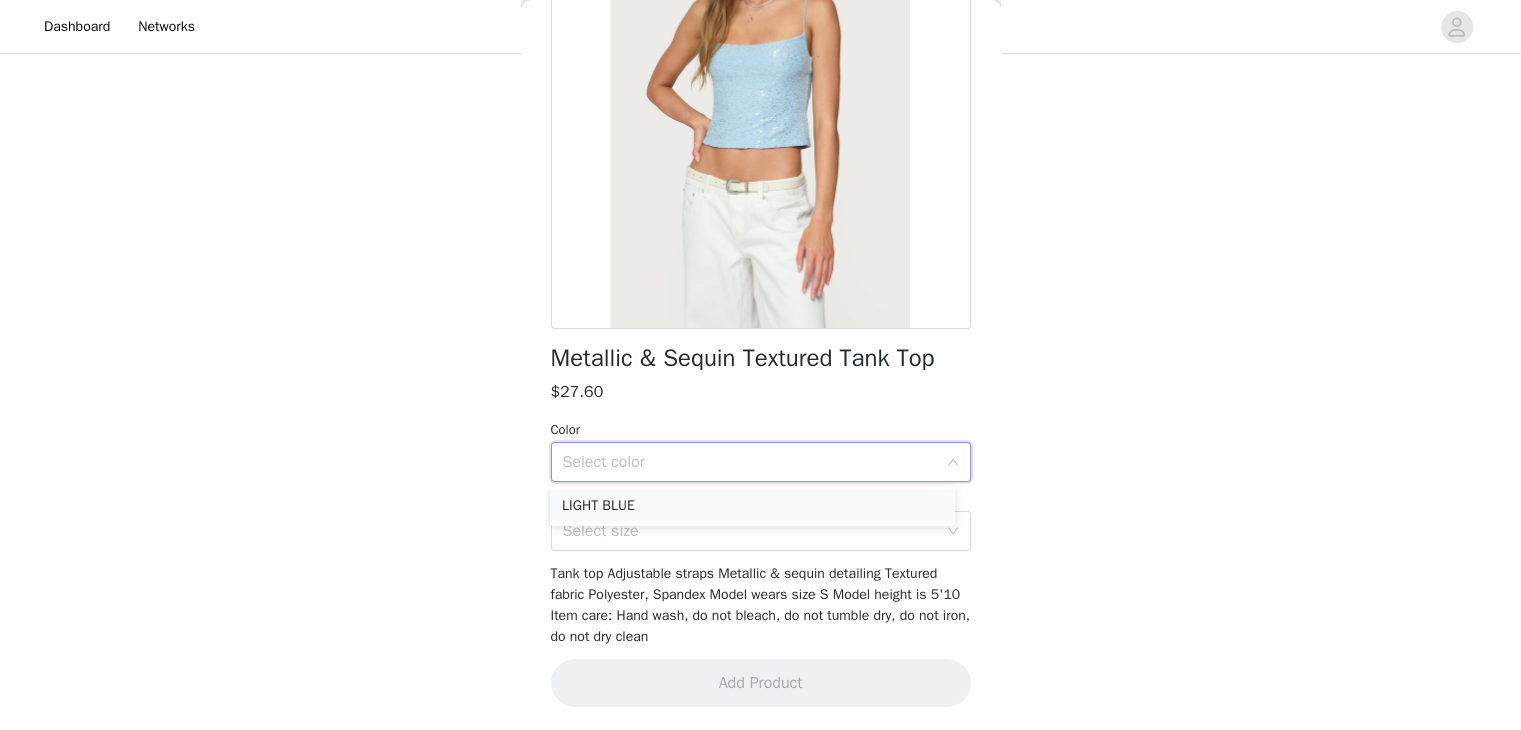 click on "LIGHT BLUE" at bounding box center [752, 506] 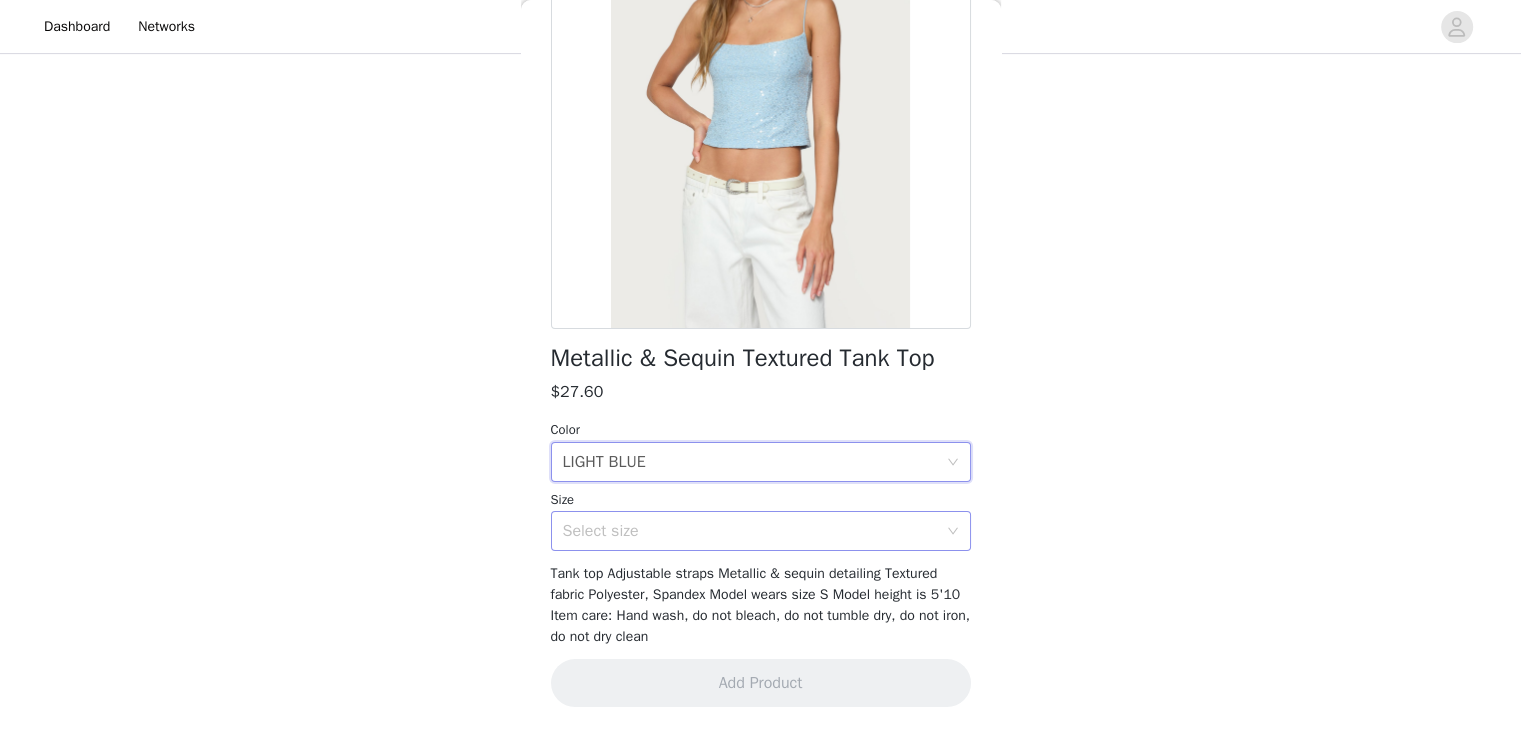 click on "Select size" at bounding box center [750, 531] 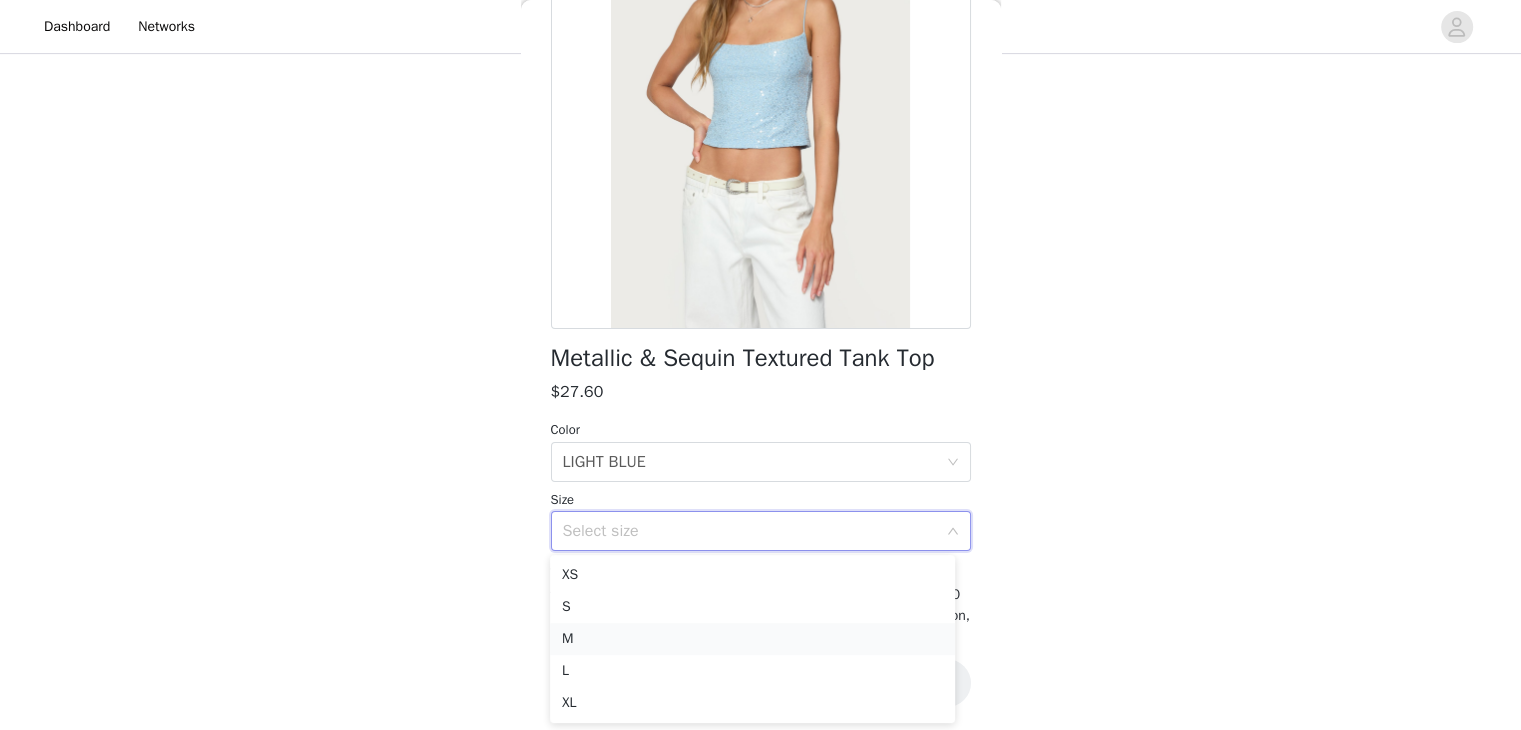 click on "M" at bounding box center (752, 639) 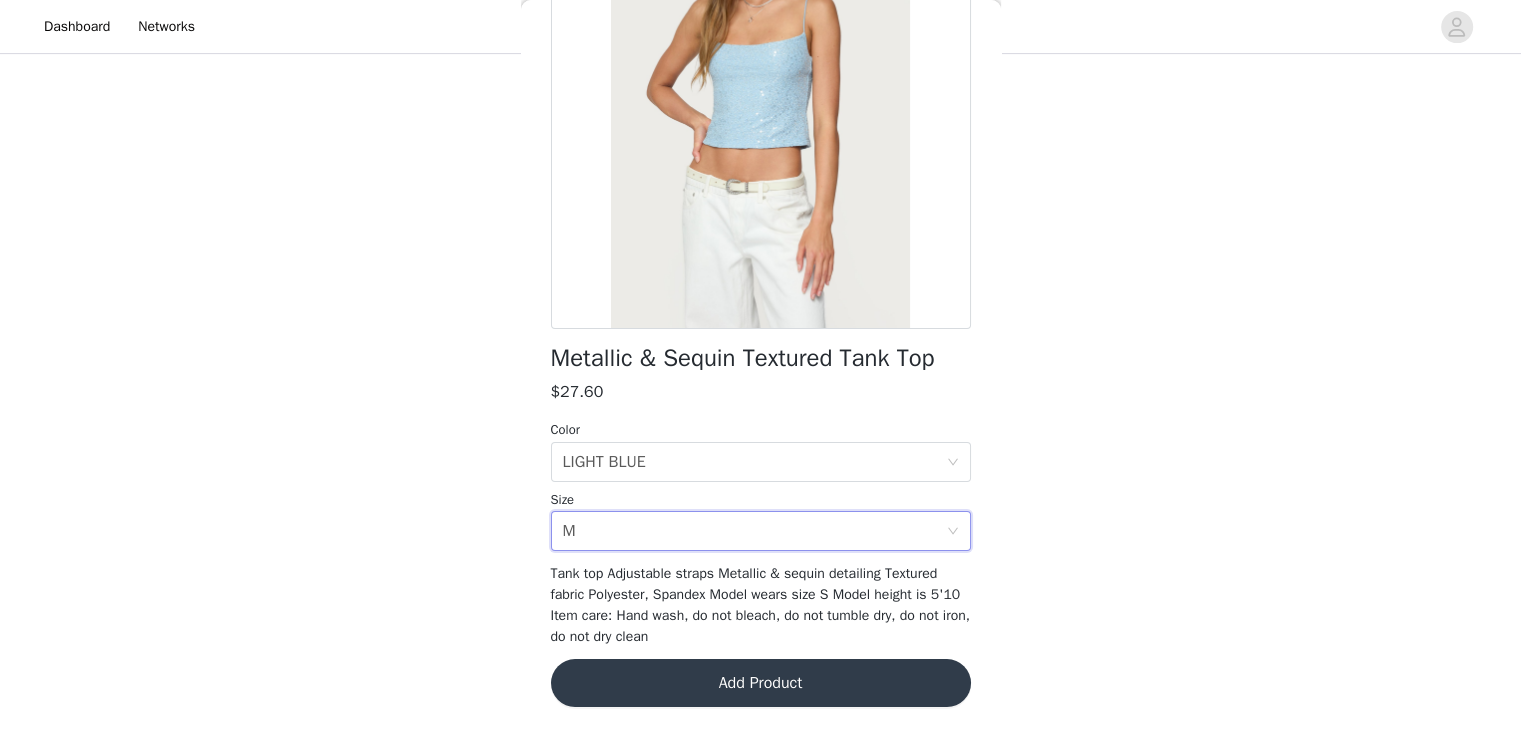scroll, scrollTop: 222, scrollLeft: 0, axis: vertical 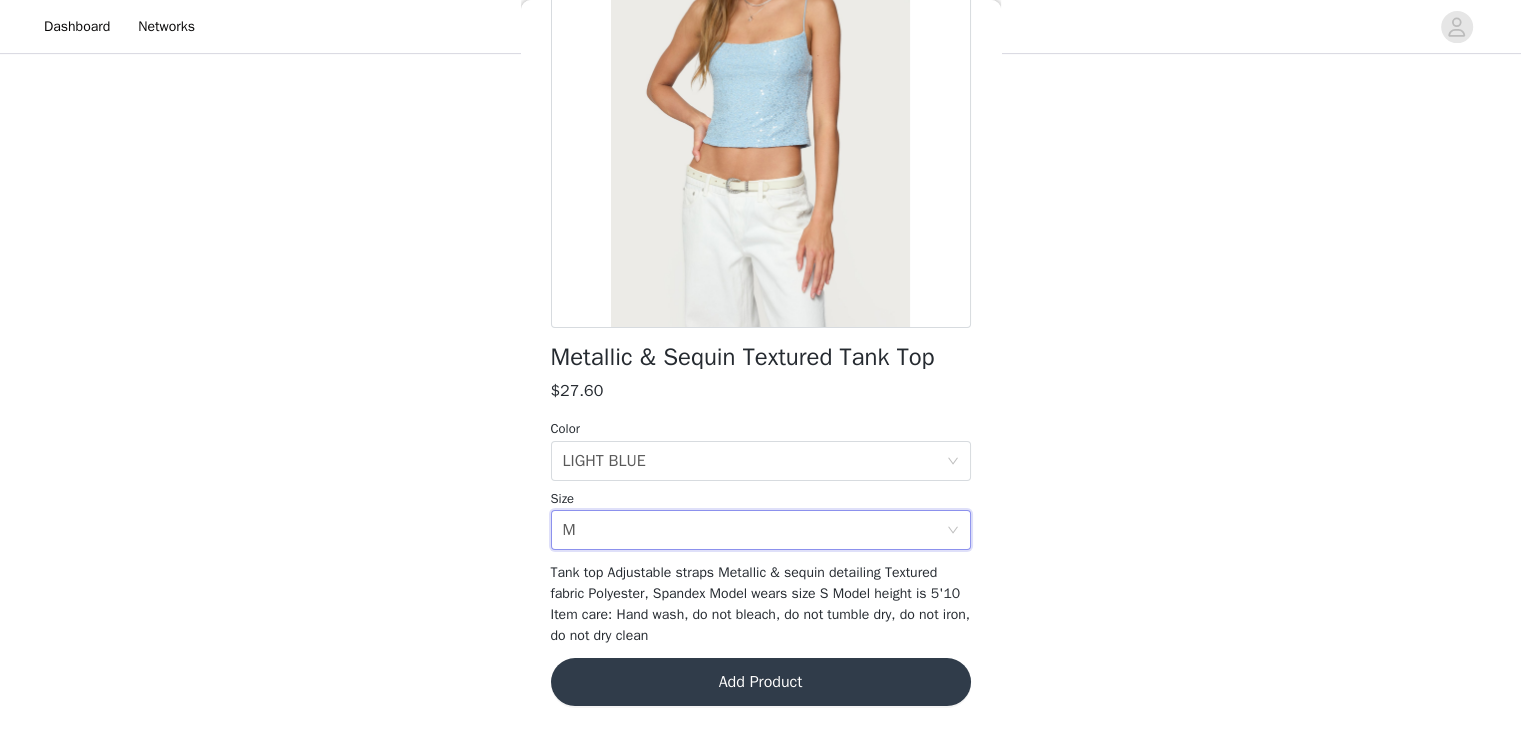 click on "Add Product" at bounding box center (761, 682) 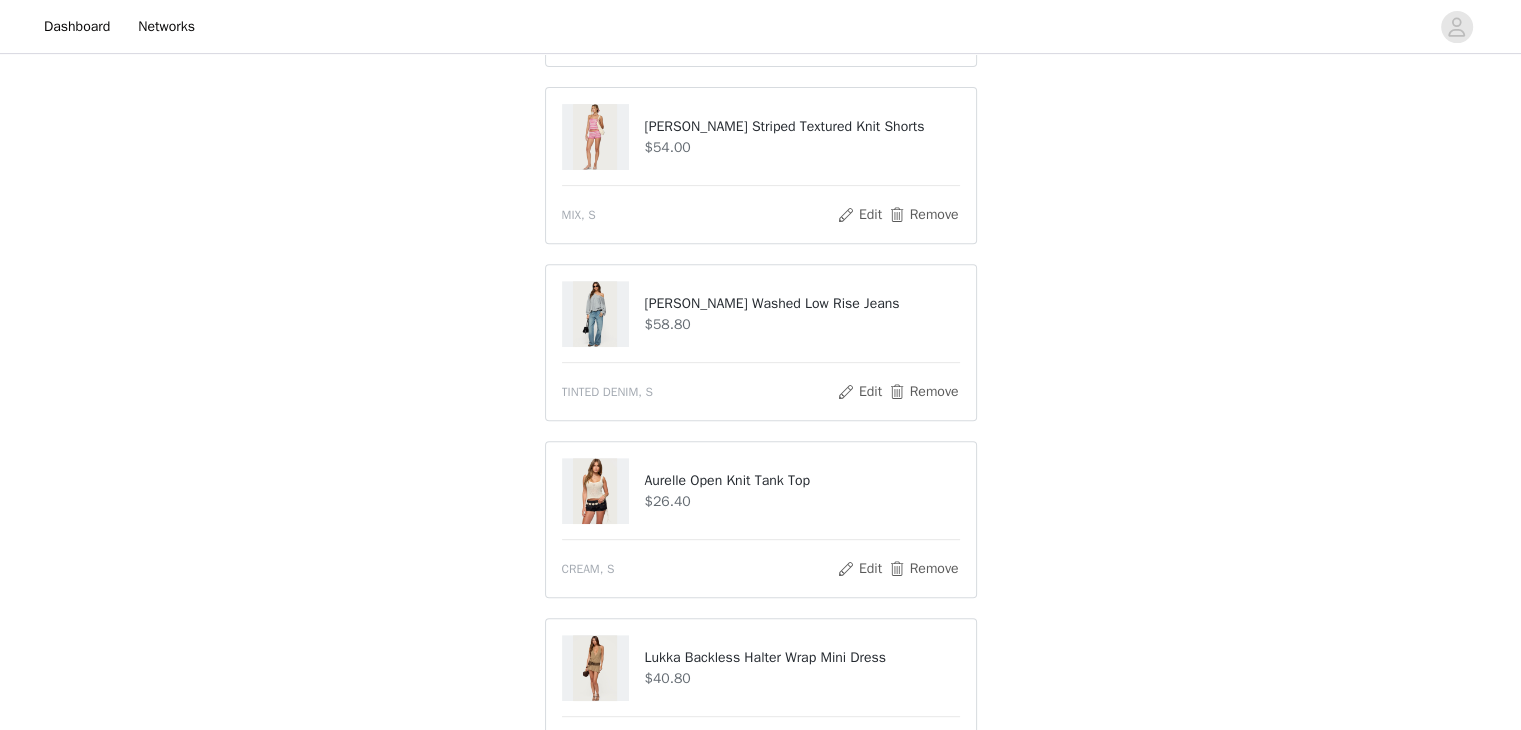 scroll, scrollTop: 1239, scrollLeft: 0, axis: vertical 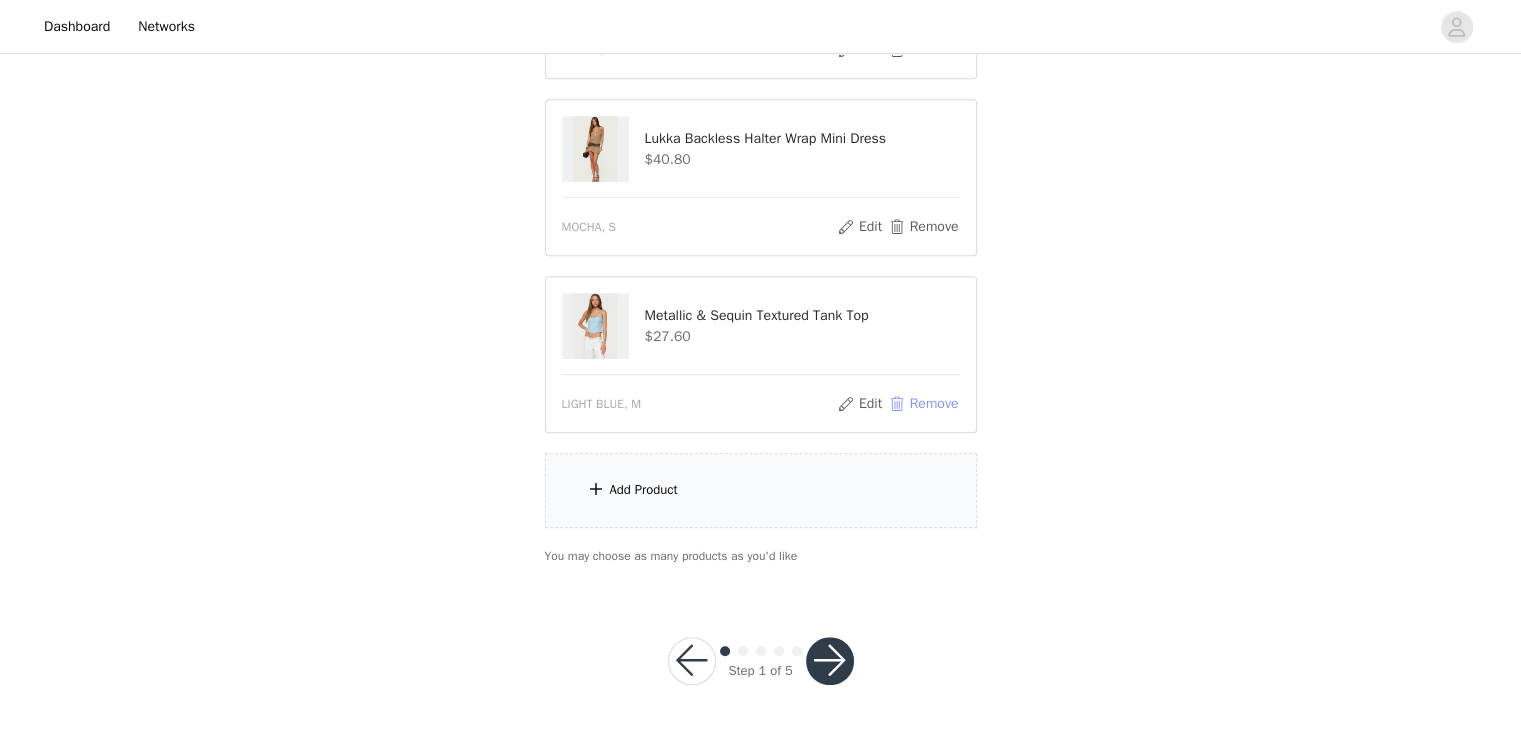 click on "Remove" at bounding box center (923, 404) 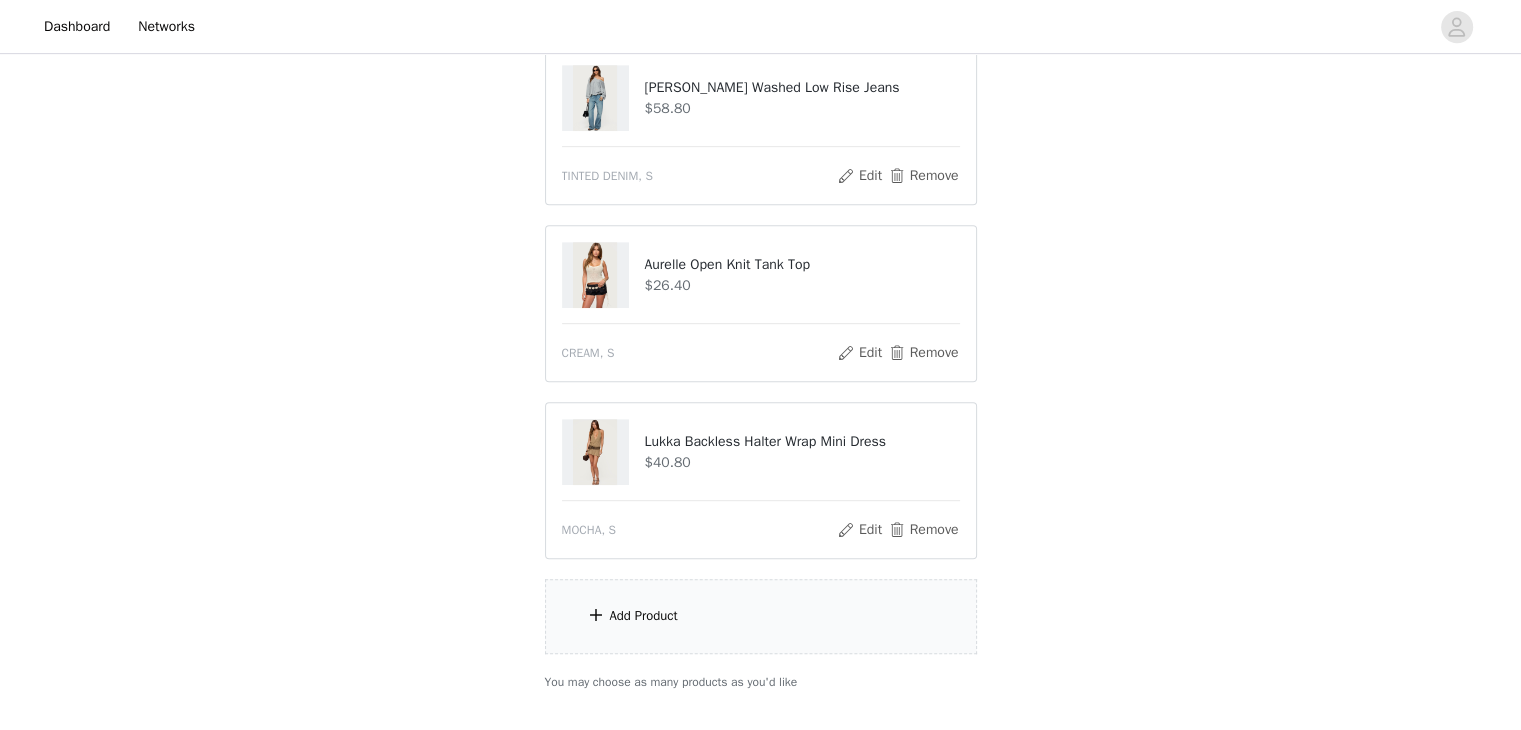 scroll, scrollTop: 1056, scrollLeft: 0, axis: vertical 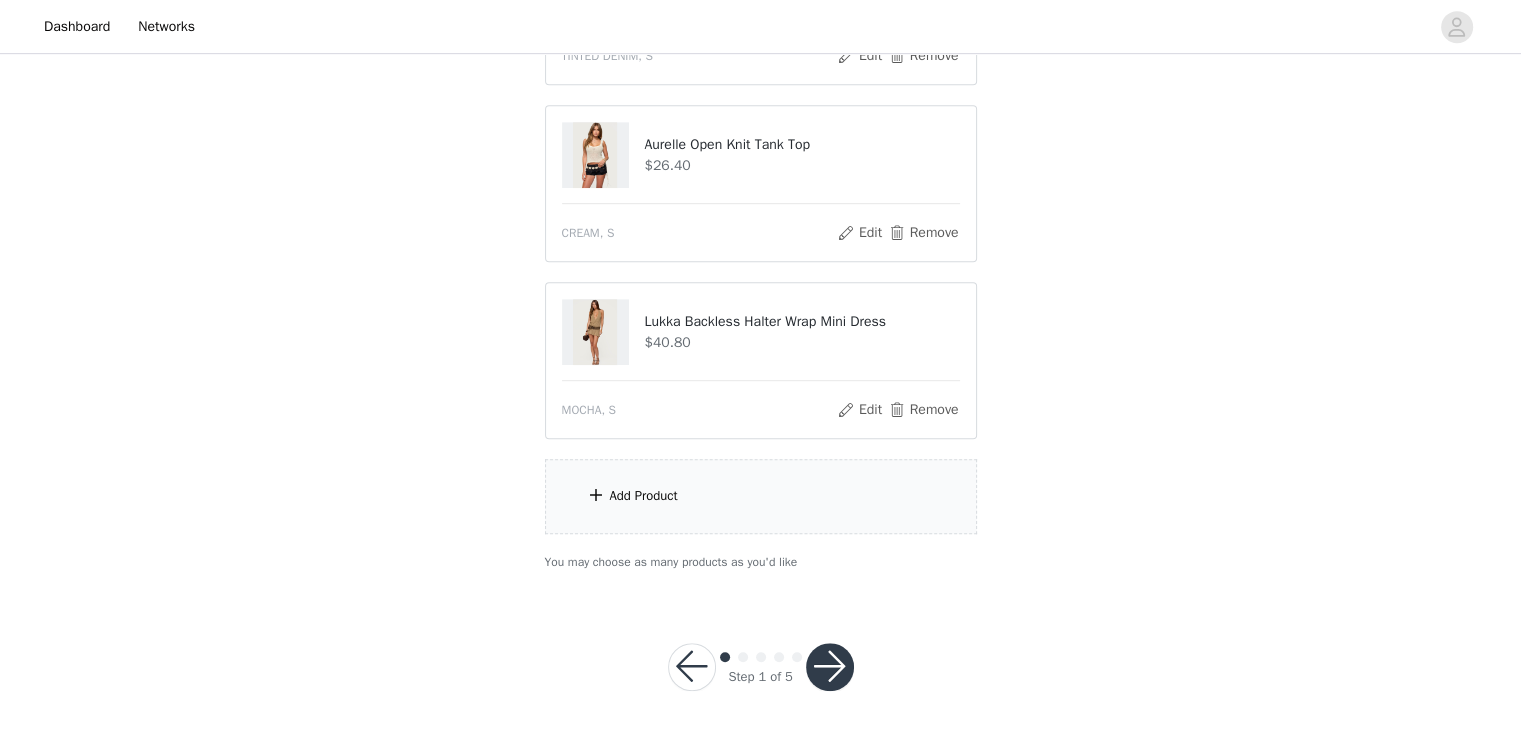 click at bounding box center [830, 667] 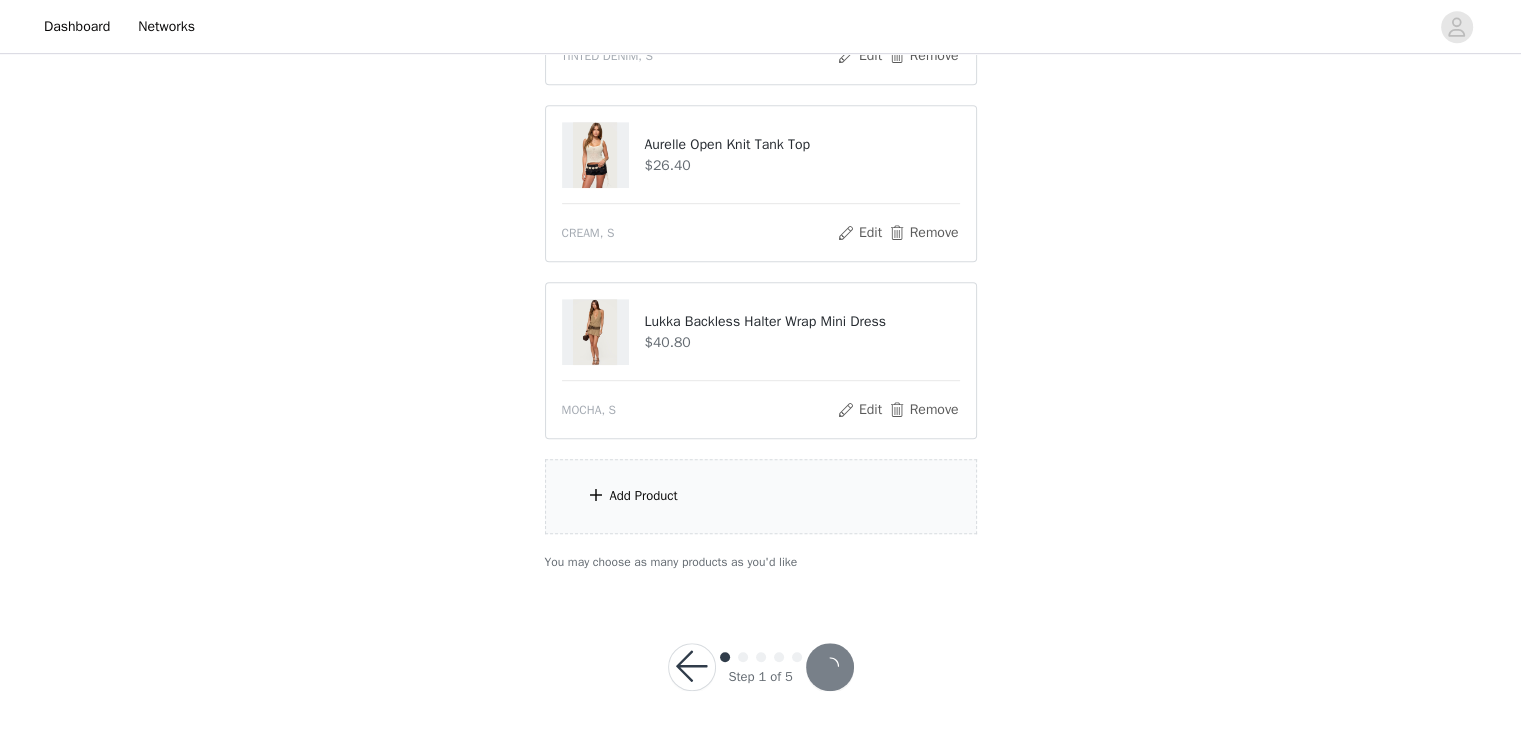 scroll, scrollTop: 1130, scrollLeft: 0, axis: vertical 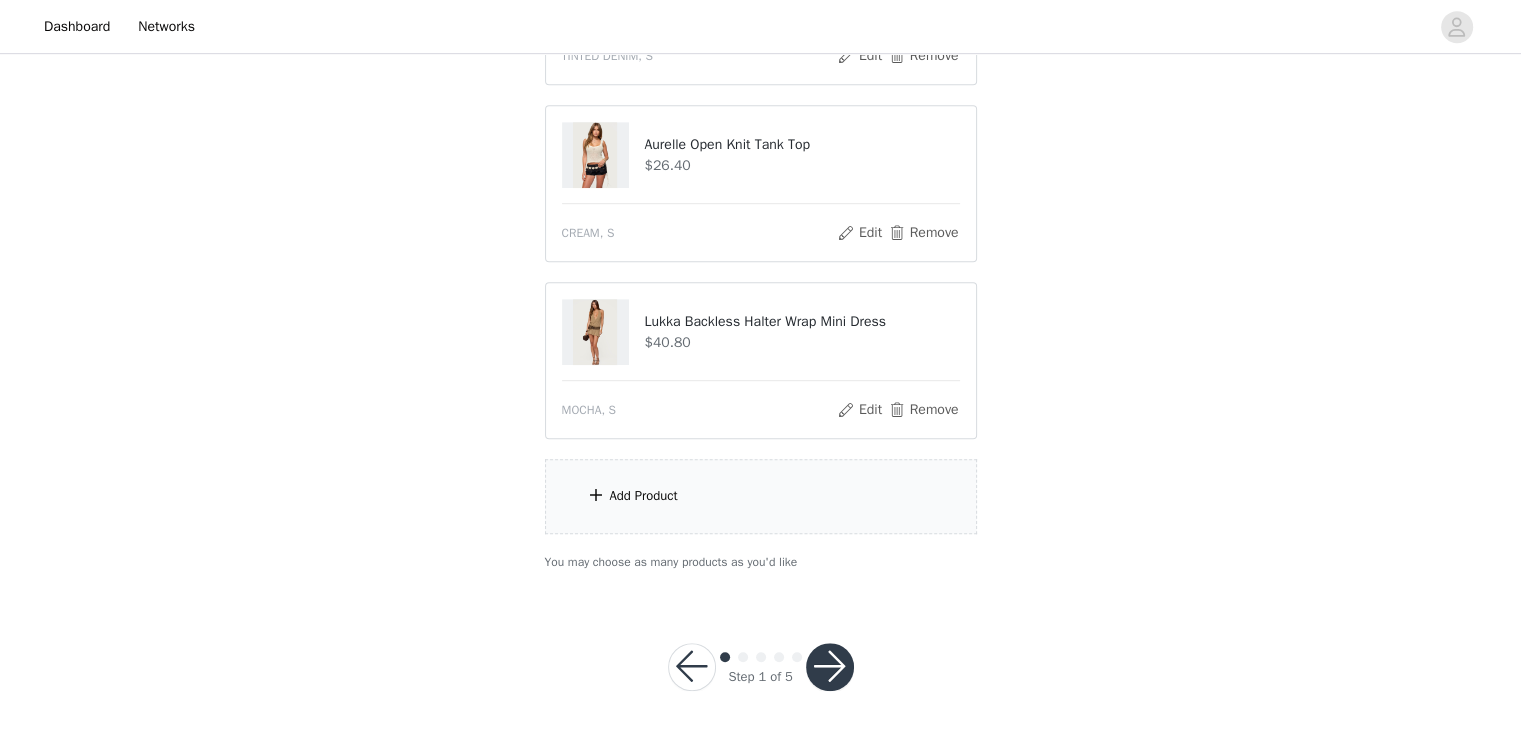 click at bounding box center (830, 667) 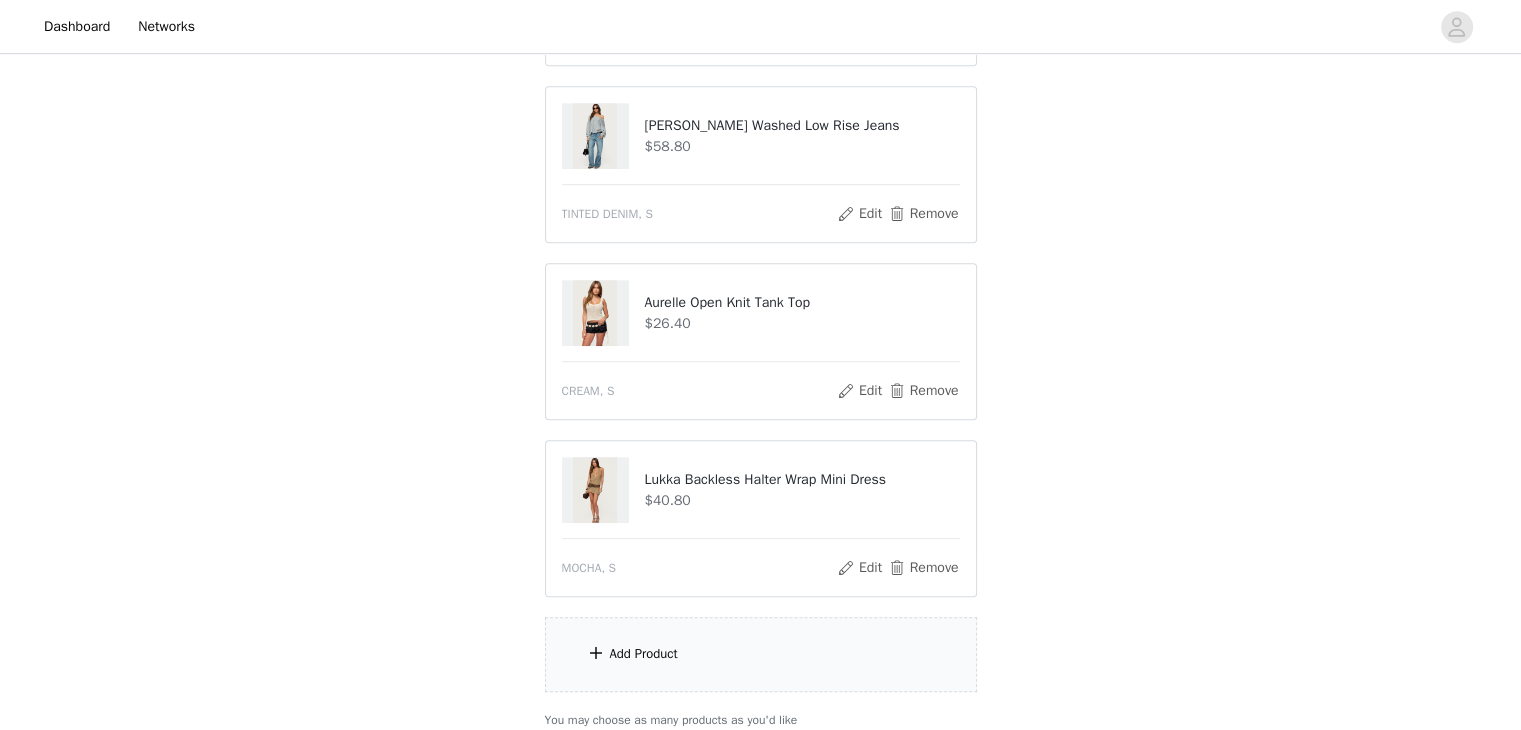 scroll, scrollTop: 1136, scrollLeft: 0, axis: vertical 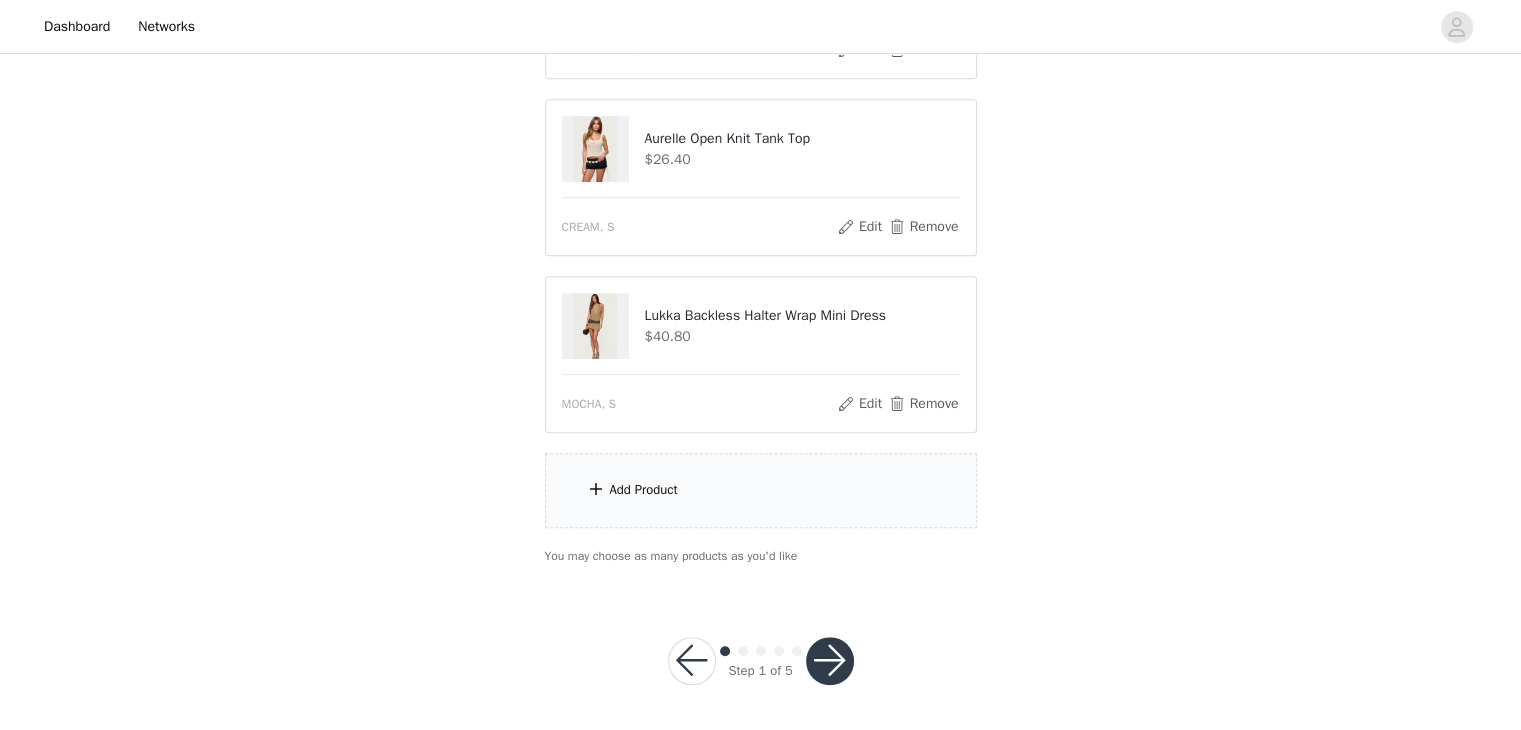 click on "Add Product" at bounding box center (761, 490) 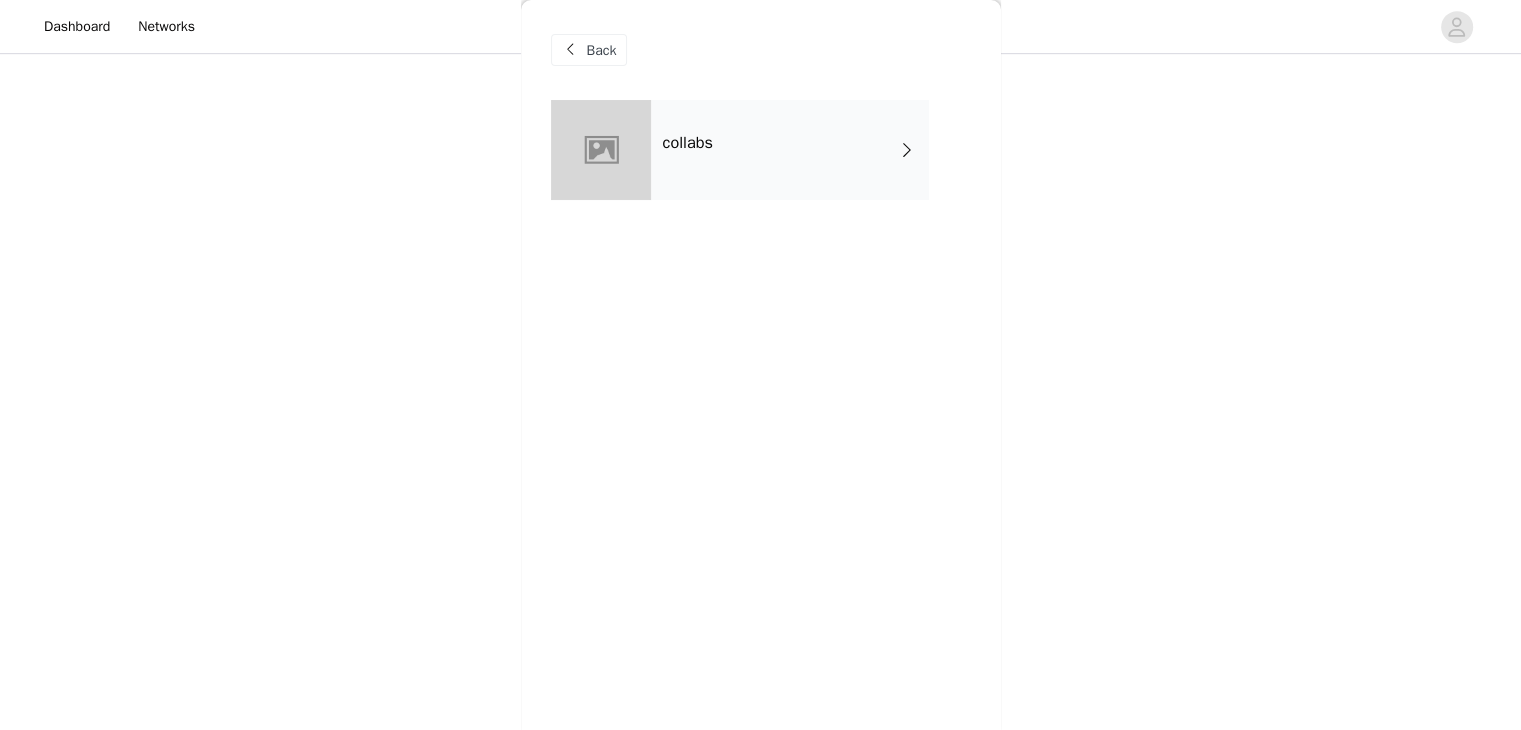 click on "collabs" at bounding box center (790, 150) 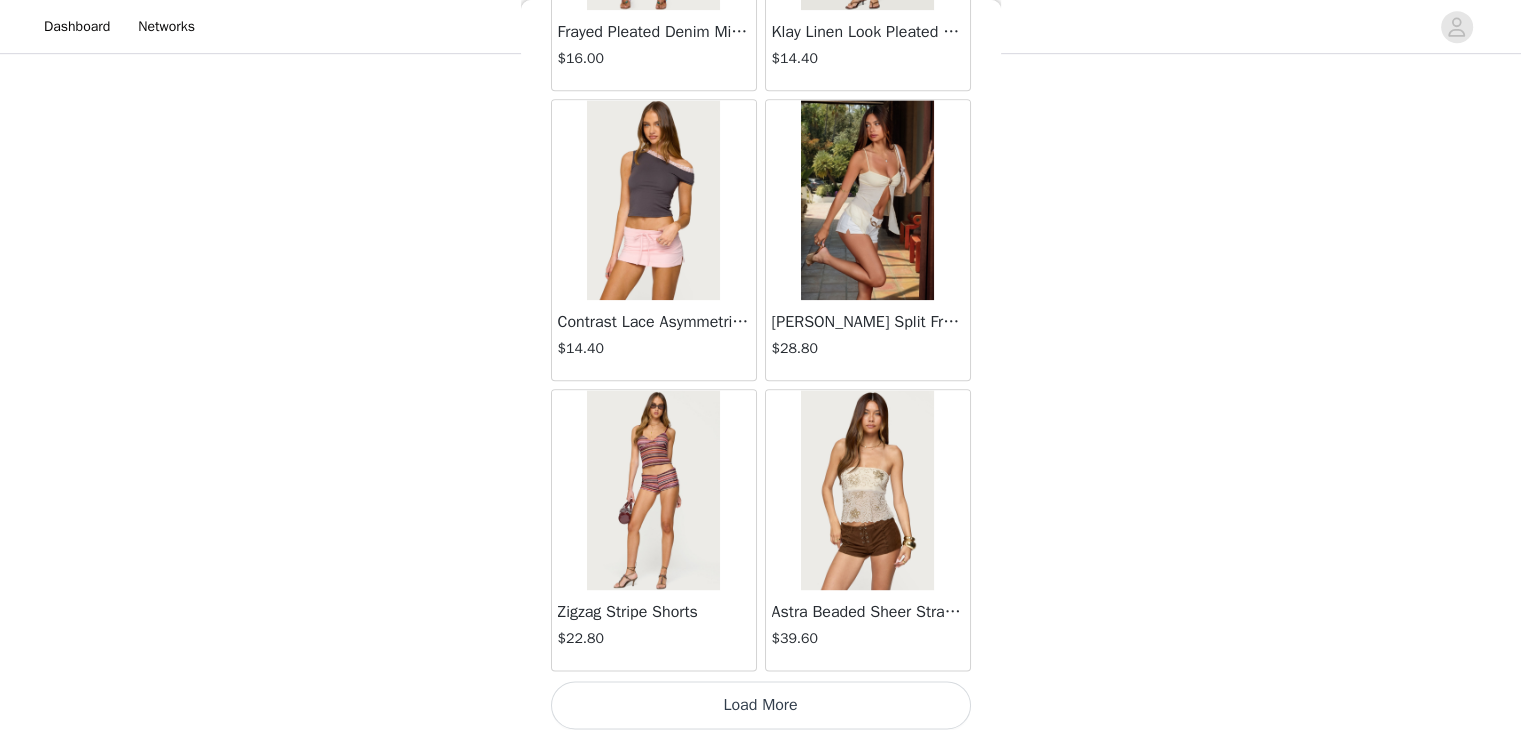 scroll, scrollTop: 2326, scrollLeft: 0, axis: vertical 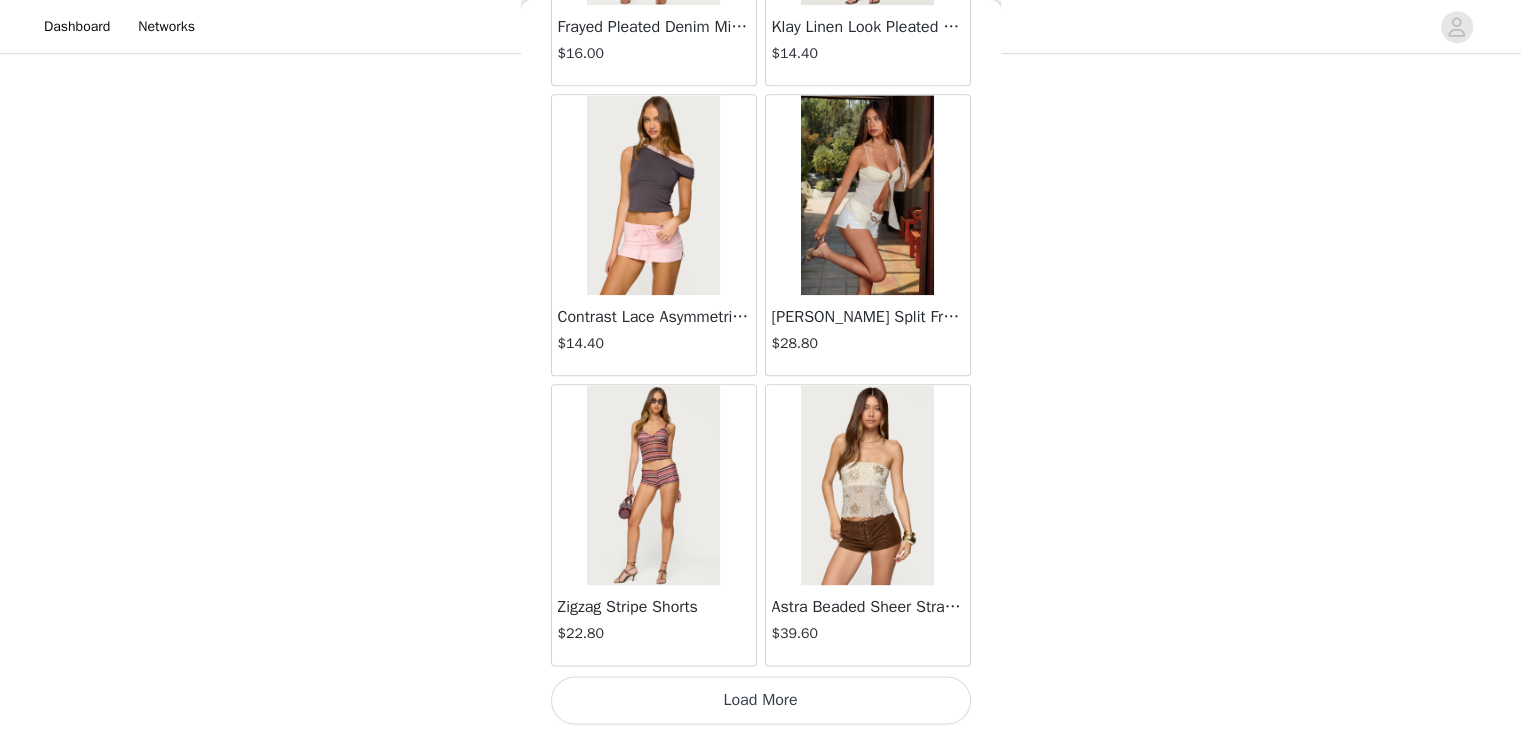 click on "Load More" at bounding box center (761, 700) 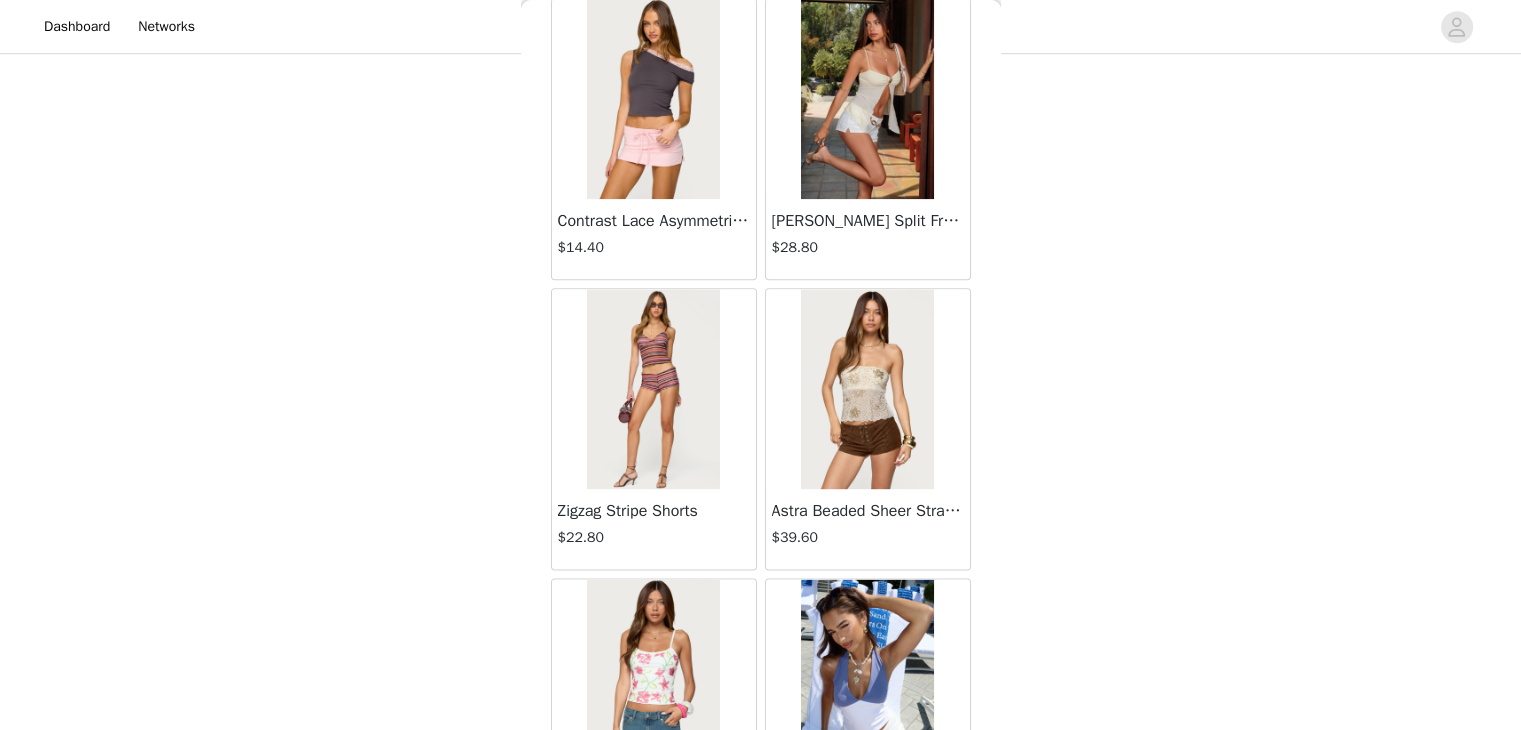 click at bounding box center [653, 389] 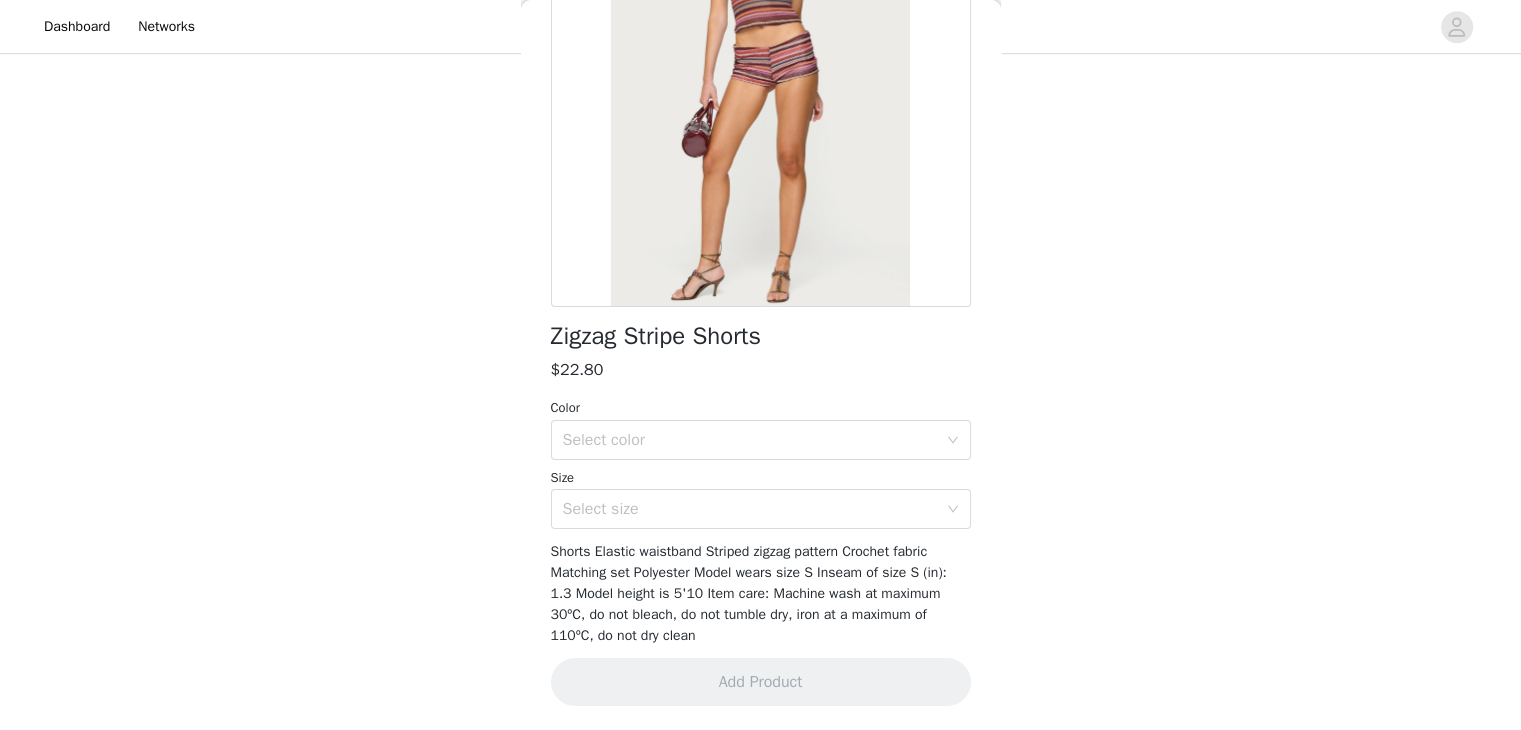 scroll, scrollTop: 145, scrollLeft: 0, axis: vertical 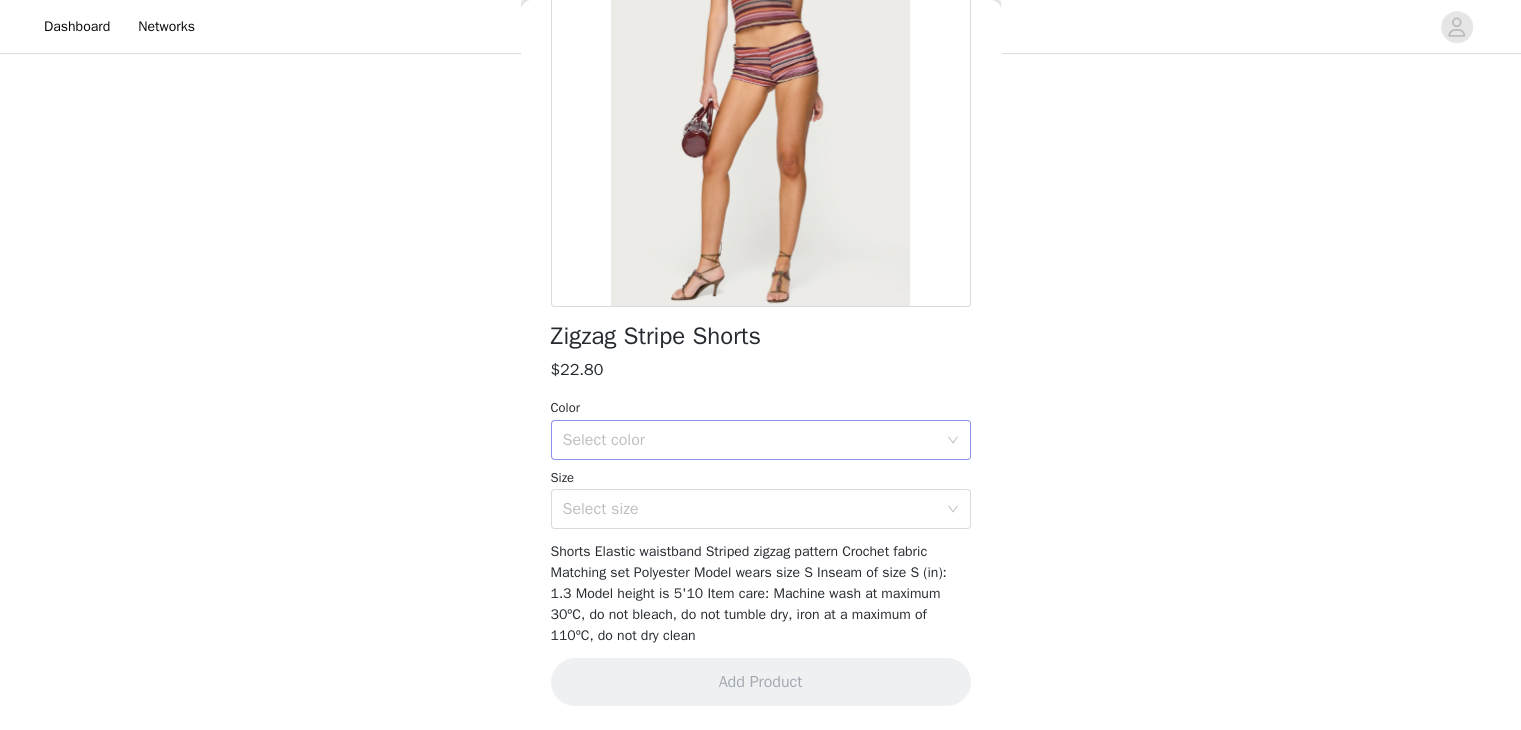 click on "Select color" at bounding box center [750, 440] 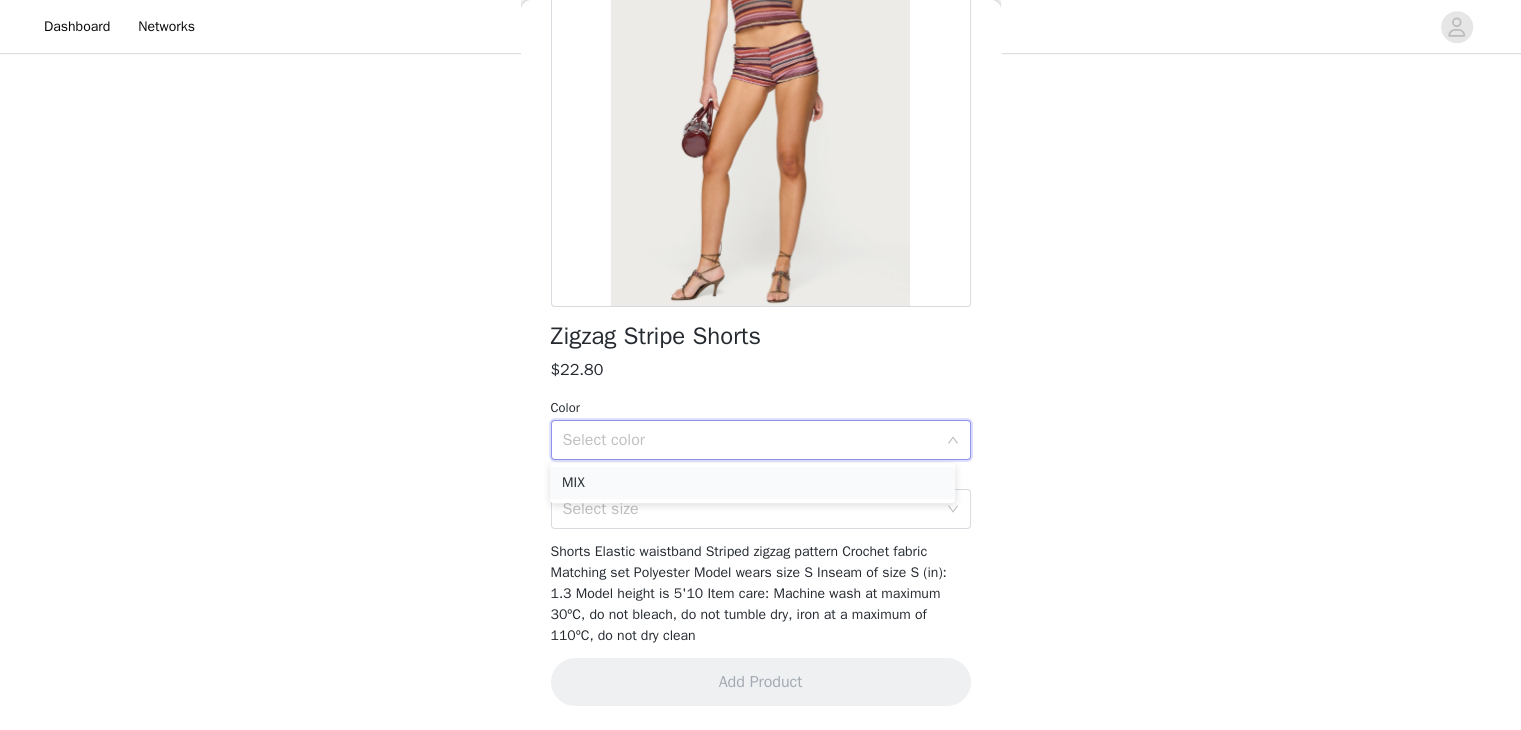 click on "MIX" at bounding box center (752, 483) 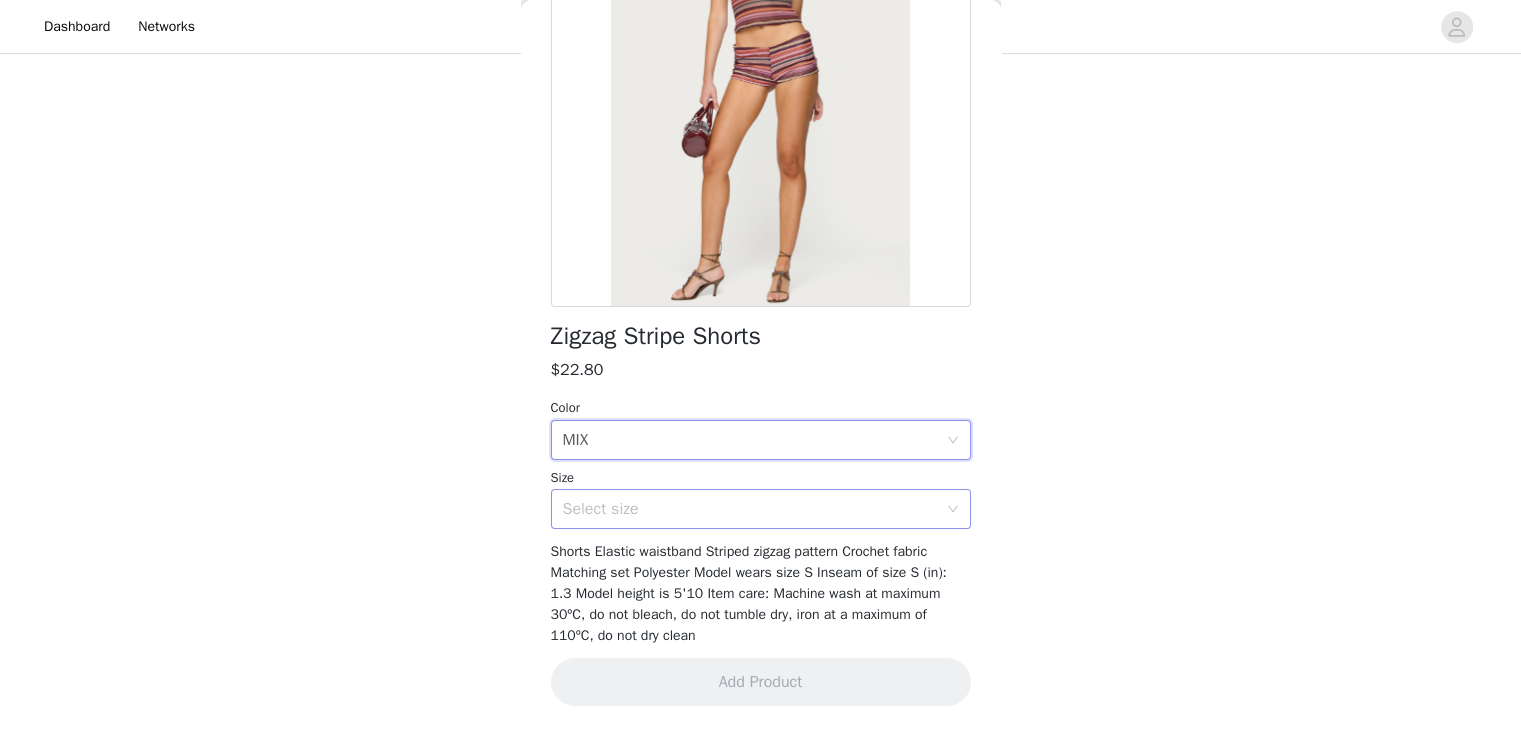 click on "Select size" at bounding box center [750, 509] 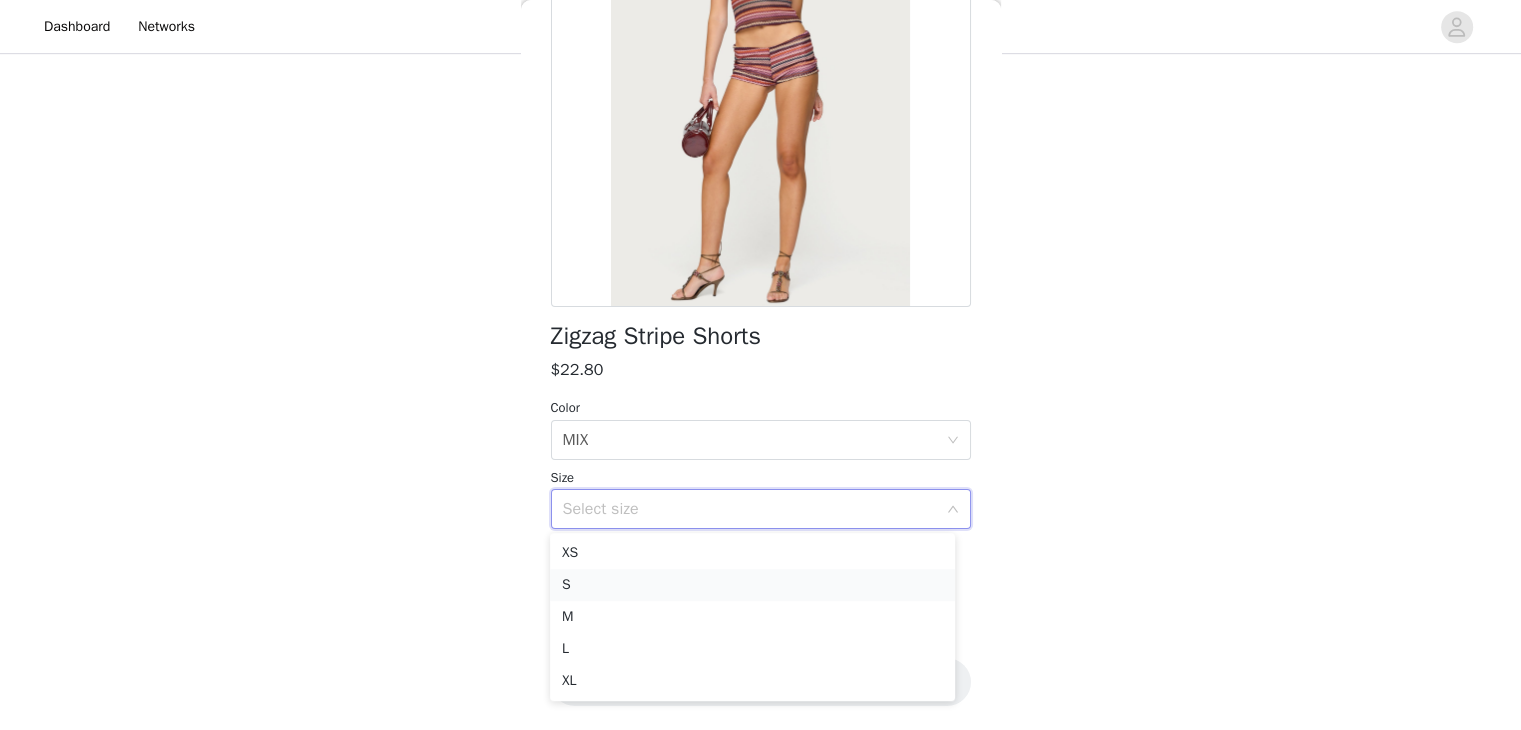 click on "S" at bounding box center (752, 585) 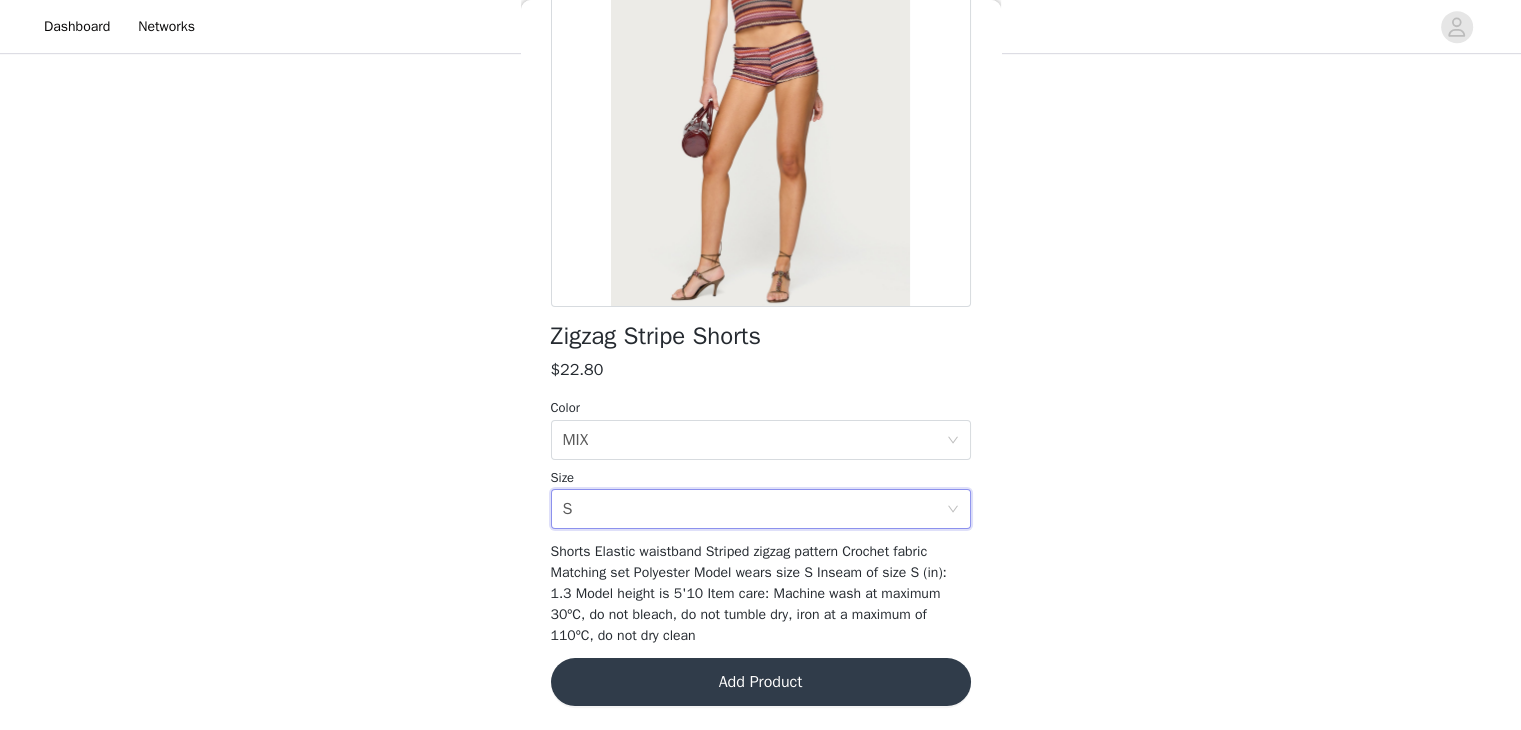 click on "Add Product" at bounding box center (761, 682) 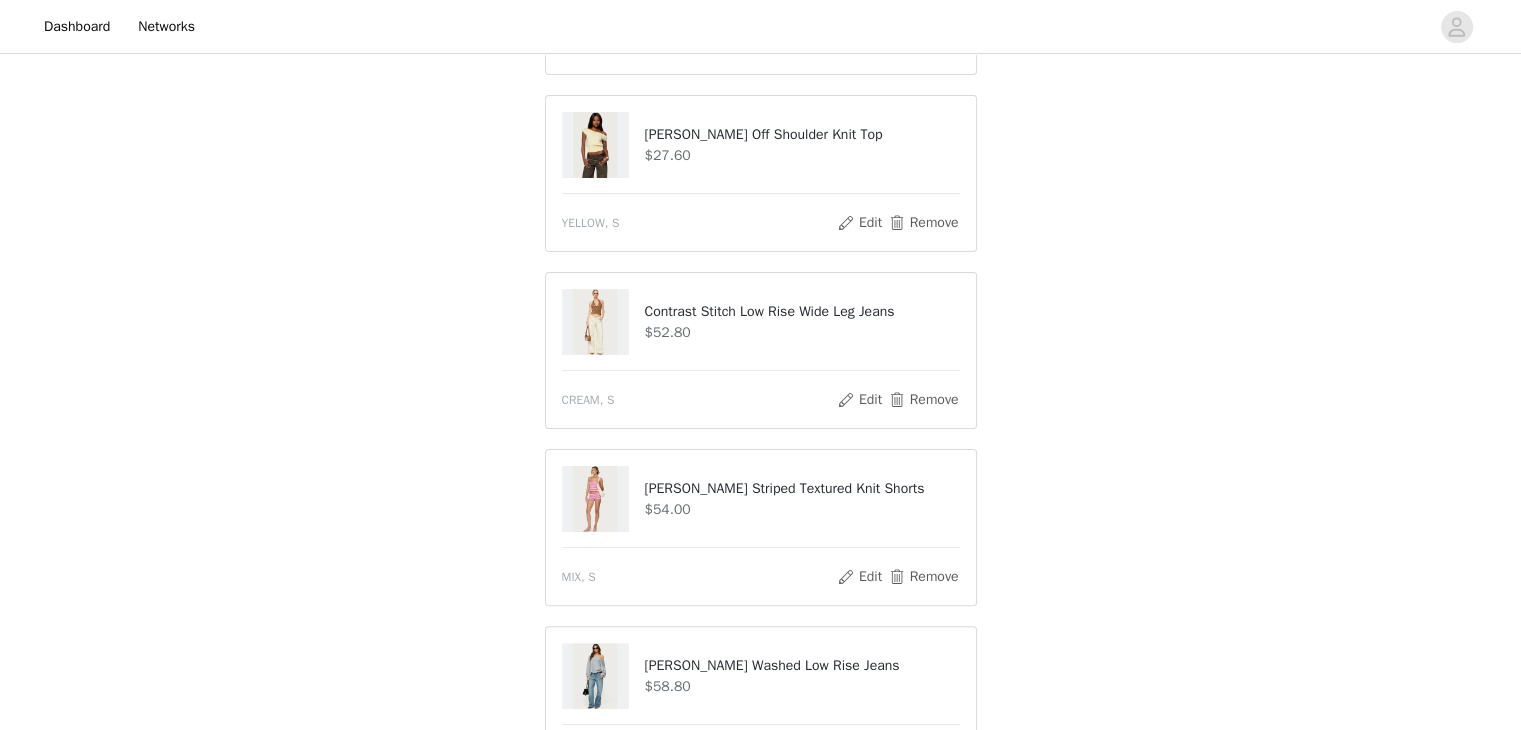 scroll, scrollTop: 434, scrollLeft: 0, axis: vertical 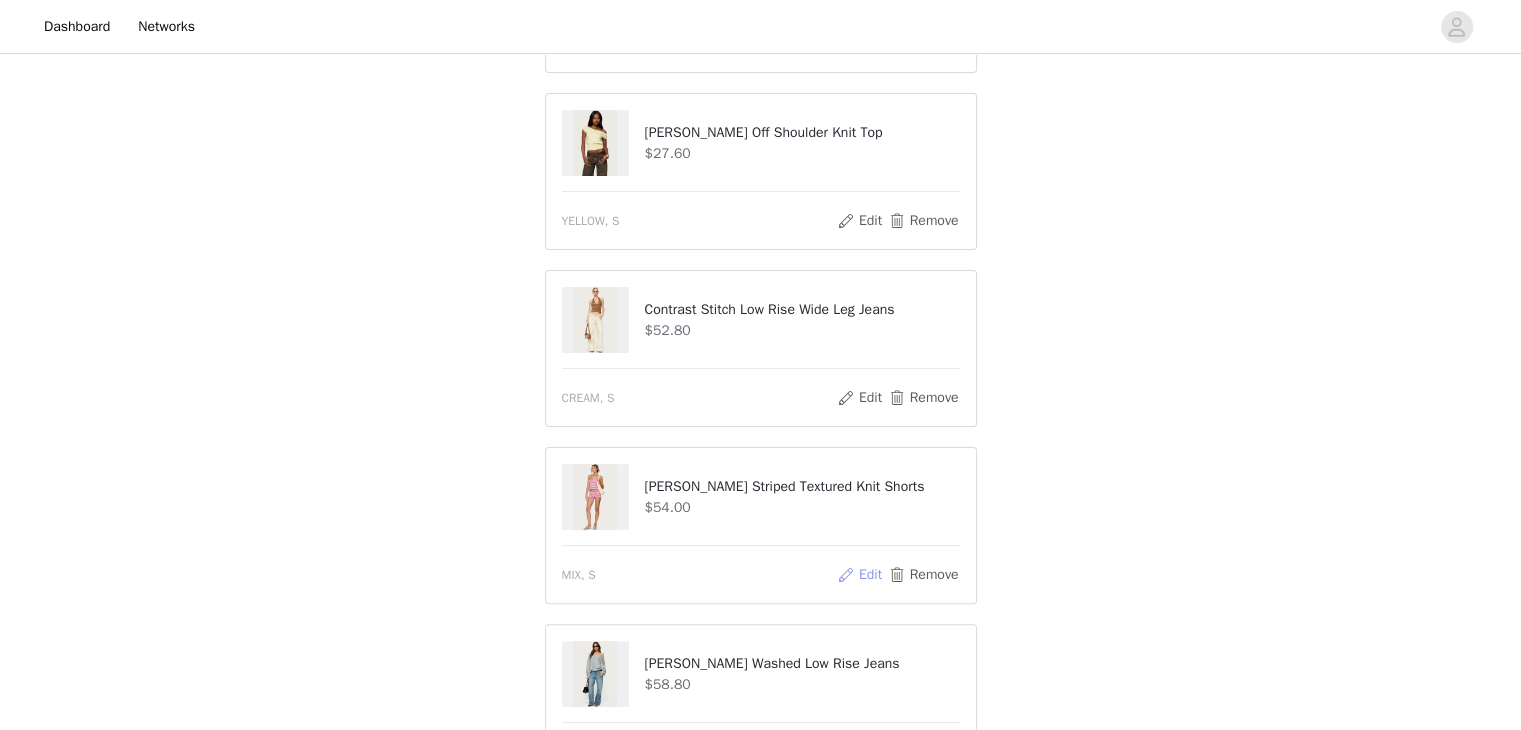 click on "Edit" at bounding box center [859, 575] 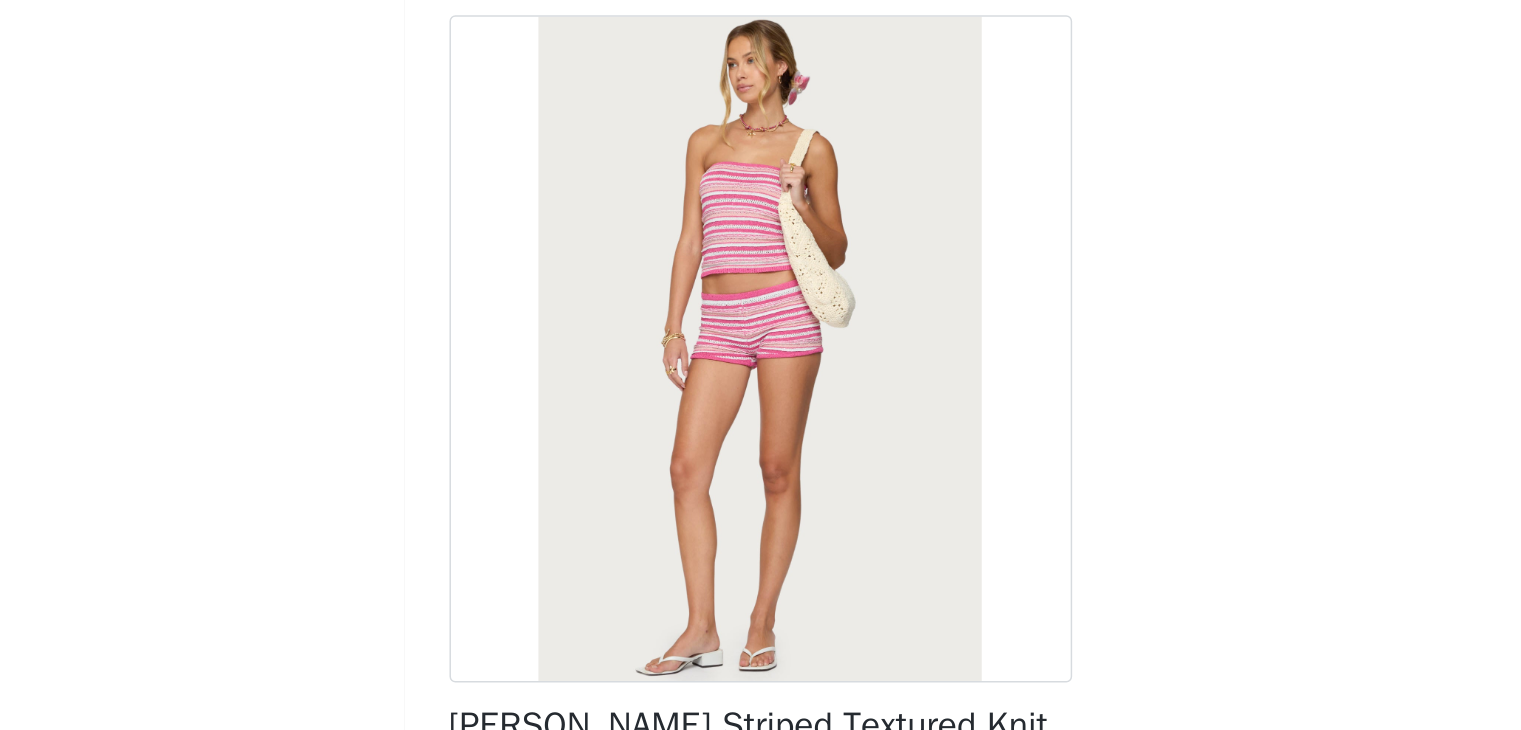 scroll, scrollTop: 434, scrollLeft: 0, axis: vertical 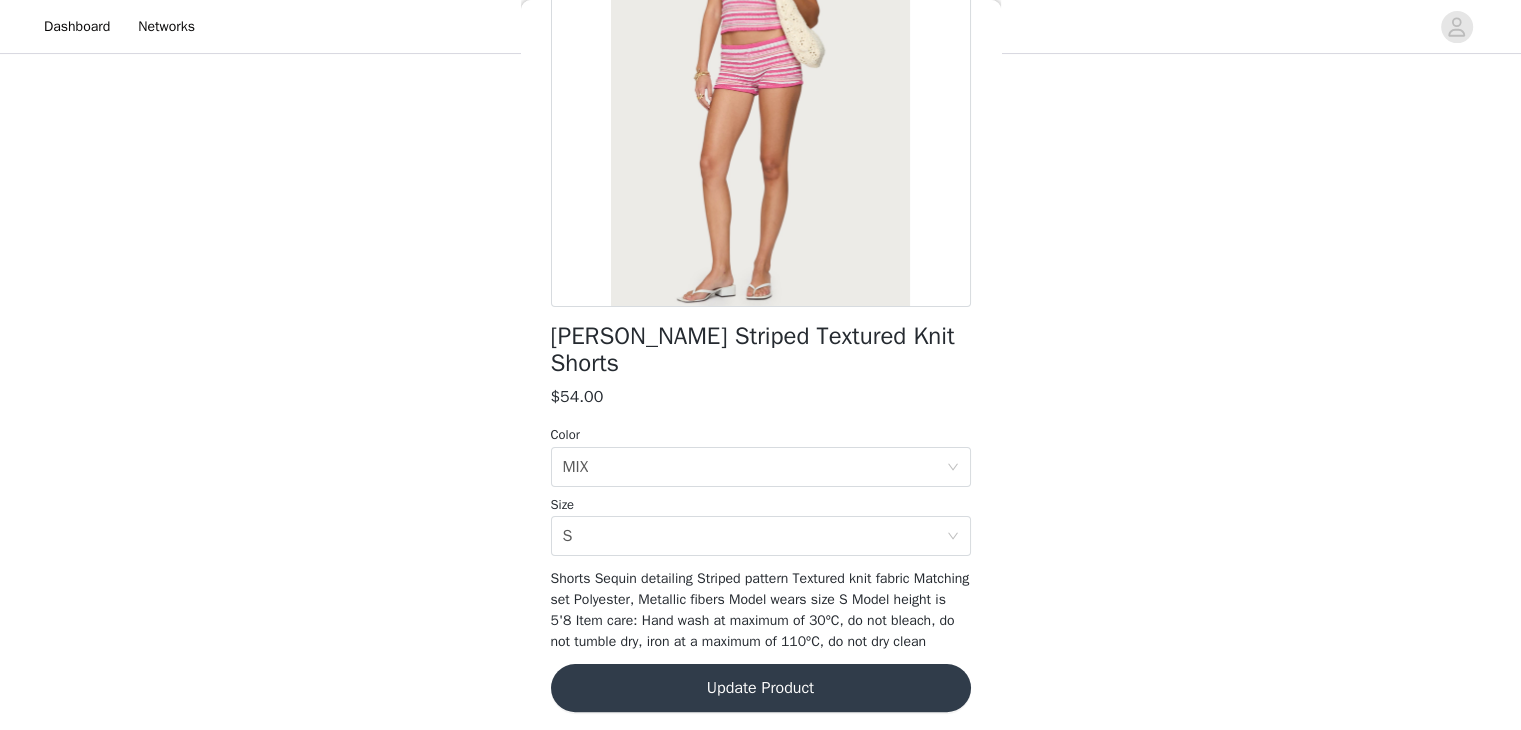 click on "Update Product" at bounding box center (761, 688) 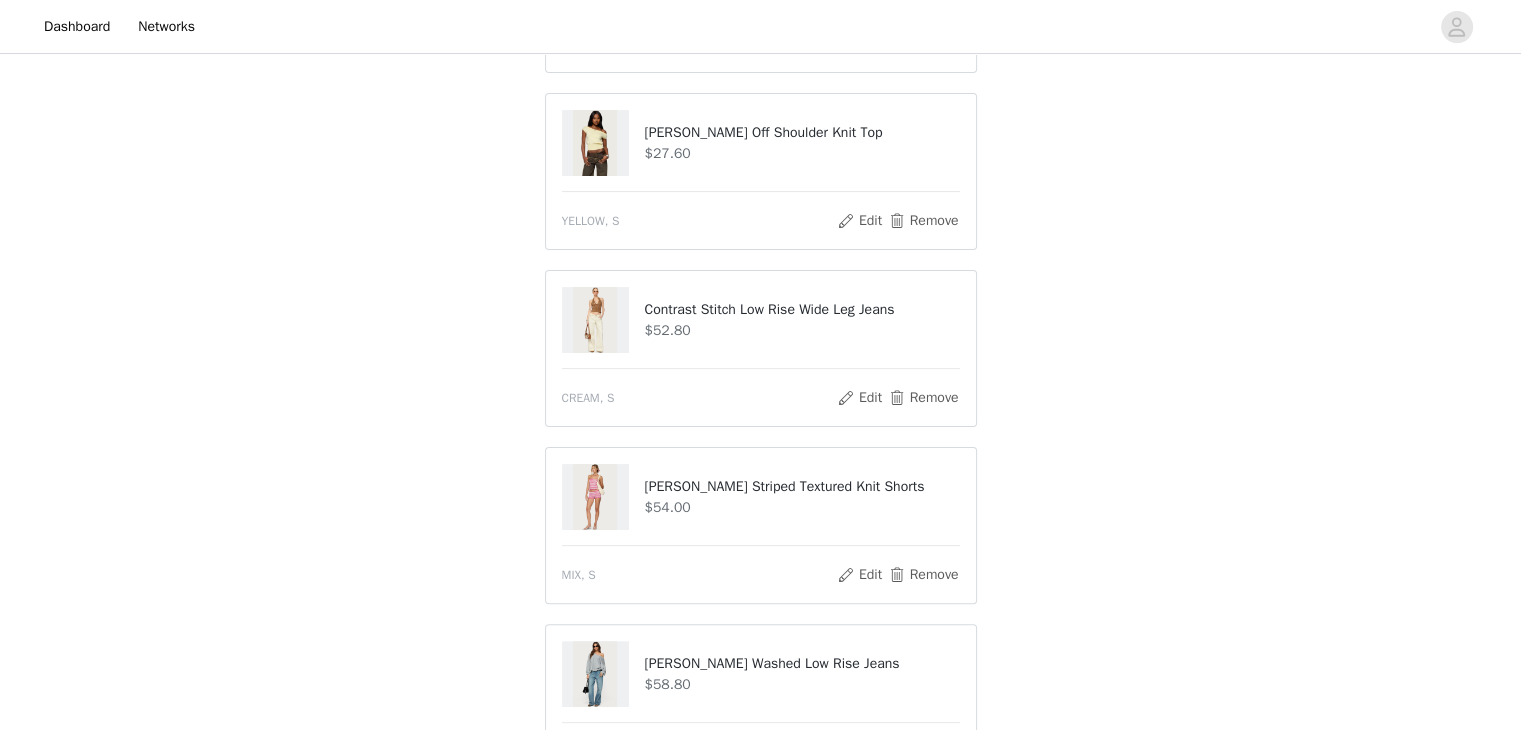 scroll, scrollTop: 1312, scrollLeft: 0, axis: vertical 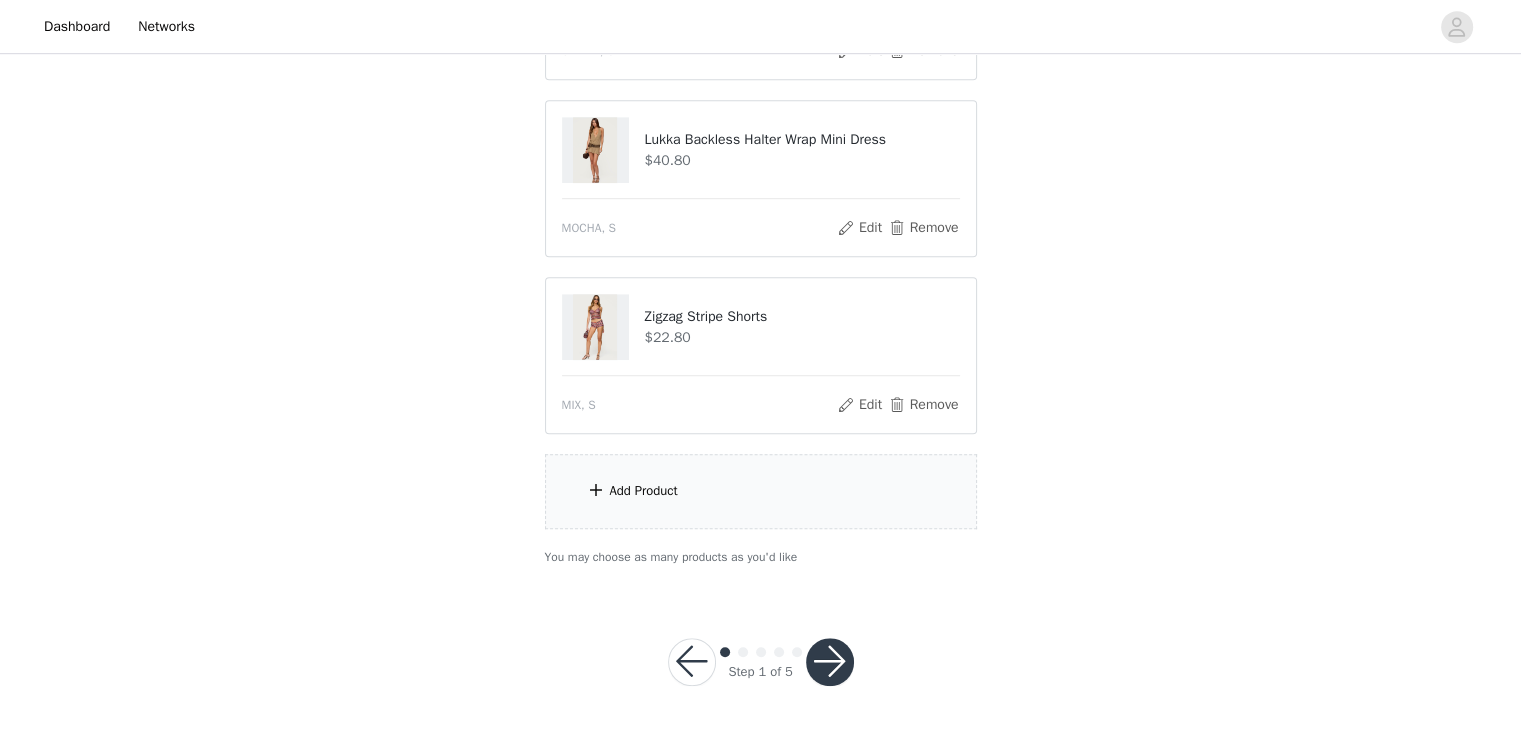 click on "Add Product" at bounding box center (761, 491) 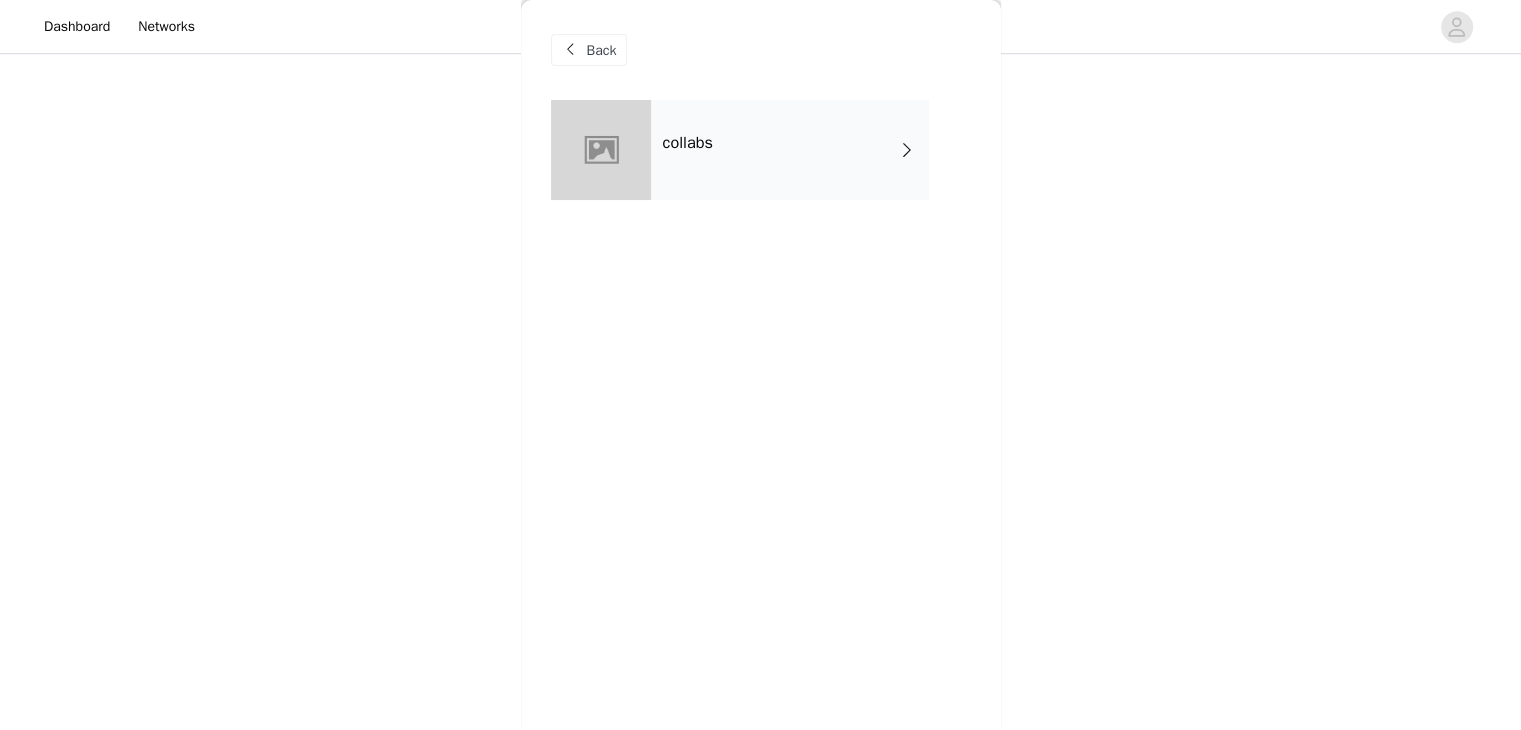 click on "collabs" at bounding box center [790, 150] 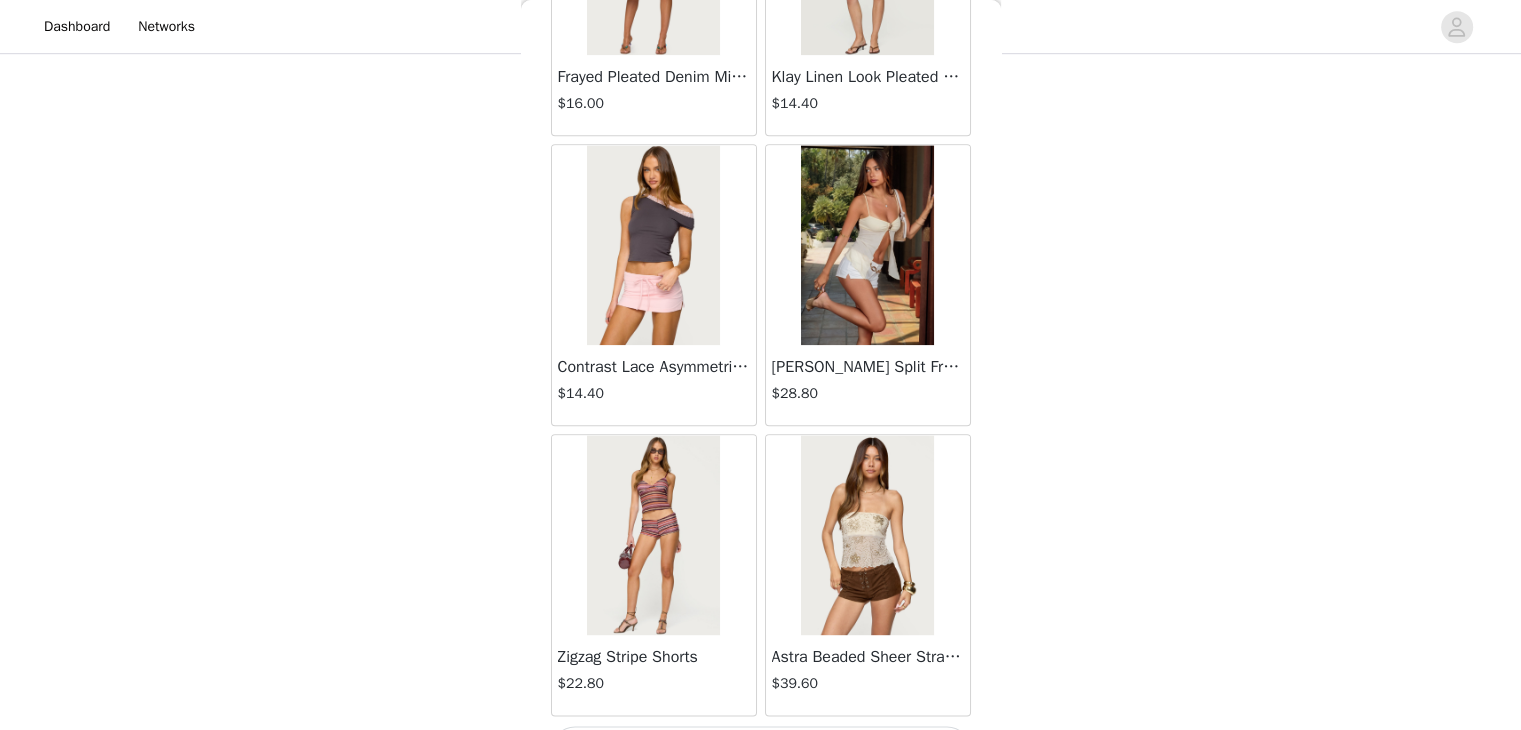 scroll, scrollTop: 2326, scrollLeft: 0, axis: vertical 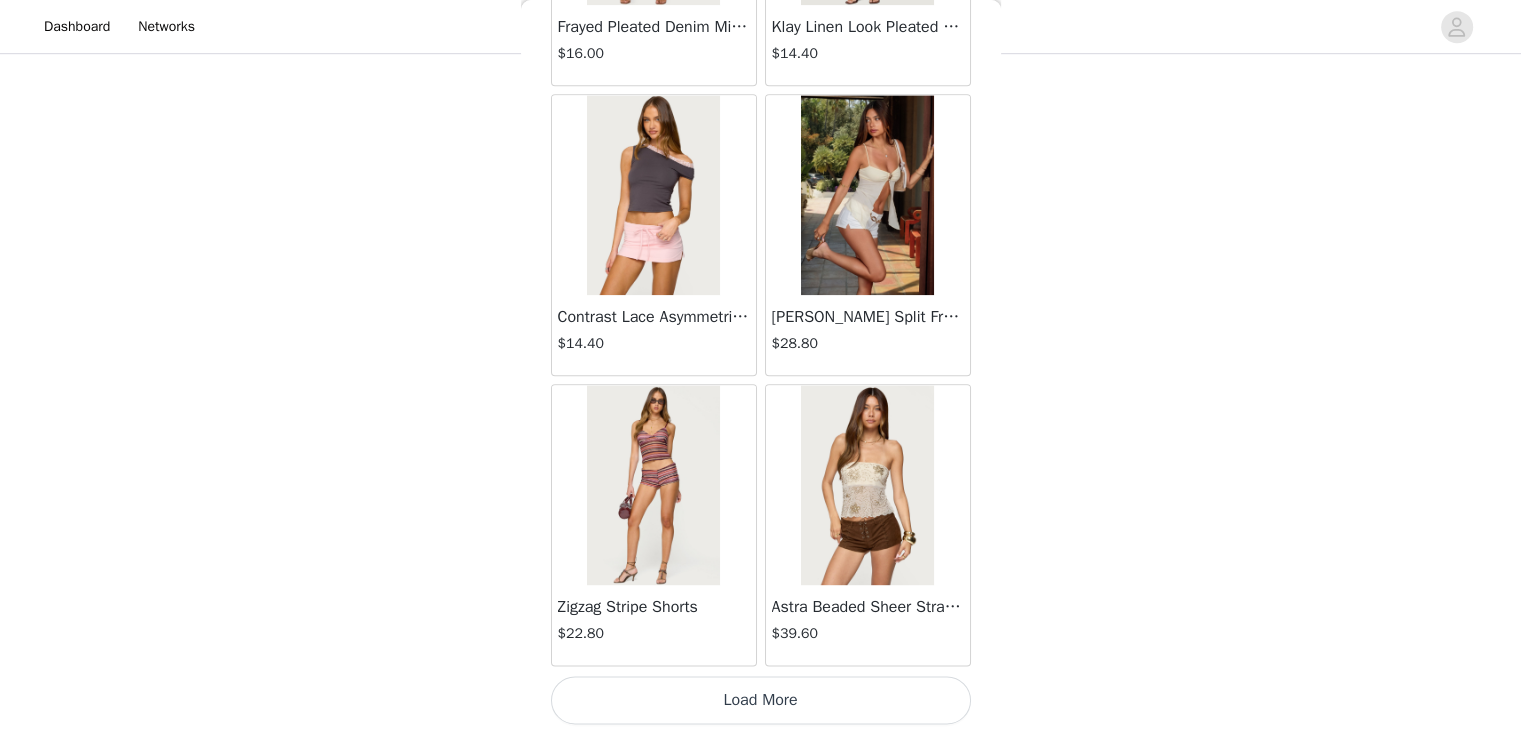 click on "Load More" at bounding box center (761, 700) 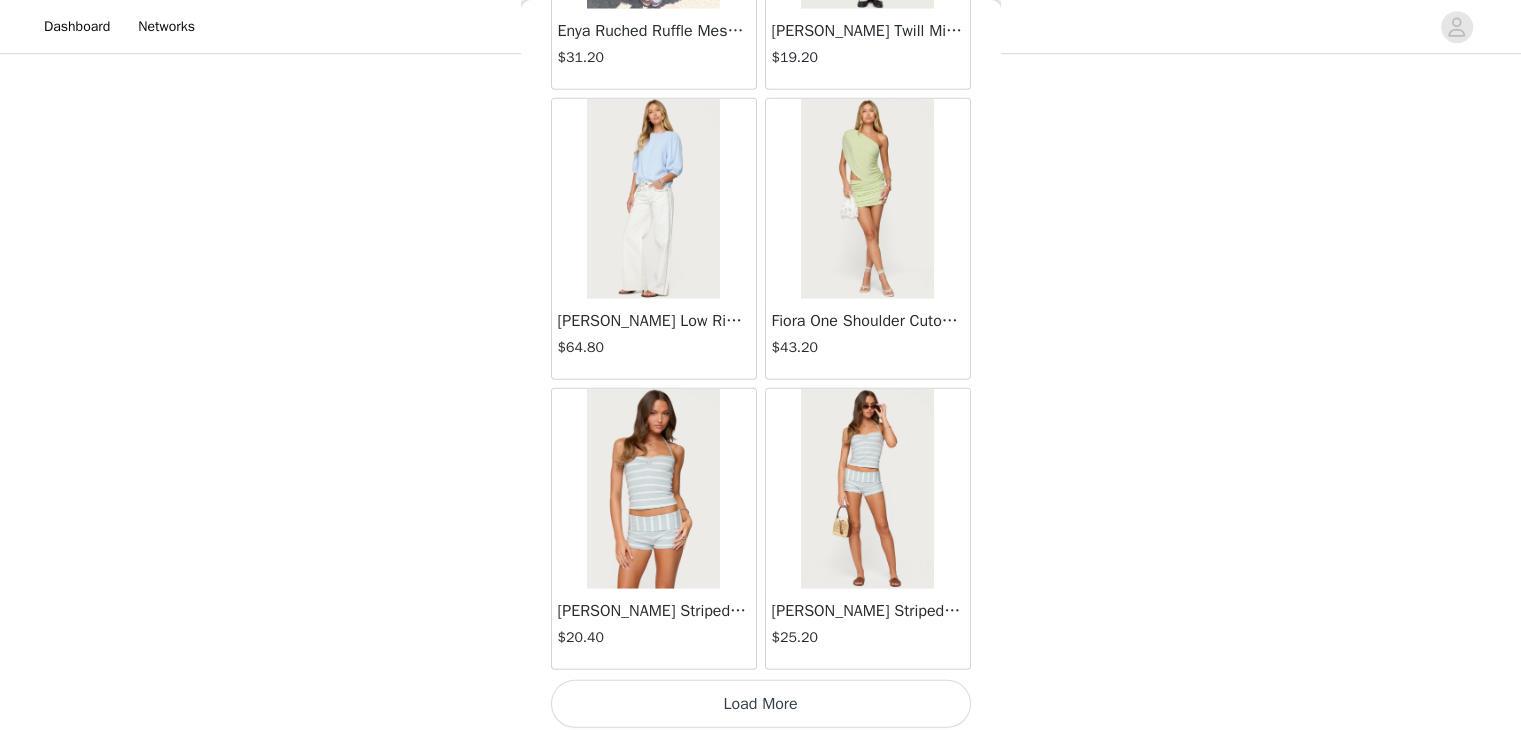 scroll, scrollTop: 5221, scrollLeft: 0, axis: vertical 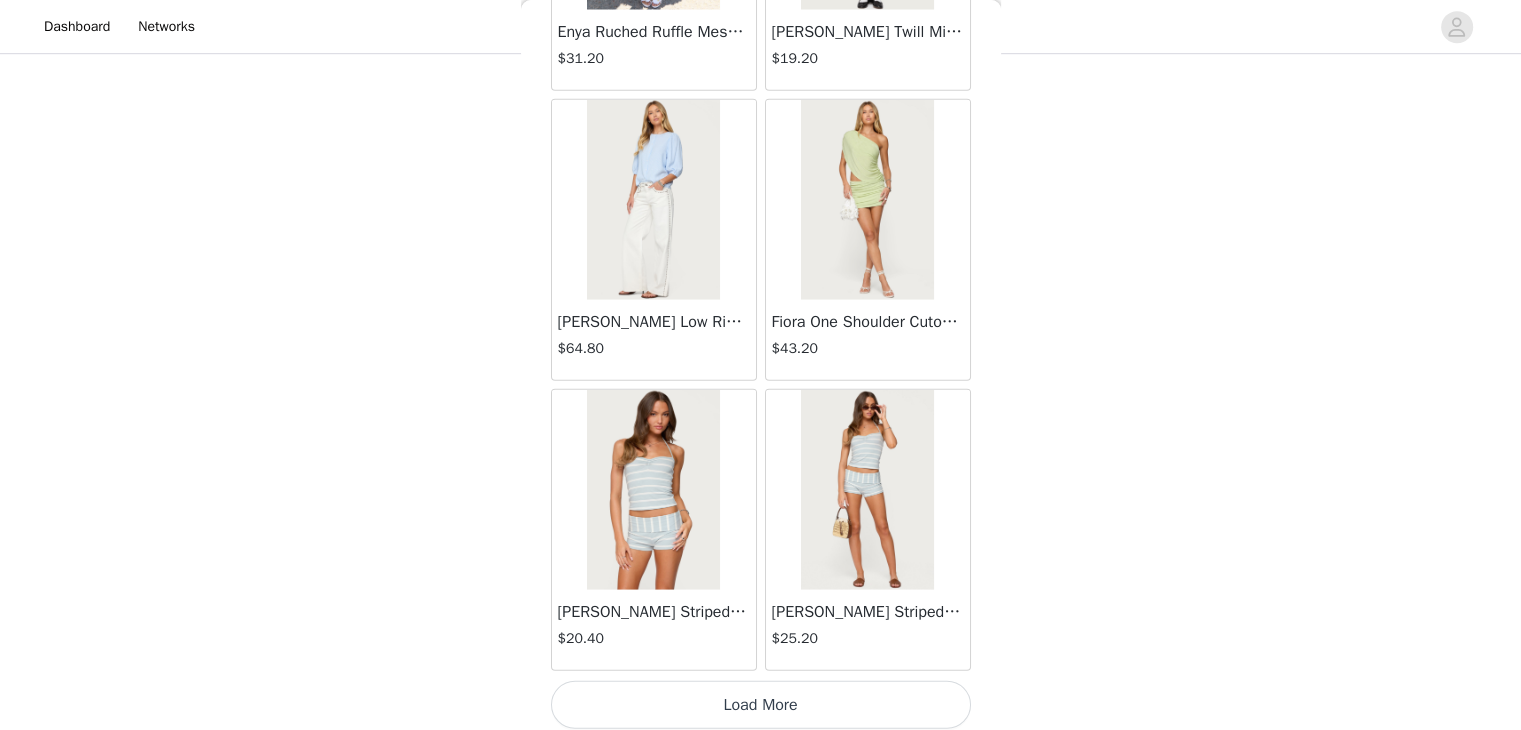 click on "Load More" at bounding box center [761, 705] 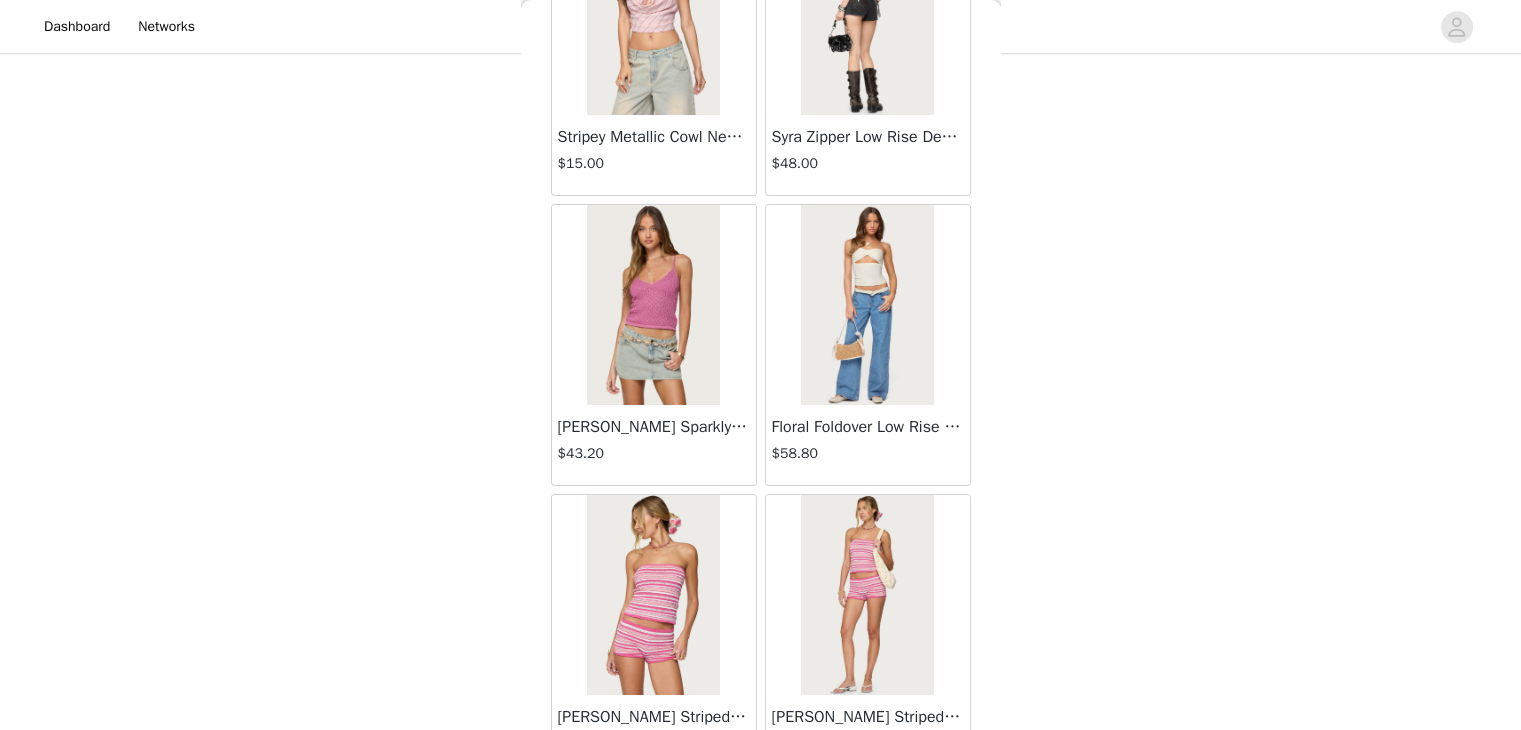 scroll, scrollTop: 8015, scrollLeft: 0, axis: vertical 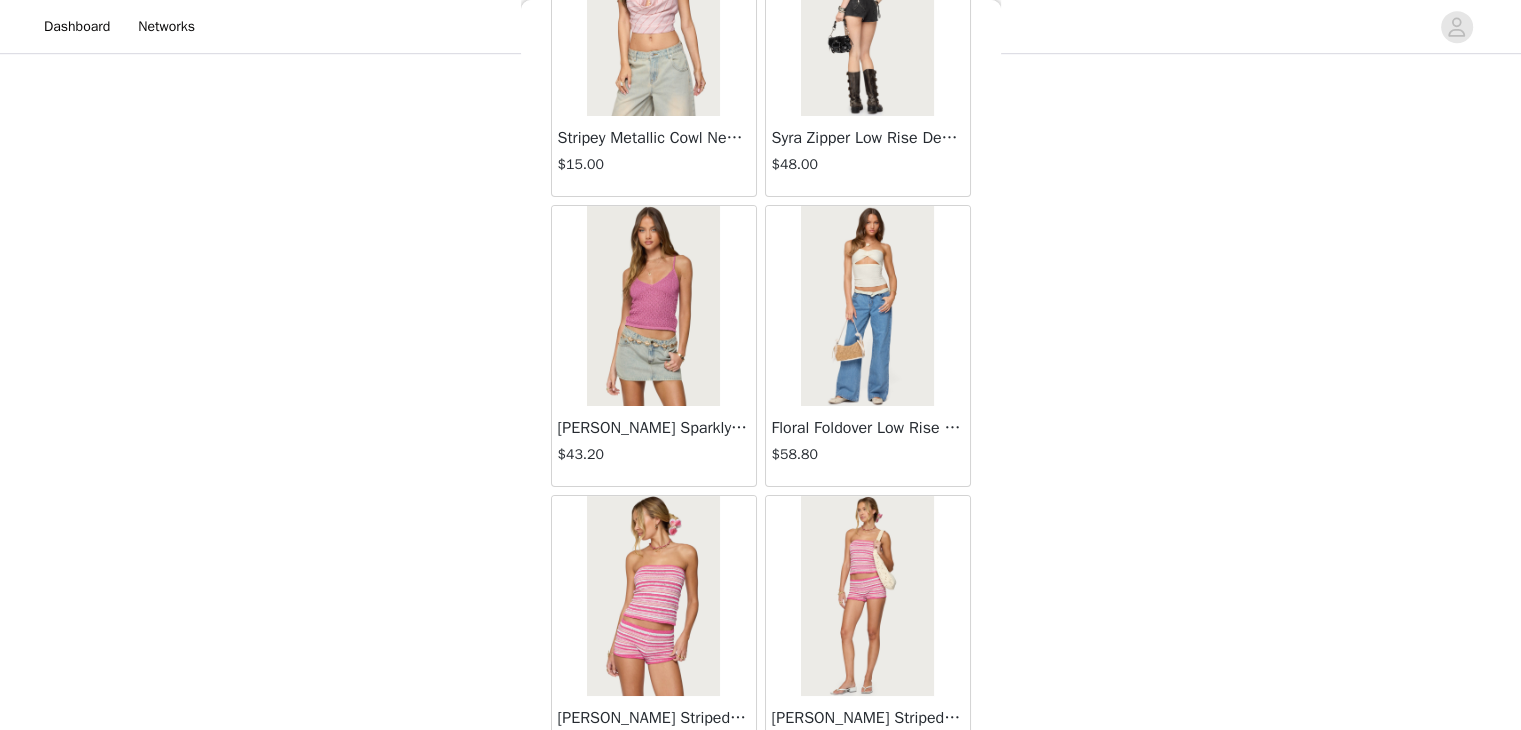 click at bounding box center (653, 306) 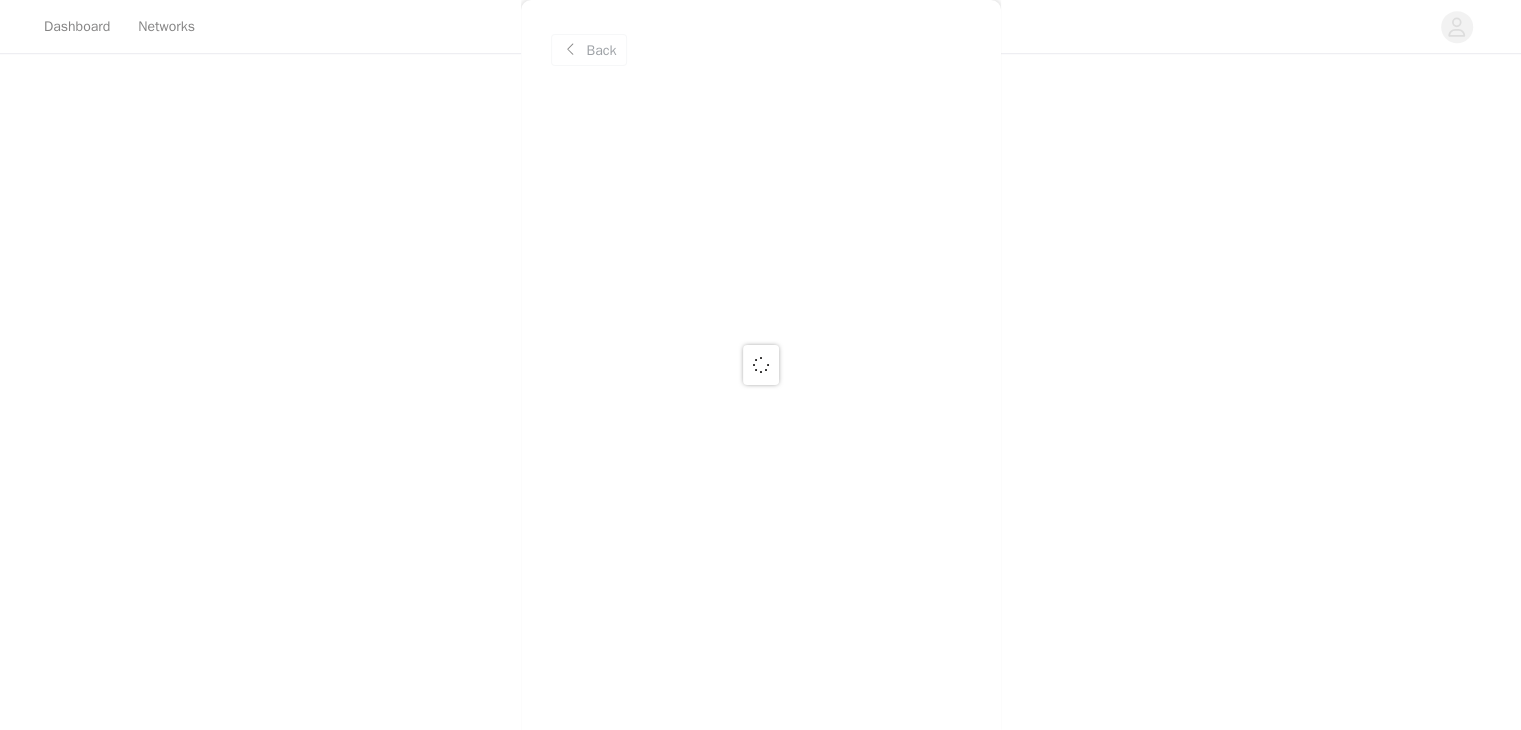 scroll, scrollTop: 0, scrollLeft: 0, axis: both 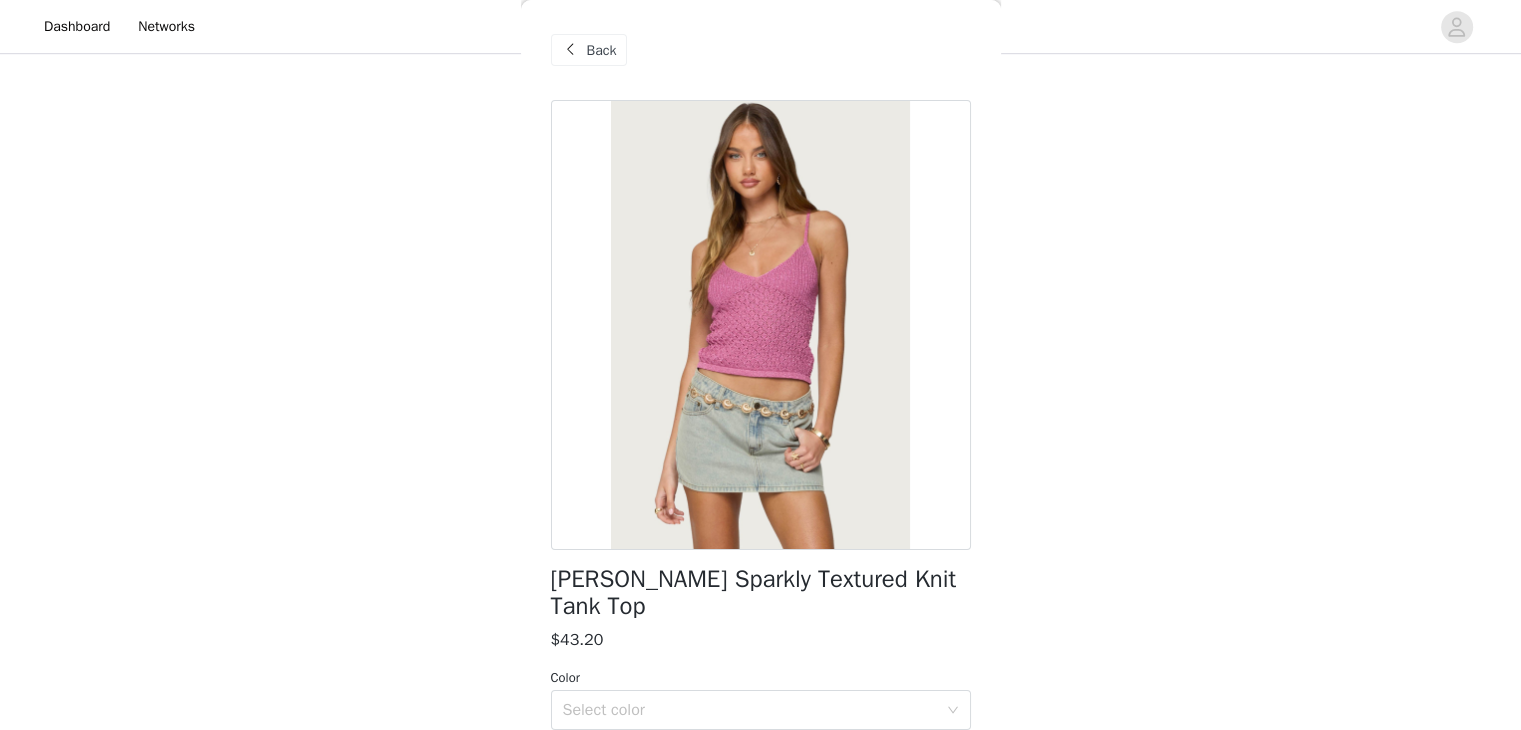 click on "Back" at bounding box center (602, 50) 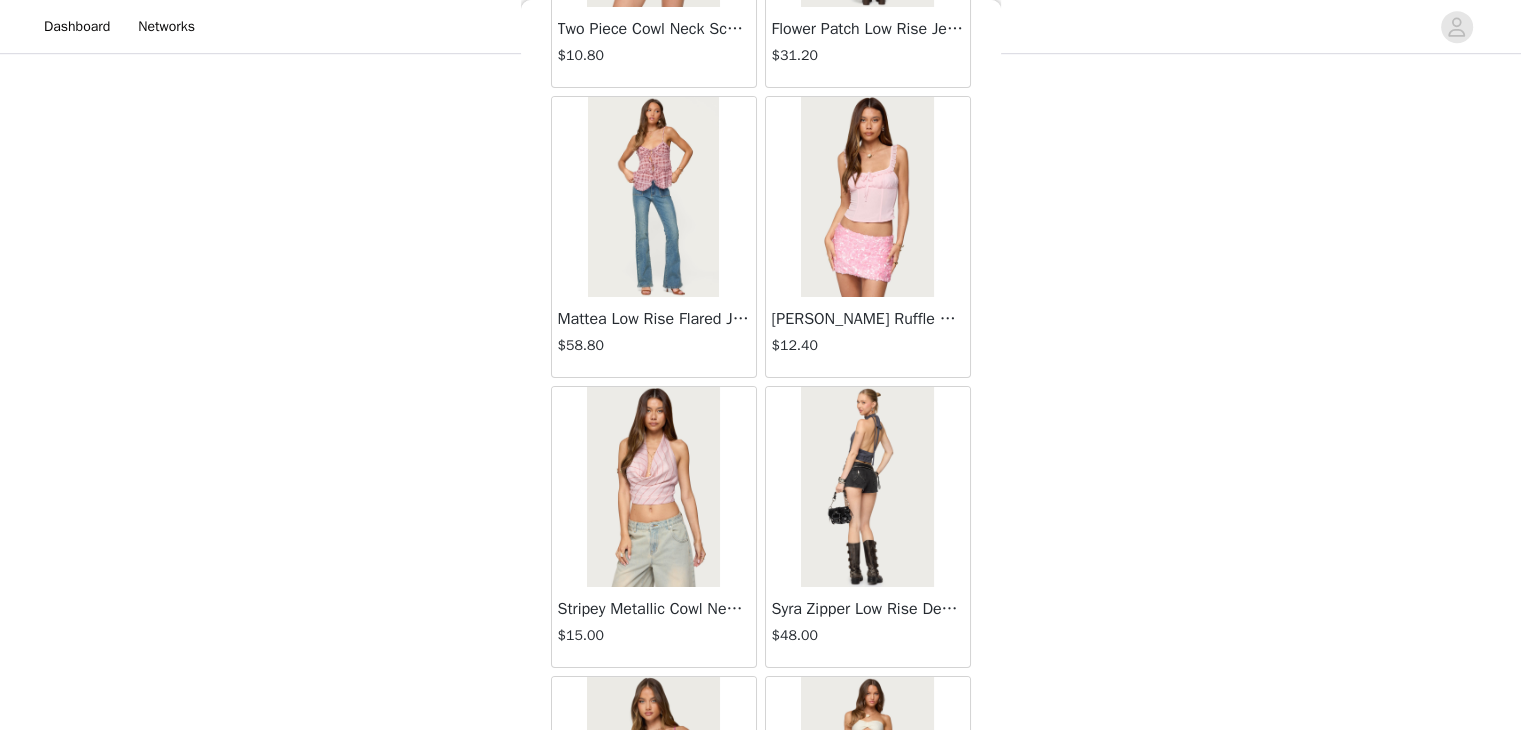 scroll, scrollTop: 8118, scrollLeft: 0, axis: vertical 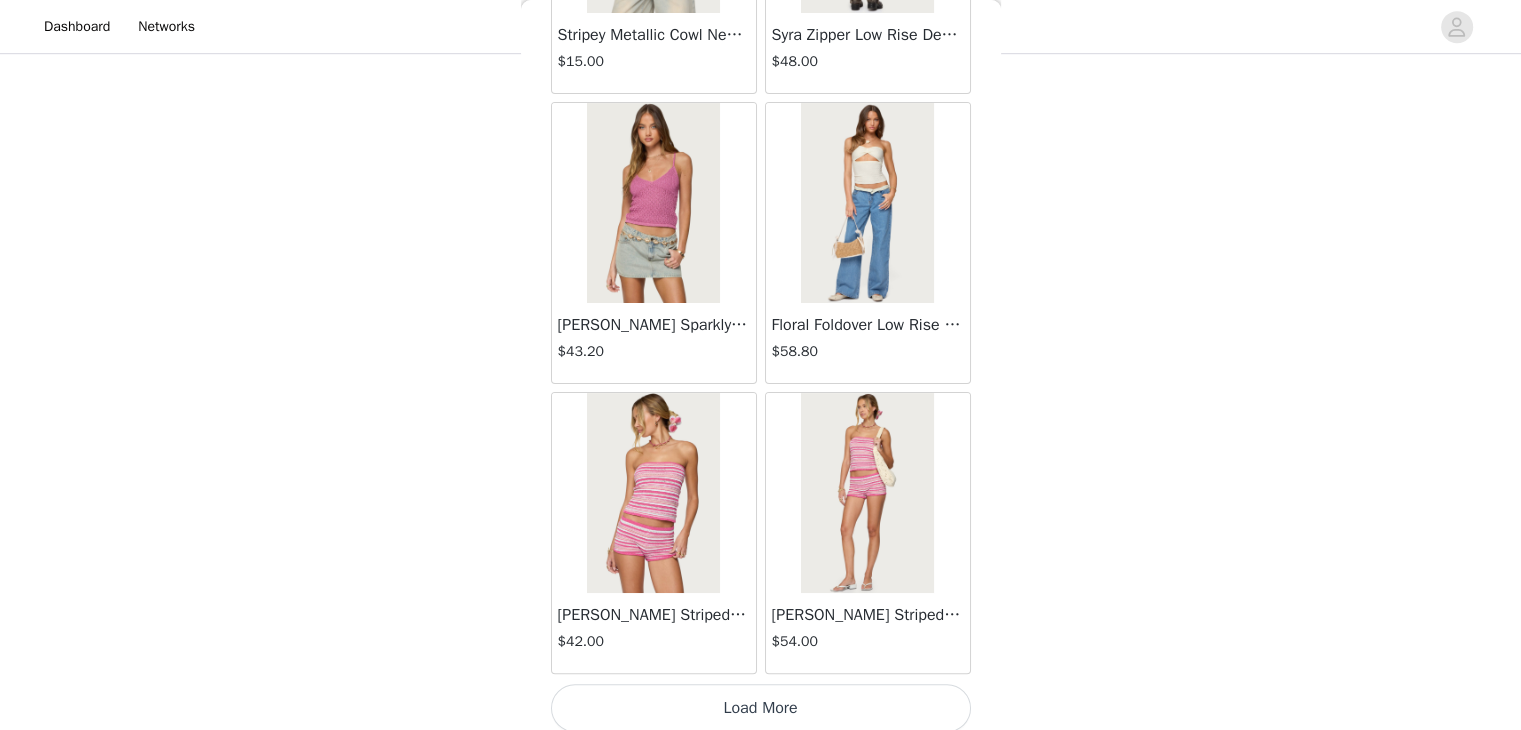 click on "Load More" at bounding box center [761, 708] 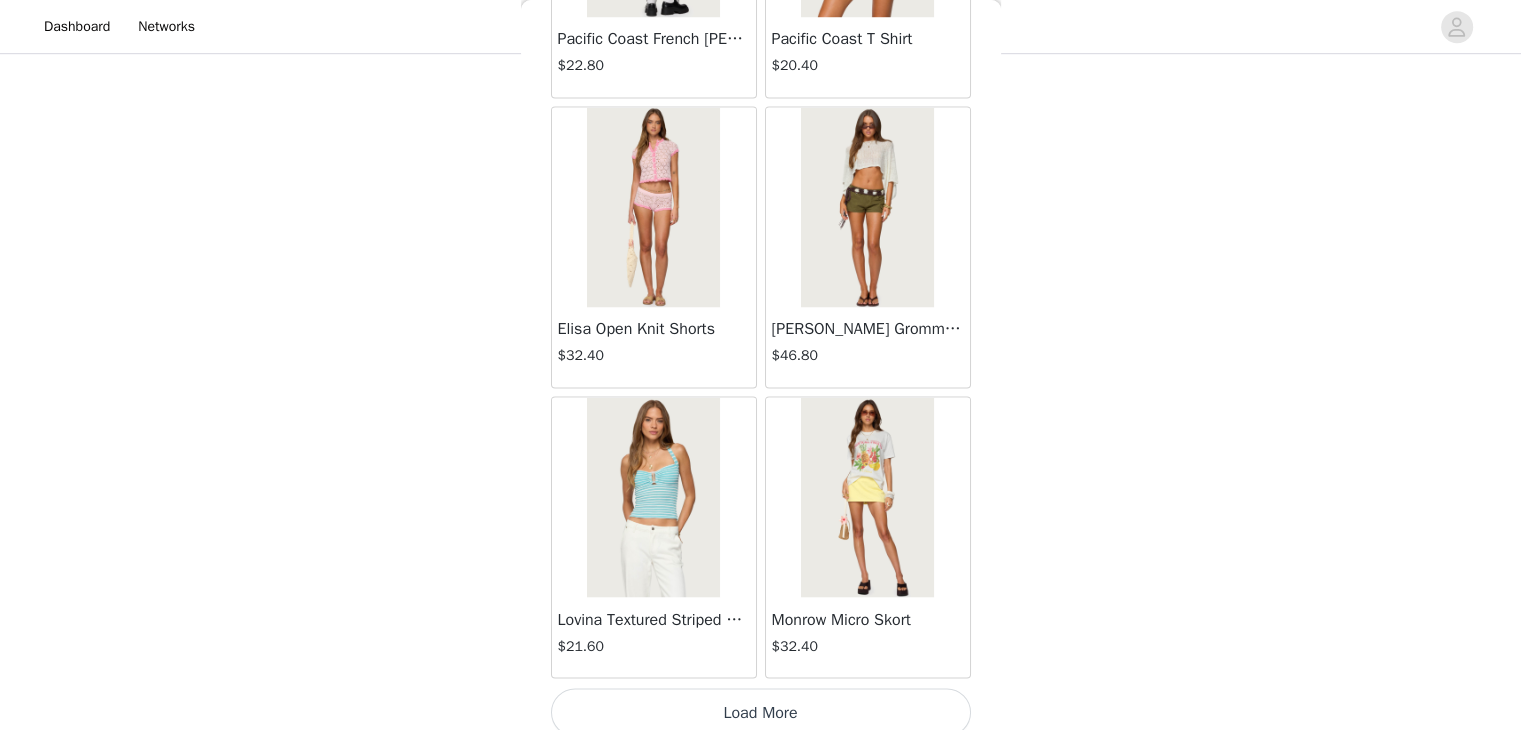 scroll, scrollTop: 11013, scrollLeft: 0, axis: vertical 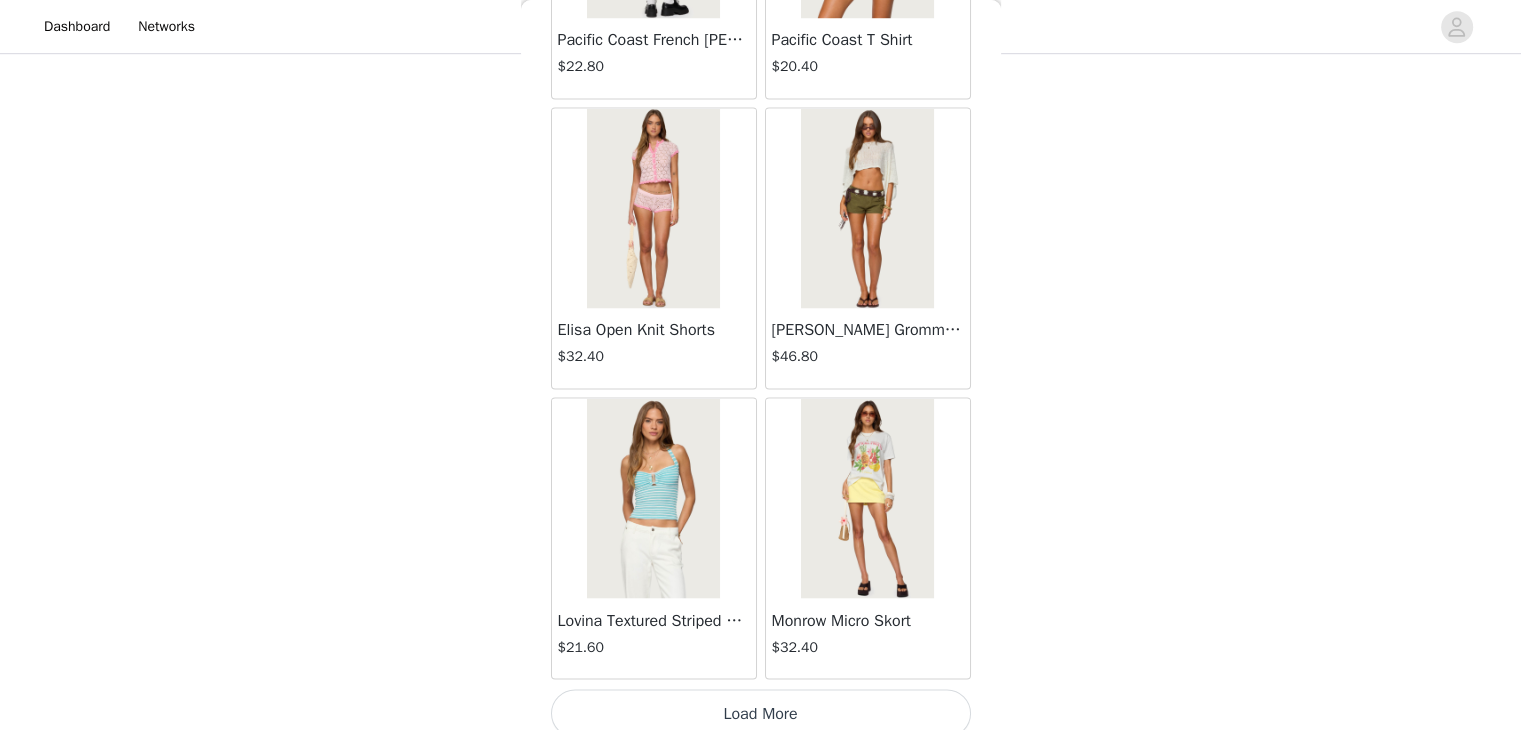 click on "Load More" at bounding box center [761, 713] 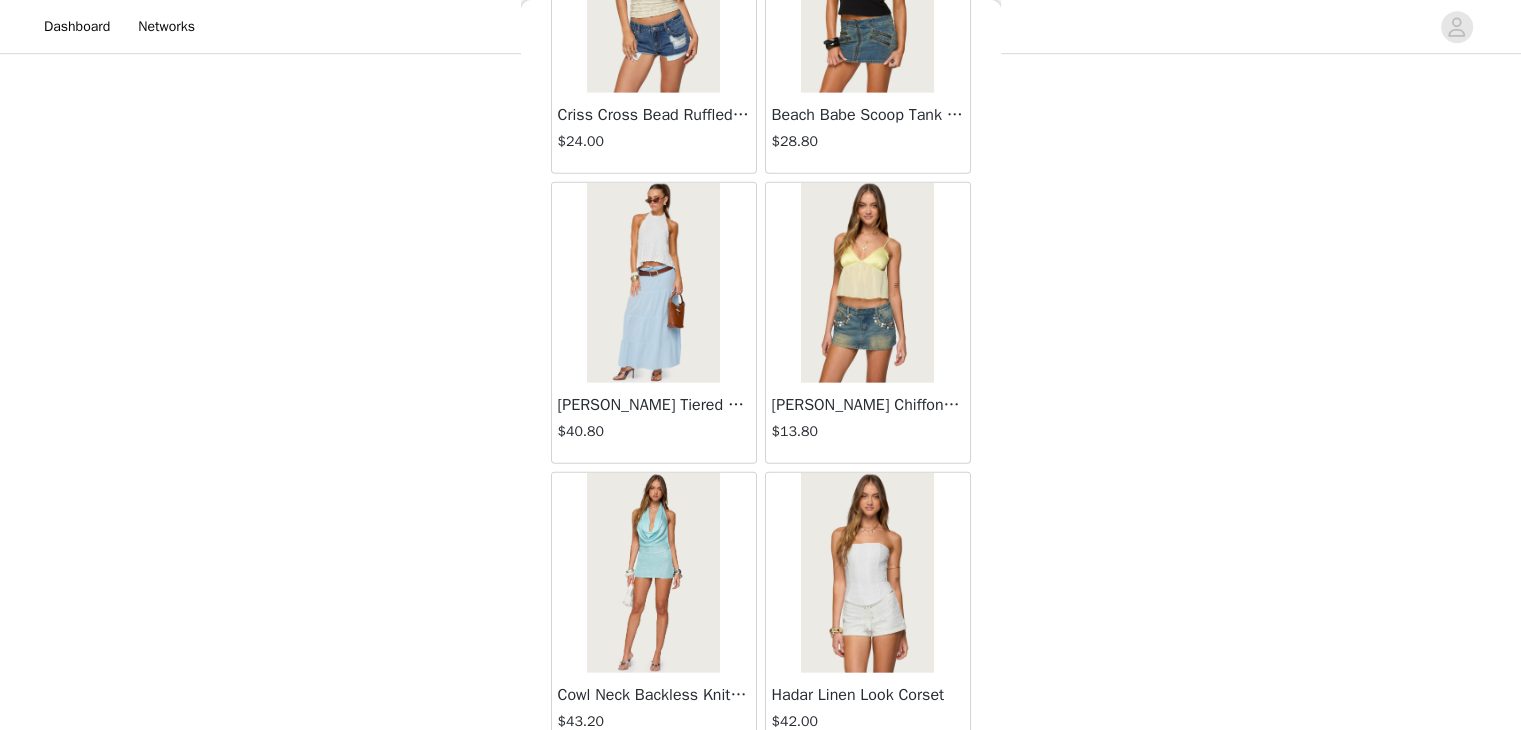 scroll, scrollTop: 13910, scrollLeft: 0, axis: vertical 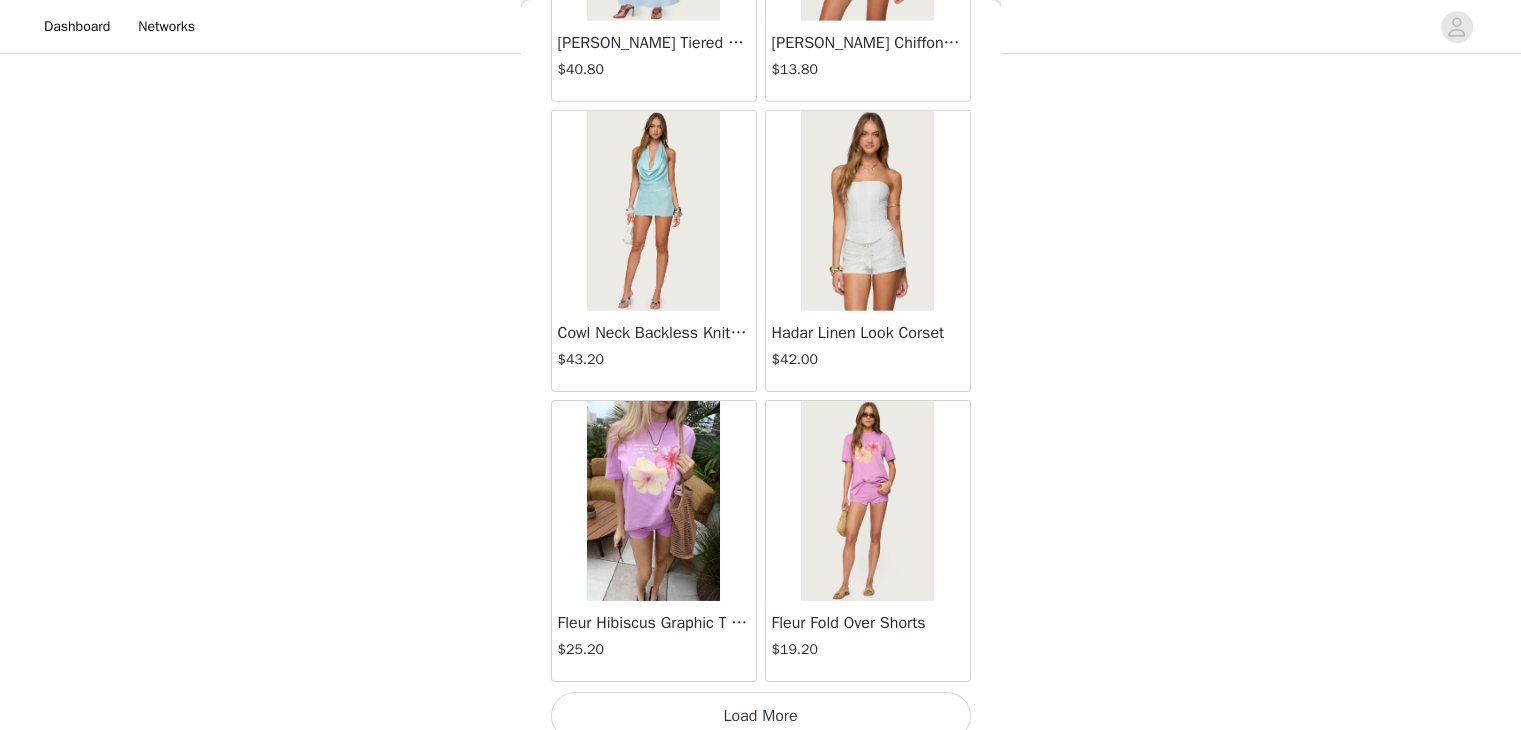 click on "Load More" at bounding box center [761, 716] 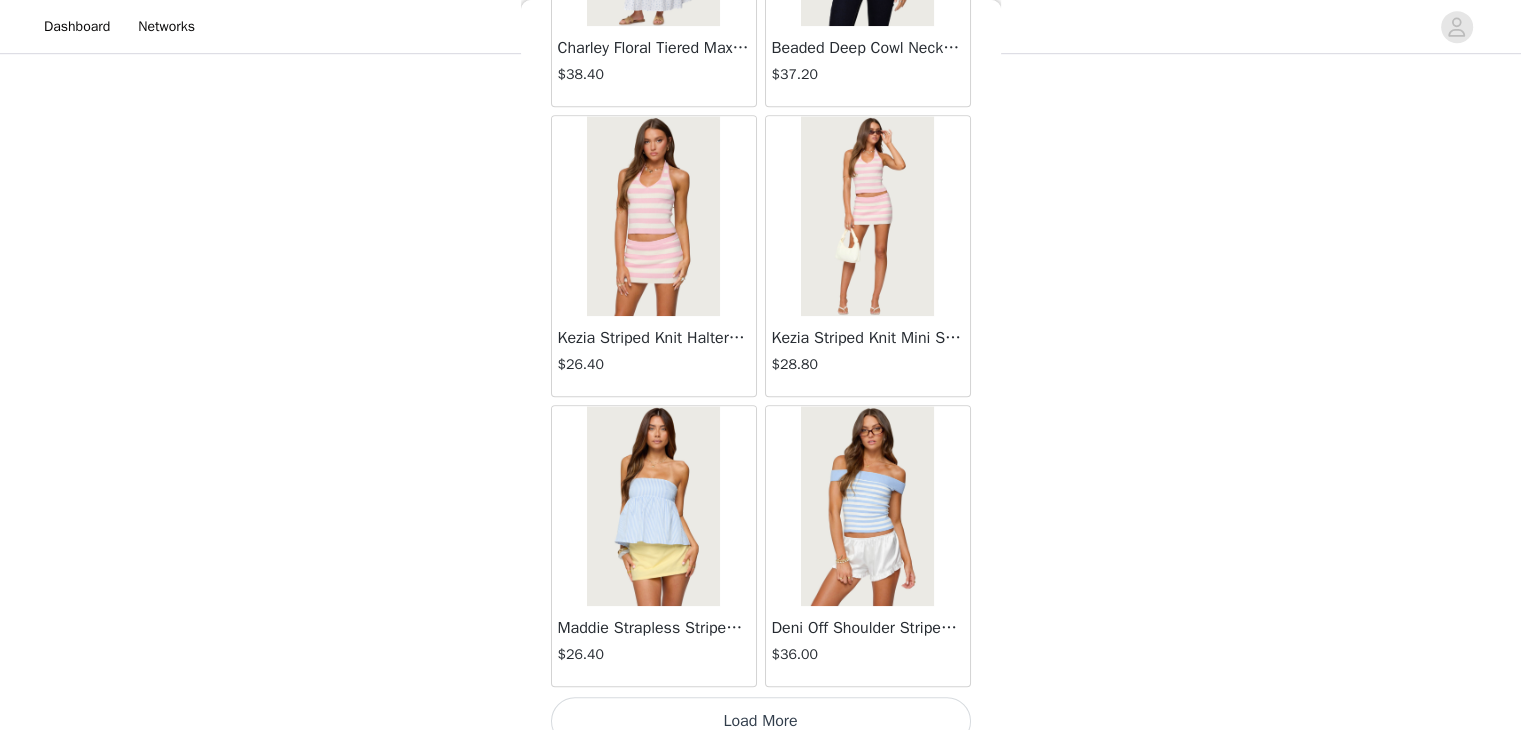 scroll, scrollTop: 16806, scrollLeft: 0, axis: vertical 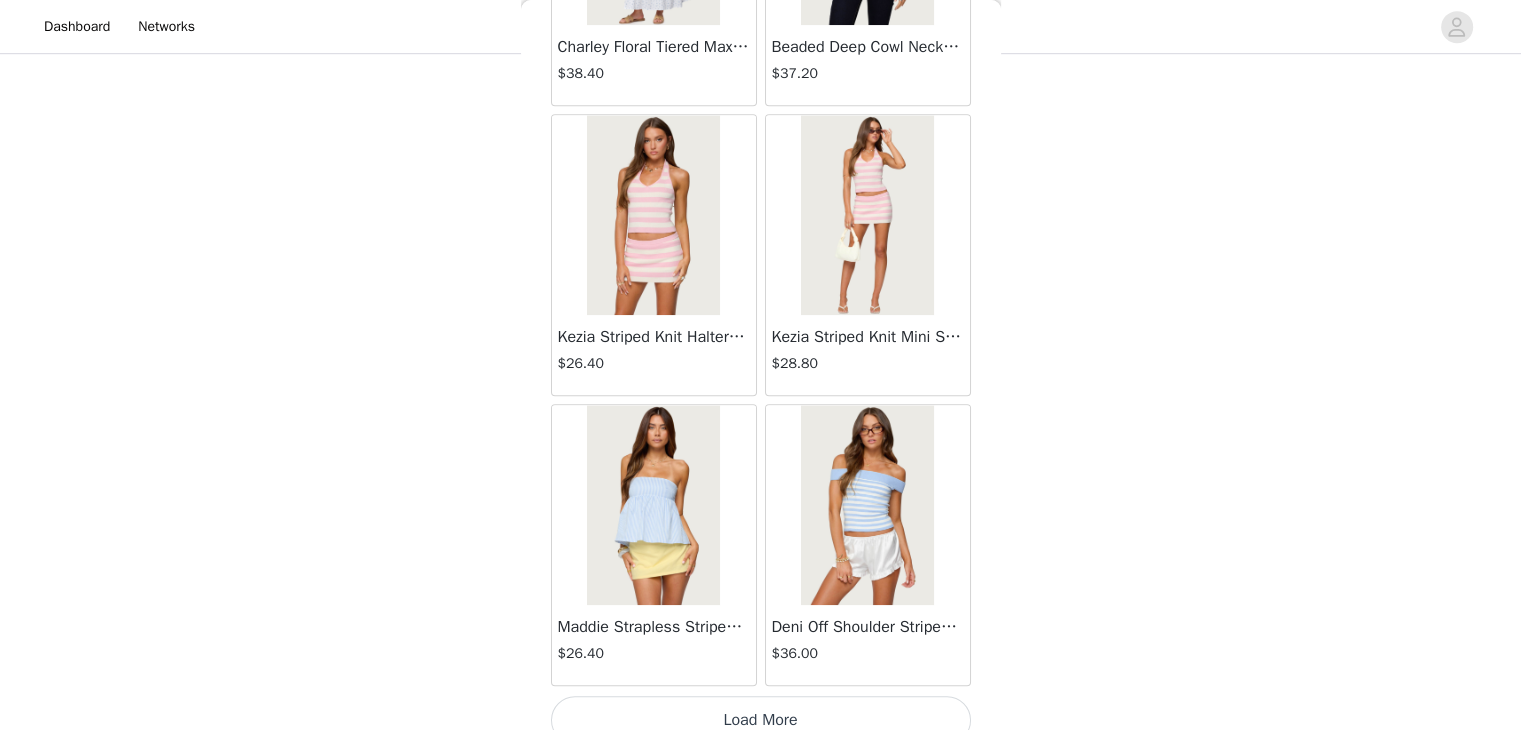 click on "Load More" at bounding box center [761, 720] 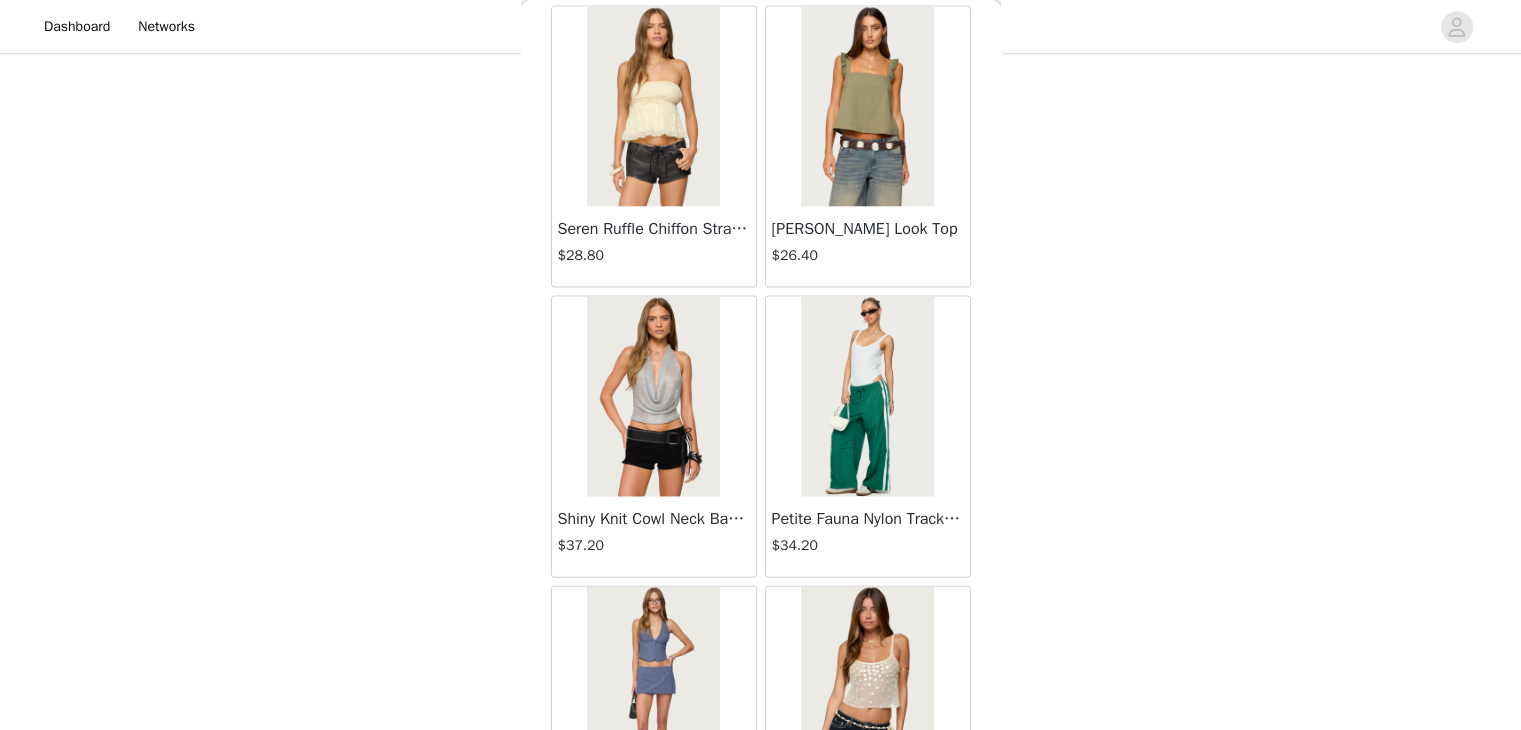 scroll, scrollTop: 19702, scrollLeft: 0, axis: vertical 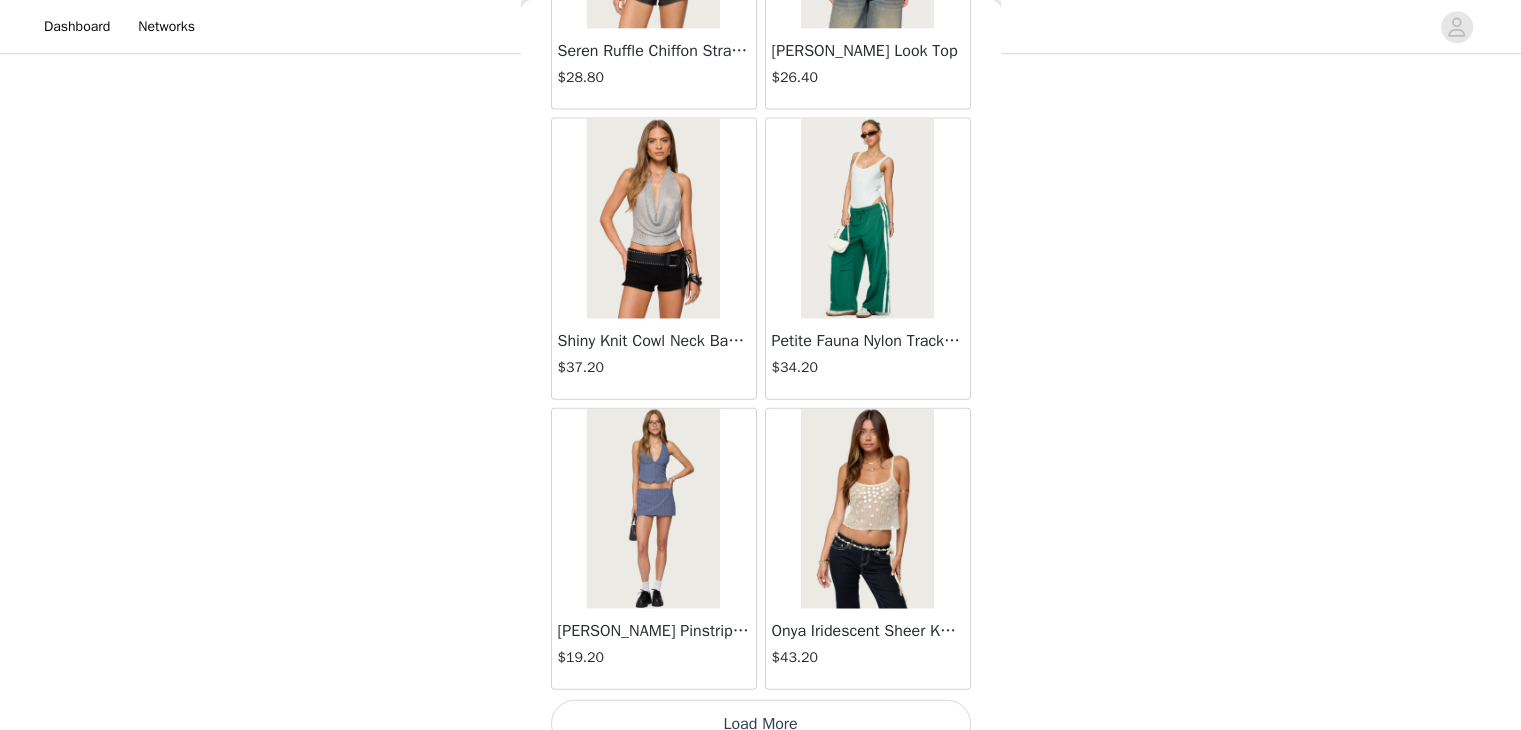 click on "Load More" at bounding box center [761, 724] 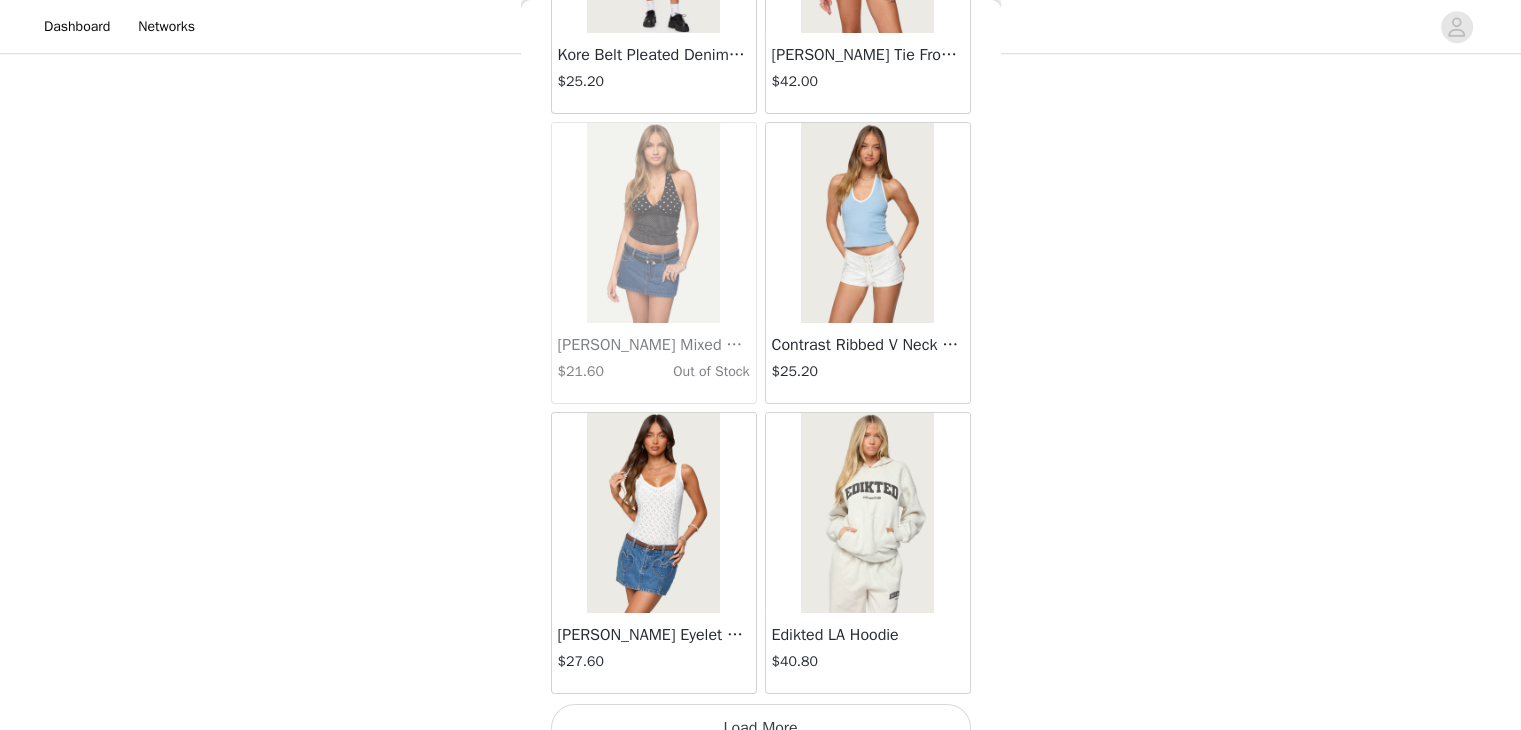 scroll, scrollTop: 22597, scrollLeft: 0, axis: vertical 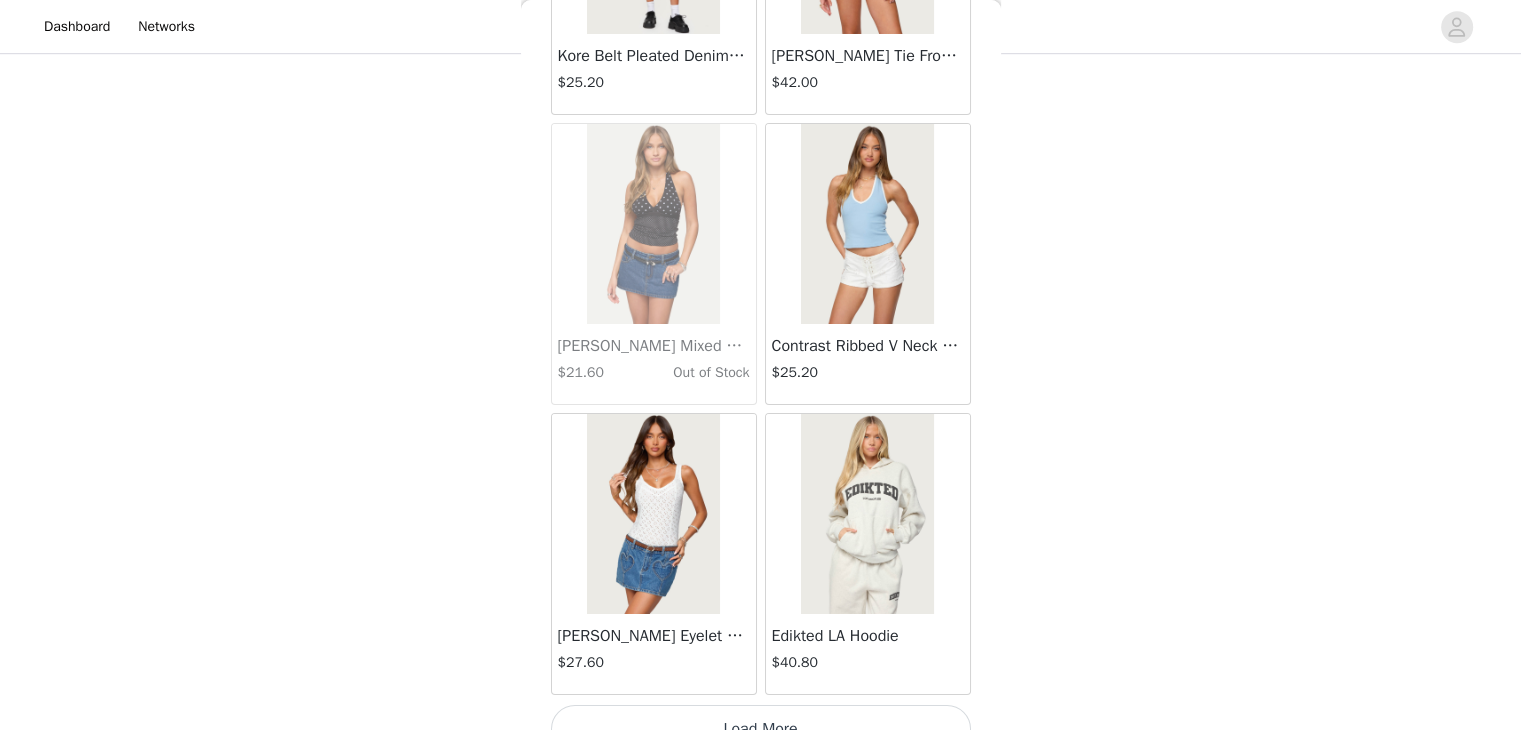 click on "Load More" at bounding box center (761, 729) 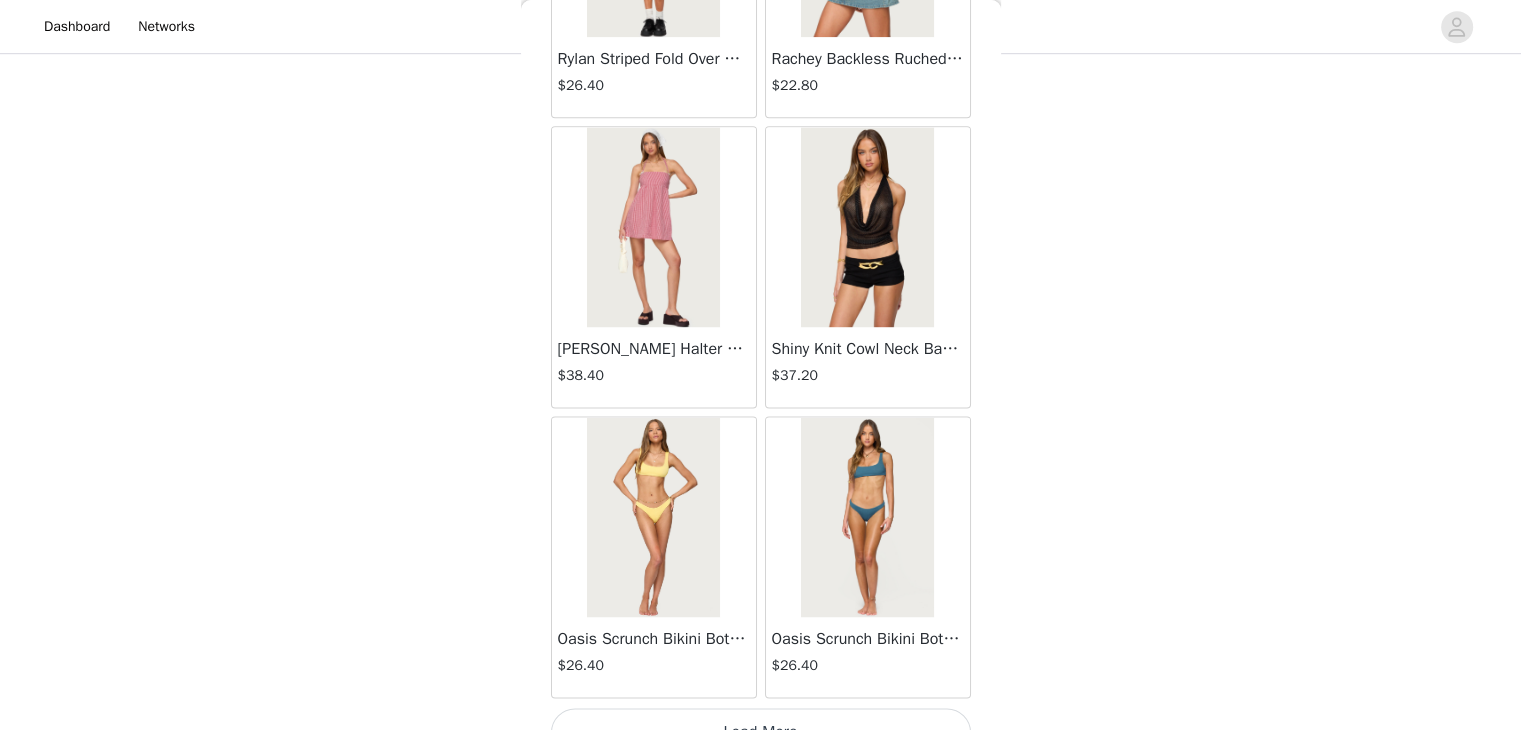 scroll, scrollTop: 25493, scrollLeft: 0, axis: vertical 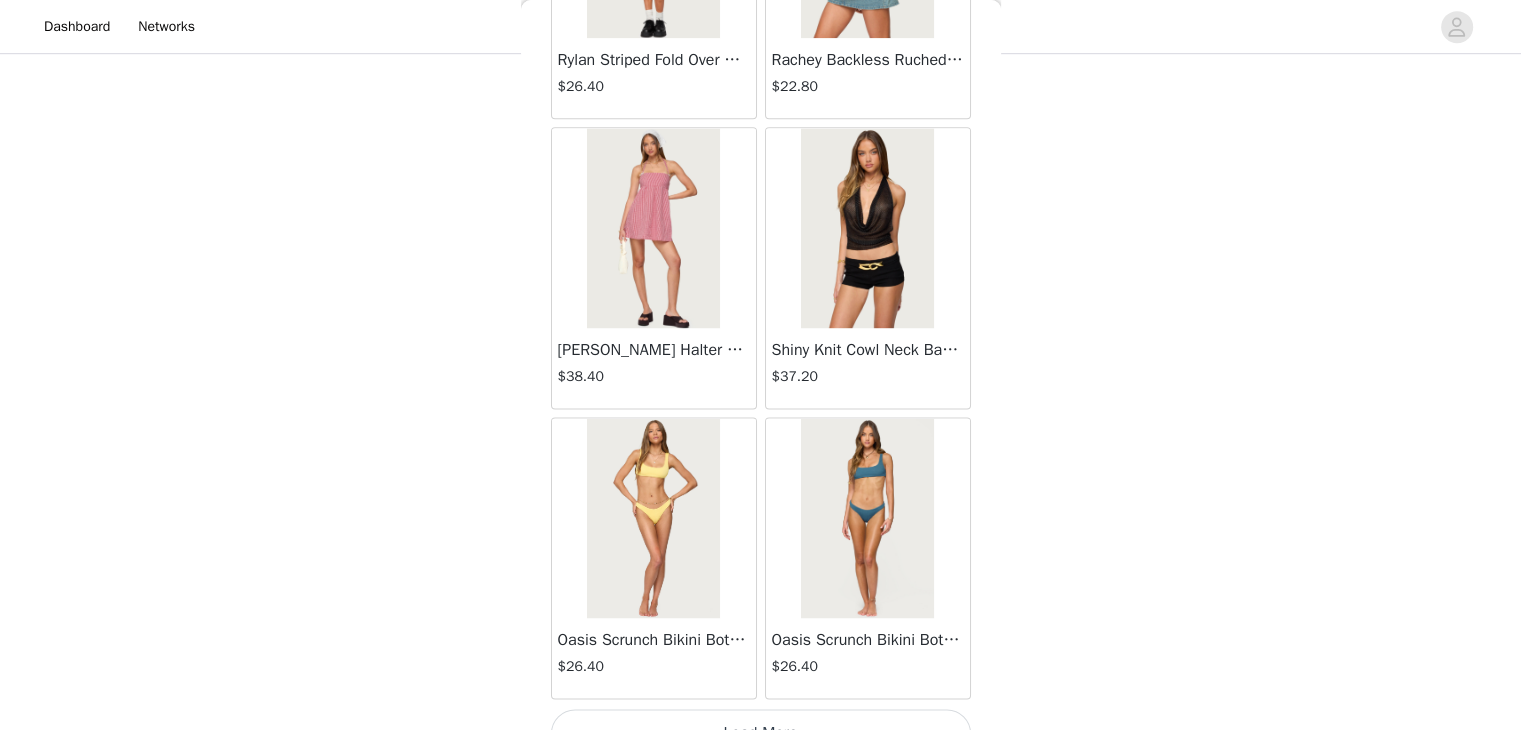 click on "Load More" at bounding box center [761, 733] 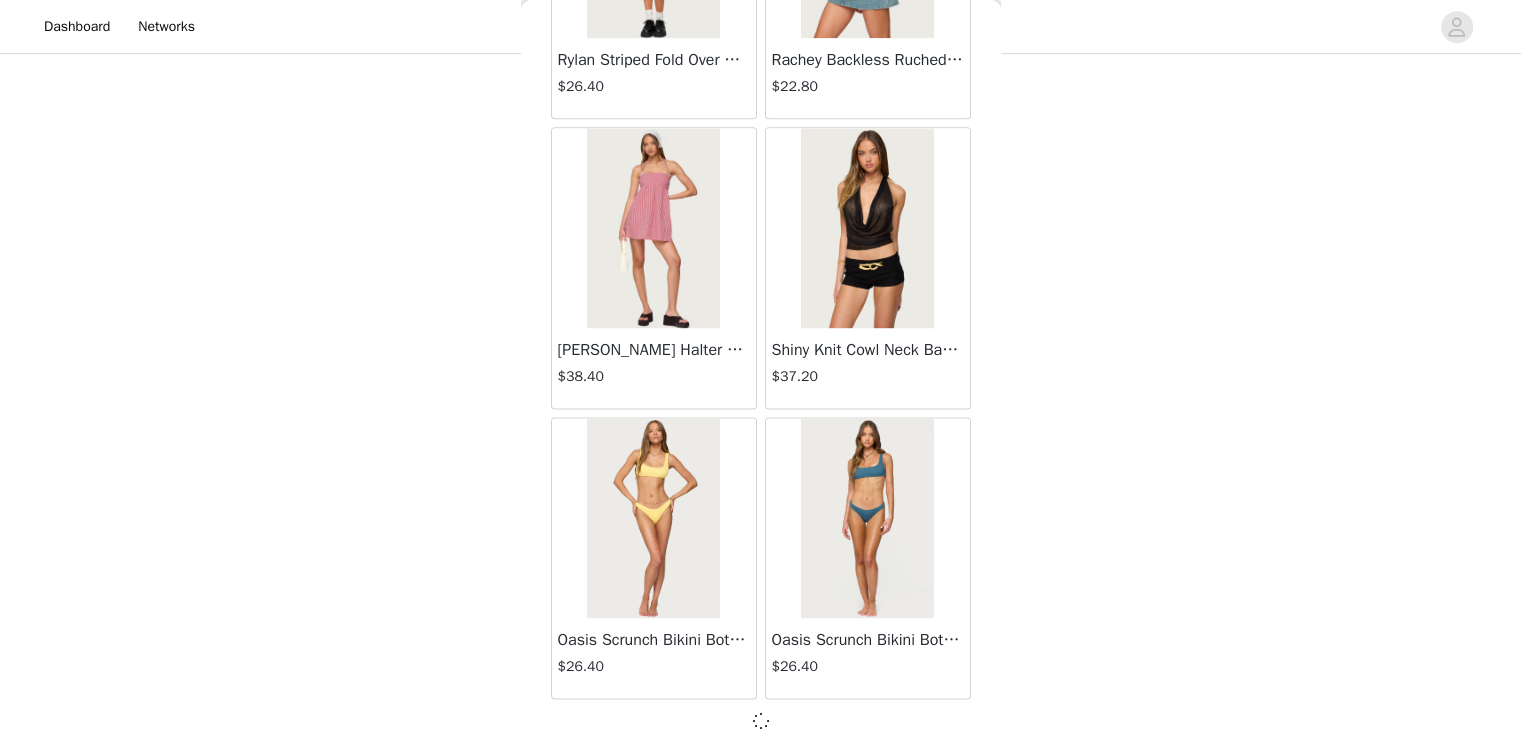 scroll, scrollTop: 25485, scrollLeft: 0, axis: vertical 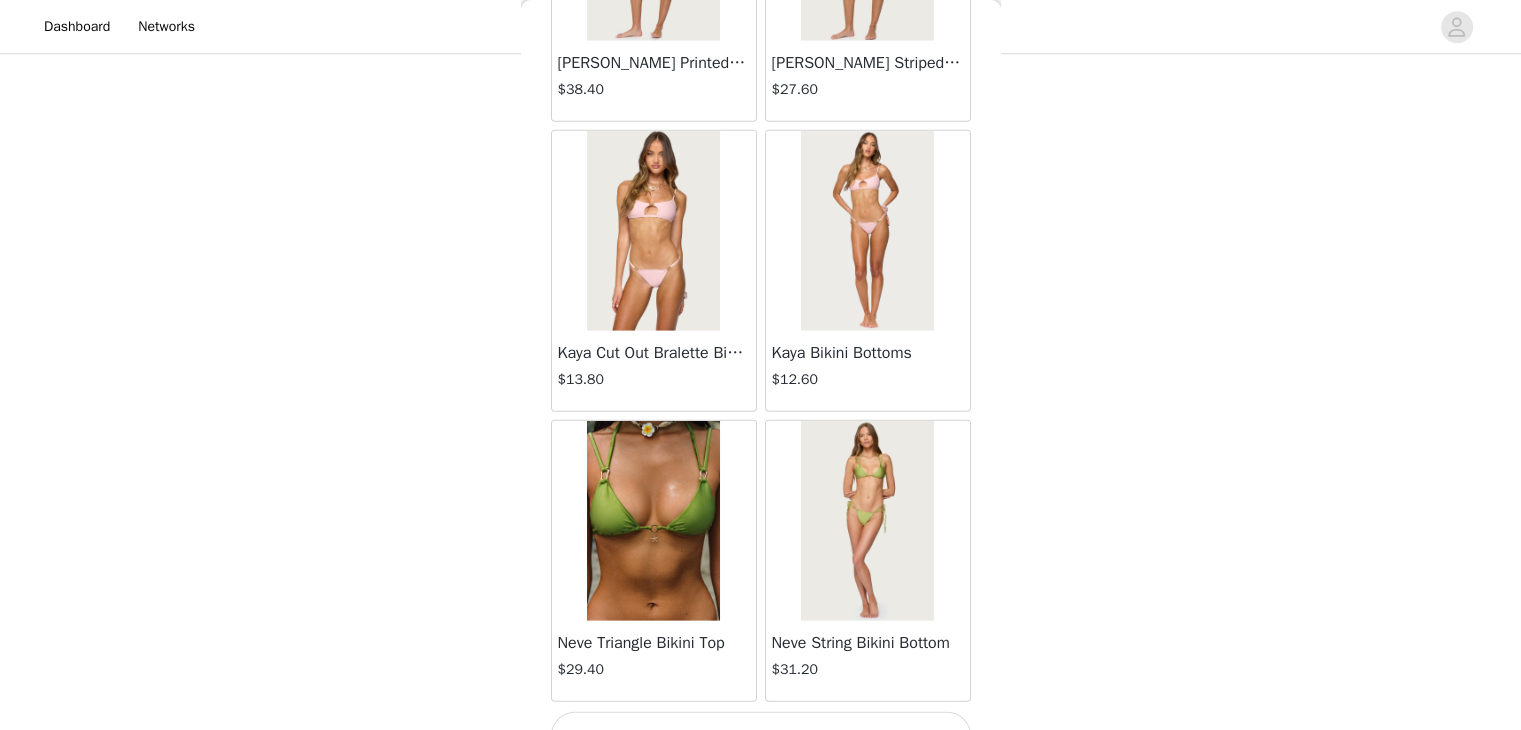 click on "Load More" at bounding box center [761, 736] 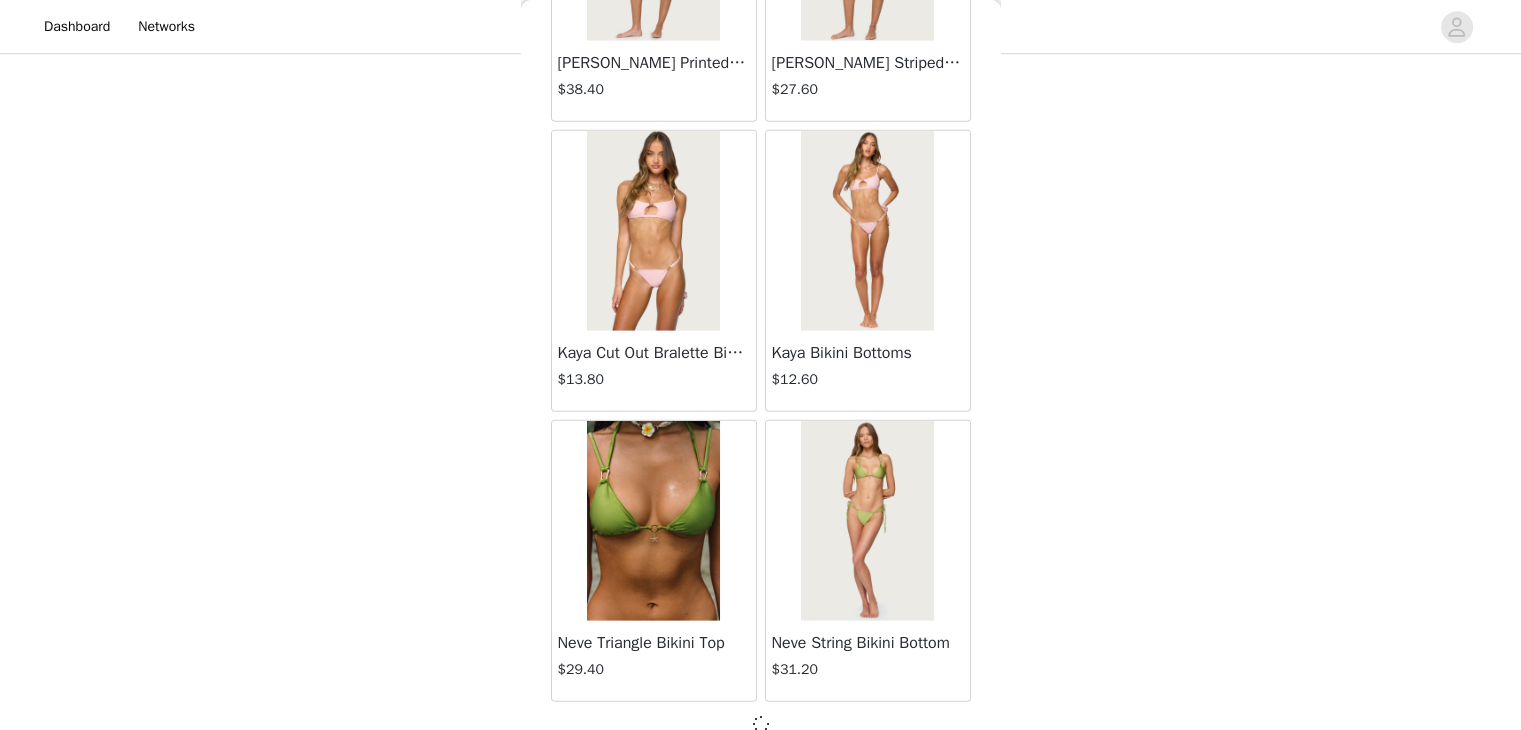 scroll, scrollTop: 28381, scrollLeft: 0, axis: vertical 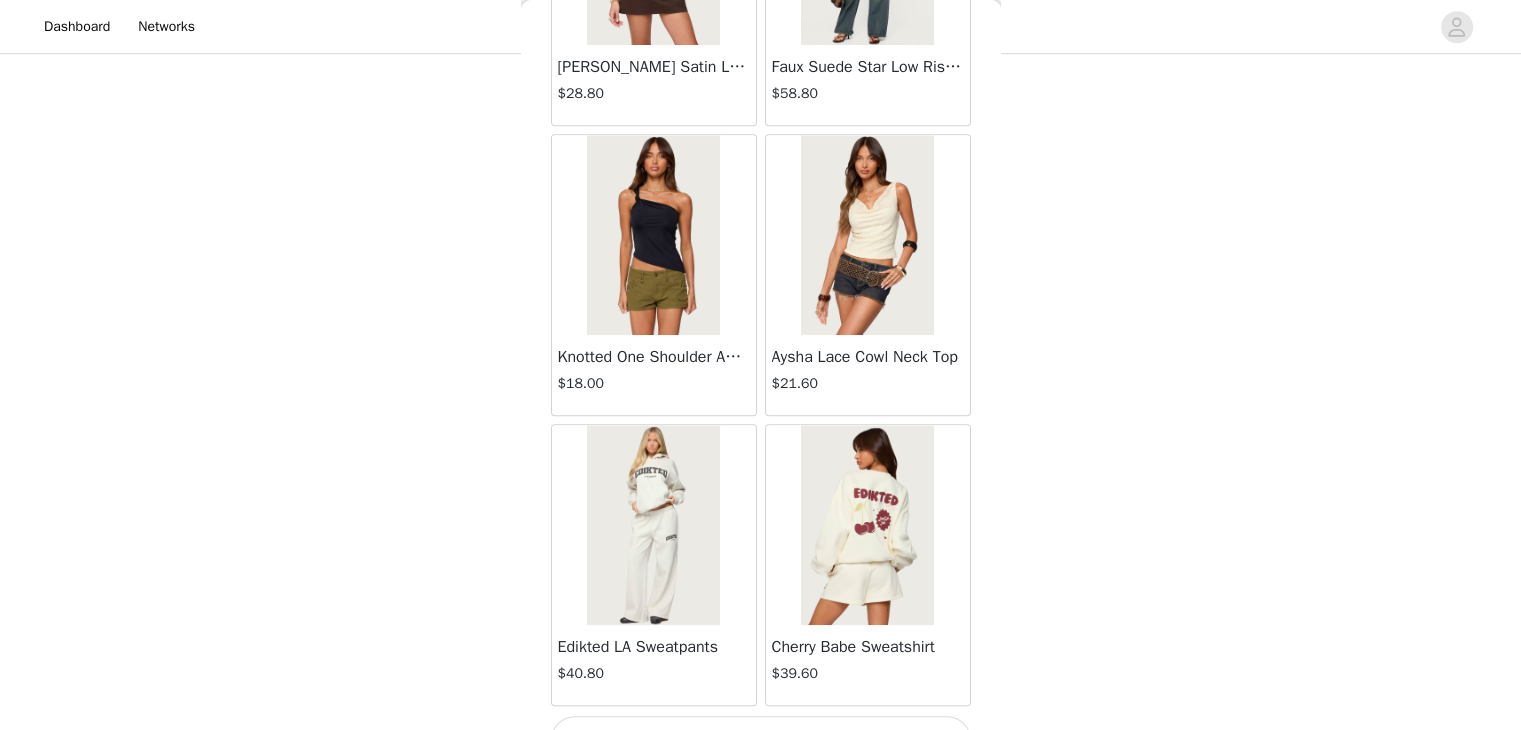 click on "Load More" at bounding box center (761, 740) 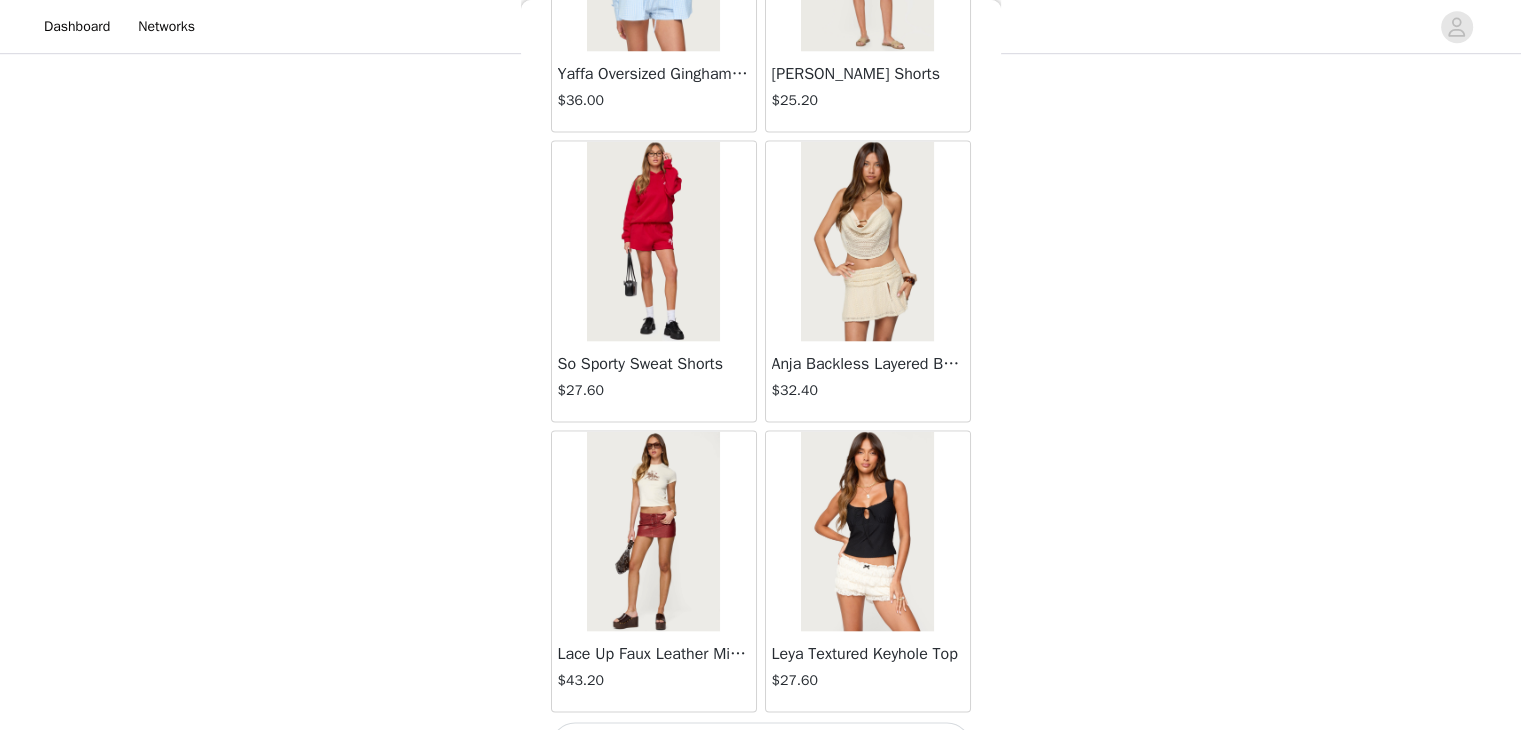 scroll, scrollTop: 34182, scrollLeft: 0, axis: vertical 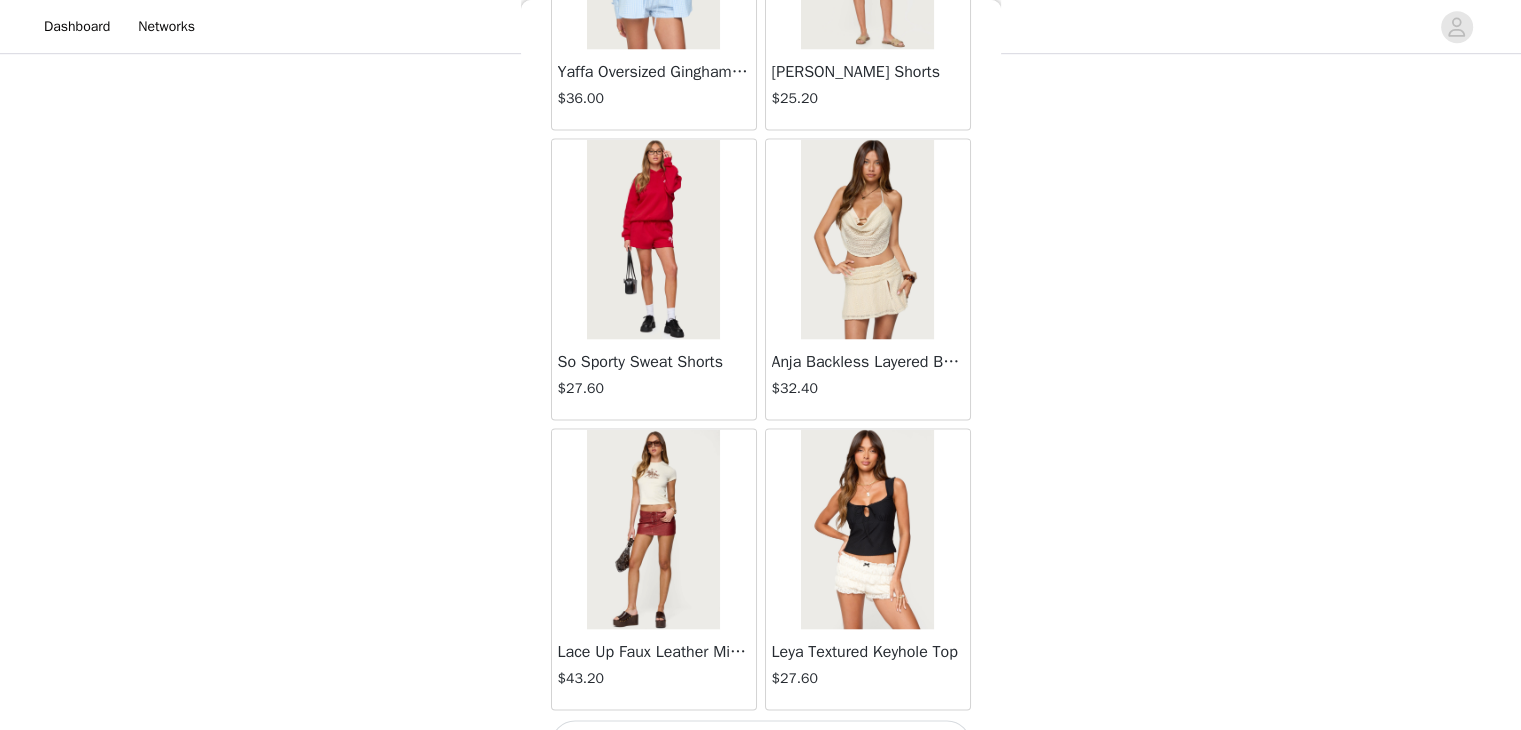 click on "Load More" at bounding box center [761, 744] 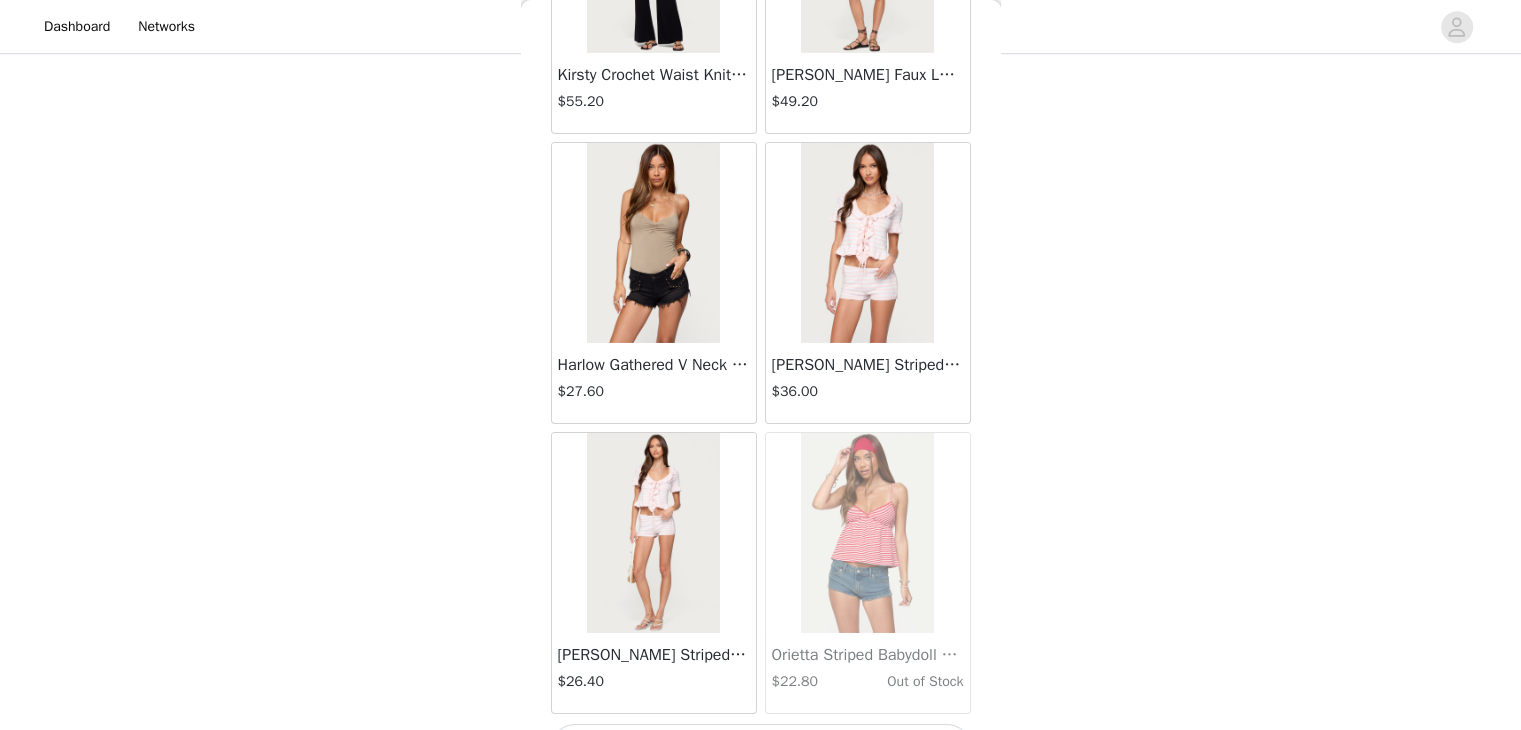 scroll, scrollTop: 37077, scrollLeft: 0, axis: vertical 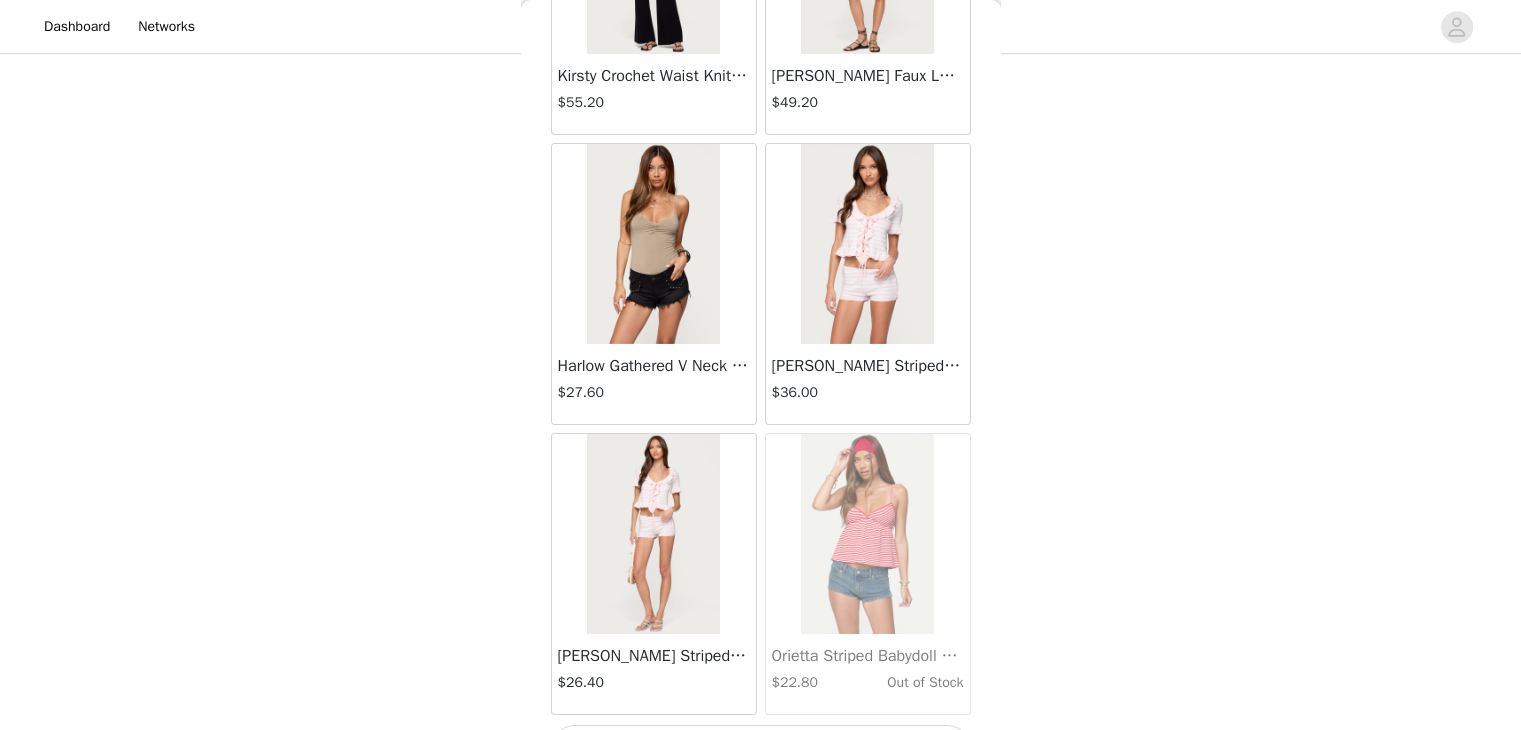 click on "Load More" at bounding box center [761, 749] 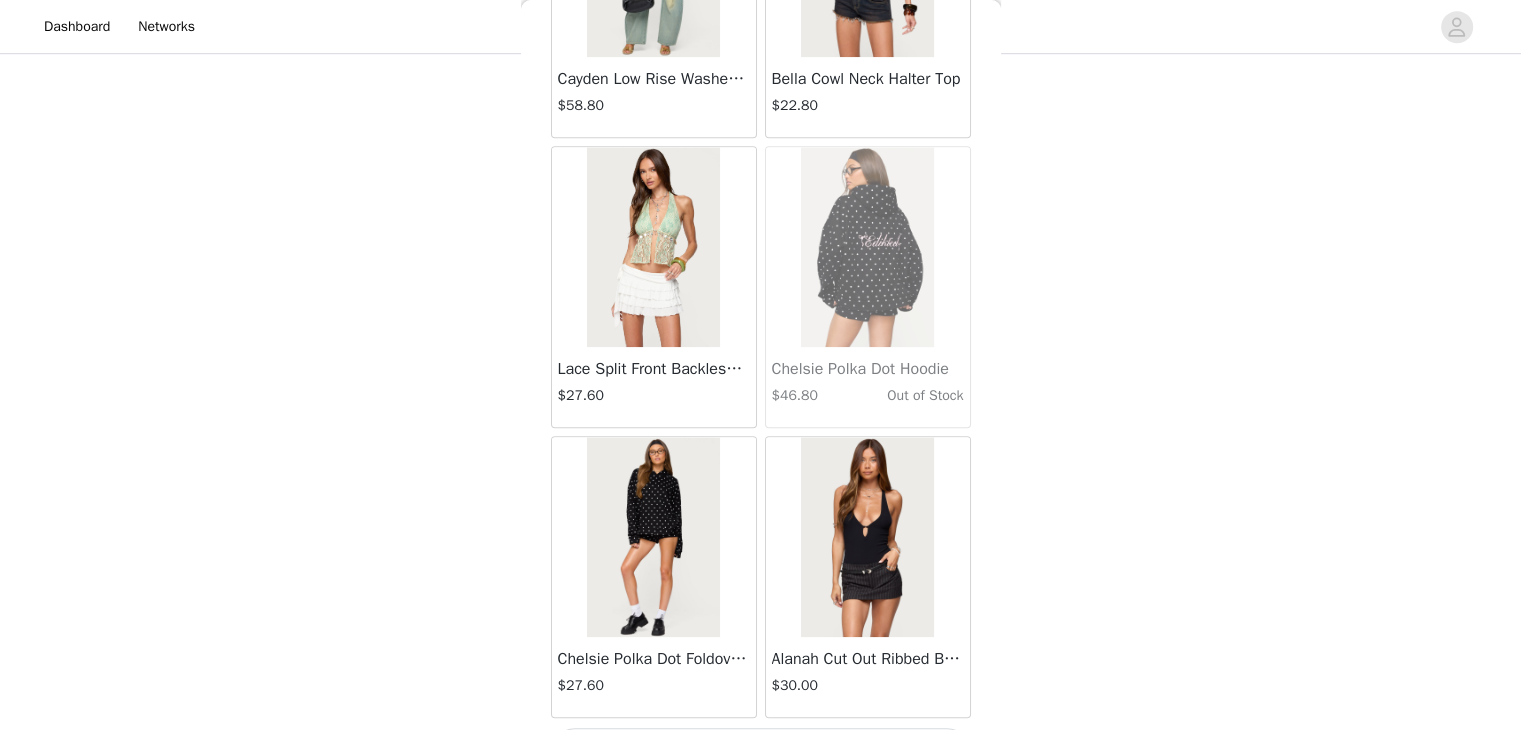 scroll, scrollTop: 39973, scrollLeft: 0, axis: vertical 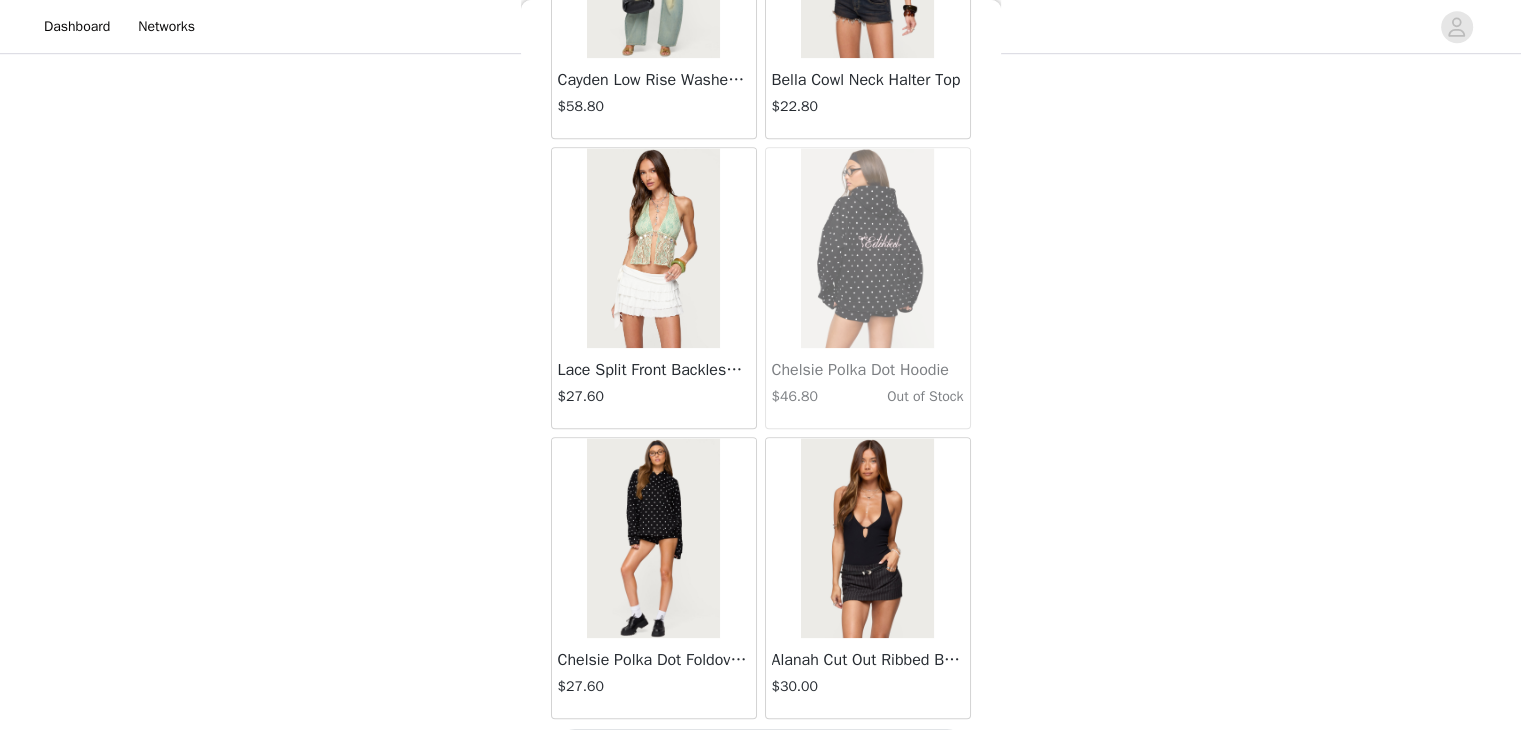 click on "Load More" at bounding box center (761, 753) 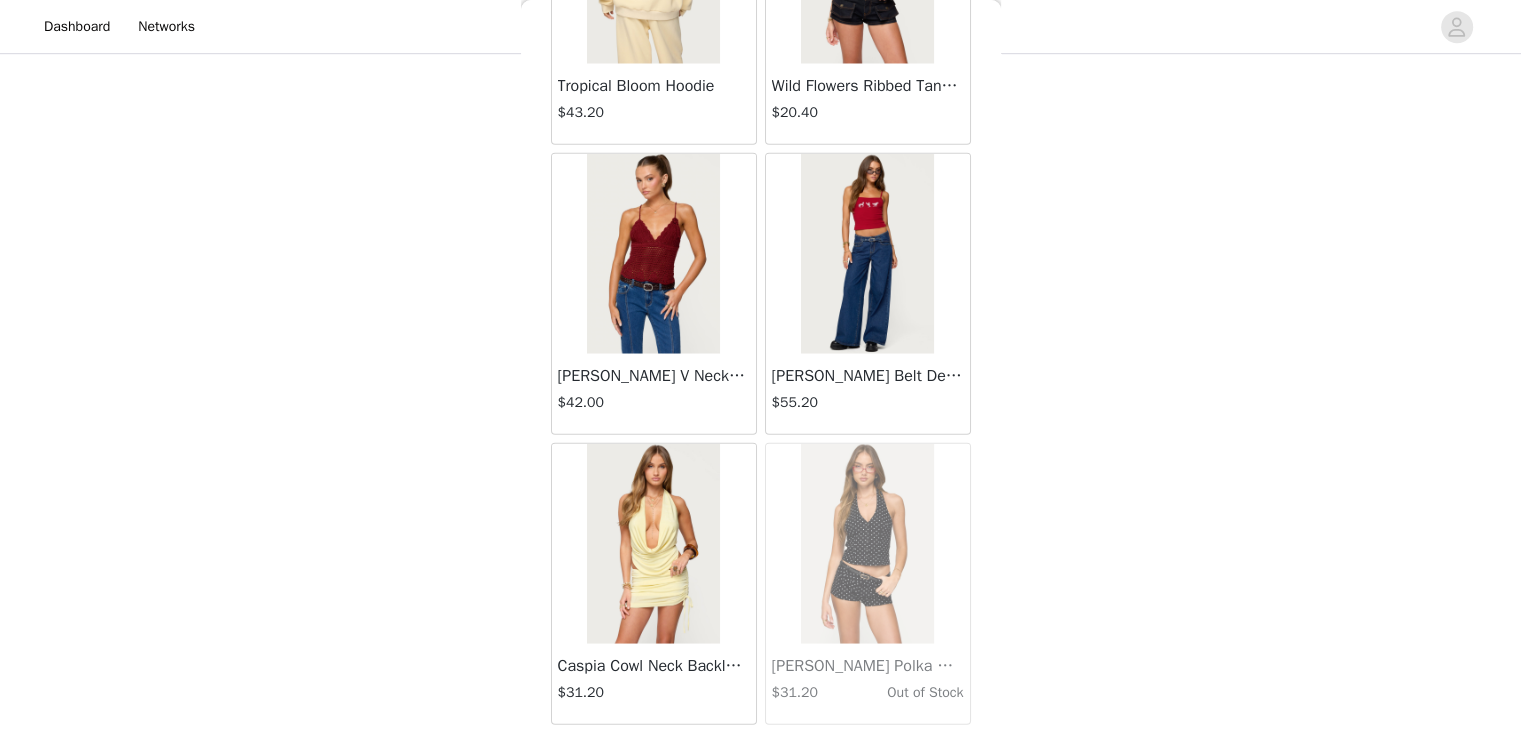 scroll, scrollTop: 42870, scrollLeft: 0, axis: vertical 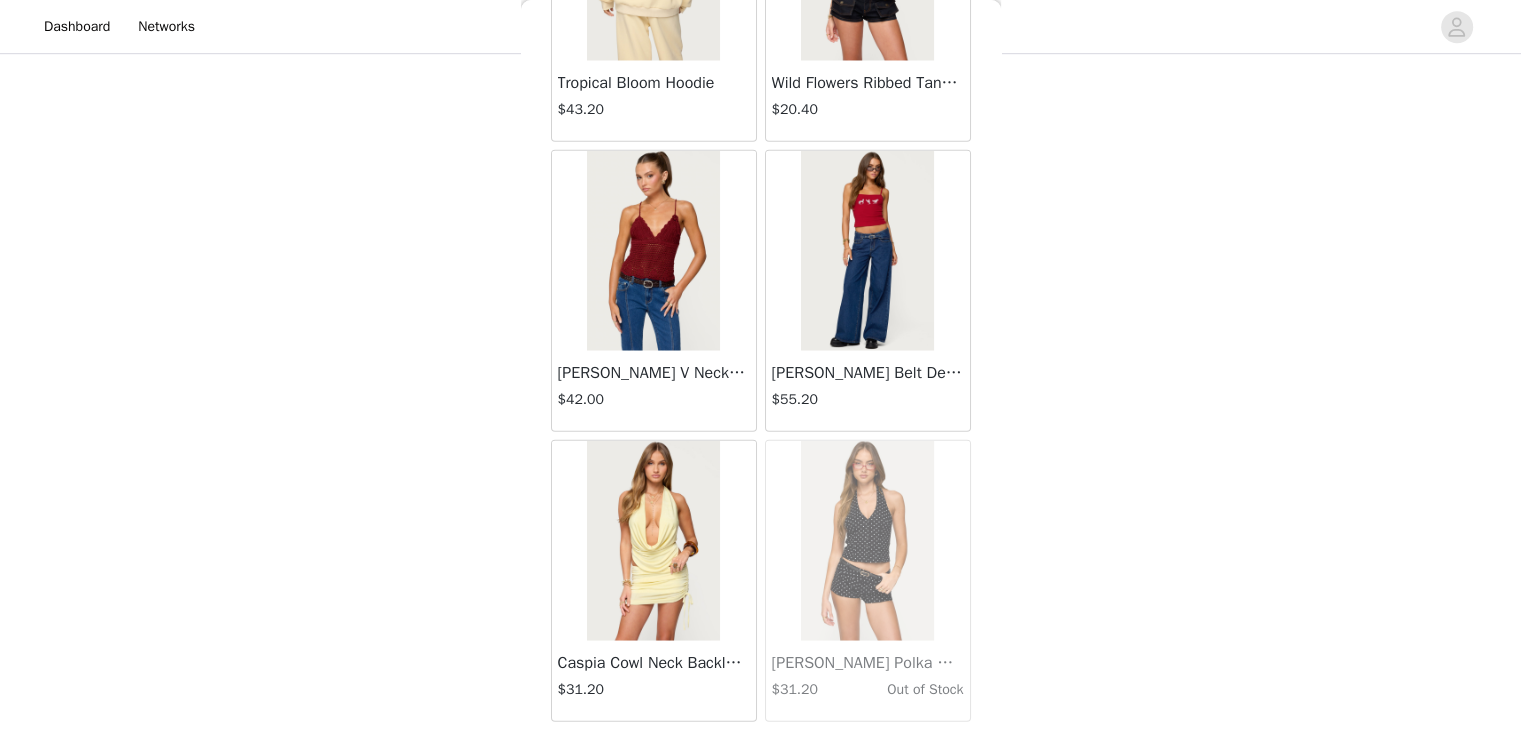click on "Load More" at bounding box center (761, 756) 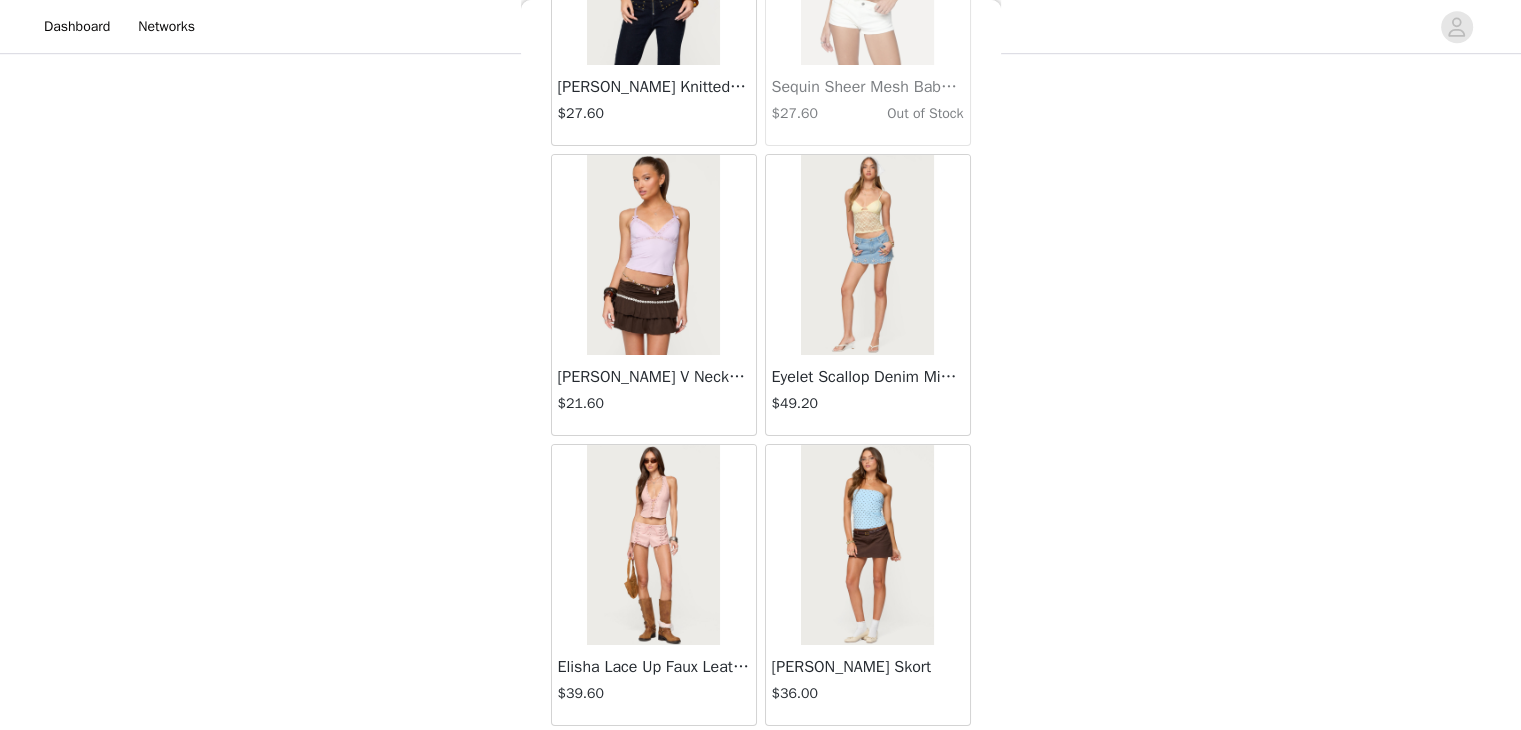 scroll, scrollTop: 45765, scrollLeft: 0, axis: vertical 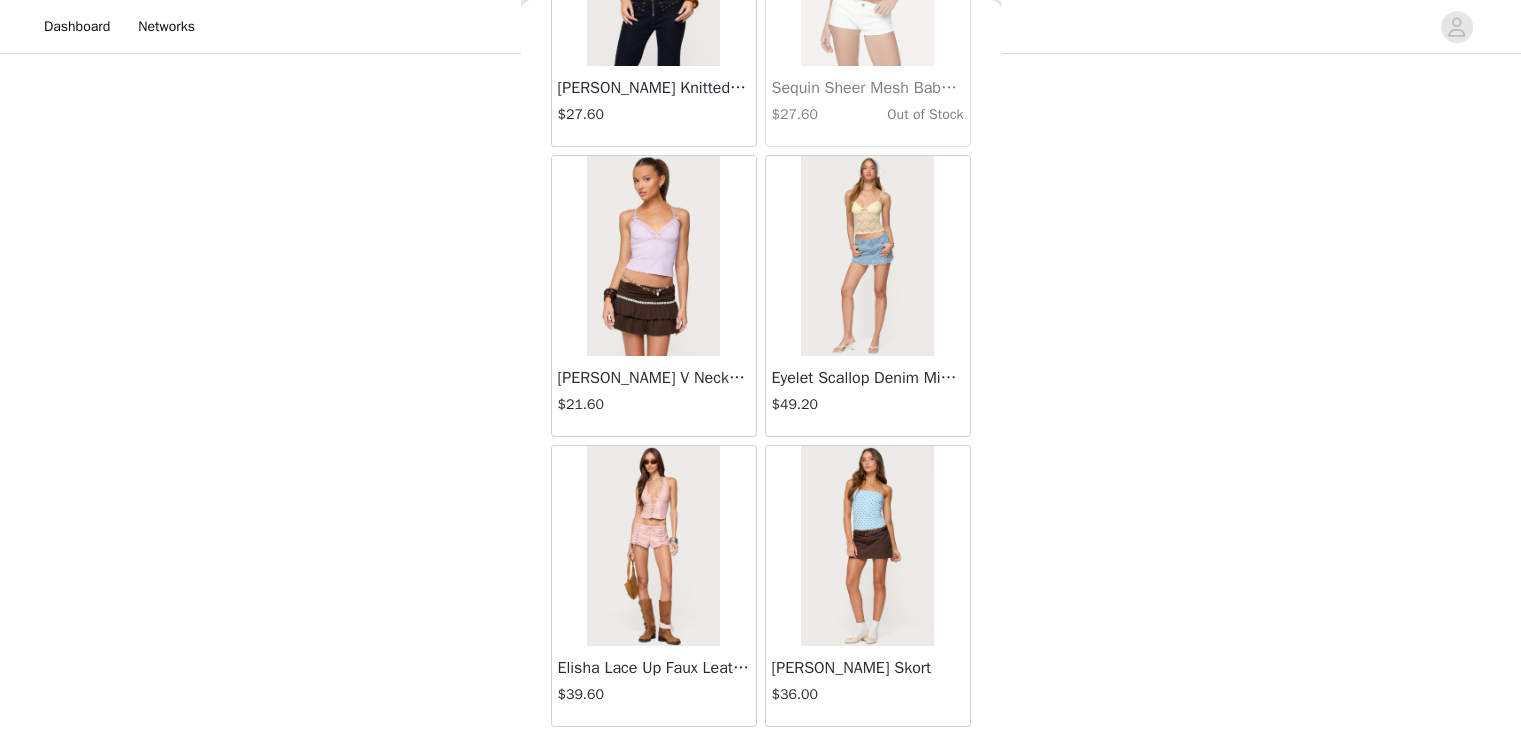 click on "Load More" at bounding box center [761, 761] 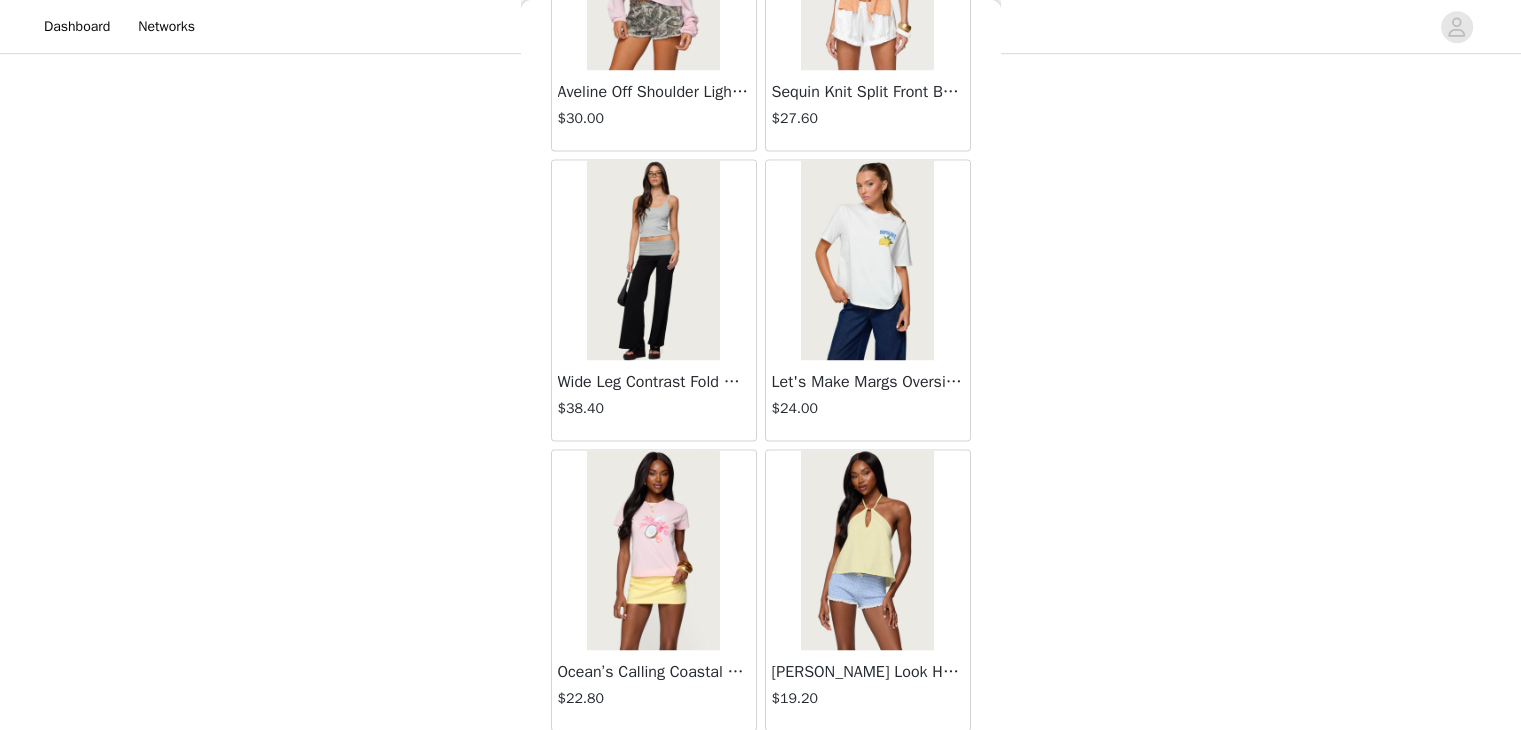 scroll, scrollTop: 48662, scrollLeft: 0, axis: vertical 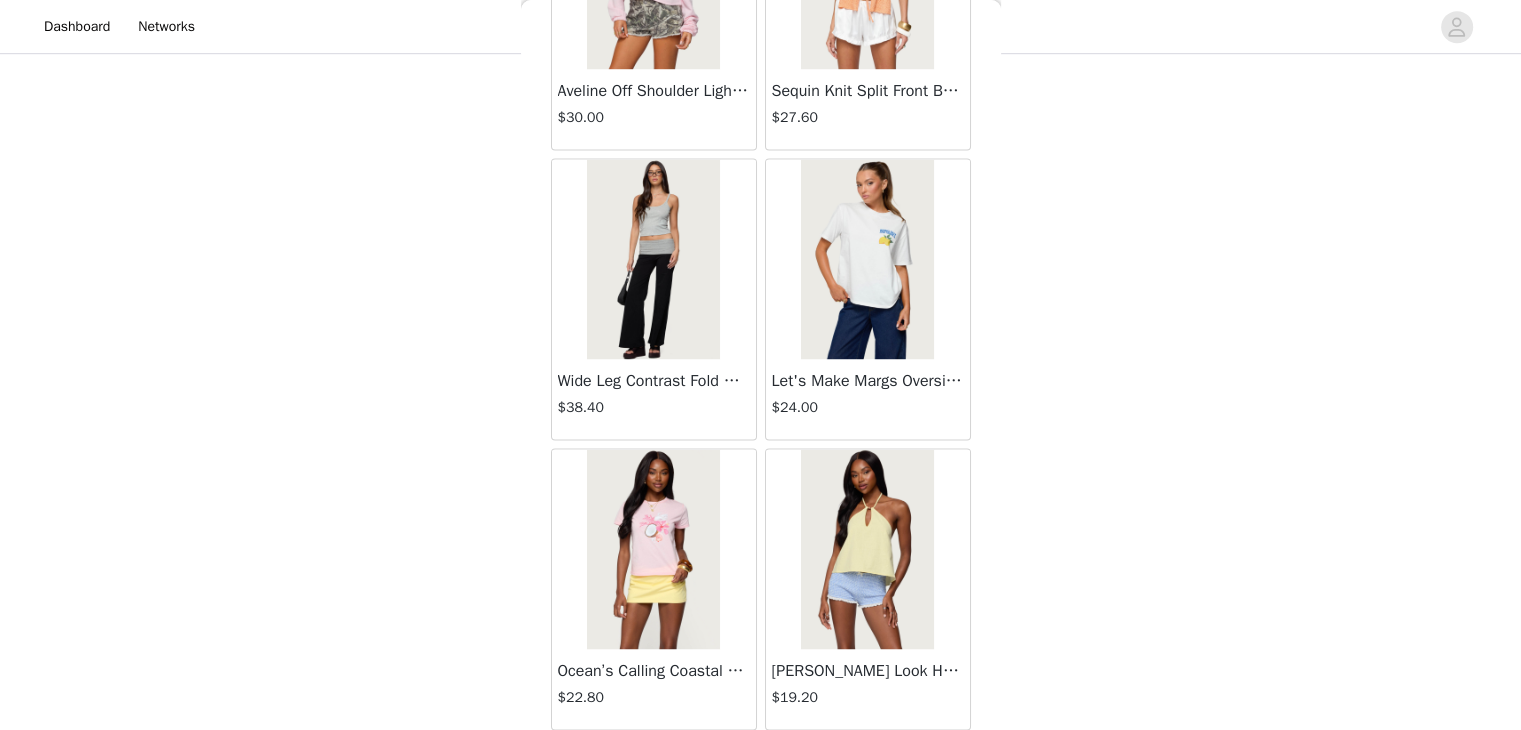 click on "Load More" at bounding box center [761, 764] 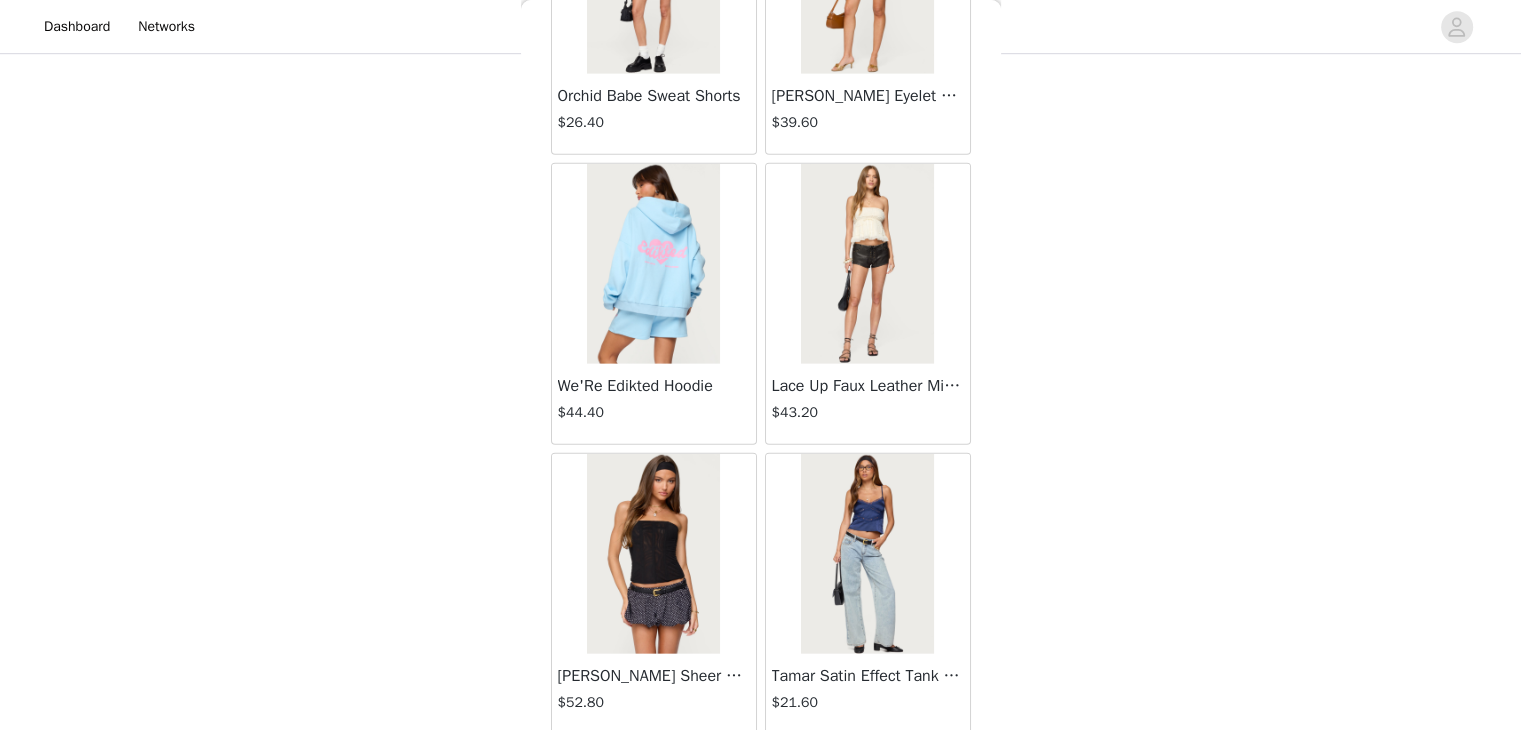 scroll, scrollTop: 51558, scrollLeft: 0, axis: vertical 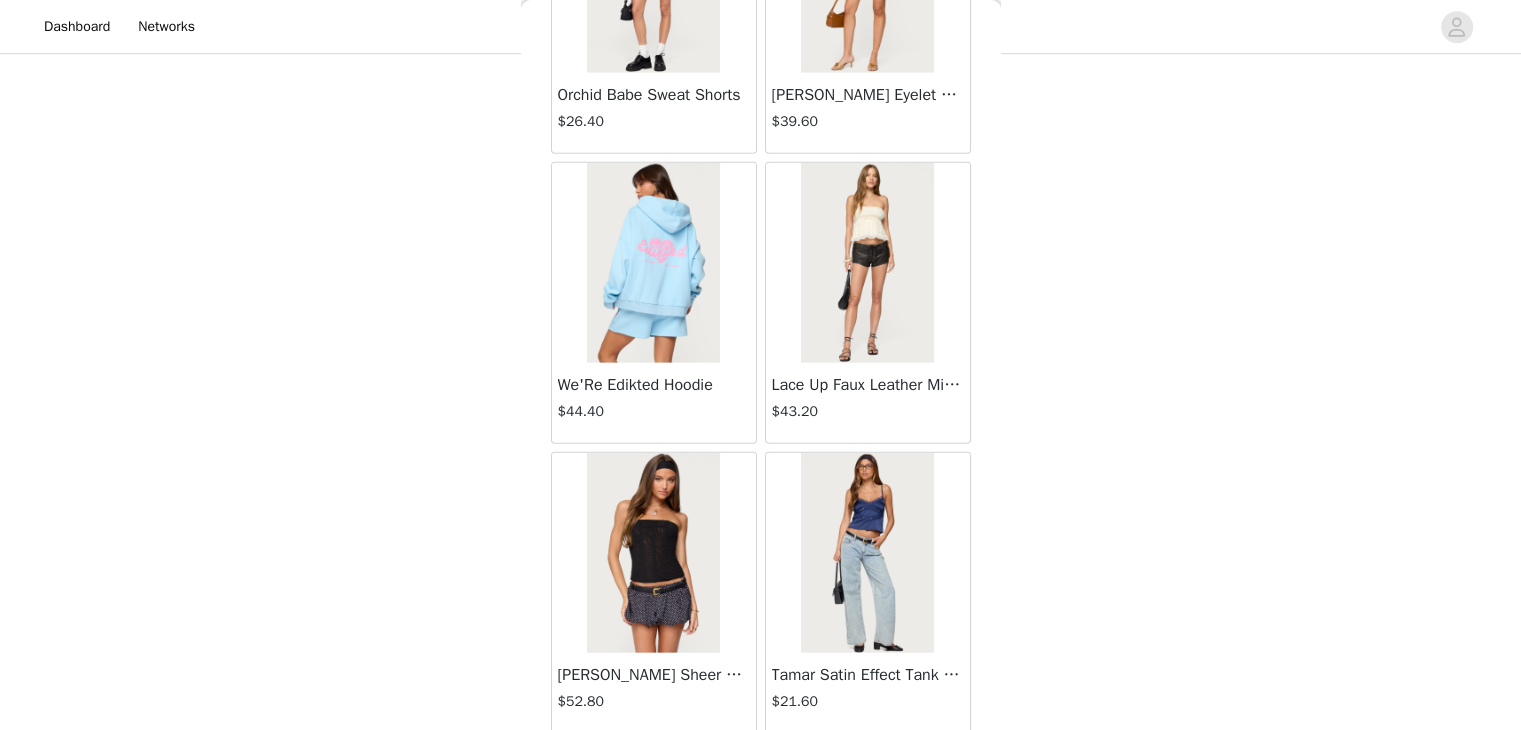 click on "Load More" at bounding box center [761, 768] 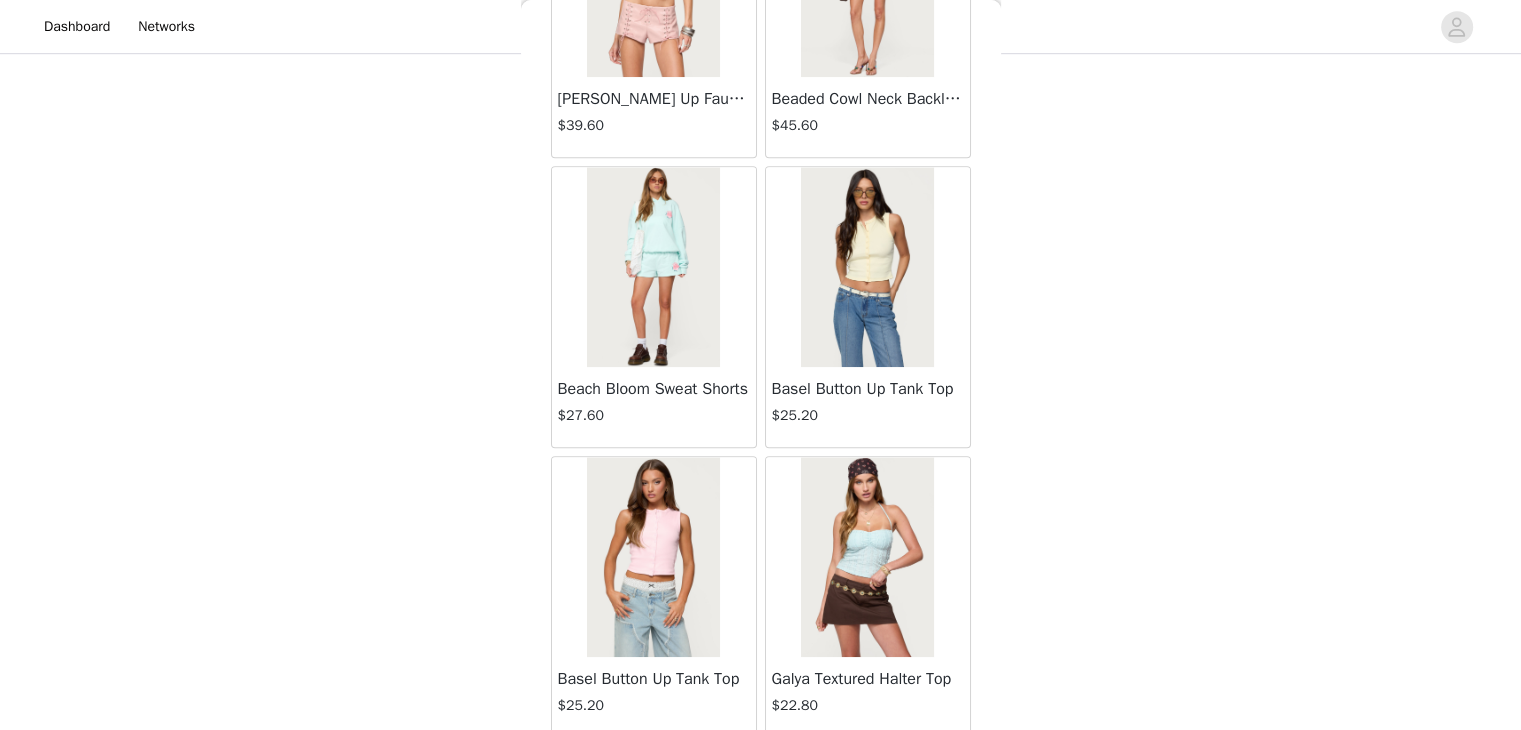 scroll, scrollTop: 54453, scrollLeft: 0, axis: vertical 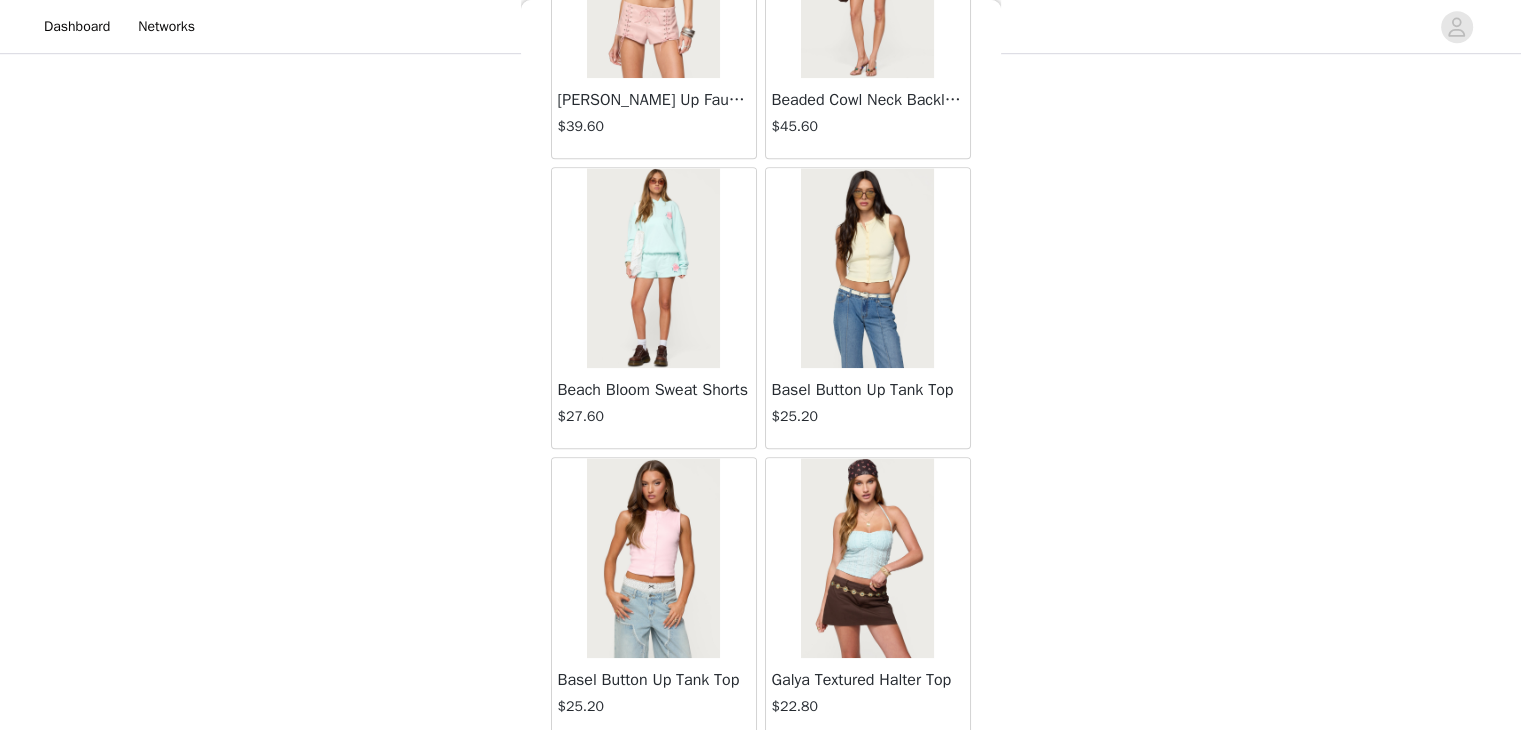 click on "Load More" at bounding box center (761, 773) 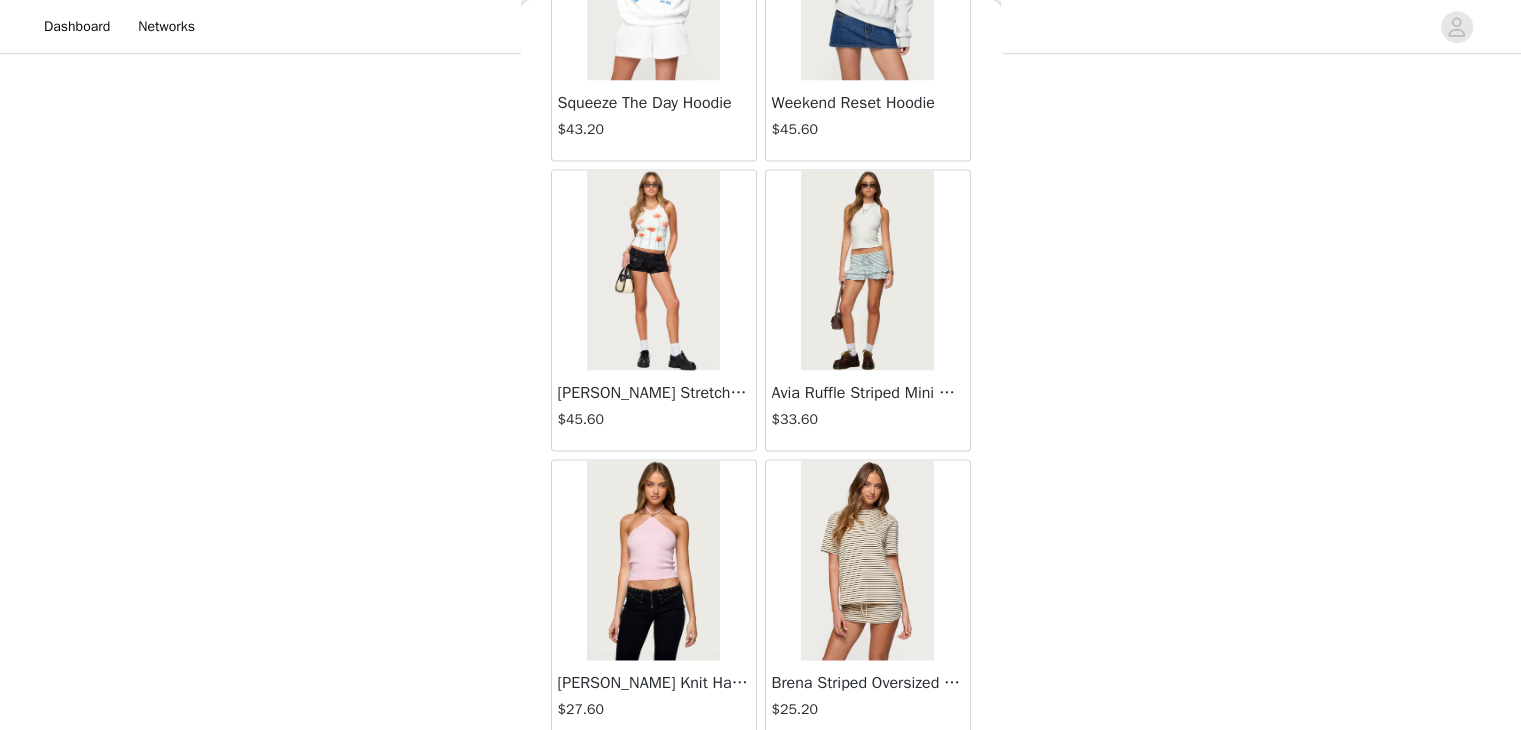 scroll, scrollTop: 57348, scrollLeft: 0, axis: vertical 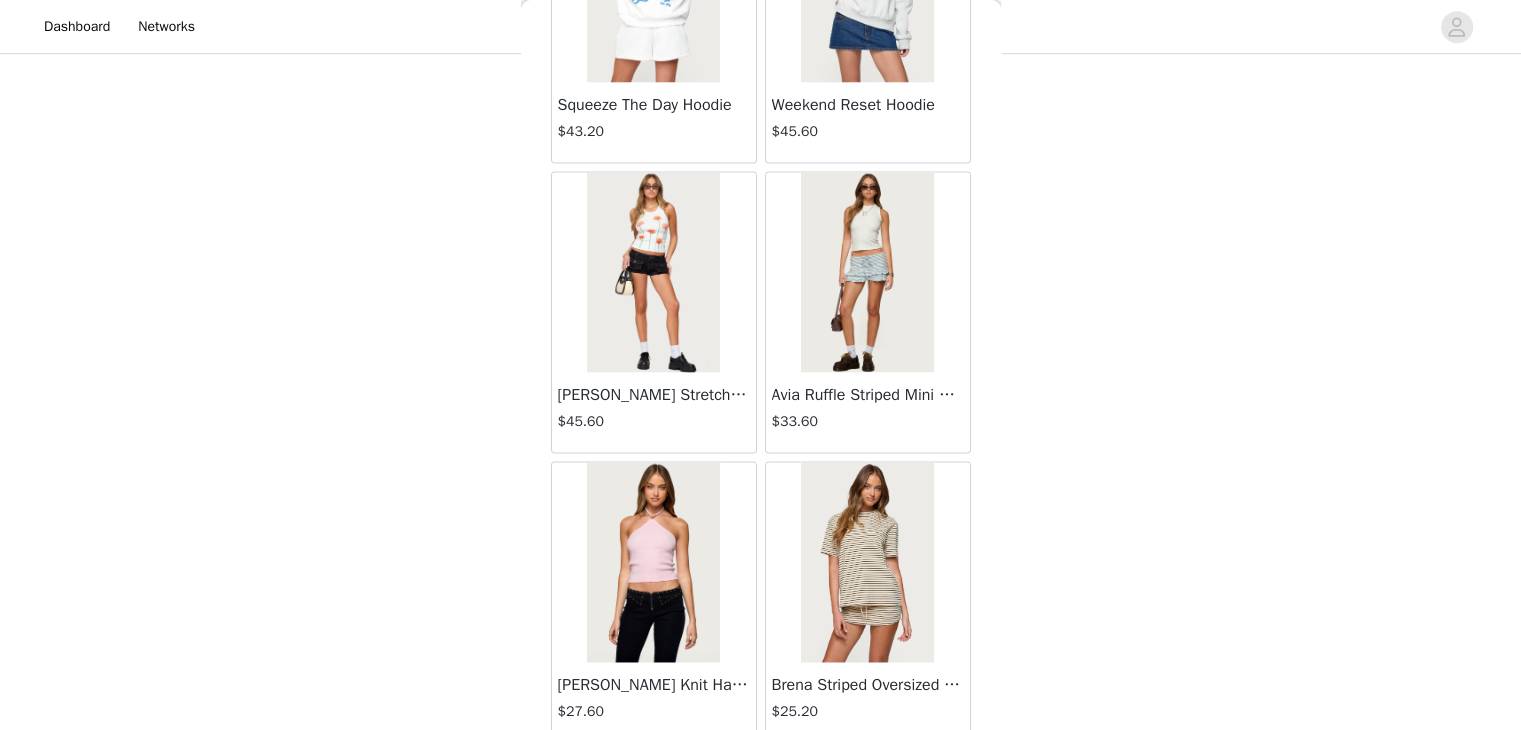 click on "Load More" at bounding box center (761, 778) 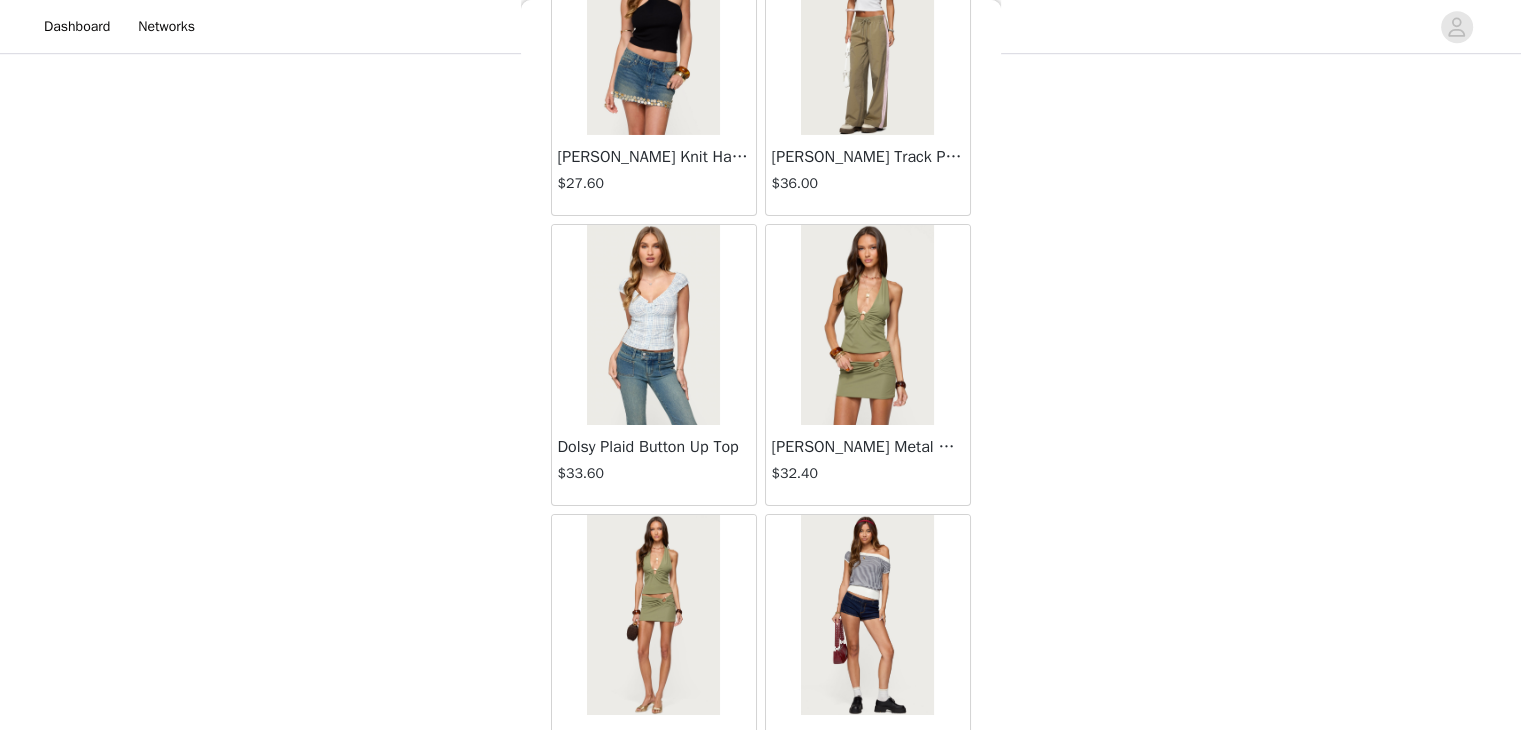 scroll, scrollTop: 60246, scrollLeft: 0, axis: vertical 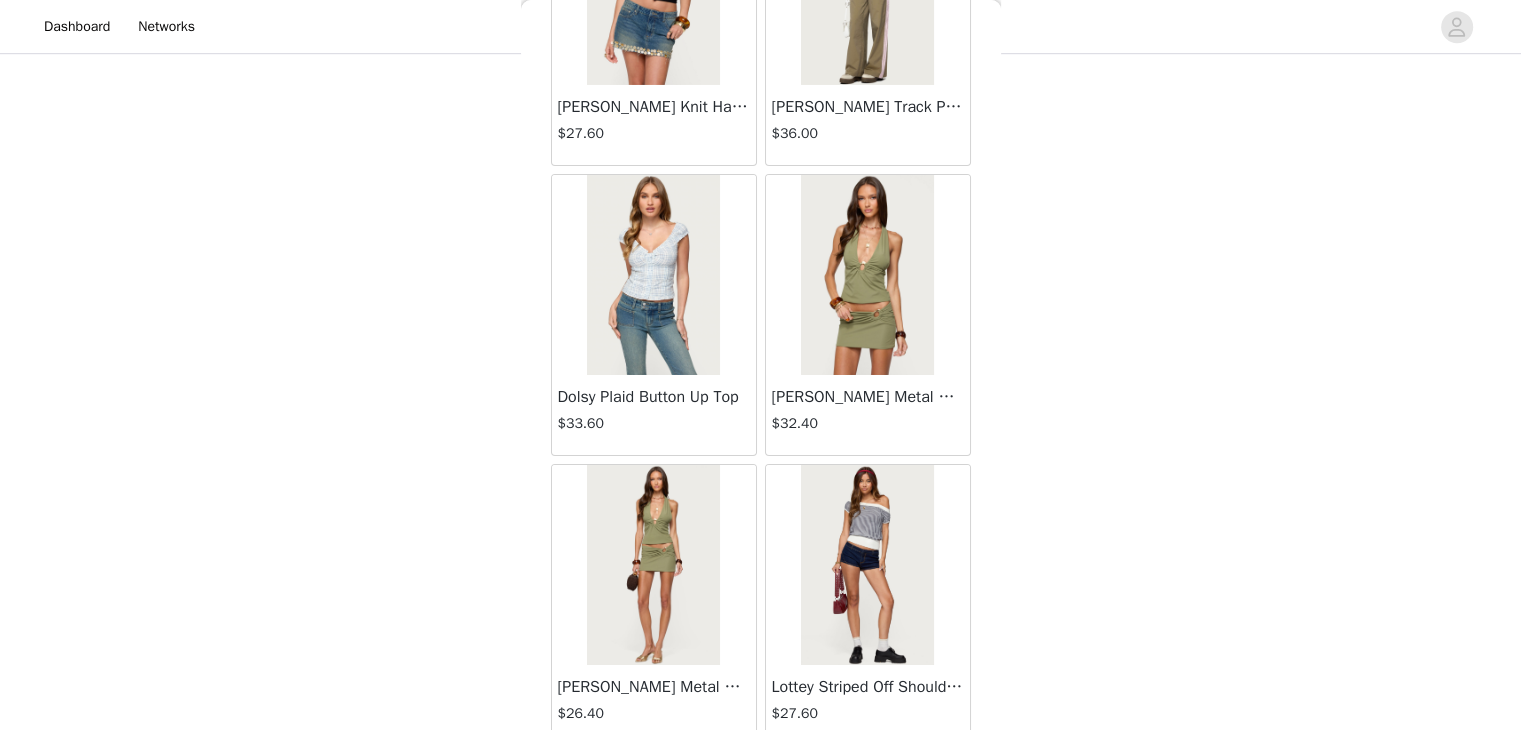 click on "Load More" at bounding box center (761, 780) 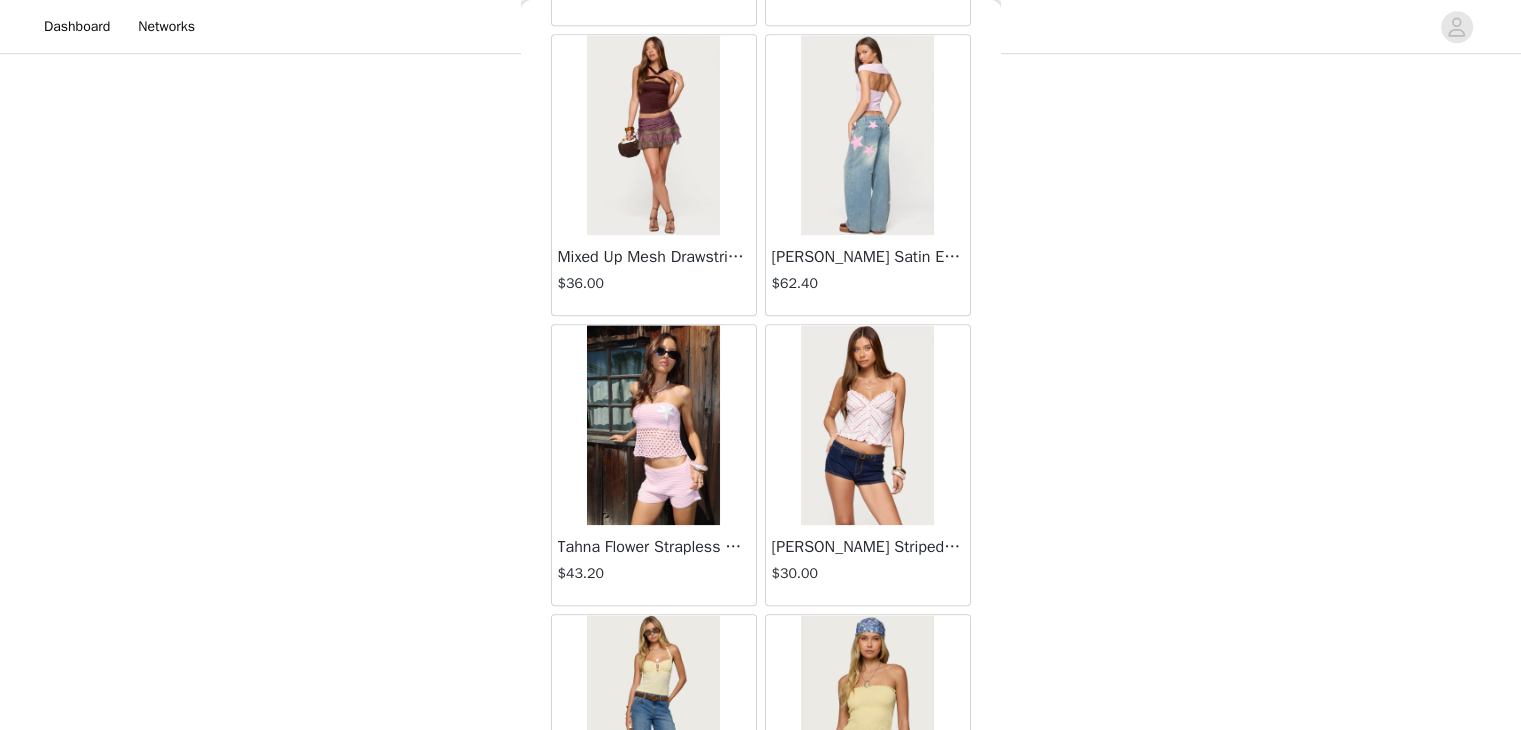 scroll, scrollTop: 63142, scrollLeft: 0, axis: vertical 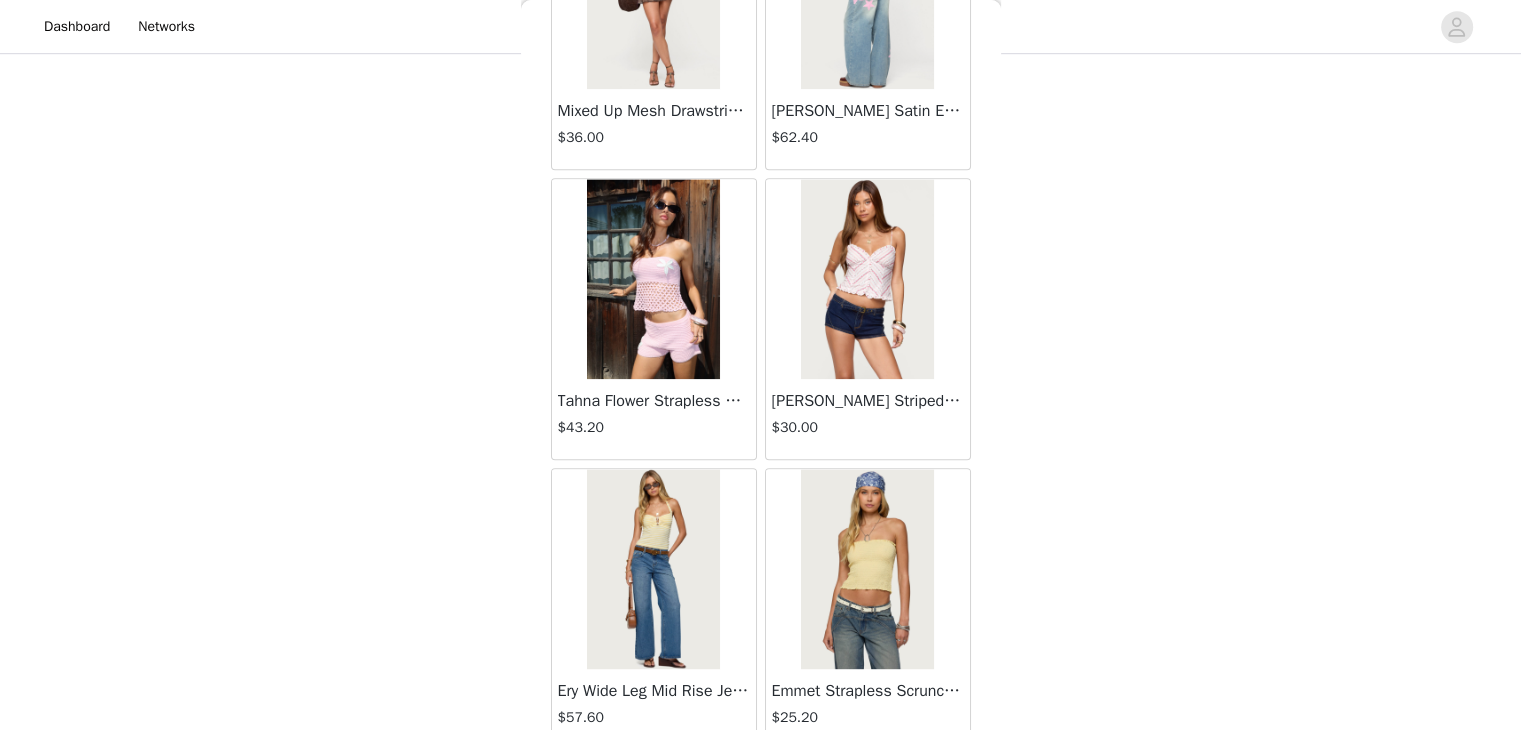 click on "Load More" at bounding box center [761, 784] 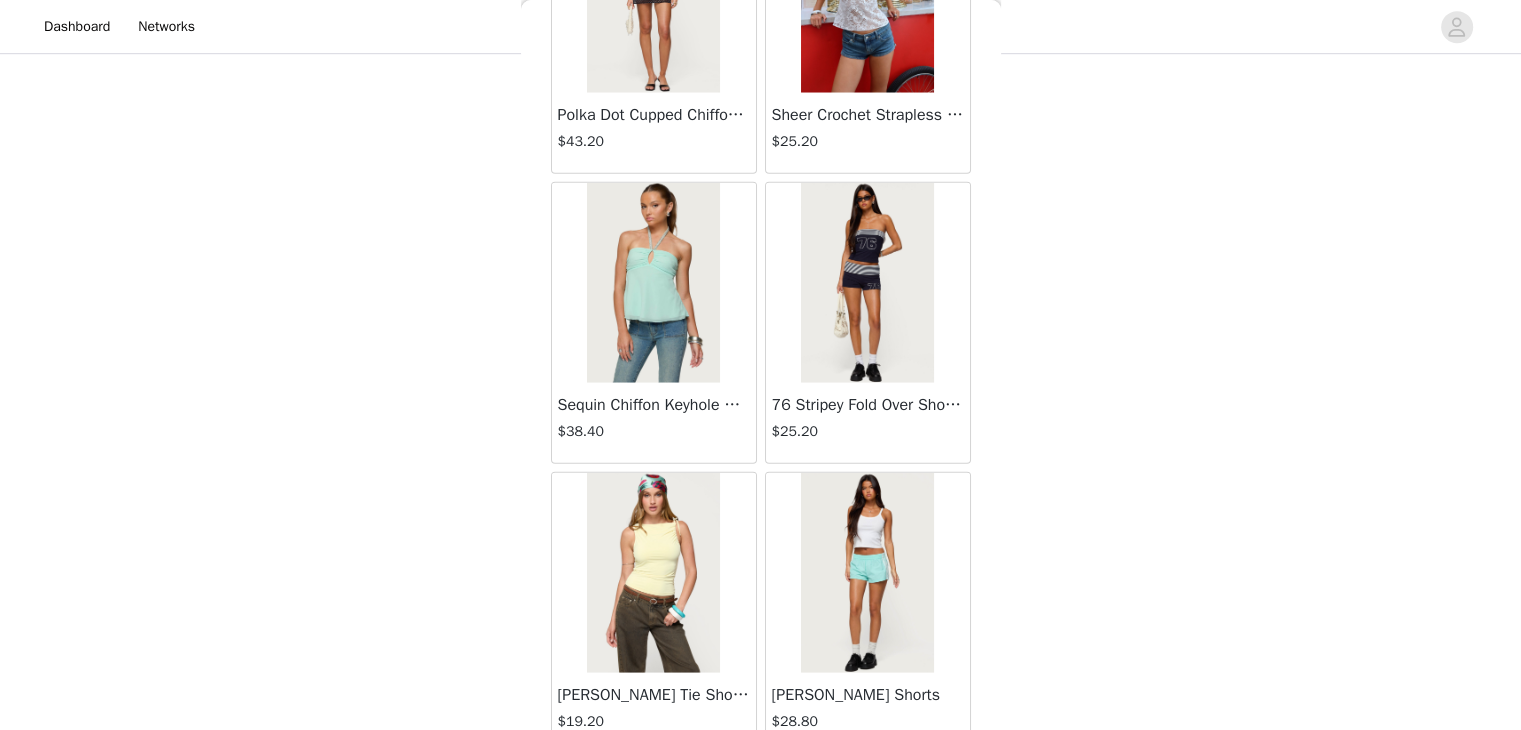 scroll, scrollTop: 66037, scrollLeft: 0, axis: vertical 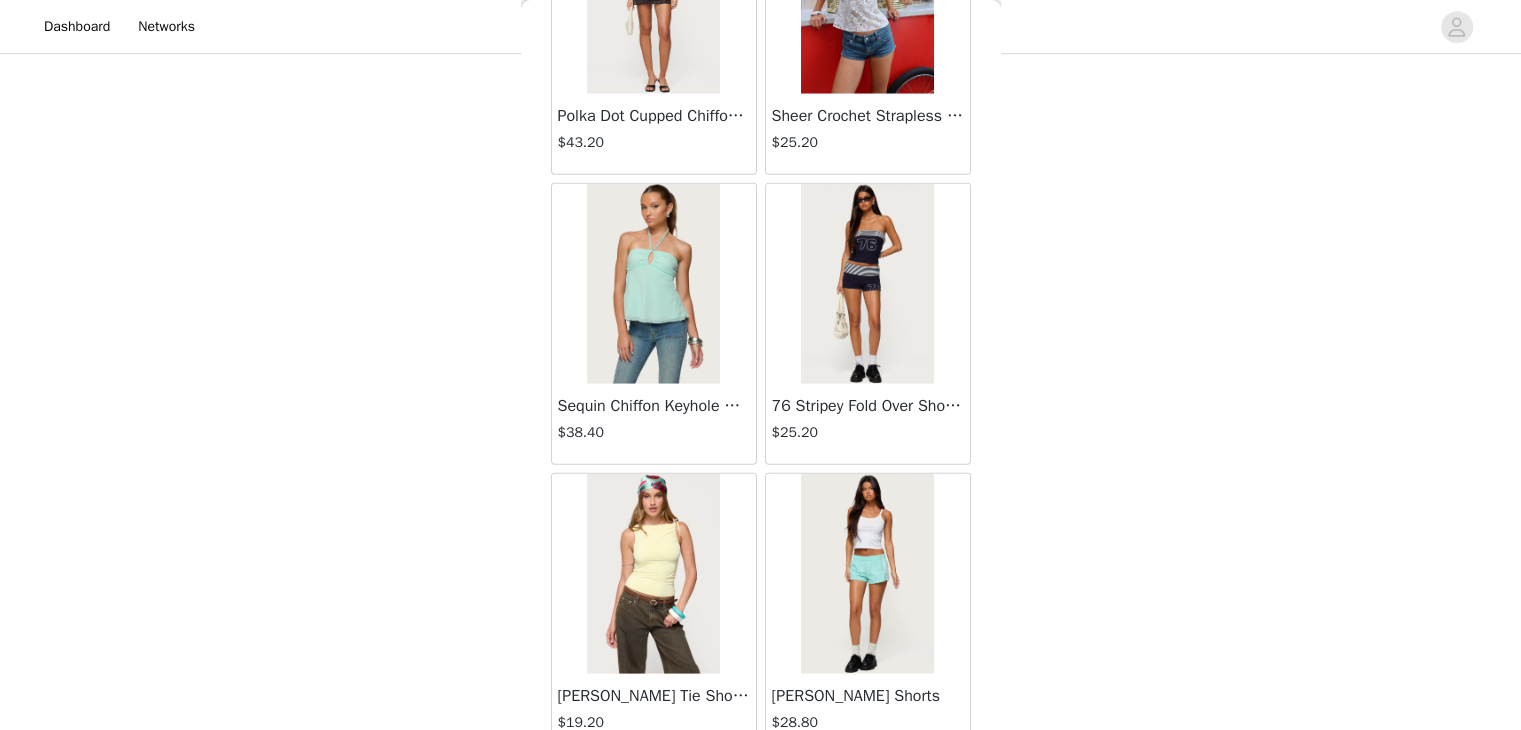 click on "Load More" at bounding box center (761, 789) 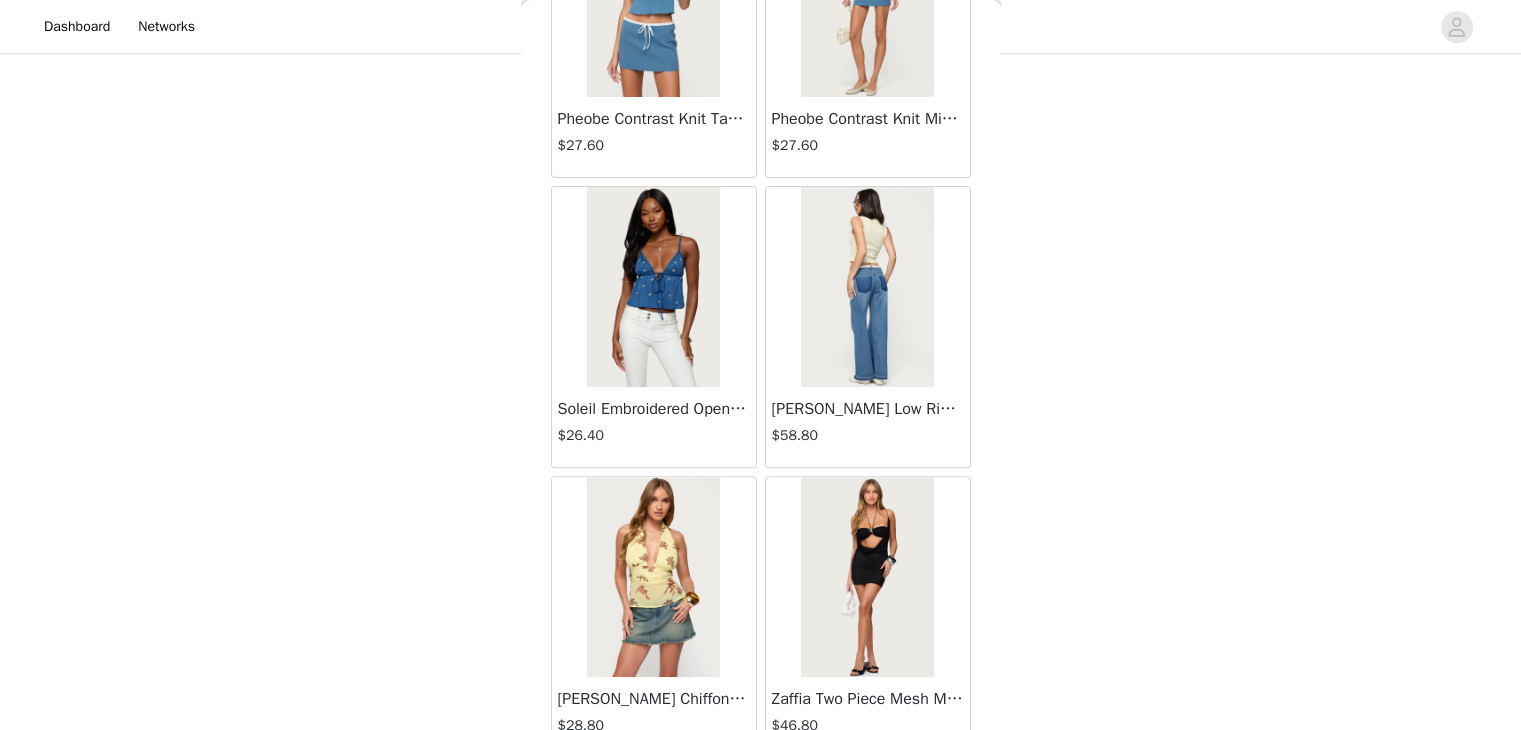 click on "Load More" at bounding box center (761, 792) 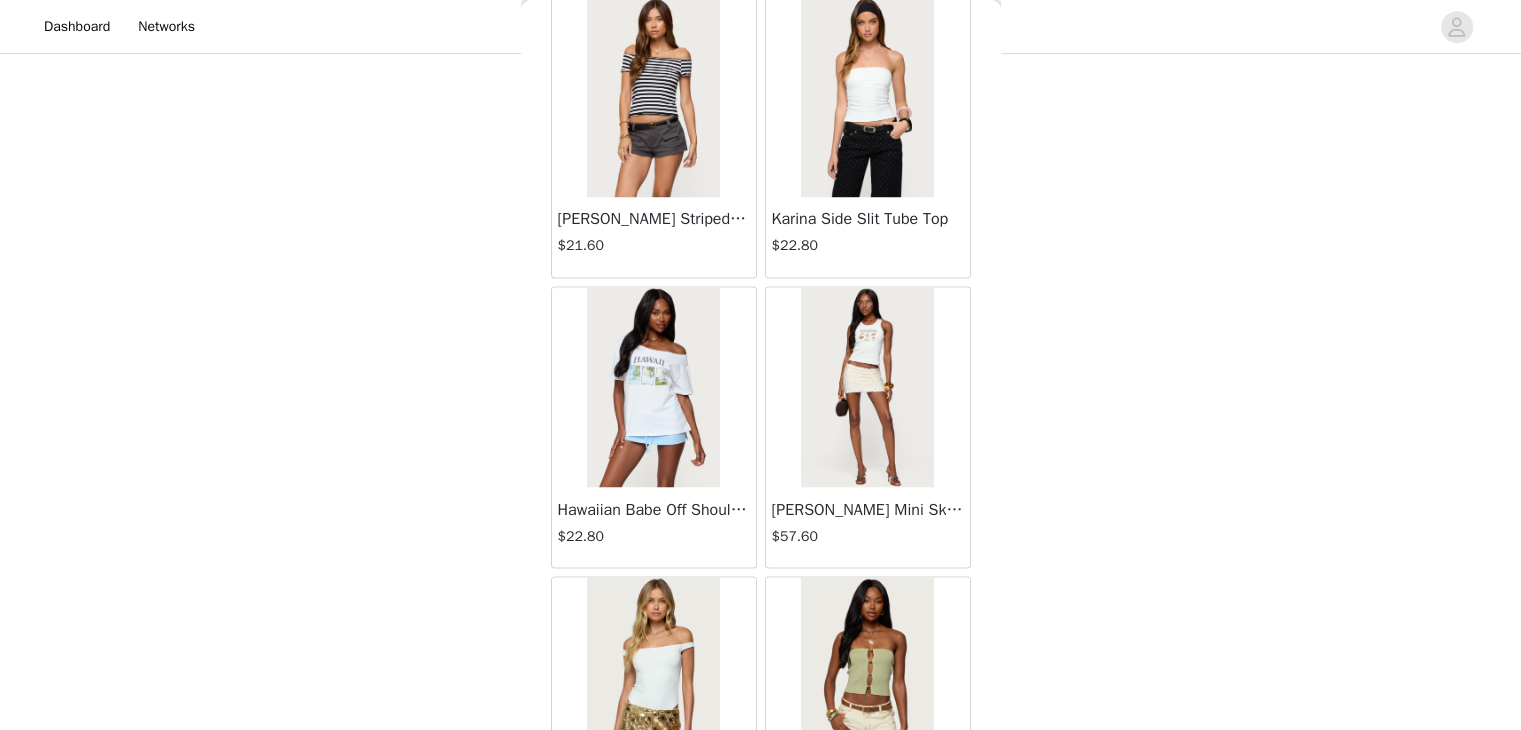 scroll, scrollTop: 71830, scrollLeft: 0, axis: vertical 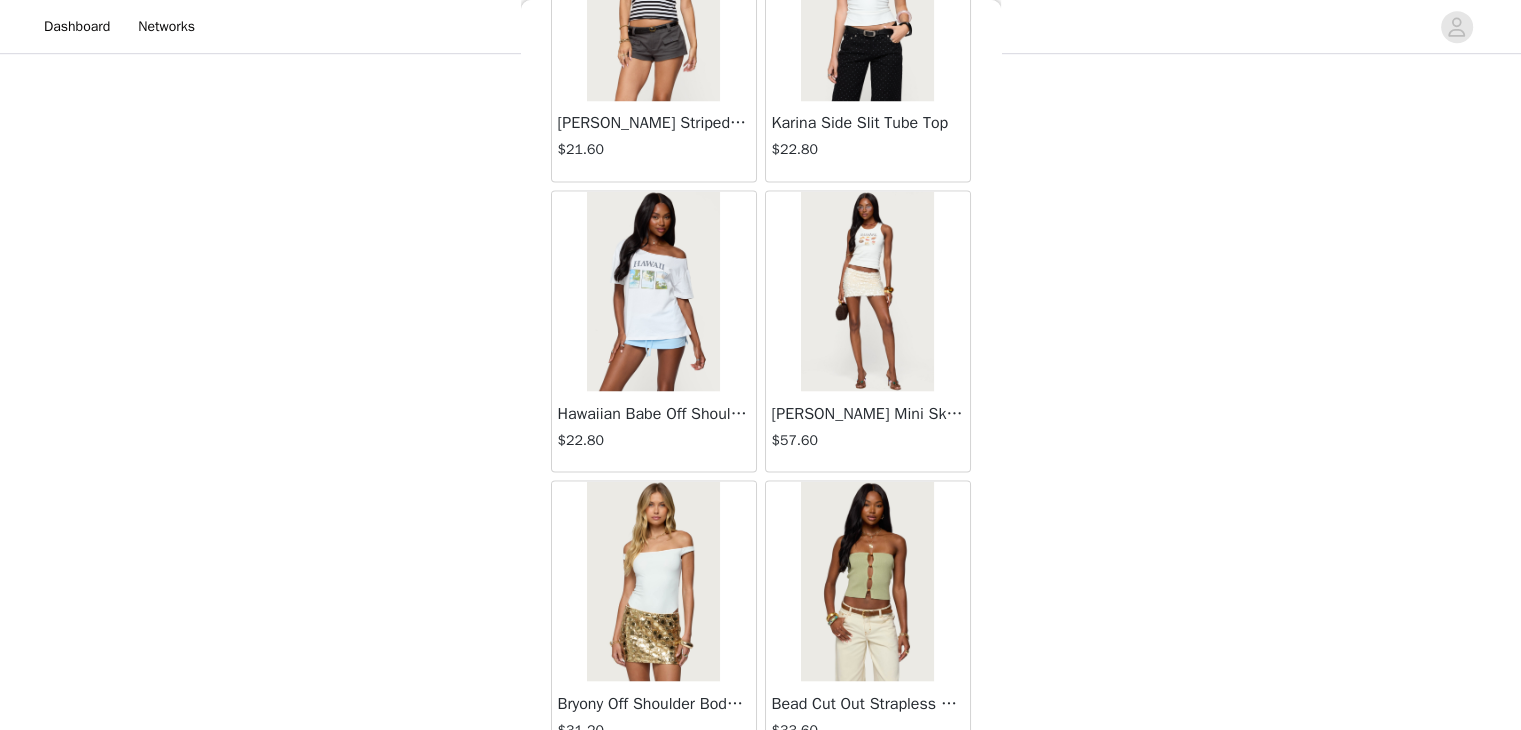 click on "Load More" at bounding box center [761, 796] 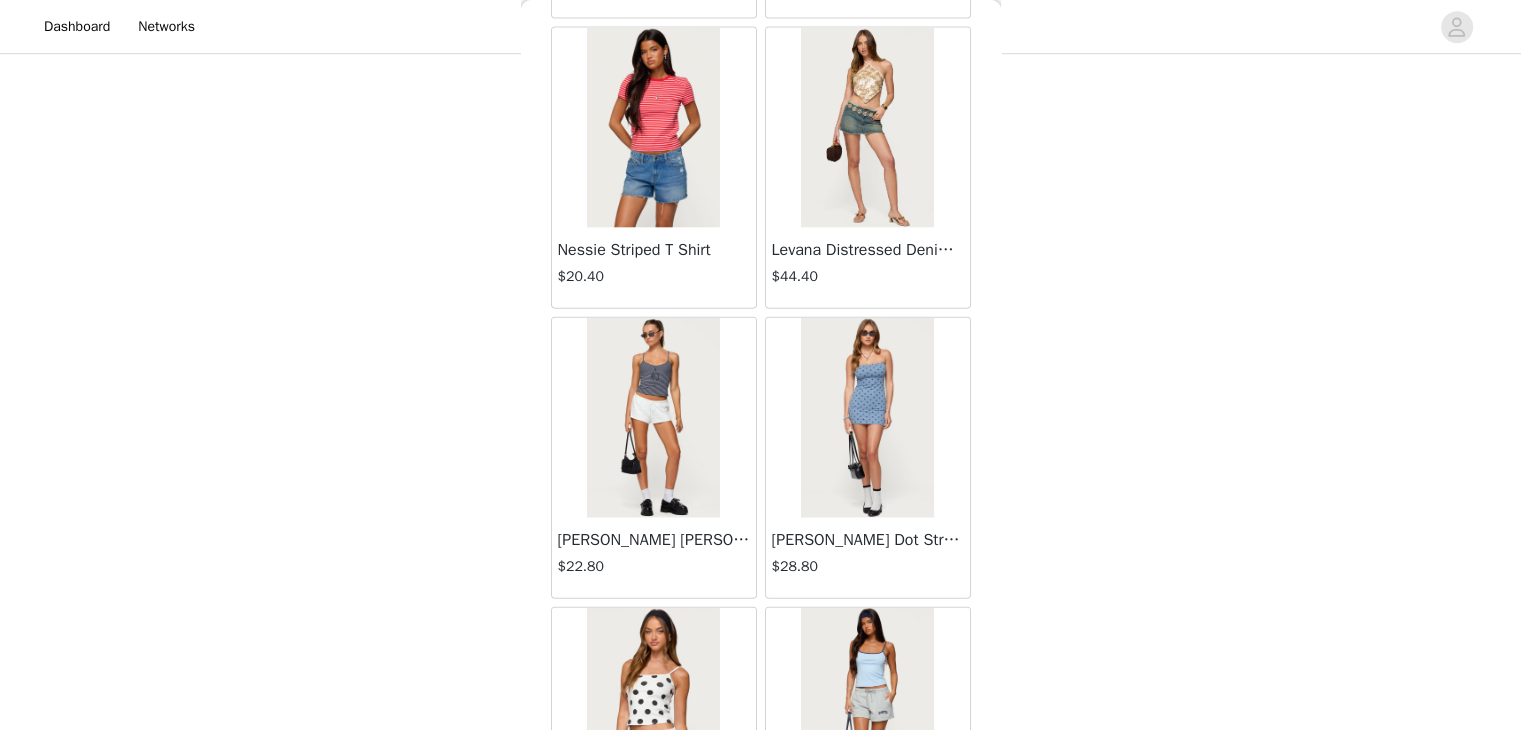 scroll, scrollTop: 73214, scrollLeft: 0, axis: vertical 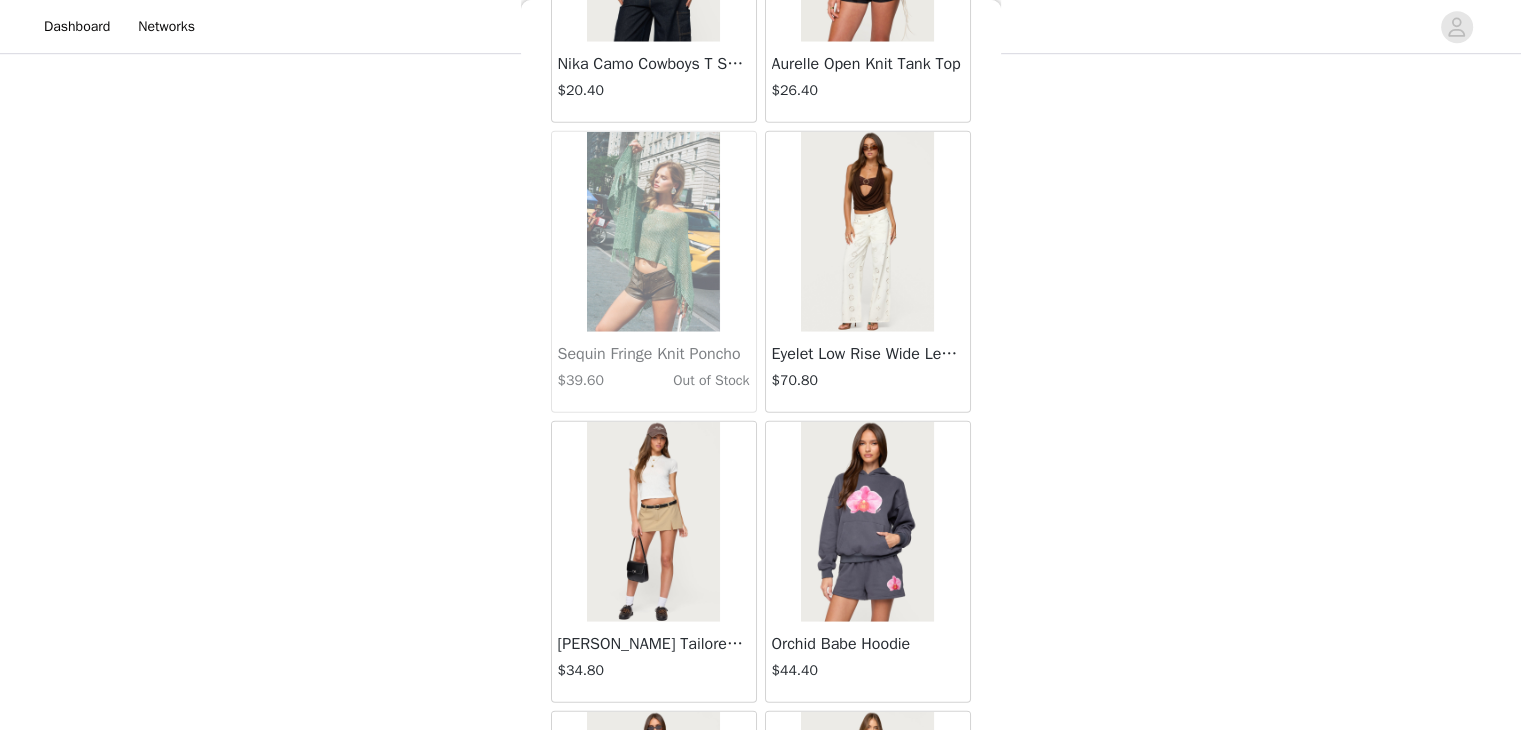 click at bounding box center (653, 522) 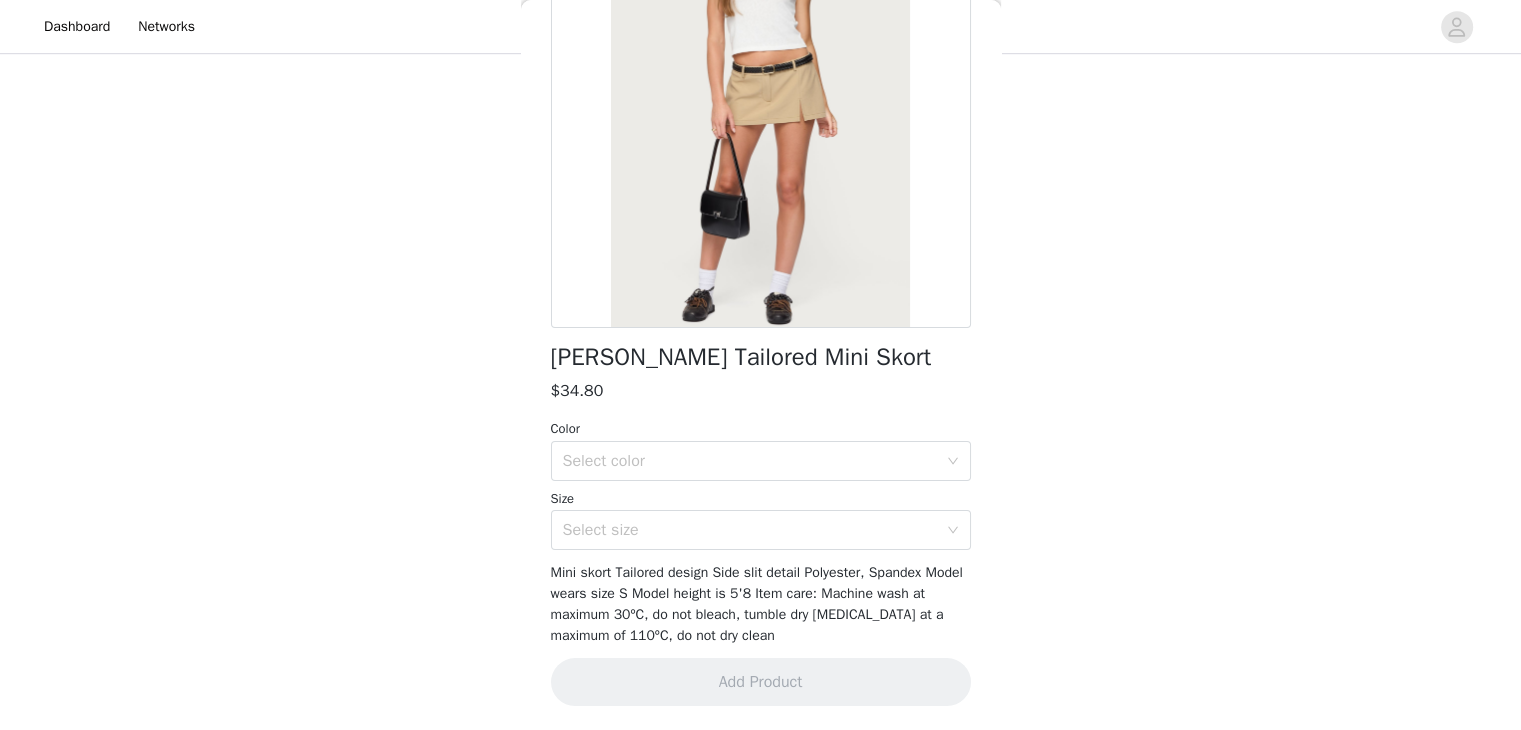 scroll, scrollTop: 220, scrollLeft: 0, axis: vertical 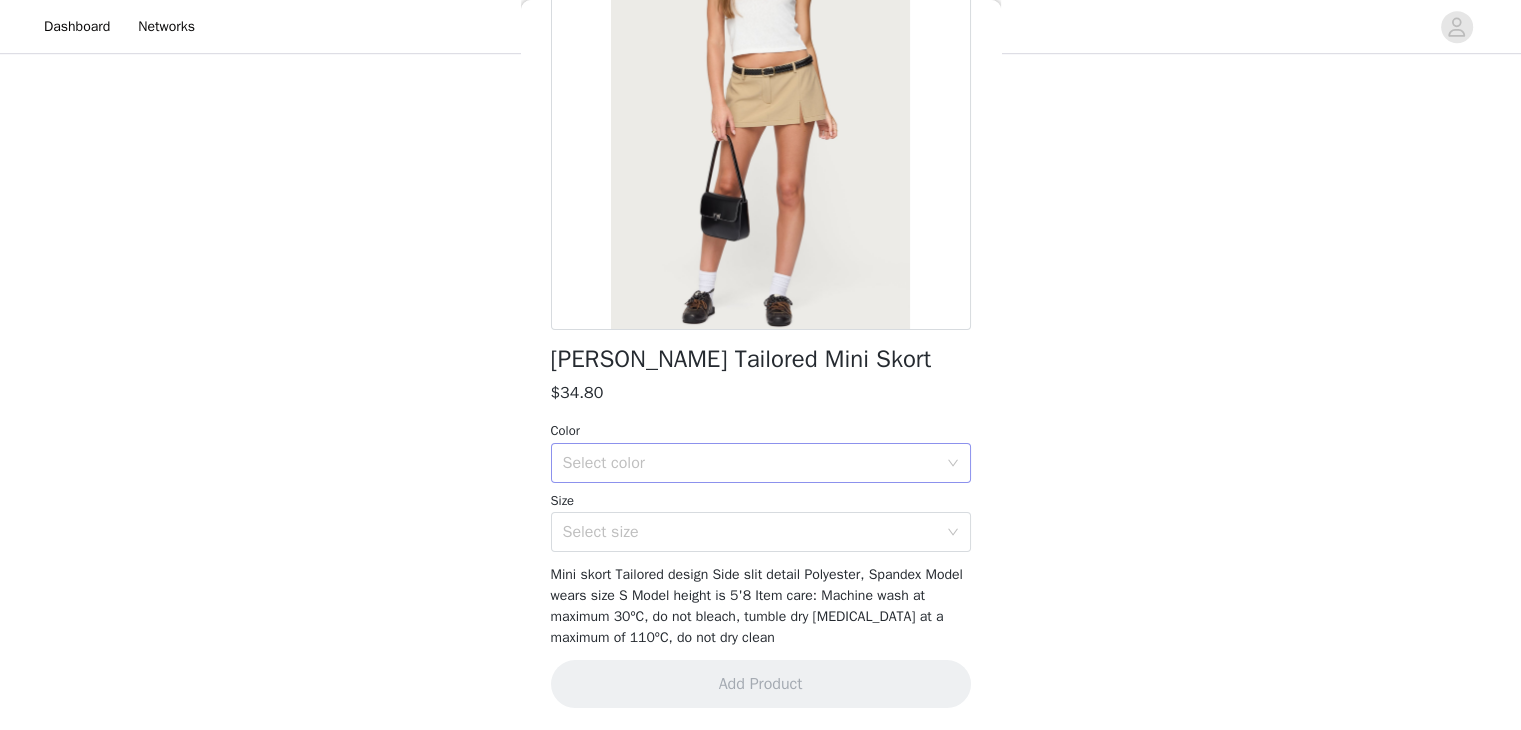 click on "Select color" at bounding box center [754, 463] 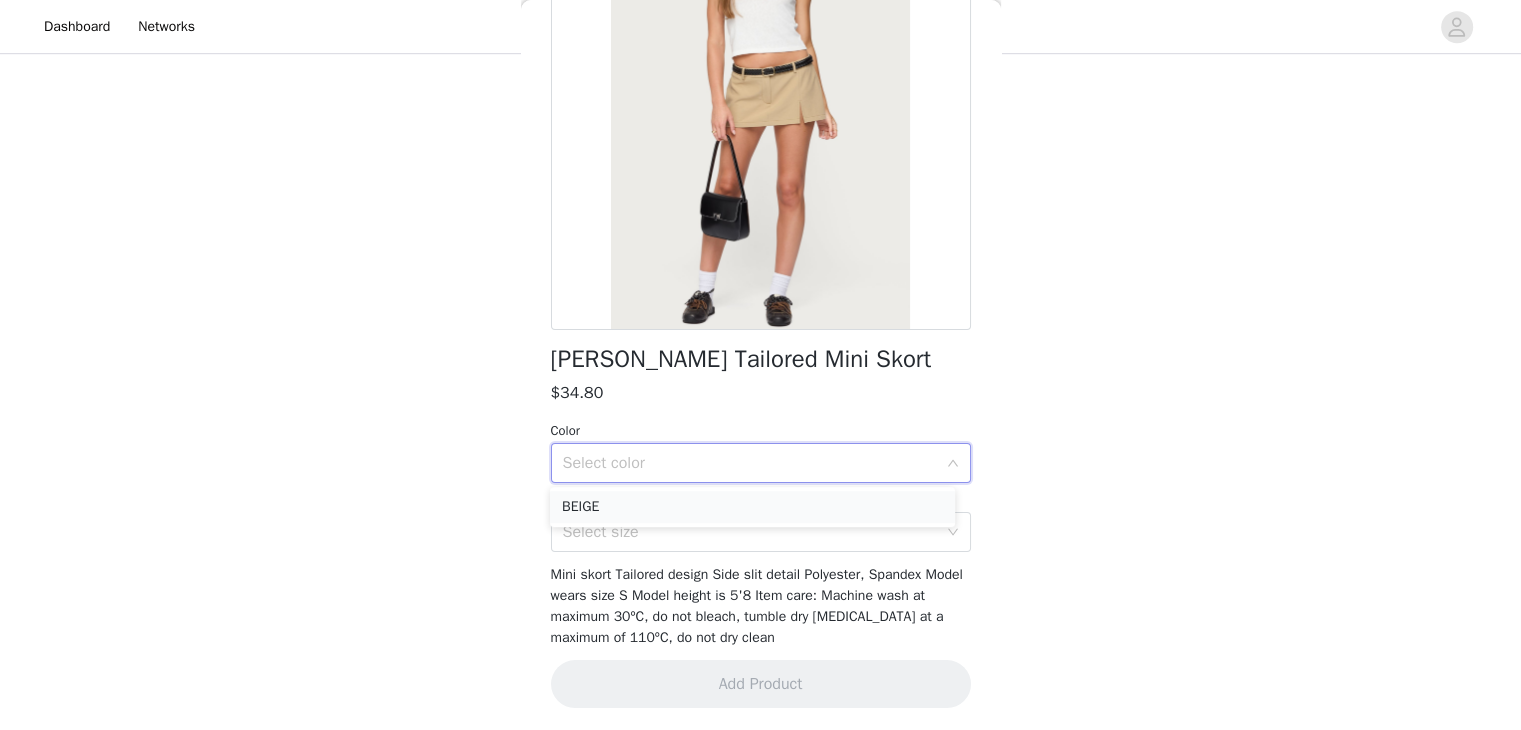 click on "BEIGE" at bounding box center (752, 507) 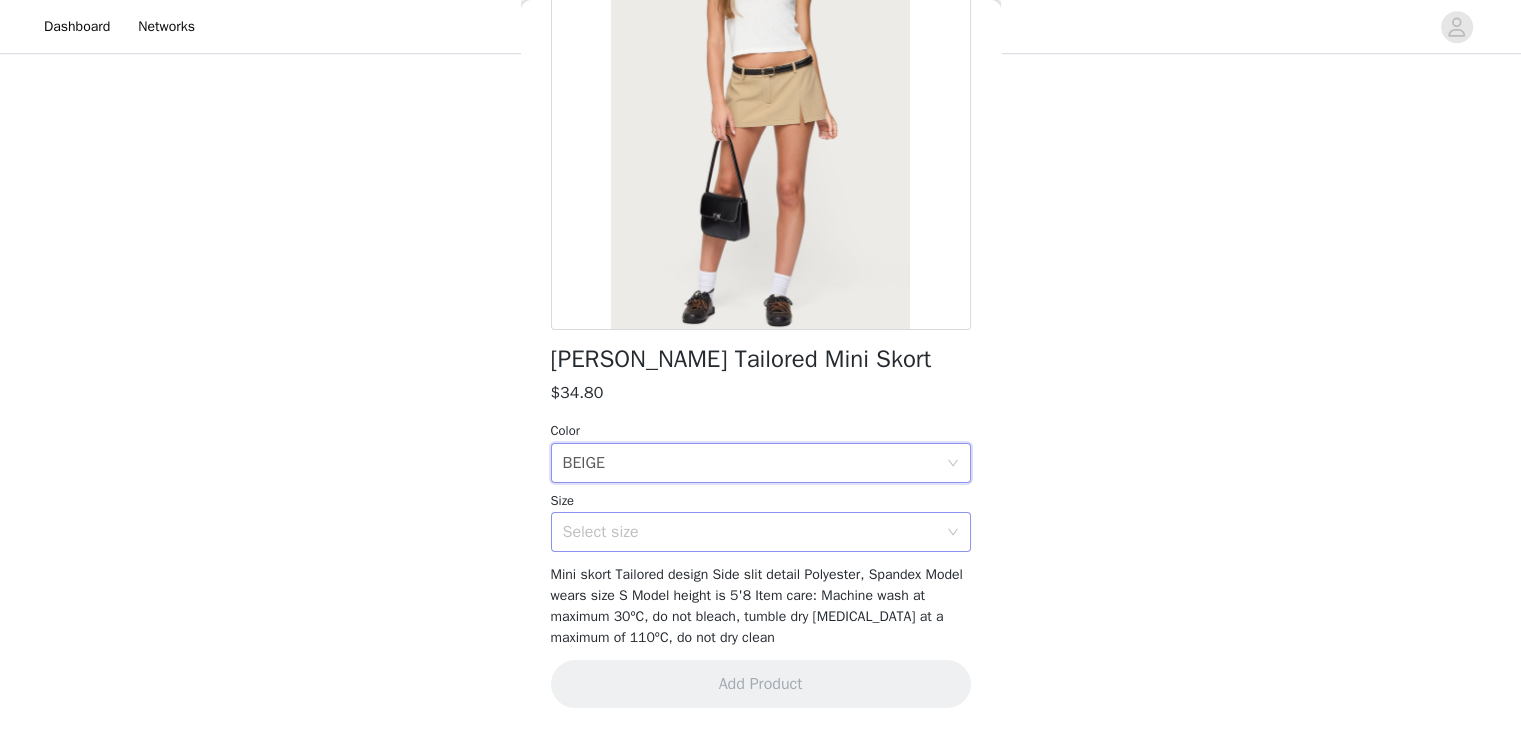 click on "Select size" at bounding box center [754, 532] 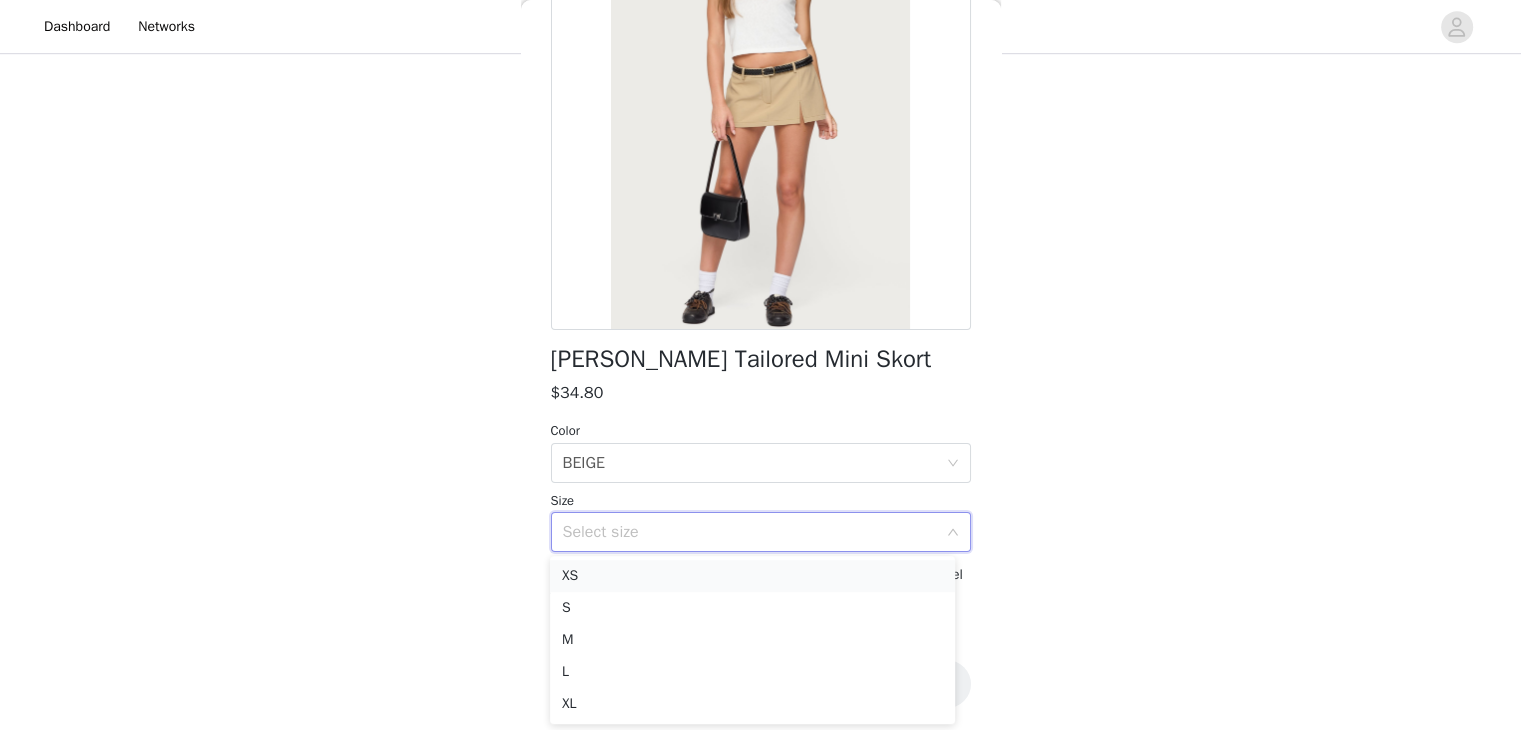 click on "XS" at bounding box center (752, 576) 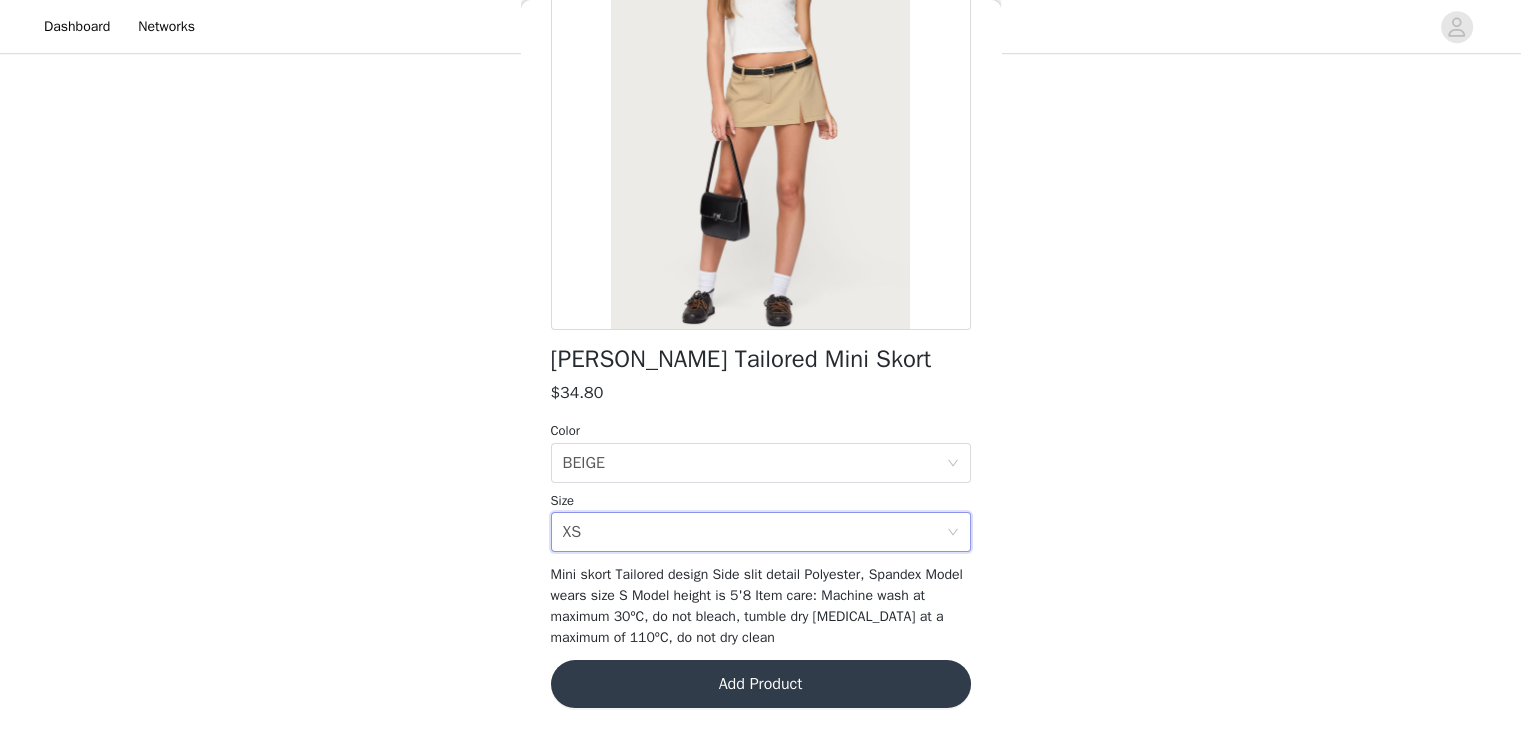 click on "Add Product" at bounding box center (761, 684) 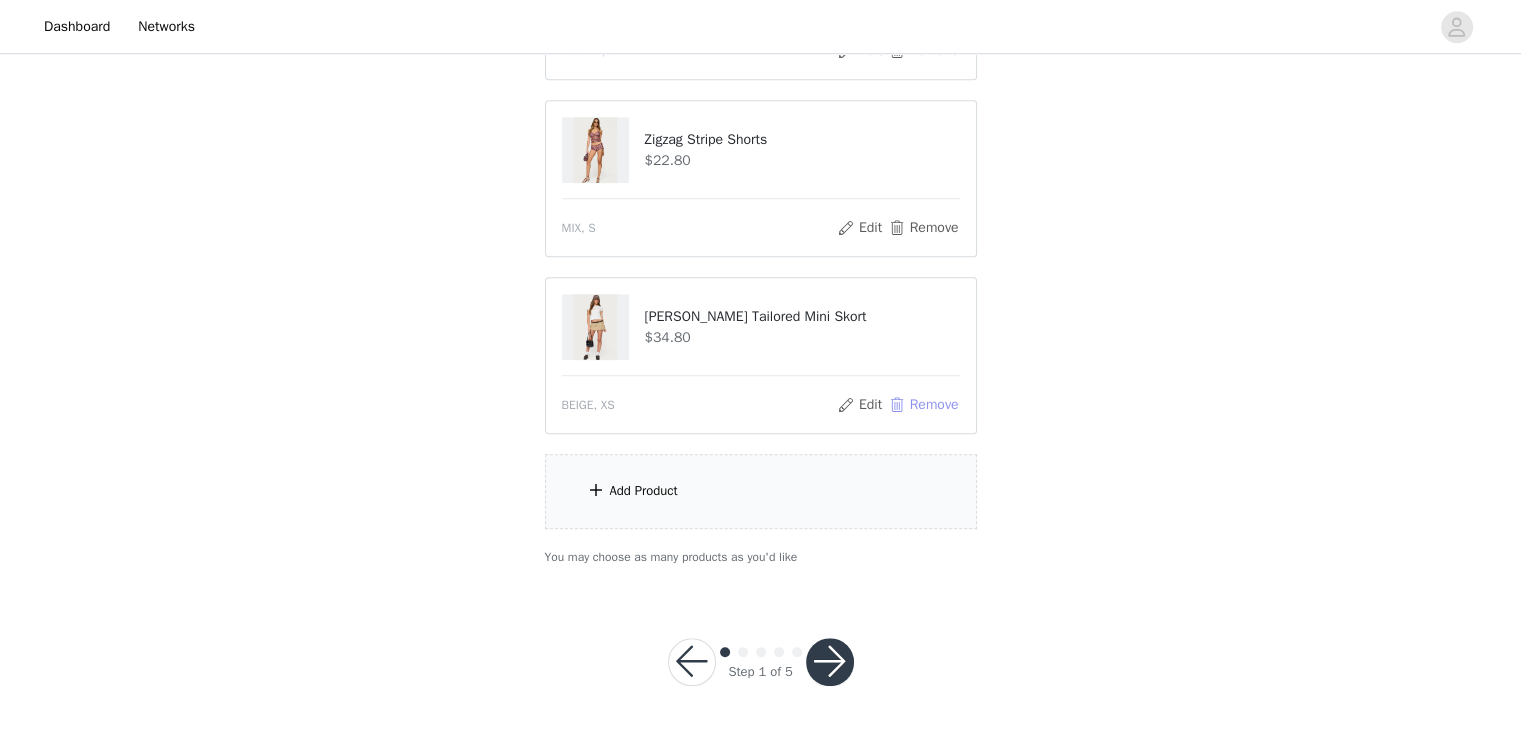 click on "Remove" at bounding box center (923, 405) 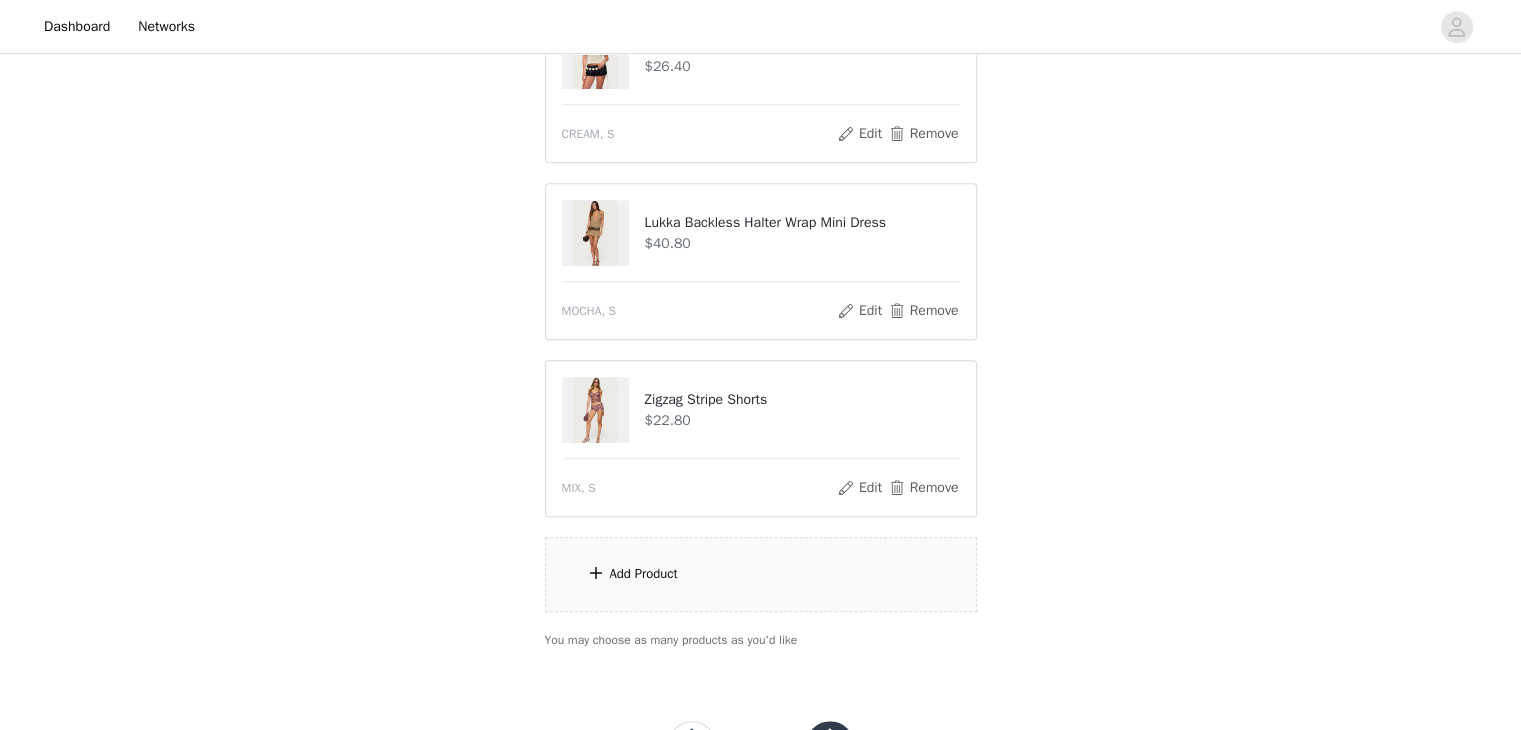 scroll, scrollTop: 1229, scrollLeft: 0, axis: vertical 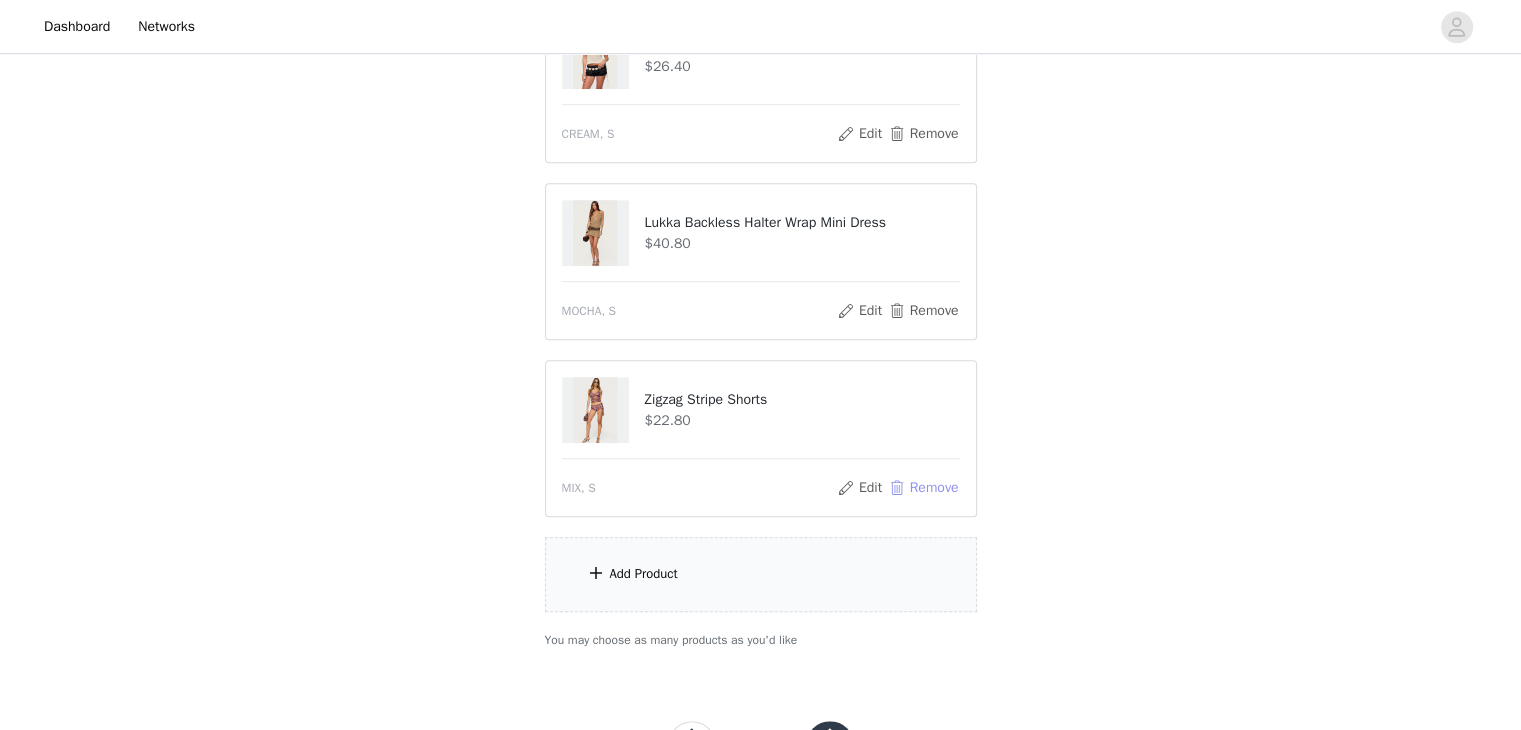 click on "Remove" at bounding box center (923, 488) 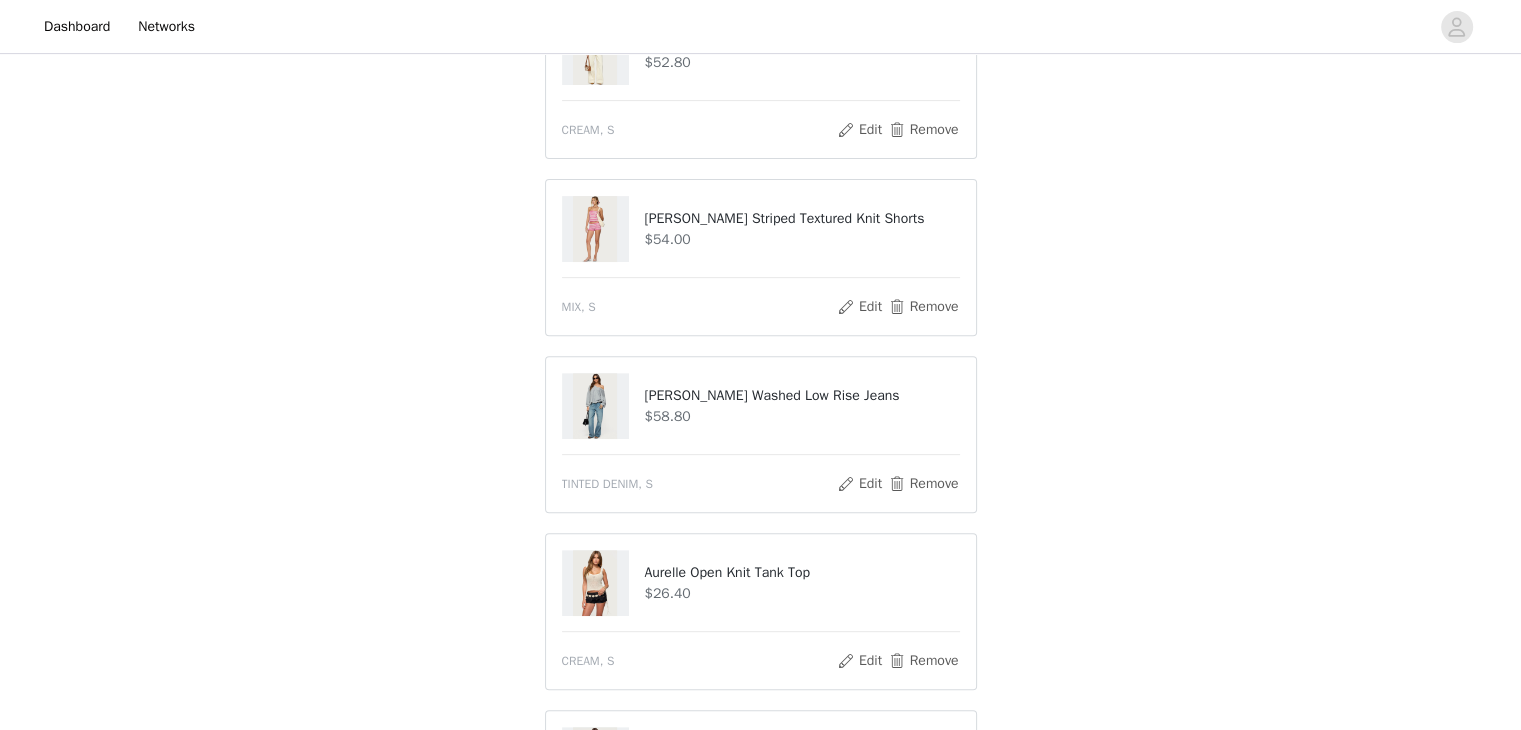 scroll, scrollTop: 846, scrollLeft: 0, axis: vertical 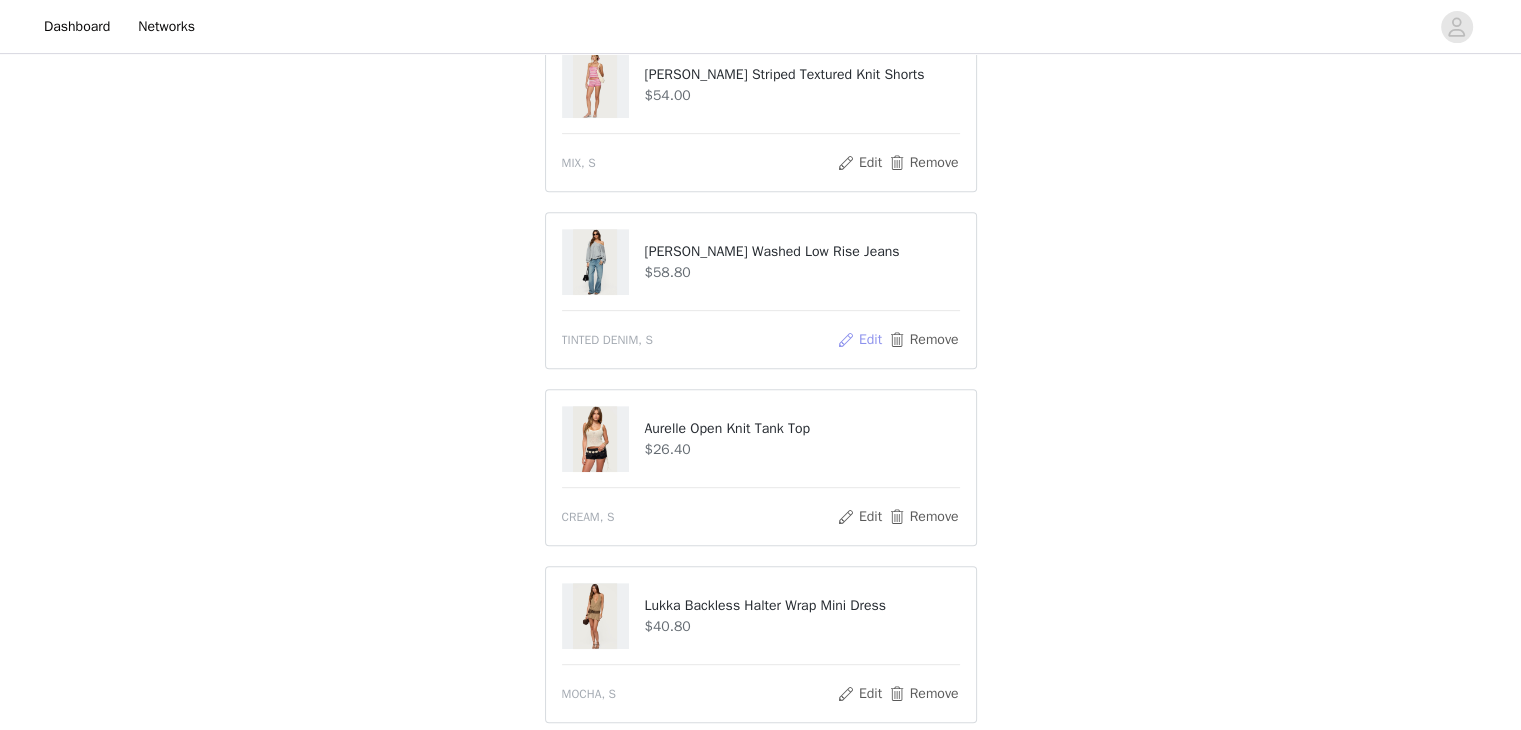 click on "Edit" at bounding box center (859, 340) 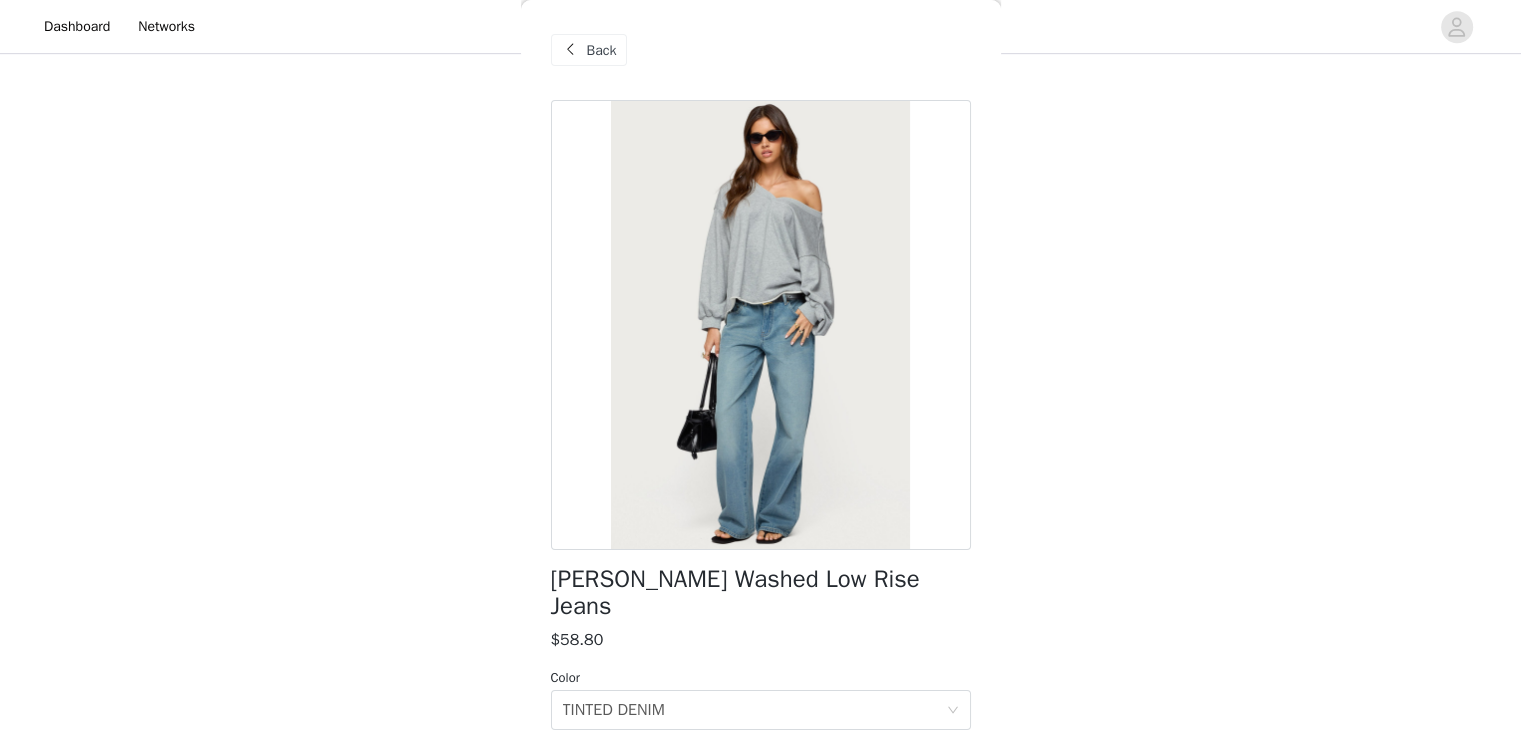 scroll, scrollTop: 1136, scrollLeft: 0, axis: vertical 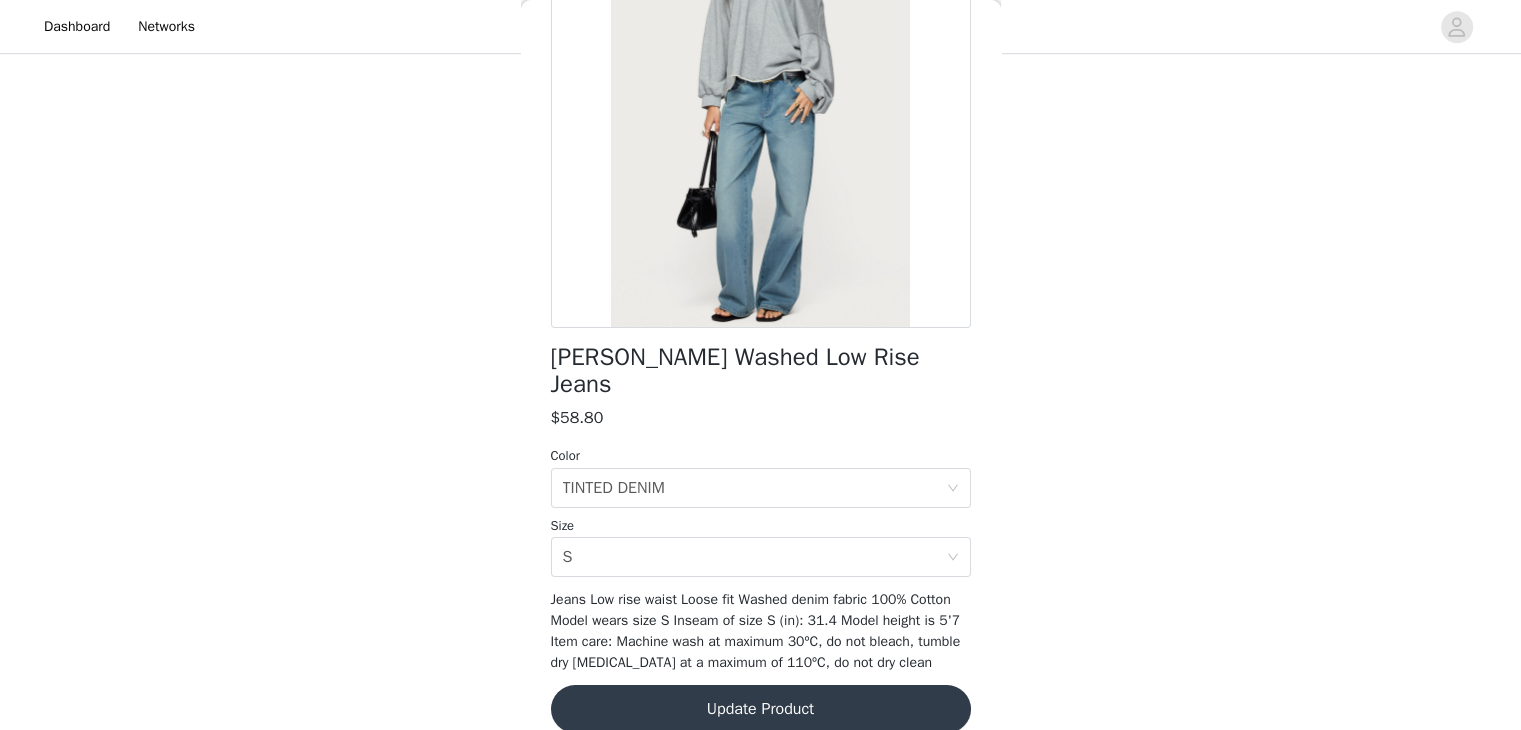 click on "Update Product" at bounding box center [761, 709] 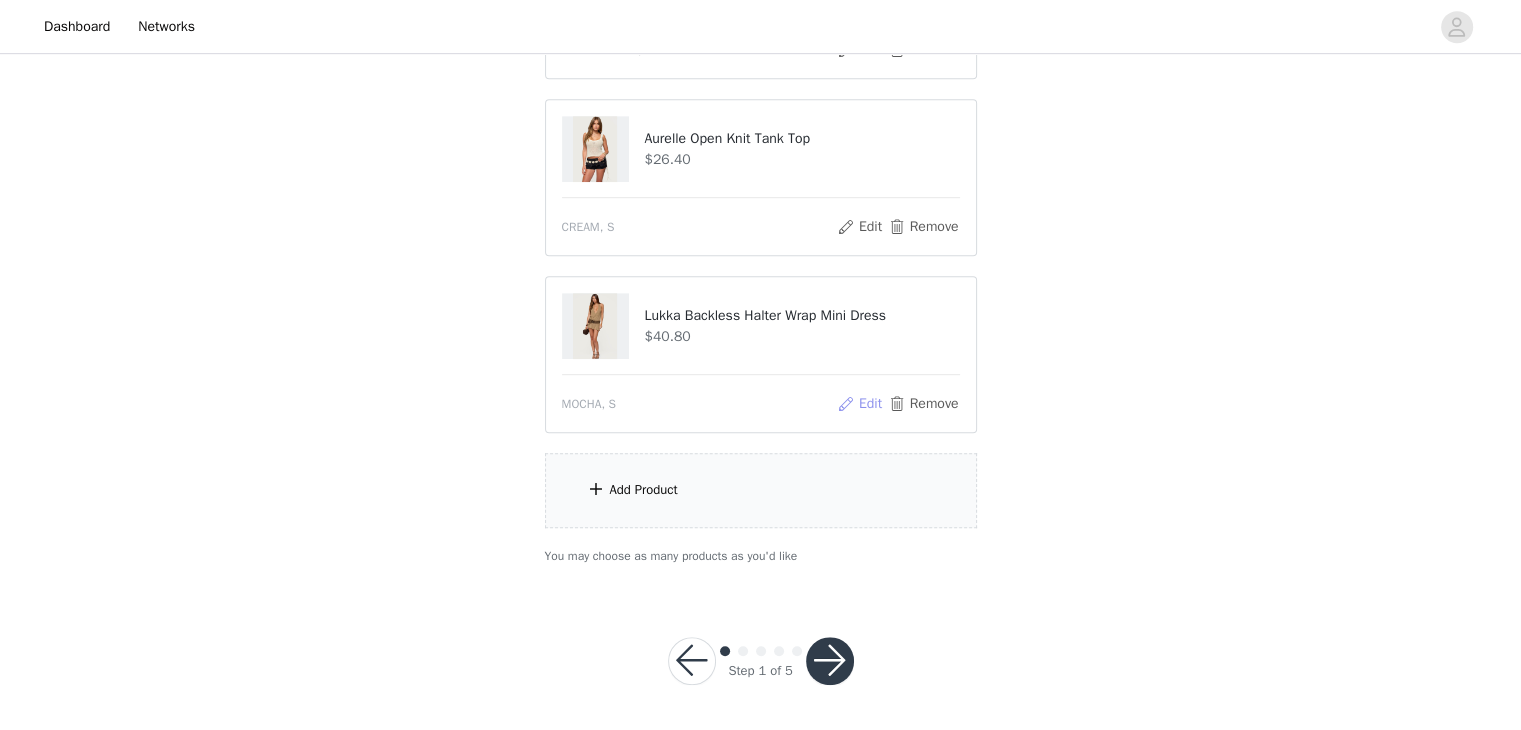 click on "Edit" at bounding box center (859, 404) 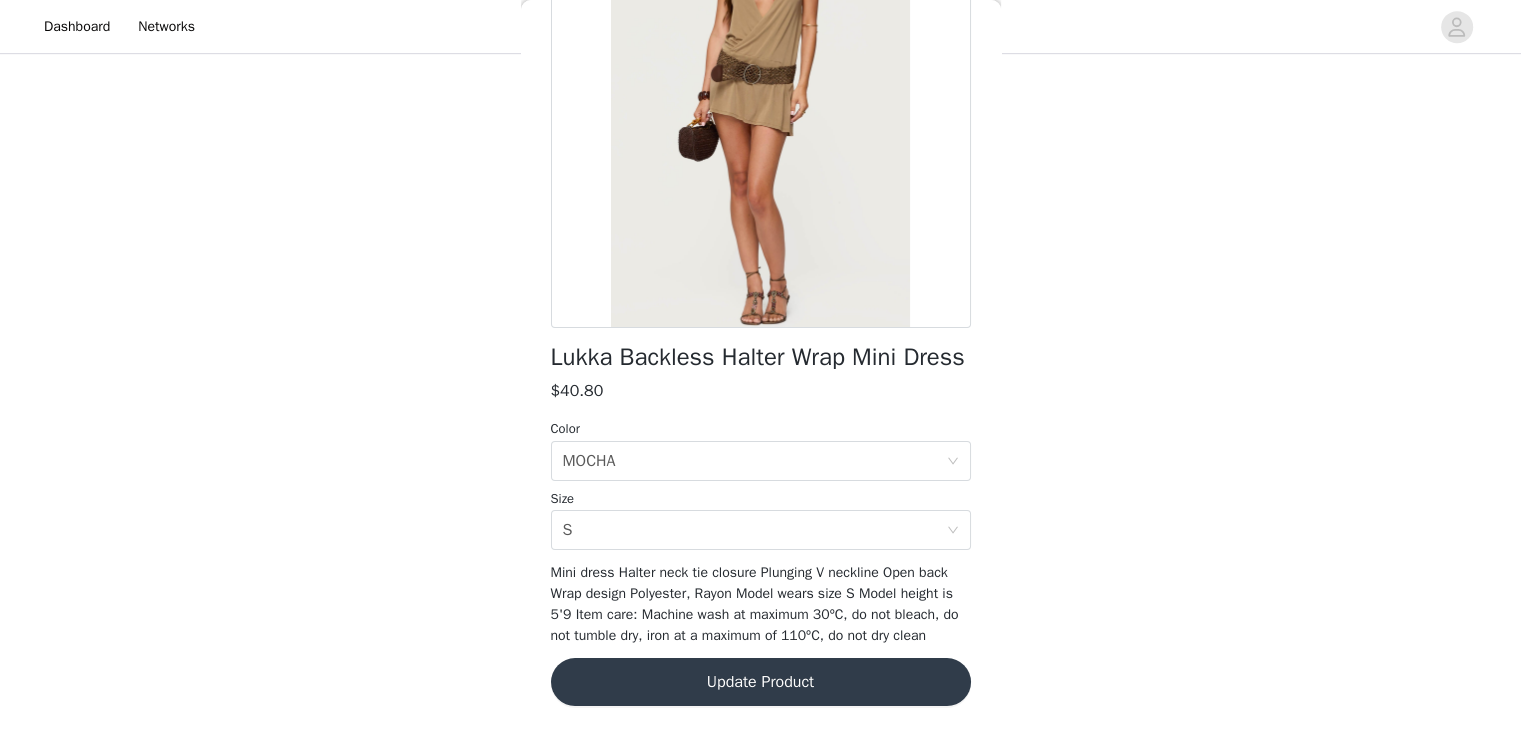scroll, scrollTop: 248, scrollLeft: 0, axis: vertical 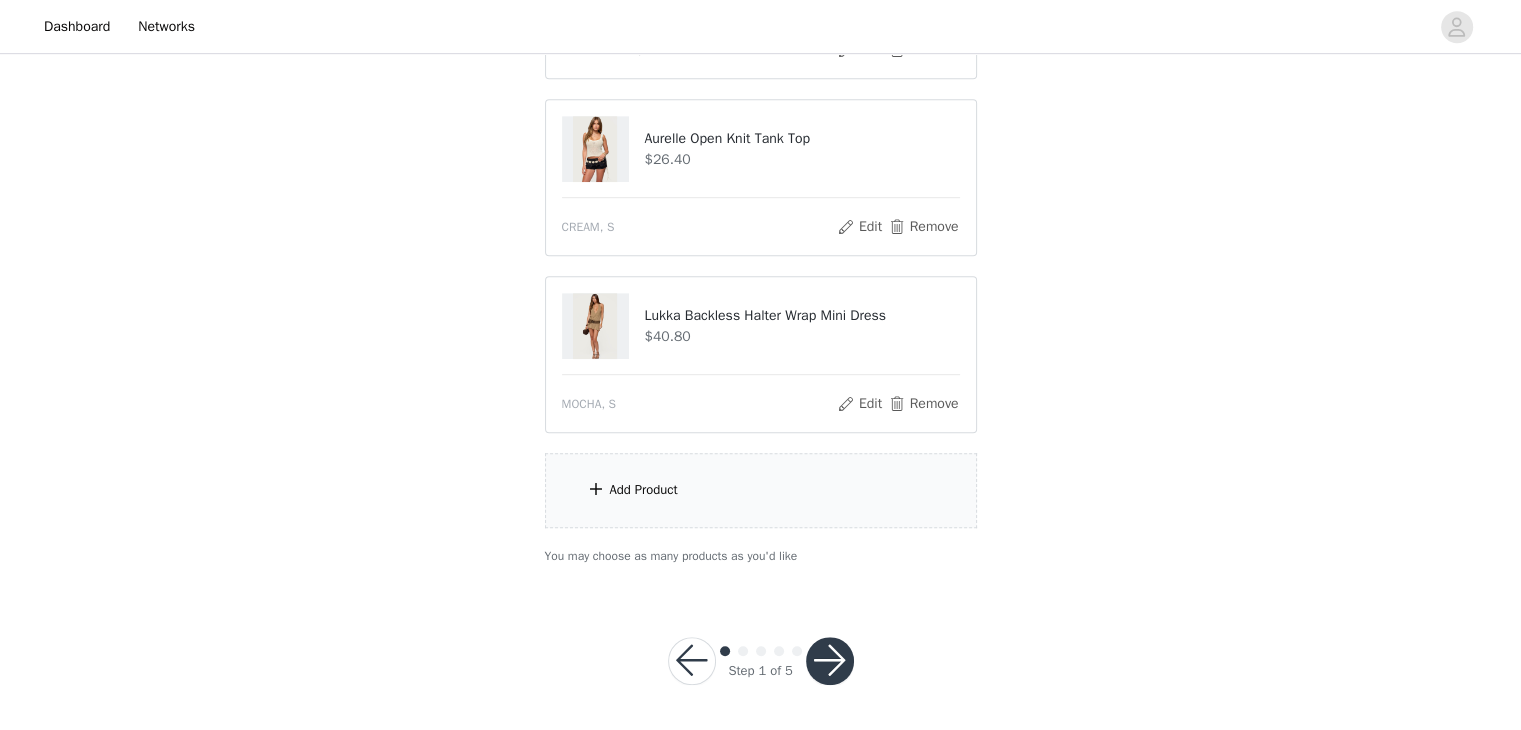click on "Add Product" at bounding box center (761, 490) 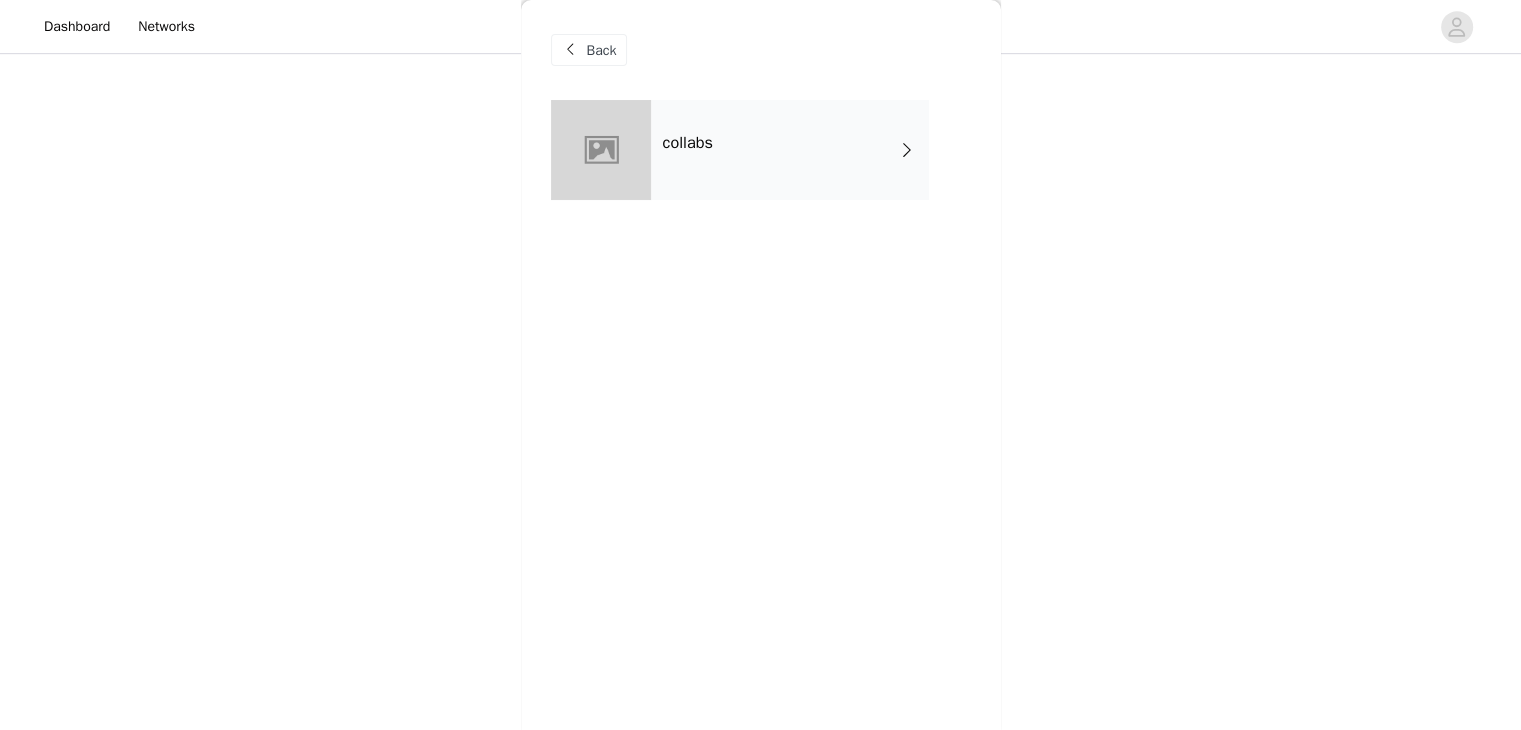 click on "collabs" at bounding box center [790, 150] 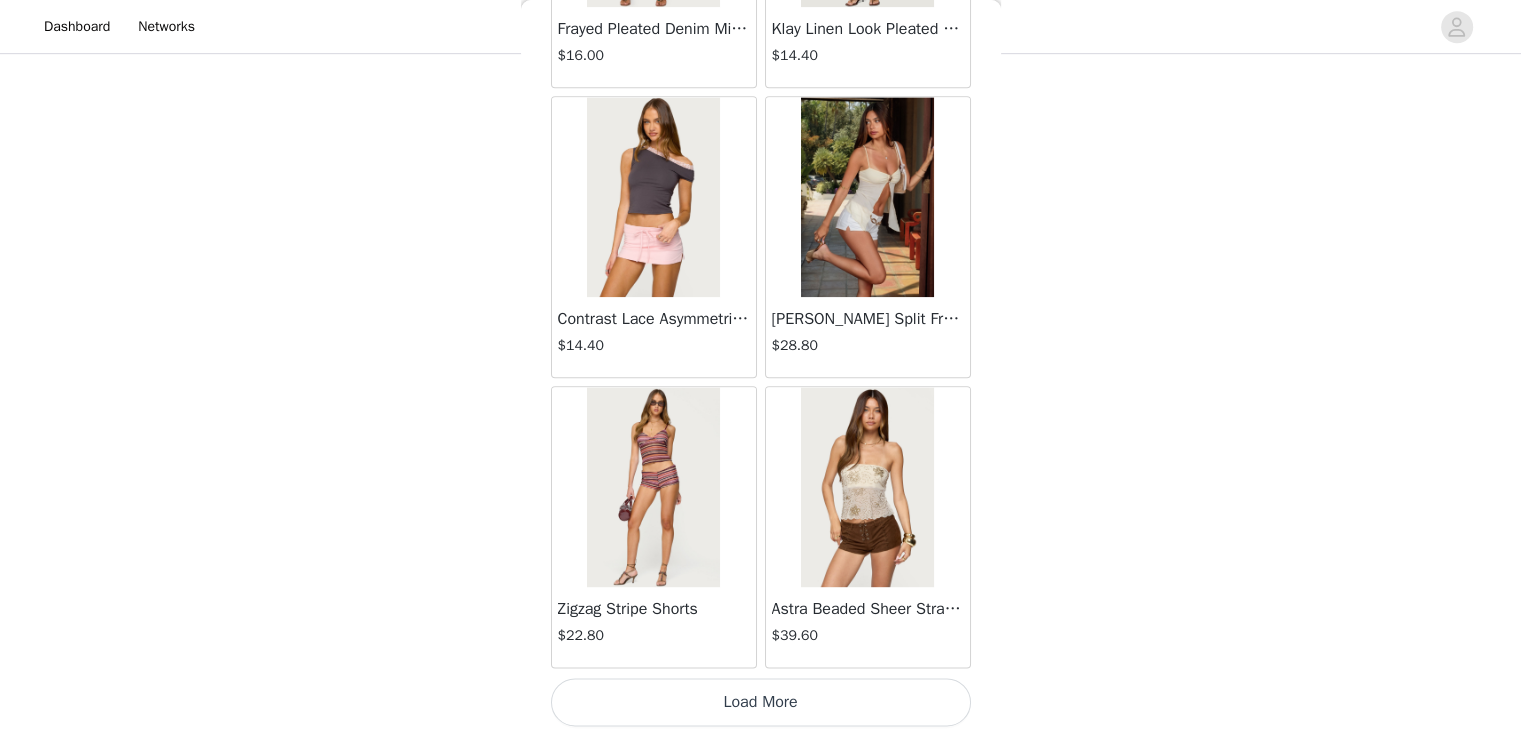 scroll, scrollTop: 2326, scrollLeft: 0, axis: vertical 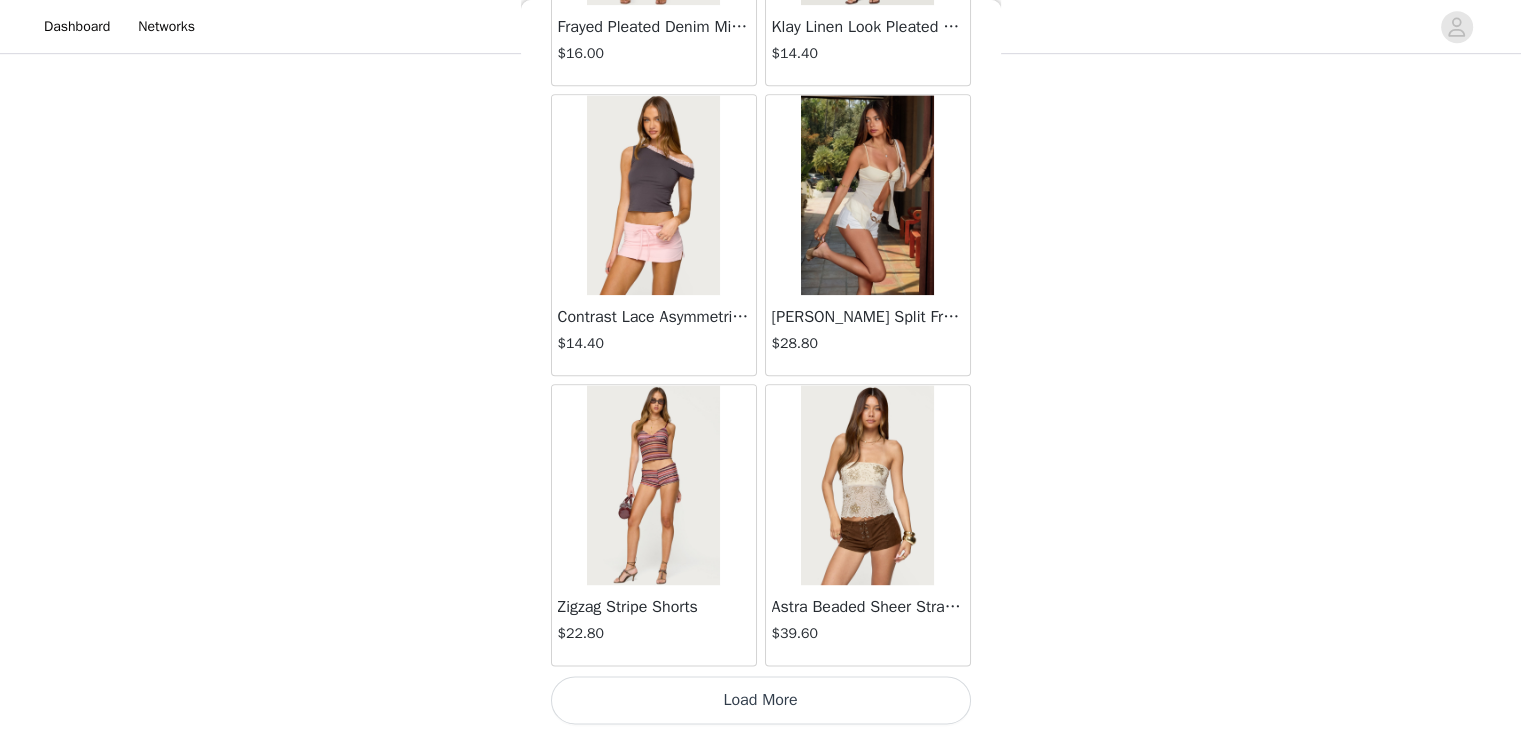 click on "Load More" at bounding box center (761, 700) 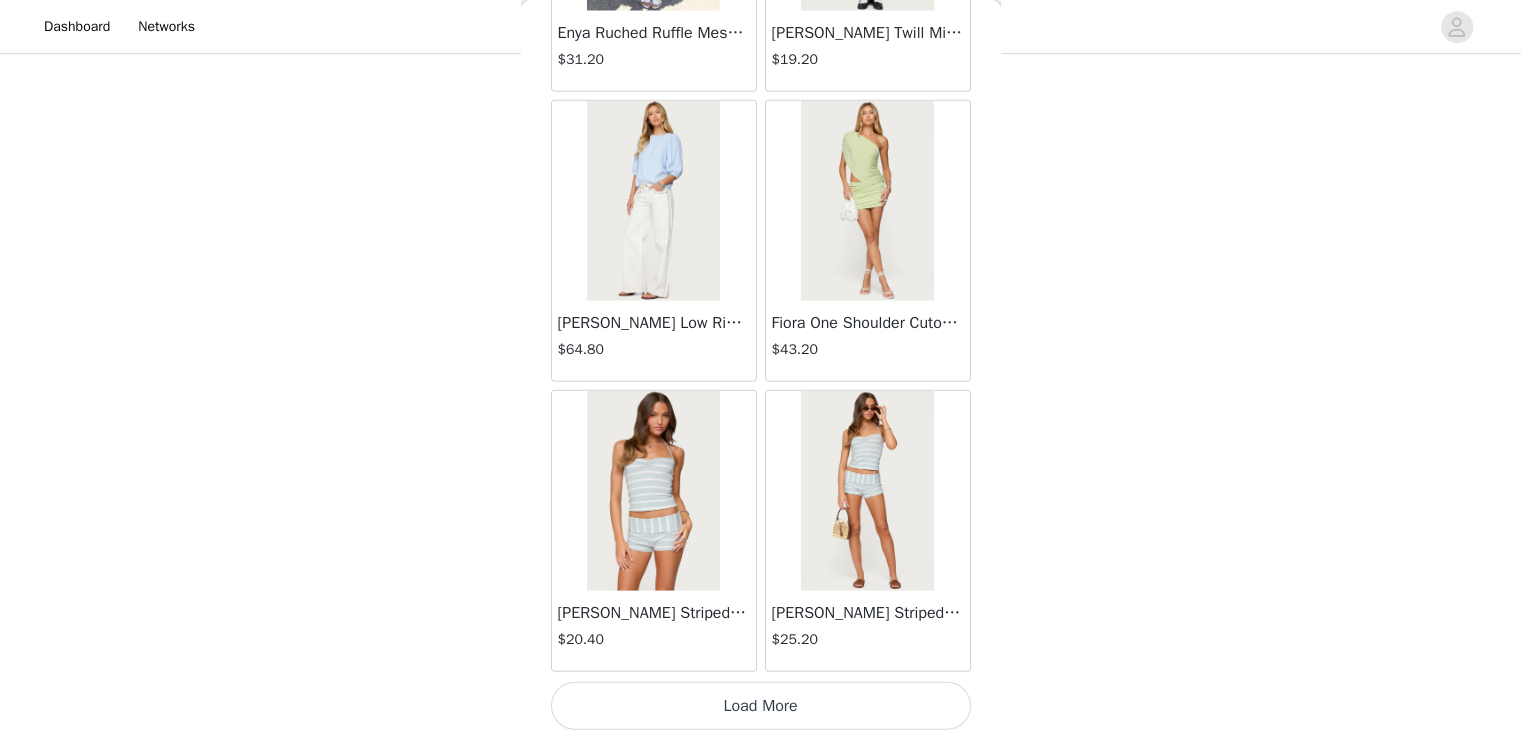 scroll, scrollTop: 5222, scrollLeft: 0, axis: vertical 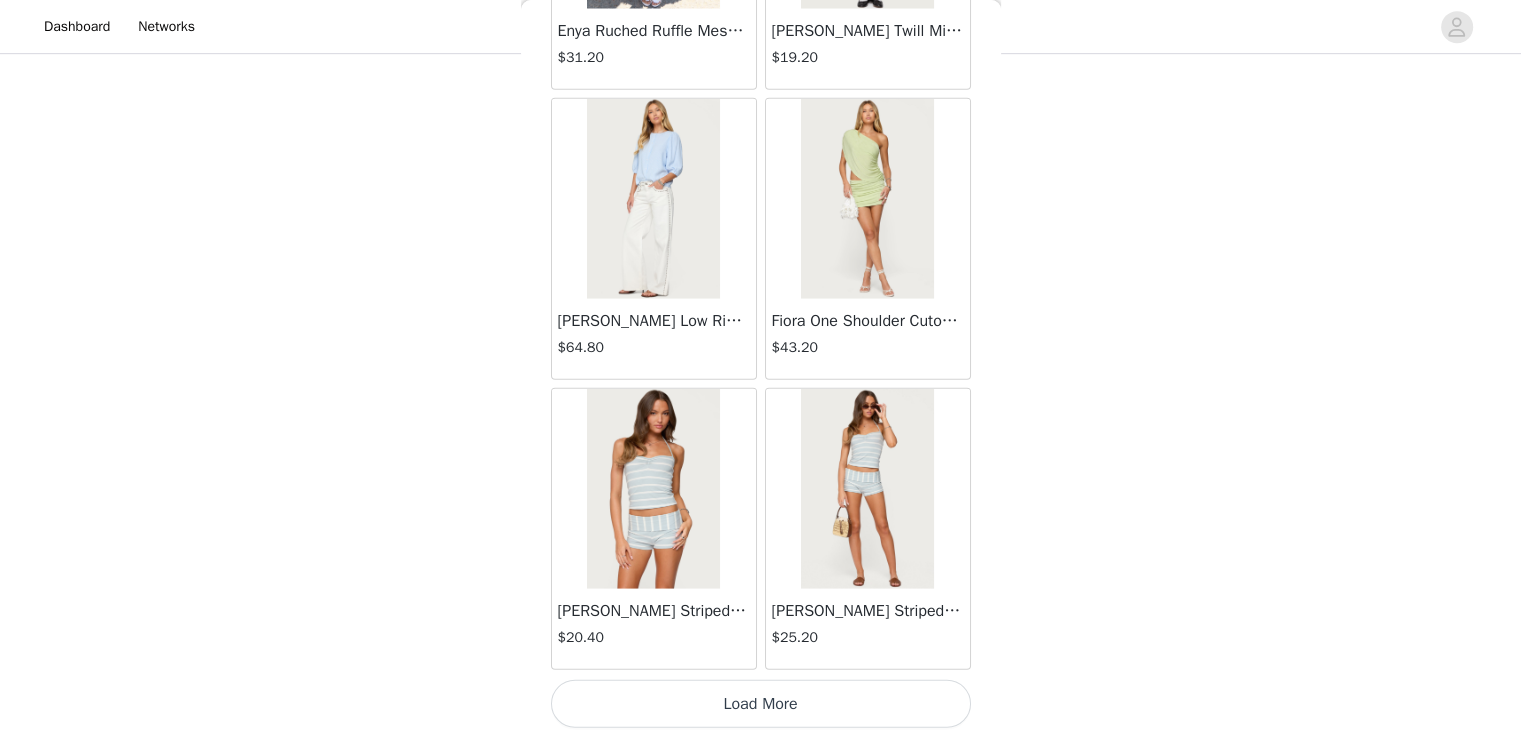 click on "Load More" at bounding box center [761, 704] 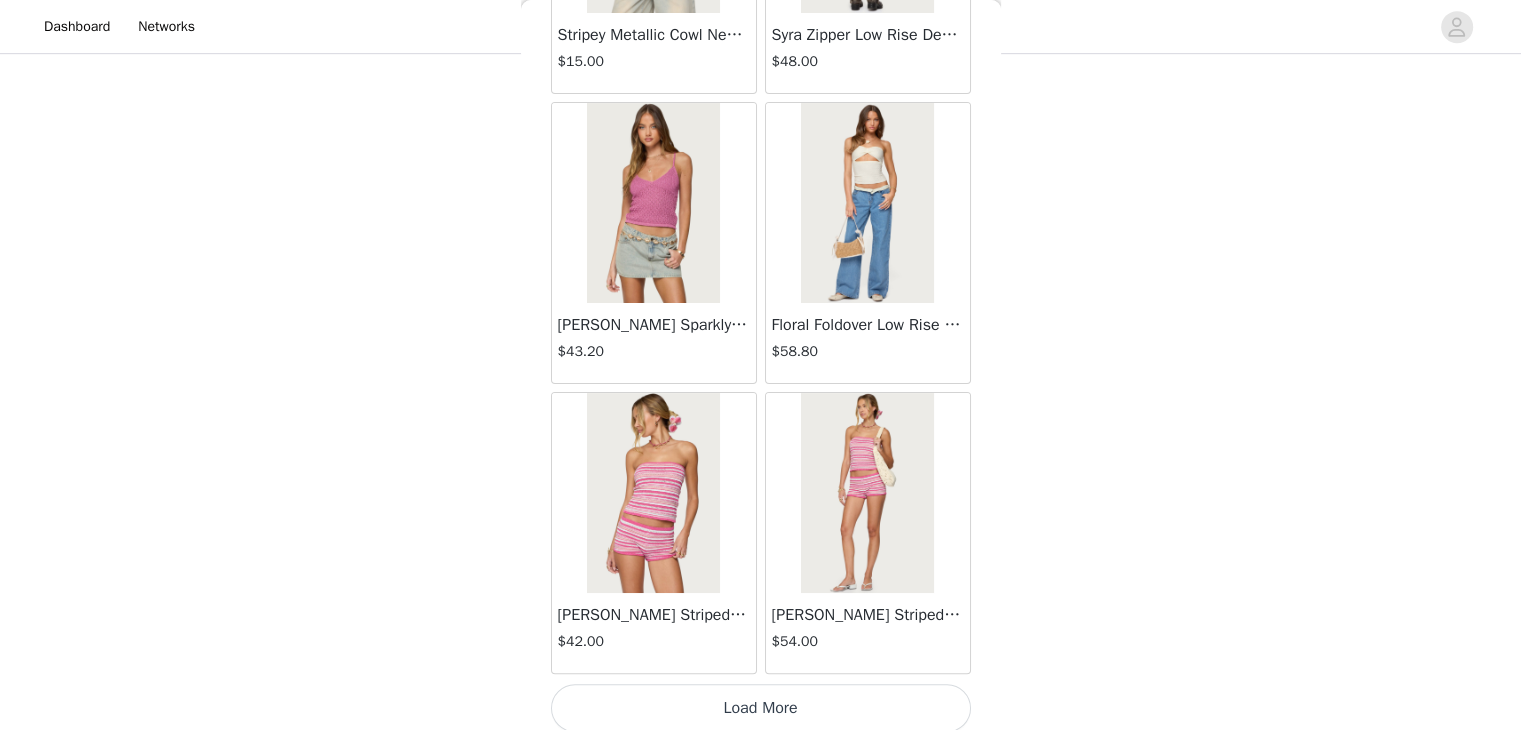 scroll, scrollTop: 8115, scrollLeft: 0, axis: vertical 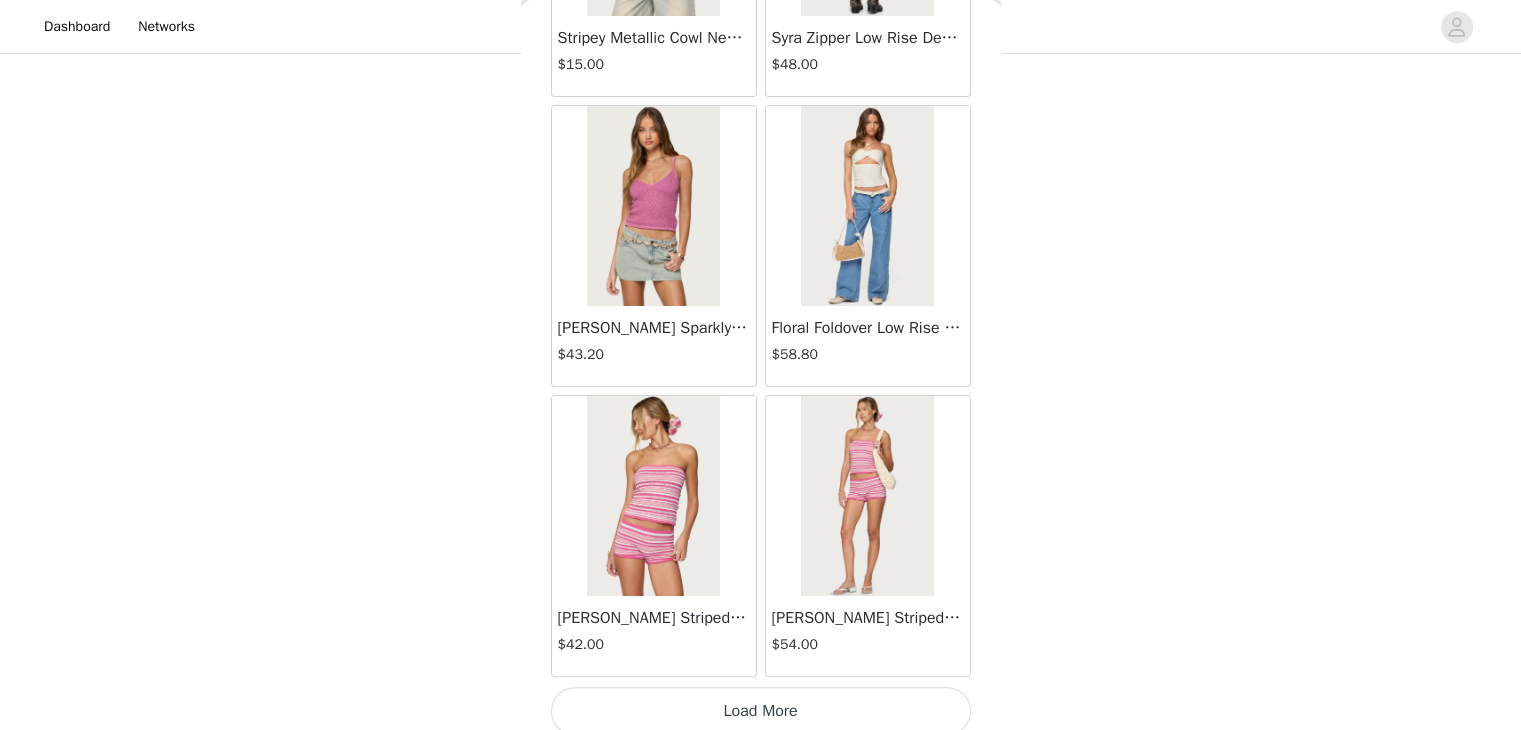 click on "Load More" at bounding box center [761, 711] 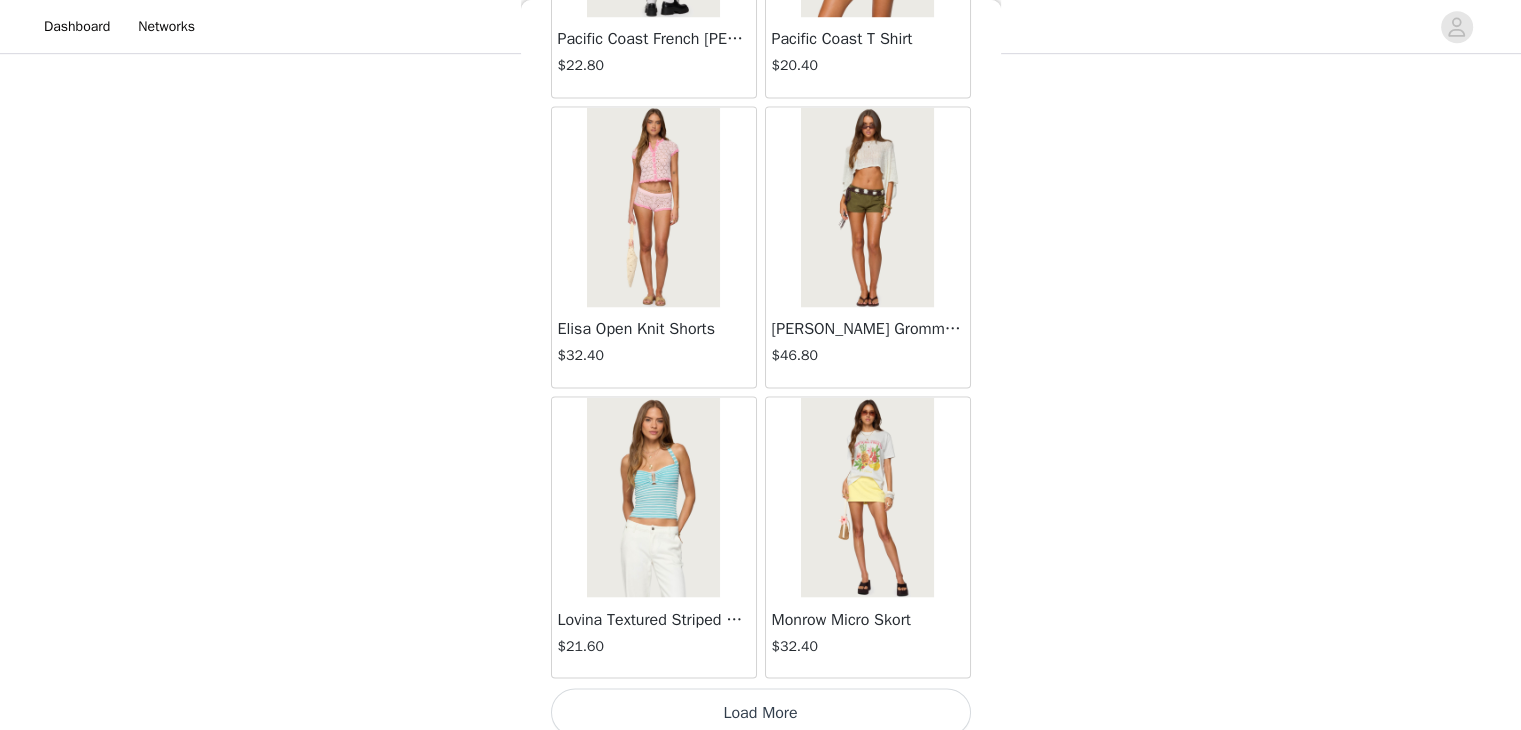 scroll, scrollTop: 11012, scrollLeft: 0, axis: vertical 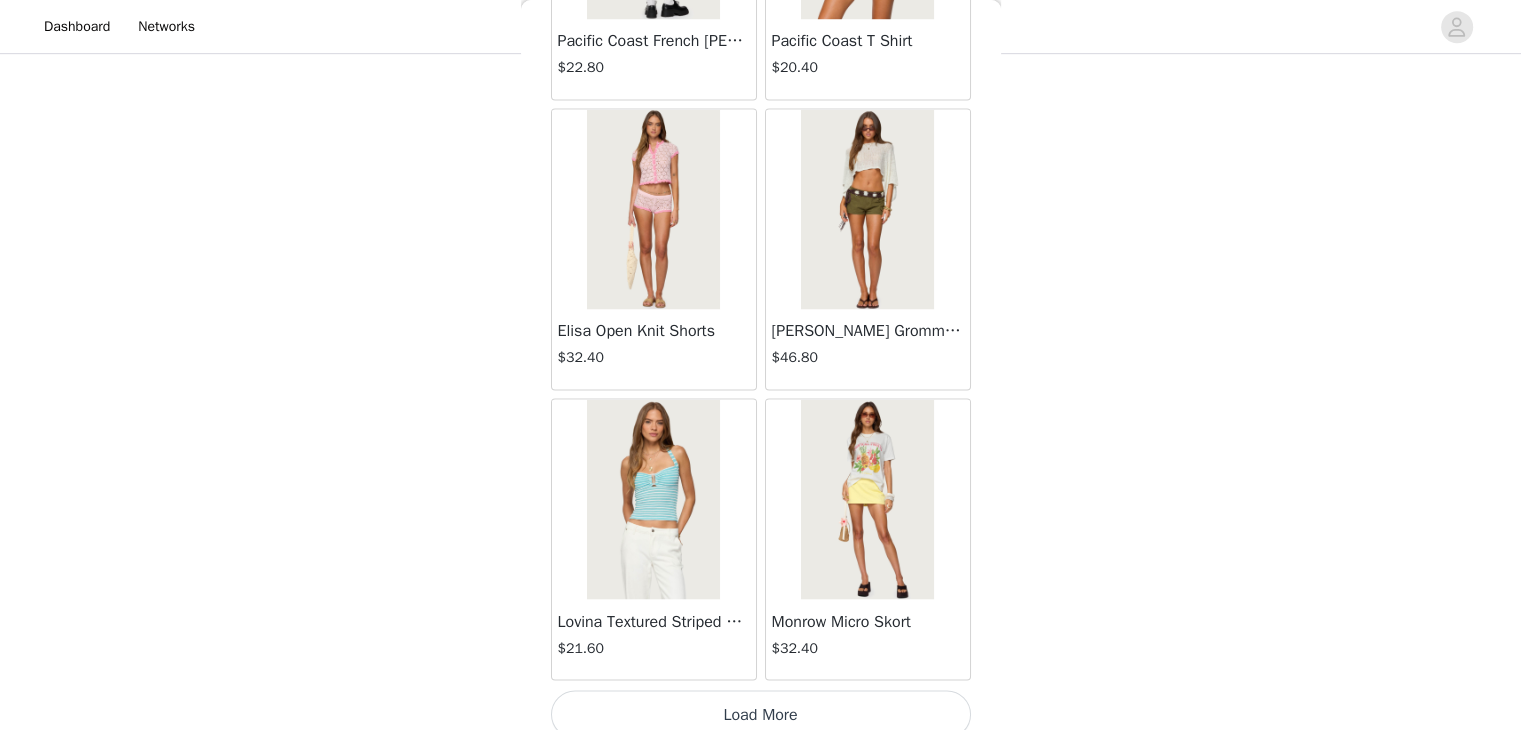 click on "Load More" at bounding box center (761, 714) 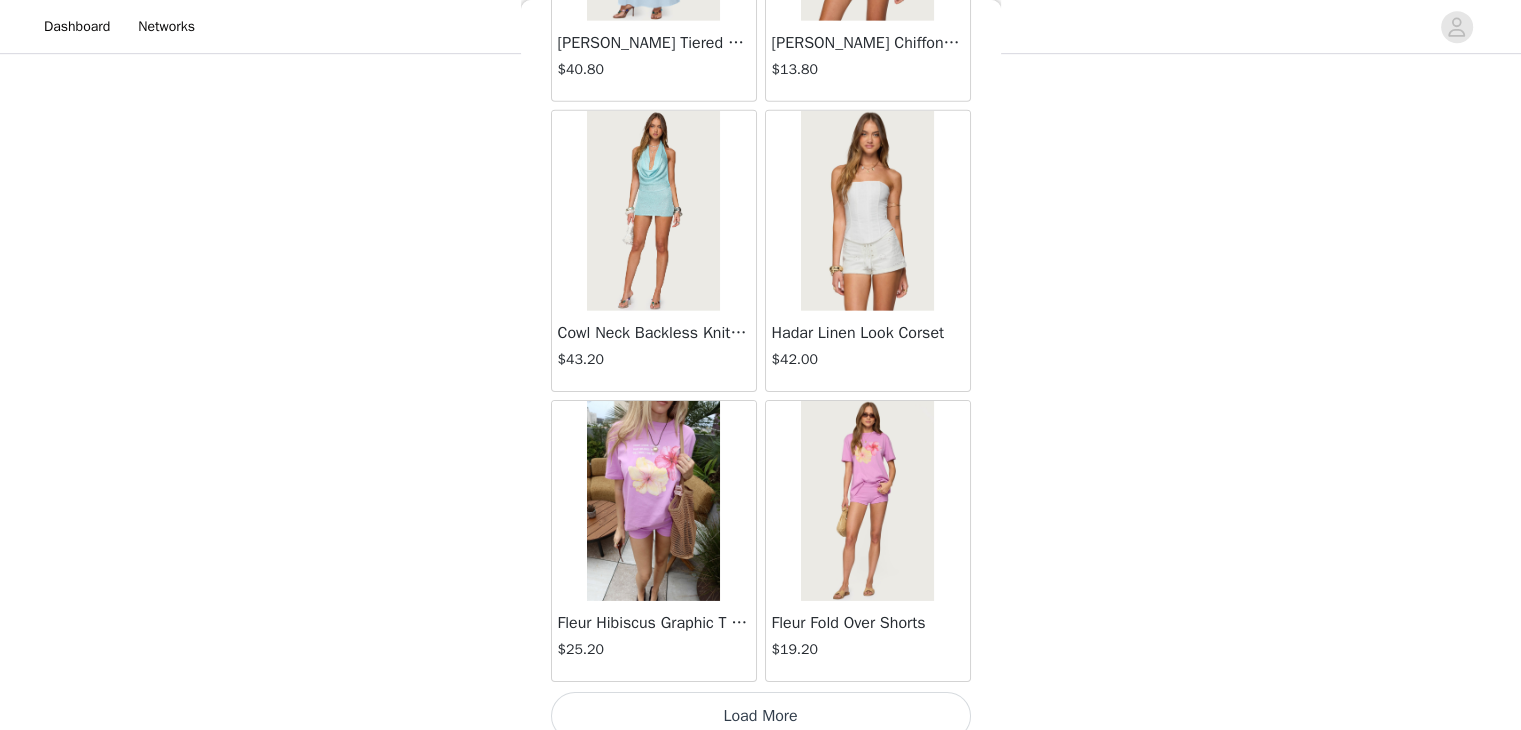 click on "Load More" at bounding box center [761, 716] 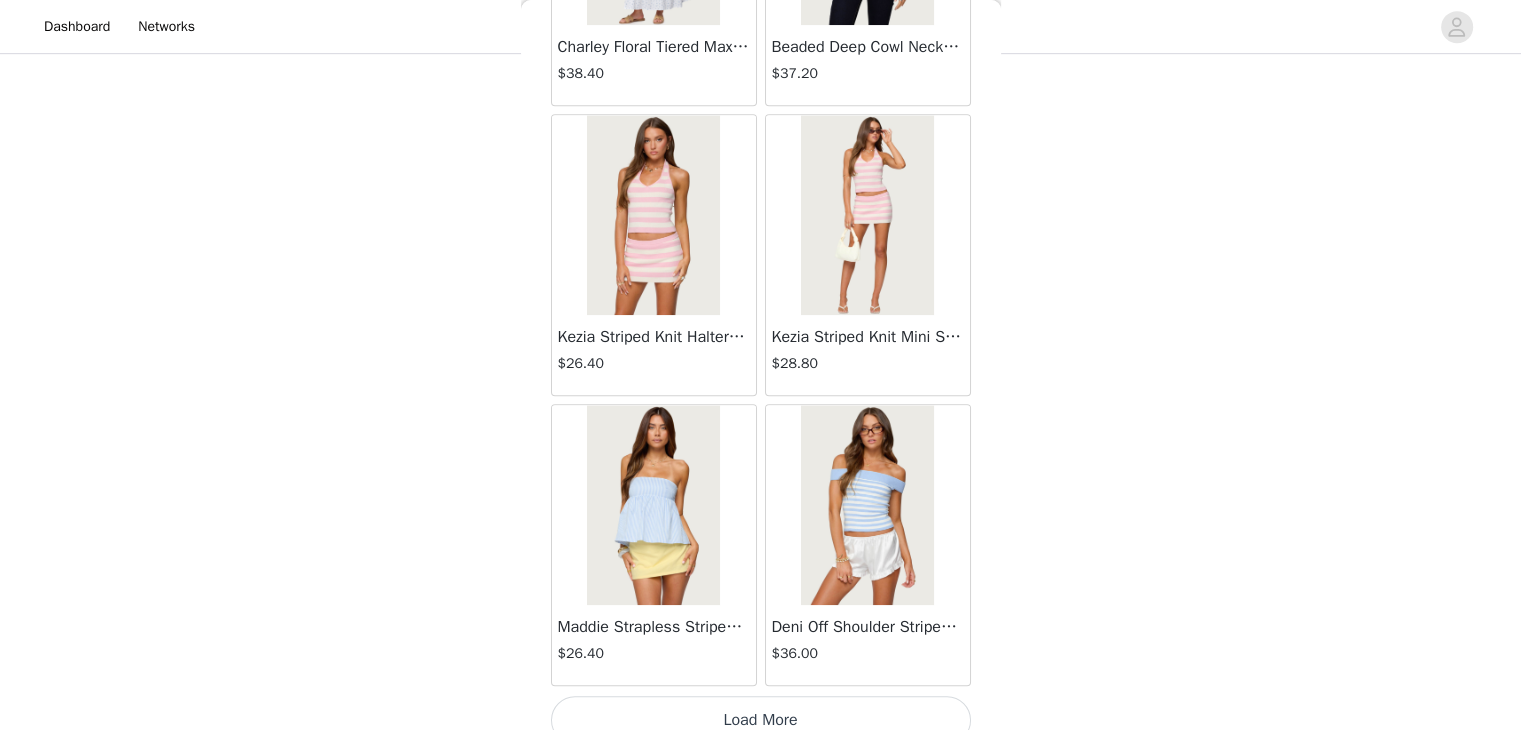 scroll, scrollTop: 16805, scrollLeft: 0, axis: vertical 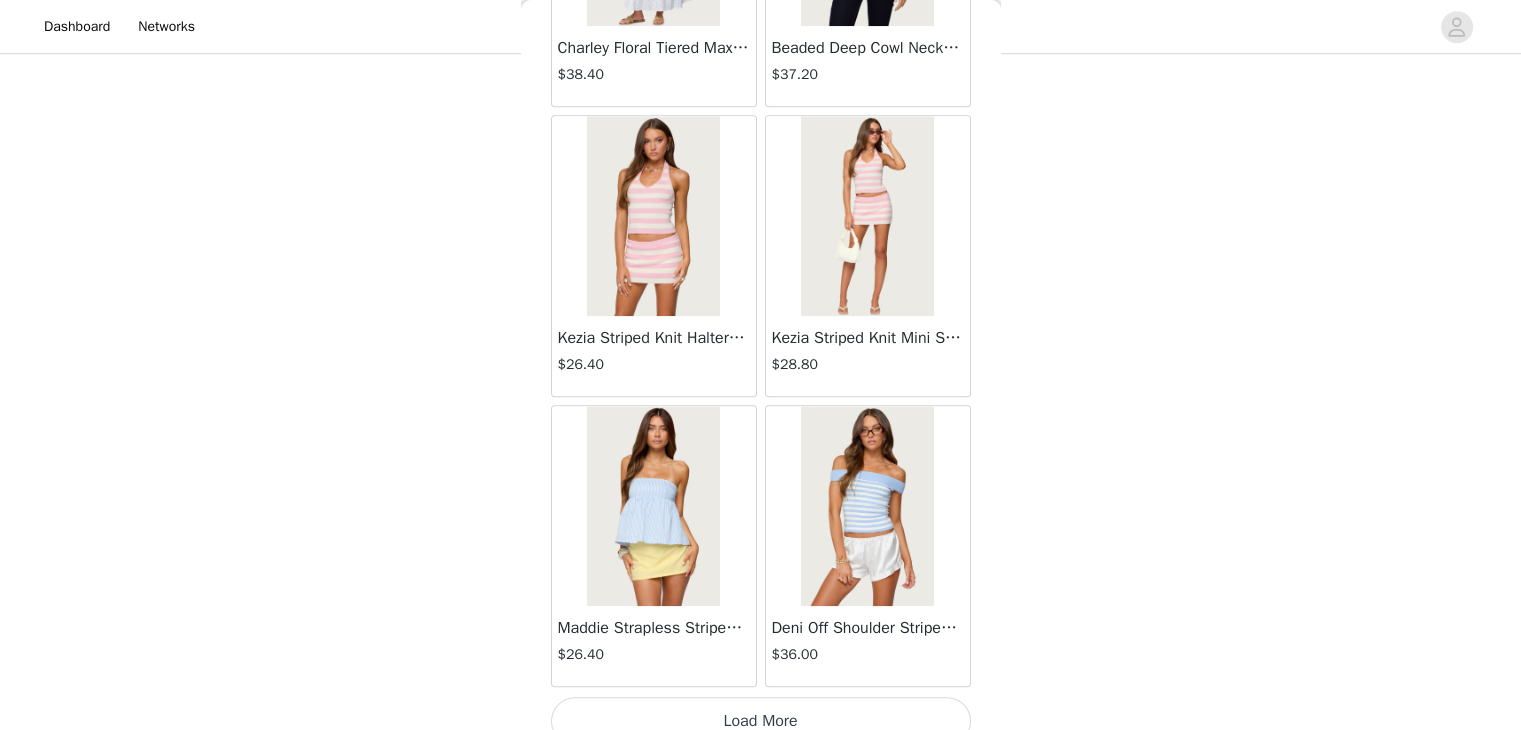 click on "Load More" at bounding box center [761, 721] 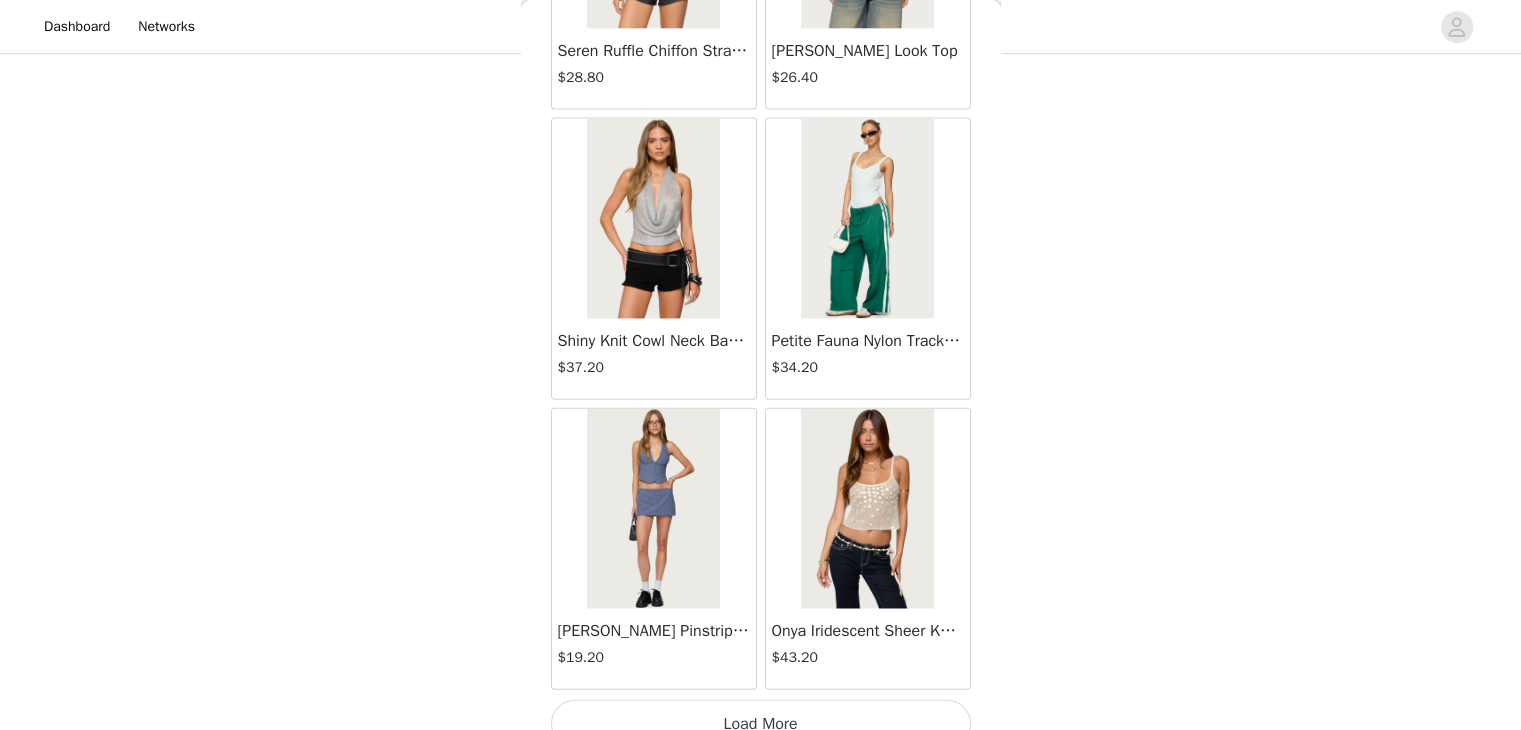 click on "Load More" at bounding box center [761, 724] 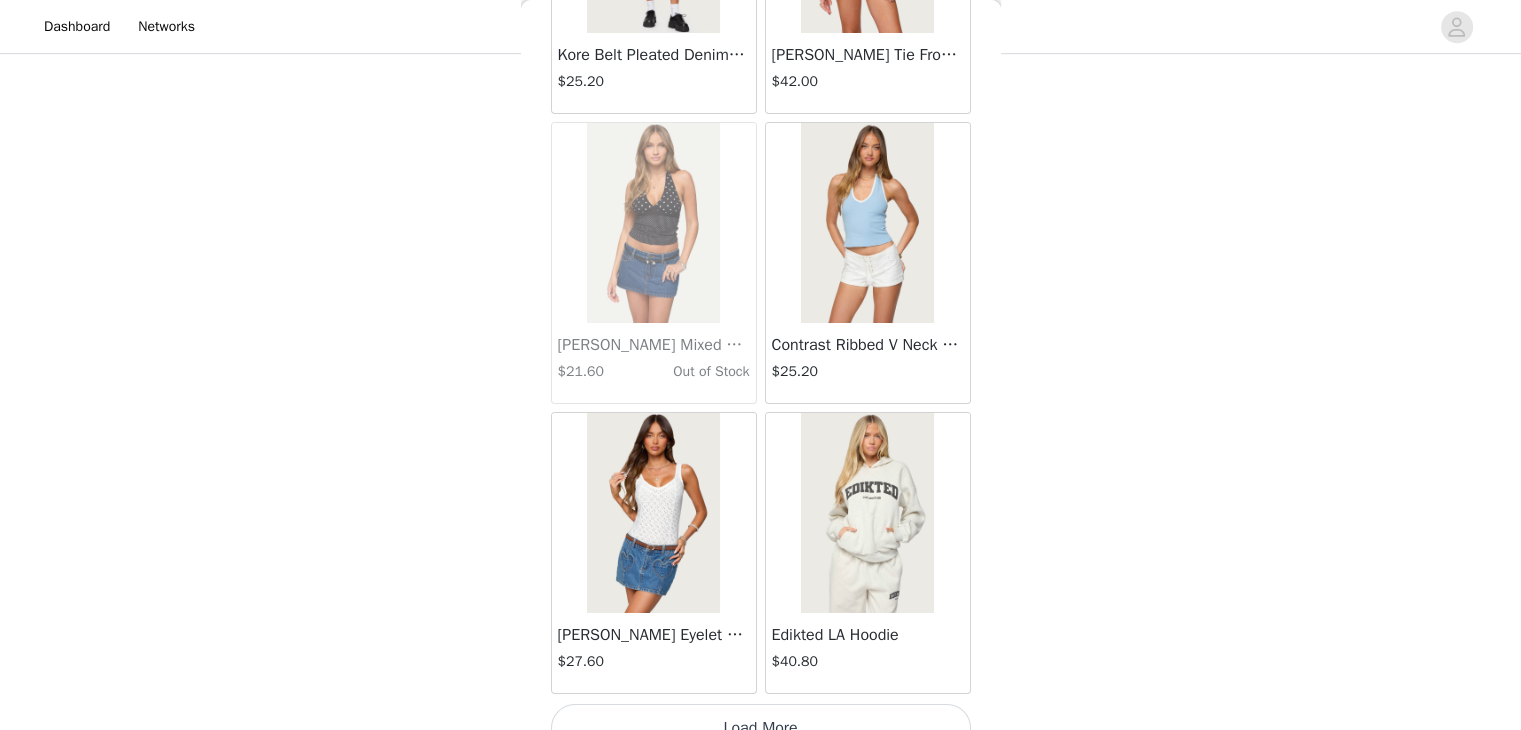 scroll, scrollTop: 22597, scrollLeft: 0, axis: vertical 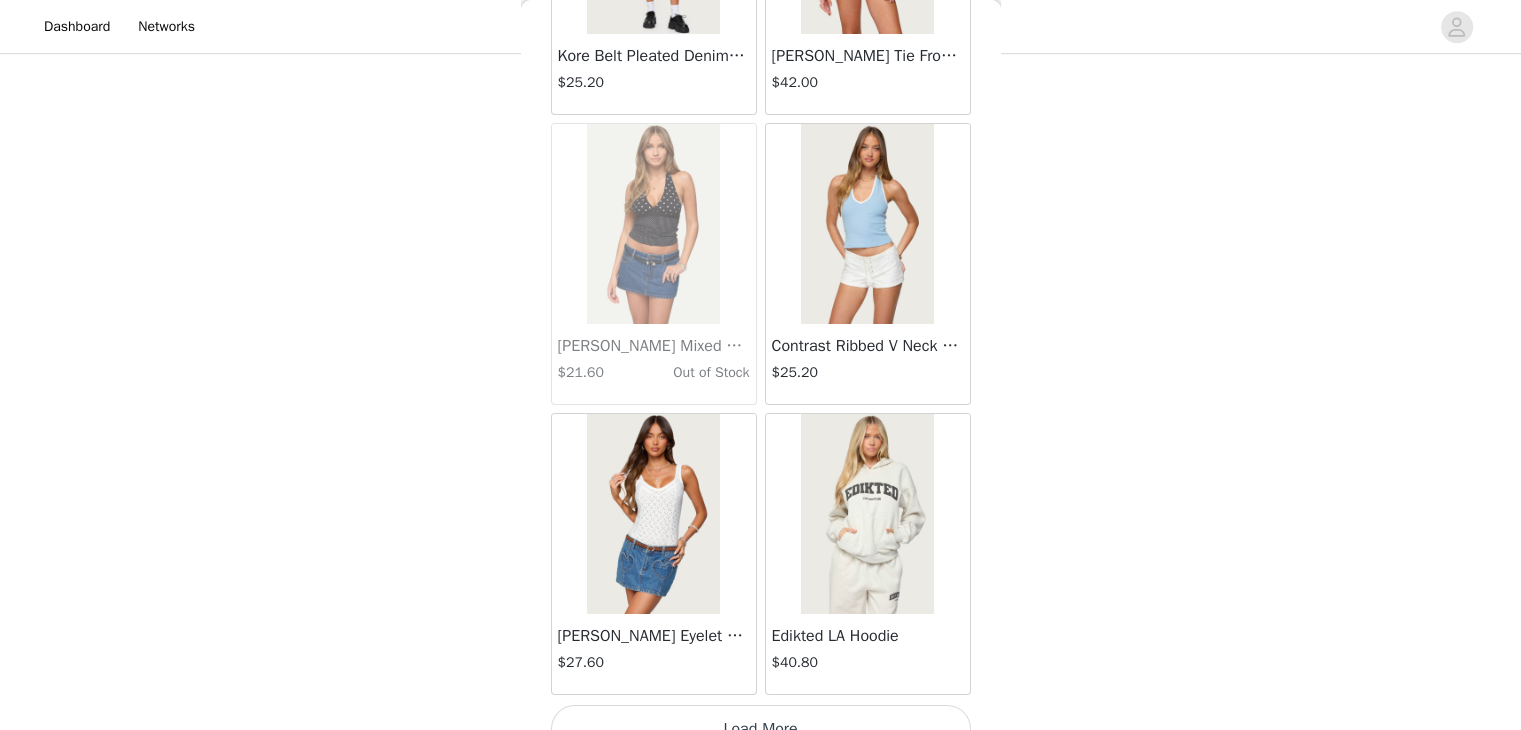 click on "Load More" at bounding box center (761, 729) 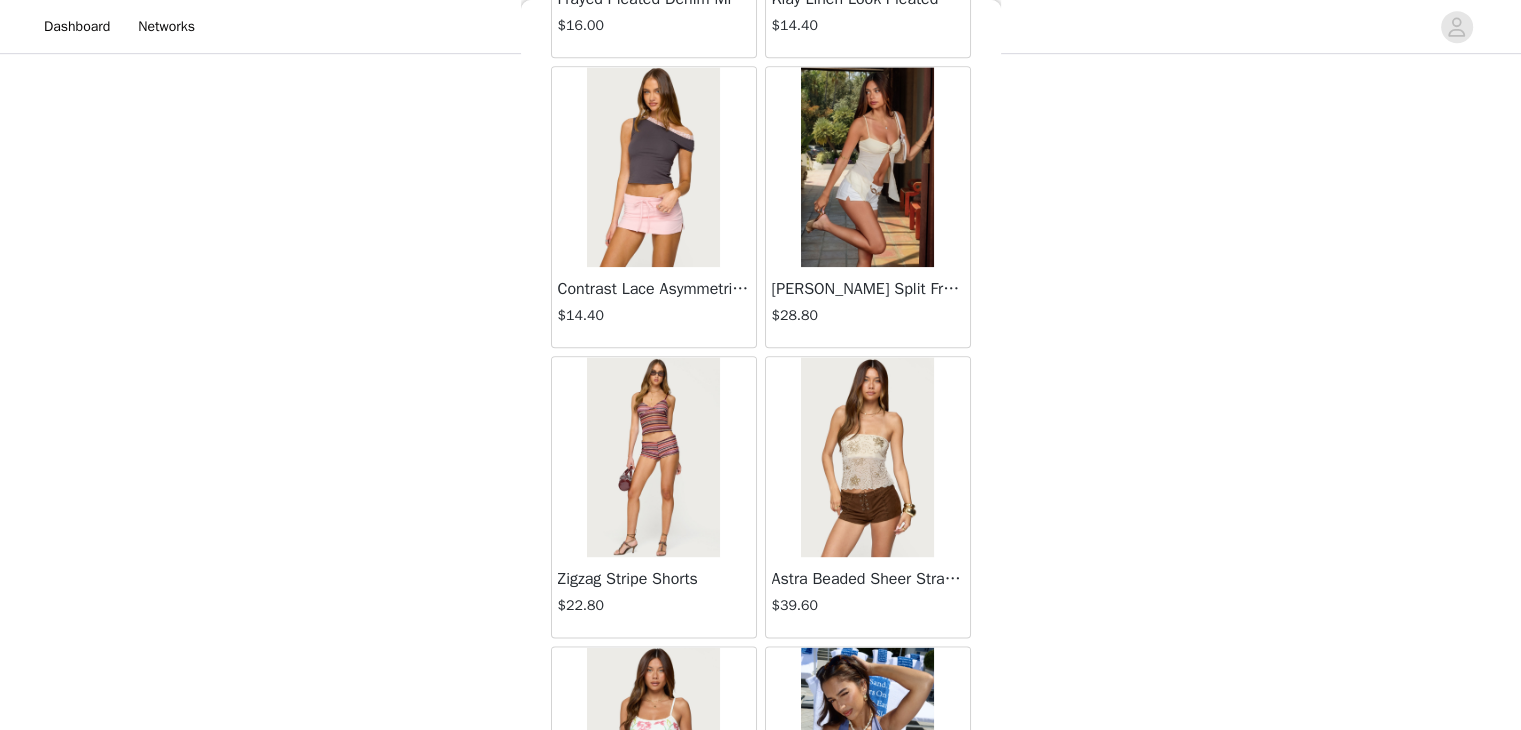 scroll, scrollTop: 2437, scrollLeft: 0, axis: vertical 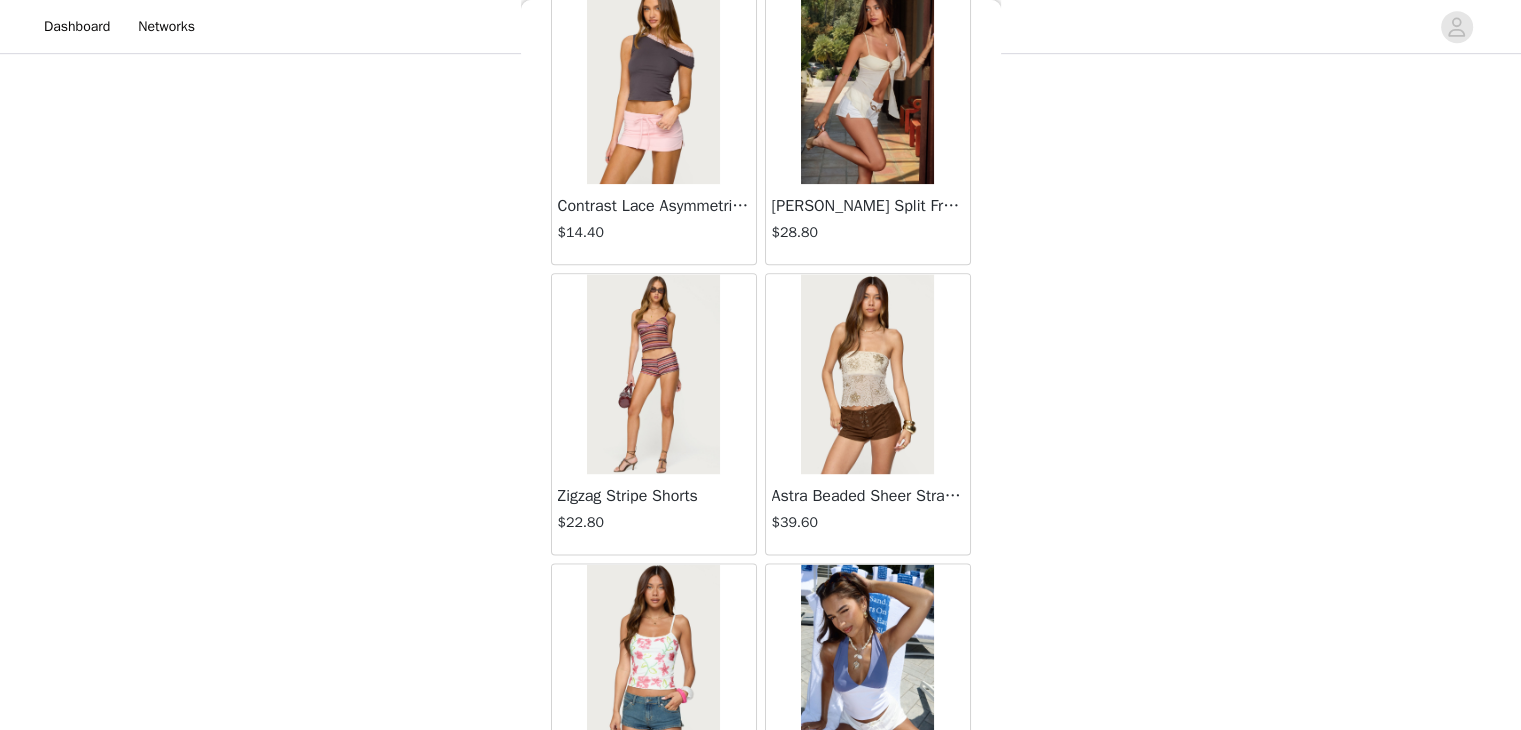 click at bounding box center (653, 374) 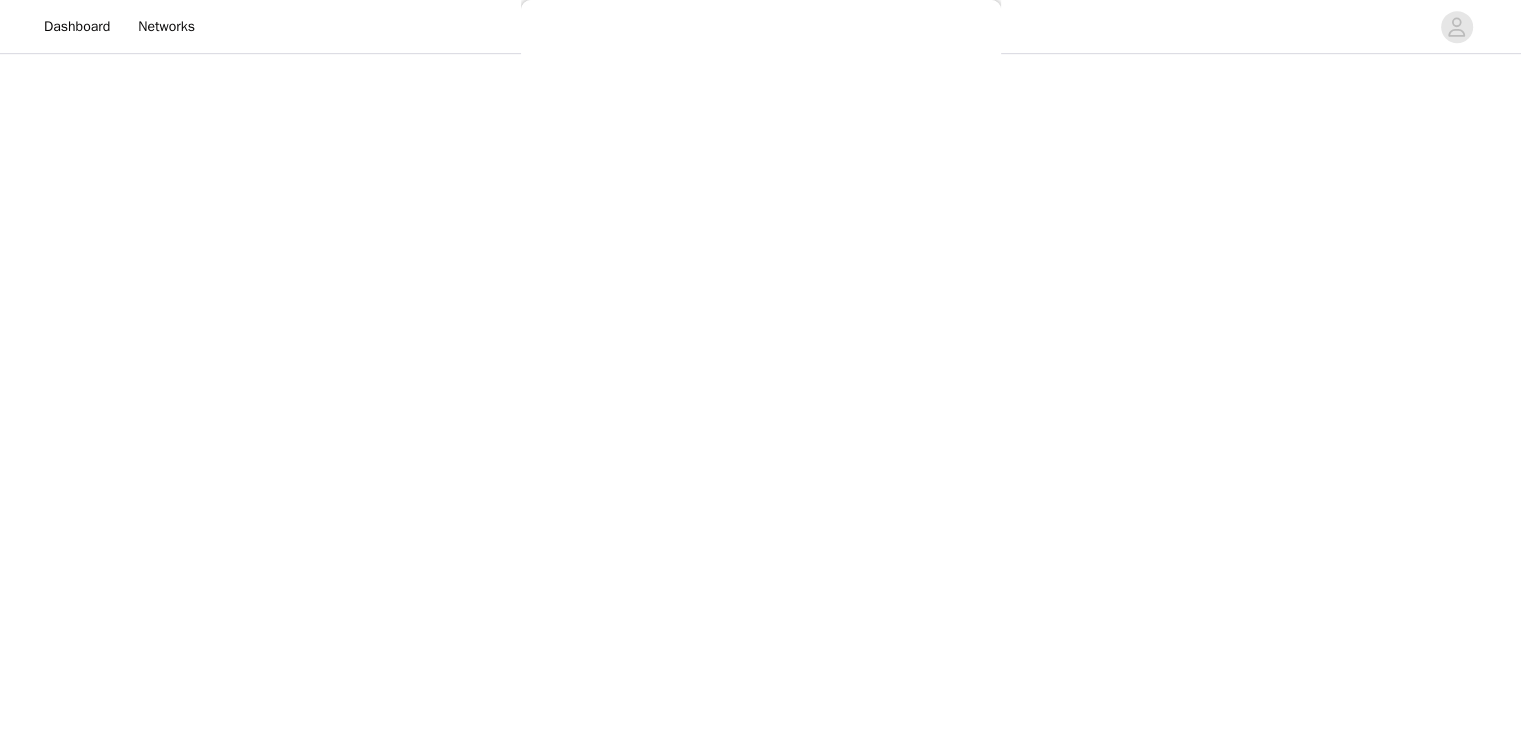 scroll, scrollTop: 243, scrollLeft: 0, axis: vertical 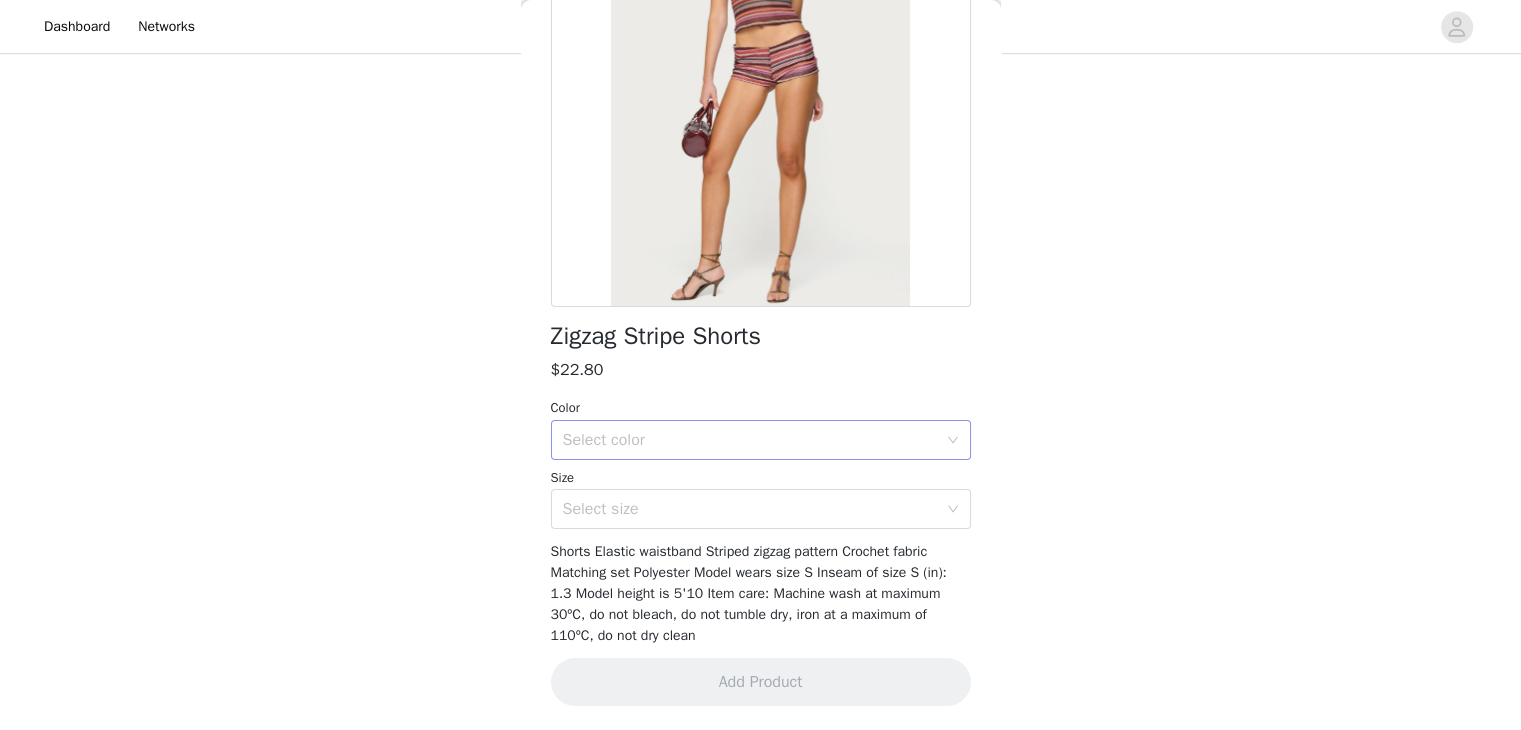 click on "Select color" at bounding box center [750, 440] 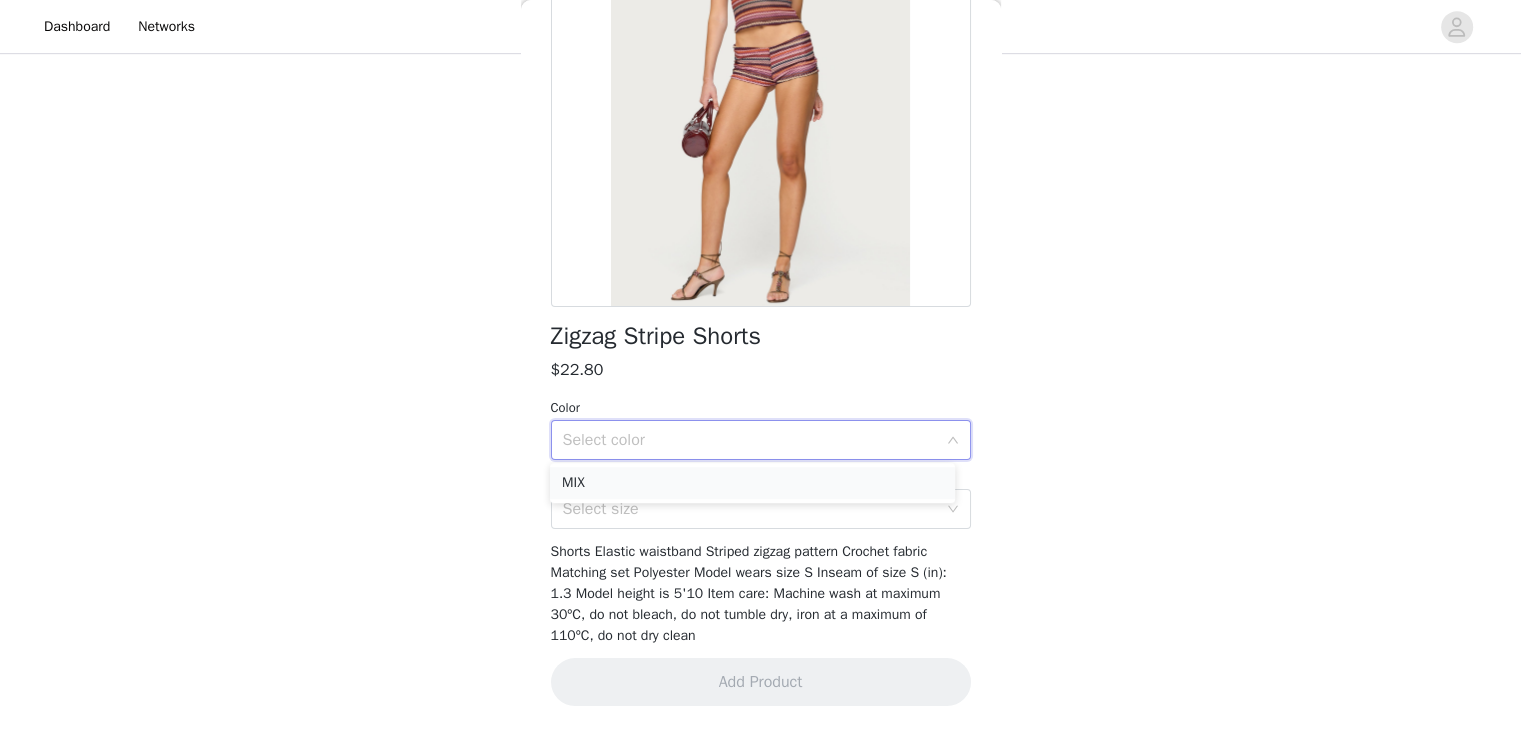 click on "MIX" at bounding box center [752, 483] 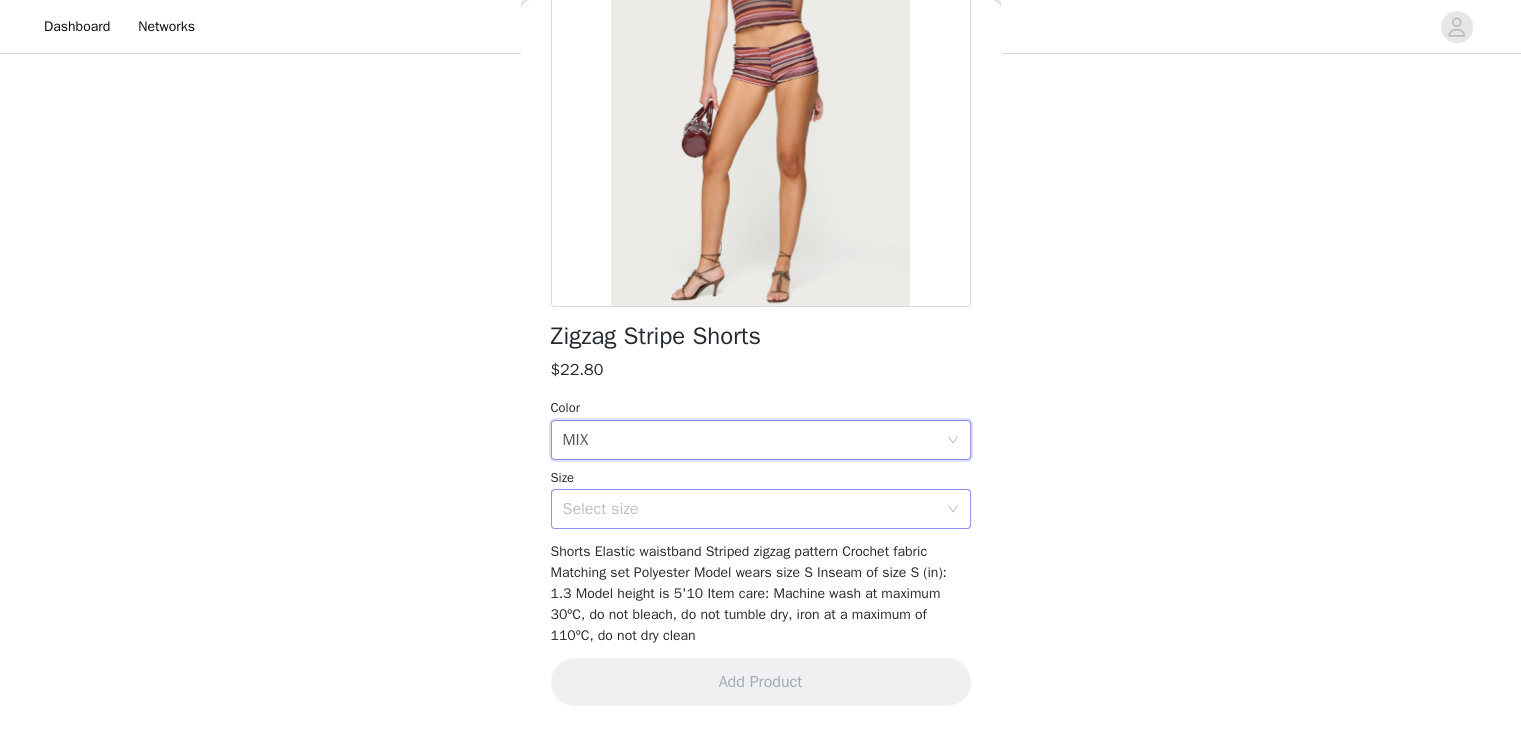 click on "Select size" at bounding box center (750, 509) 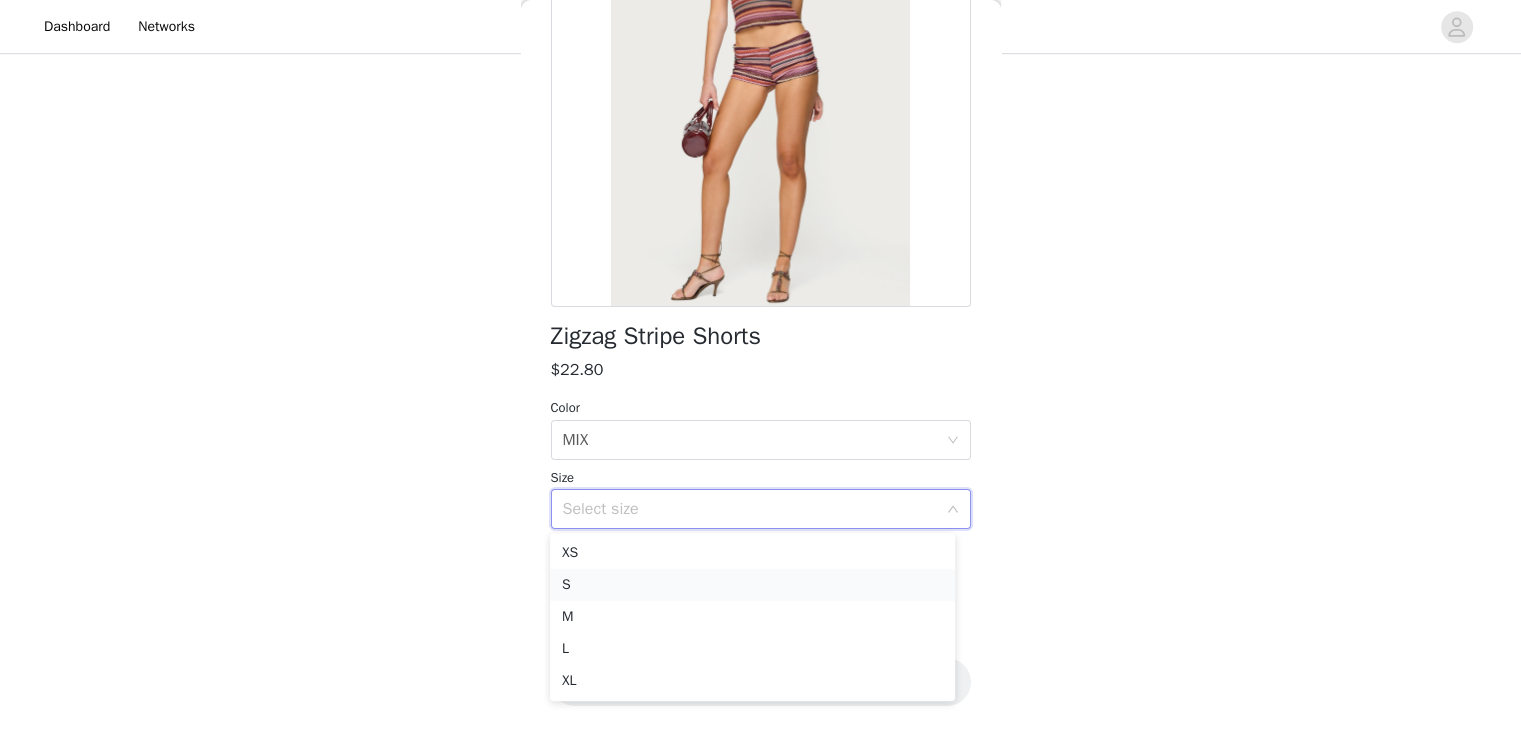 click on "S" at bounding box center [752, 585] 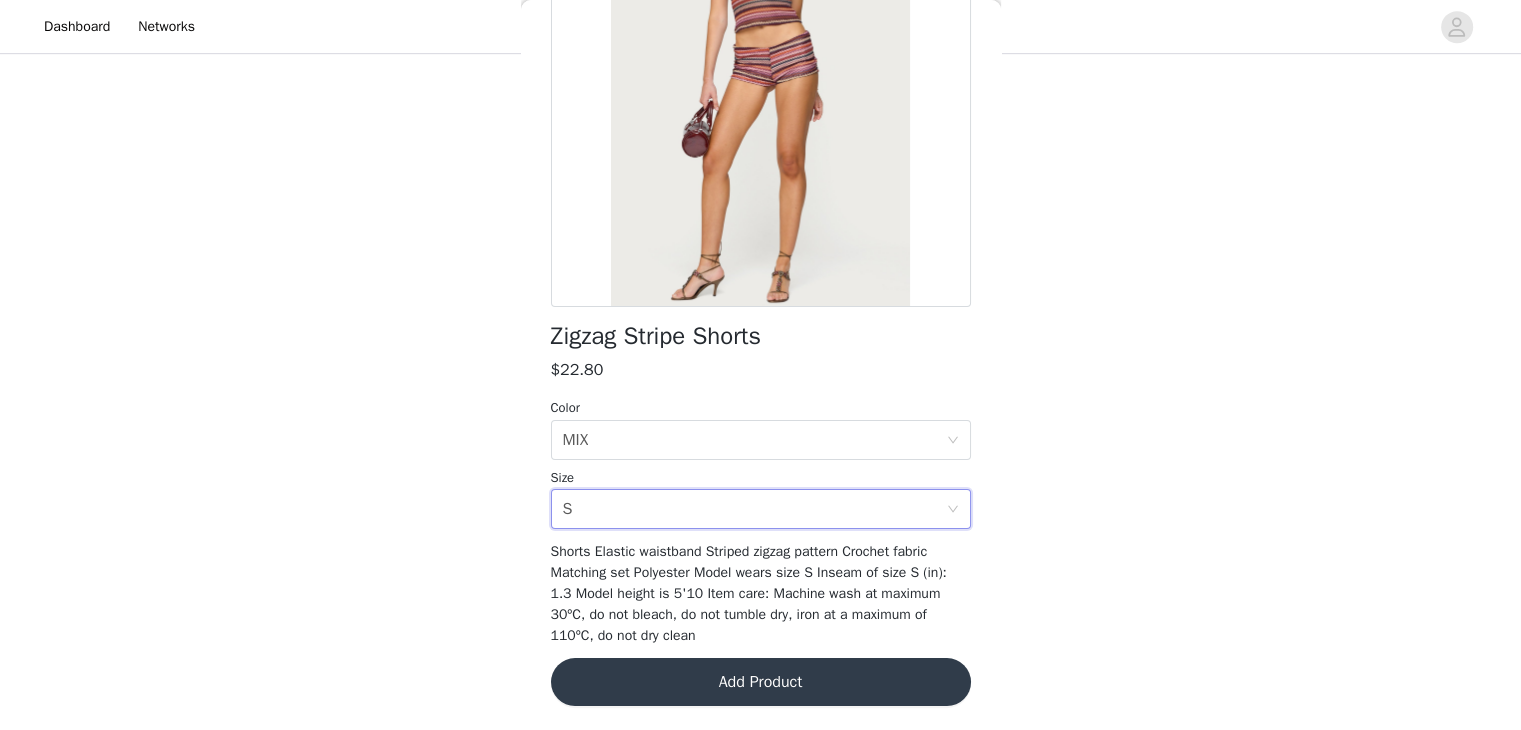 click on "Add Product" at bounding box center (761, 682) 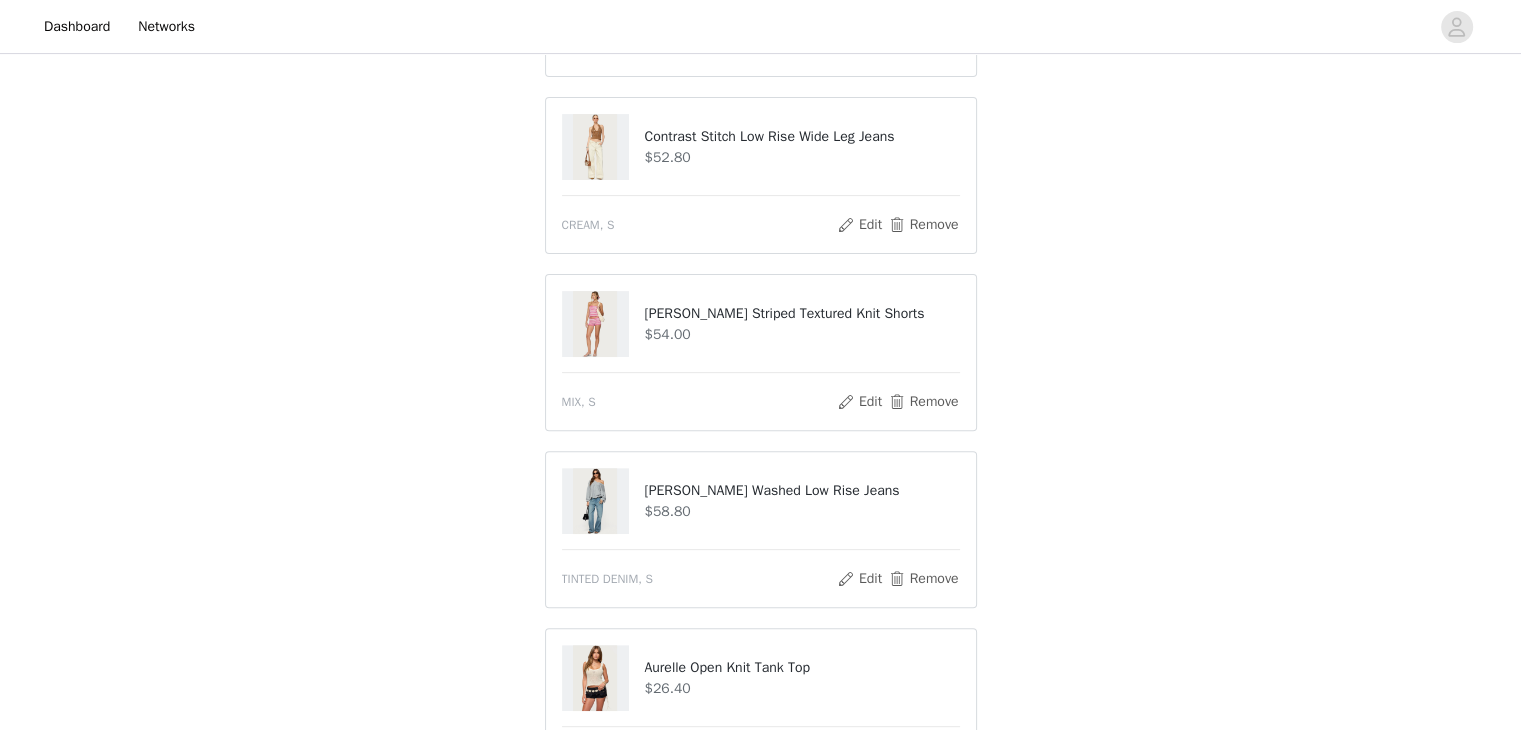 scroll, scrollTop: 608, scrollLeft: 0, axis: vertical 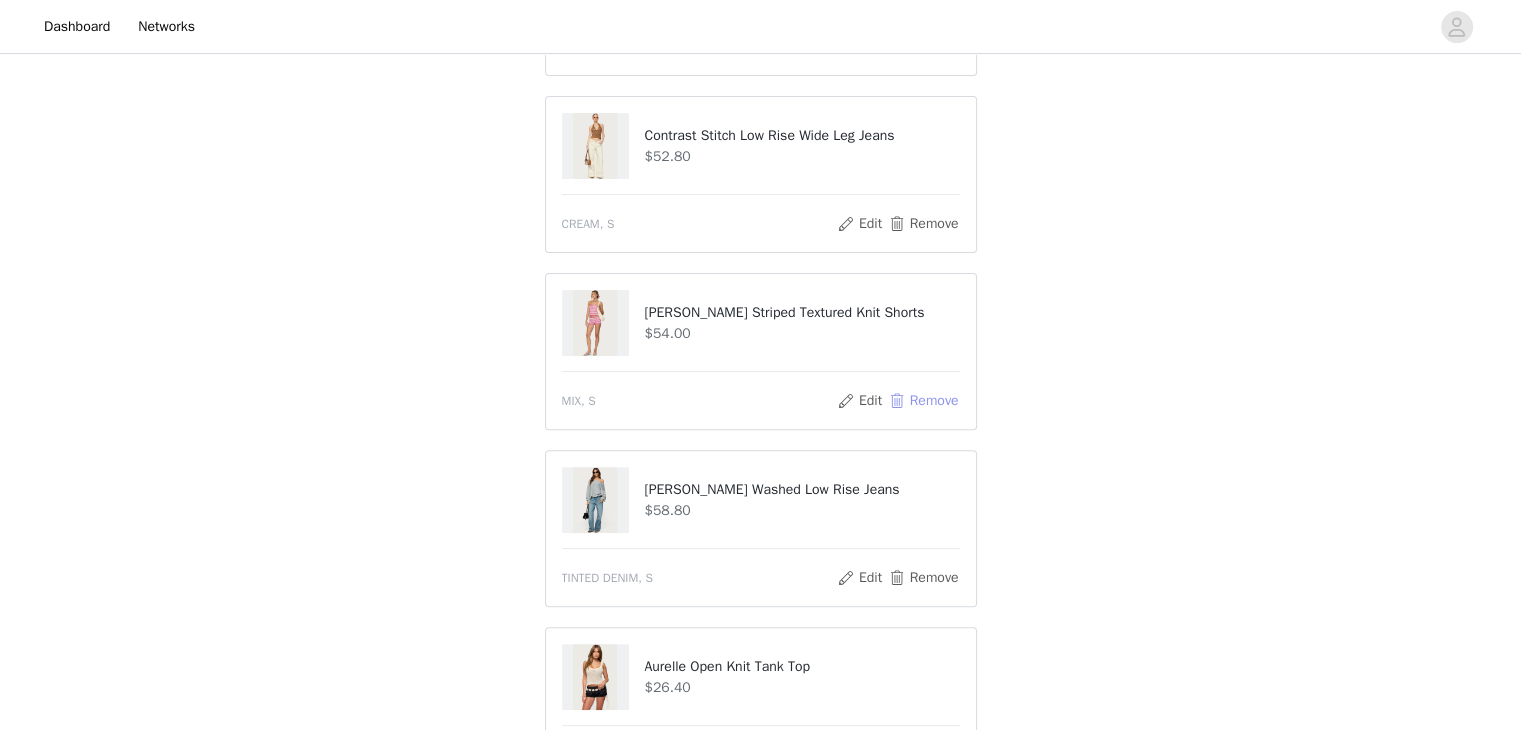 click on "Remove" at bounding box center (923, 401) 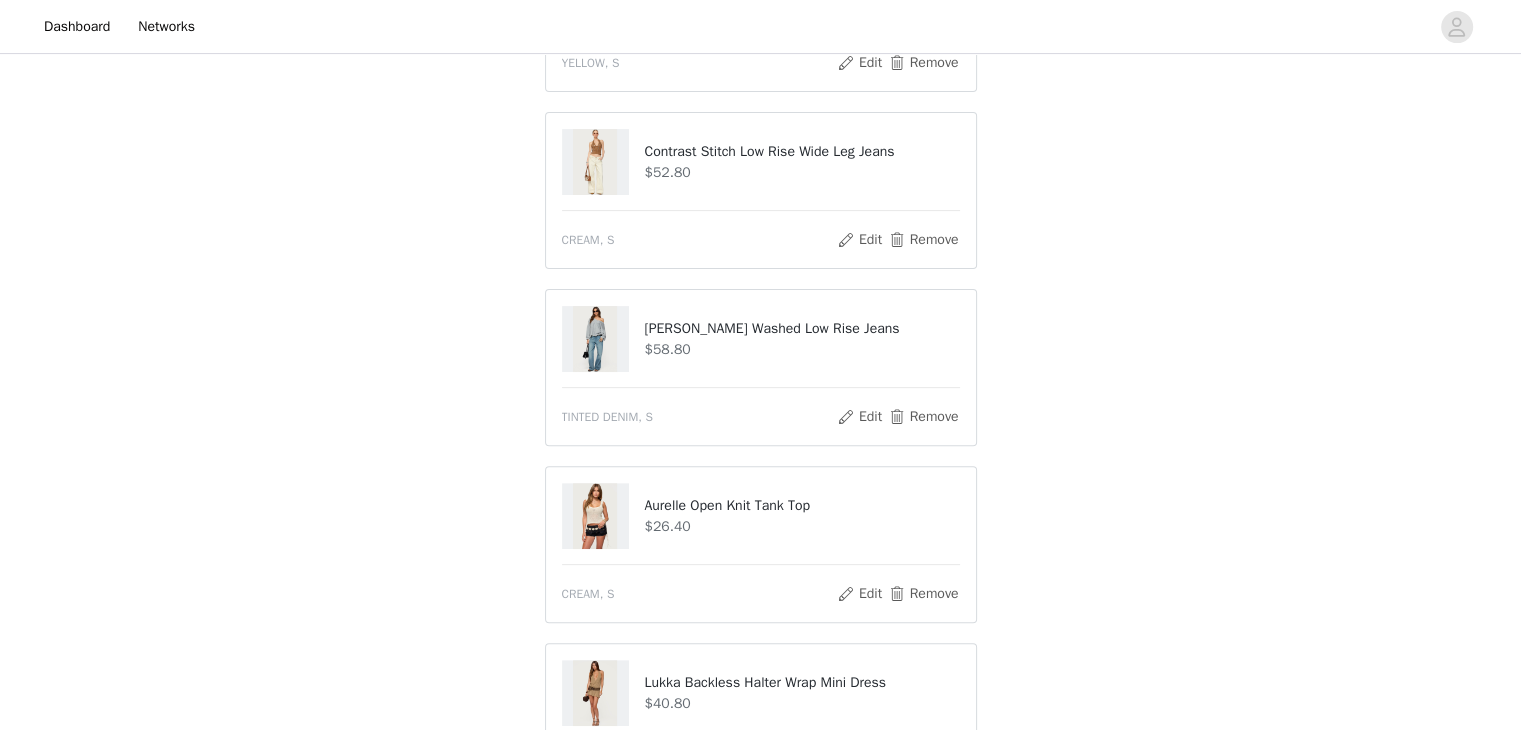 scroll, scrollTop: 591, scrollLeft: 0, axis: vertical 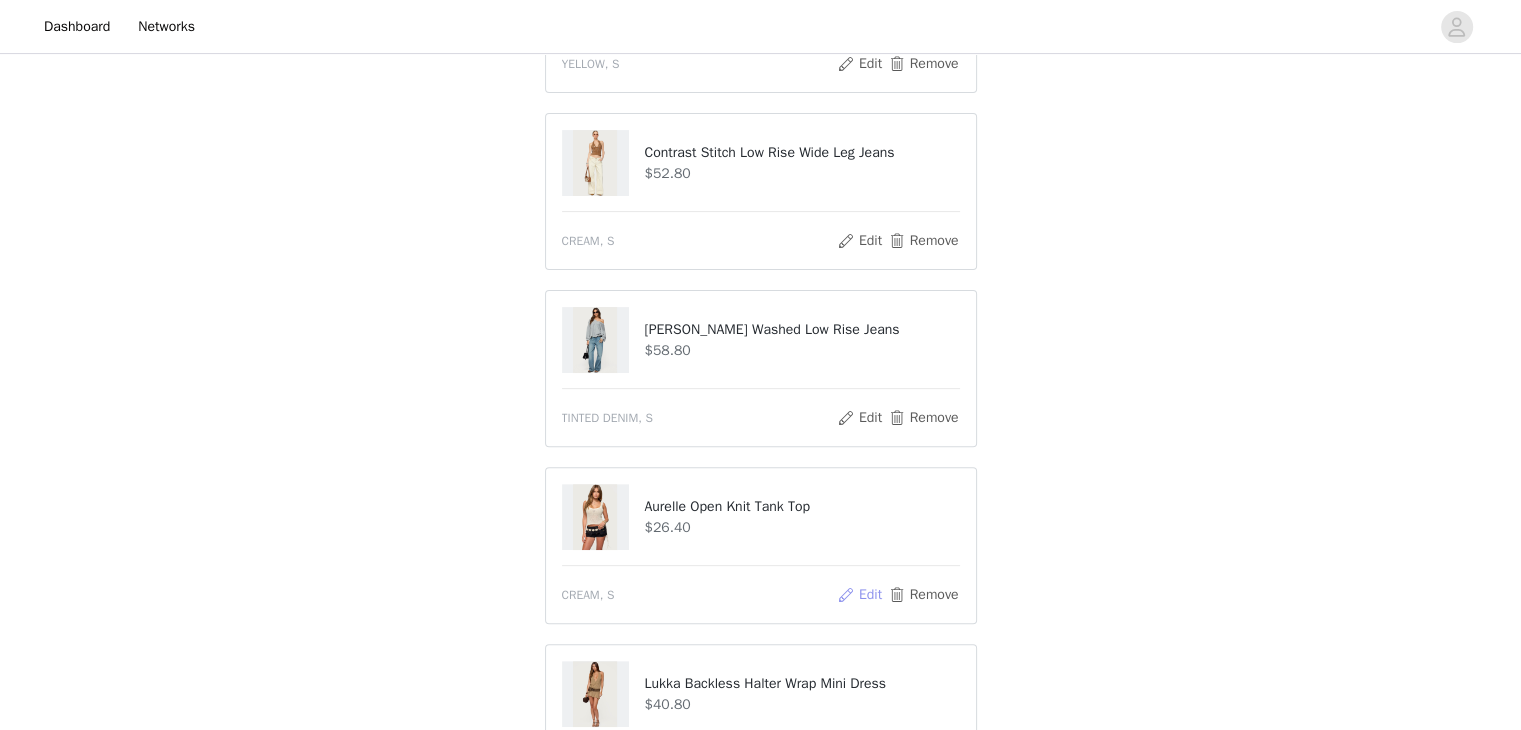 click on "Edit" at bounding box center (859, 595) 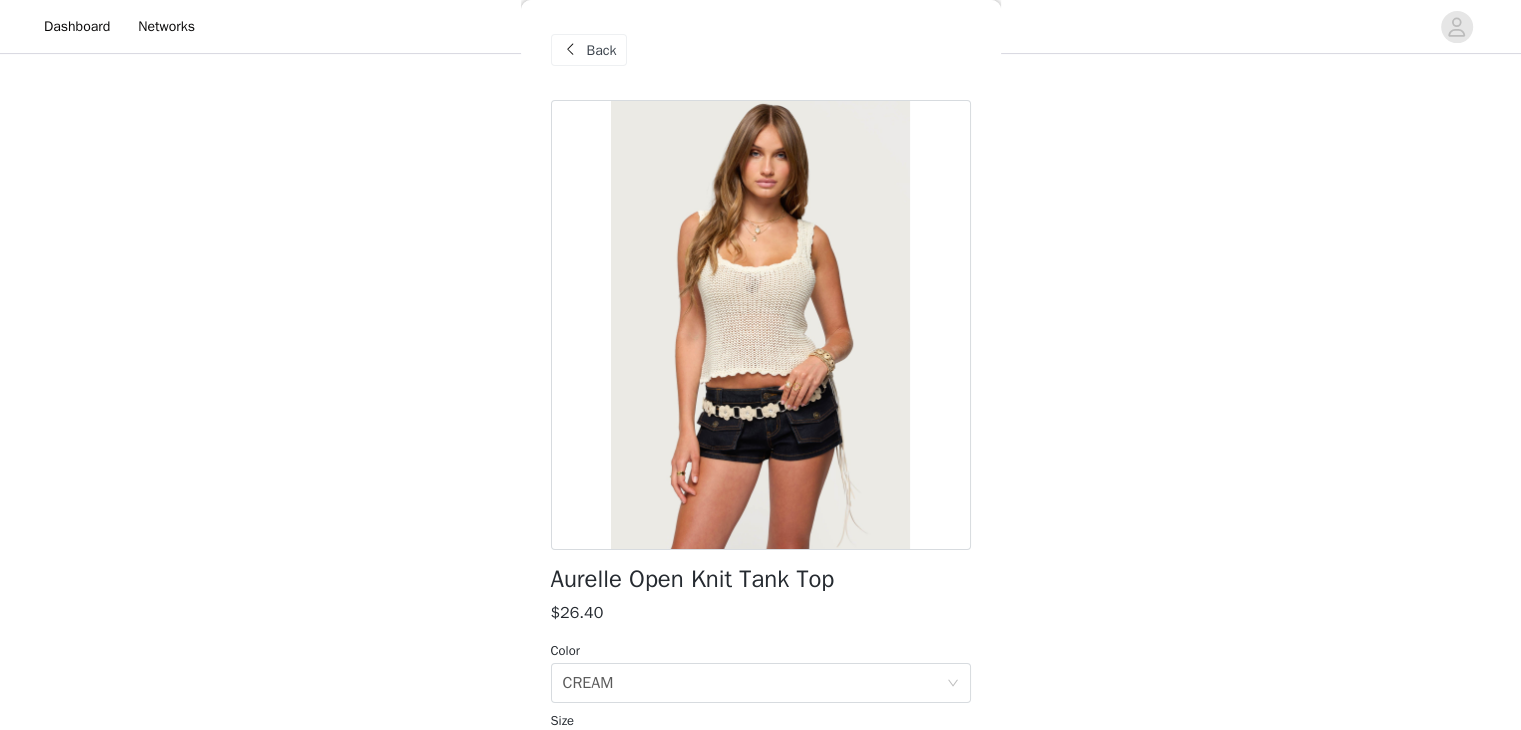 scroll, scrollTop: 222, scrollLeft: 0, axis: vertical 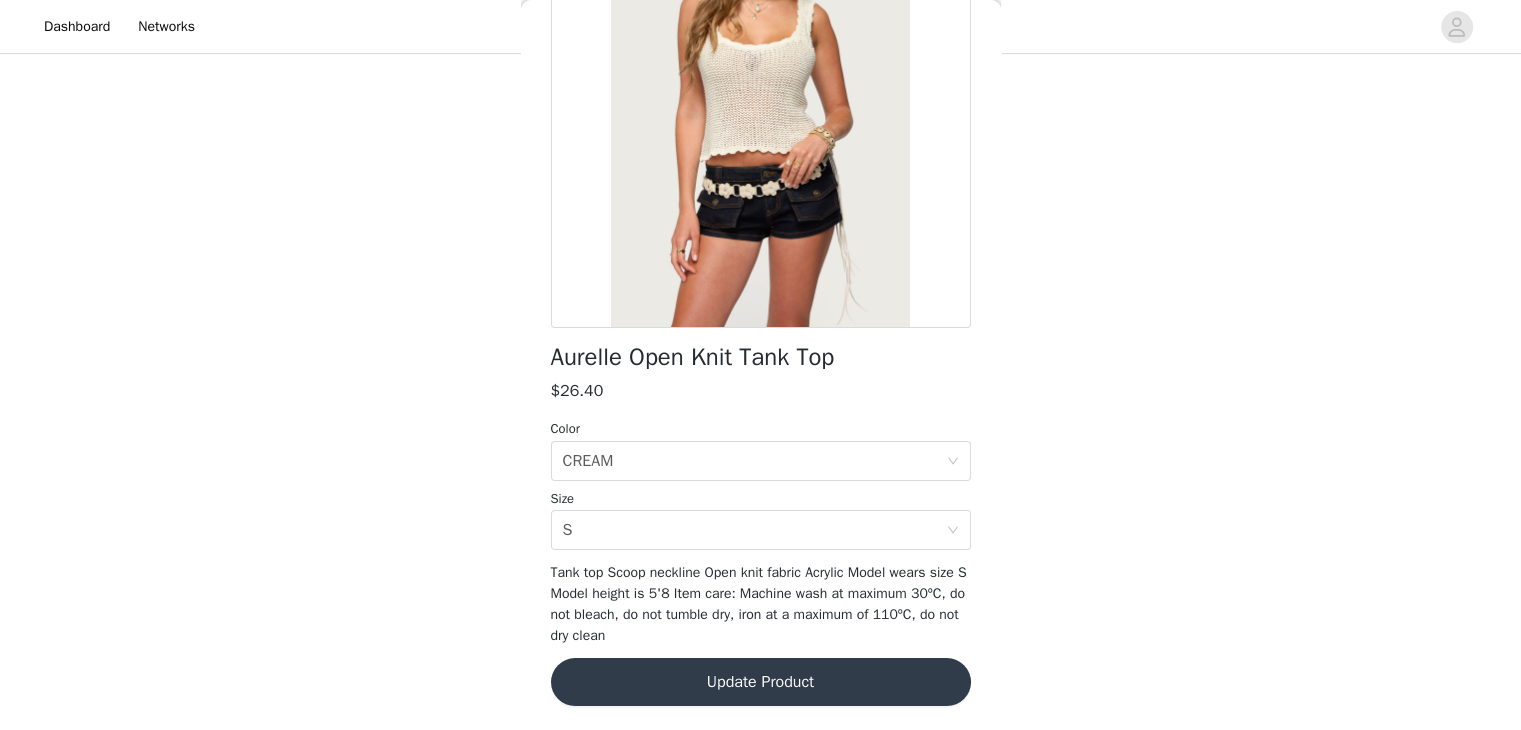 click on "Update Product" at bounding box center (761, 682) 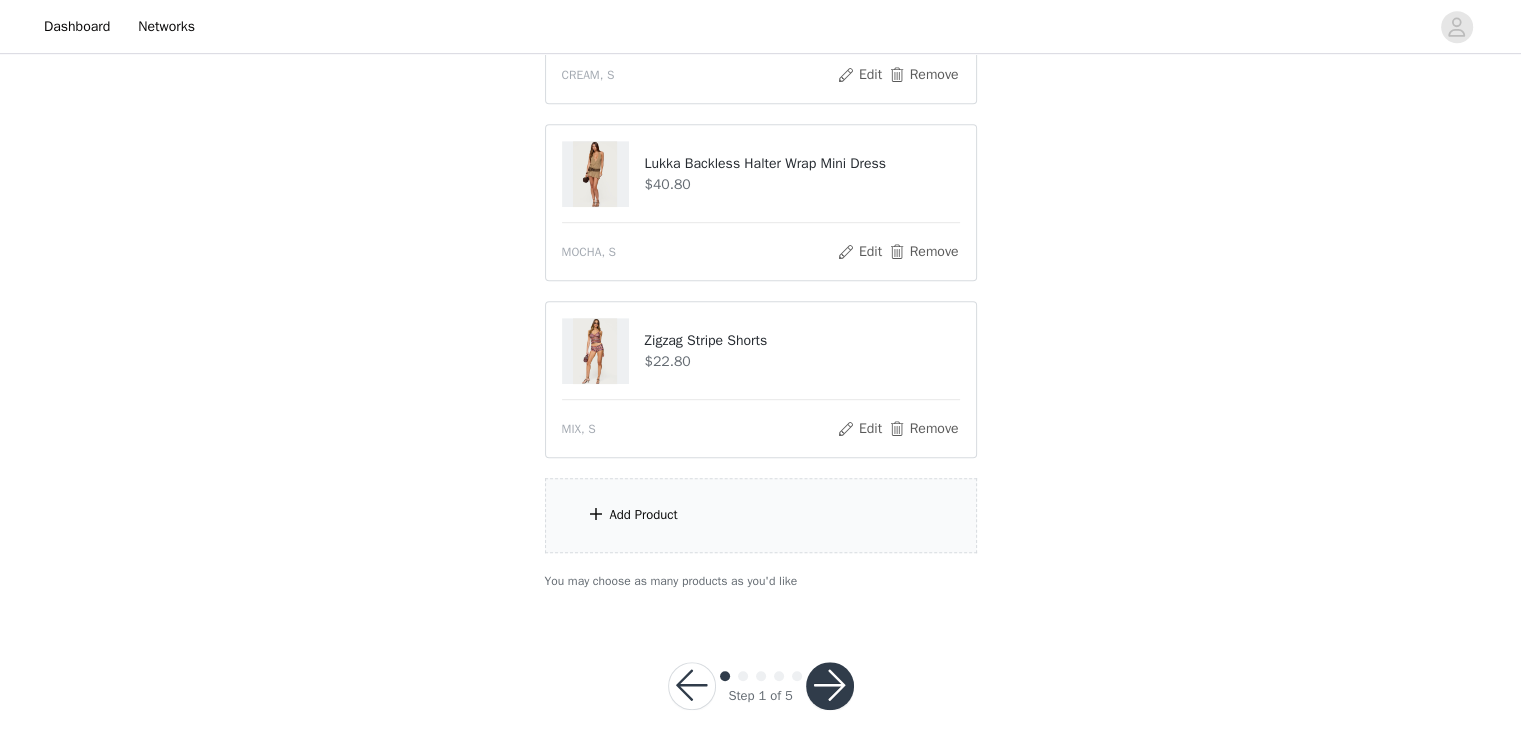 scroll, scrollTop: 1136, scrollLeft: 0, axis: vertical 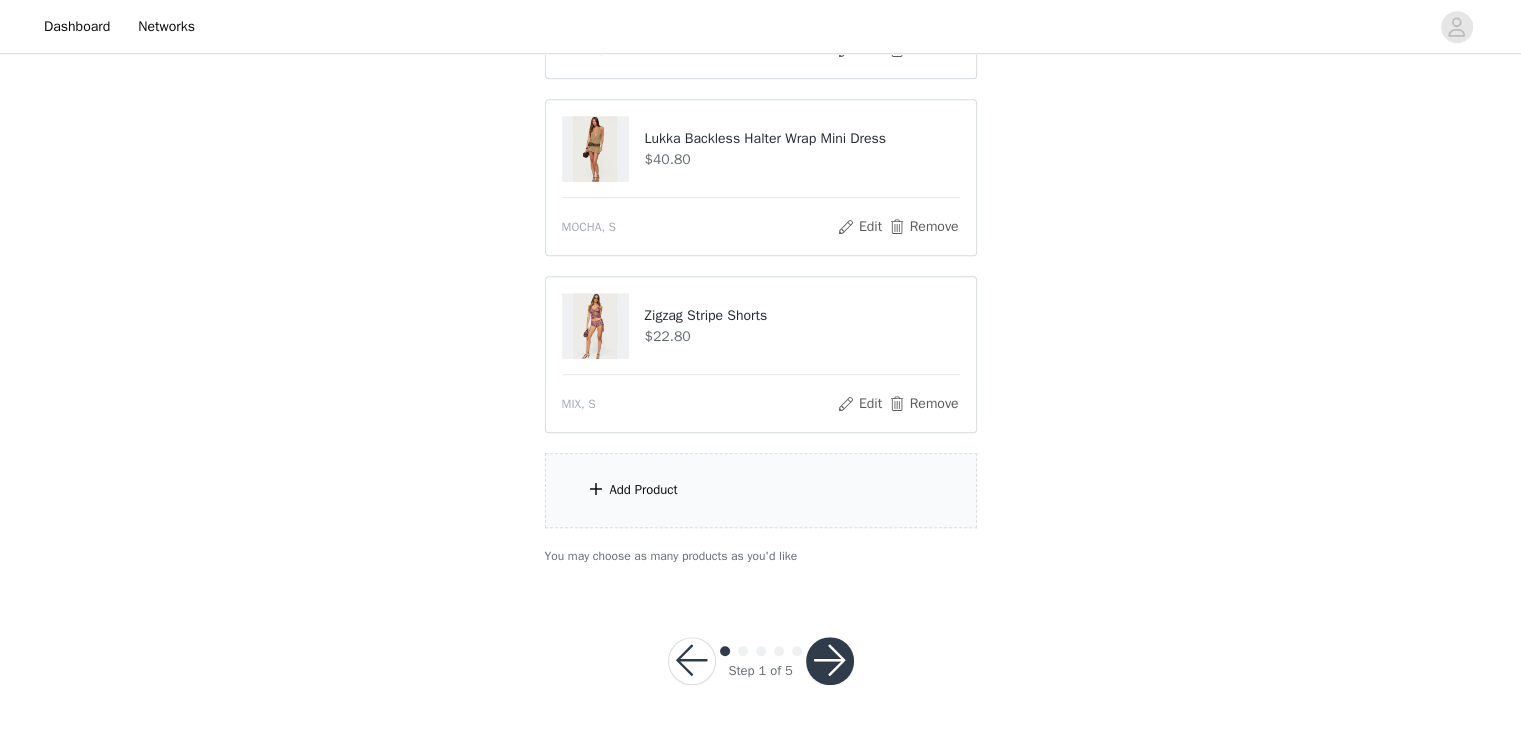 click on "Add Product" at bounding box center (761, 490) 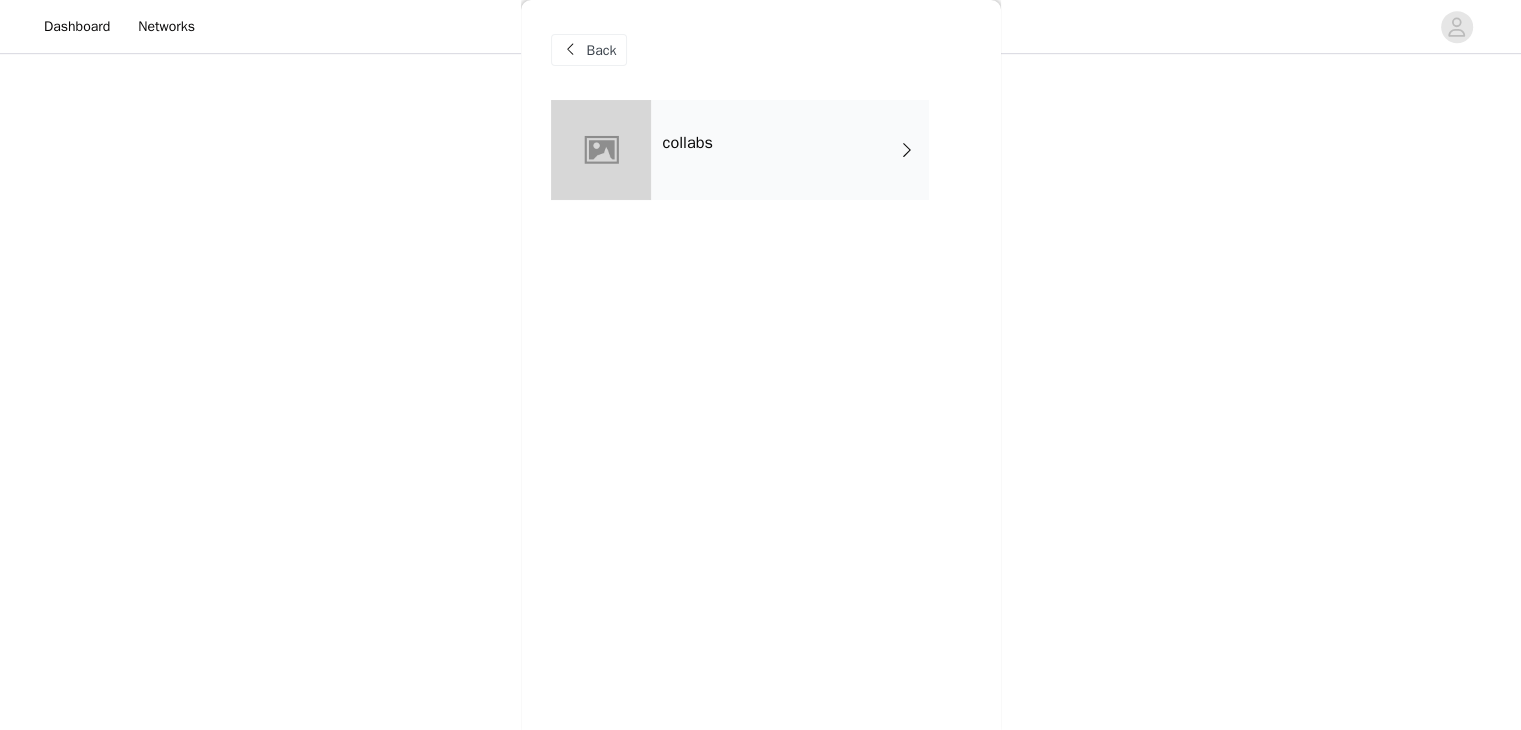 click on "collabs" at bounding box center [688, 143] 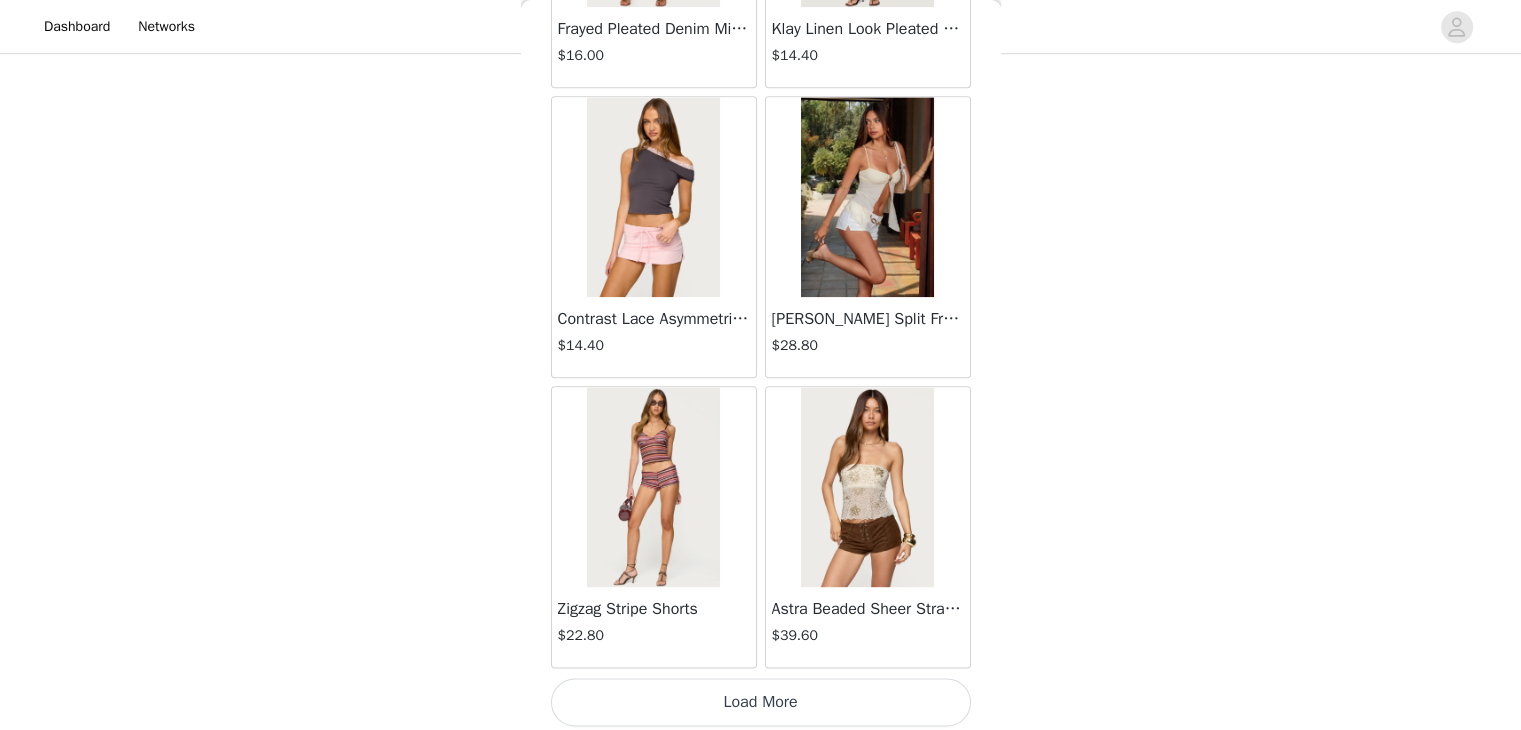 click on "Load More" at bounding box center [761, 702] 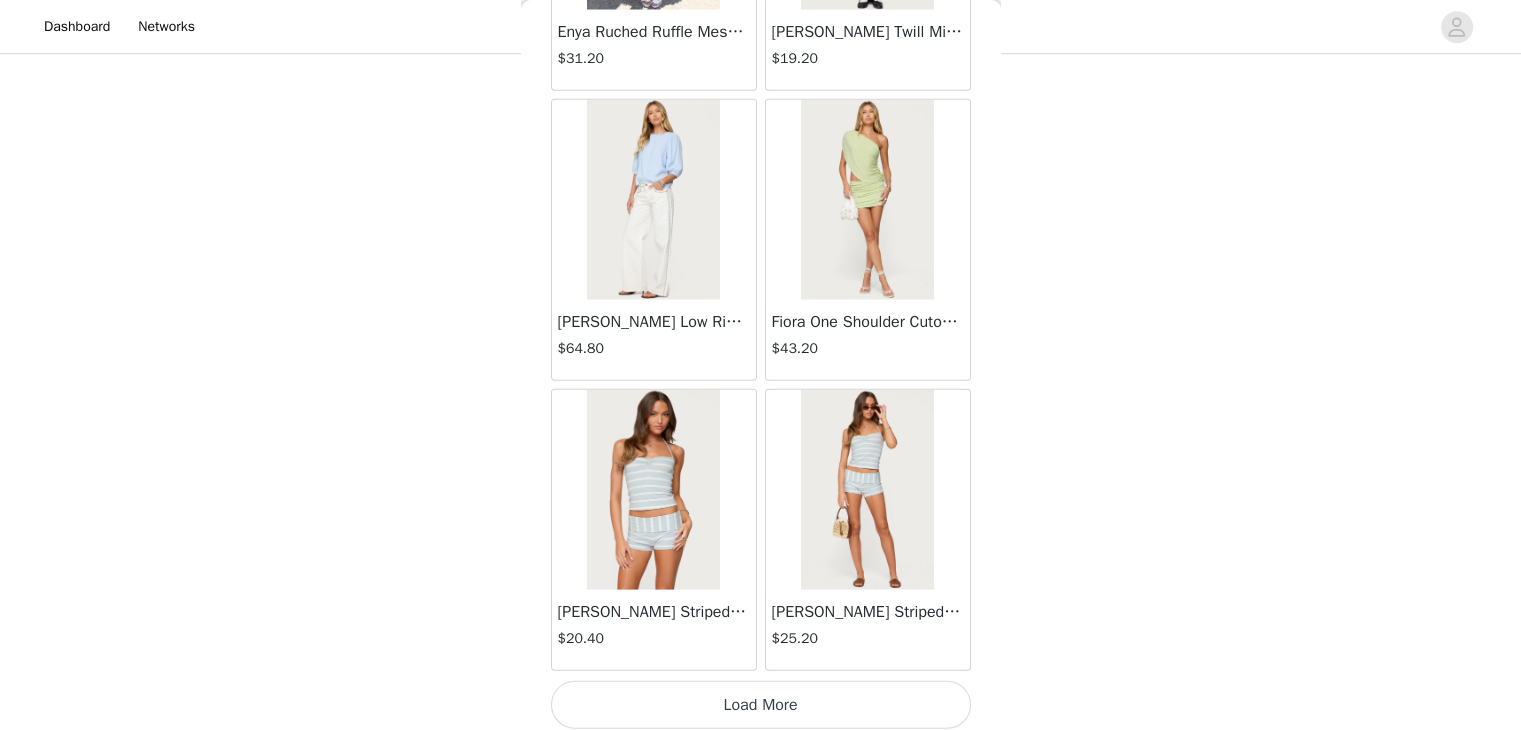 scroll, scrollTop: 5220, scrollLeft: 0, axis: vertical 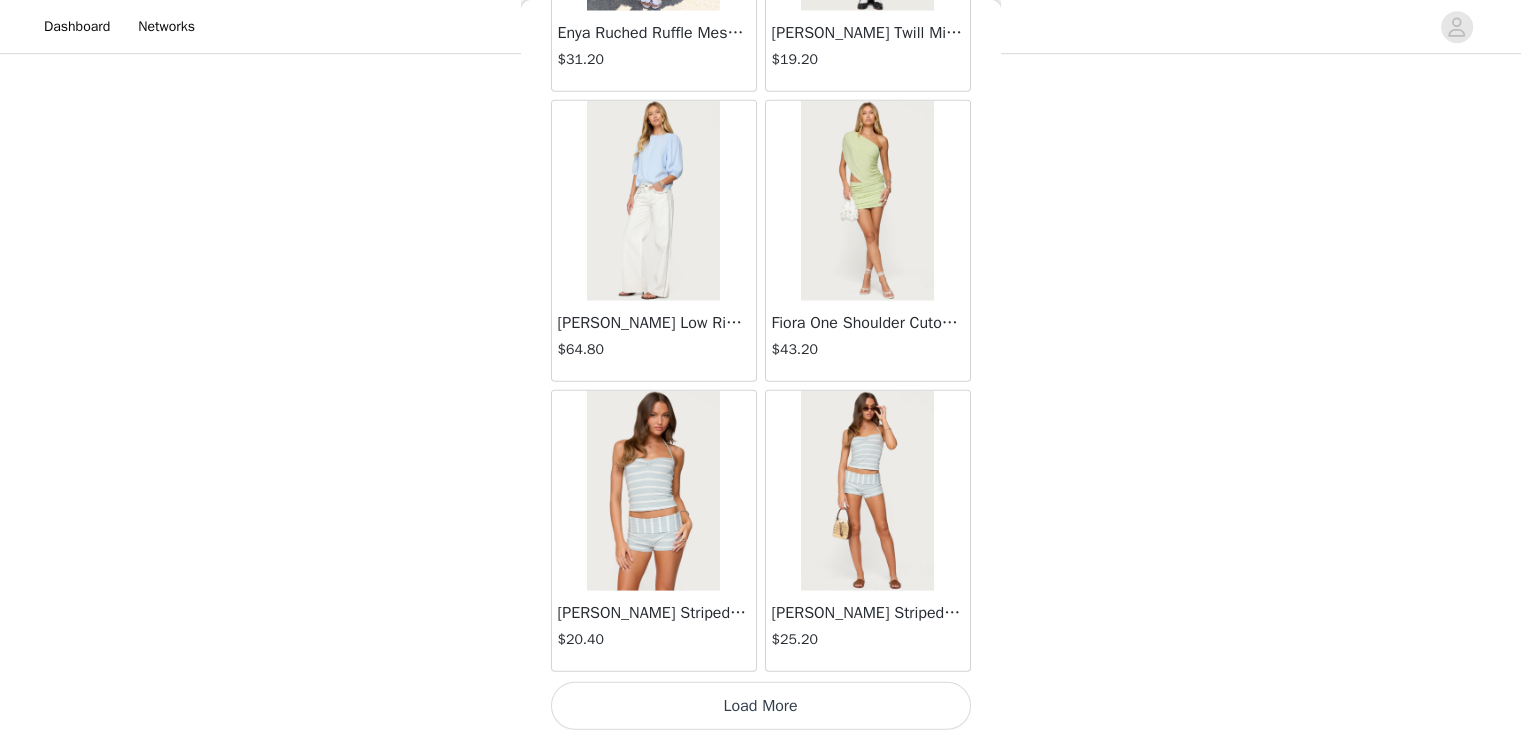 click on "Load More" at bounding box center (761, 706) 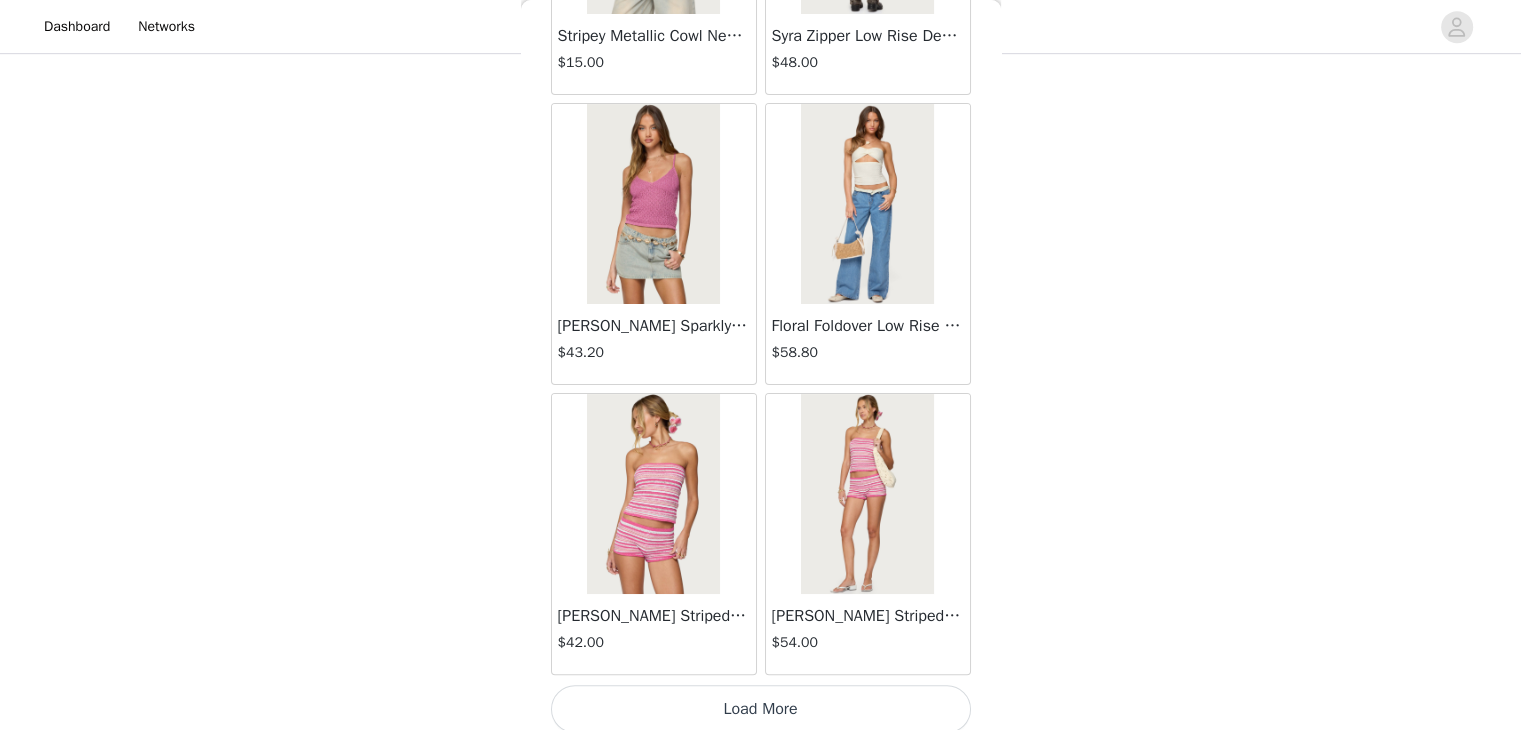scroll, scrollTop: 8118, scrollLeft: 0, axis: vertical 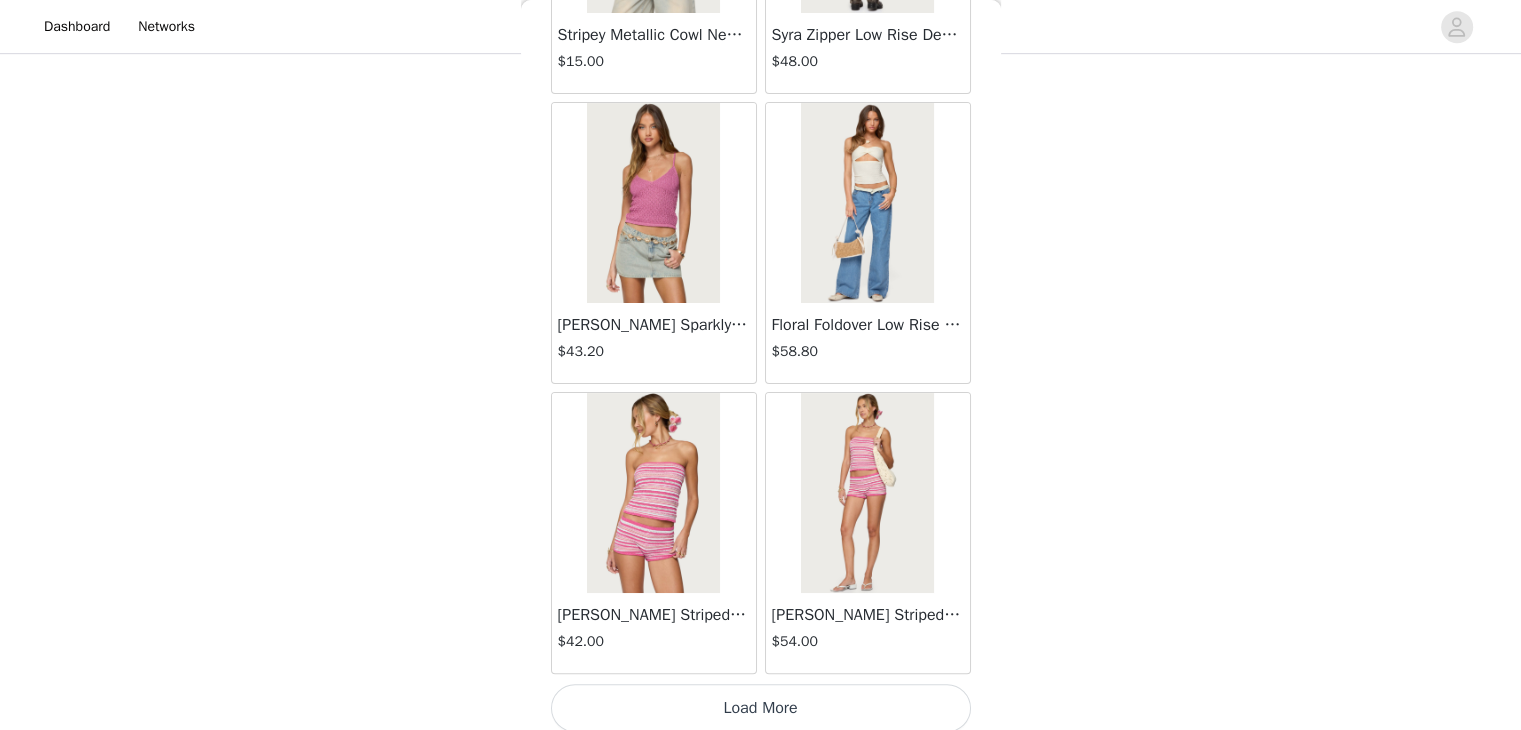 click on "Load More" at bounding box center [761, 708] 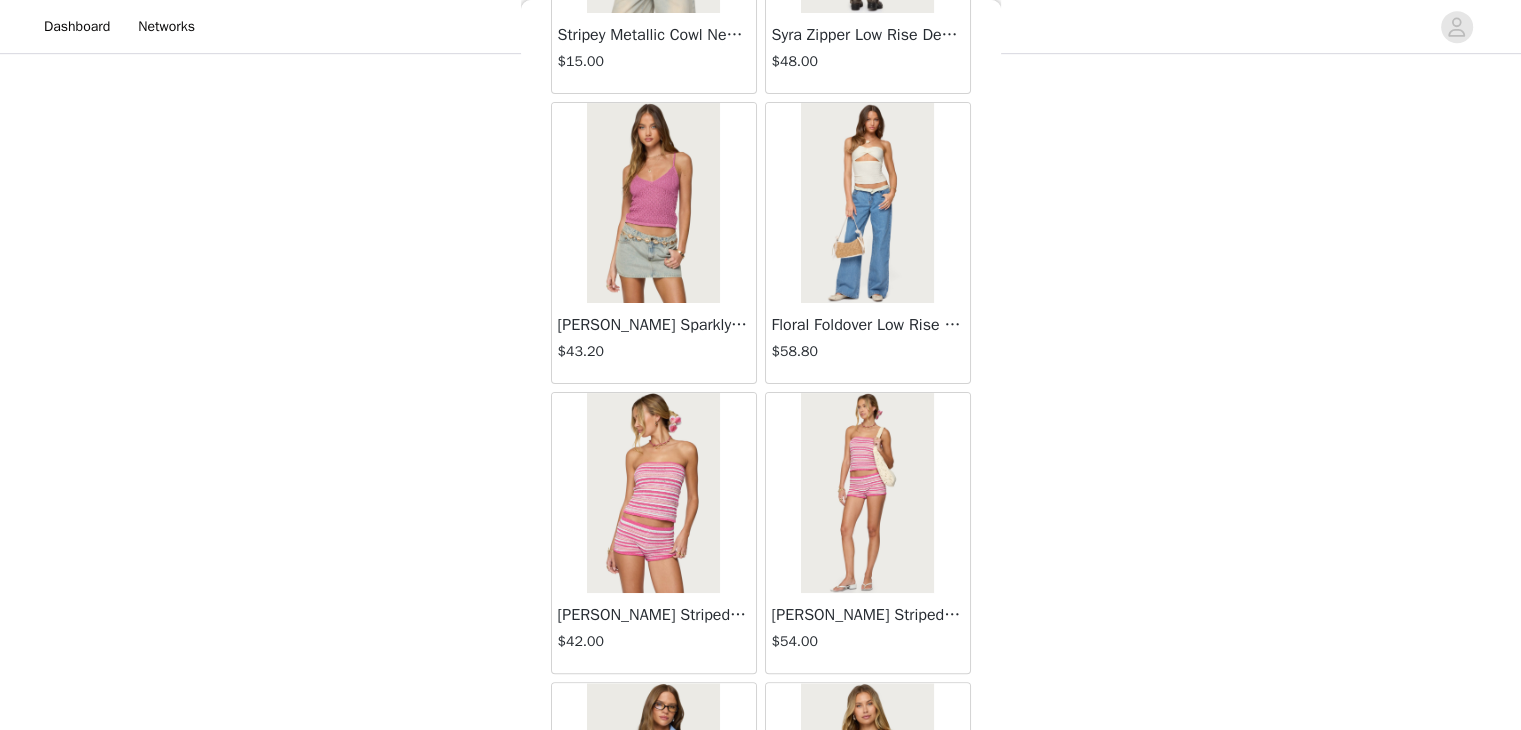 scroll, scrollTop: 8779, scrollLeft: 0, axis: vertical 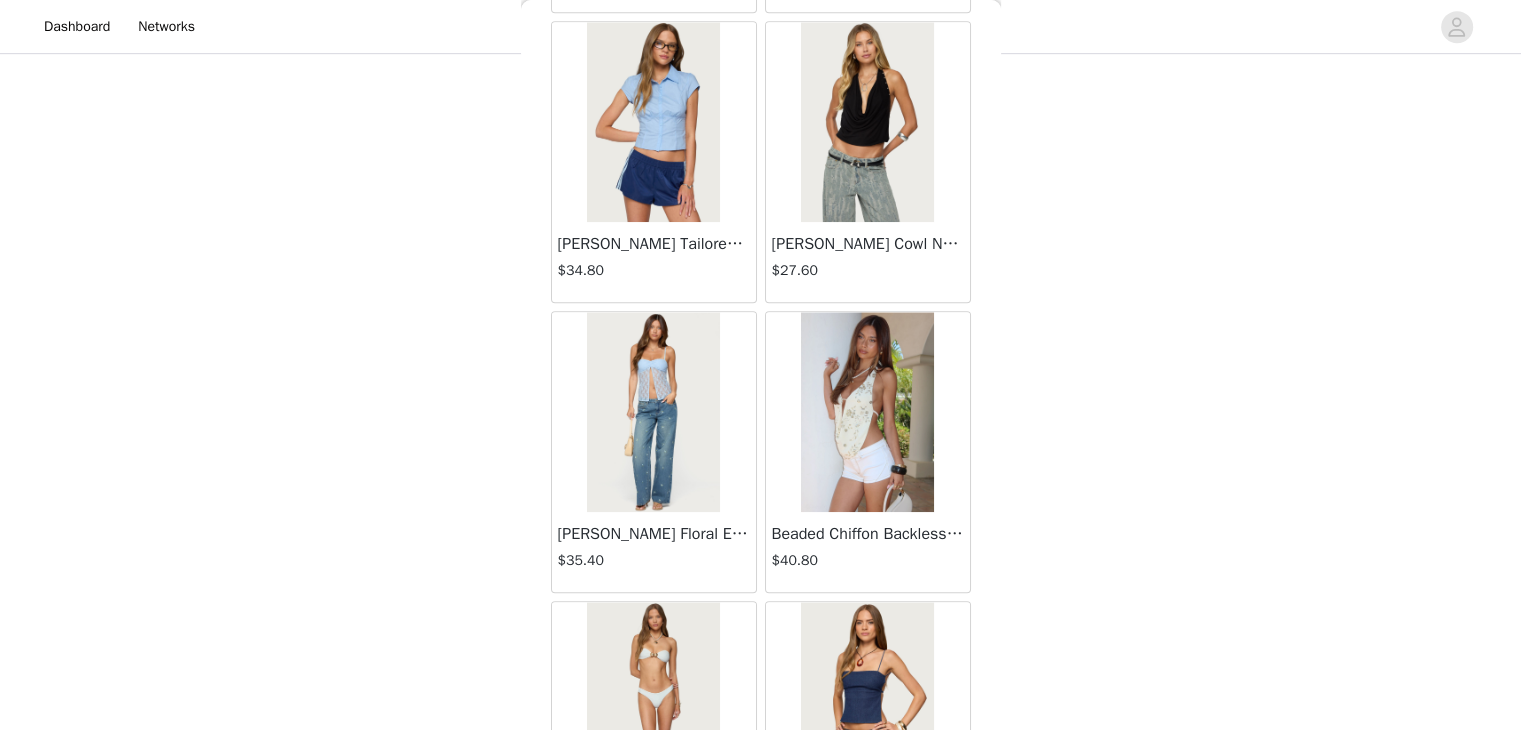click at bounding box center (867, 122) 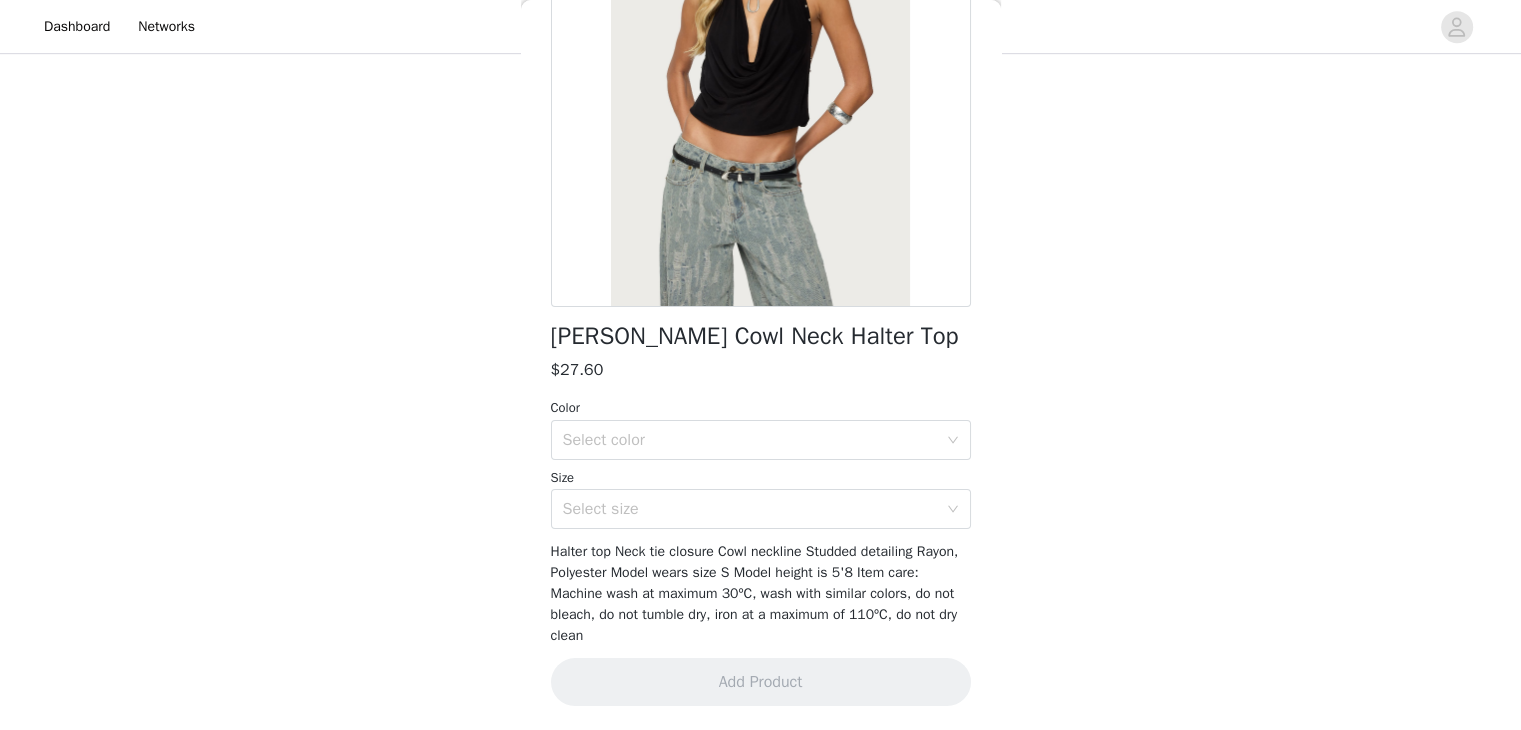 scroll, scrollTop: 2, scrollLeft: 0, axis: vertical 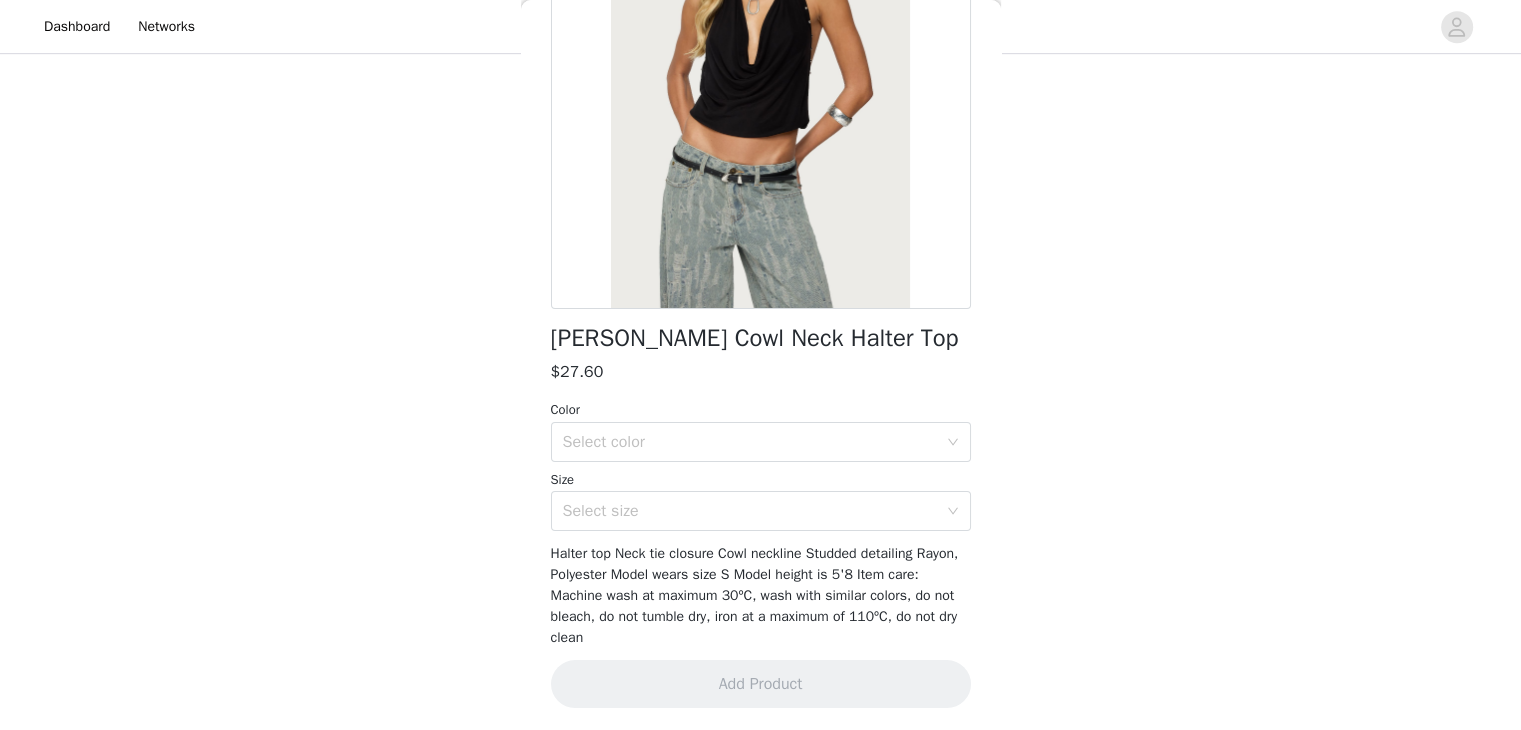 click on "Color" at bounding box center [761, 410] 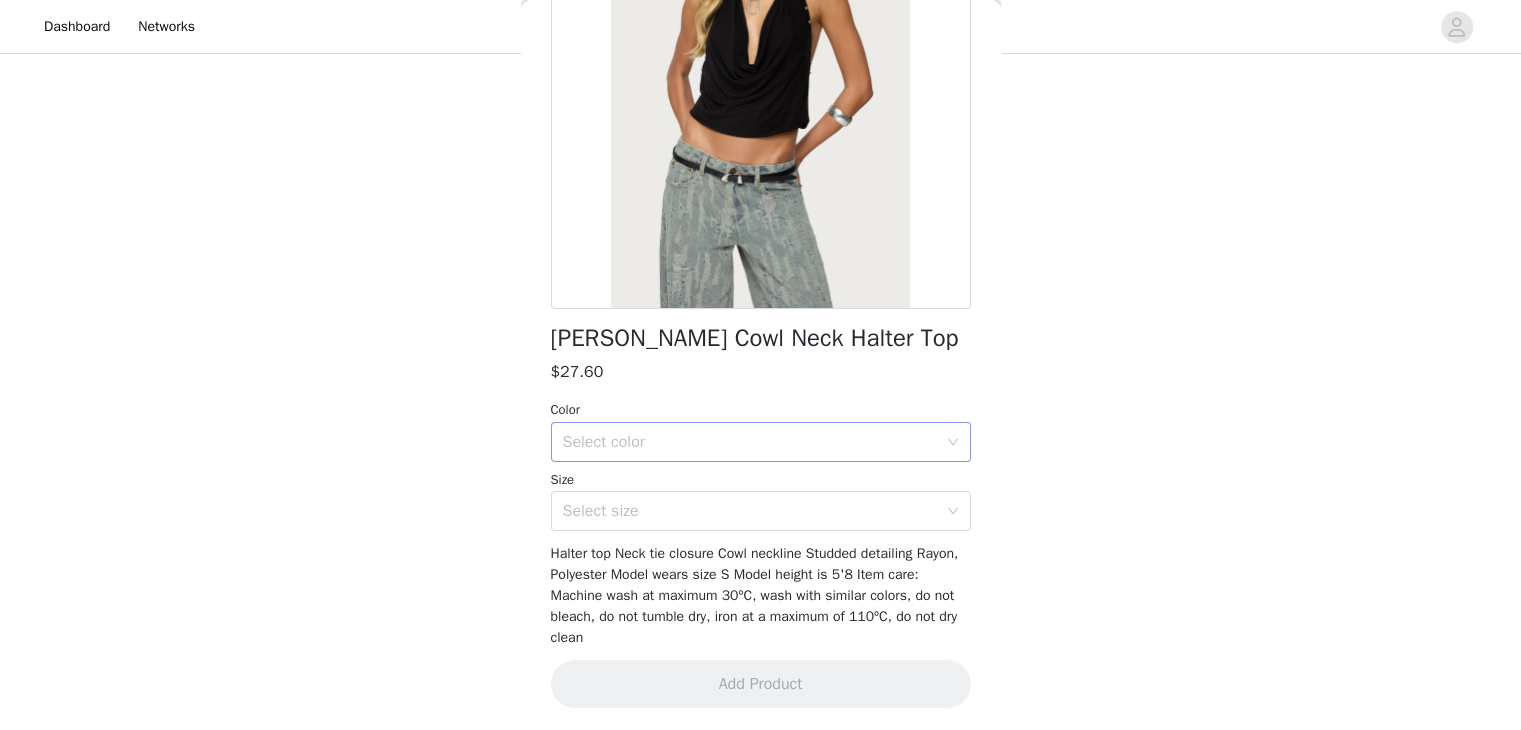 click on "Select color" at bounding box center (750, 442) 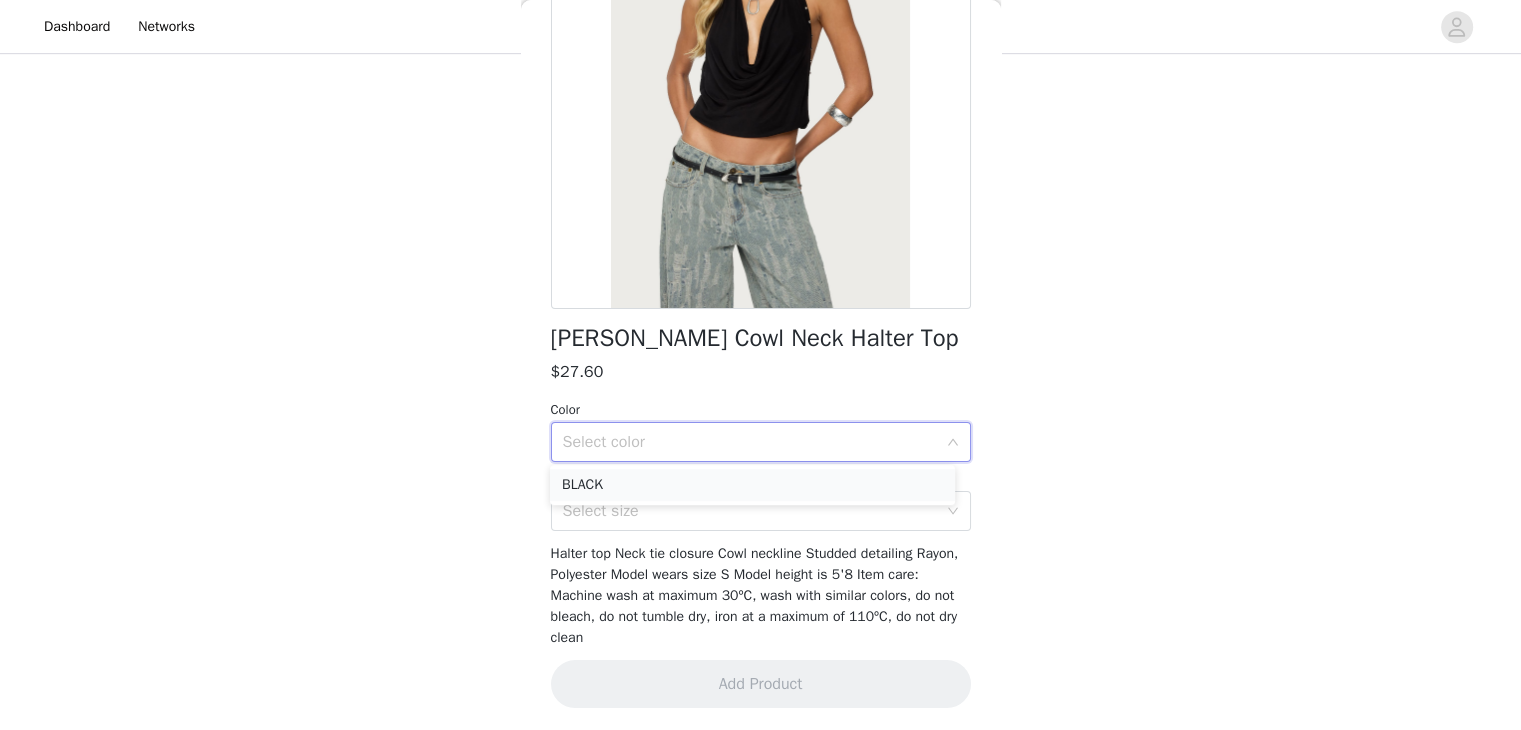 click on "BLACK" at bounding box center [752, 485] 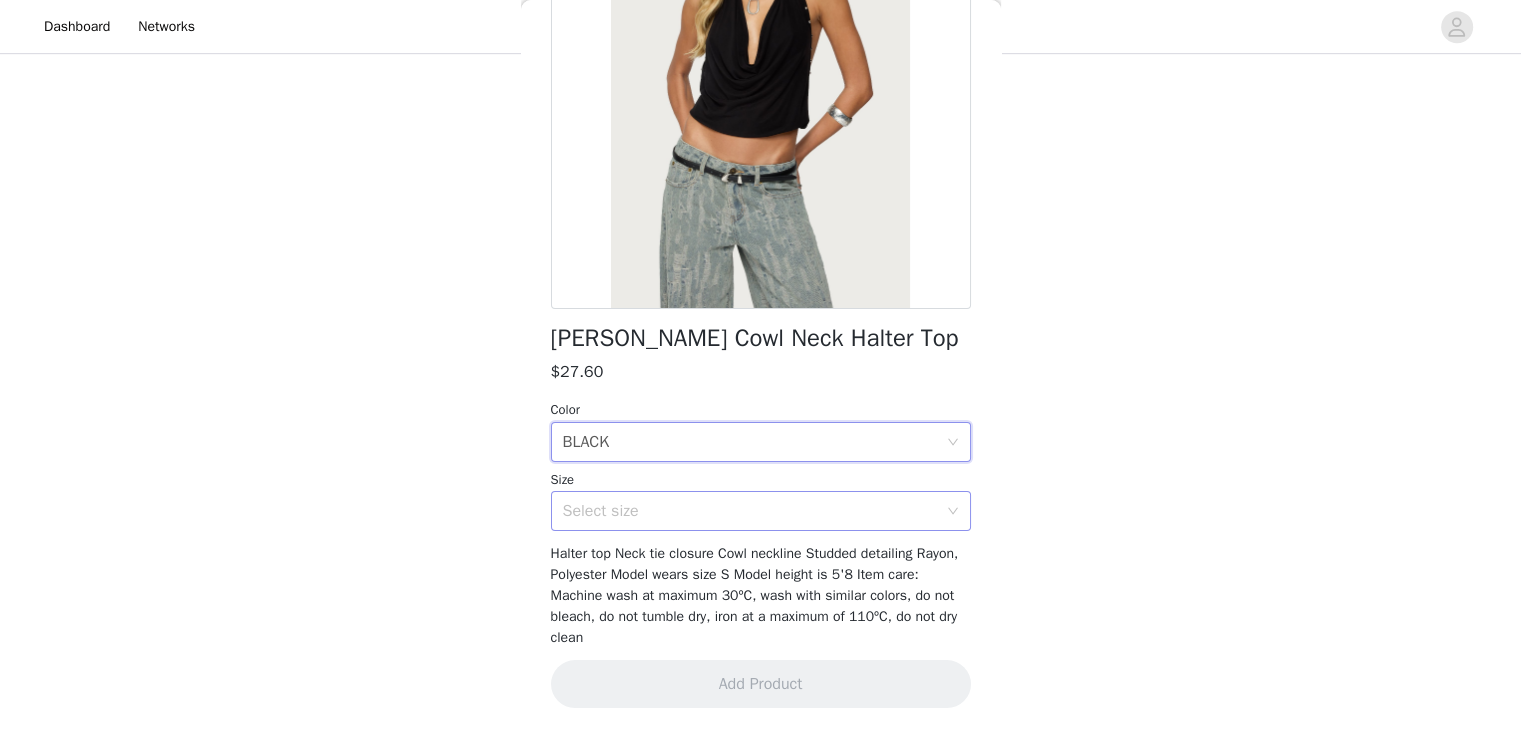 click on "Select size" at bounding box center [750, 511] 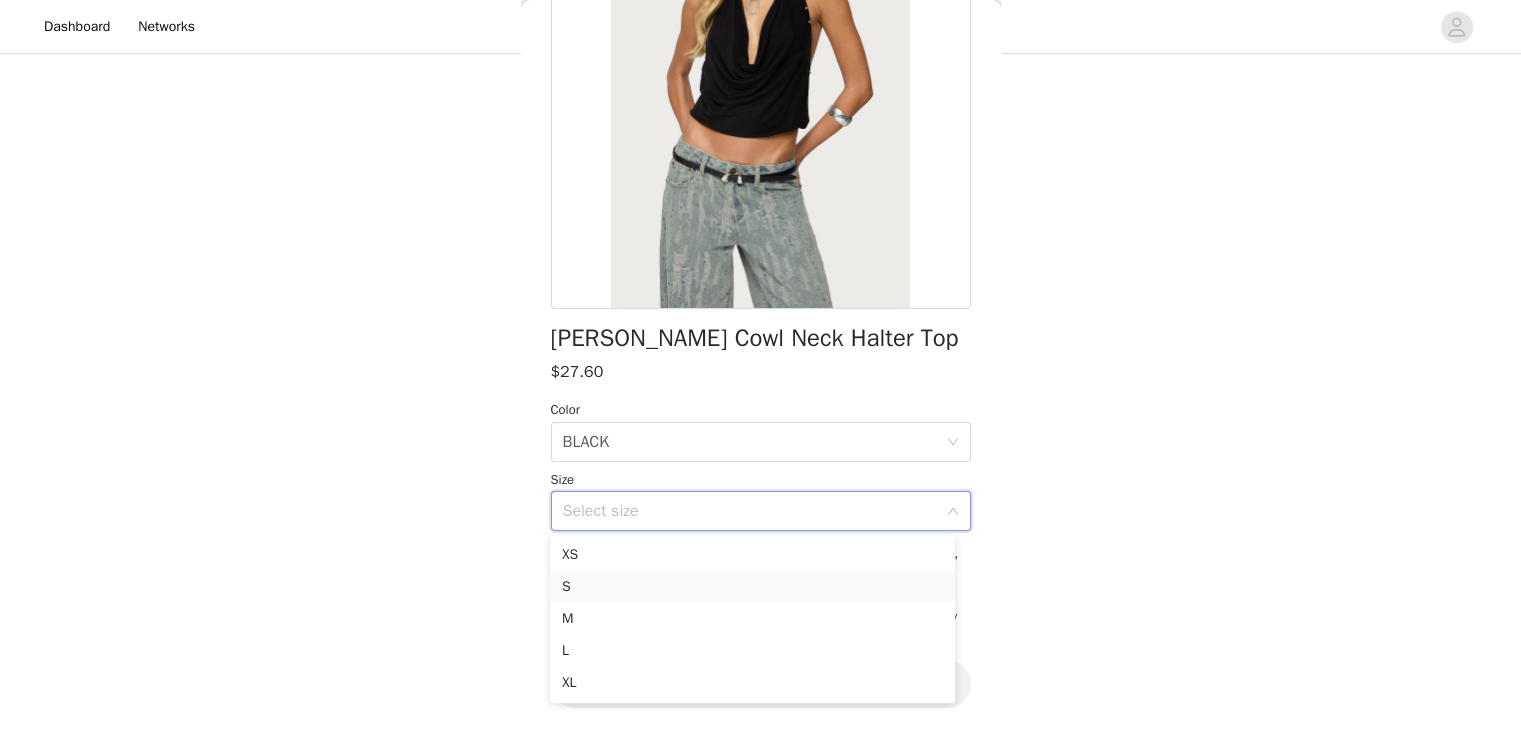 click on "S" at bounding box center (752, 587) 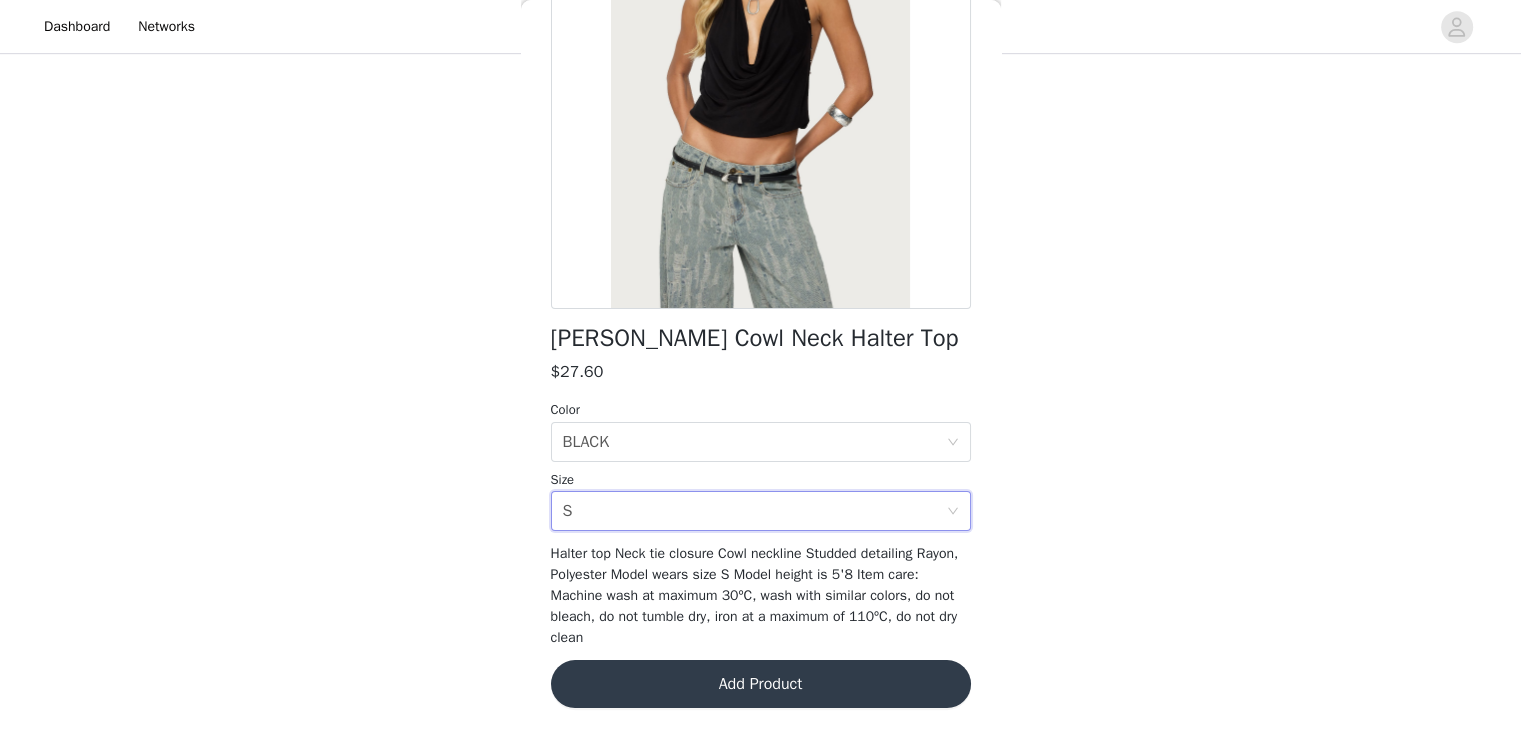 click on "[PERSON_NAME] Cowl Neck Halter Top       $27.60         Color   Select color BLACK Size   Select size S   Halter top Neck tie closure Cowl neckline Studded detailing Rayon, Polyester Model wears size S Model height is 5'8 Item care: Machine wash at maximum 30ºC, wash with similar colors, do not bleach, do not tumble dry, iron at a maximum of 110ºC, do not dry clean   Add Product" at bounding box center (761, 295) 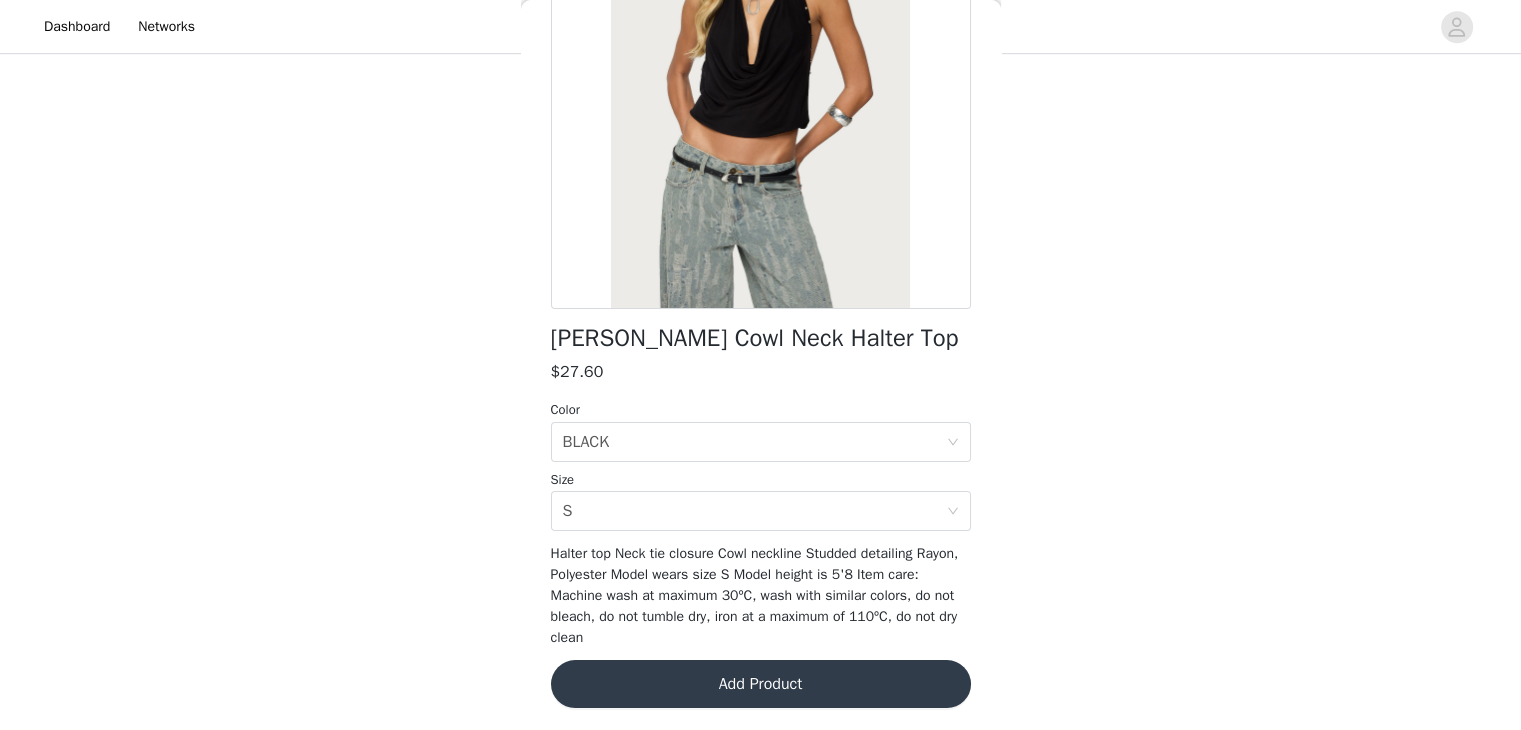 click on "Add Product" at bounding box center [761, 684] 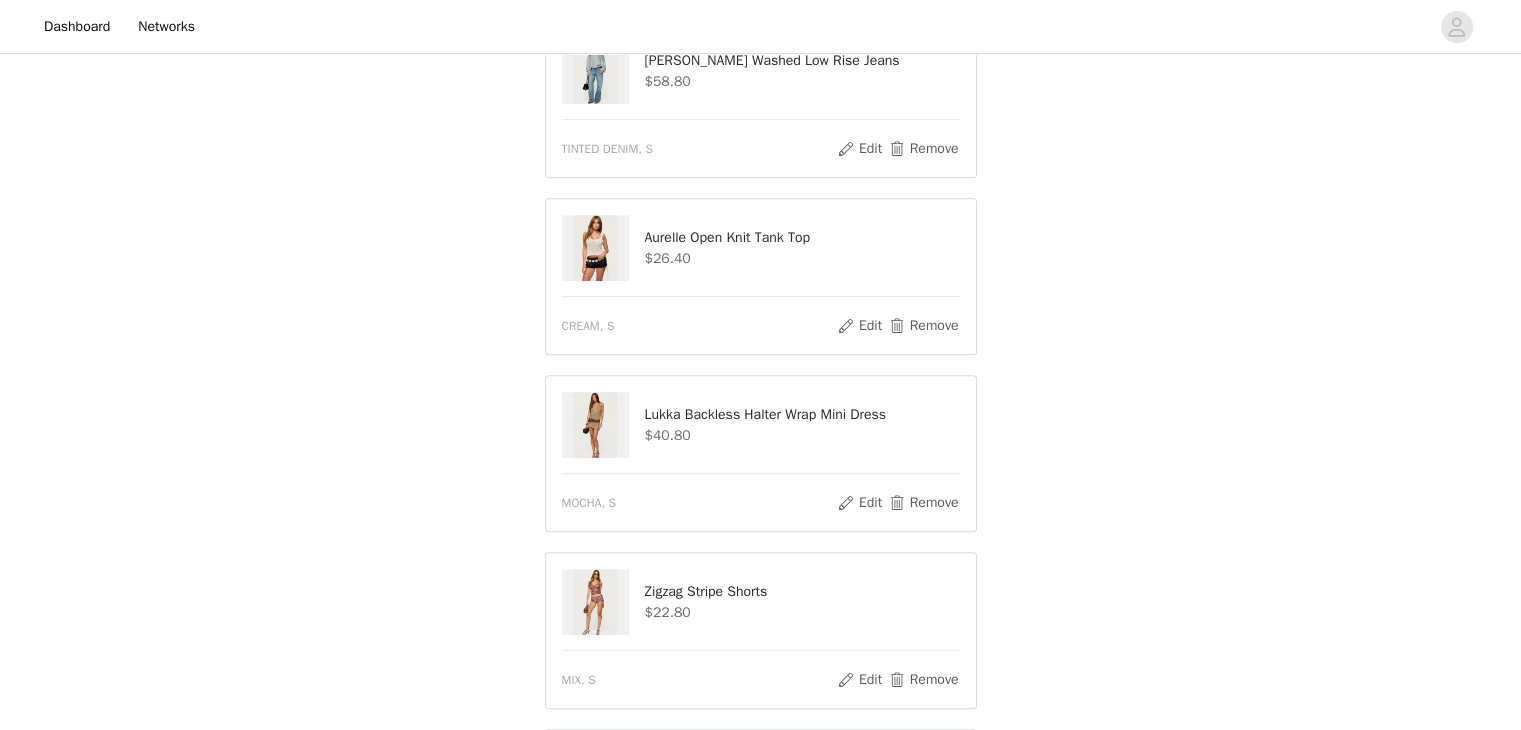 scroll, scrollTop: 862, scrollLeft: 0, axis: vertical 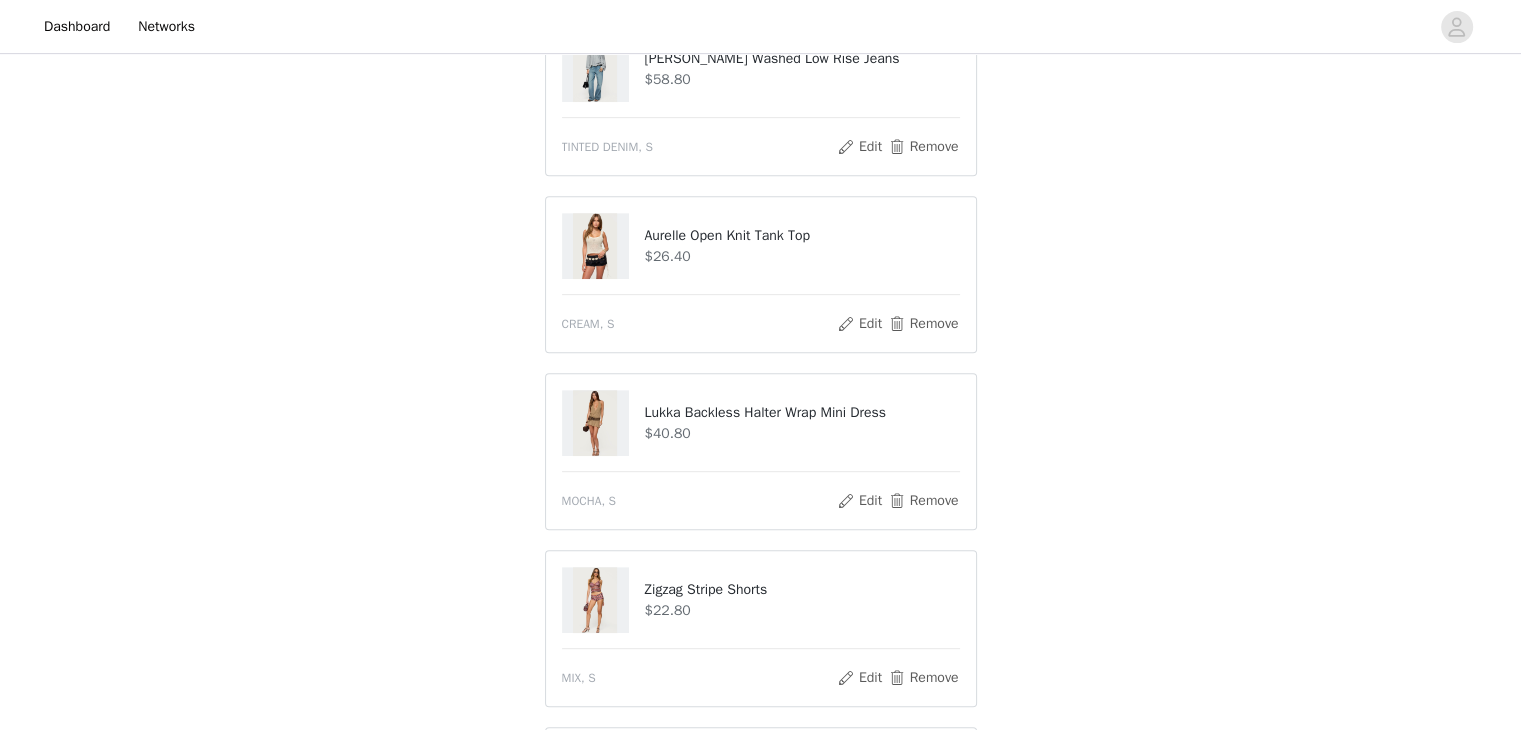drag, startPoint x: 869, startPoint y: 503, endPoint x: 731, endPoint y: 488, distance: 138.81282 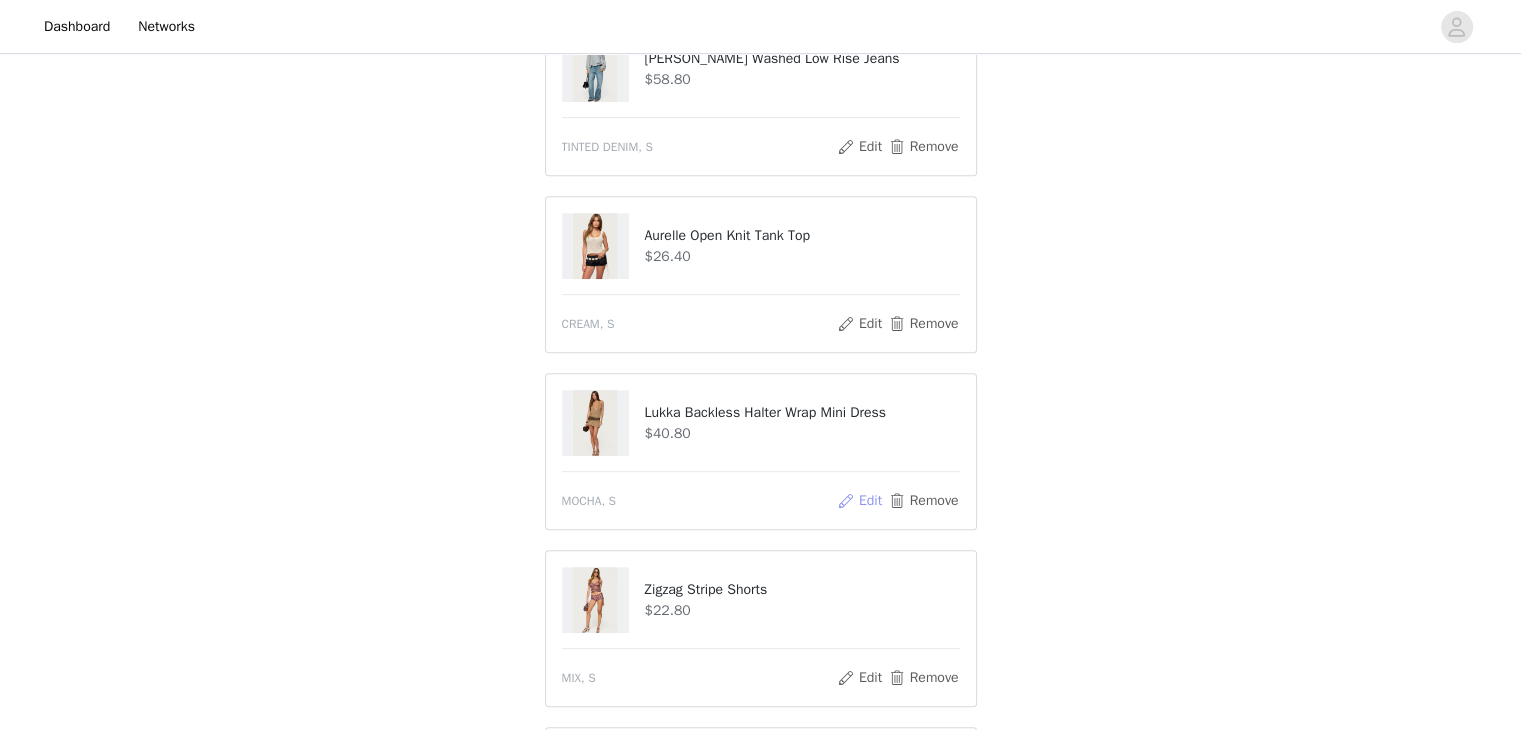 click on "Edit" at bounding box center [859, 501] 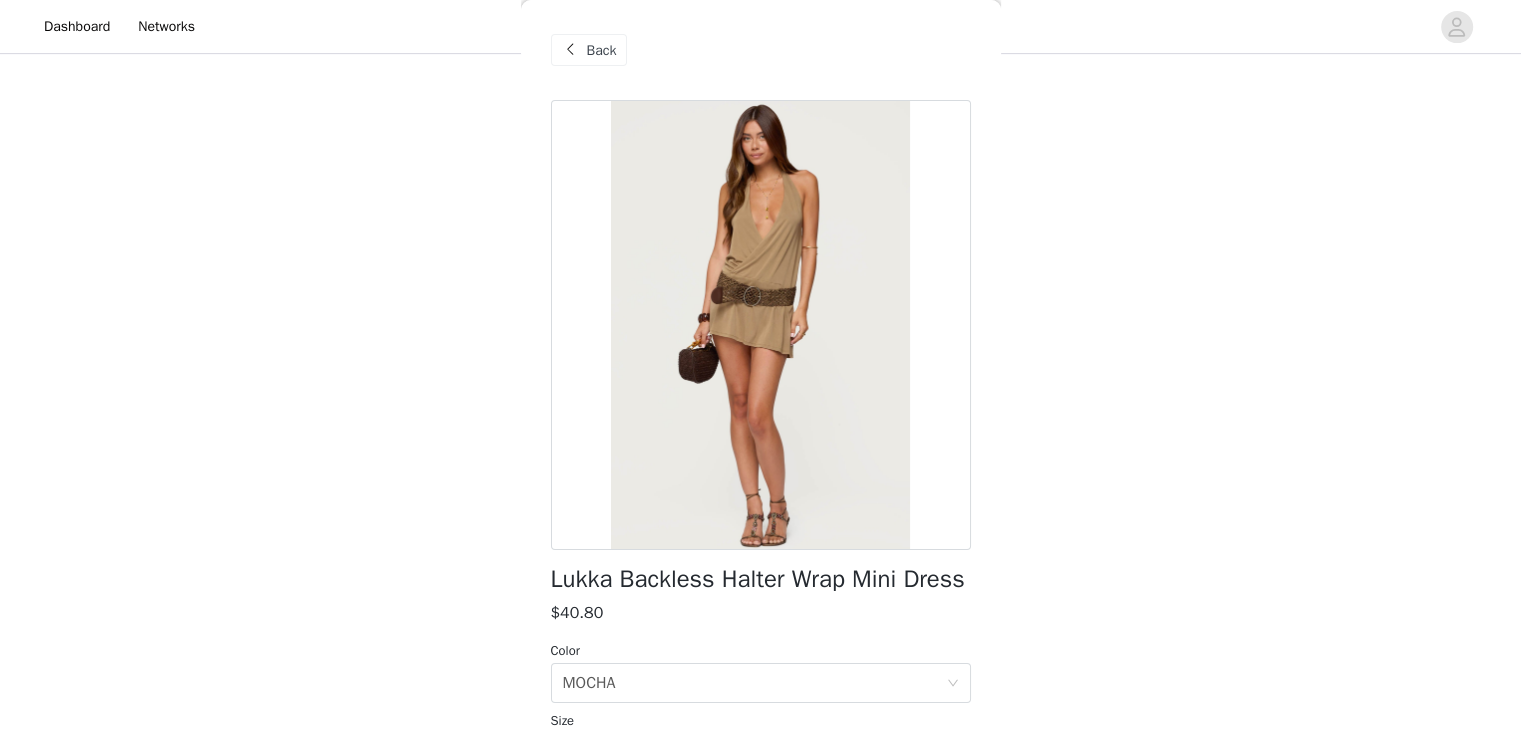 scroll, scrollTop: 249, scrollLeft: 0, axis: vertical 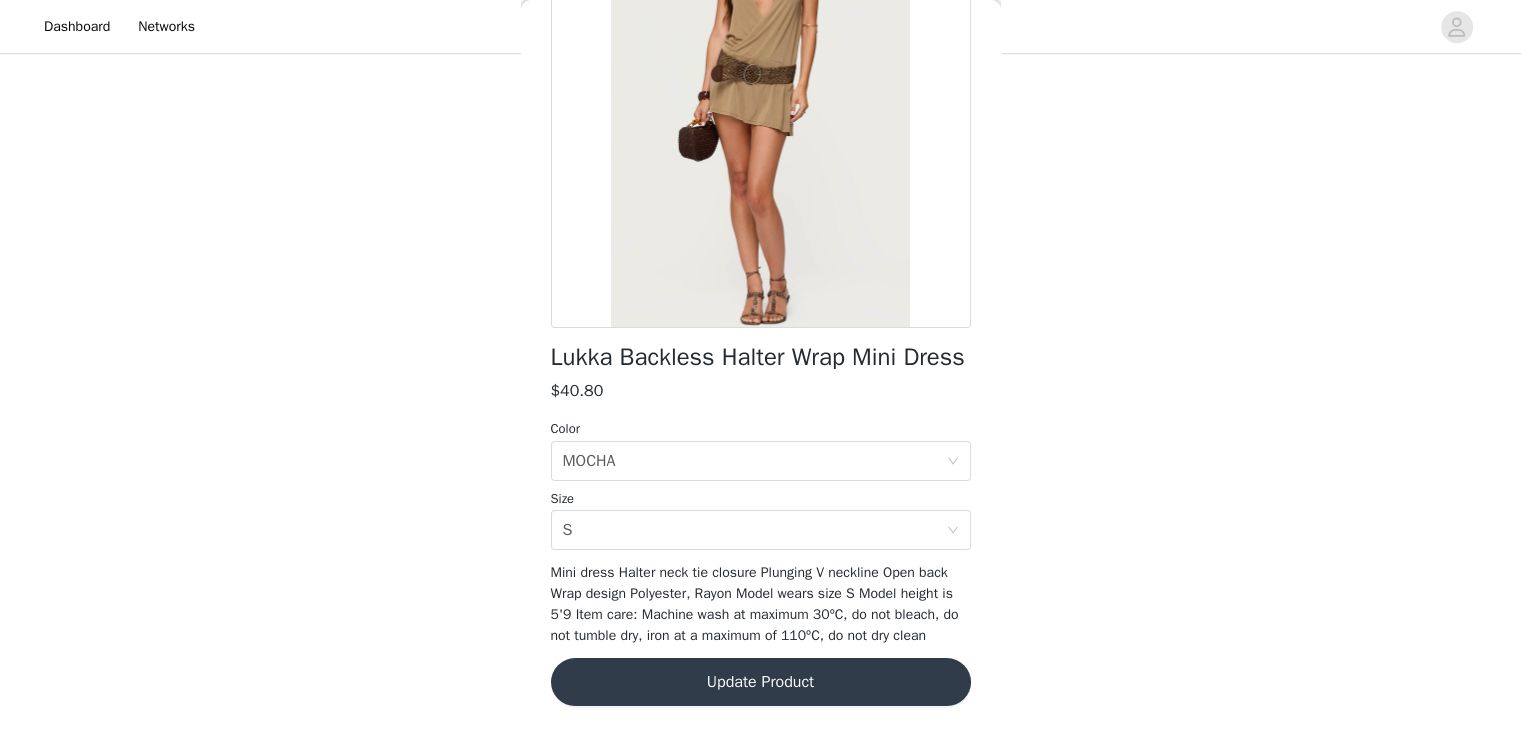 click on "Update Product" at bounding box center (761, 682) 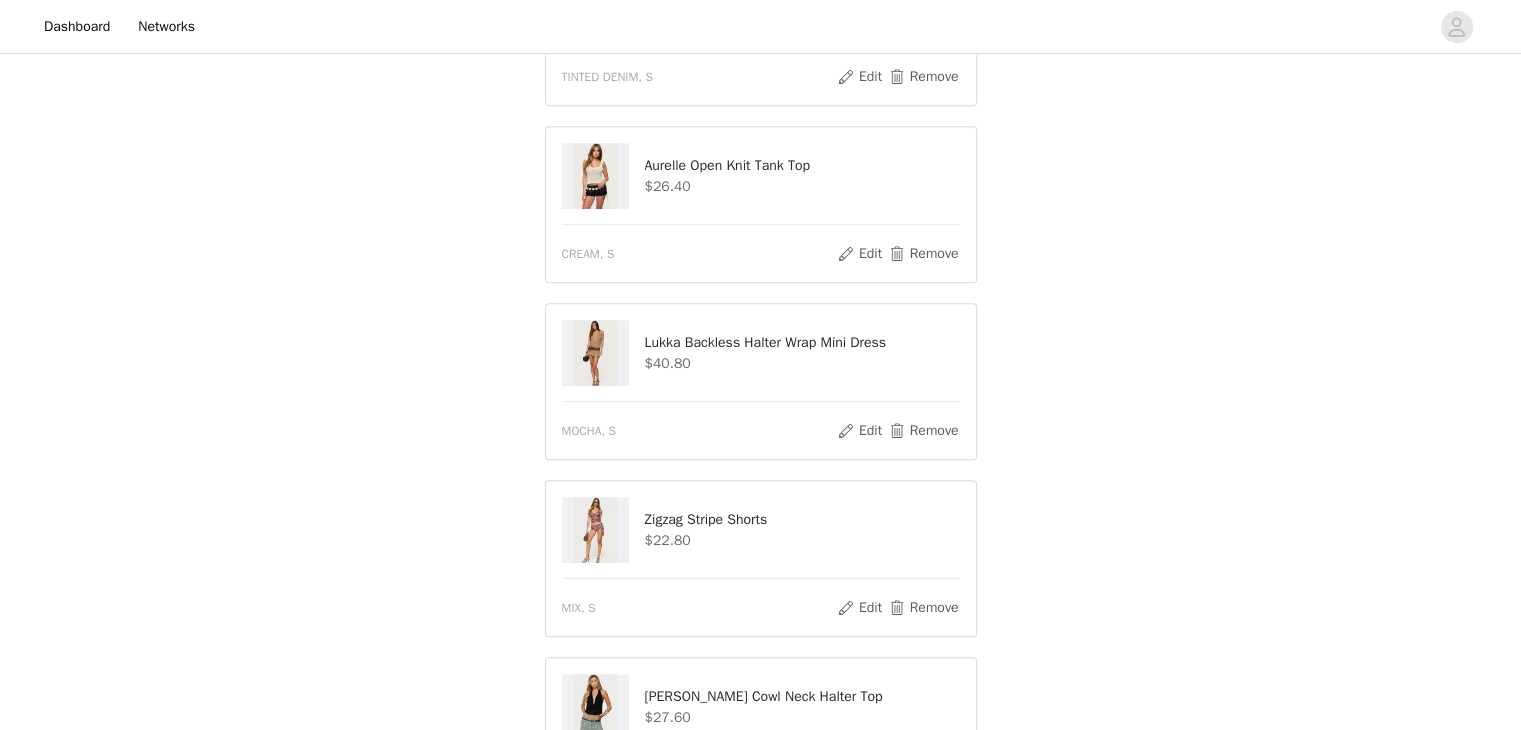 scroll, scrollTop: 1076, scrollLeft: 0, axis: vertical 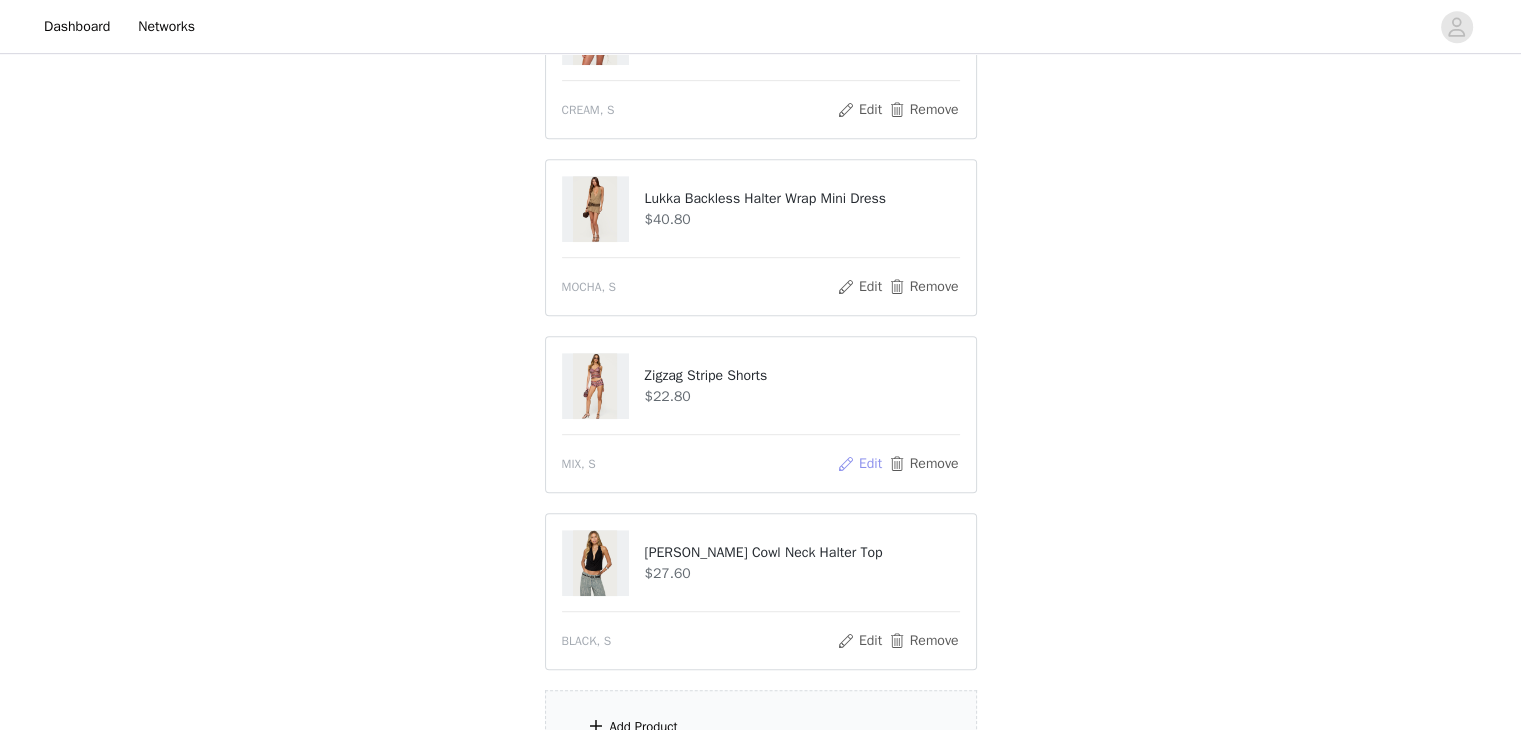 click on "Edit" at bounding box center (859, 464) 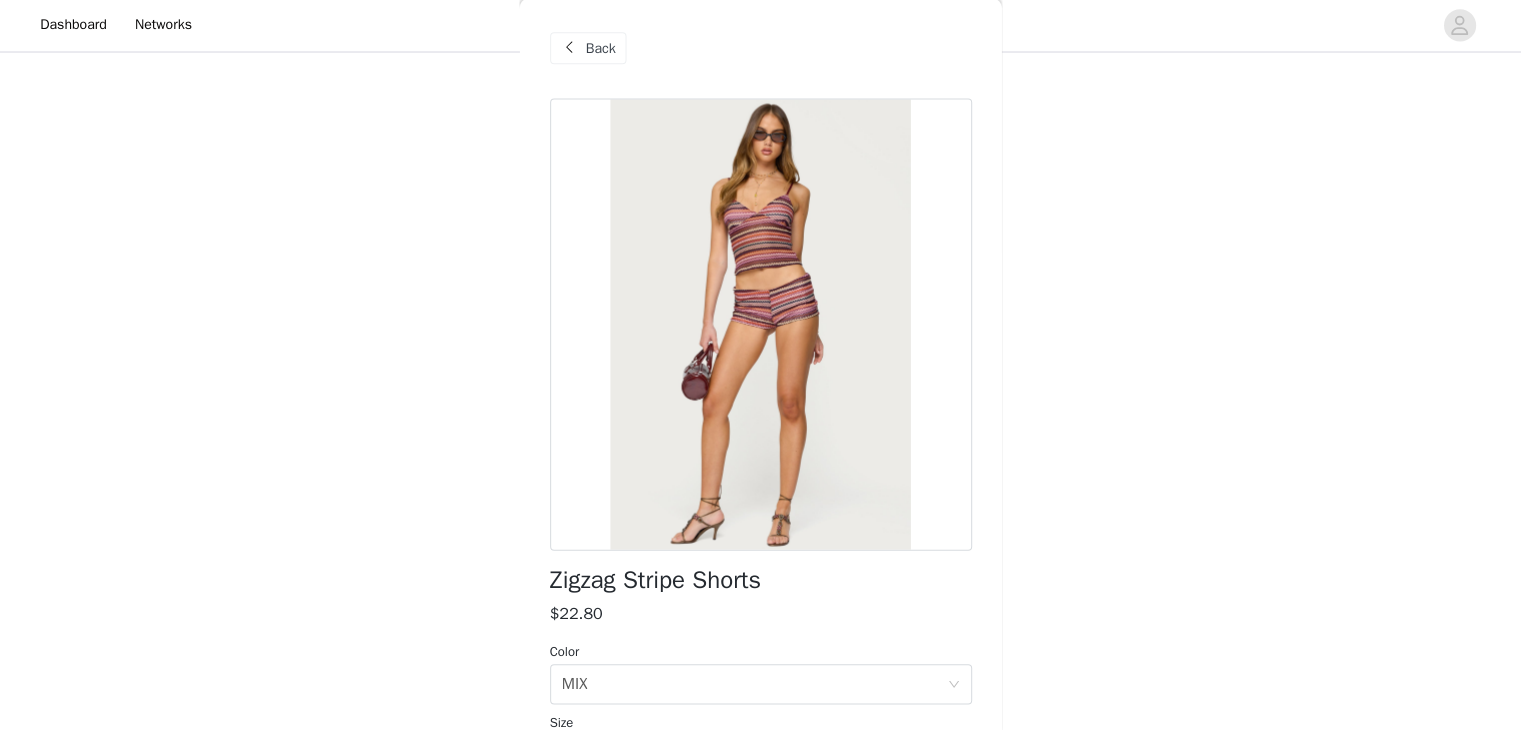 scroll, scrollTop: 1076, scrollLeft: 0, axis: vertical 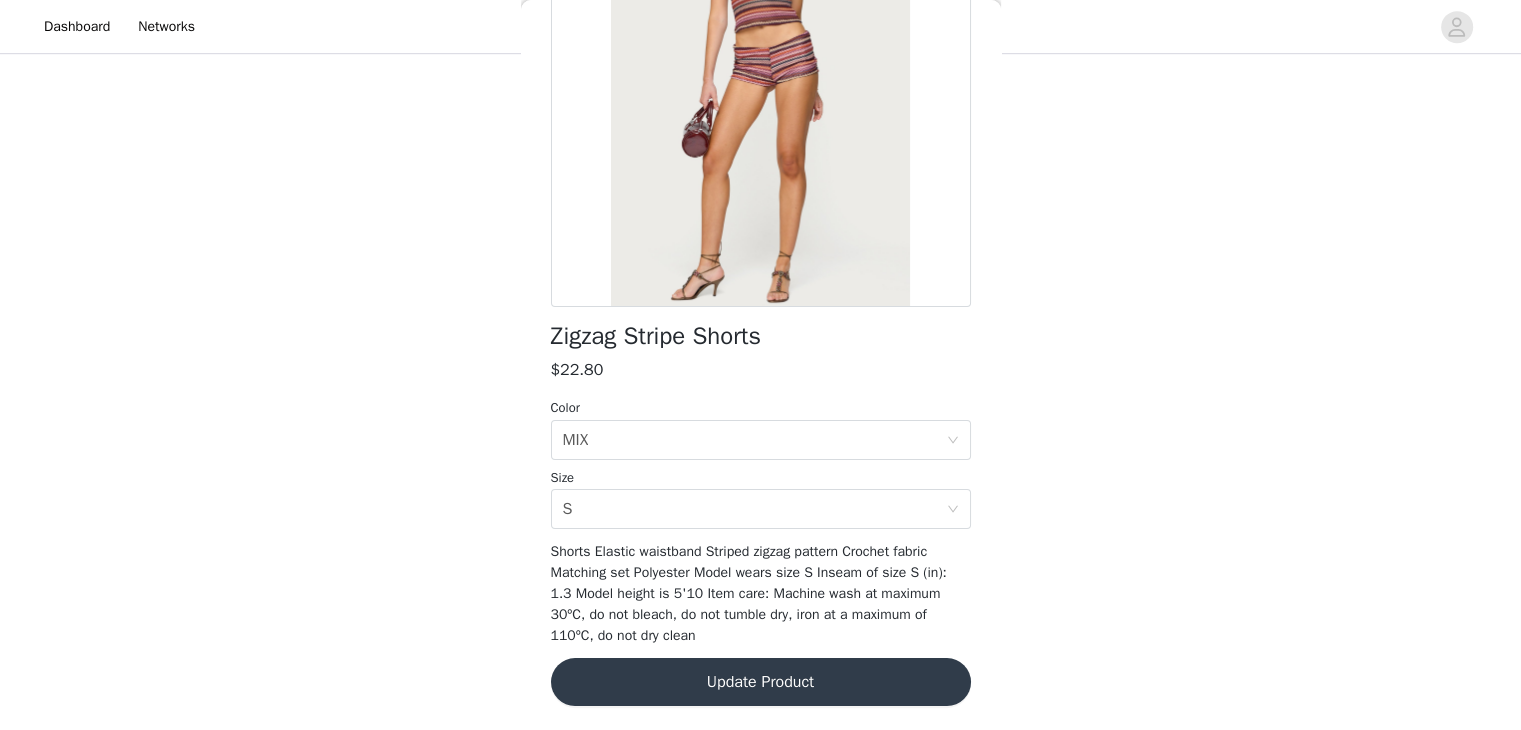 click on "Update Product" at bounding box center (761, 682) 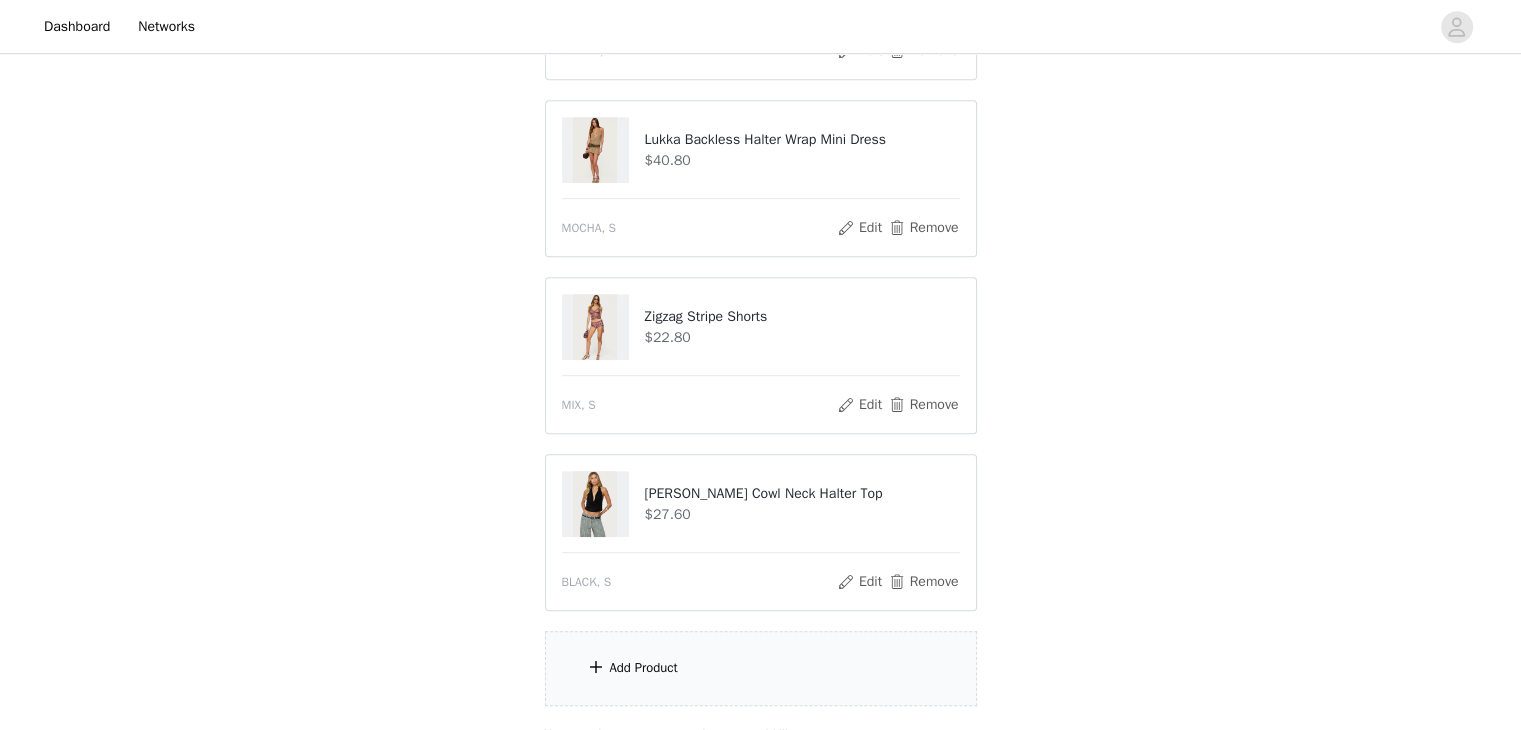scroll, scrollTop: 1136, scrollLeft: 0, axis: vertical 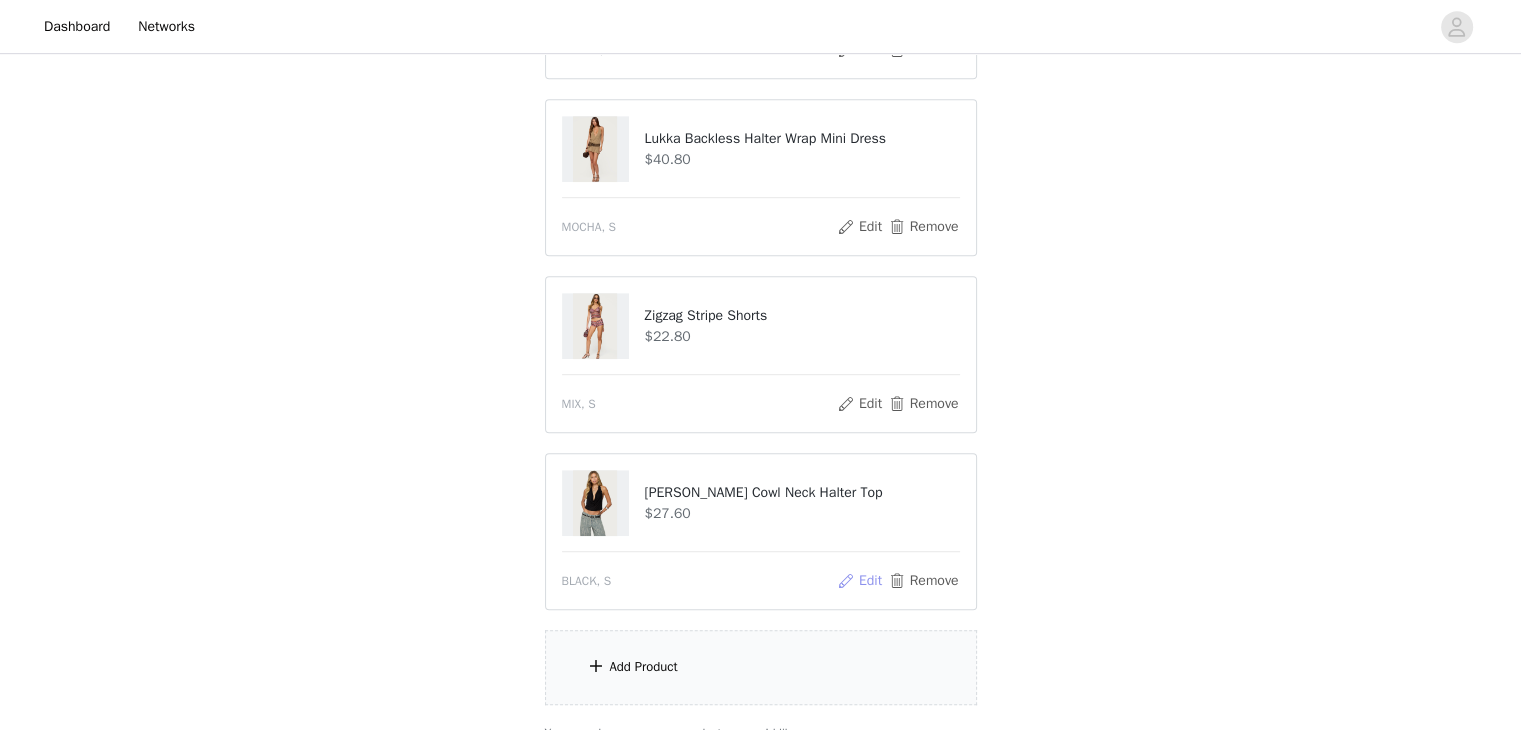click on "Edit" at bounding box center [859, 581] 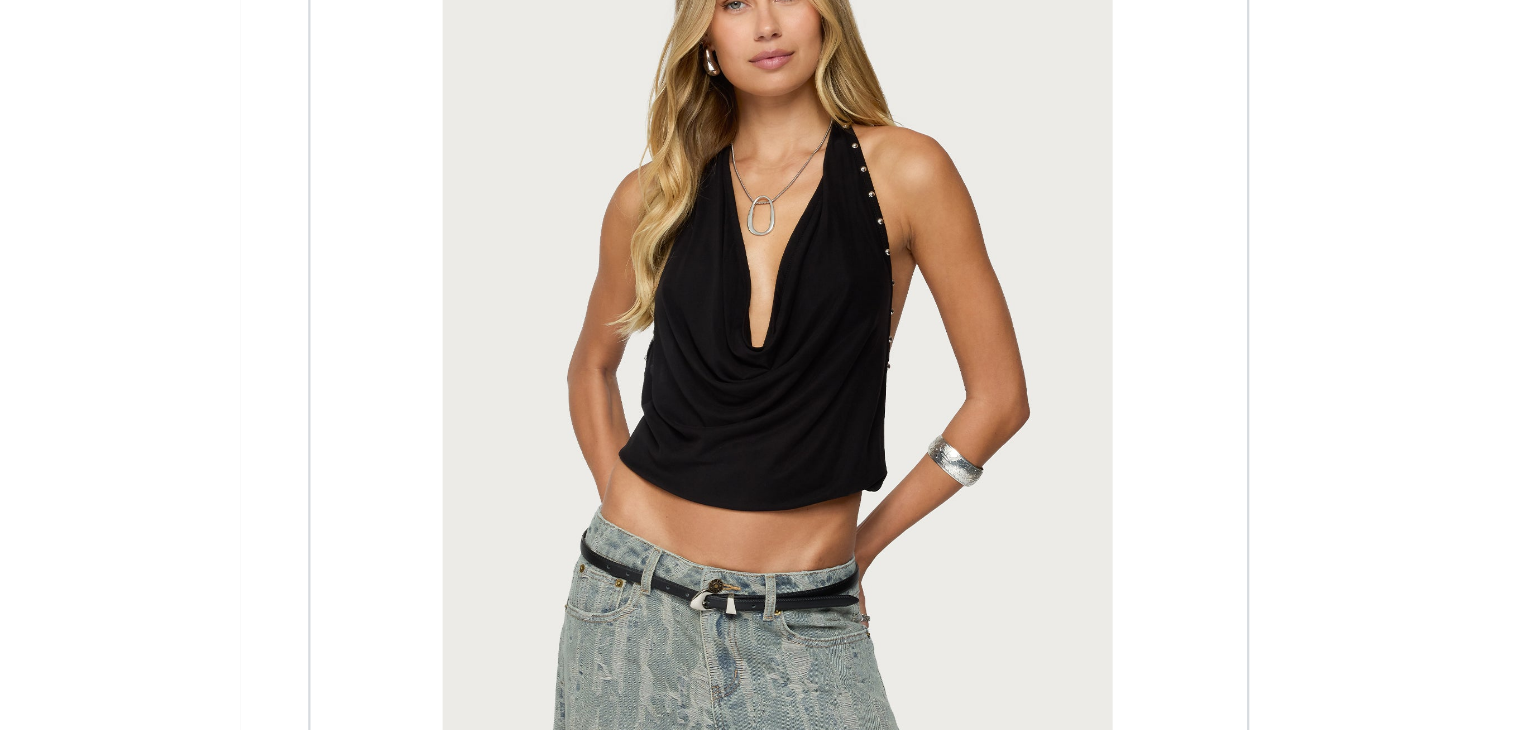 scroll, scrollTop: 1136, scrollLeft: 0, axis: vertical 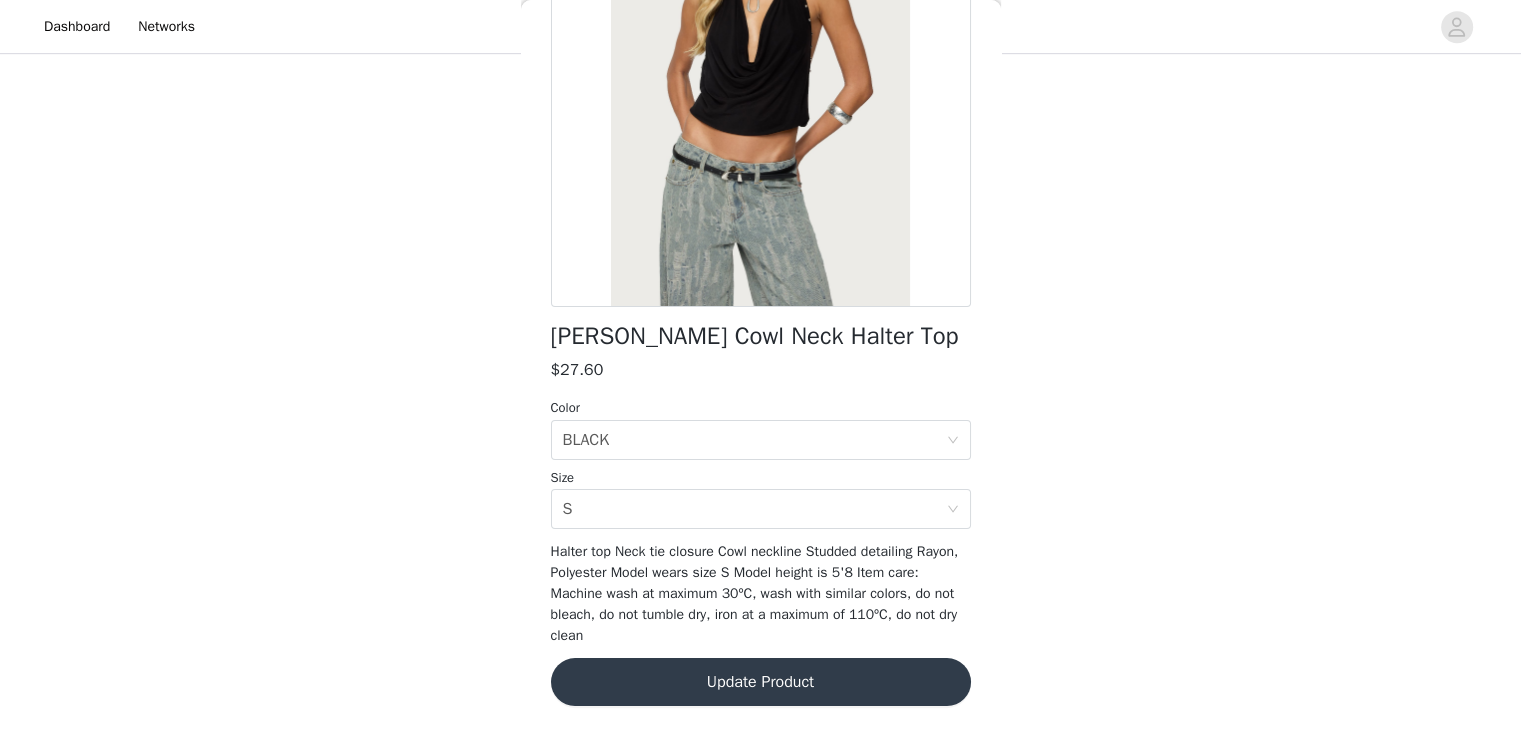 click on "Update Product" at bounding box center [761, 682] 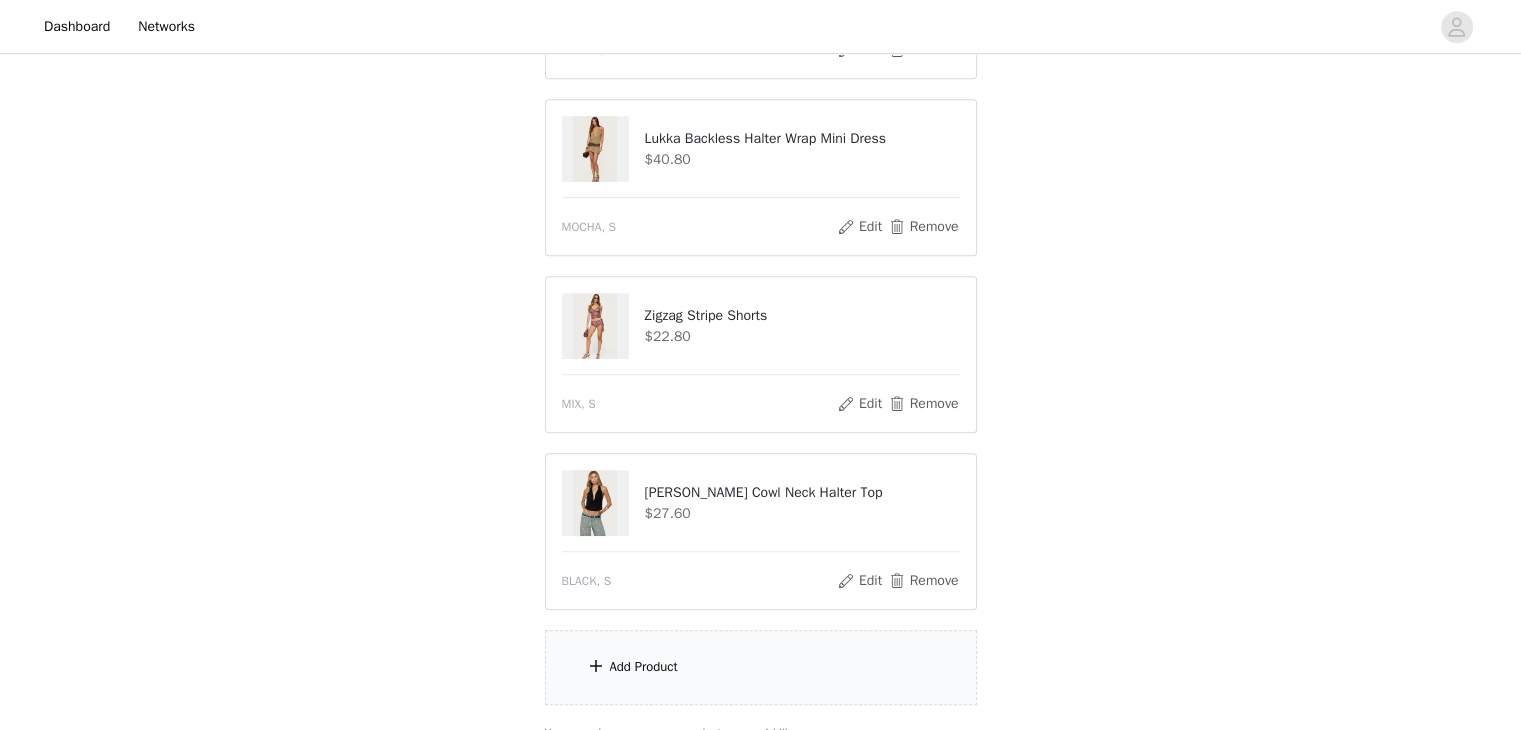 scroll, scrollTop: 1312, scrollLeft: 0, axis: vertical 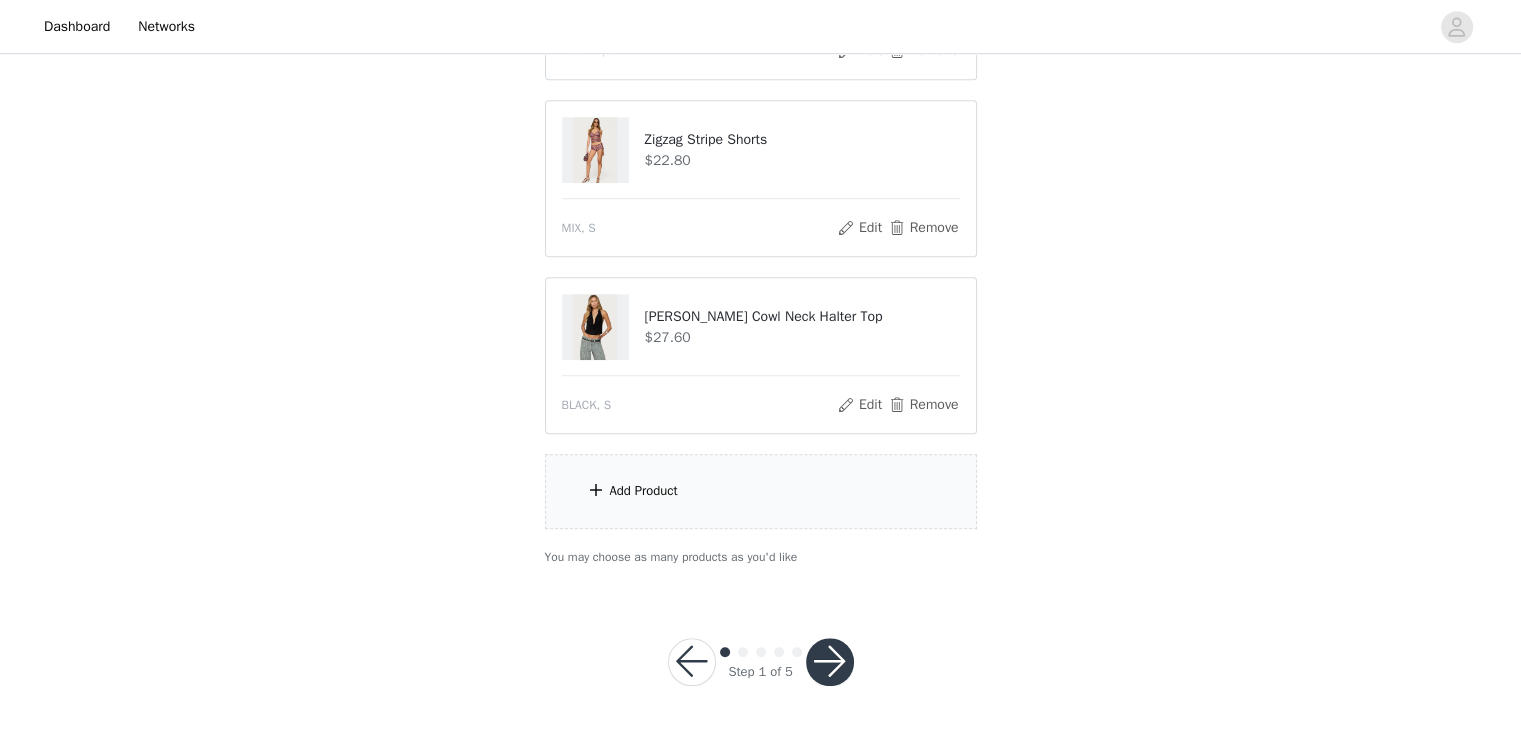 click on "Add Product" at bounding box center (761, 491) 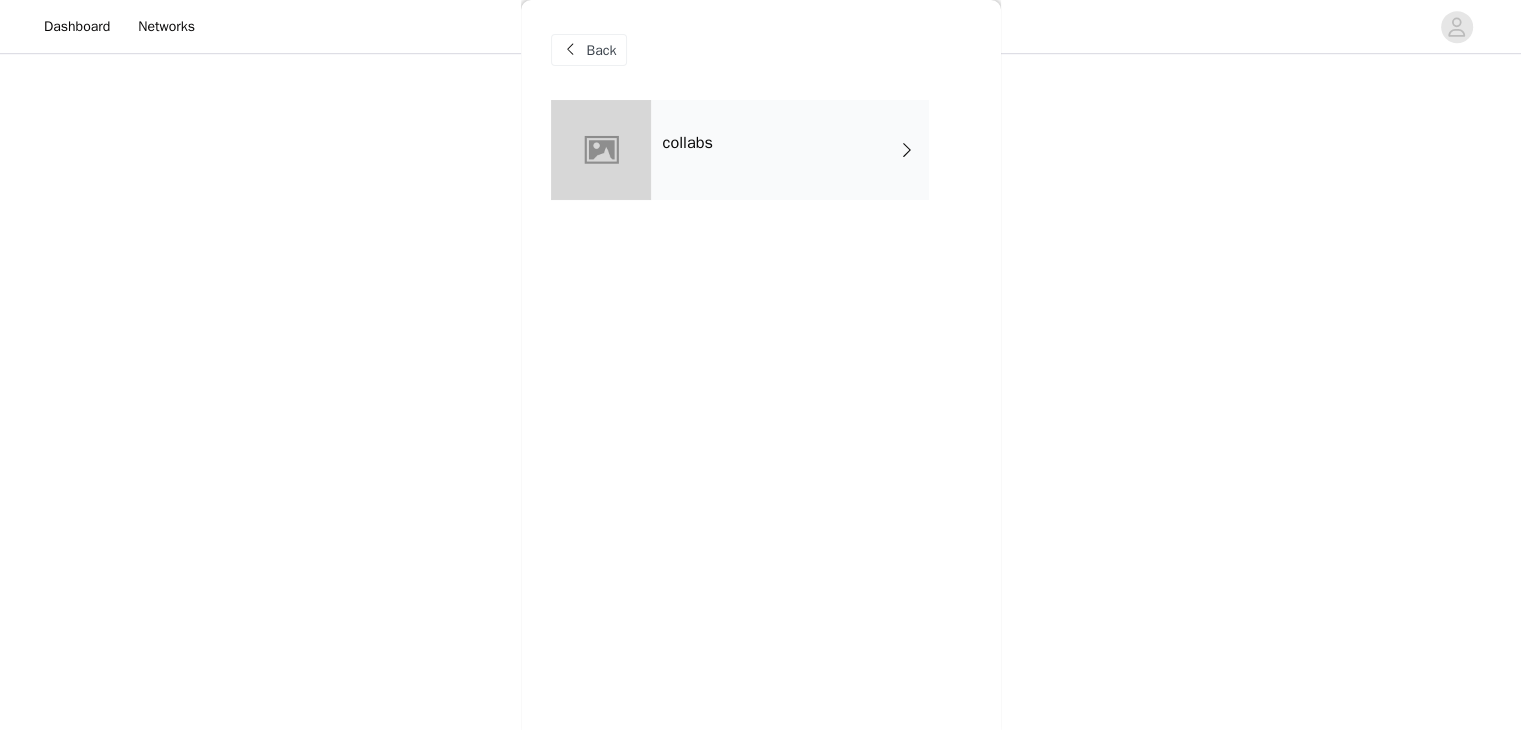 click on "collabs" at bounding box center [790, 150] 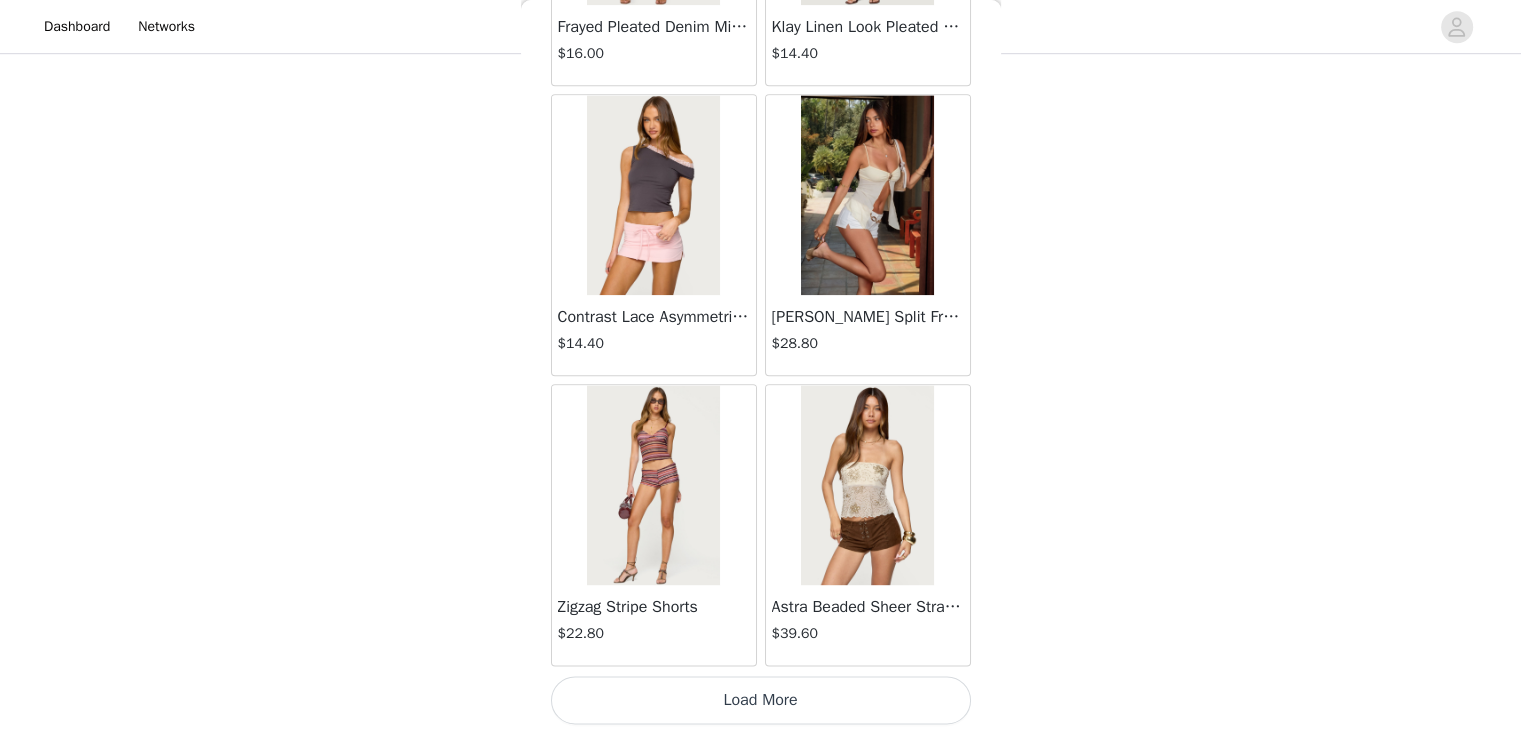 click on "Load More" at bounding box center (761, 700) 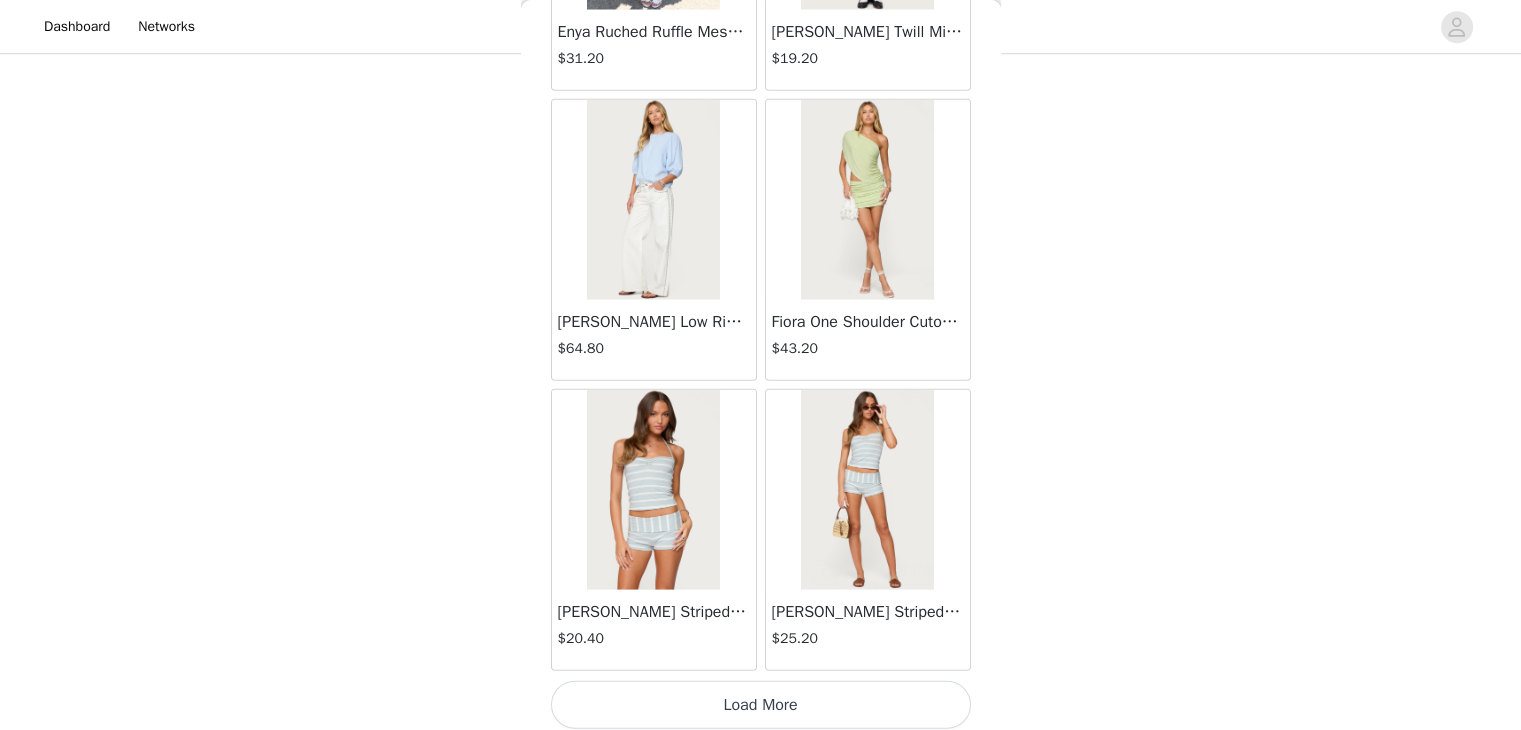 click on "Load More" at bounding box center (761, 705) 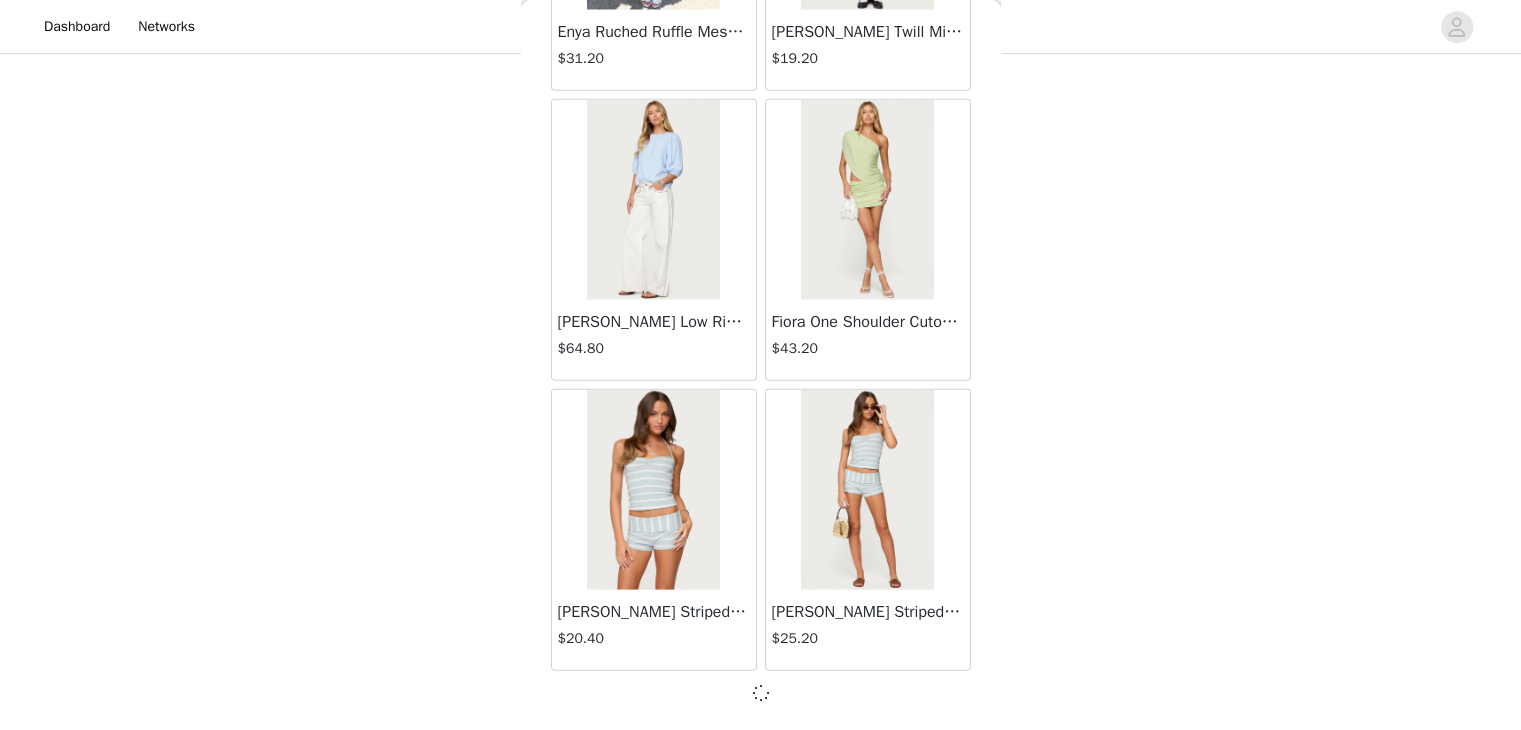 scroll, scrollTop: 5213, scrollLeft: 0, axis: vertical 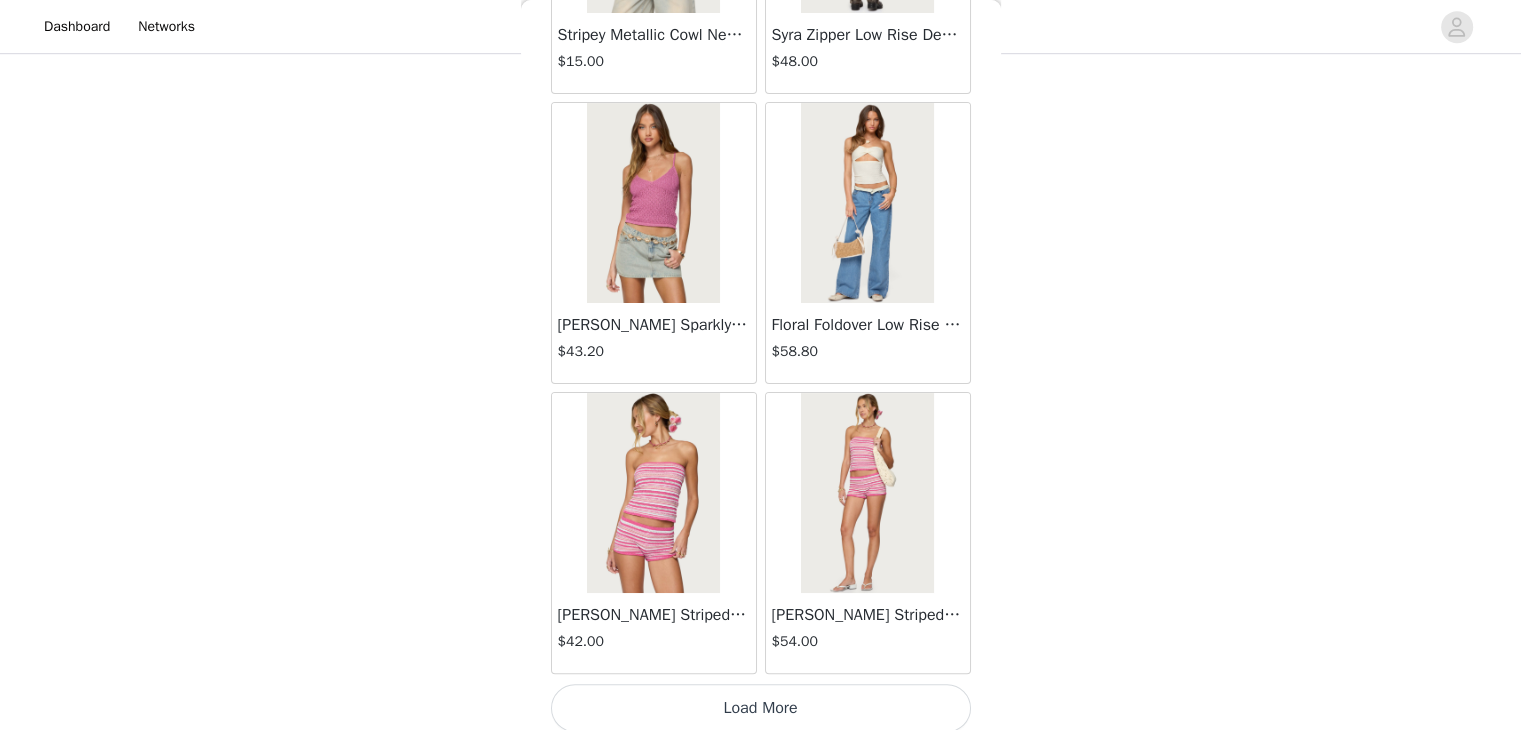 click on "Load More" at bounding box center (761, 708) 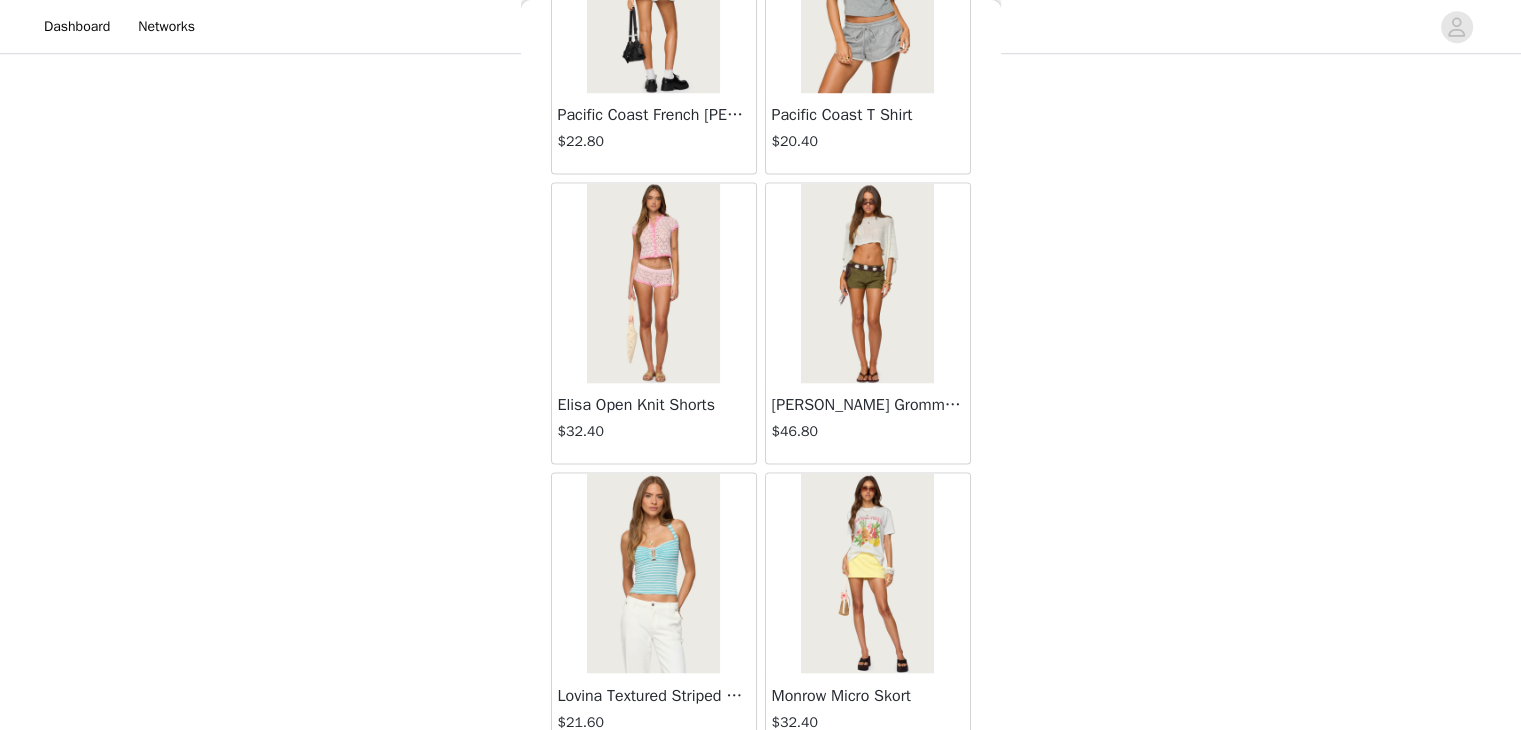scroll, scrollTop: 11014, scrollLeft: 0, axis: vertical 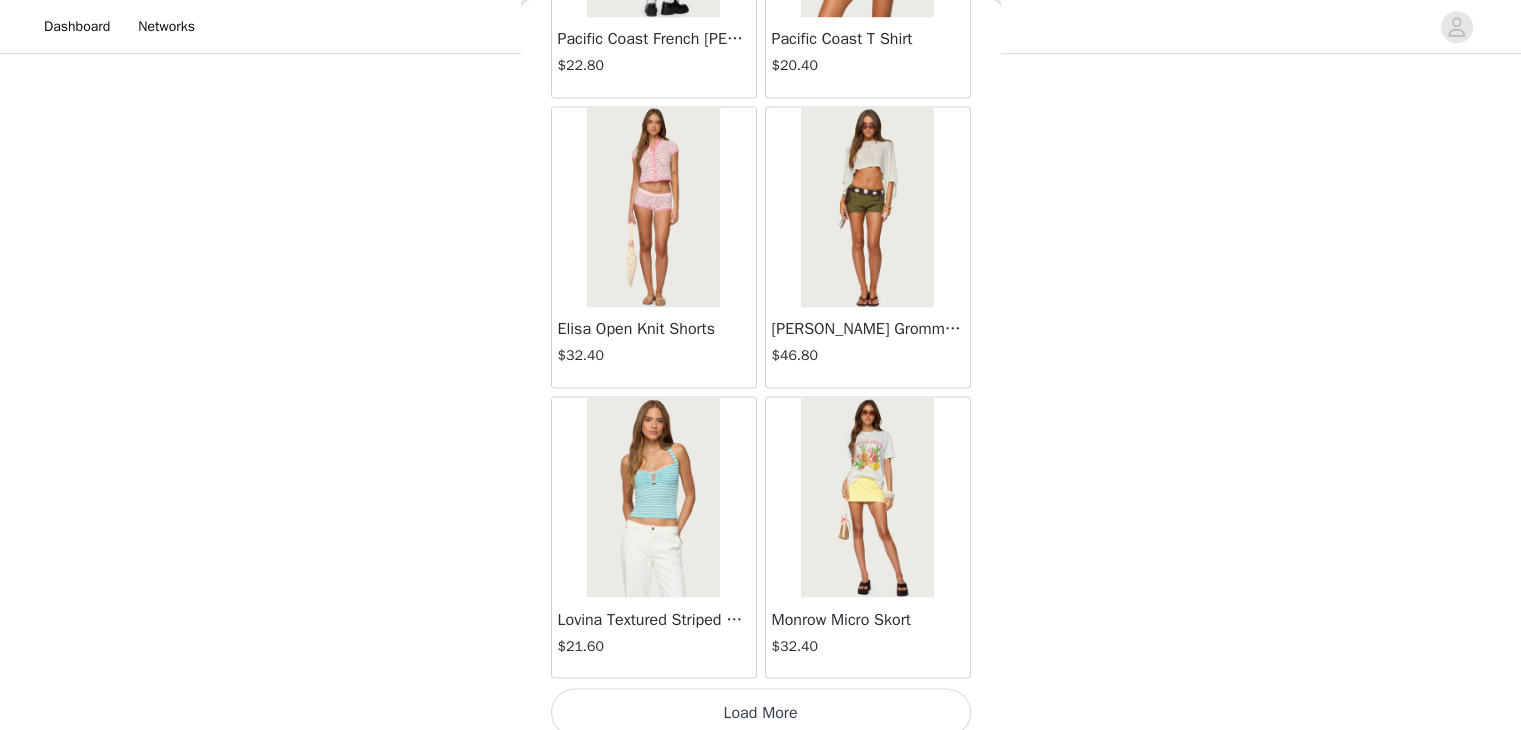 click on "Load More" at bounding box center (761, 712) 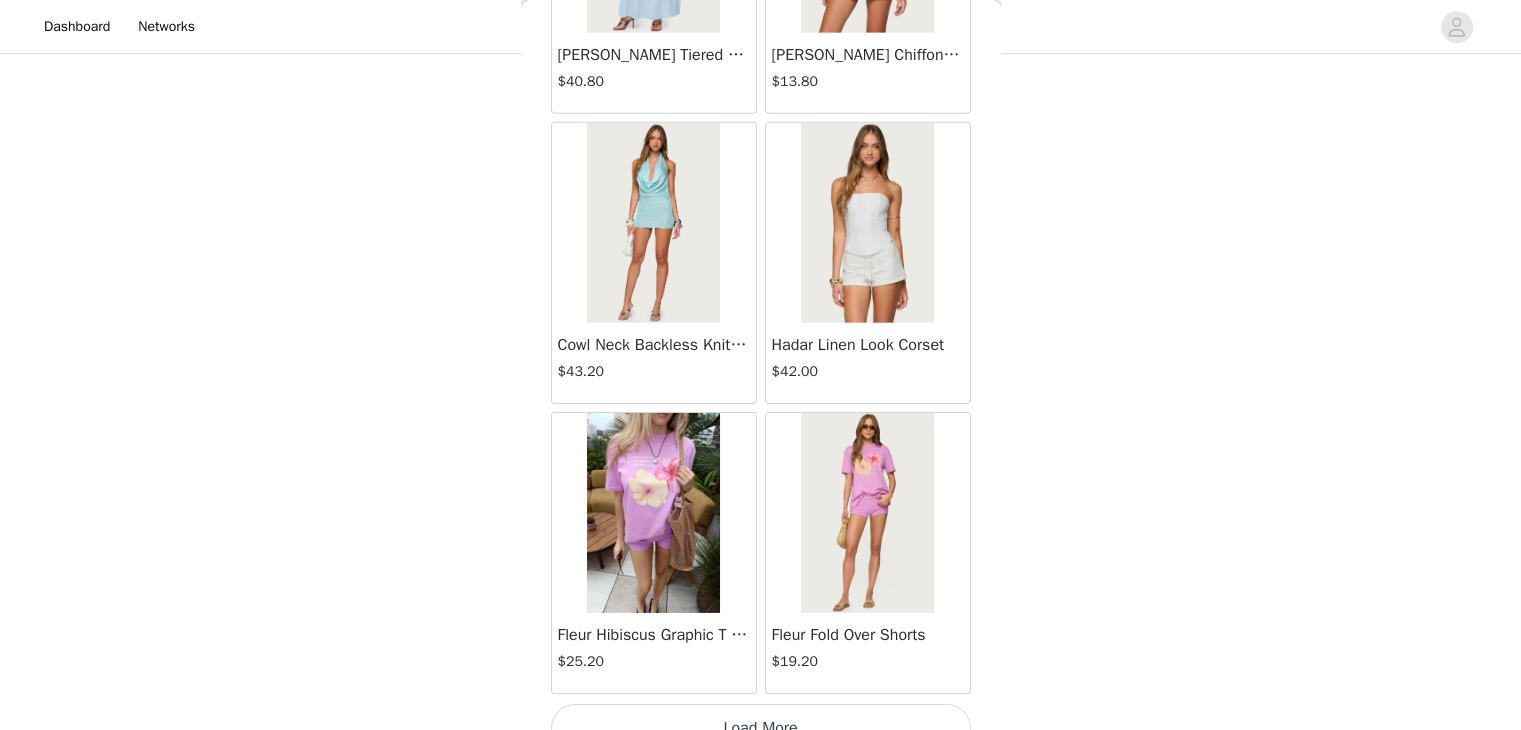 scroll, scrollTop: 13910, scrollLeft: 0, axis: vertical 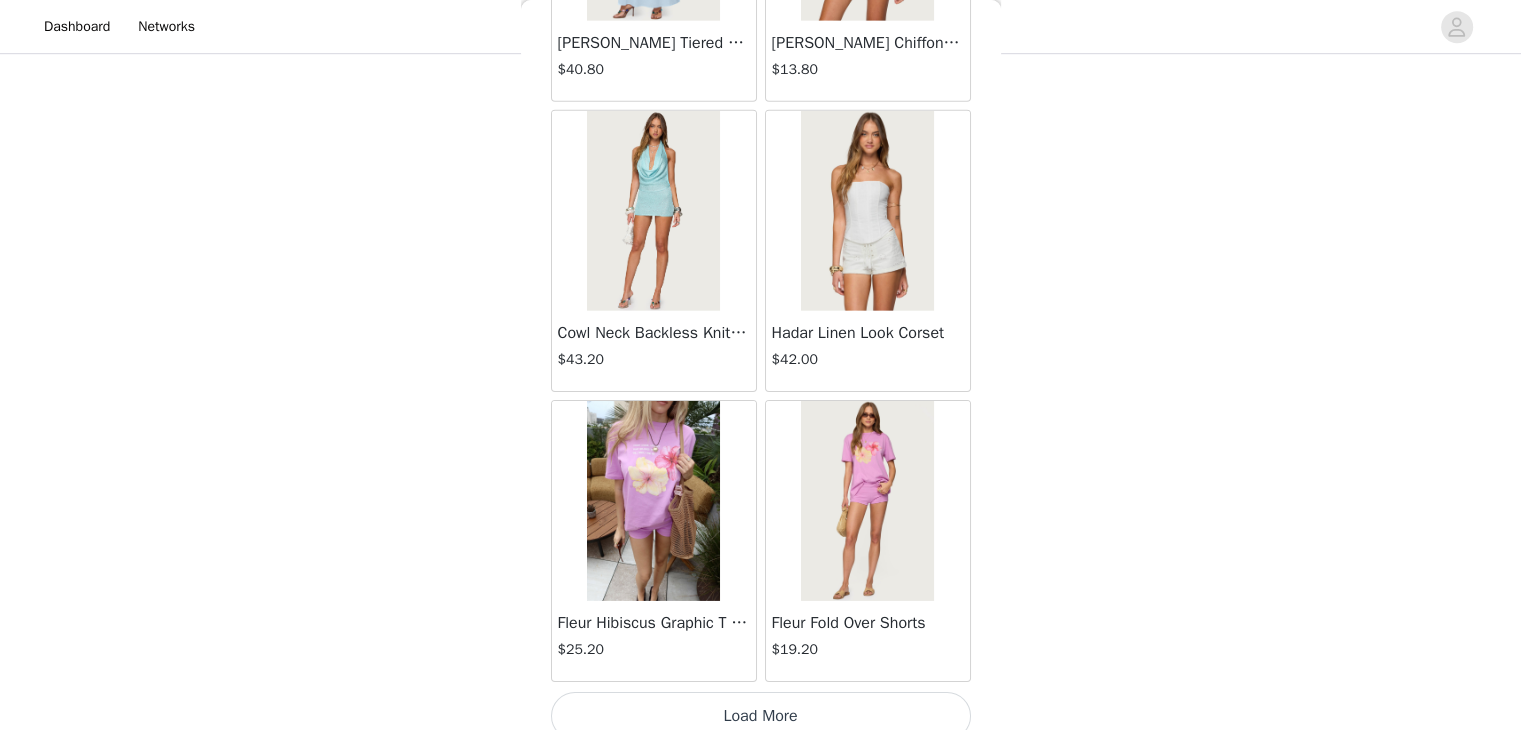 click on "Load More" at bounding box center [761, 716] 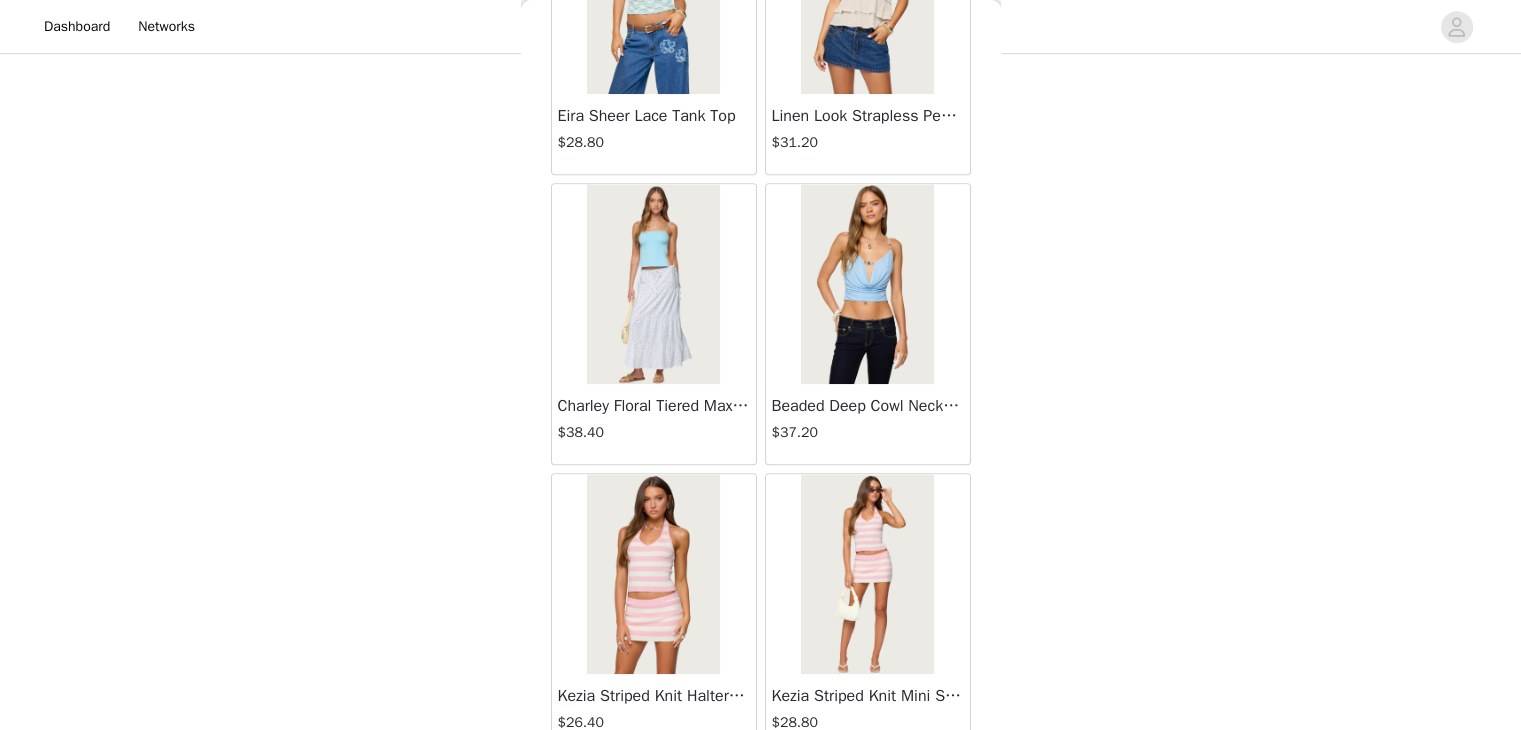 scroll, scrollTop: 16806, scrollLeft: 0, axis: vertical 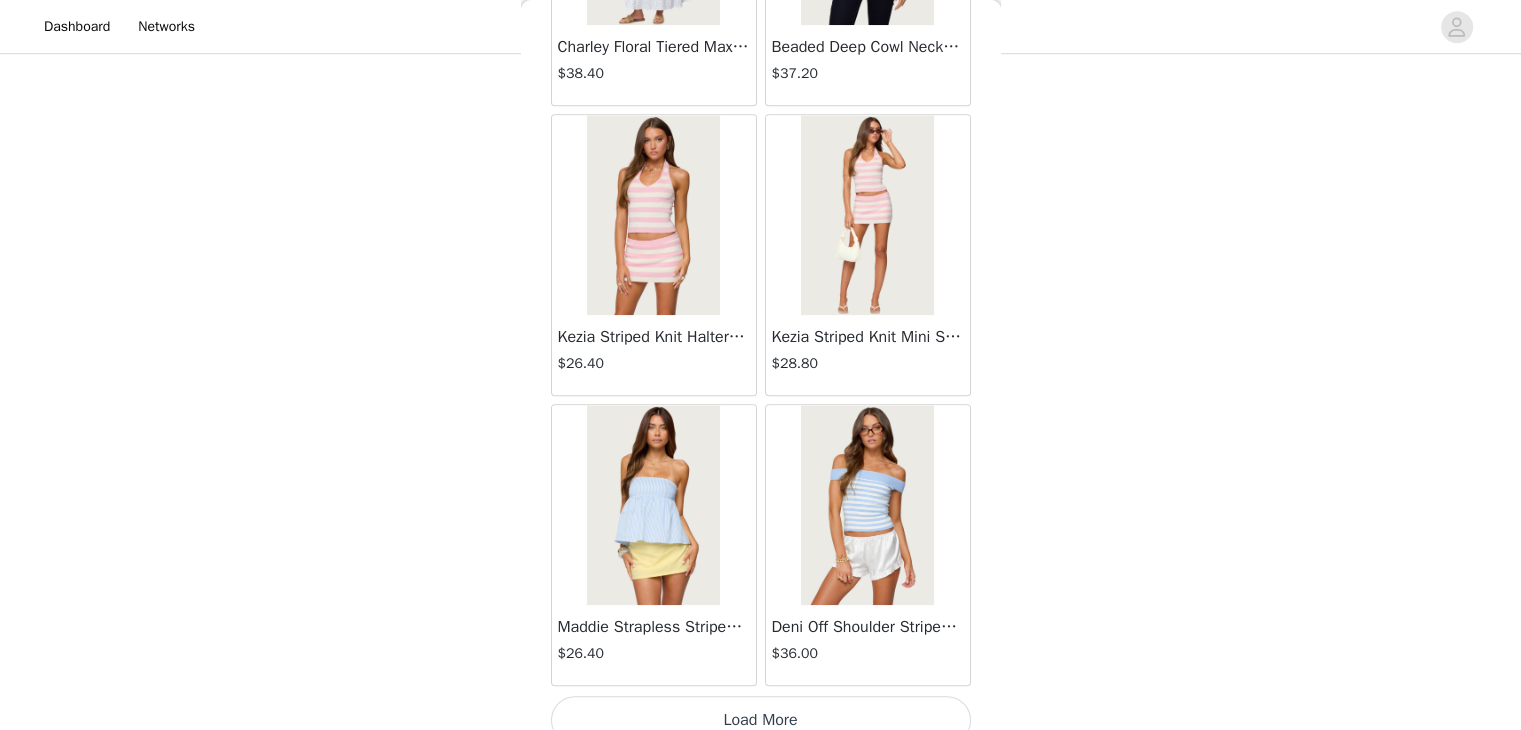 click on "Load More" at bounding box center [761, 720] 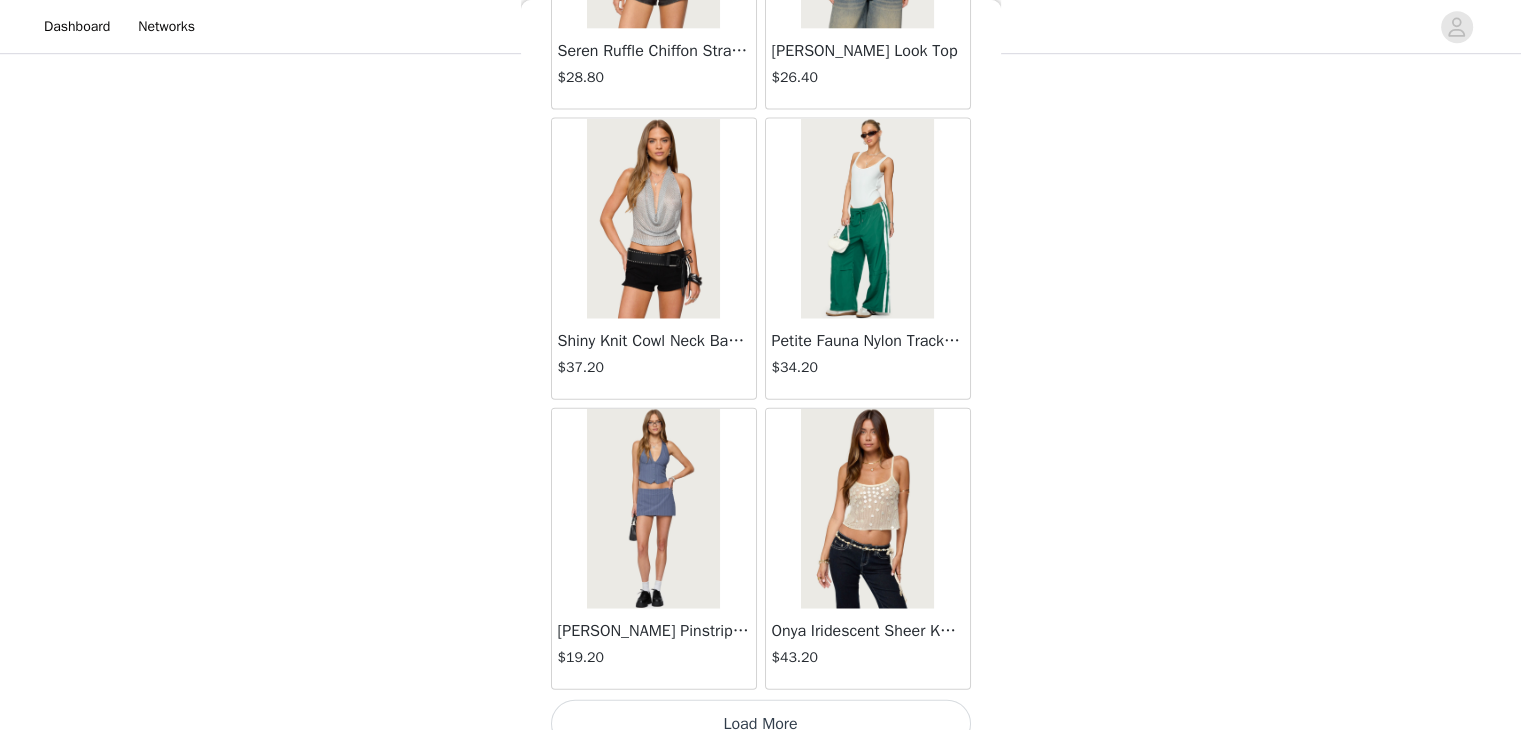 scroll, scrollTop: 19701, scrollLeft: 0, axis: vertical 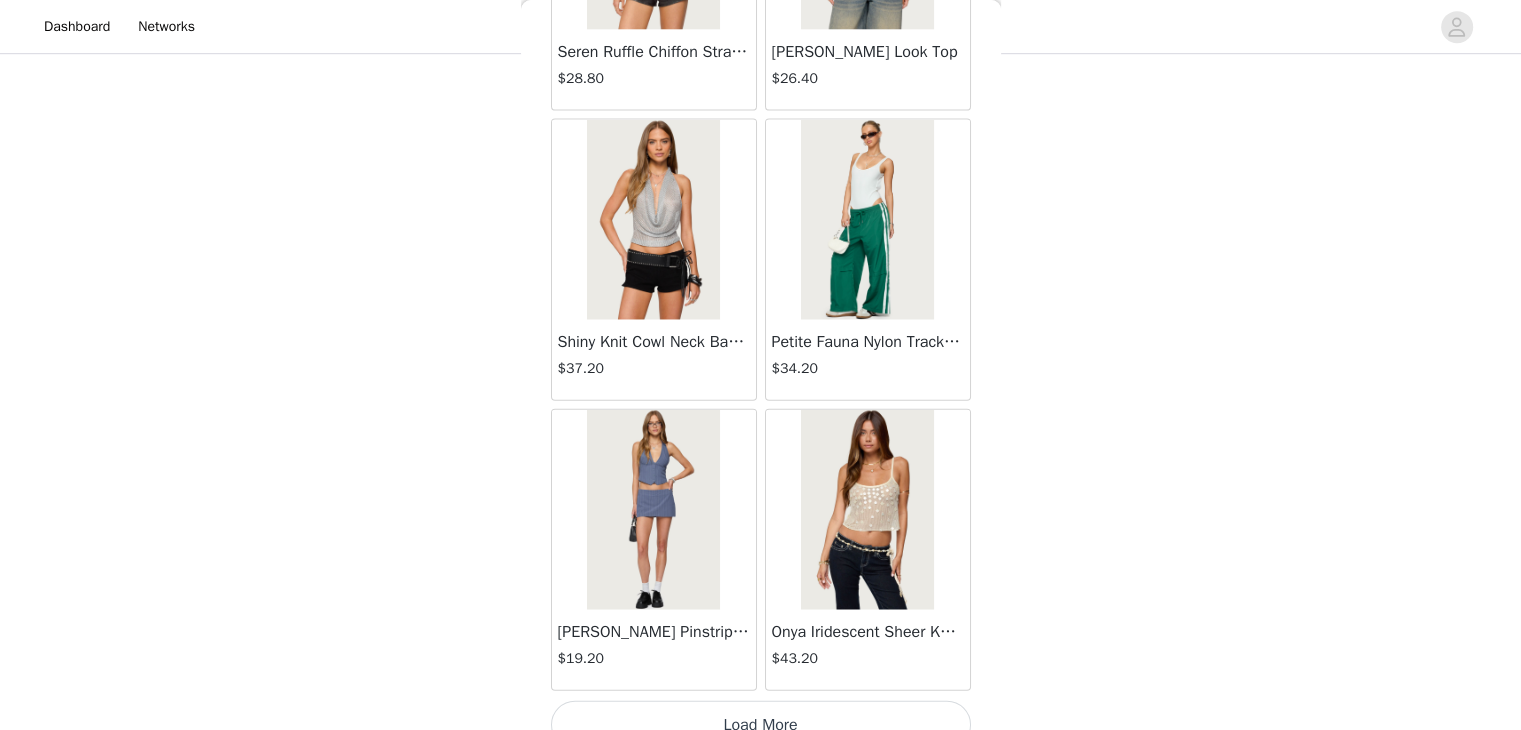click on "Load More" at bounding box center [761, 725] 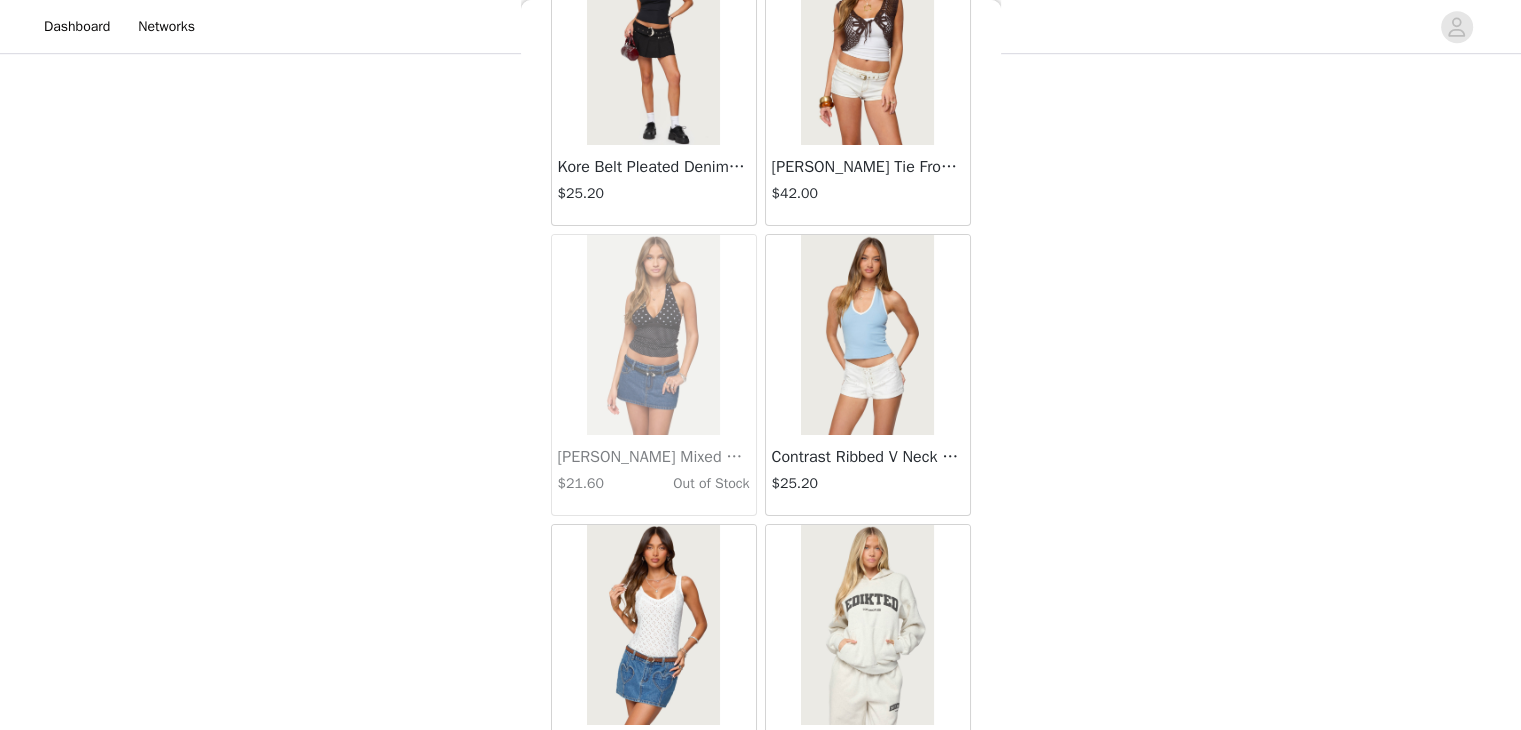 scroll, scrollTop: 22598, scrollLeft: 0, axis: vertical 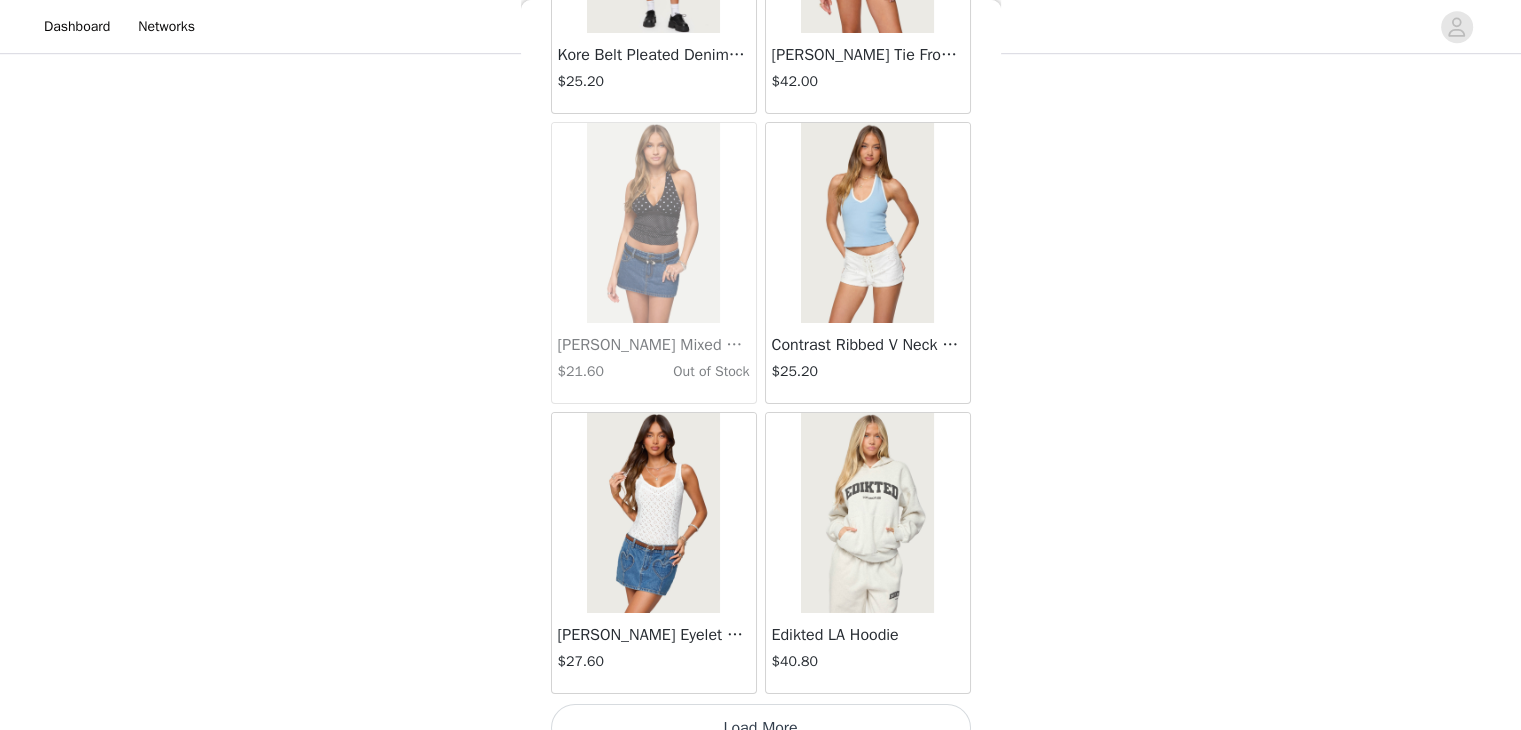 click on "Load More" at bounding box center [761, 728] 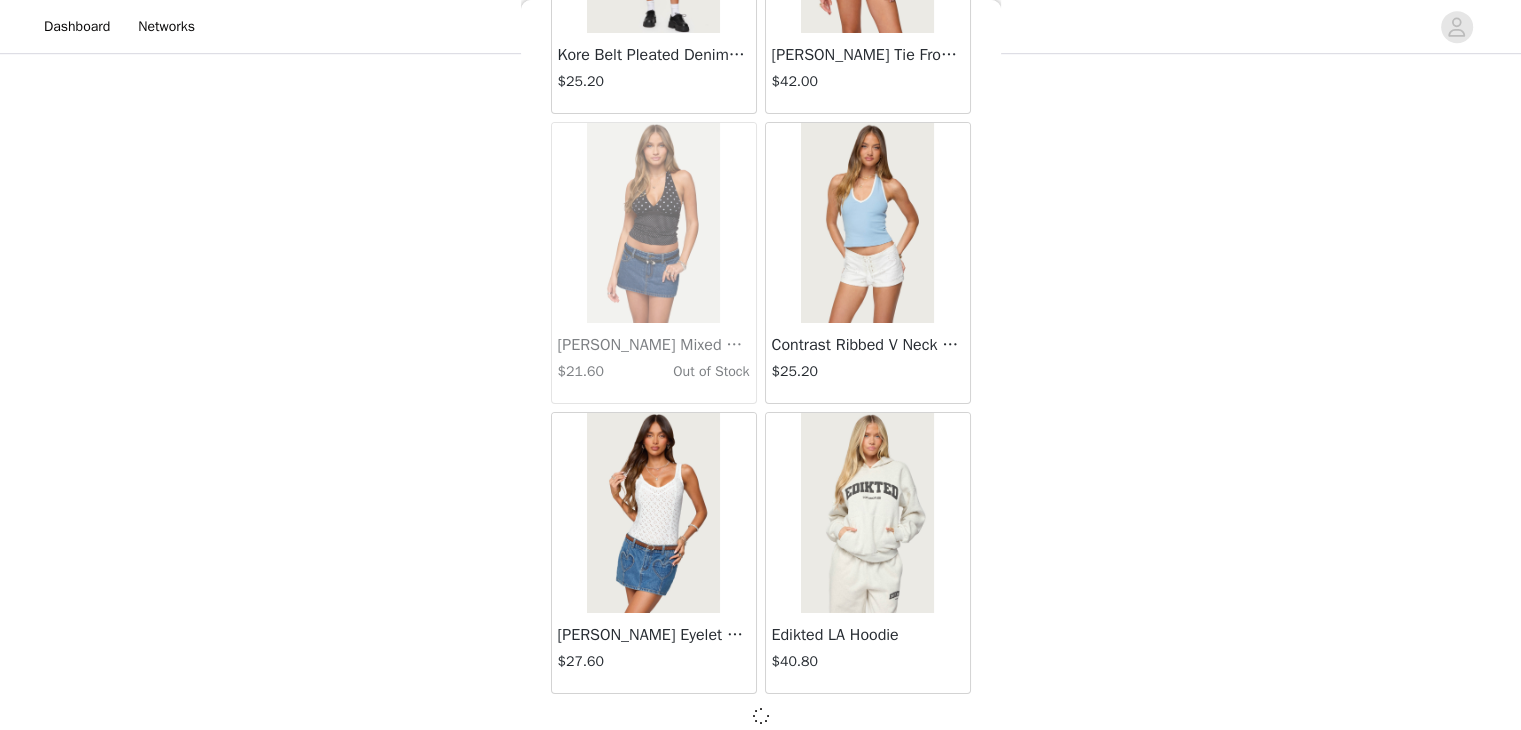 scroll, scrollTop: 22589, scrollLeft: 0, axis: vertical 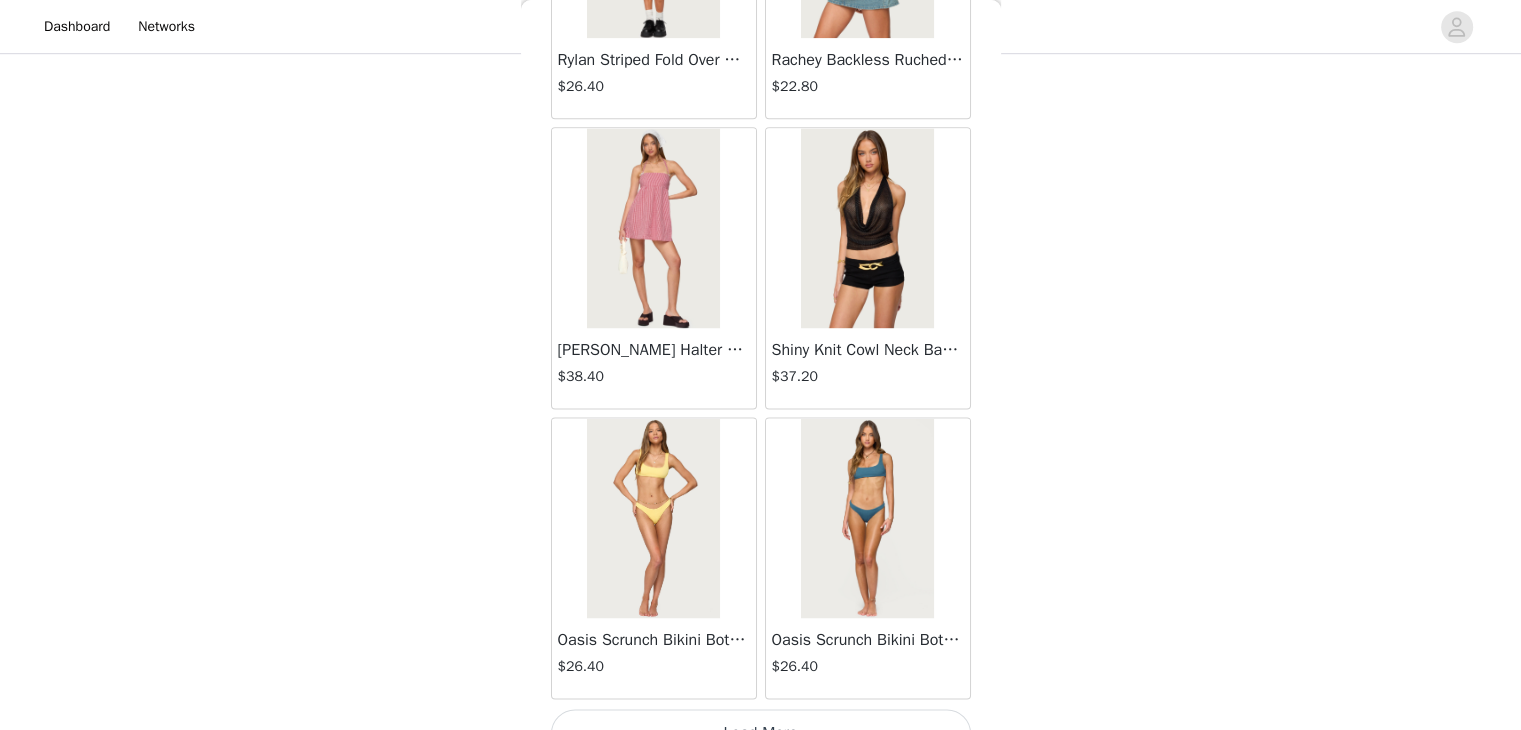 click on "Load More" at bounding box center (761, 733) 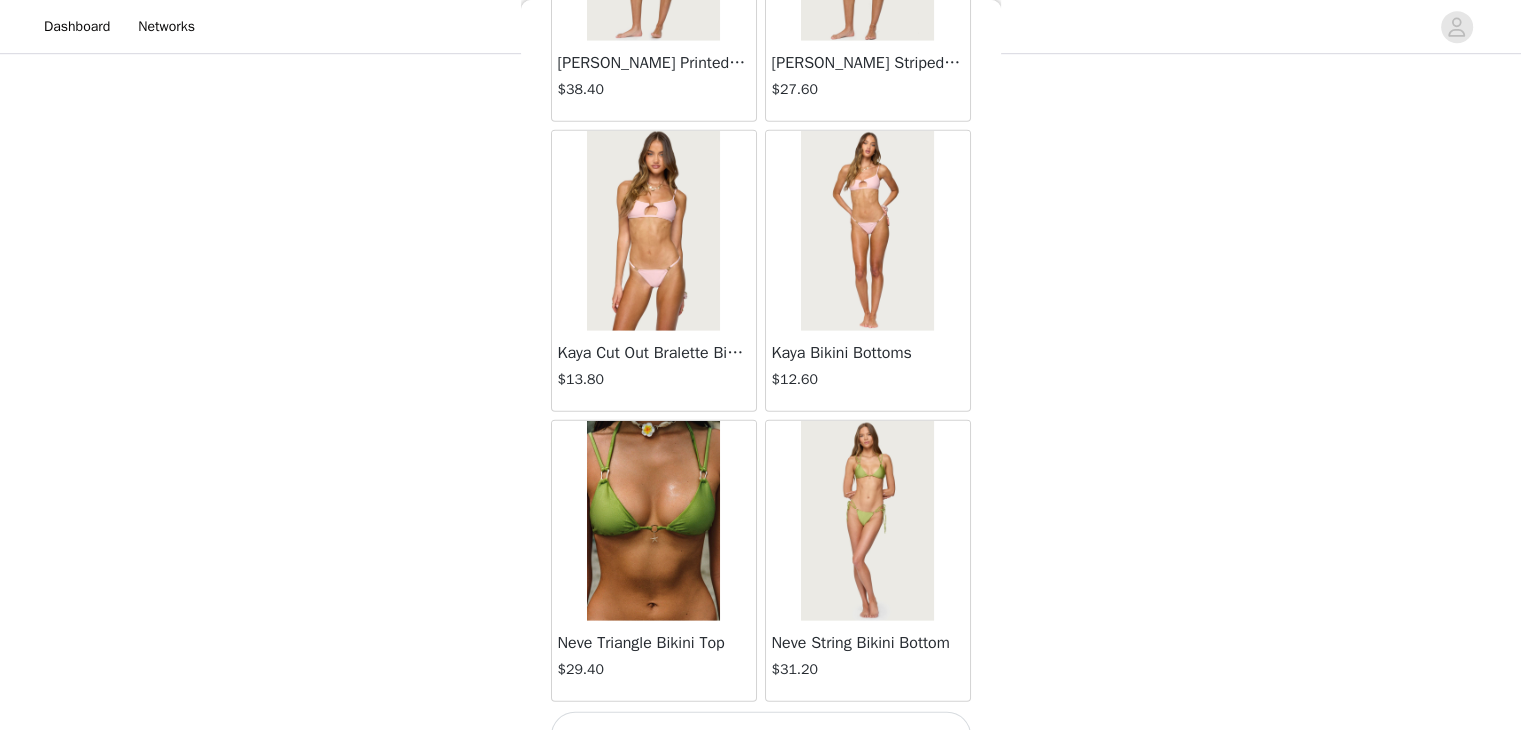 scroll, scrollTop: 28389, scrollLeft: 0, axis: vertical 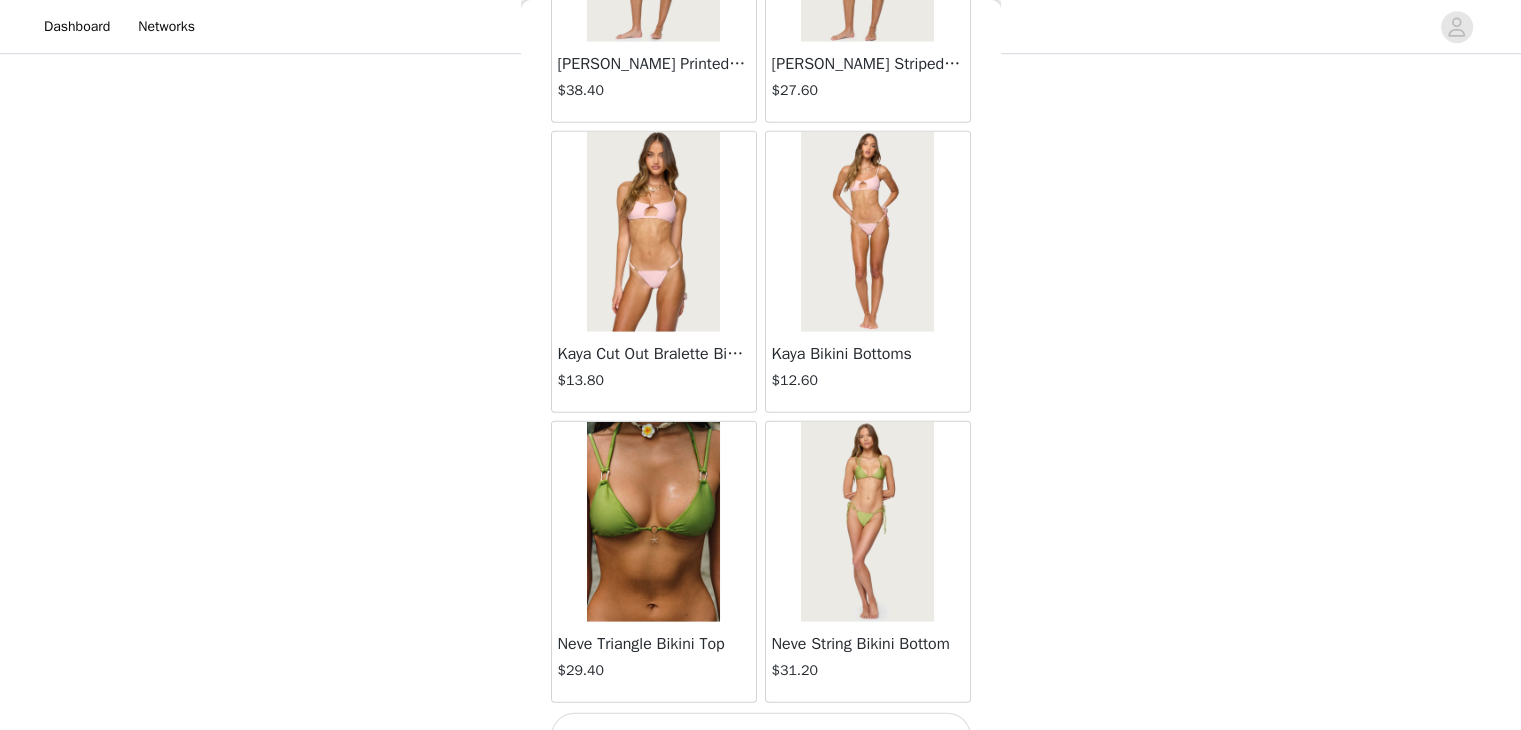 click on "Load More" at bounding box center [761, 737] 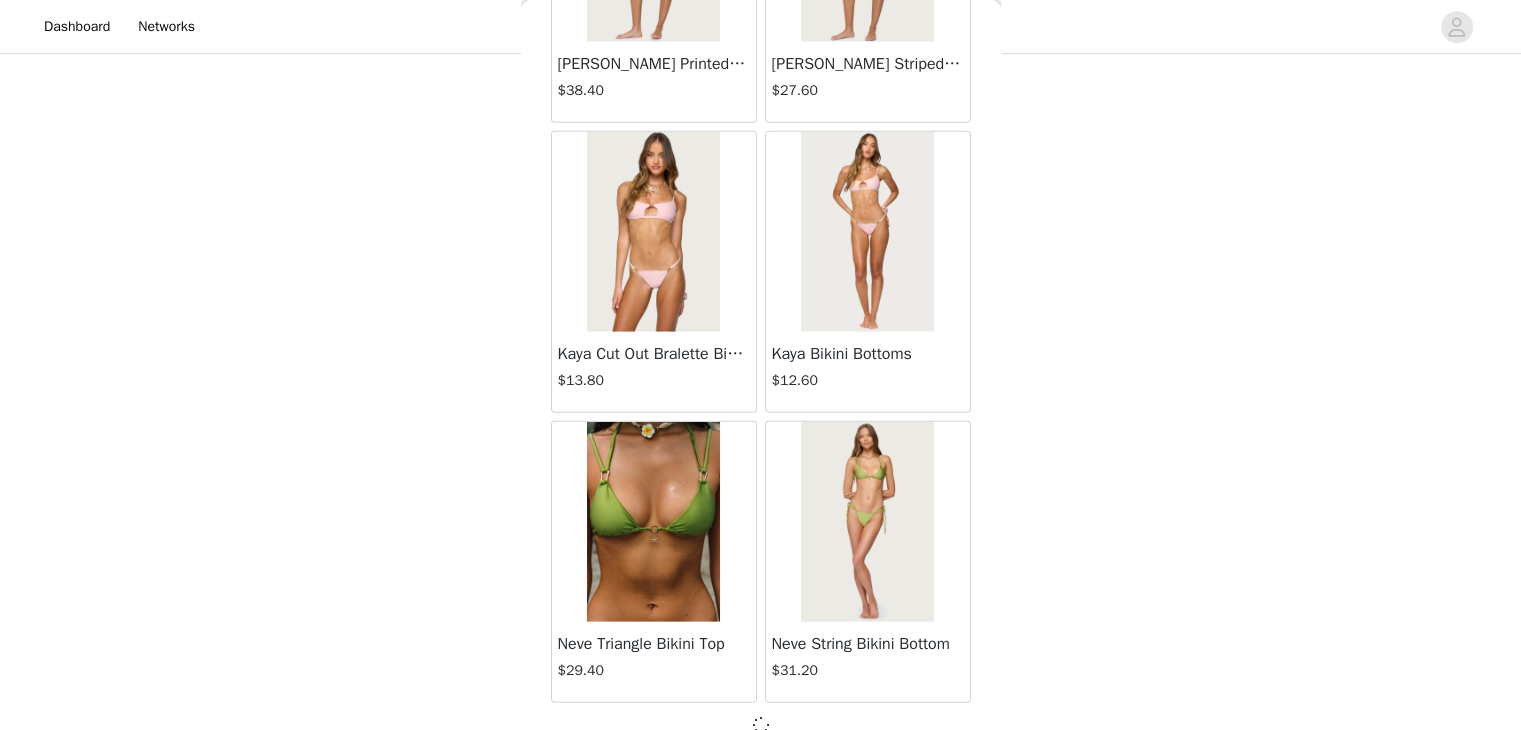 scroll, scrollTop: 28381, scrollLeft: 0, axis: vertical 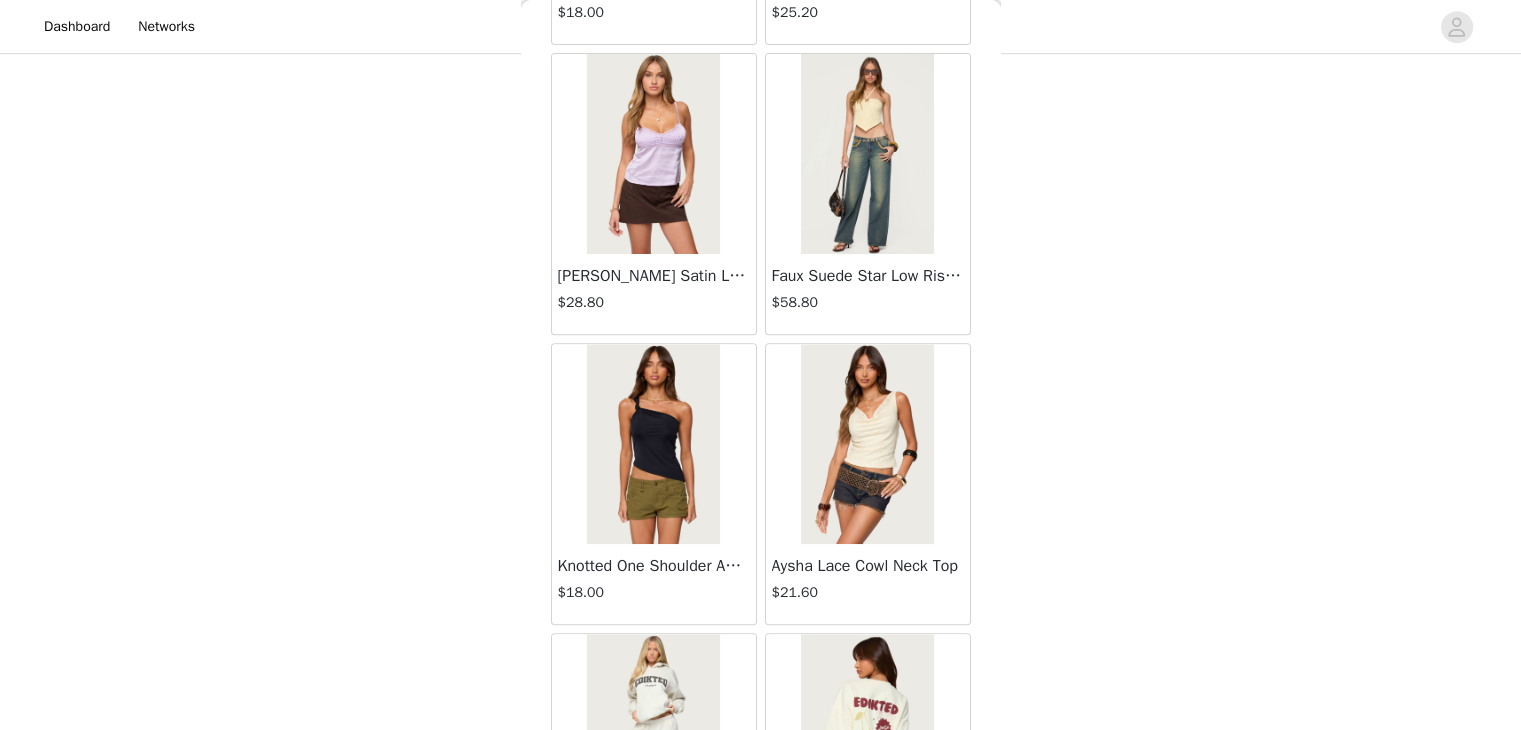 click at bounding box center (653, 444) 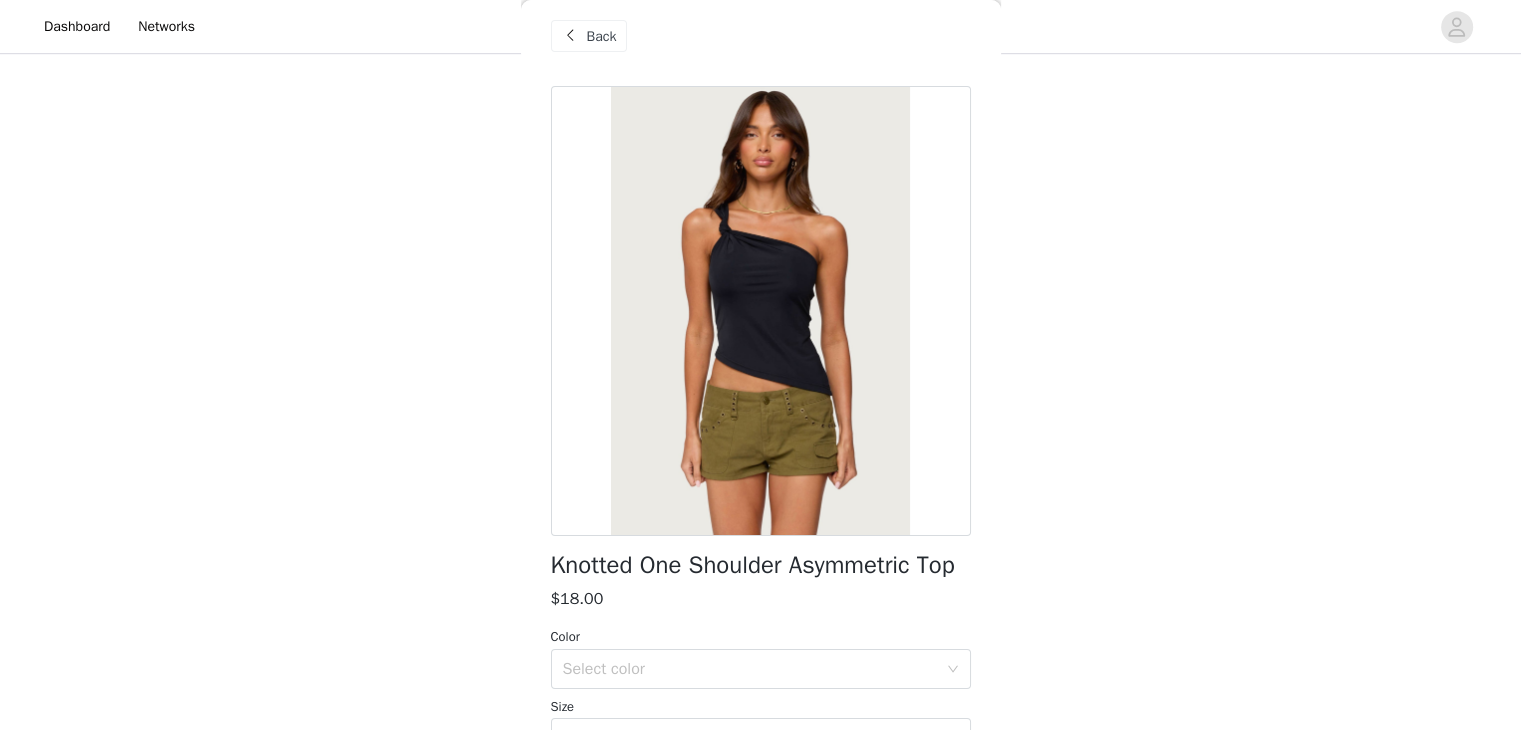 scroll, scrollTop: 20, scrollLeft: 0, axis: vertical 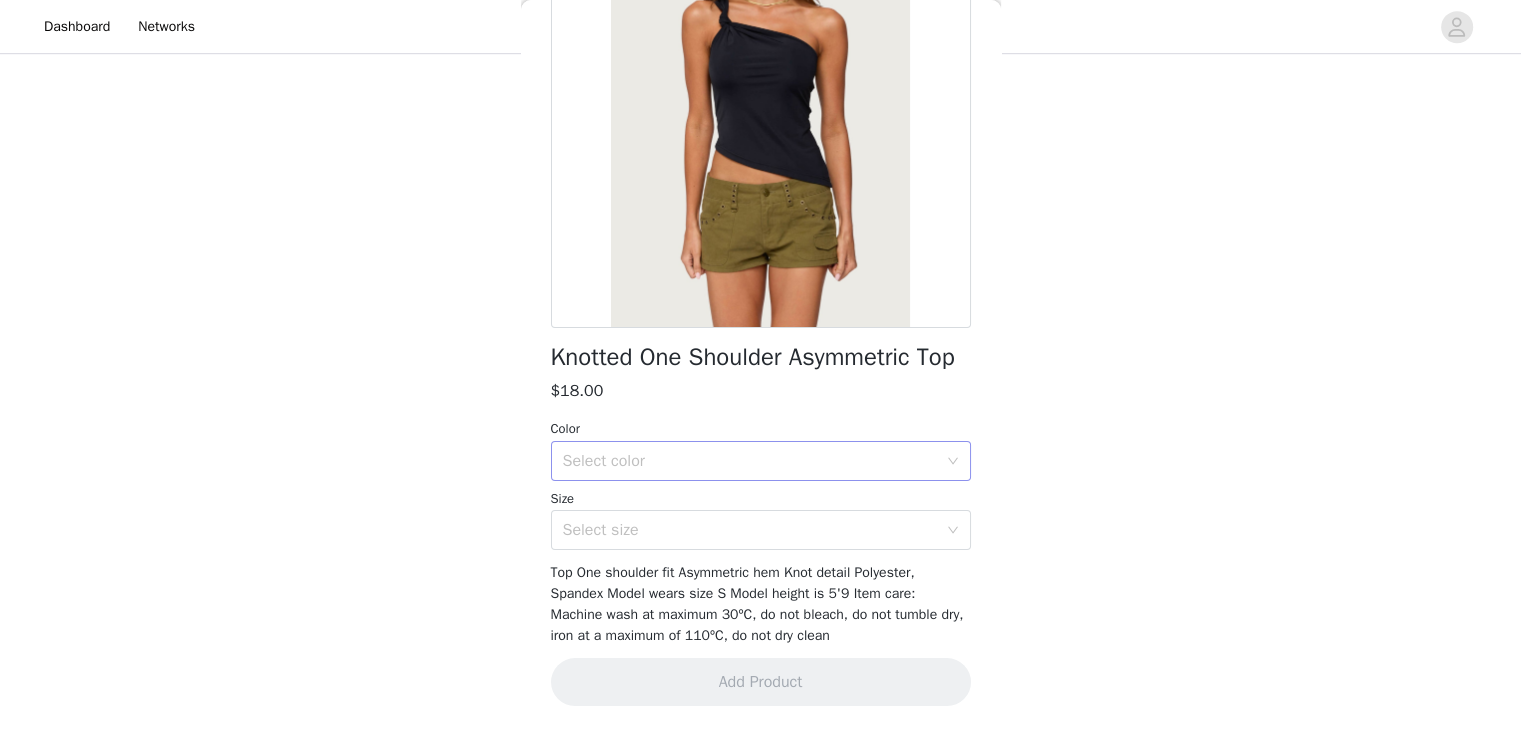click on "Select color" at bounding box center (750, 461) 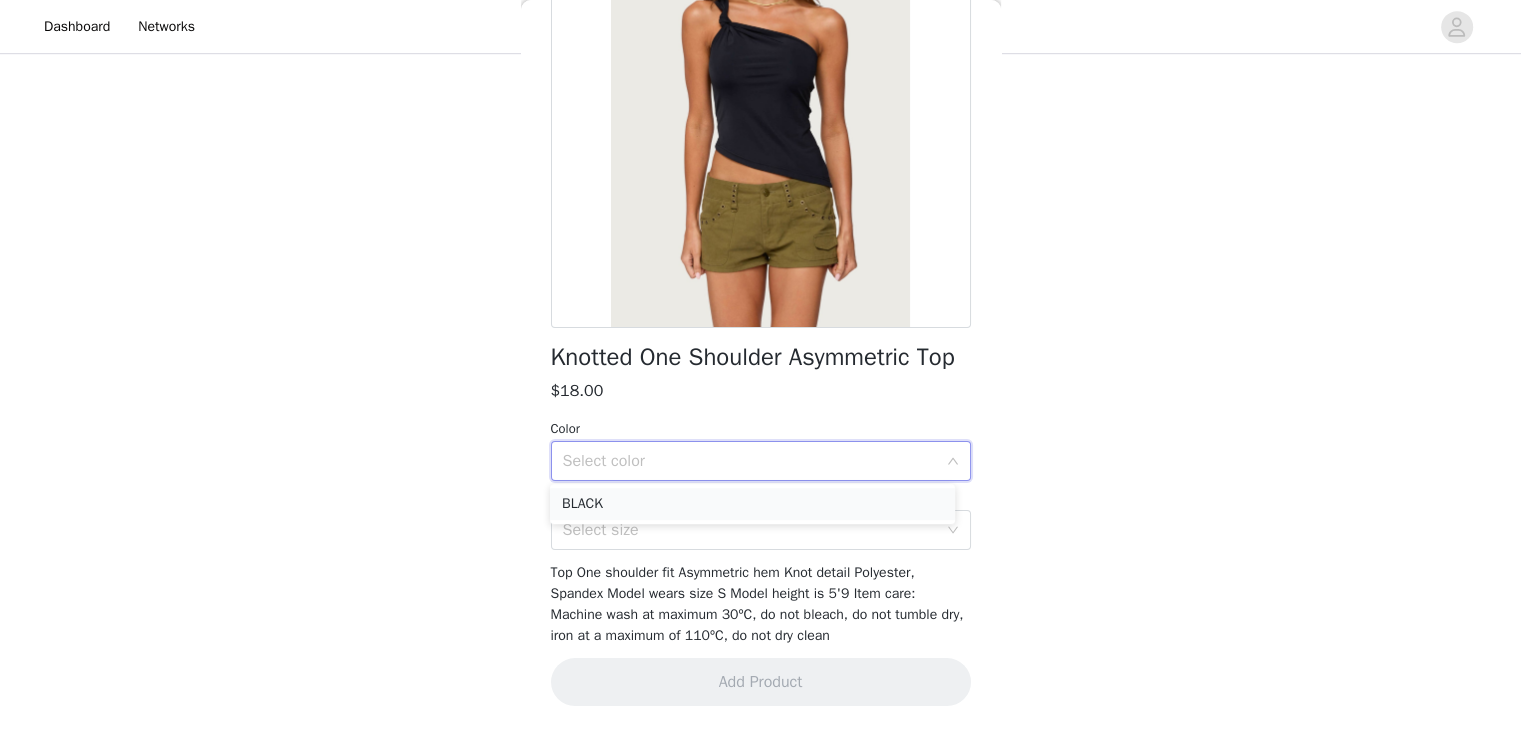 click on "BLACK" at bounding box center [752, 504] 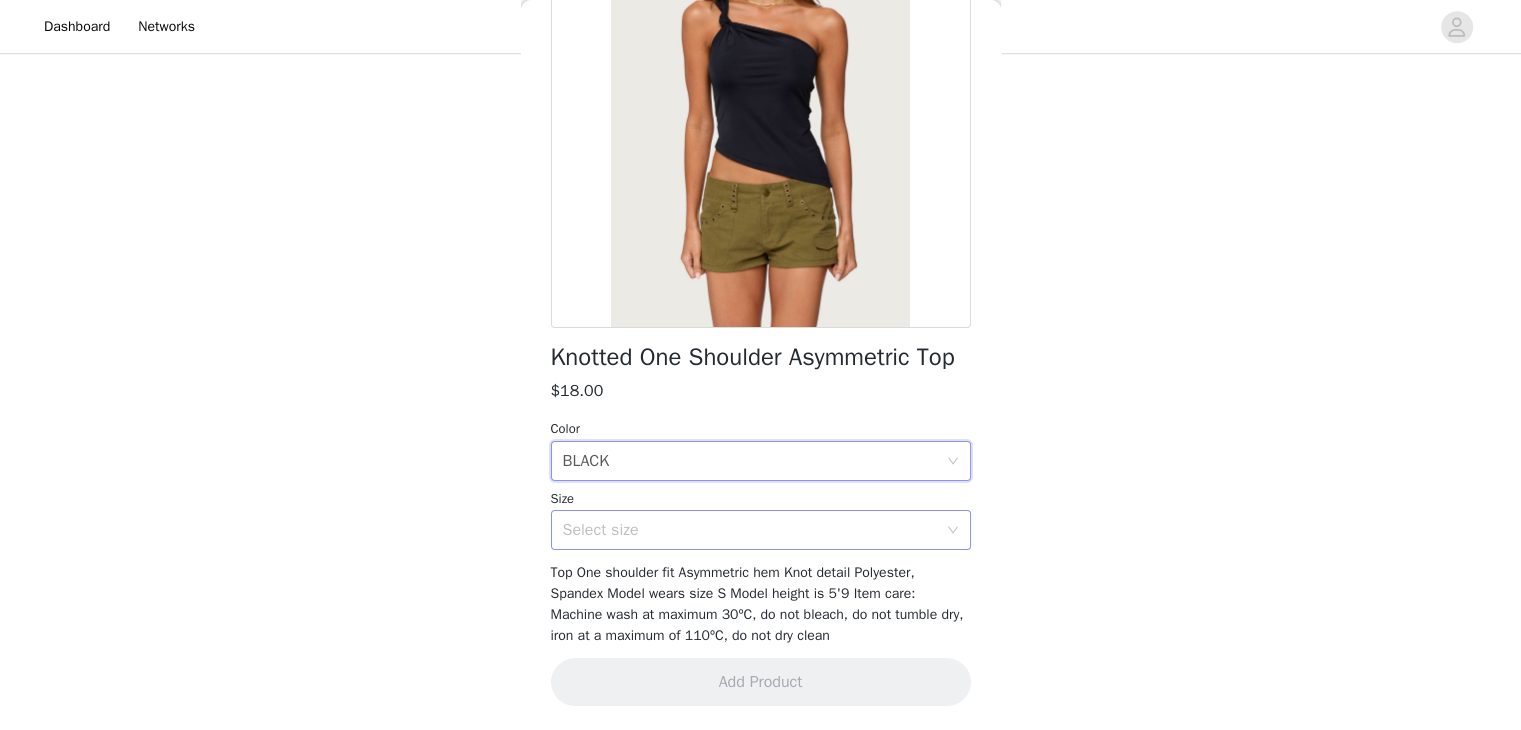 click on "Select size" at bounding box center (754, 530) 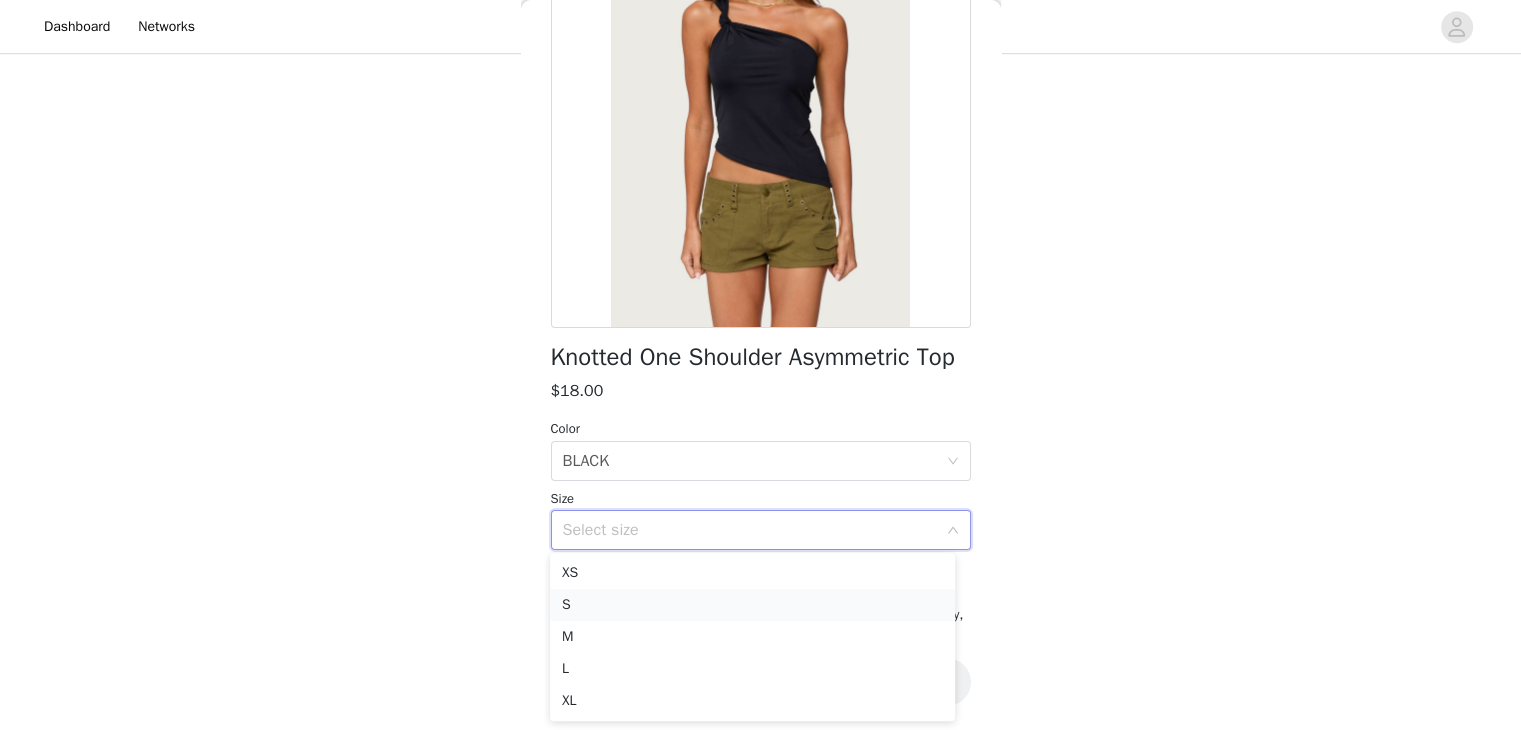click on "S" at bounding box center (752, 605) 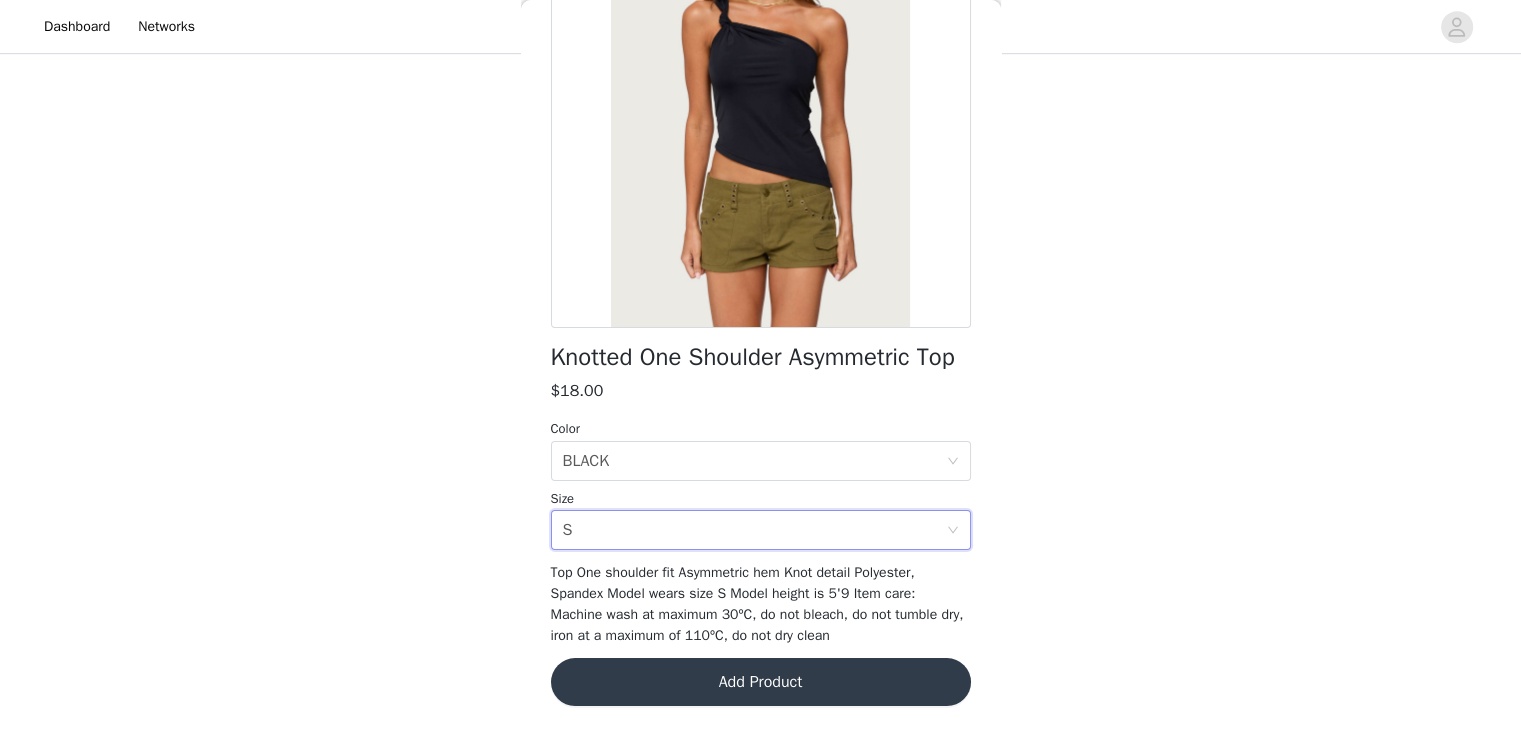 scroll, scrollTop: 1312, scrollLeft: 0, axis: vertical 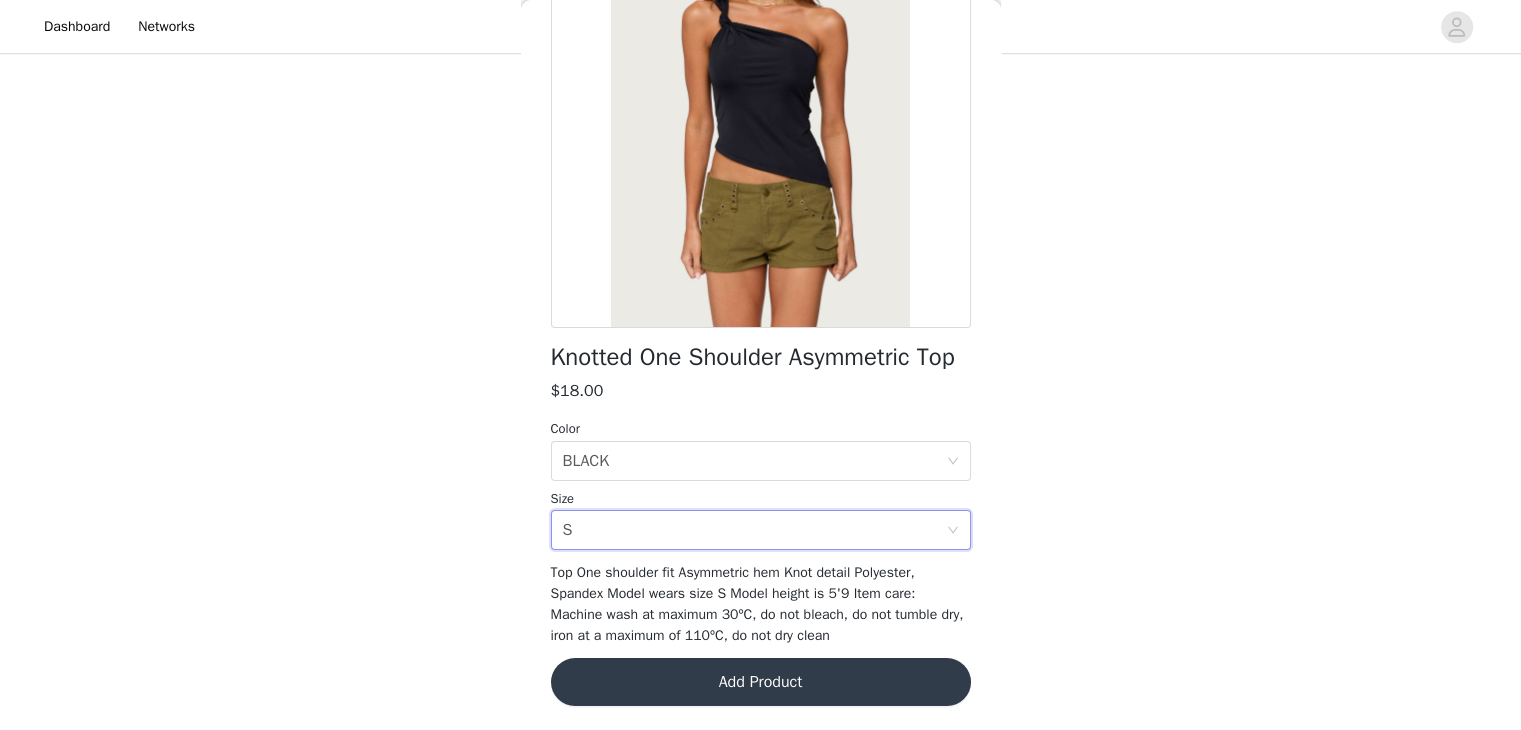 click on "Add Product" at bounding box center (761, 682) 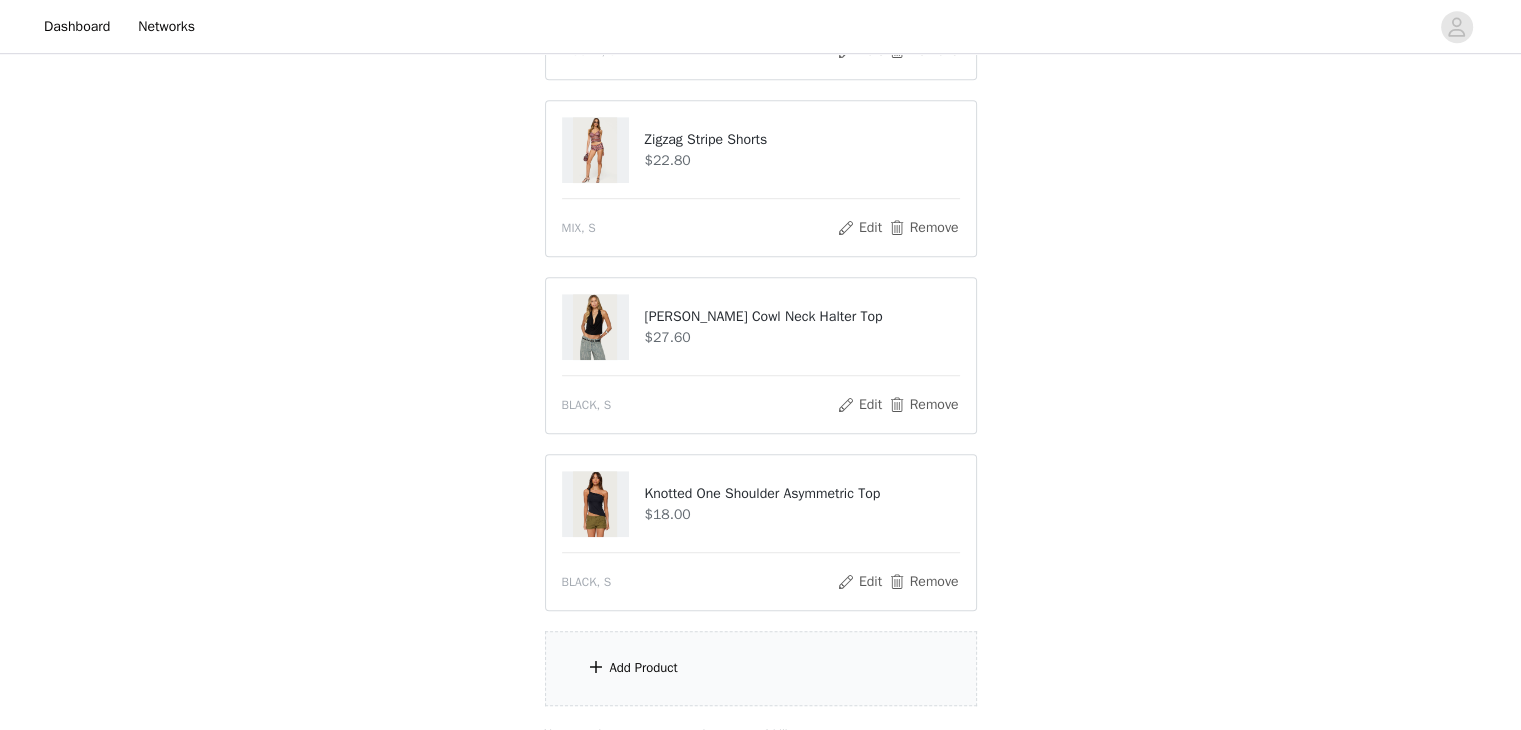 scroll, scrollTop: 1364, scrollLeft: 0, axis: vertical 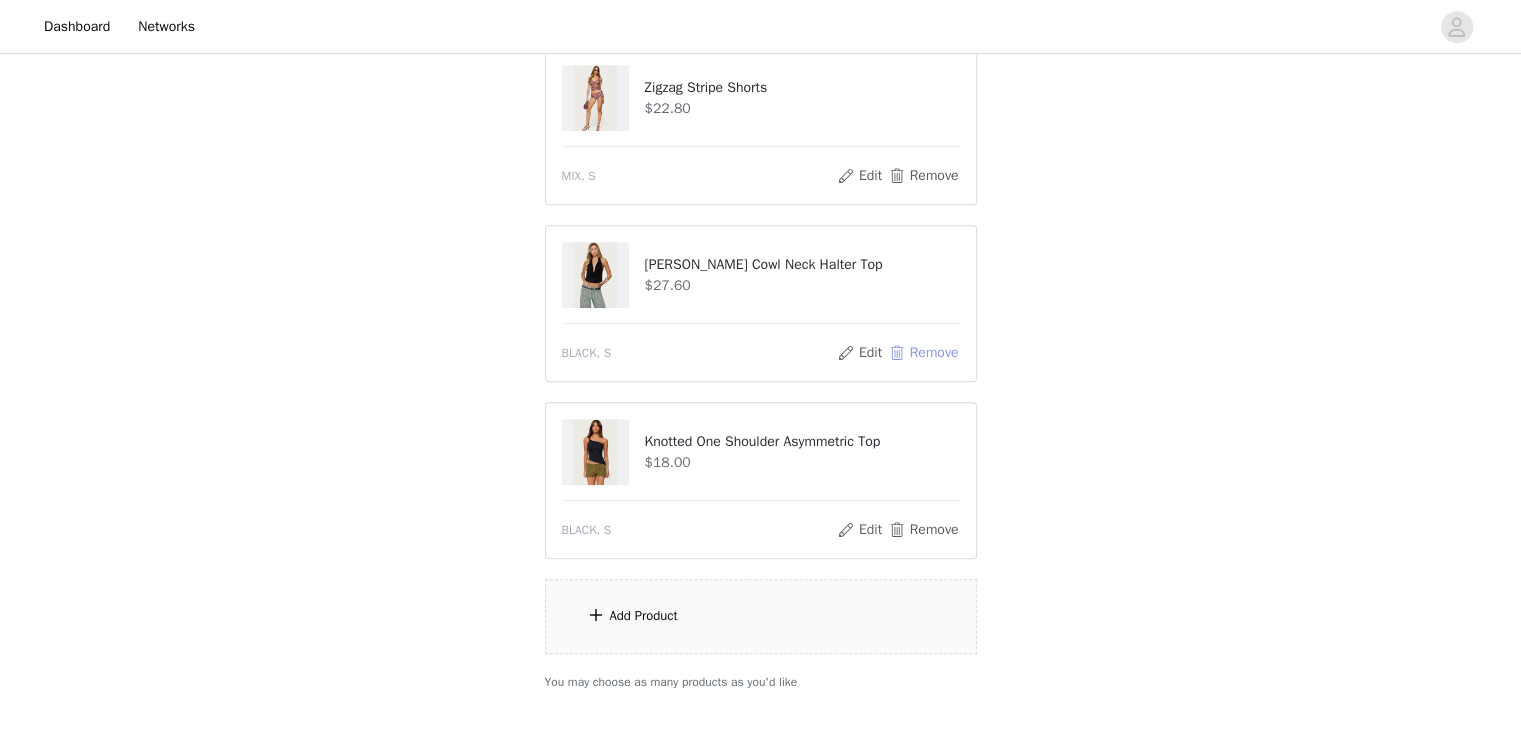 click on "Remove" at bounding box center (923, 353) 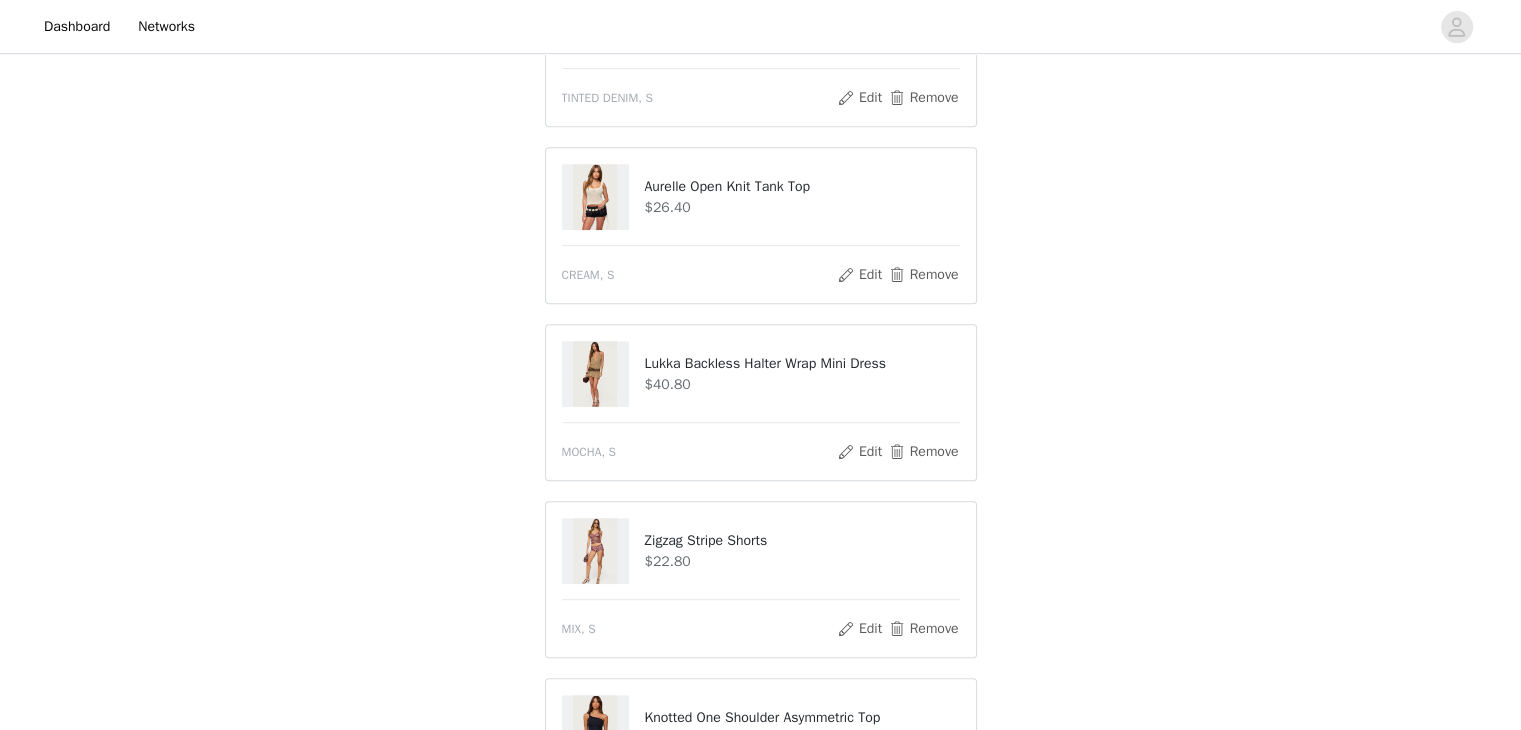 scroll, scrollTop: 1312, scrollLeft: 0, axis: vertical 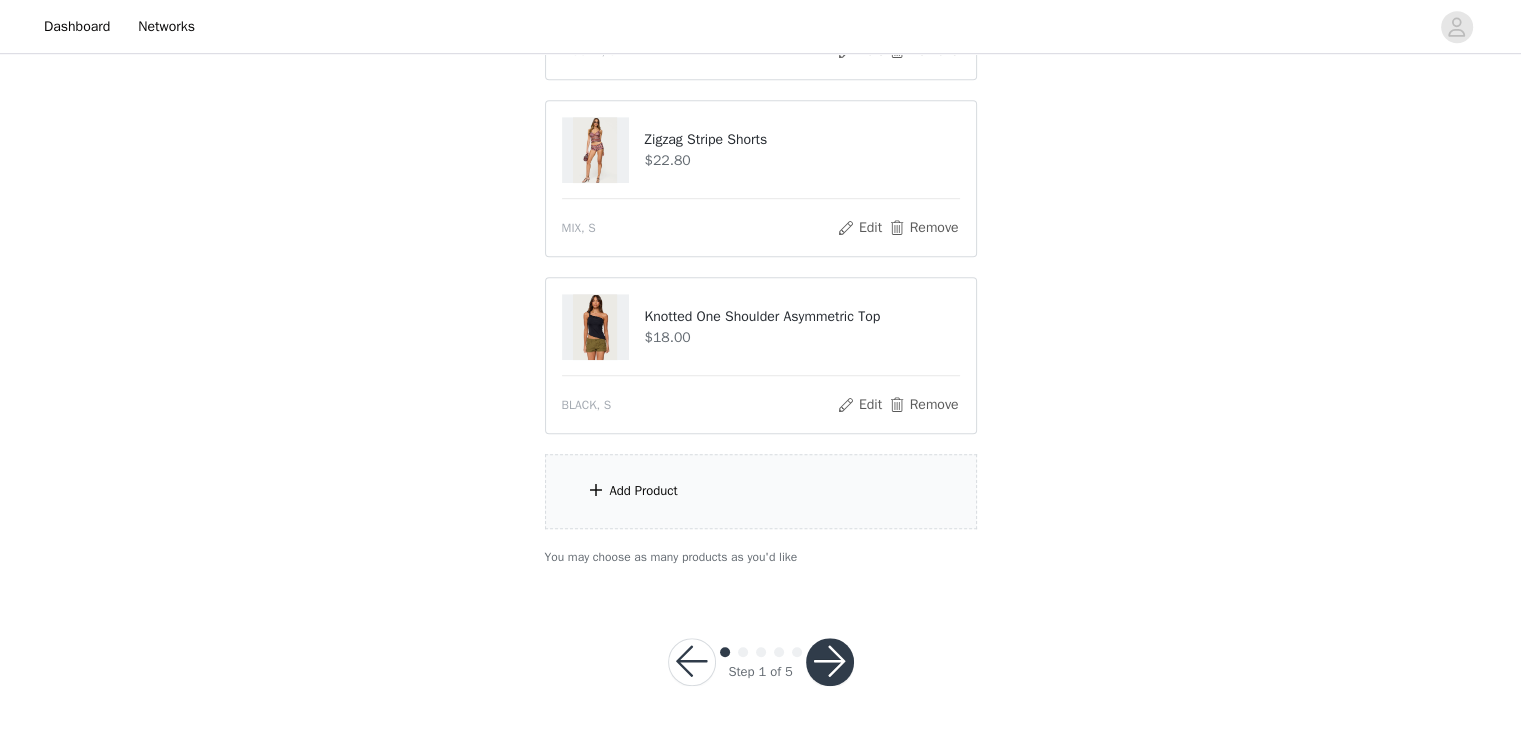click at bounding box center [830, 662] 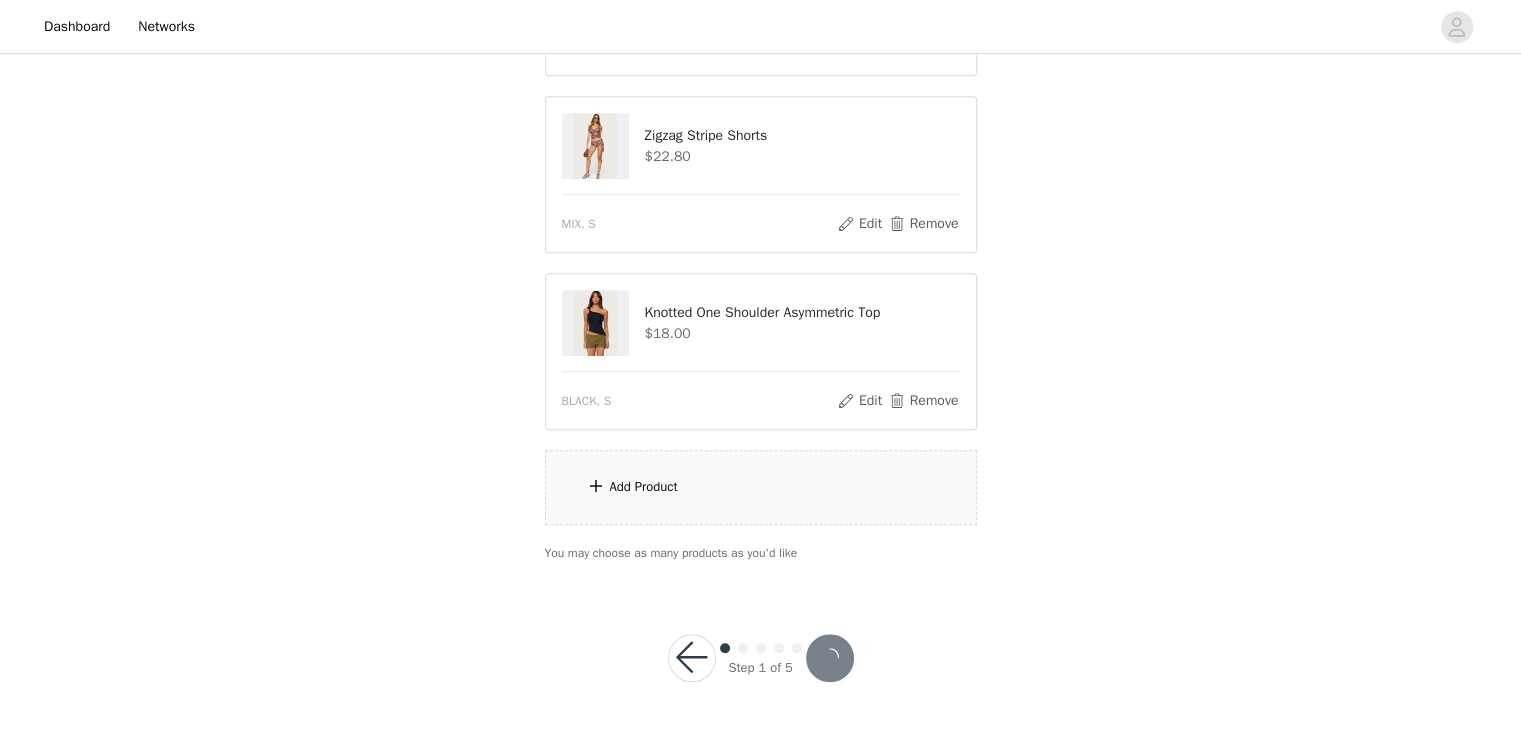 scroll, scrollTop: 1239, scrollLeft: 0, axis: vertical 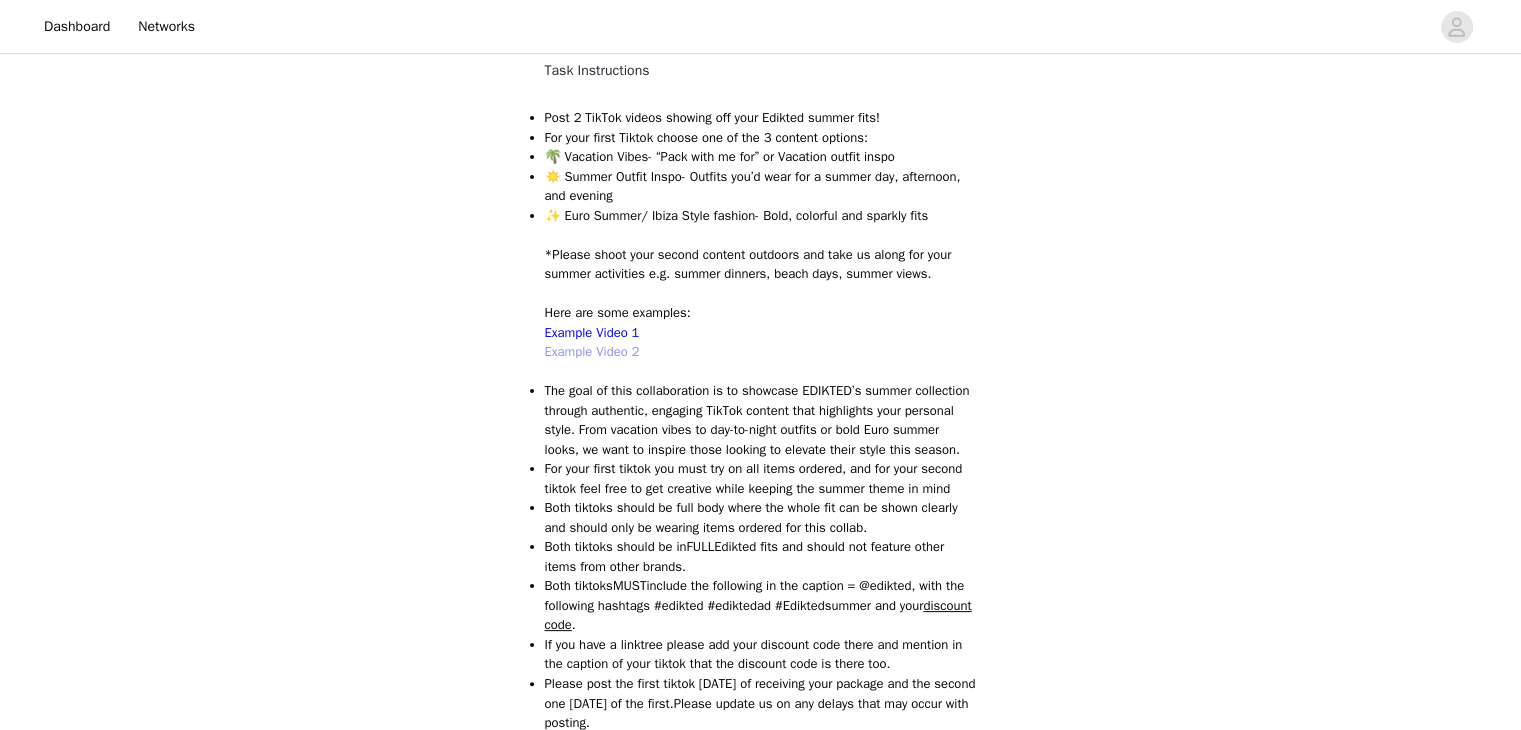 click on "Example Video 2" at bounding box center [592, 351] 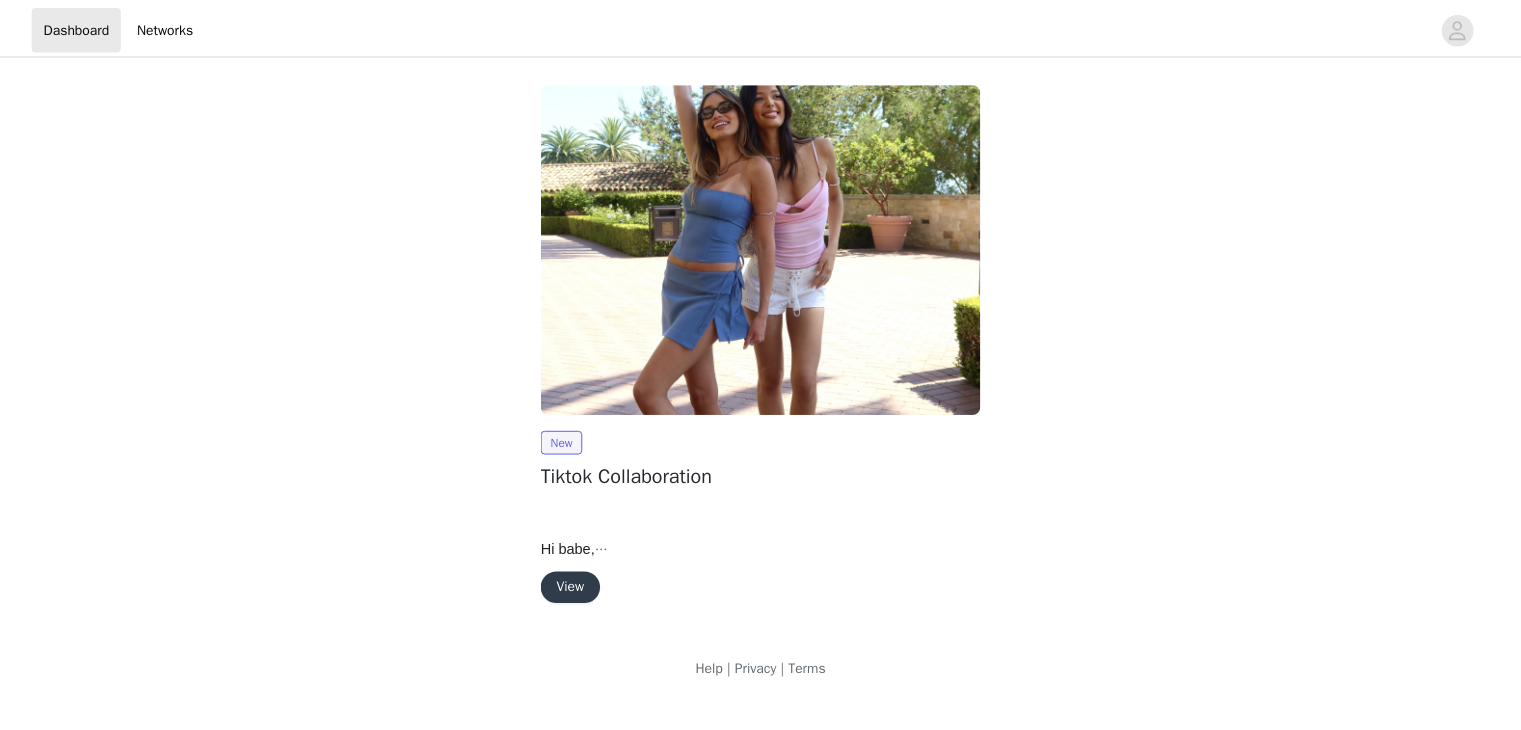 scroll, scrollTop: 0, scrollLeft: 0, axis: both 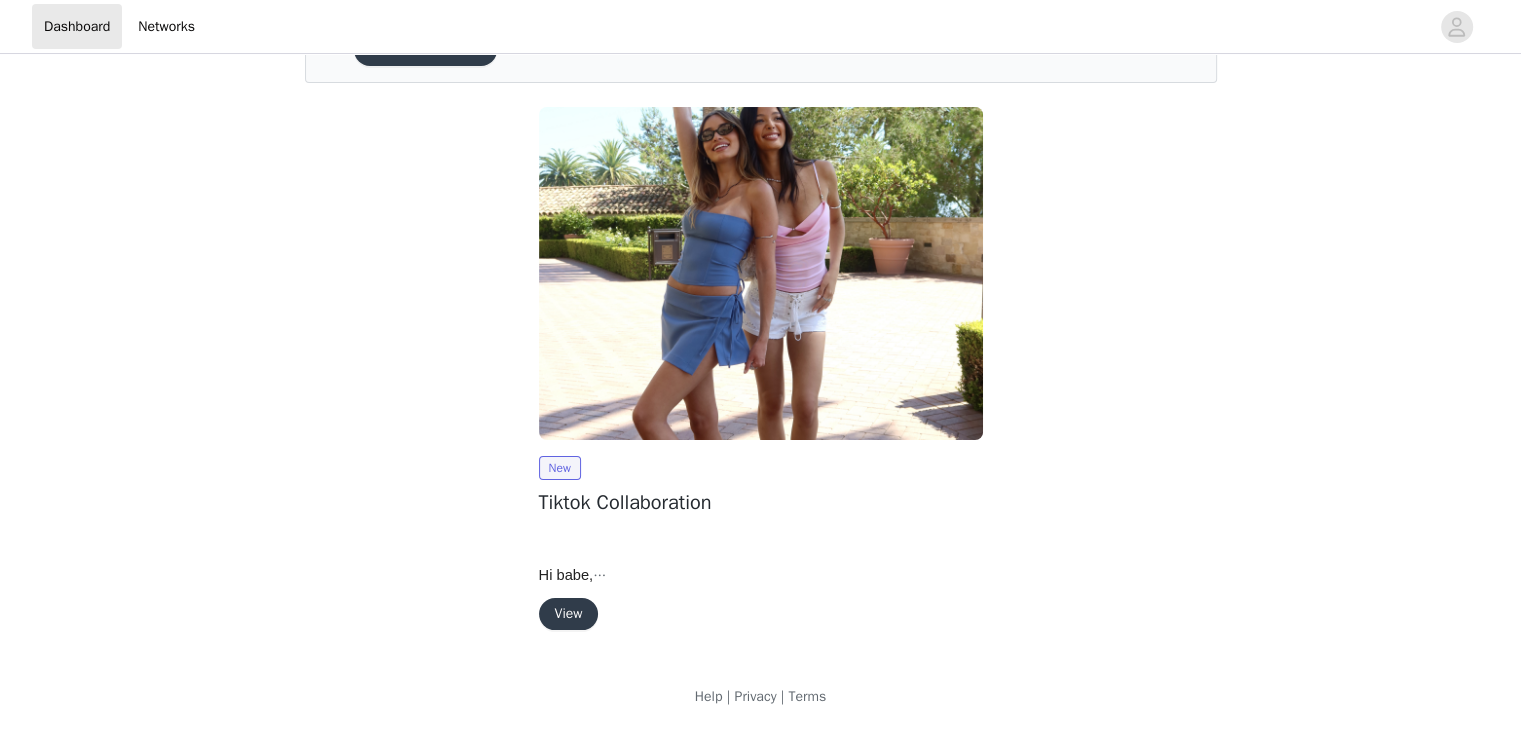 click on "View" at bounding box center (569, 614) 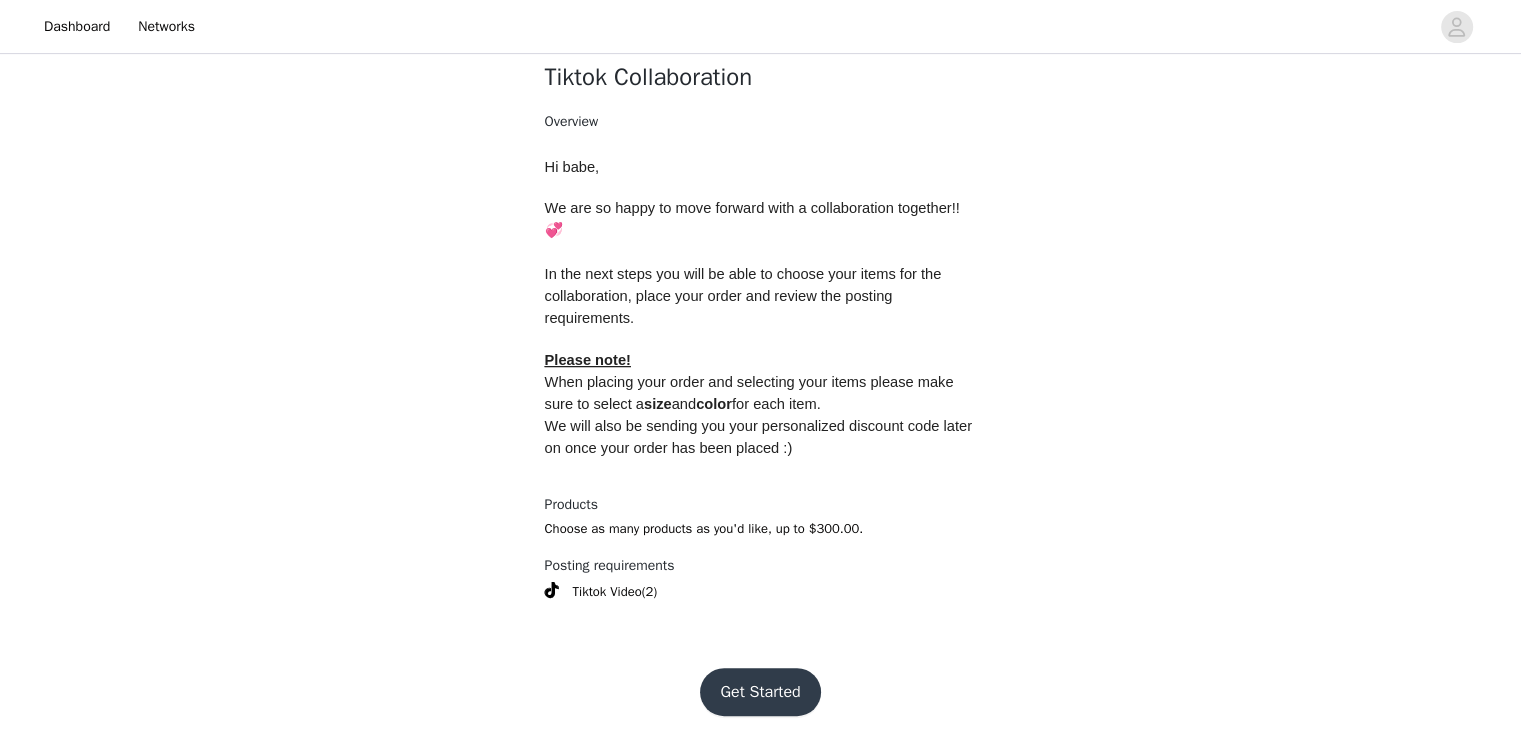 scroll, scrollTop: 685, scrollLeft: 0, axis: vertical 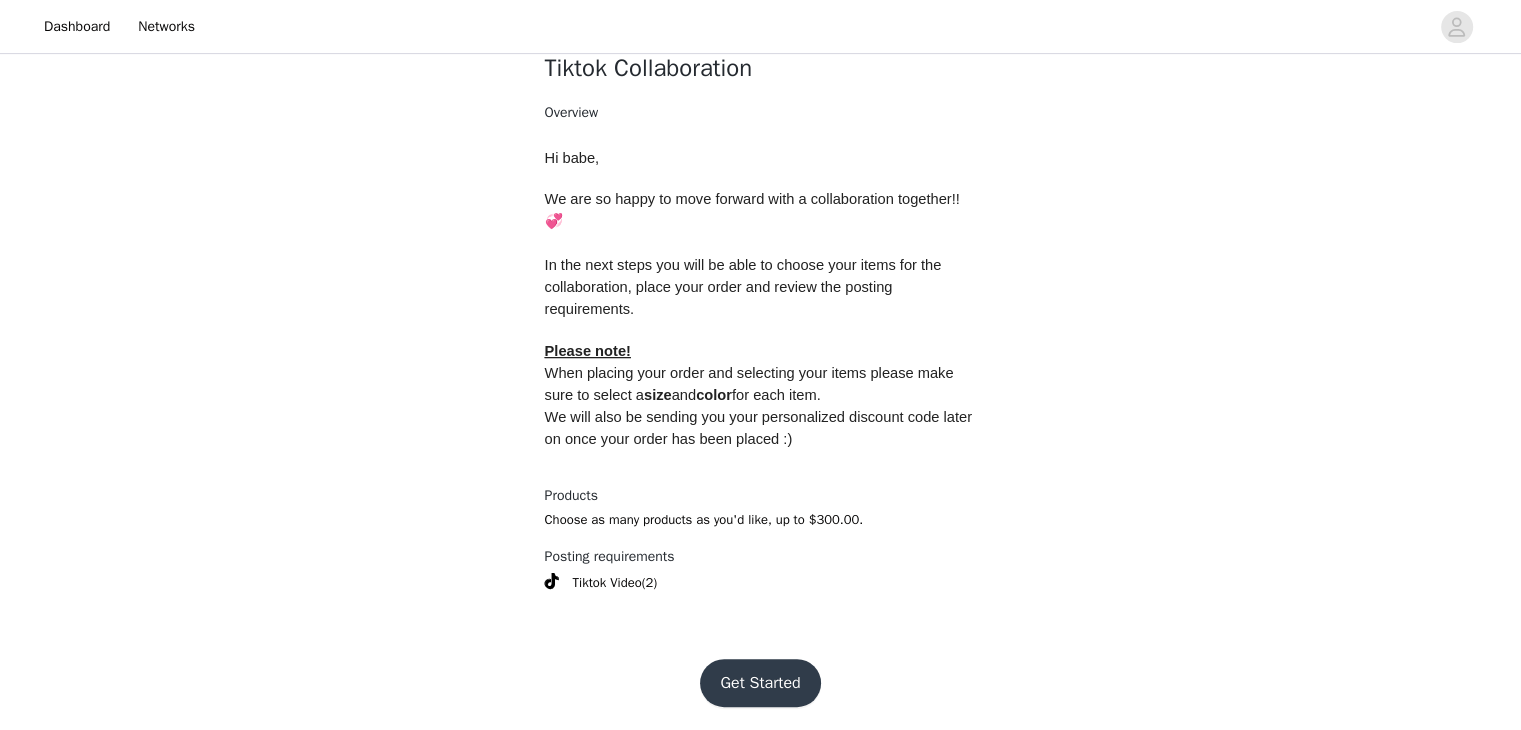 click on "Get Started" at bounding box center (760, 683) 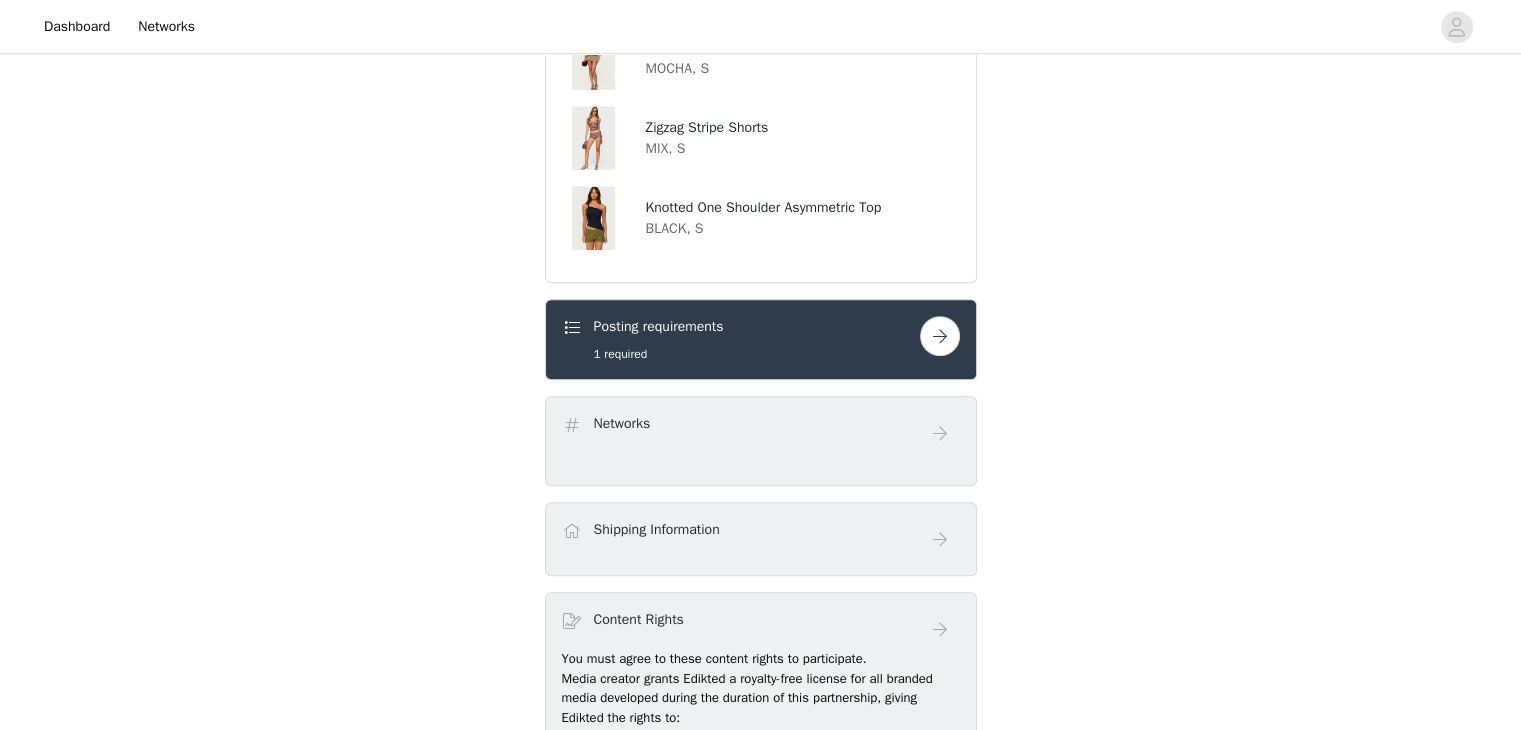 scroll, scrollTop: 1164, scrollLeft: 0, axis: vertical 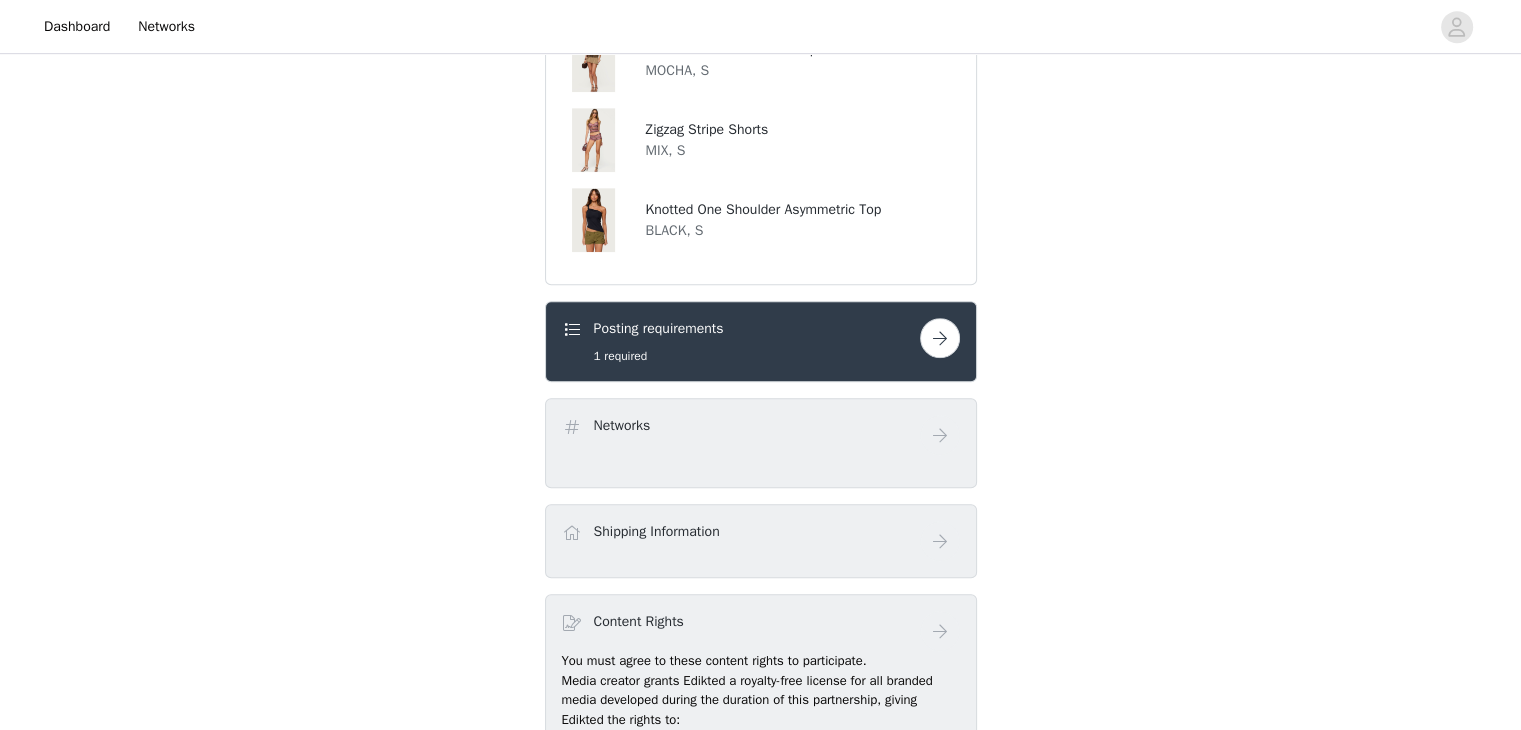 click at bounding box center [940, 338] 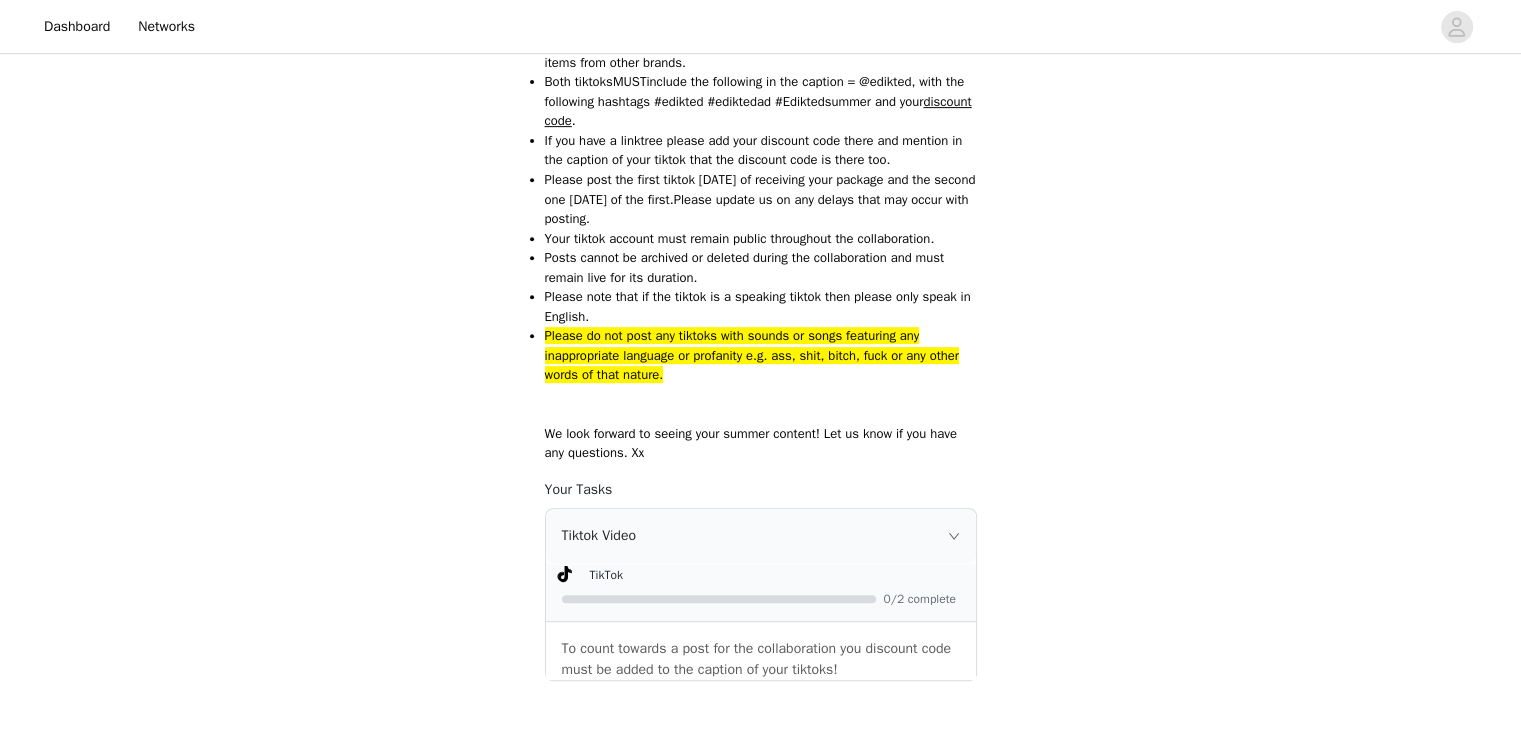scroll, scrollTop: 921, scrollLeft: 0, axis: vertical 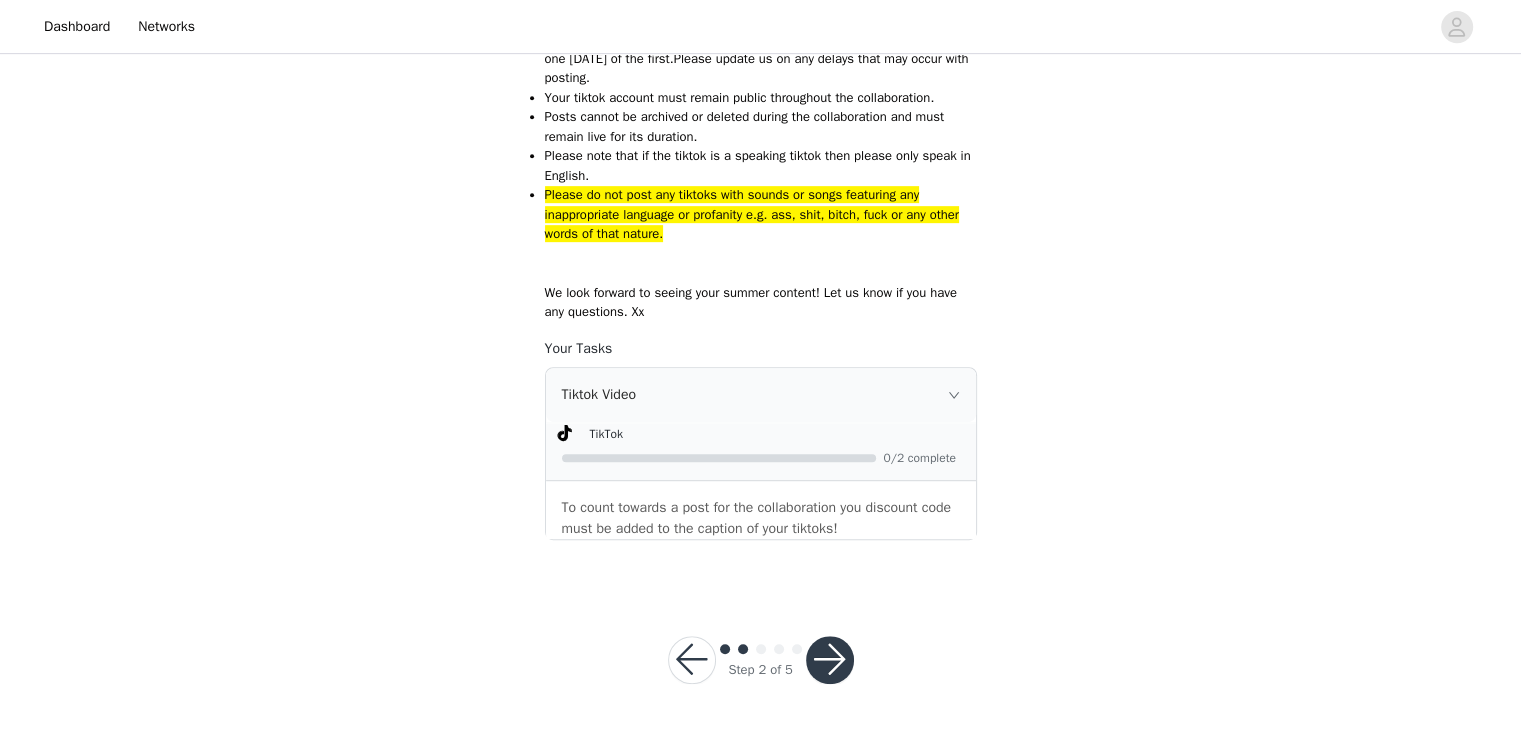 click 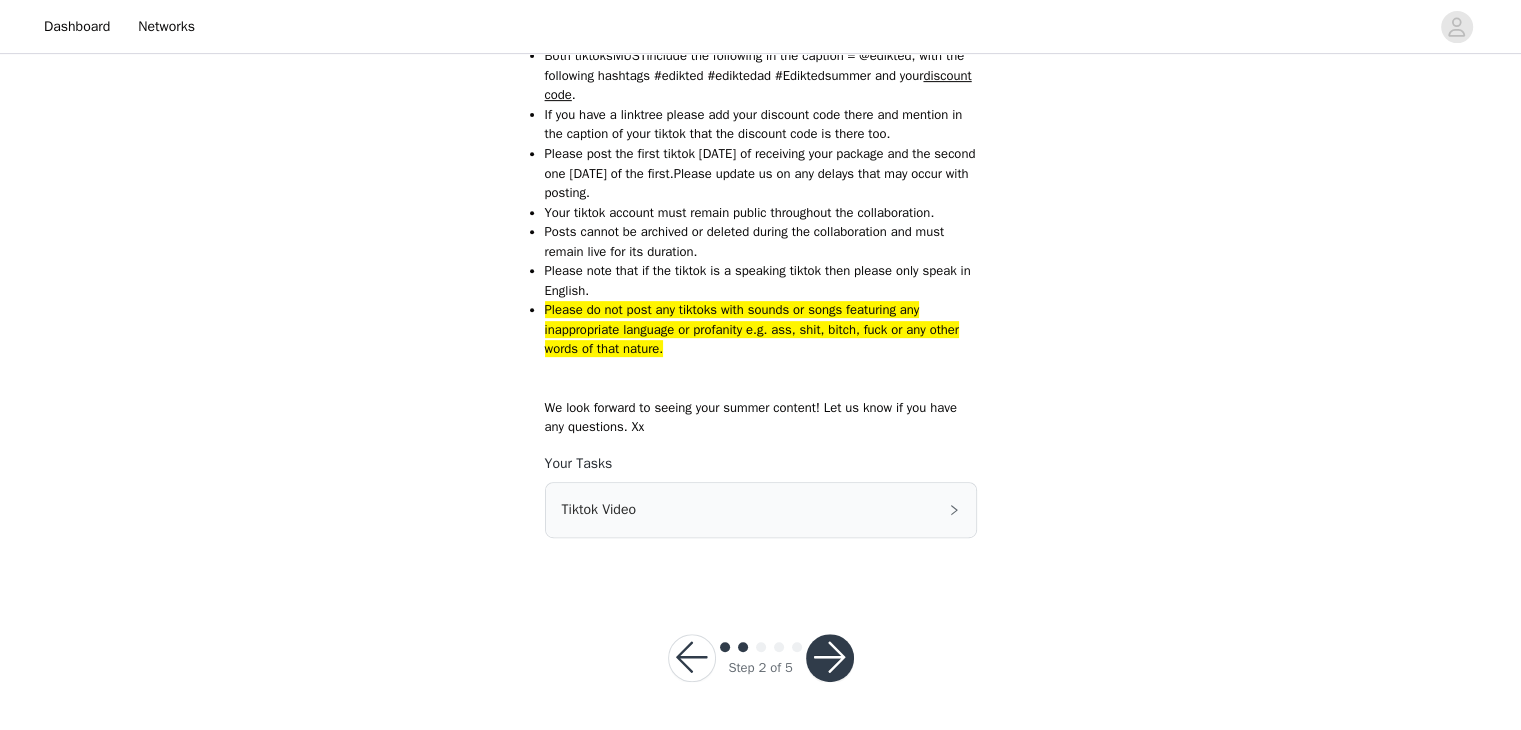 scroll, scrollTop: 804, scrollLeft: 0, axis: vertical 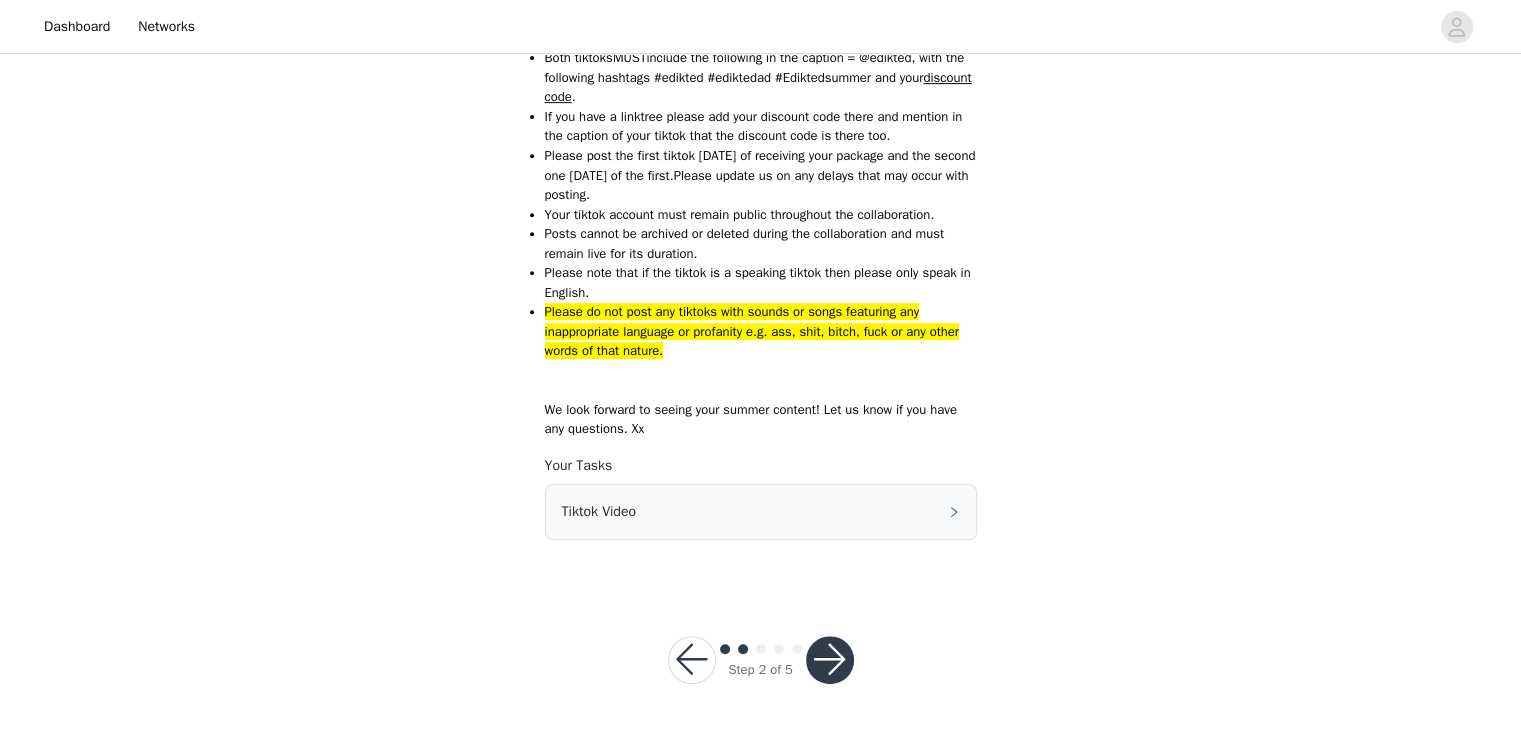 click on "Tiktok Video" at bounding box center [761, 512] 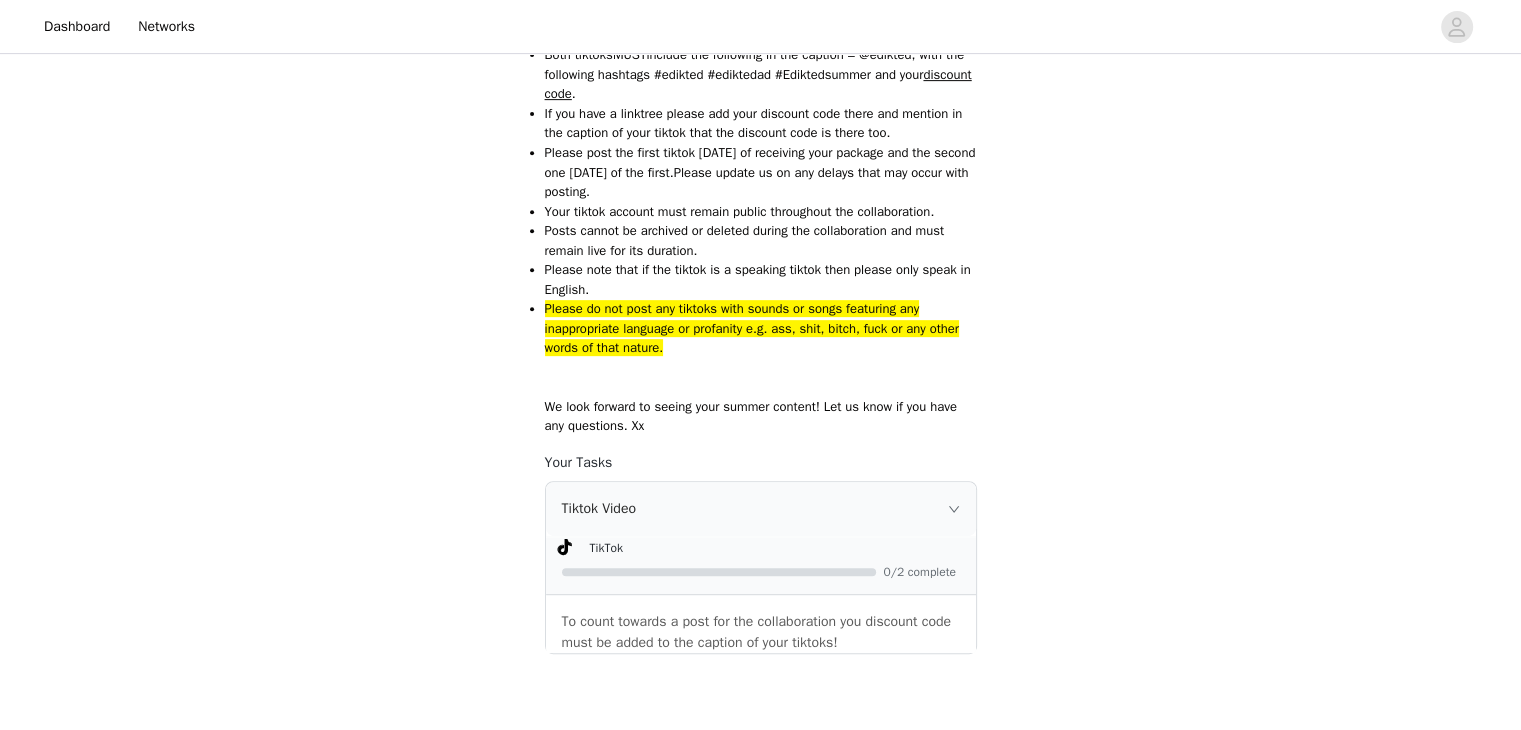 scroll, scrollTop: 921, scrollLeft: 0, axis: vertical 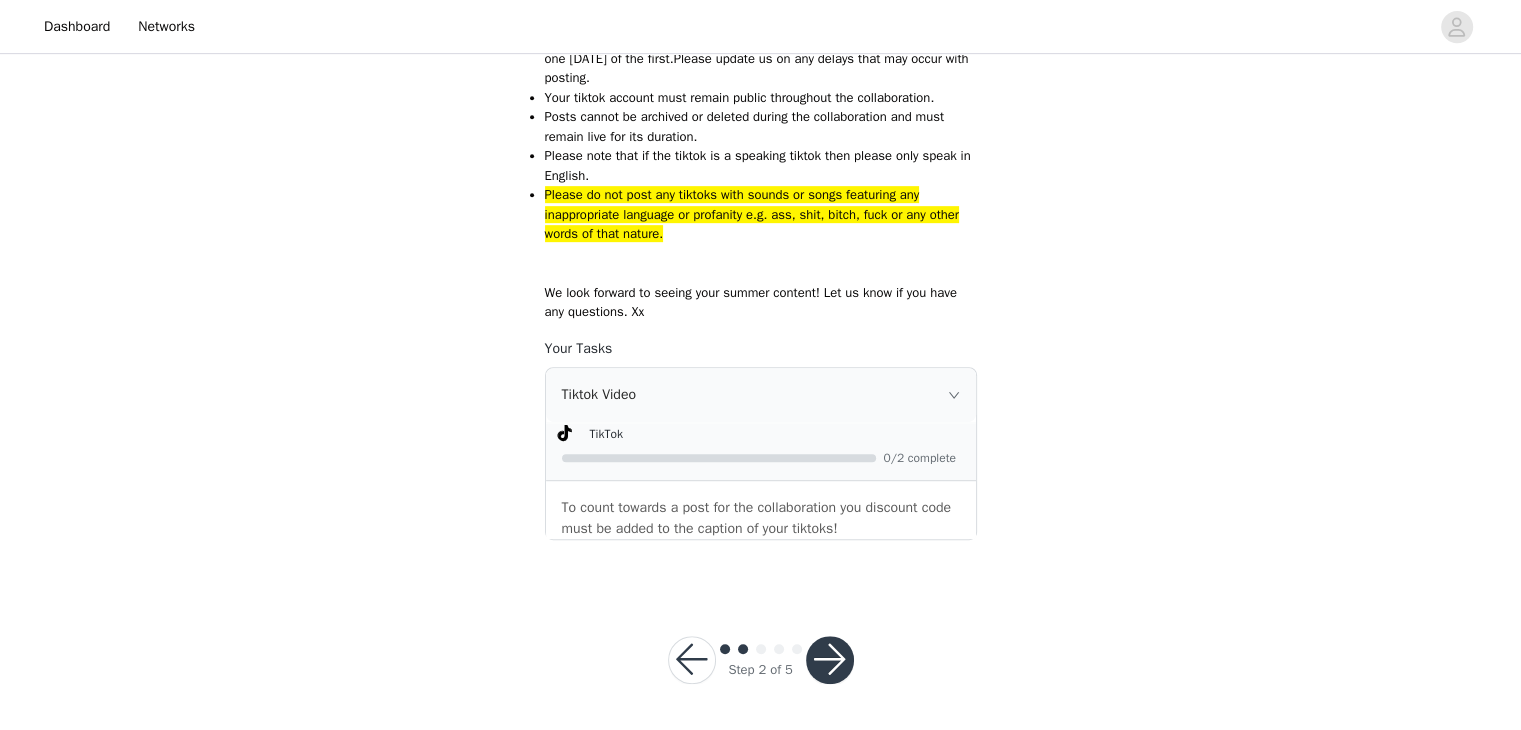 click at bounding box center (719, 458) 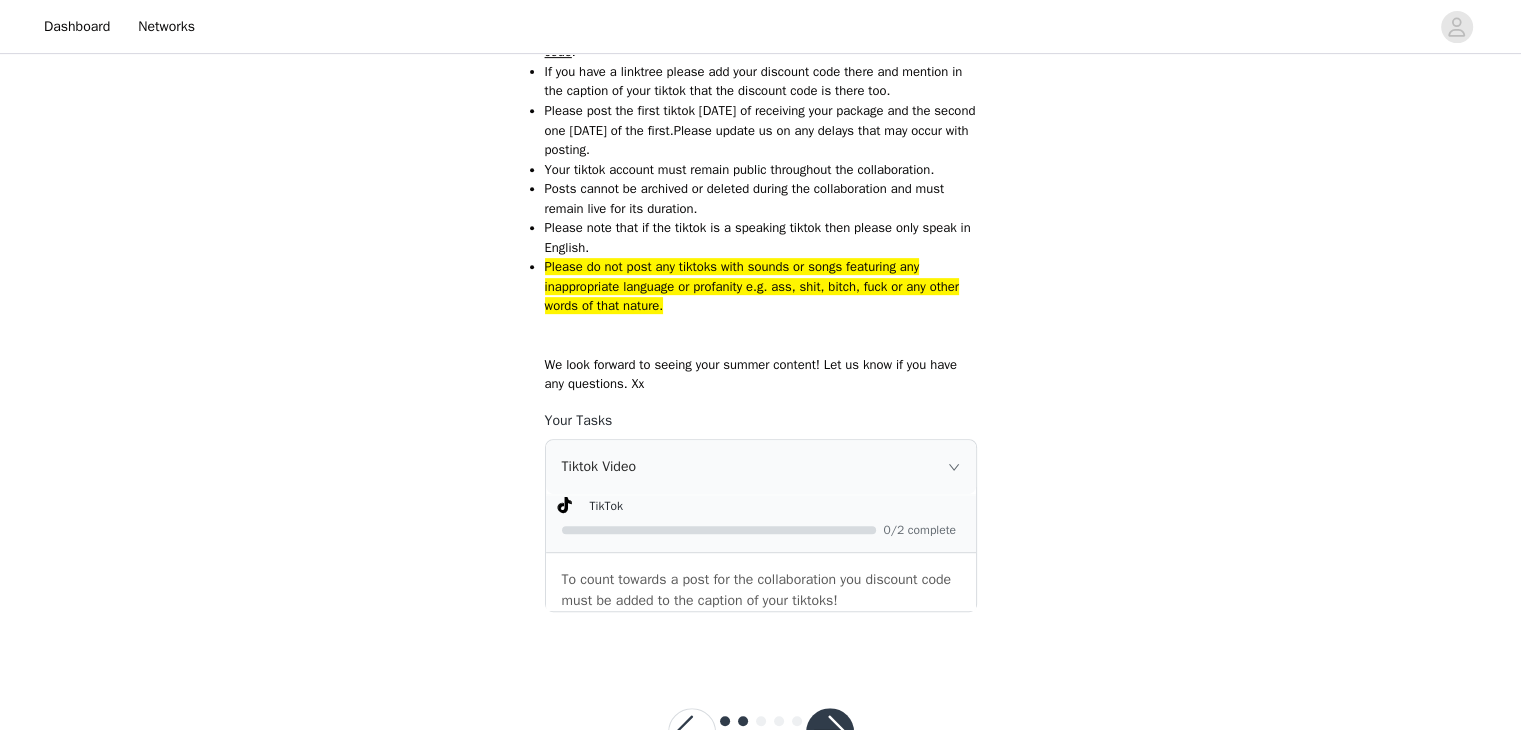 scroll, scrollTop: 921, scrollLeft: 0, axis: vertical 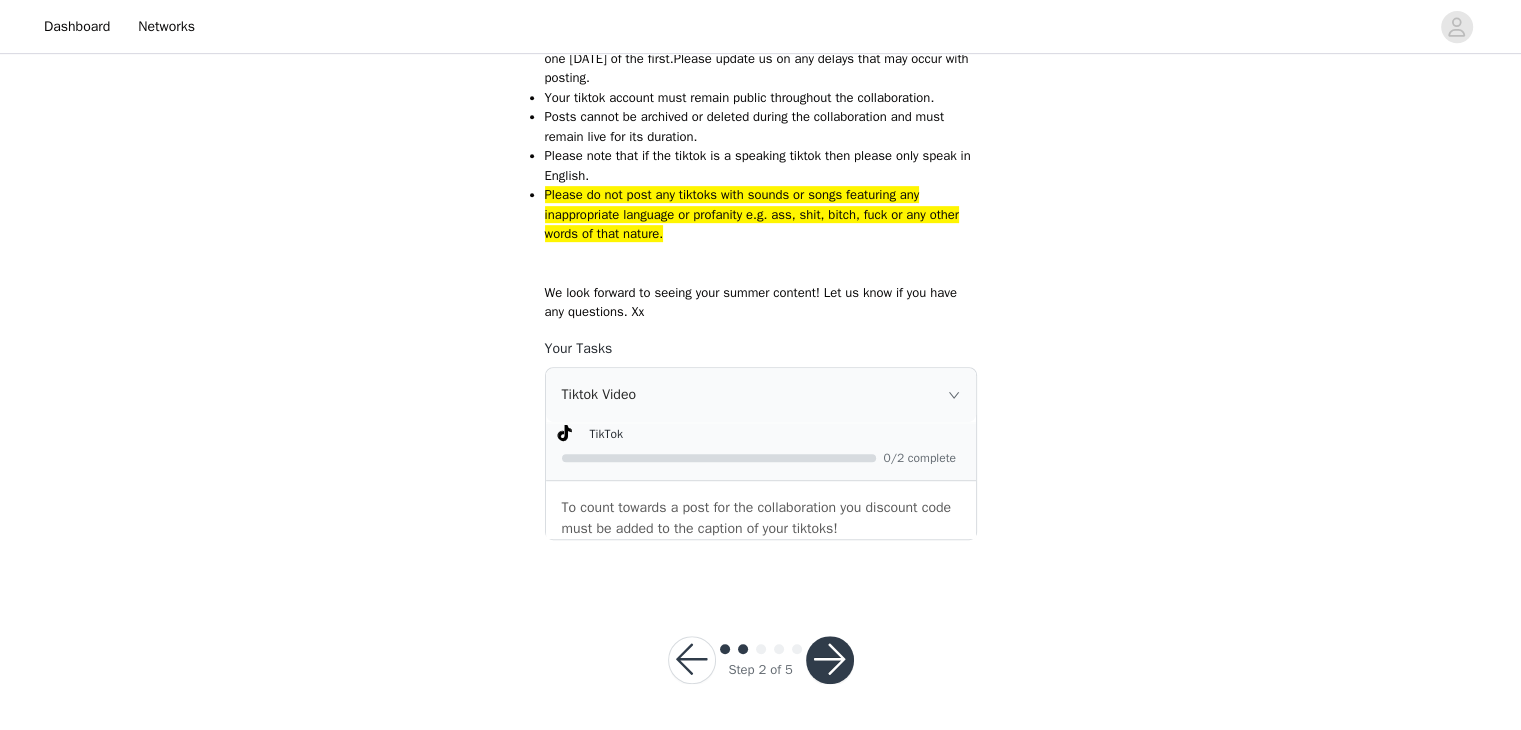 click at bounding box center (830, 660) 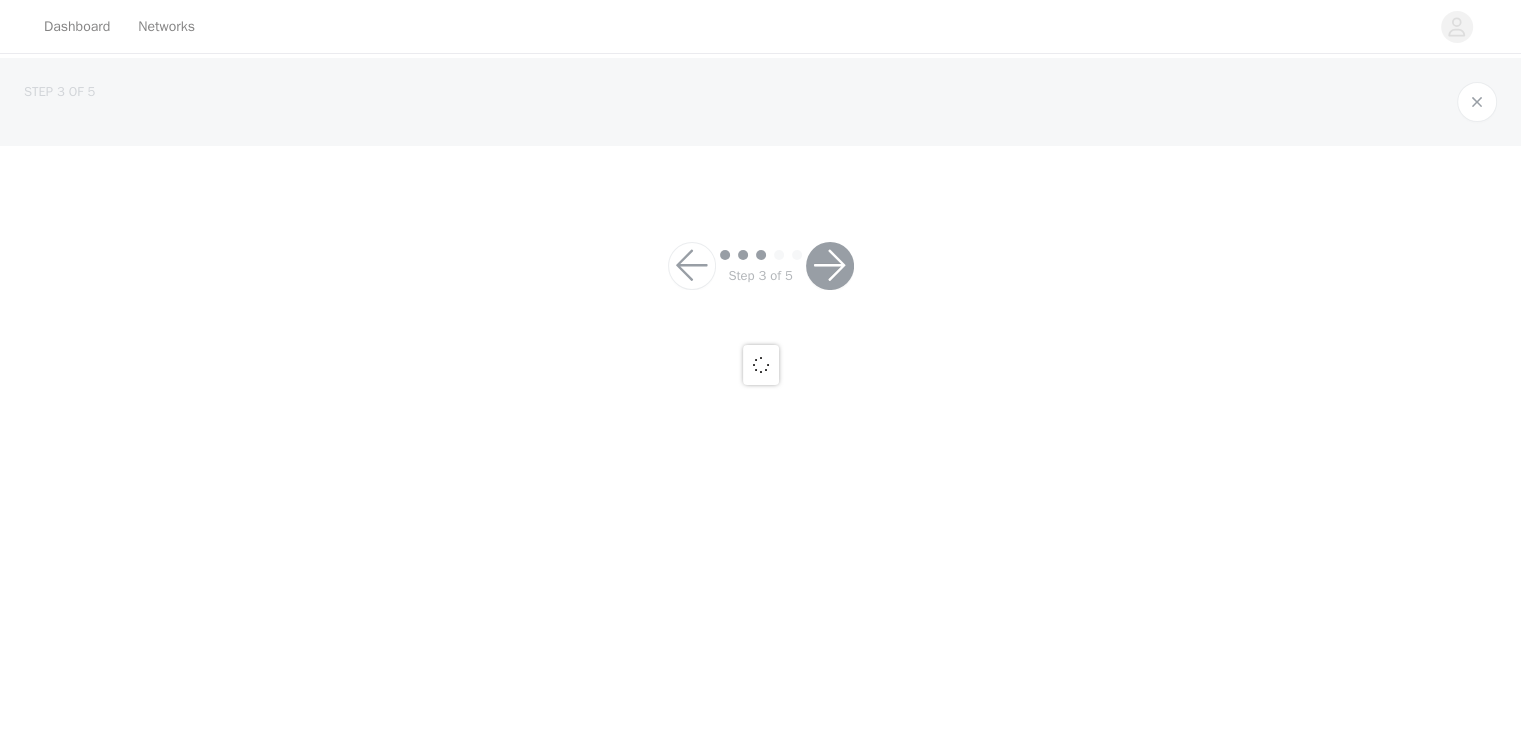 scroll, scrollTop: 0, scrollLeft: 0, axis: both 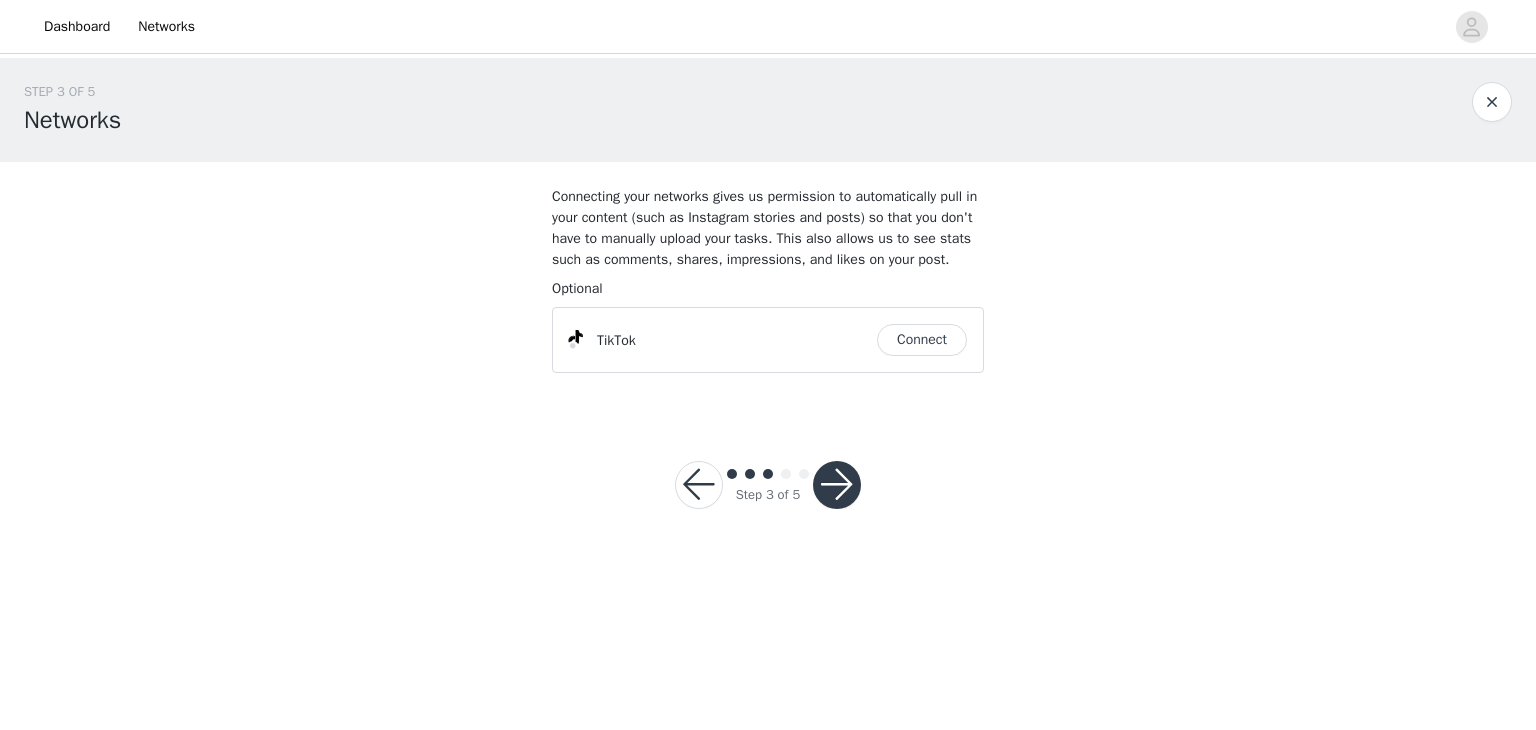 click on "Connect" at bounding box center [922, 340] 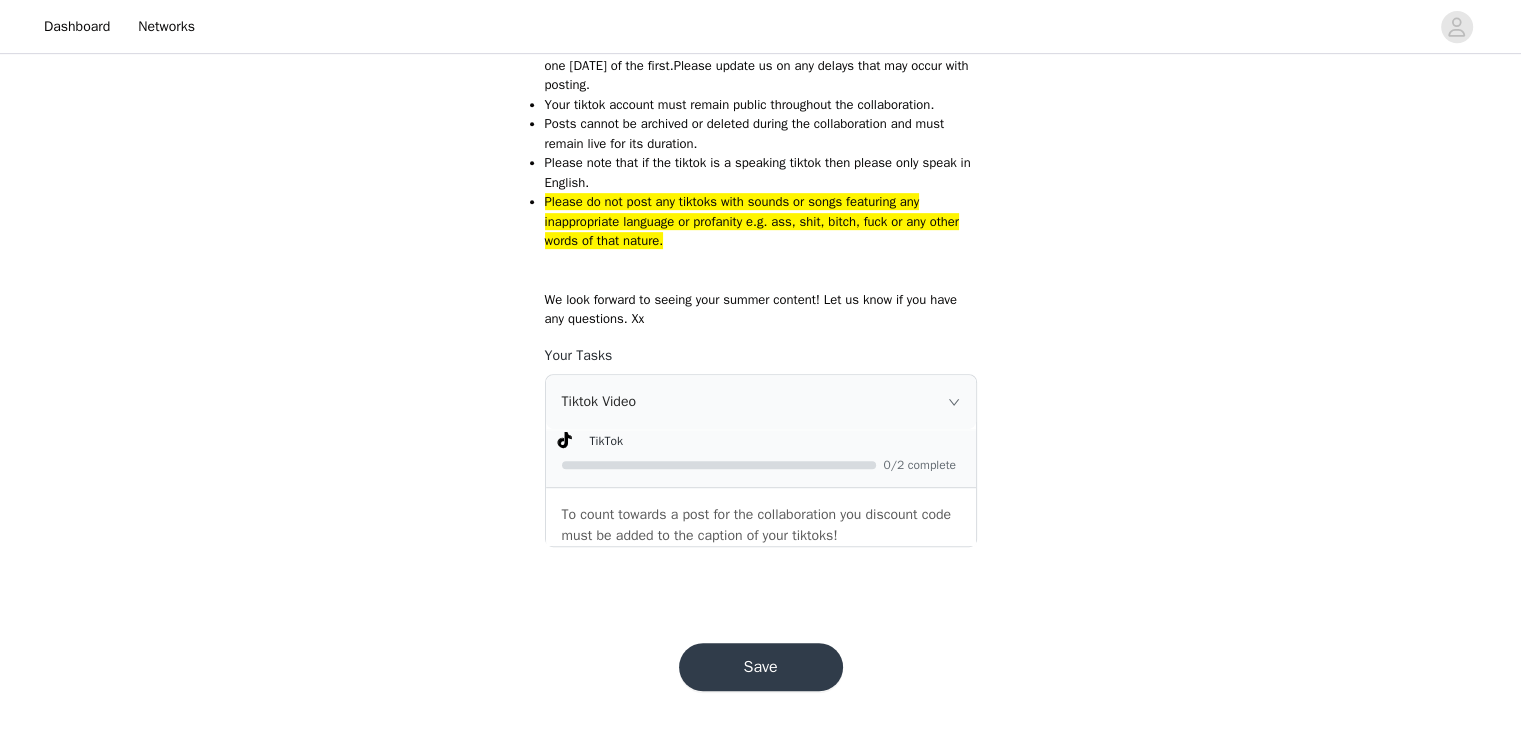 scroll, scrollTop: 921, scrollLeft: 0, axis: vertical 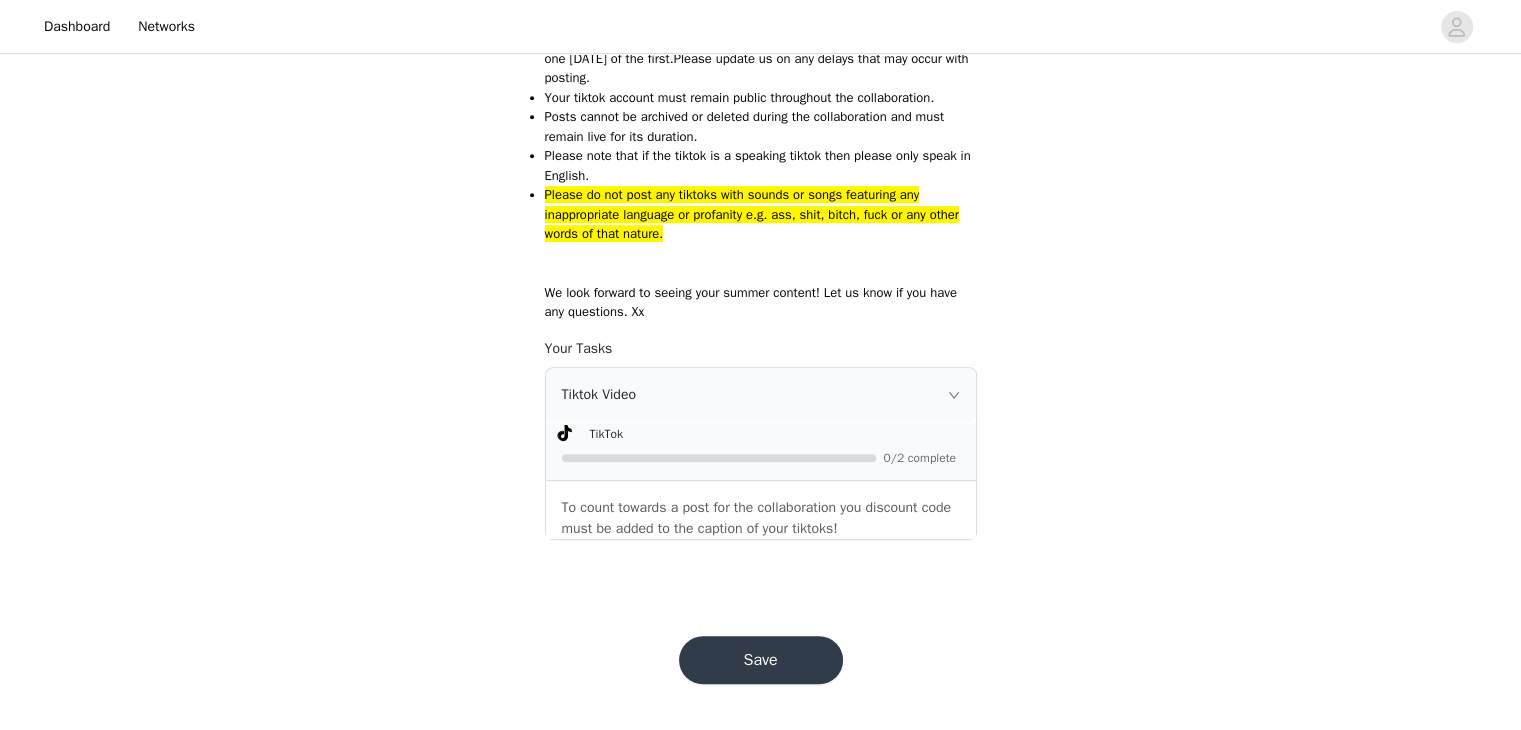 click on "Save" at bounding box center (761, 660) 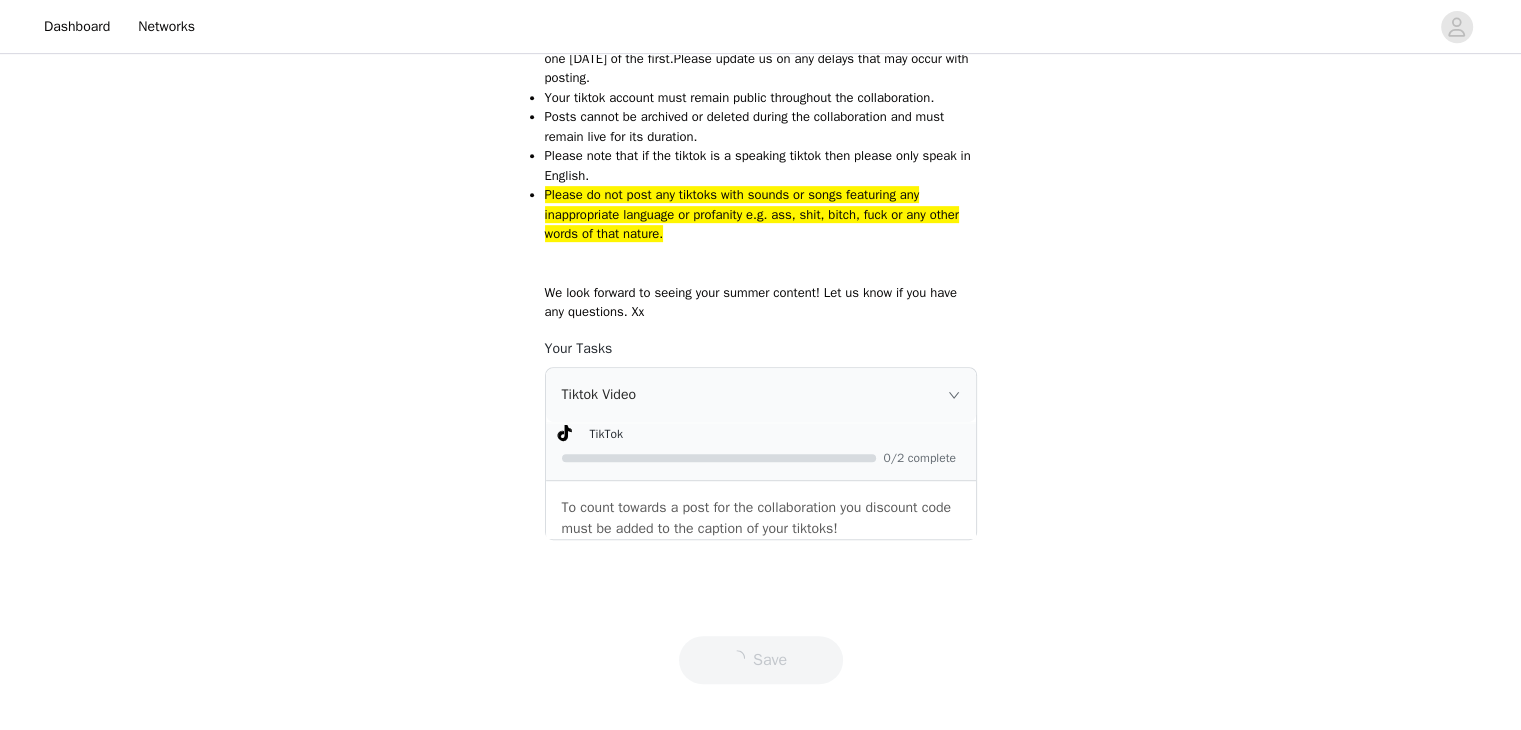 scroll, scrollTop: 0, scrollLeft: 0, axis: both 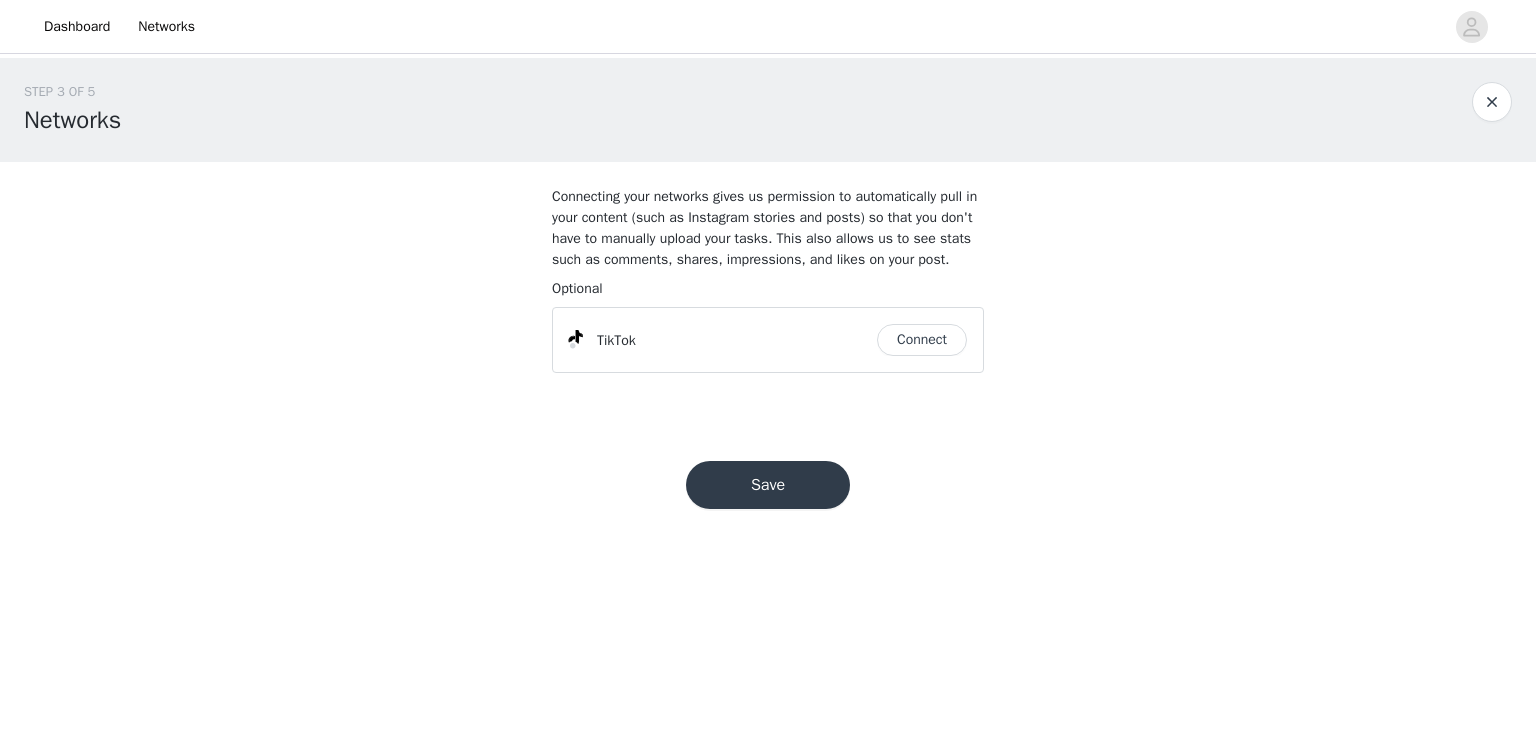 click on "Save" at bounding box center (768, 485) 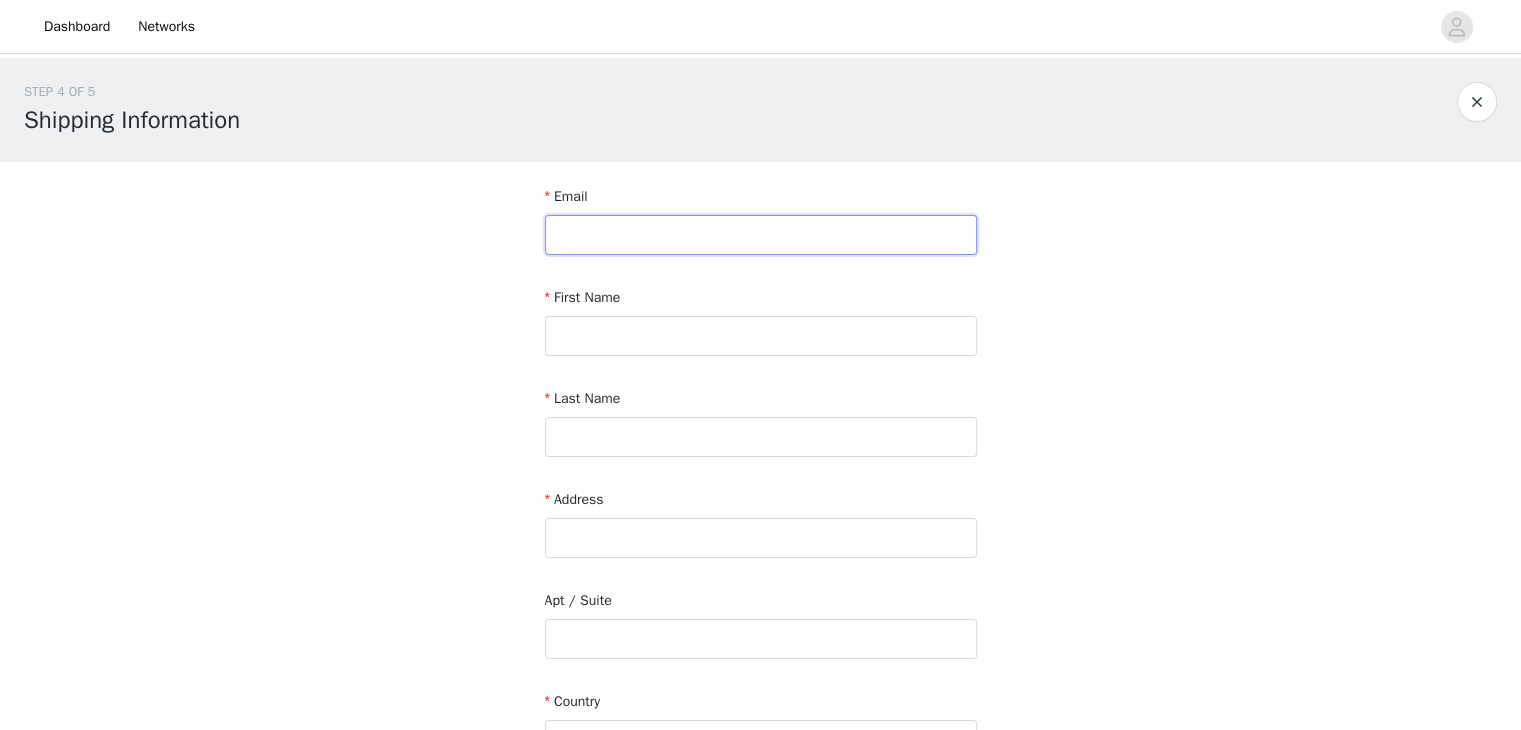 click at bounding box center (761, 235) 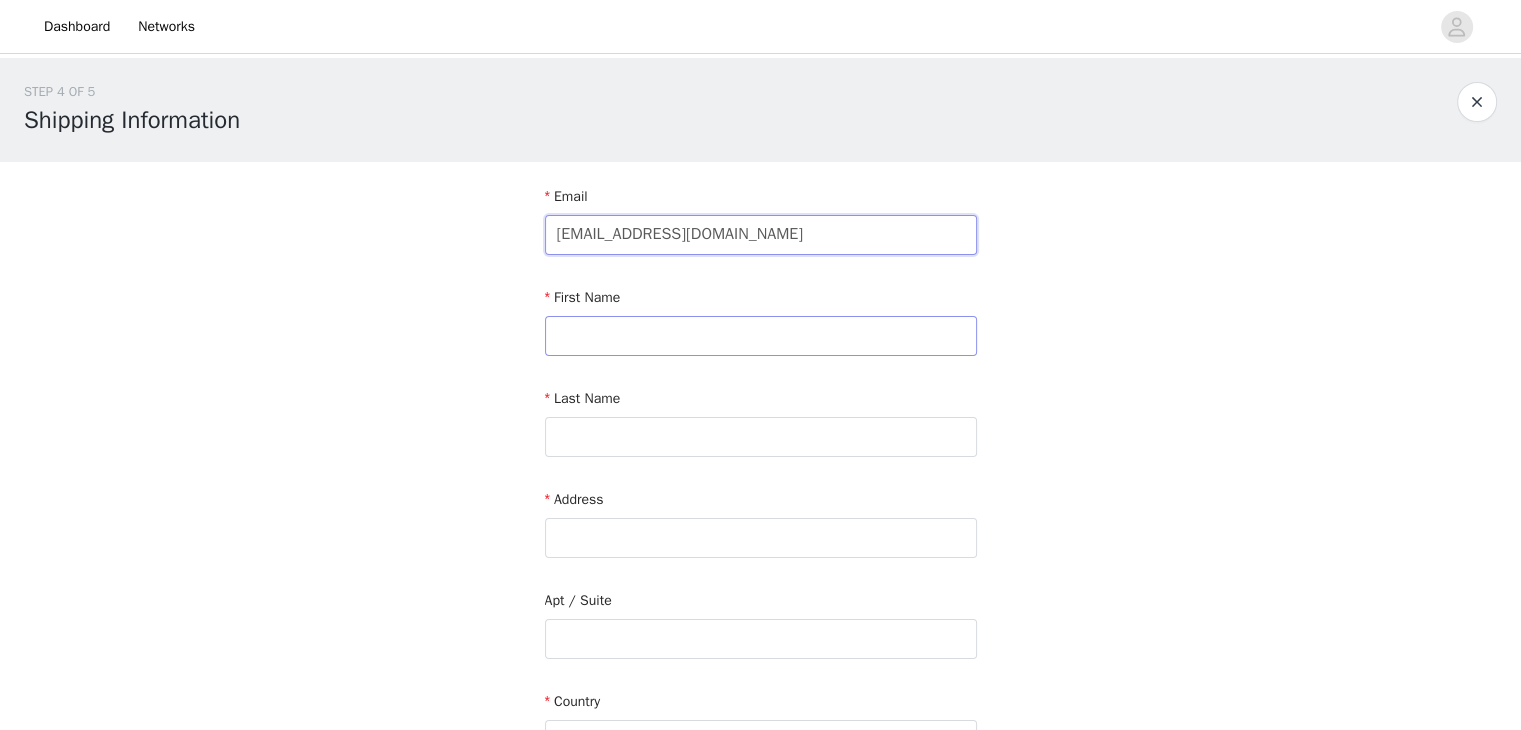 type on "camilabancespiris@icloud.com" 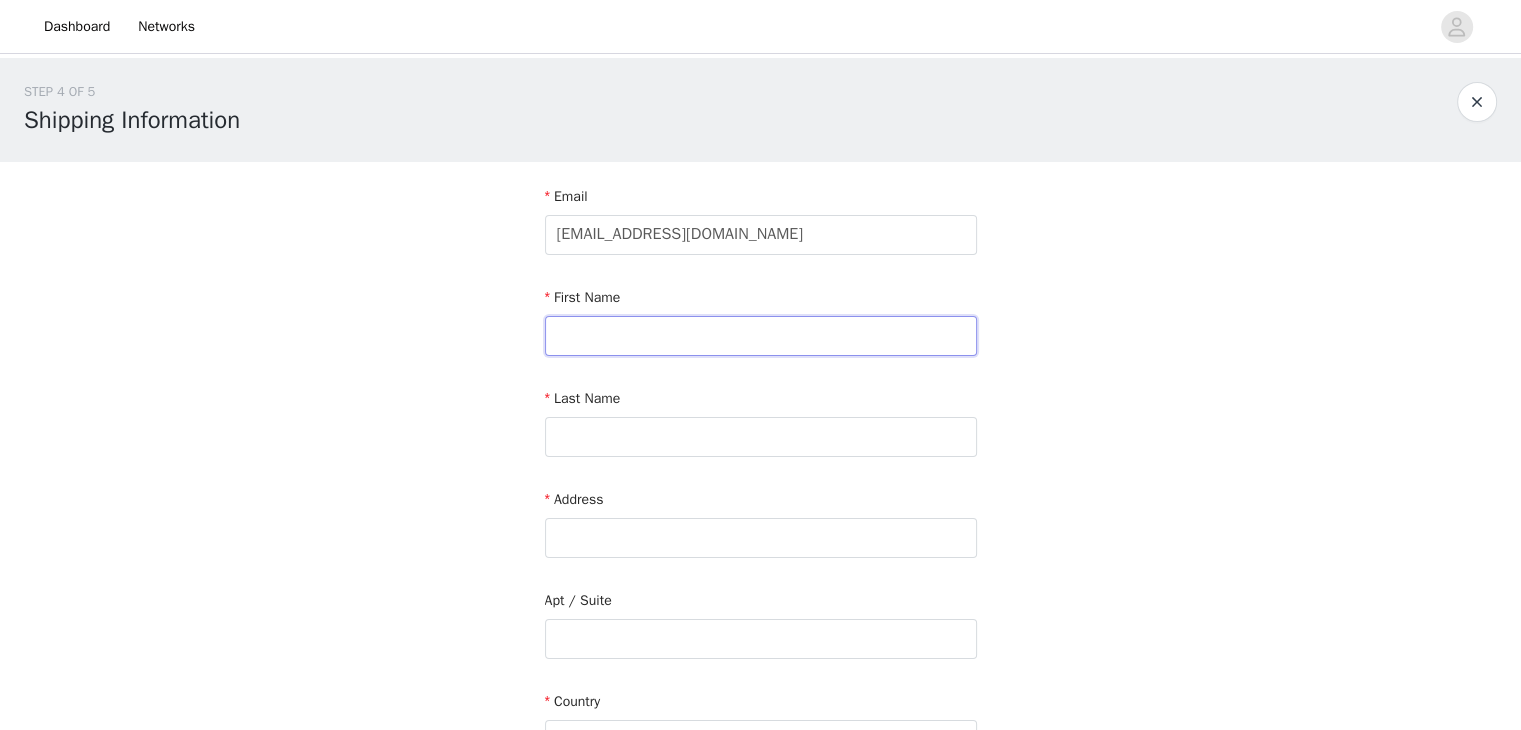click at bounding box center (761, 336) 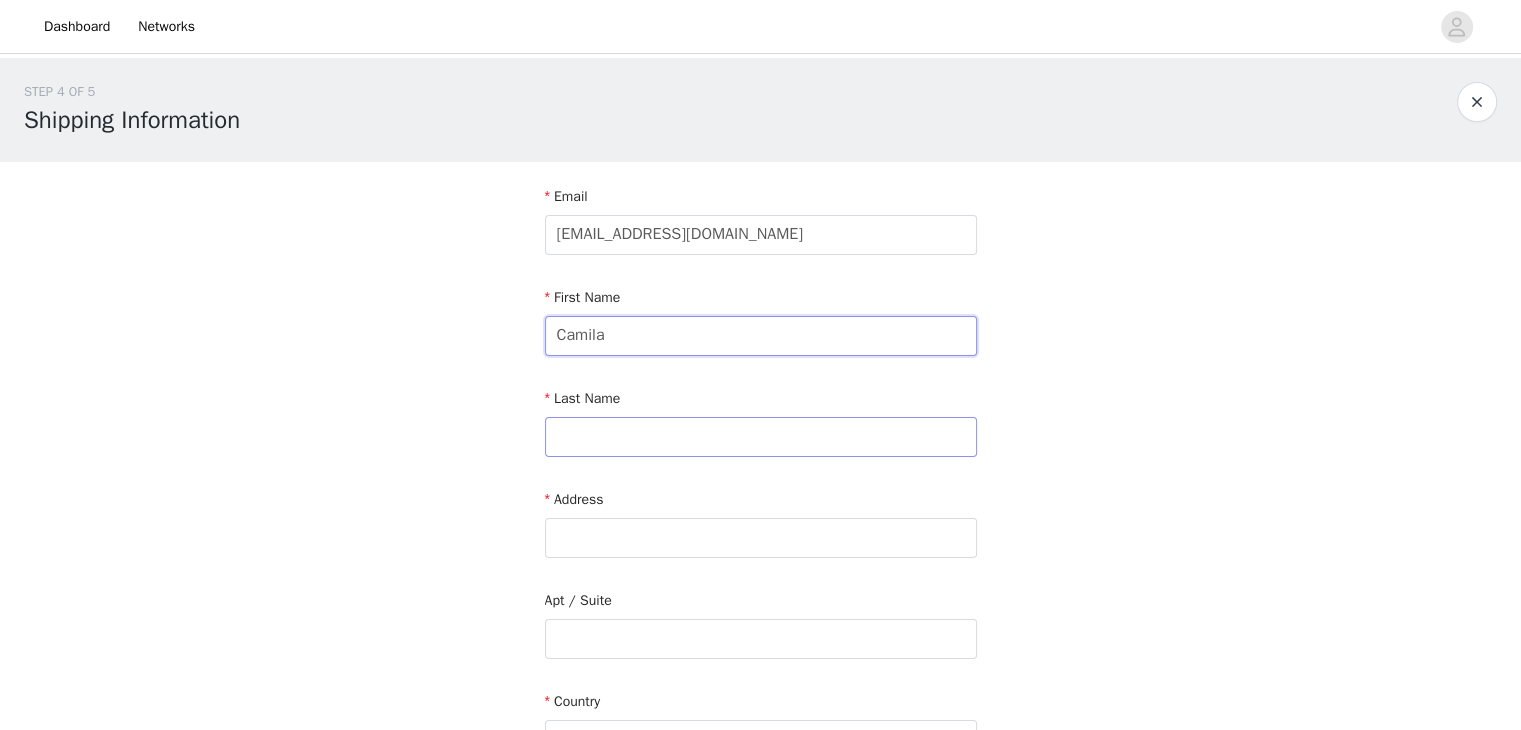 type on "Camila" 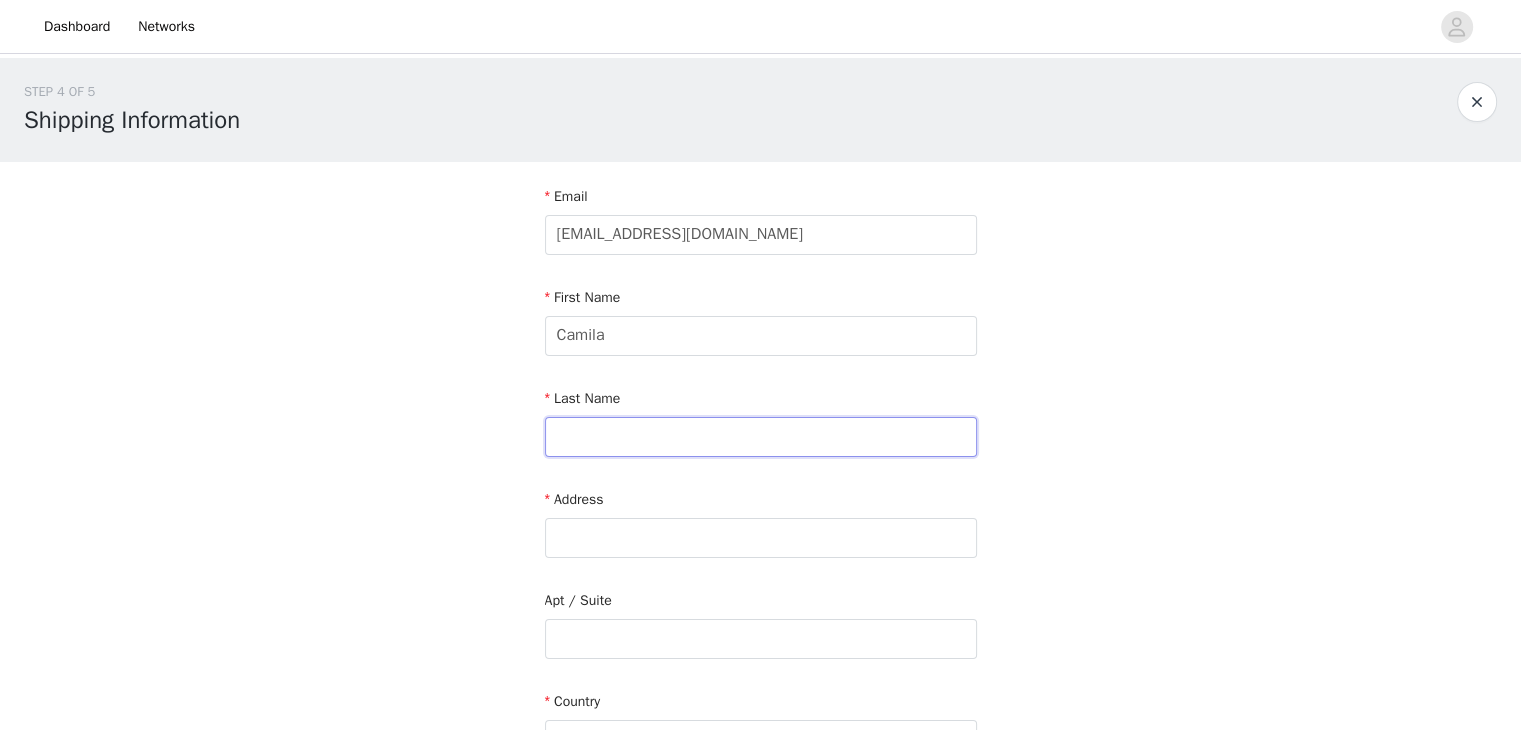 click at bounding box center [761, 437] 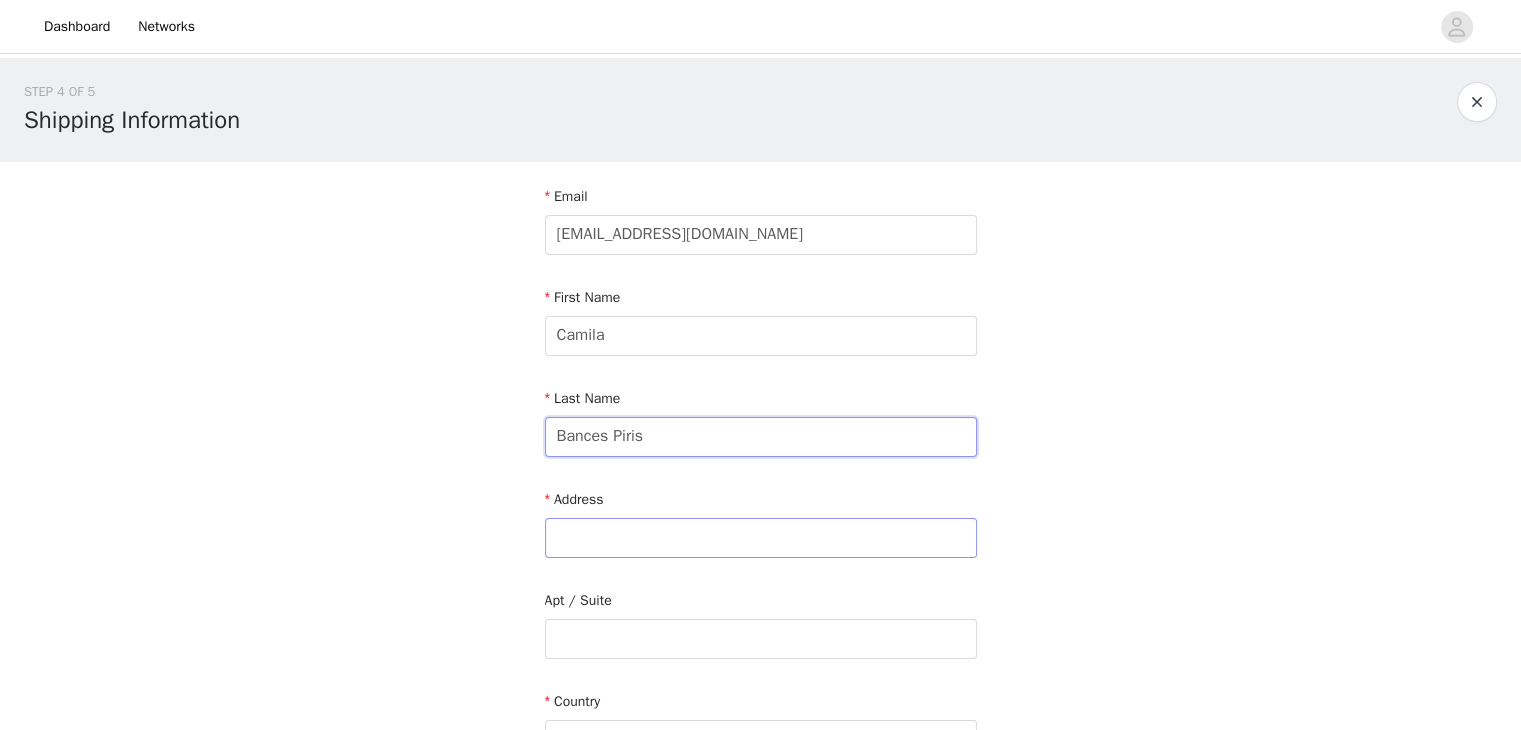 type on "Bances Piris" 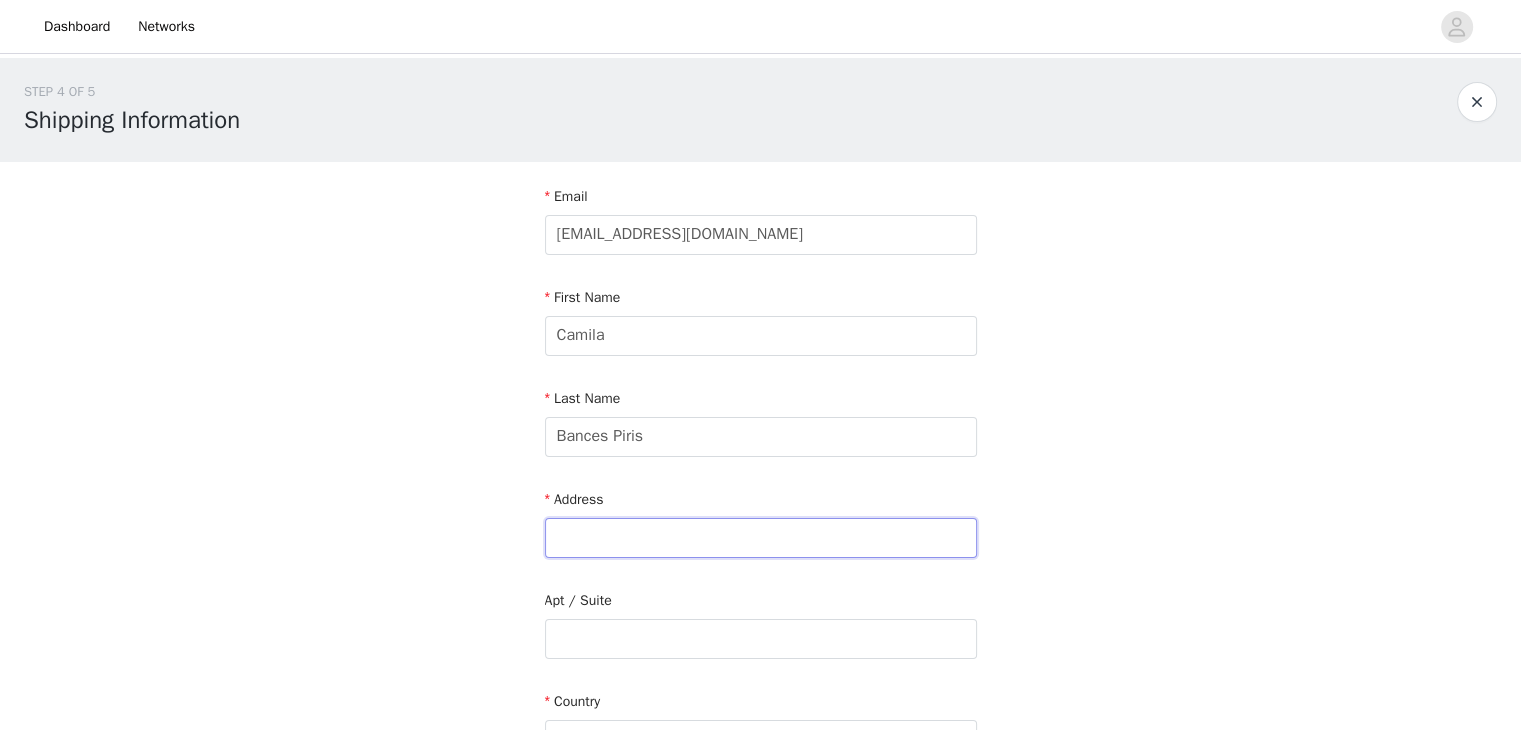 click at bounding box center [761, 538] 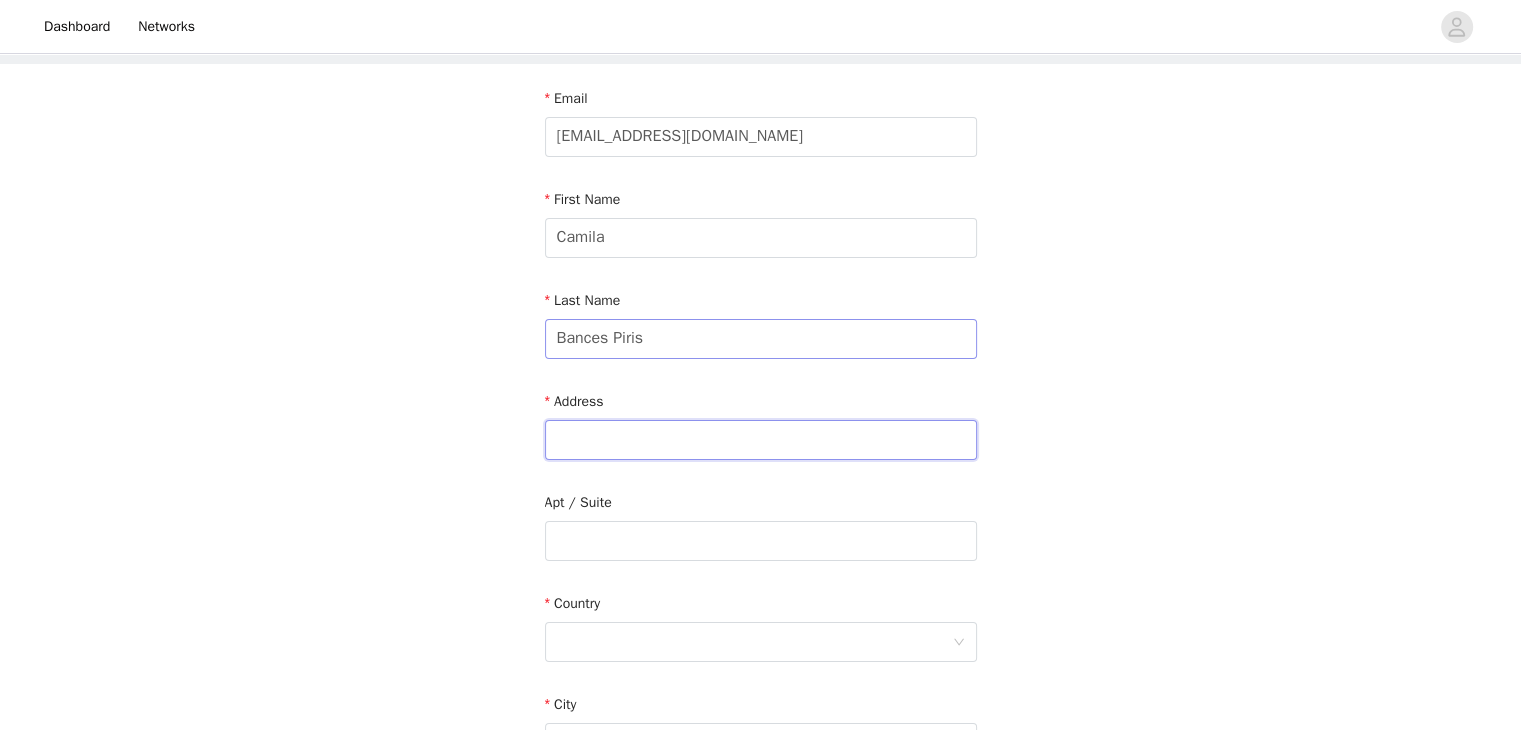 scroll, scrollTop: 99, scrollLeft: 0, axis: vertical 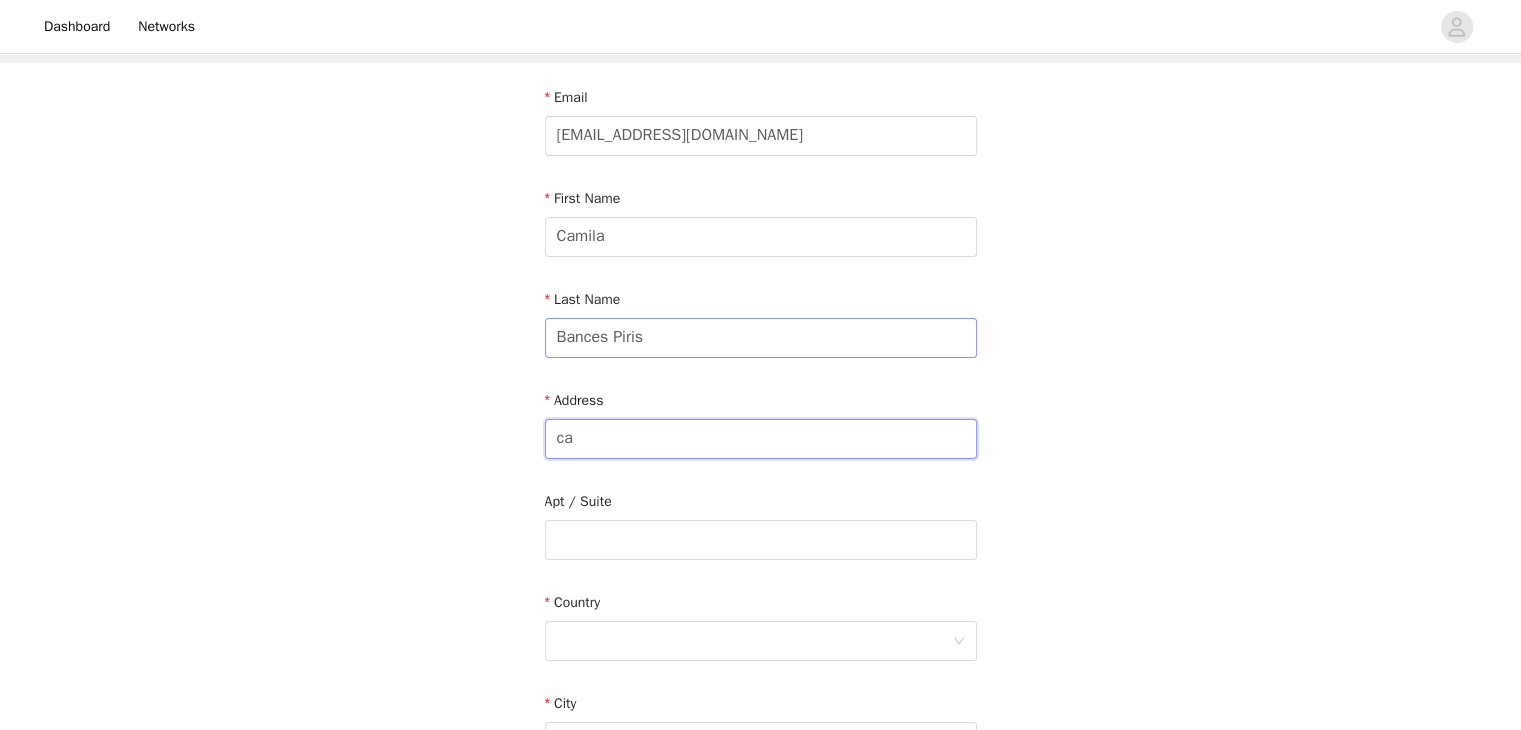 type on "c" 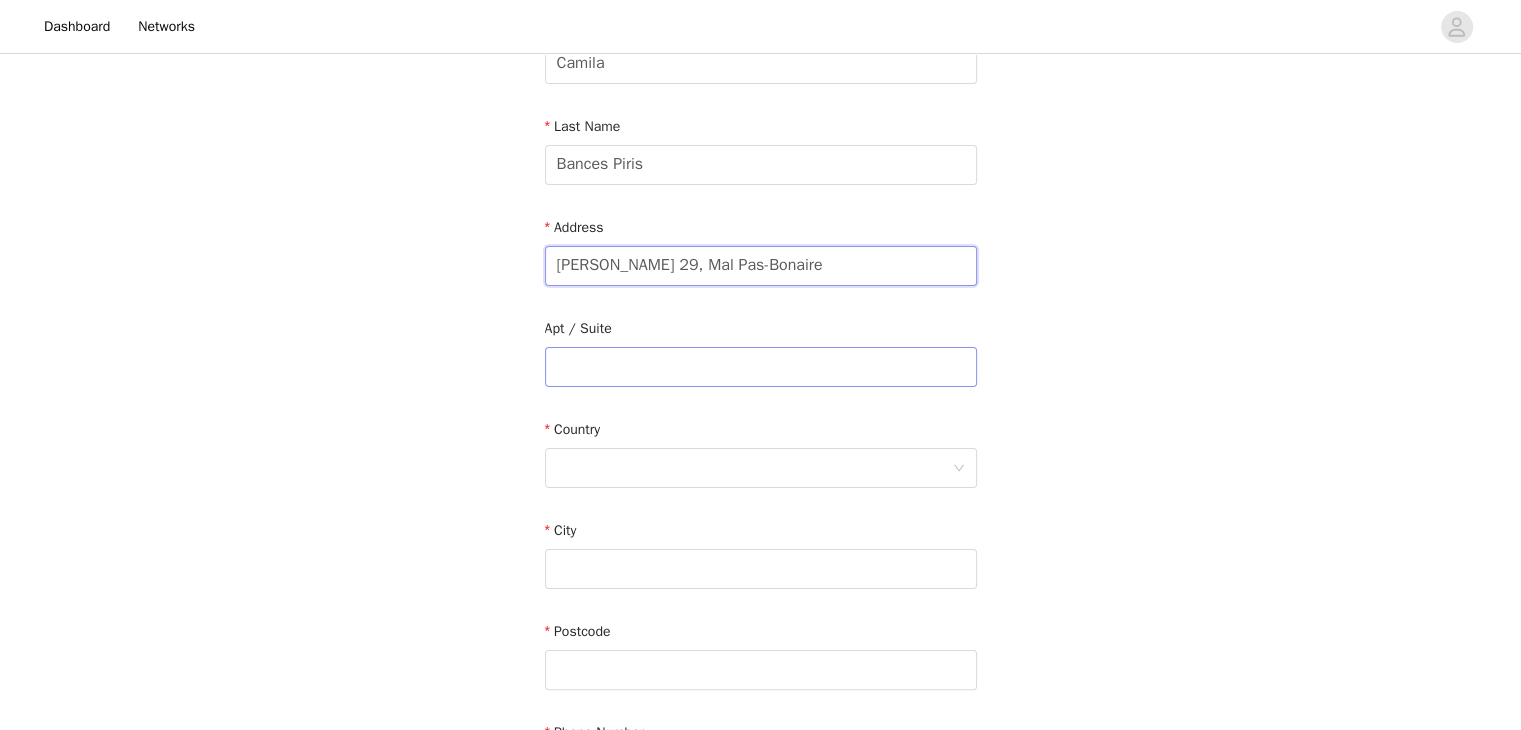 scroll, scrollTop: 276, scrollLeft: 0, axis: vertical 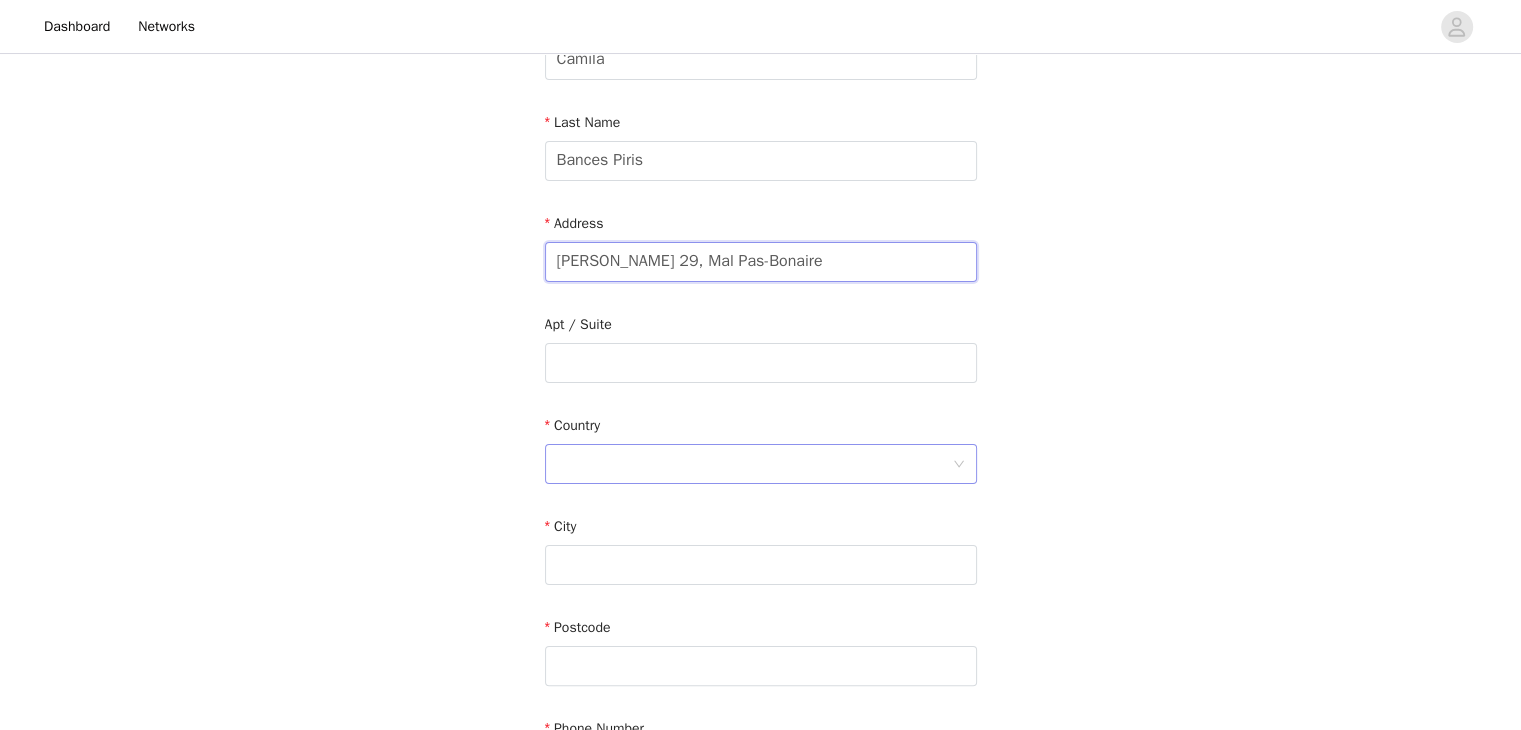 type on "Camí de Manresa 29, Mal Pas-Bonaire" 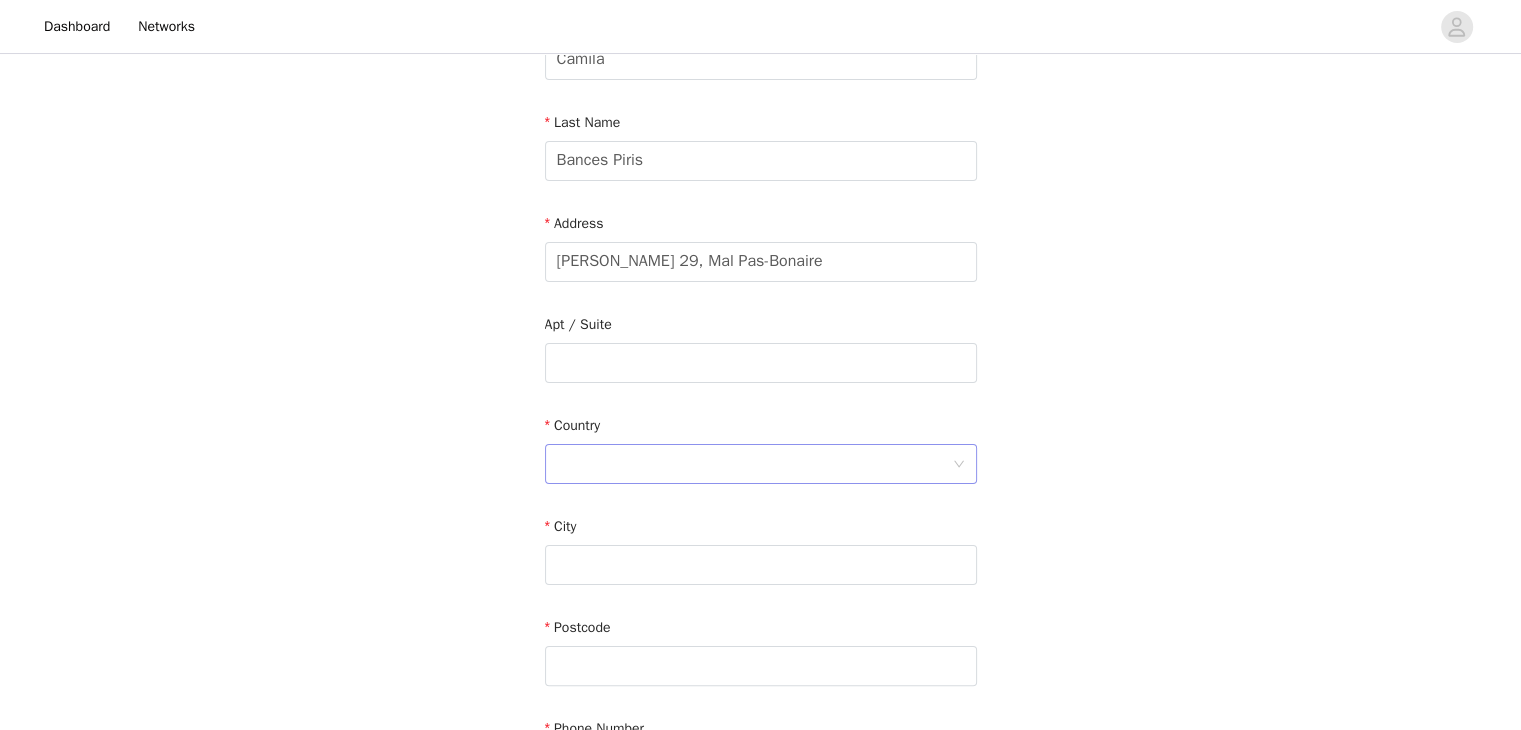 click at bounding box center (754, 464) 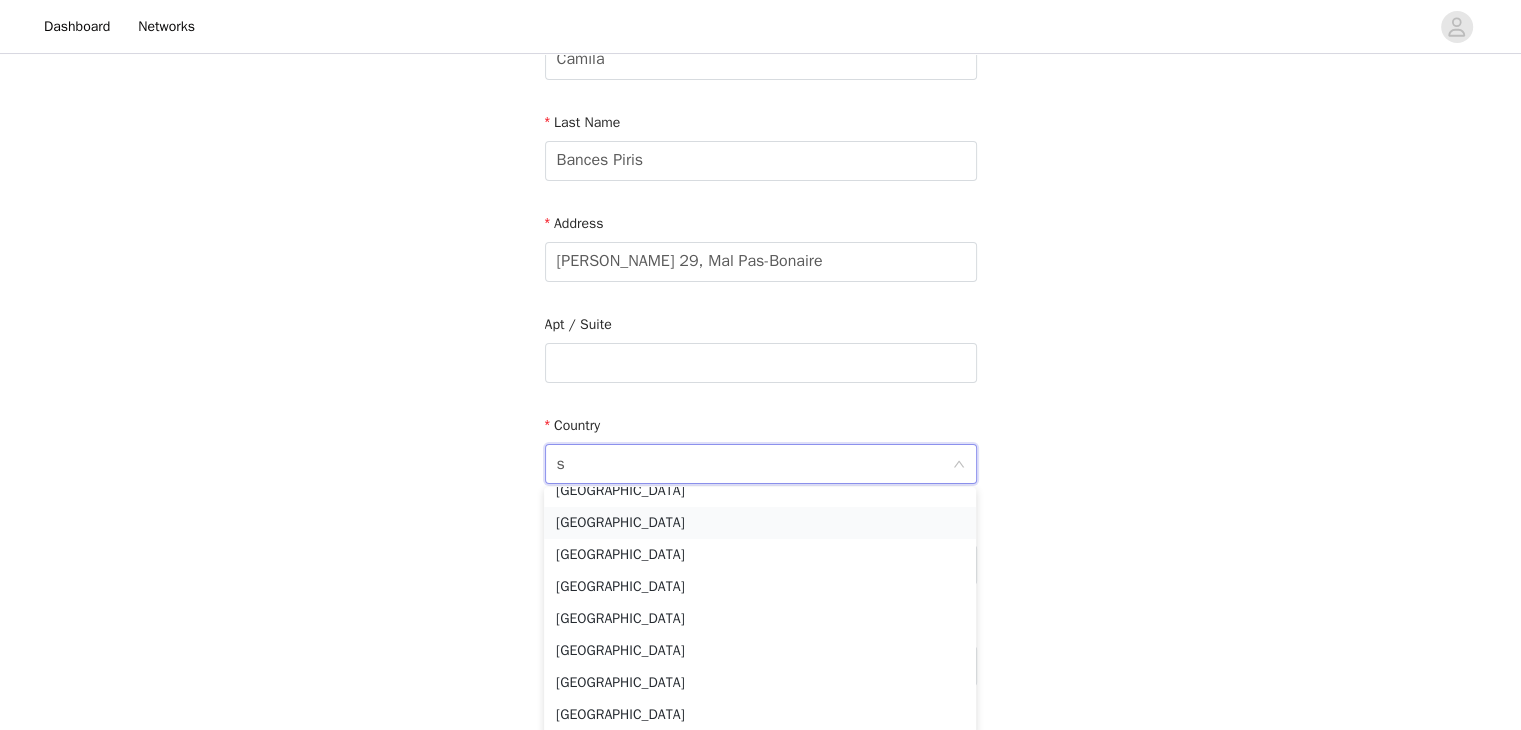 scroll, scrollTop: 4, scrollLeft: 0, axis: vertical 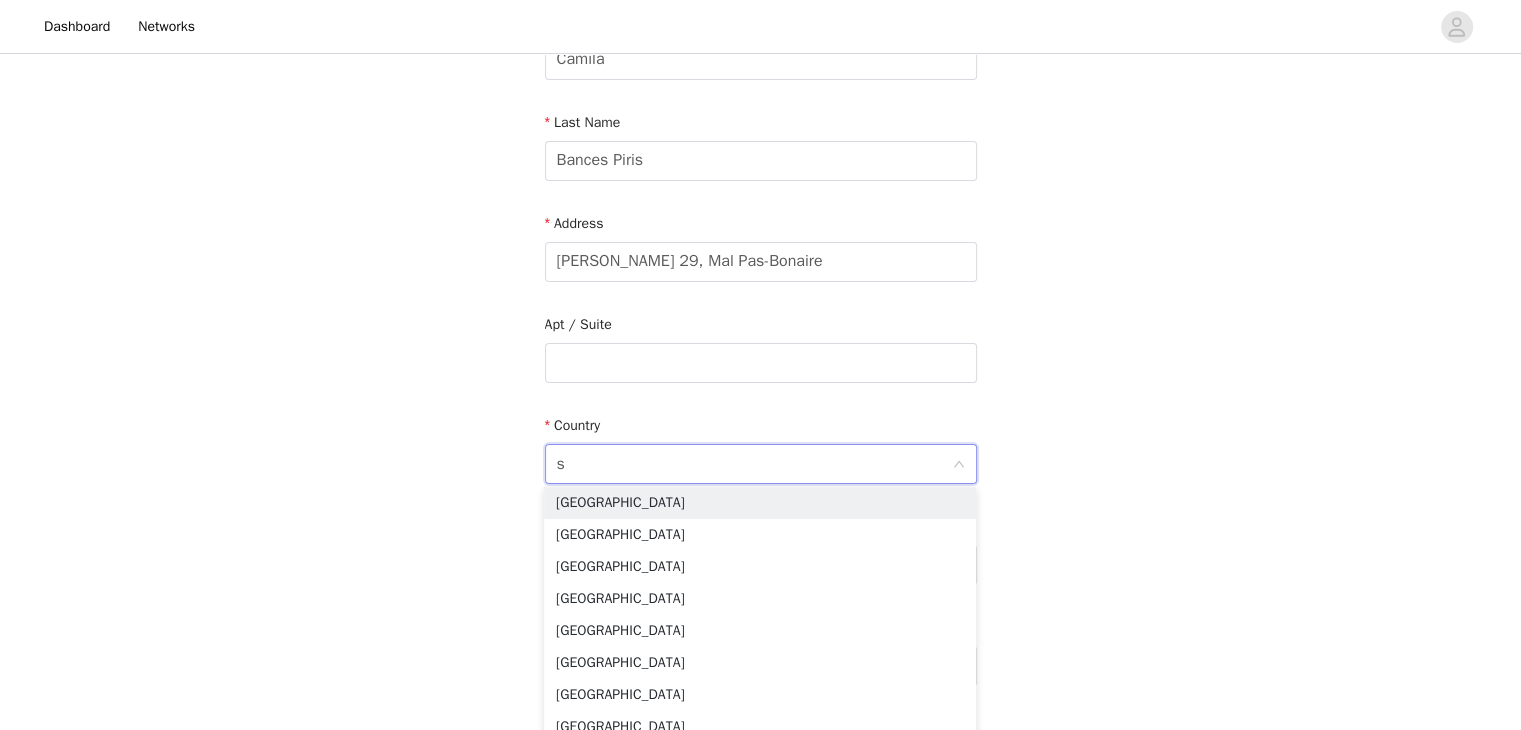 type on "sp" 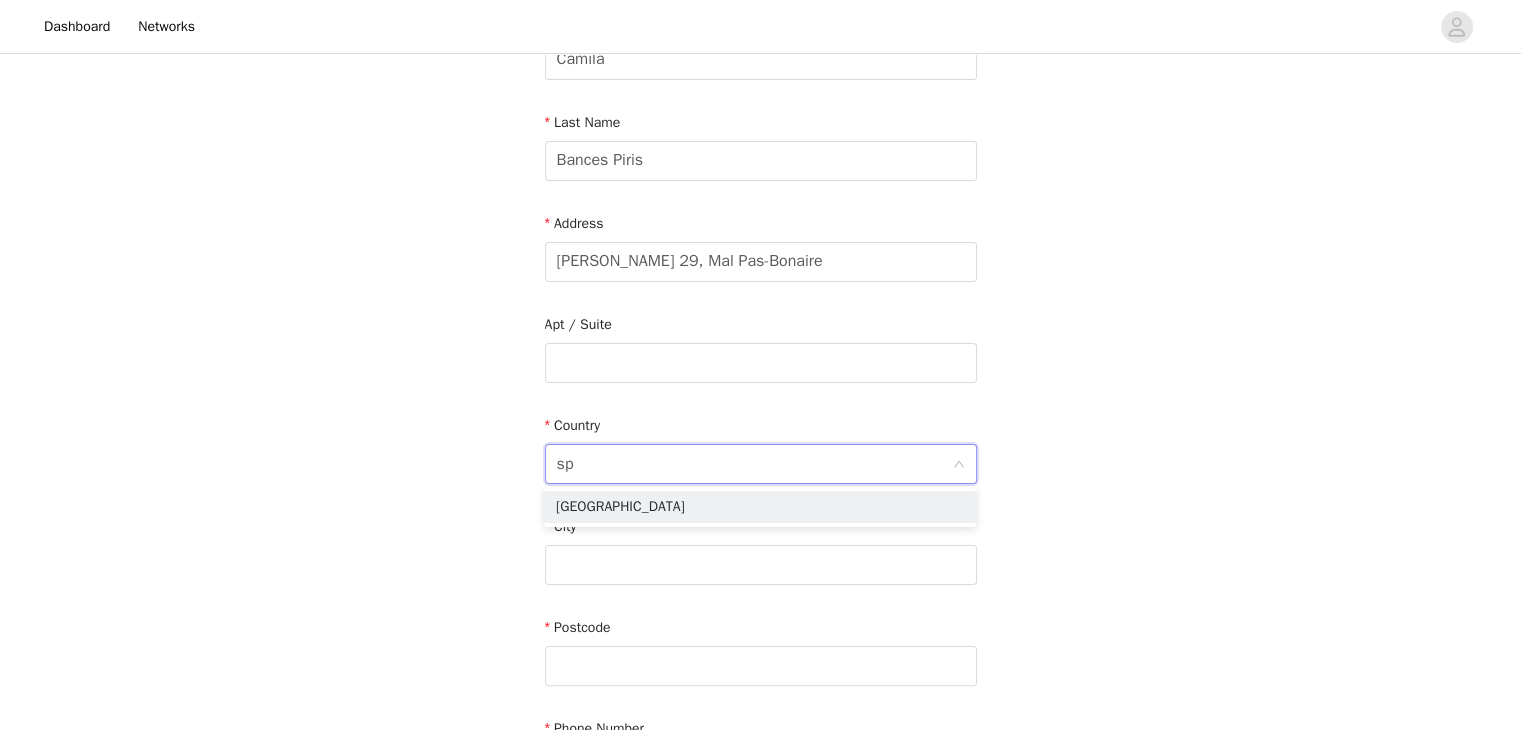 click on "Spain" at bounding box center (760, 507) 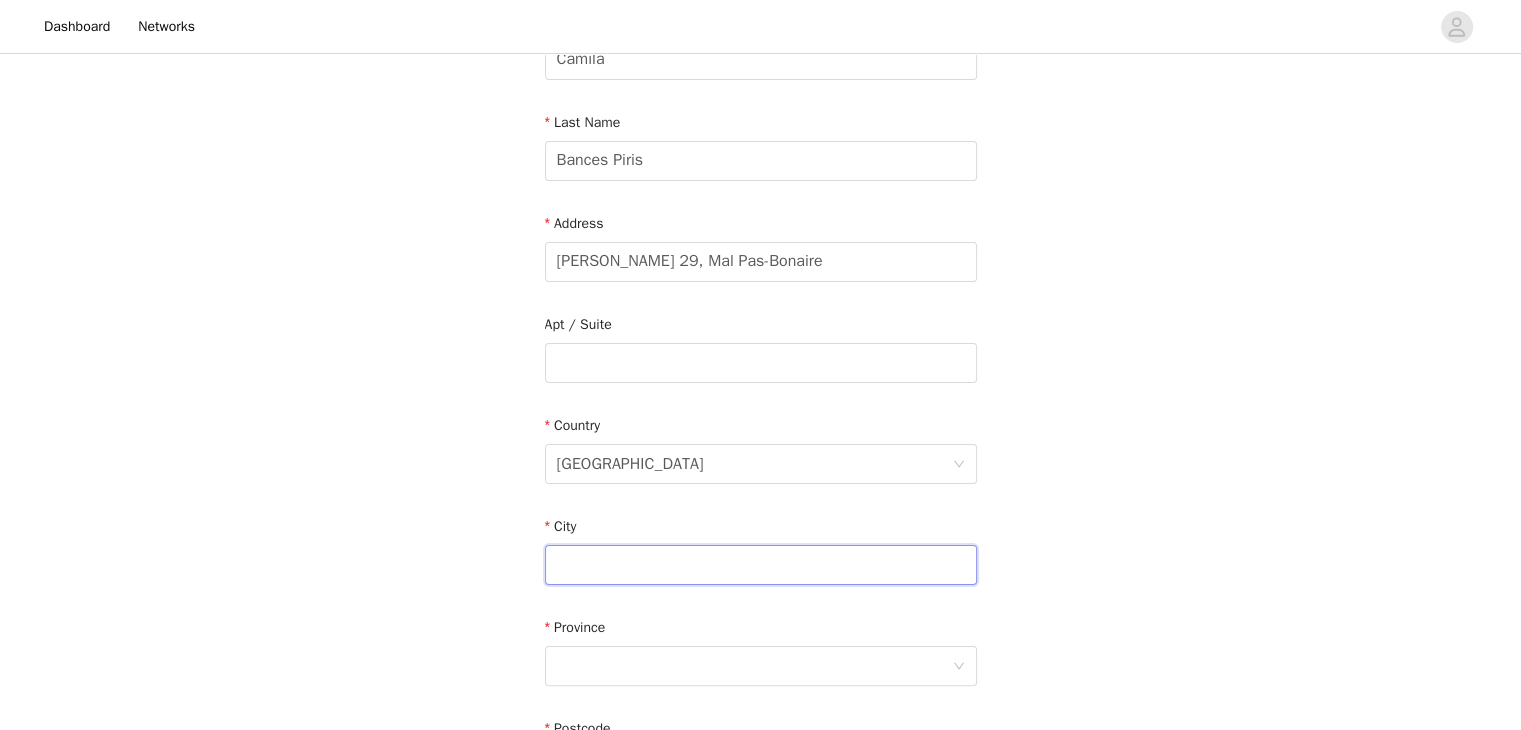 click at bounding box center [761, 565] 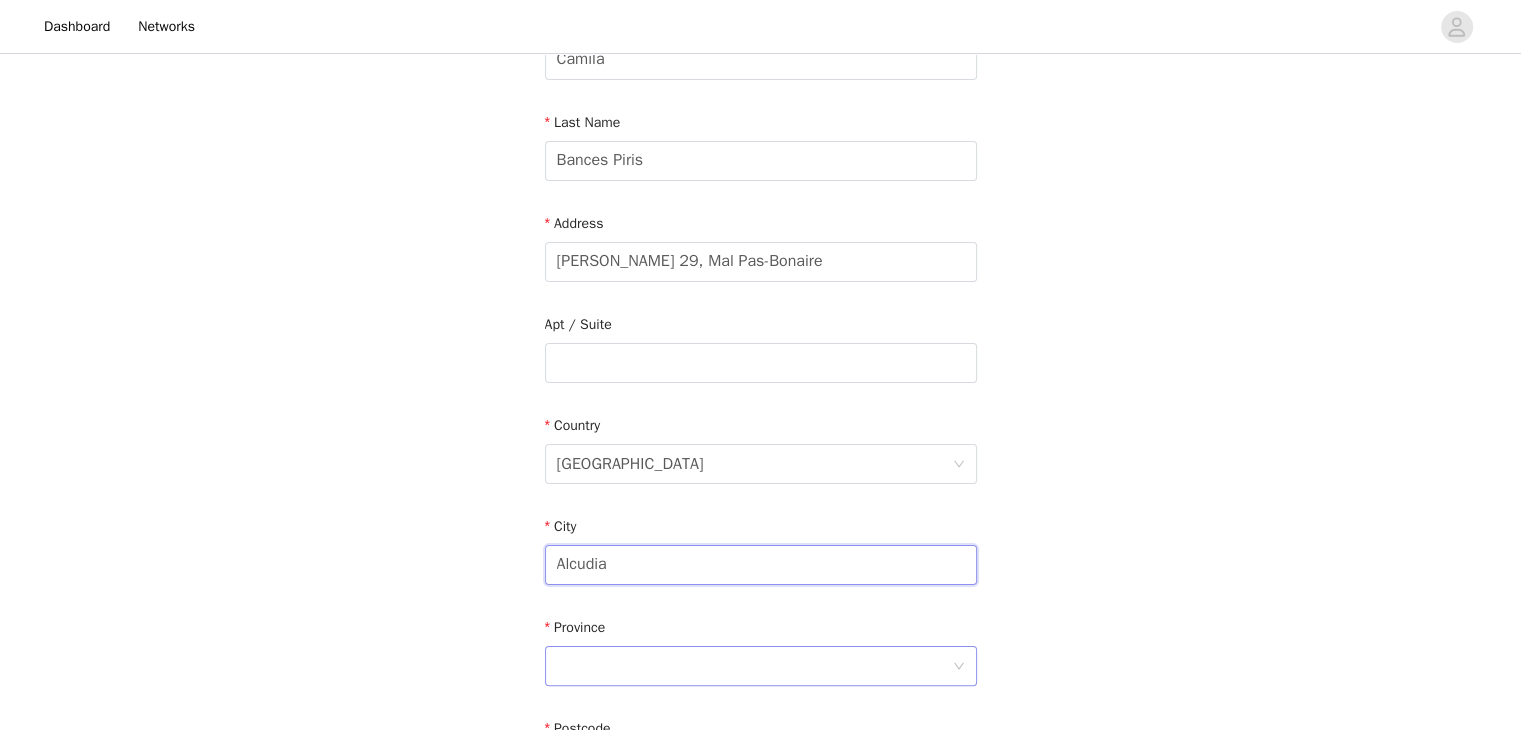 type on "Alcudia" 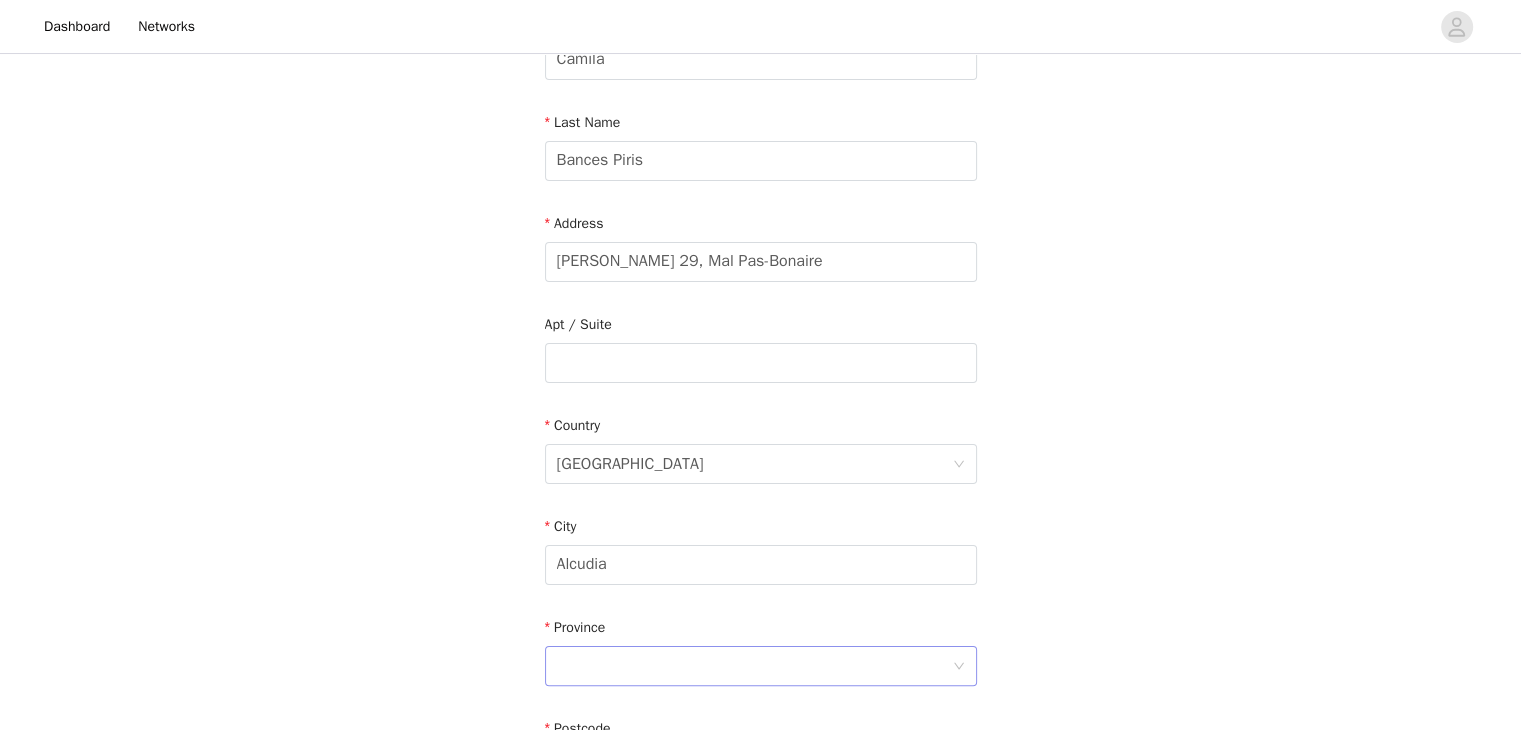 click at bounding box center [754, 666] 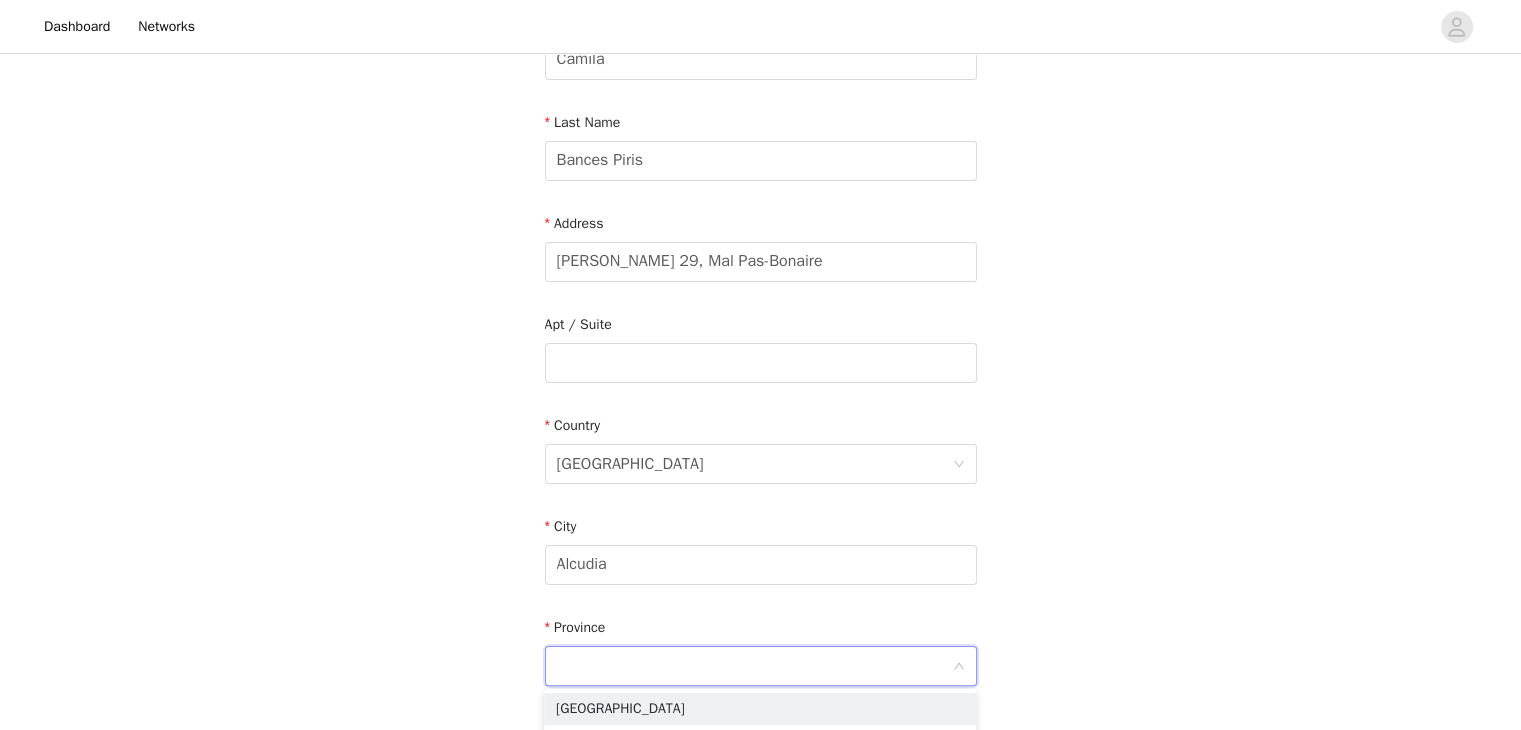 scroll, scrollTop: 628, scrollLeft: 0, axis: vertical 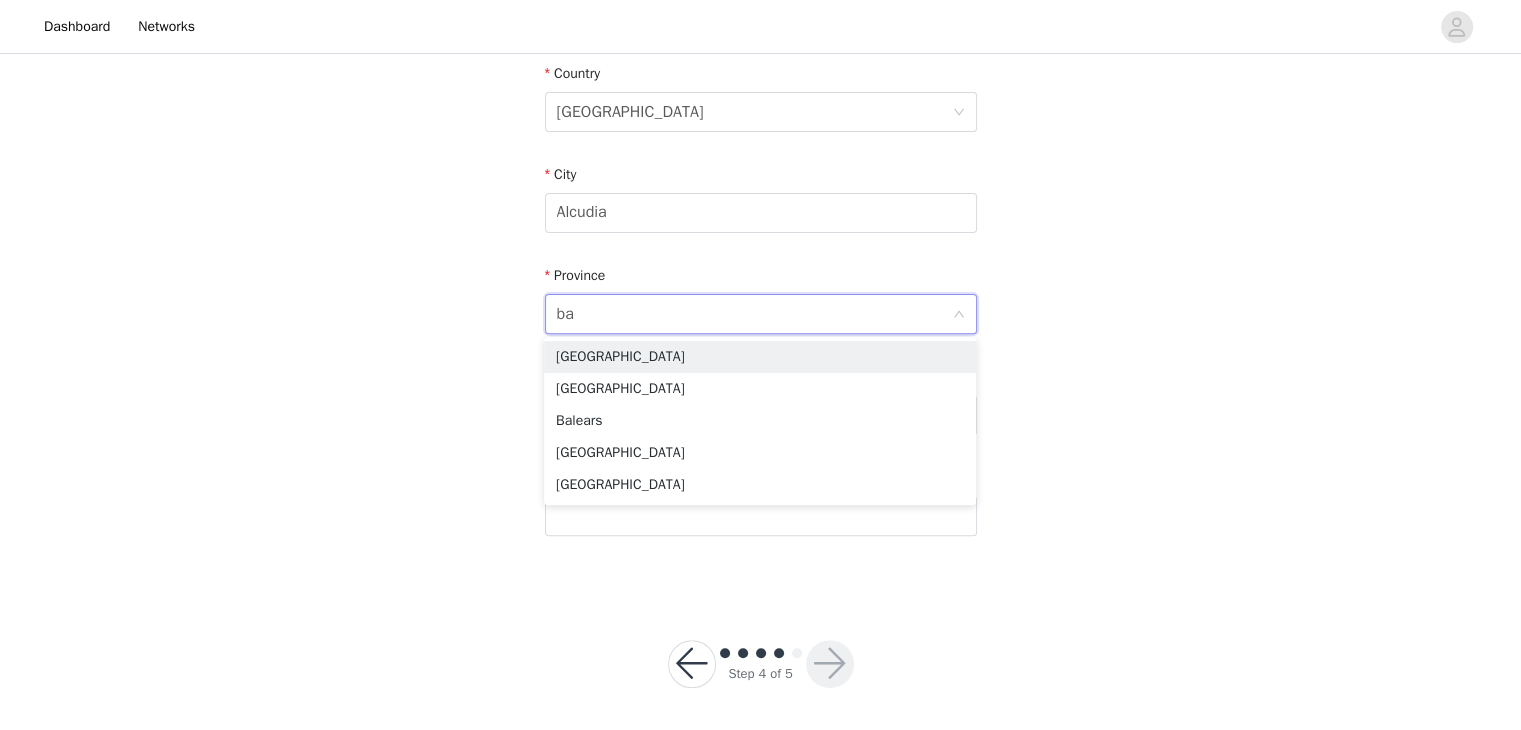 type on "bal" 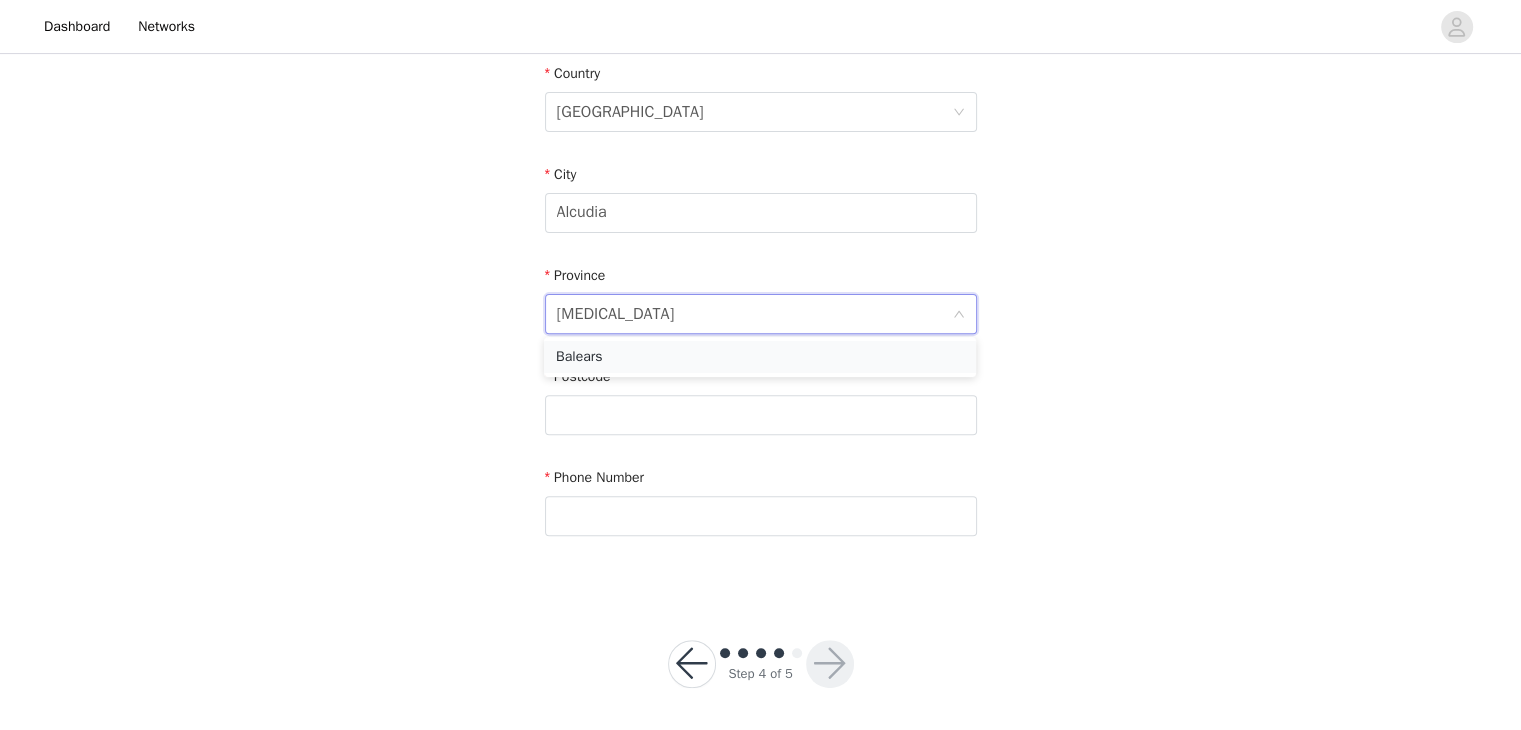 click on "Balears" at bounding box center (760, 357) 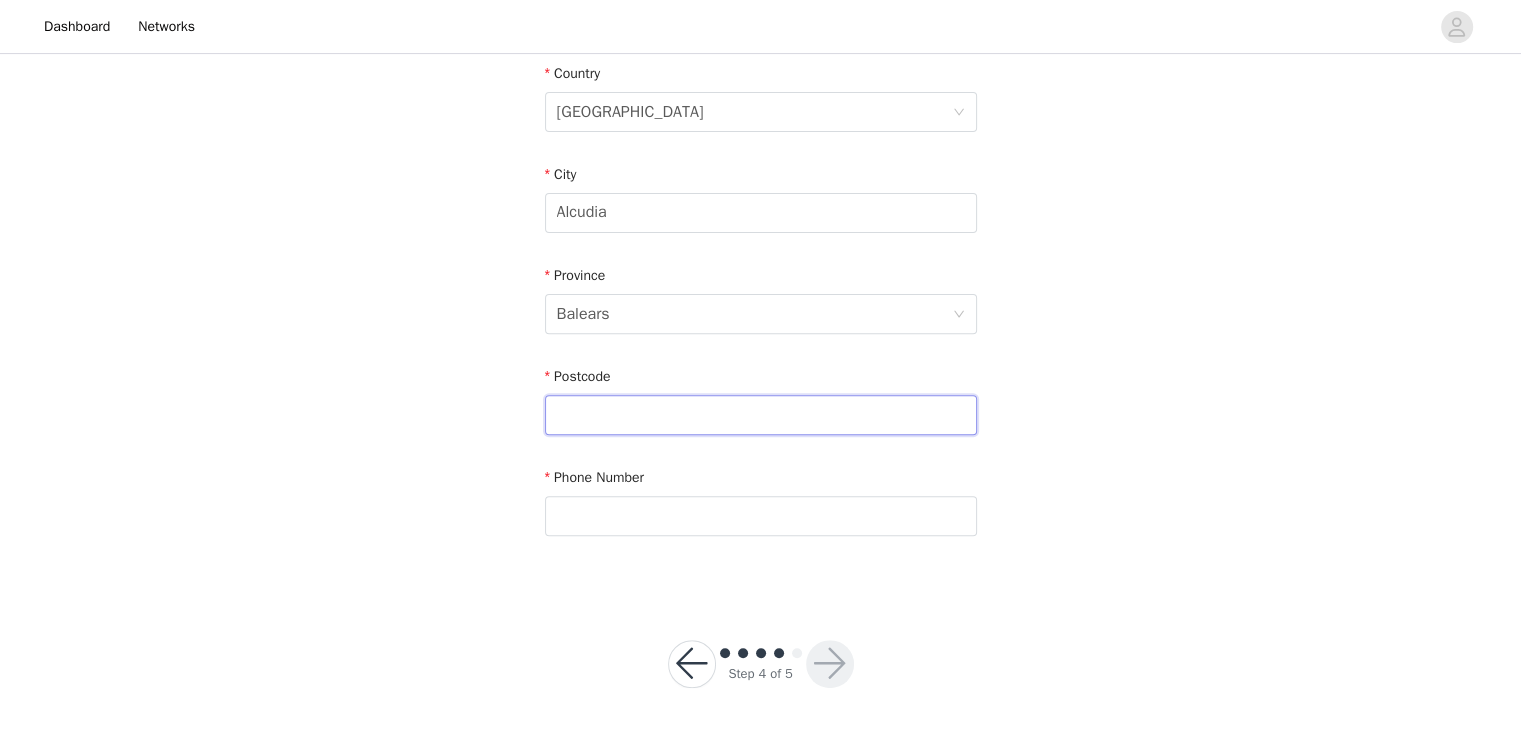 click at bounding box center (761, 415) 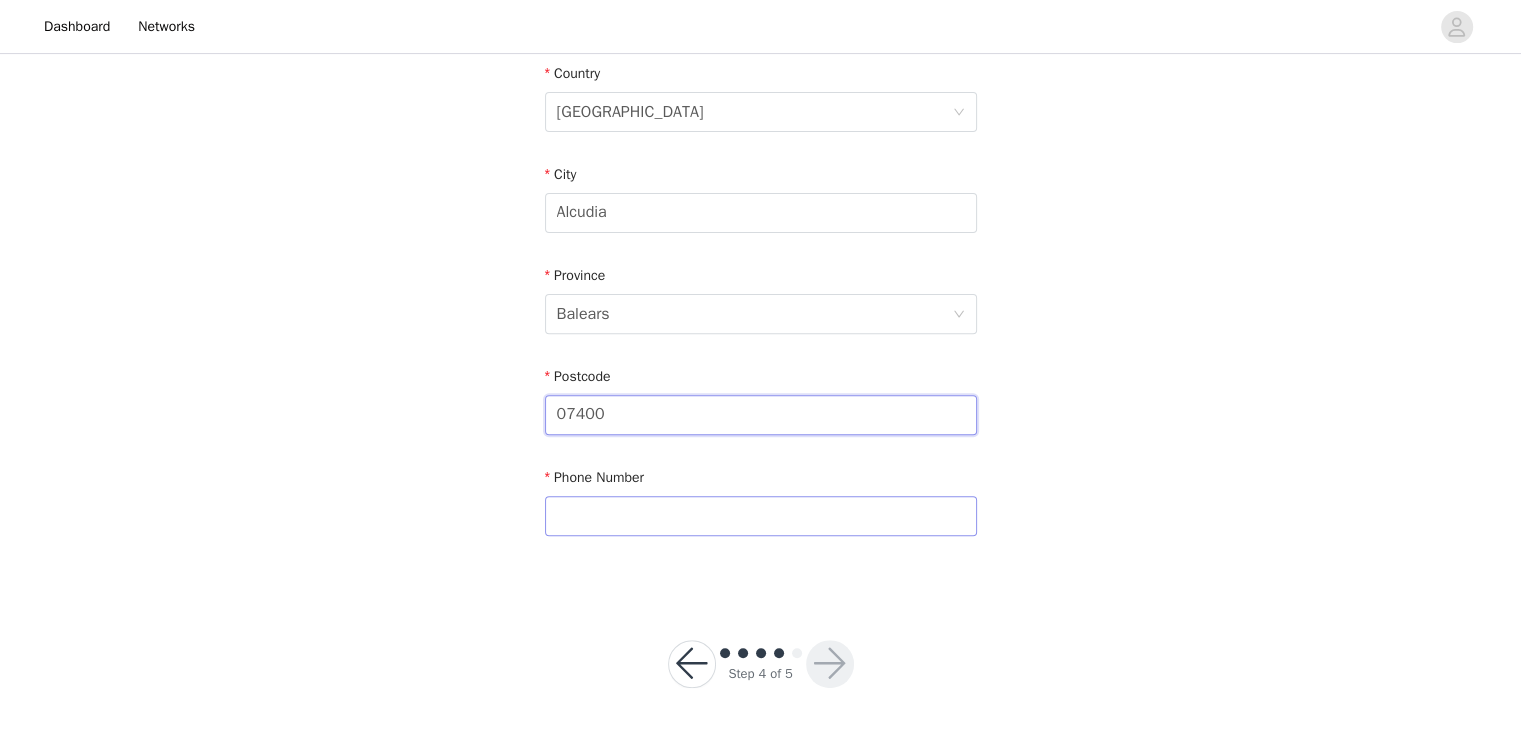 type on "07400" 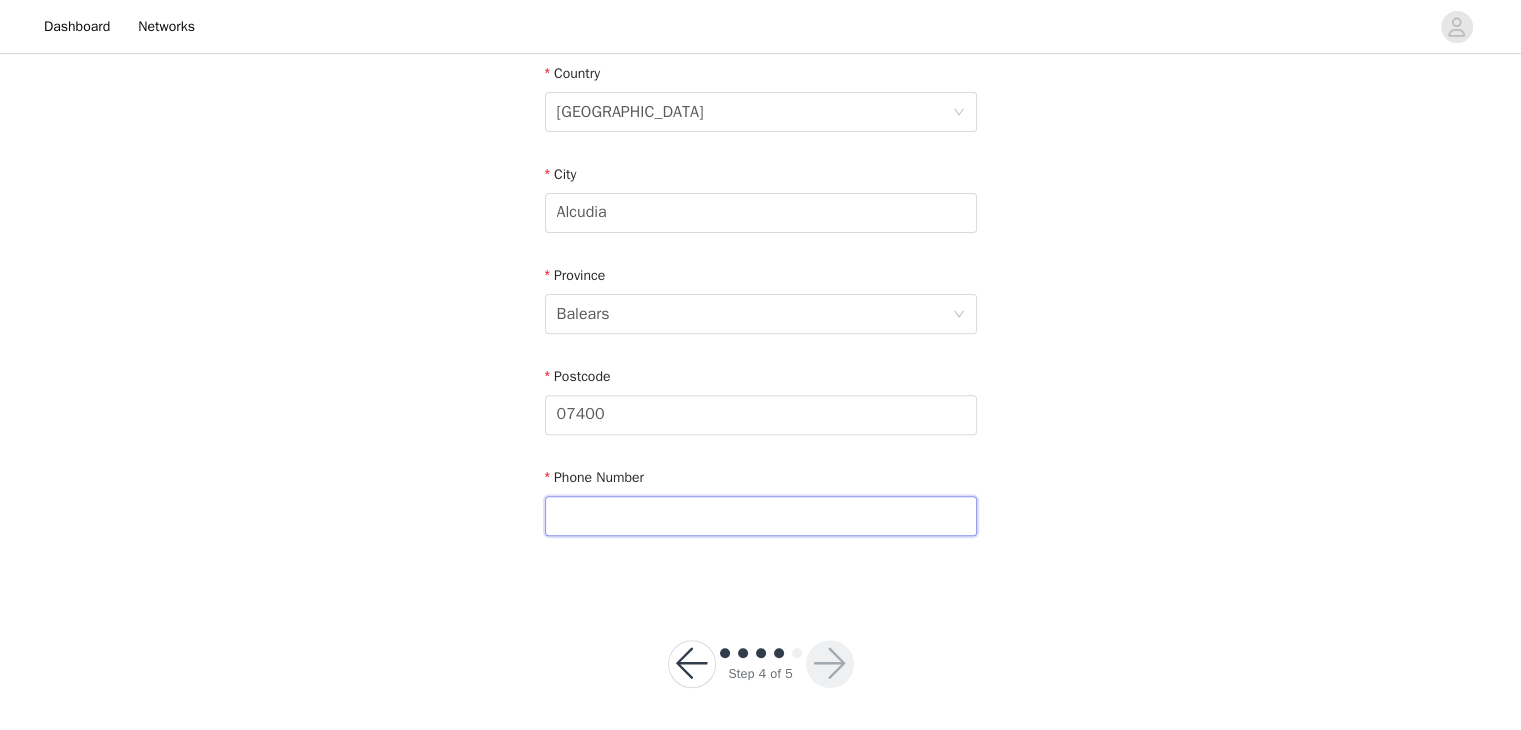 click at bounding box center [761, 516] 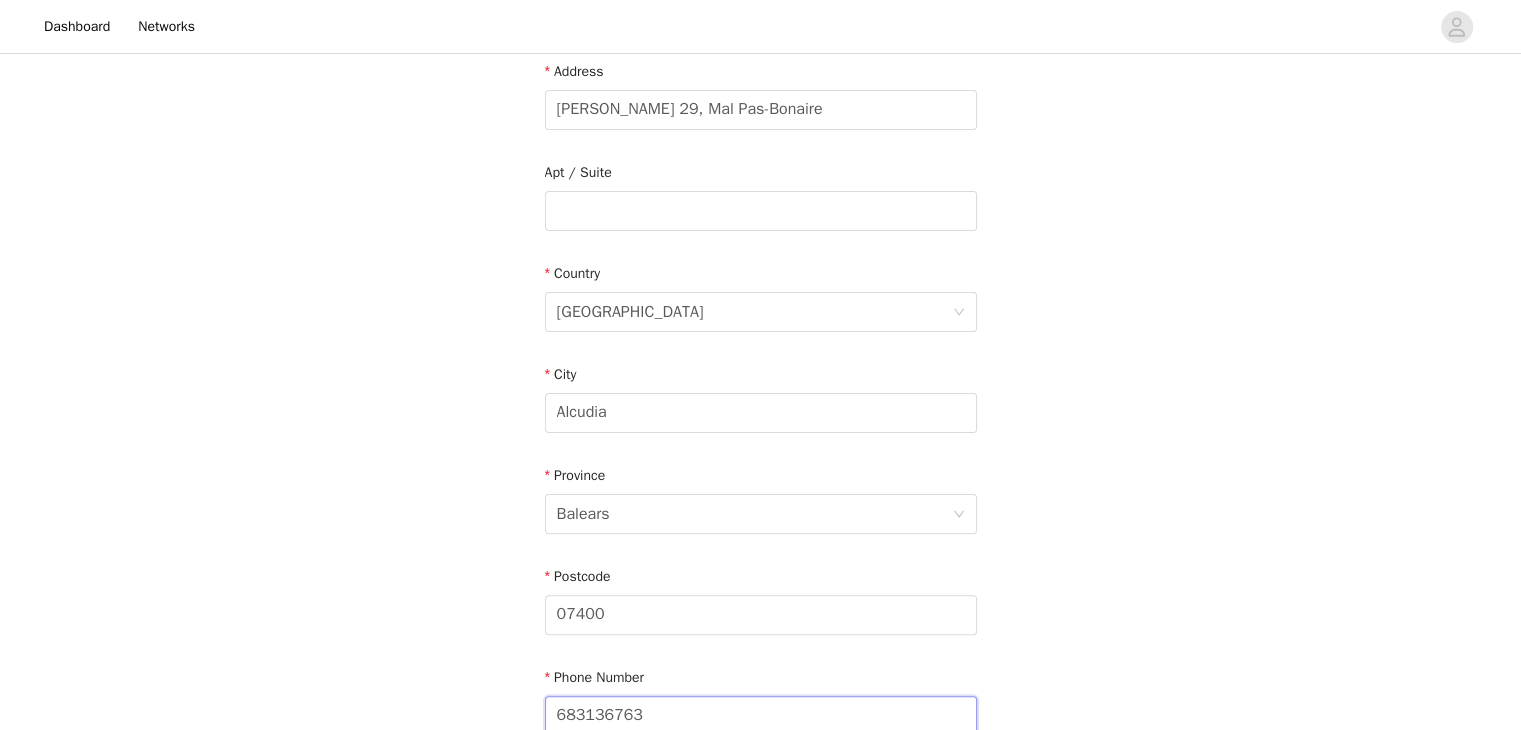scroll, scrollTop: 633, scrollLeft: 0, axis: vertical 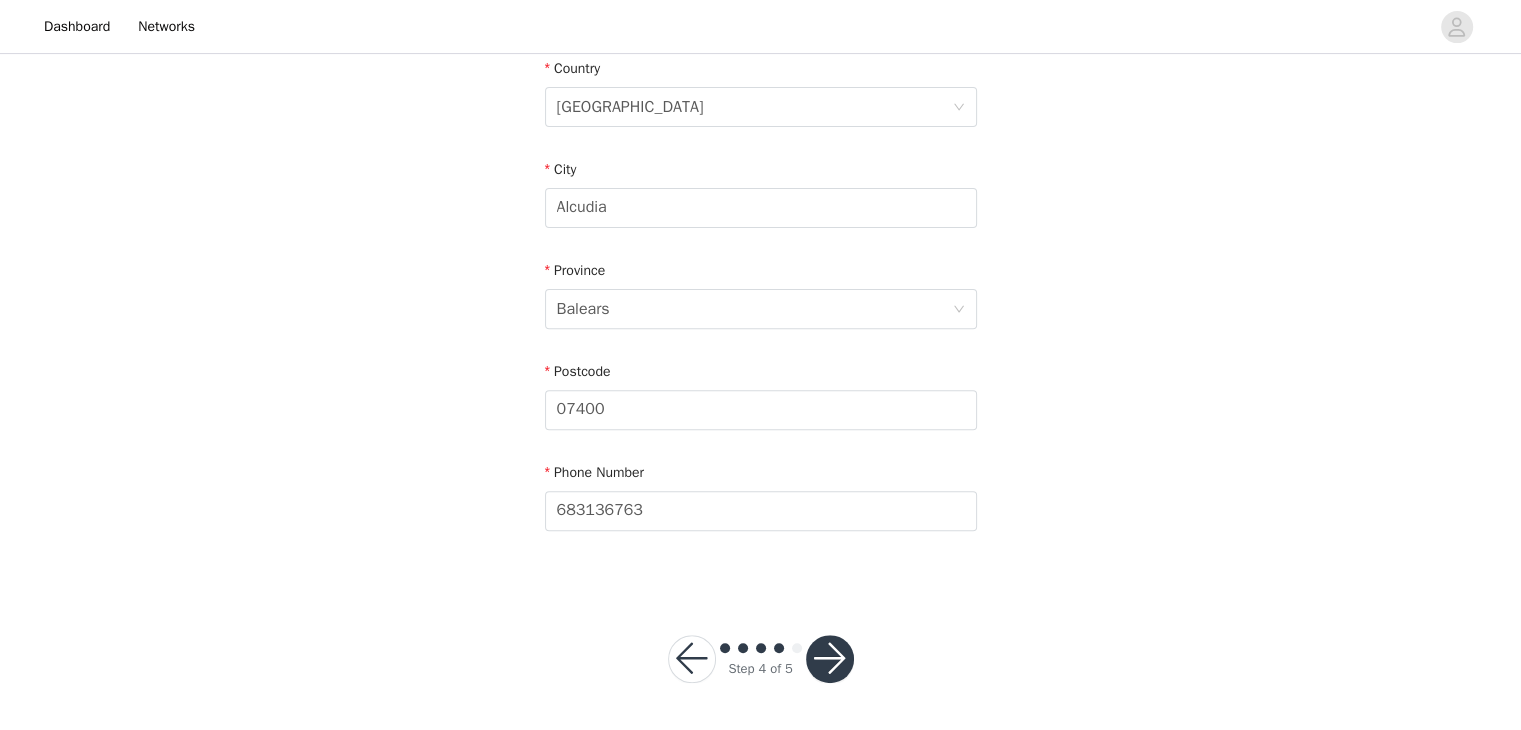 click at bounding box center [830, 659] 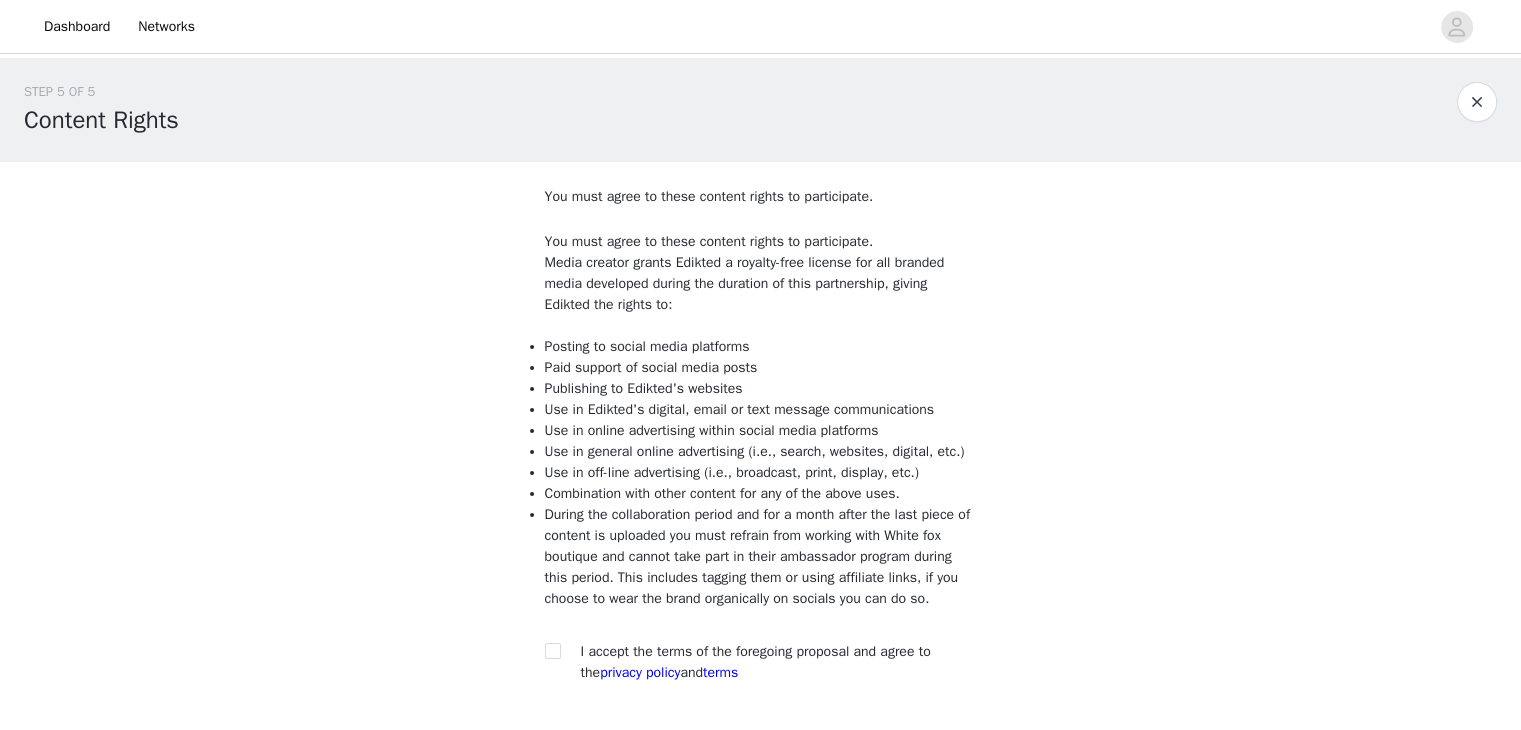 scroll, scrollTop: 152, scrollLeft: 0, axis: vertical 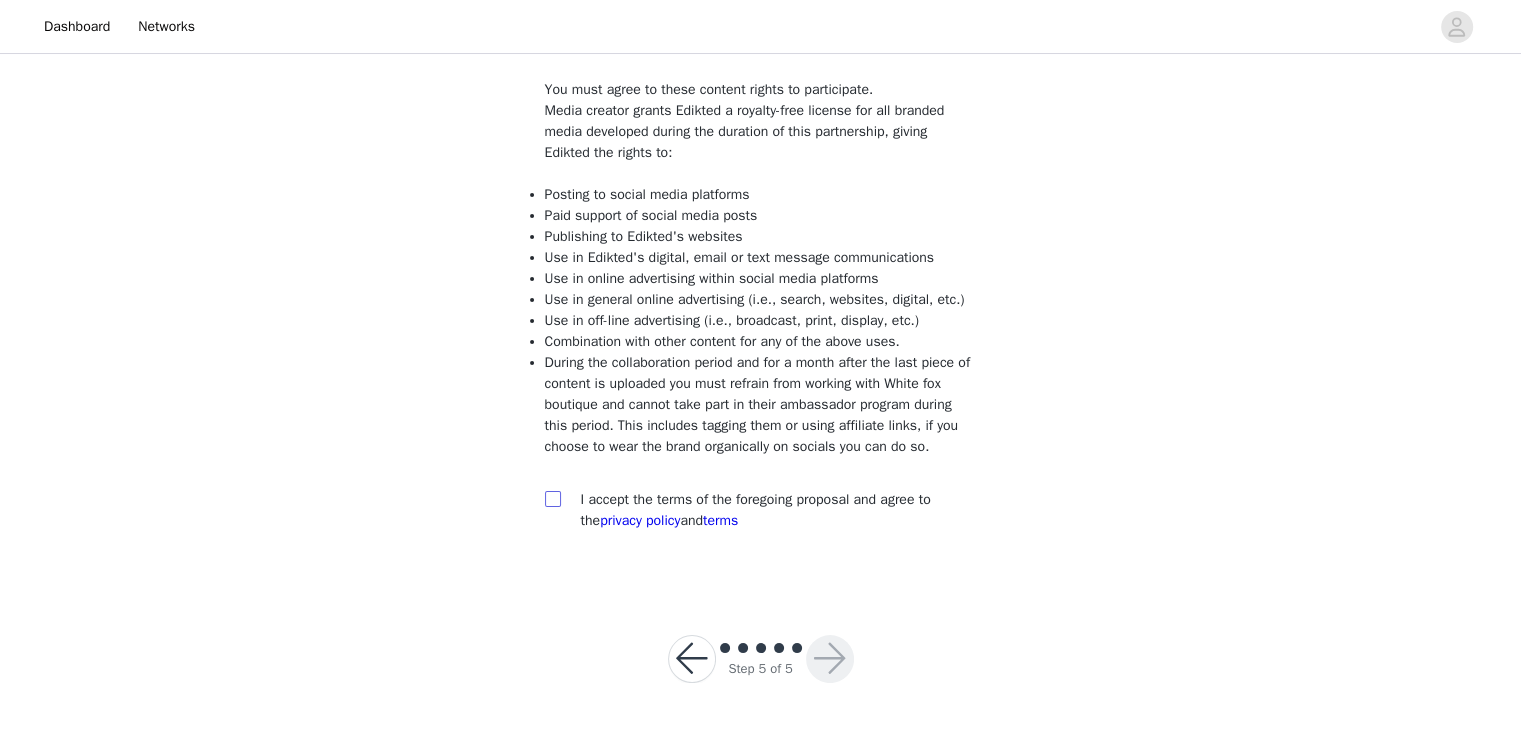 click at bounding box center (552, 498) 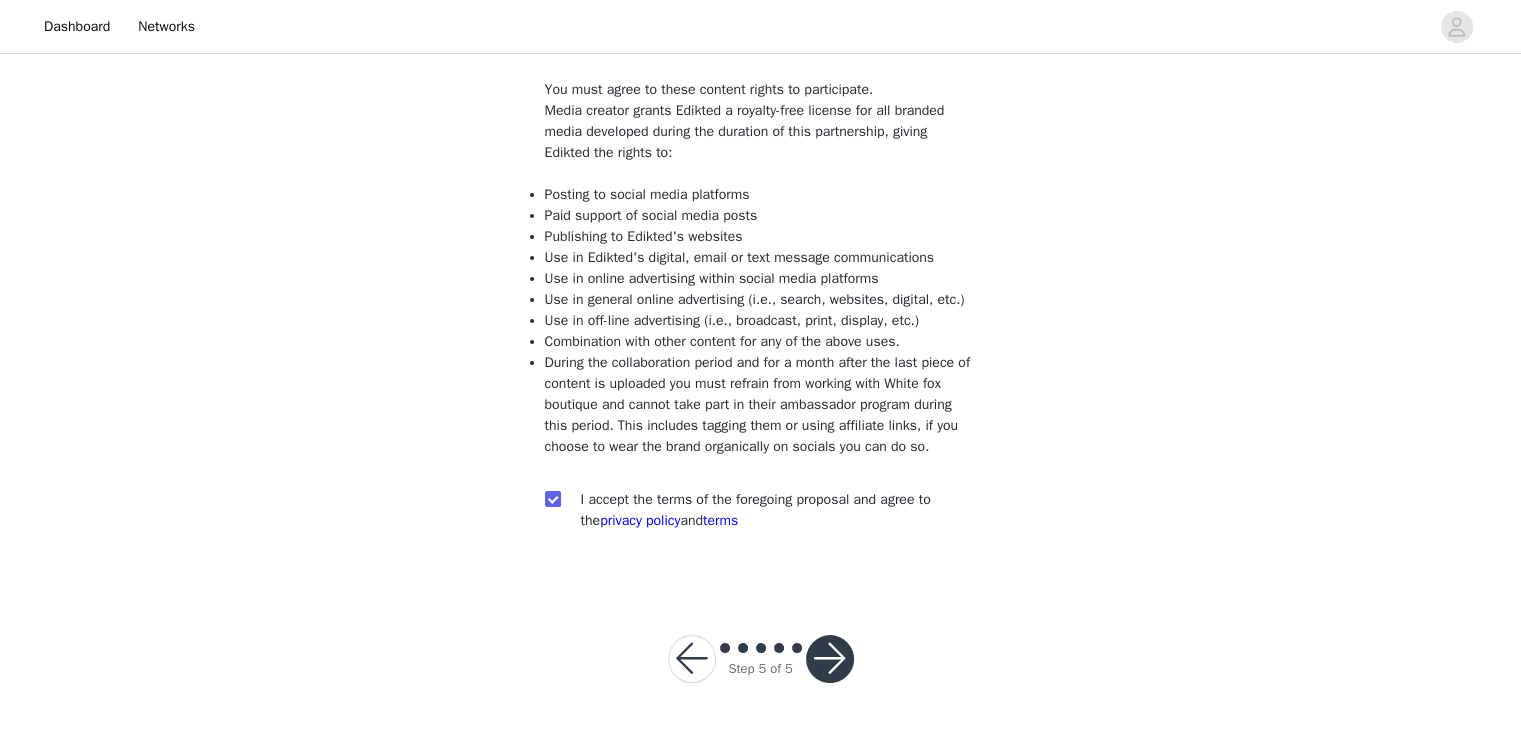 click at bounding box center [830, 659] 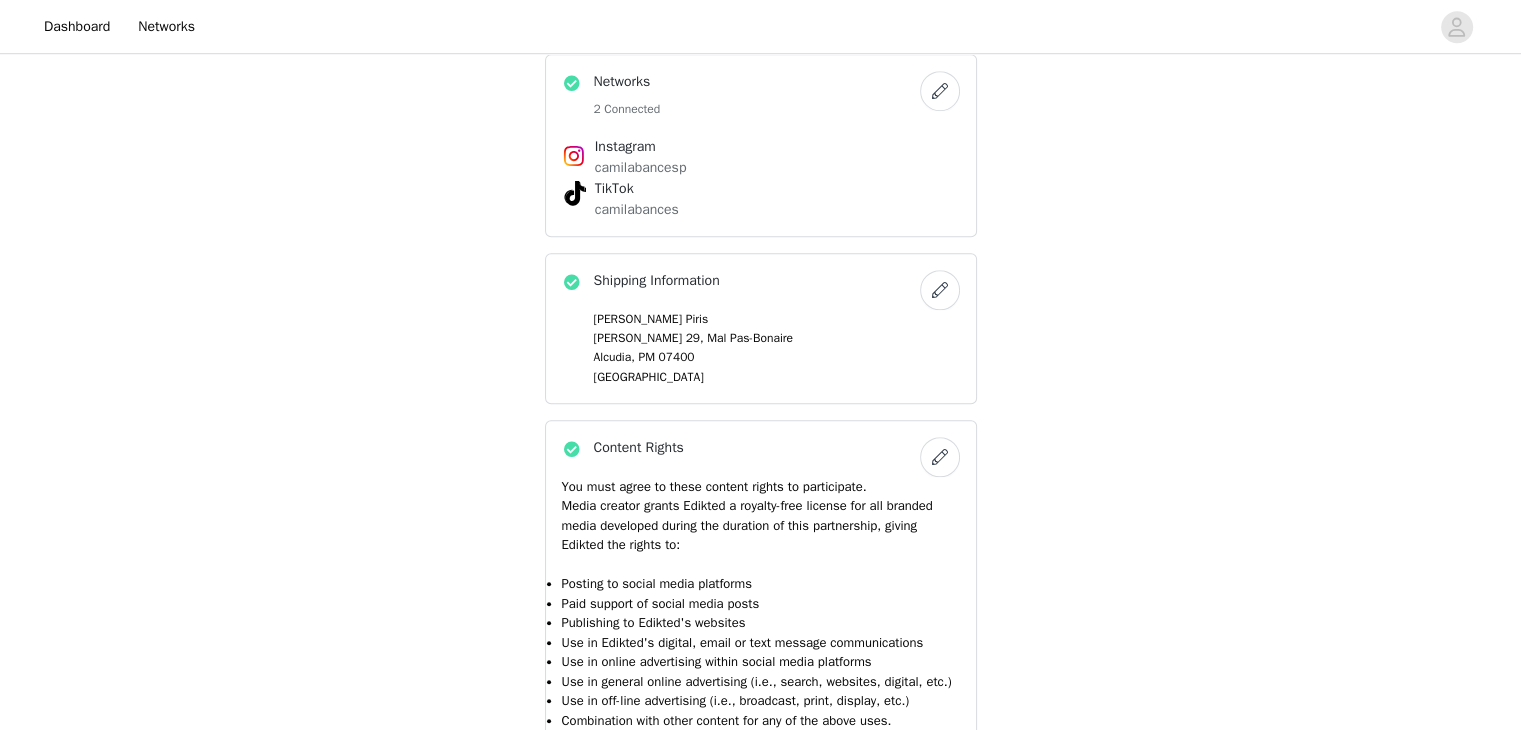 scroll, scrollTop: 1890, scrollLeft: 0, axis: vertical 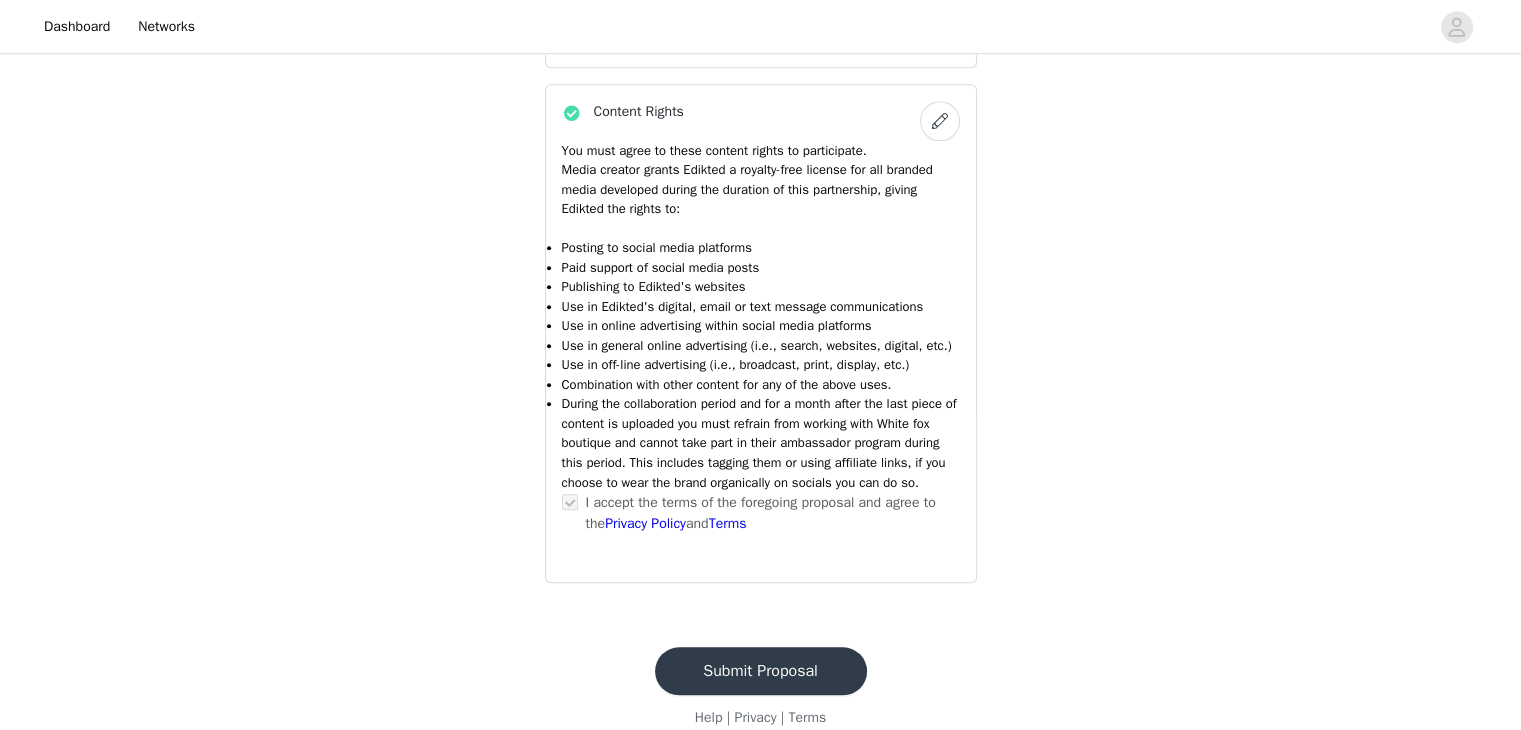 click on "Submit Proposal" at bounding box center (761, 671) 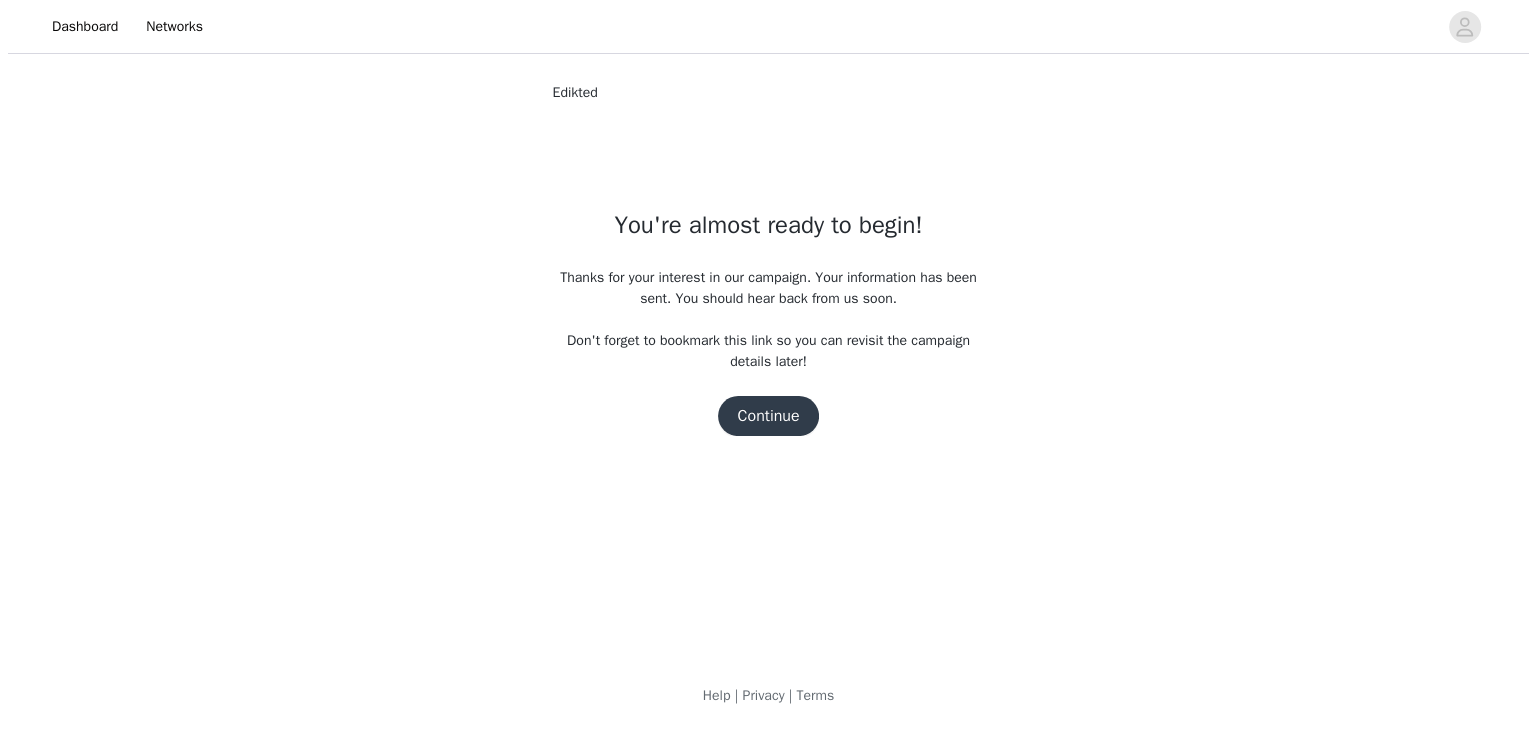 scroll, scrollTop: 0, scrollLeft: 0, axis: both 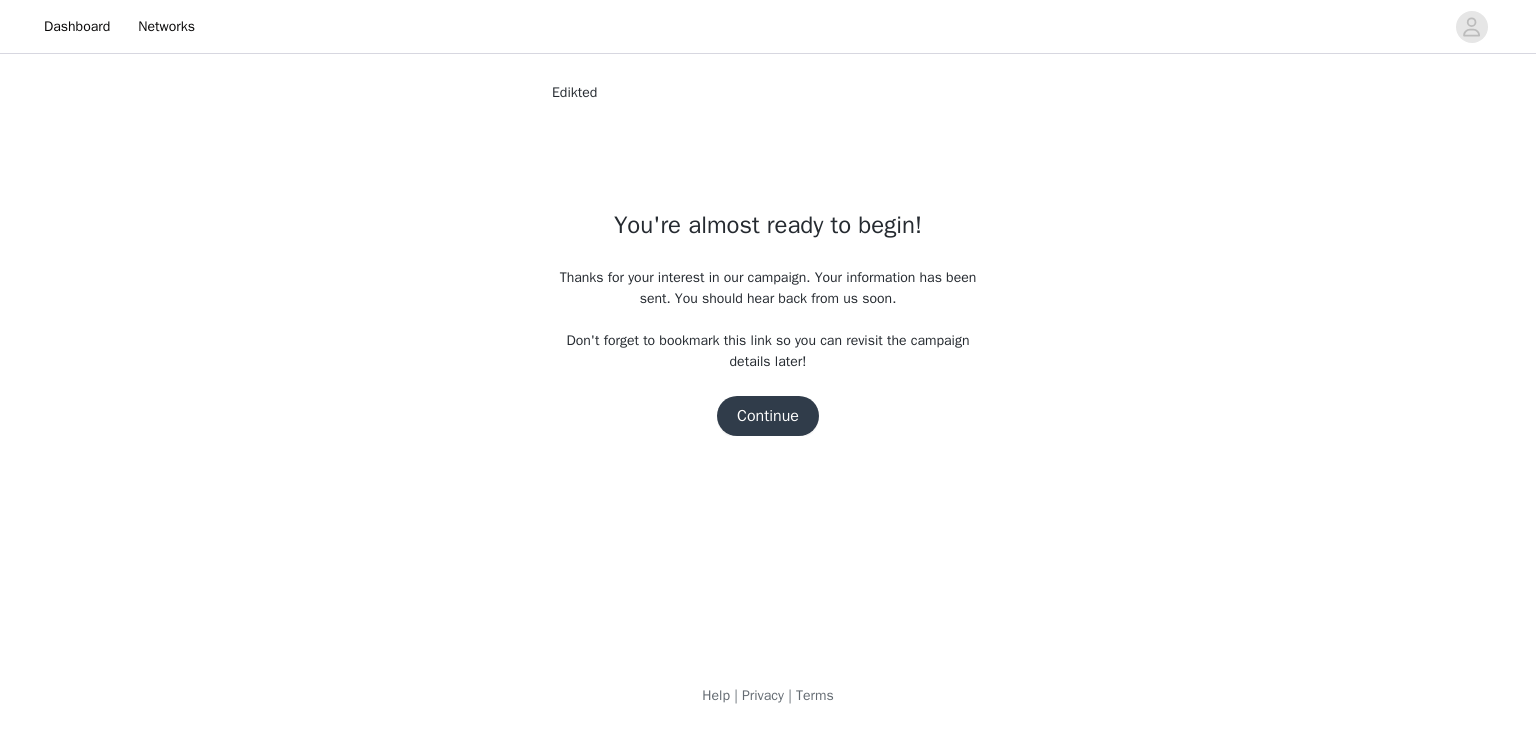 click on "Continue" at bounding box center (768, 416) 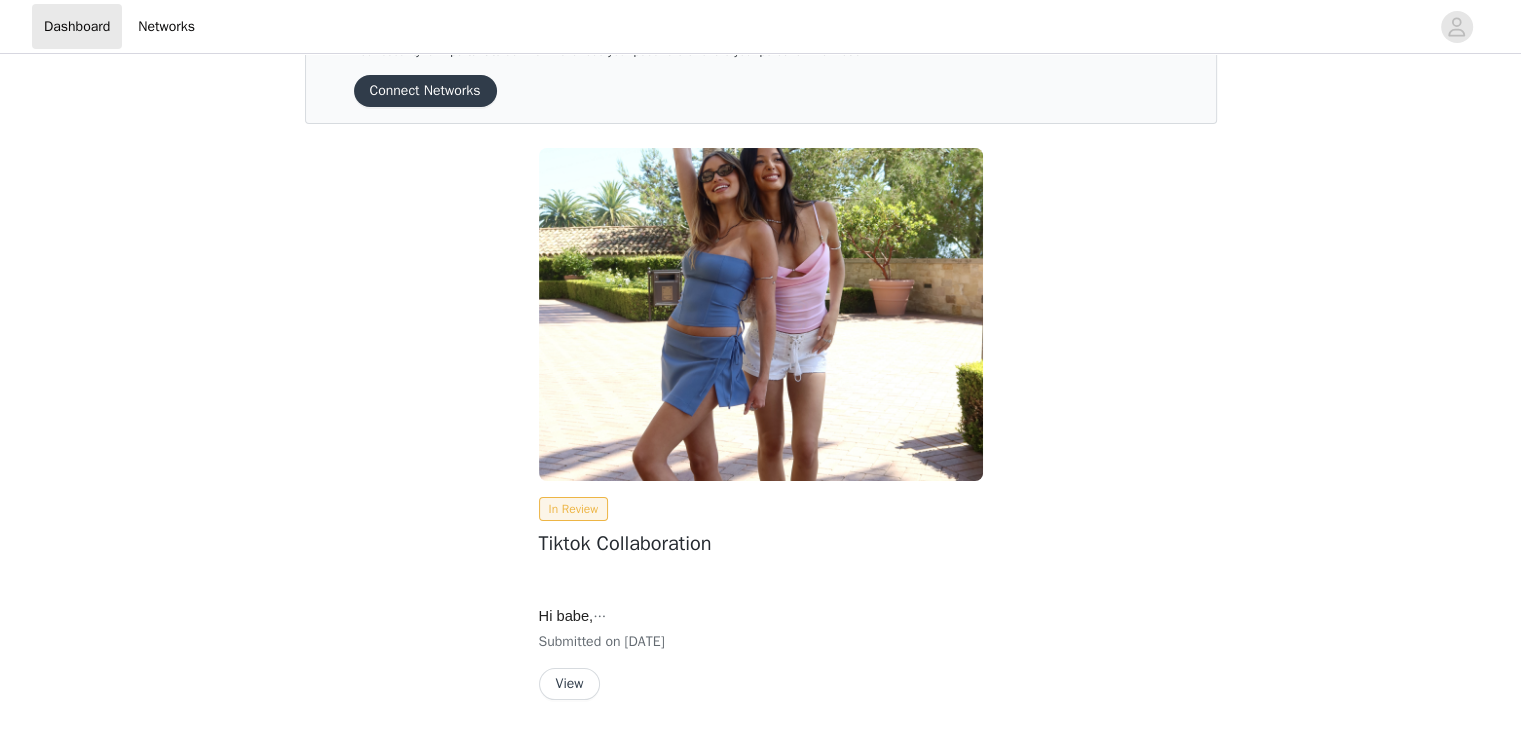 scroll, scrollTop: 61, scrollLeft: 0, axis: vertical 